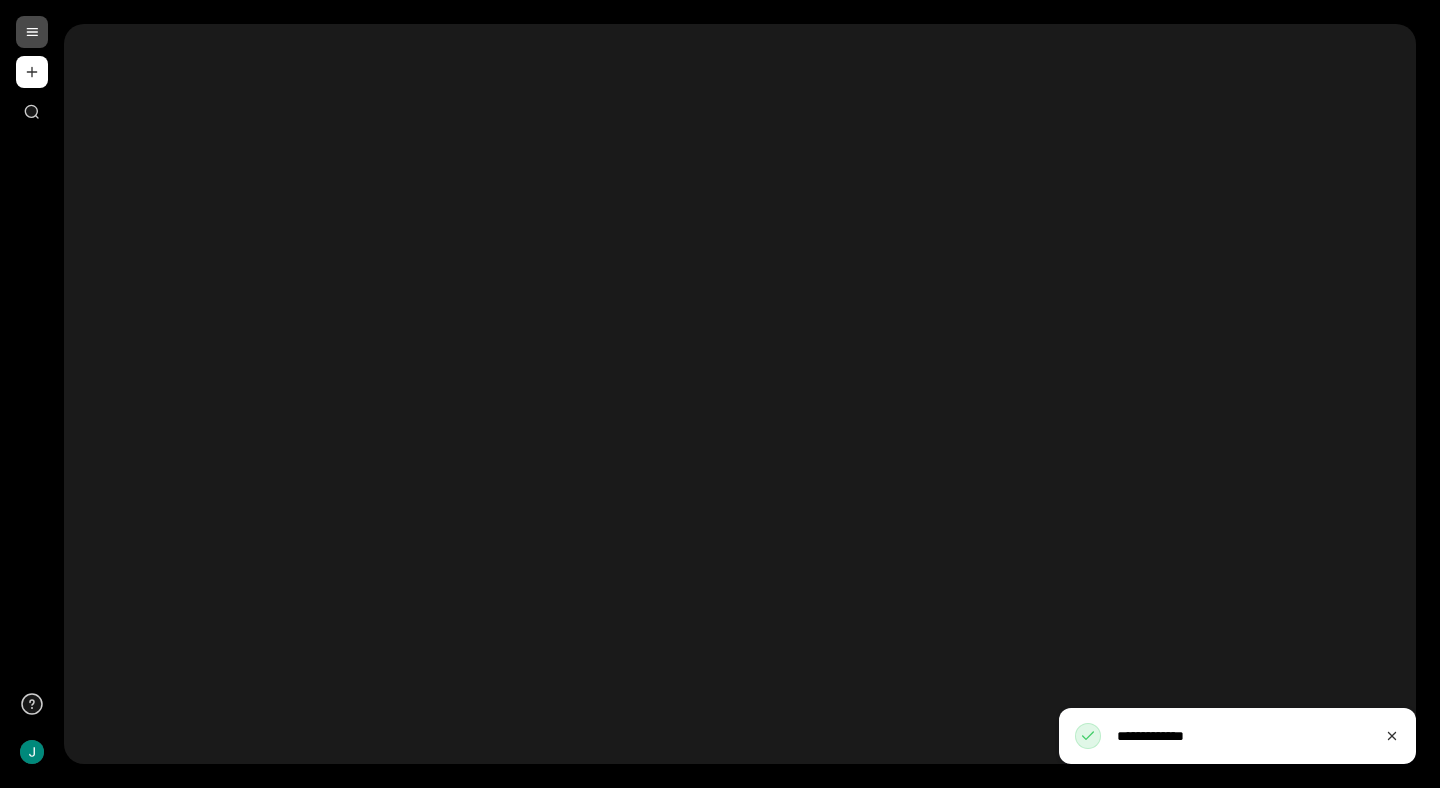 scroll, scrollTop: 0, scrollLeft: 0, axis: both 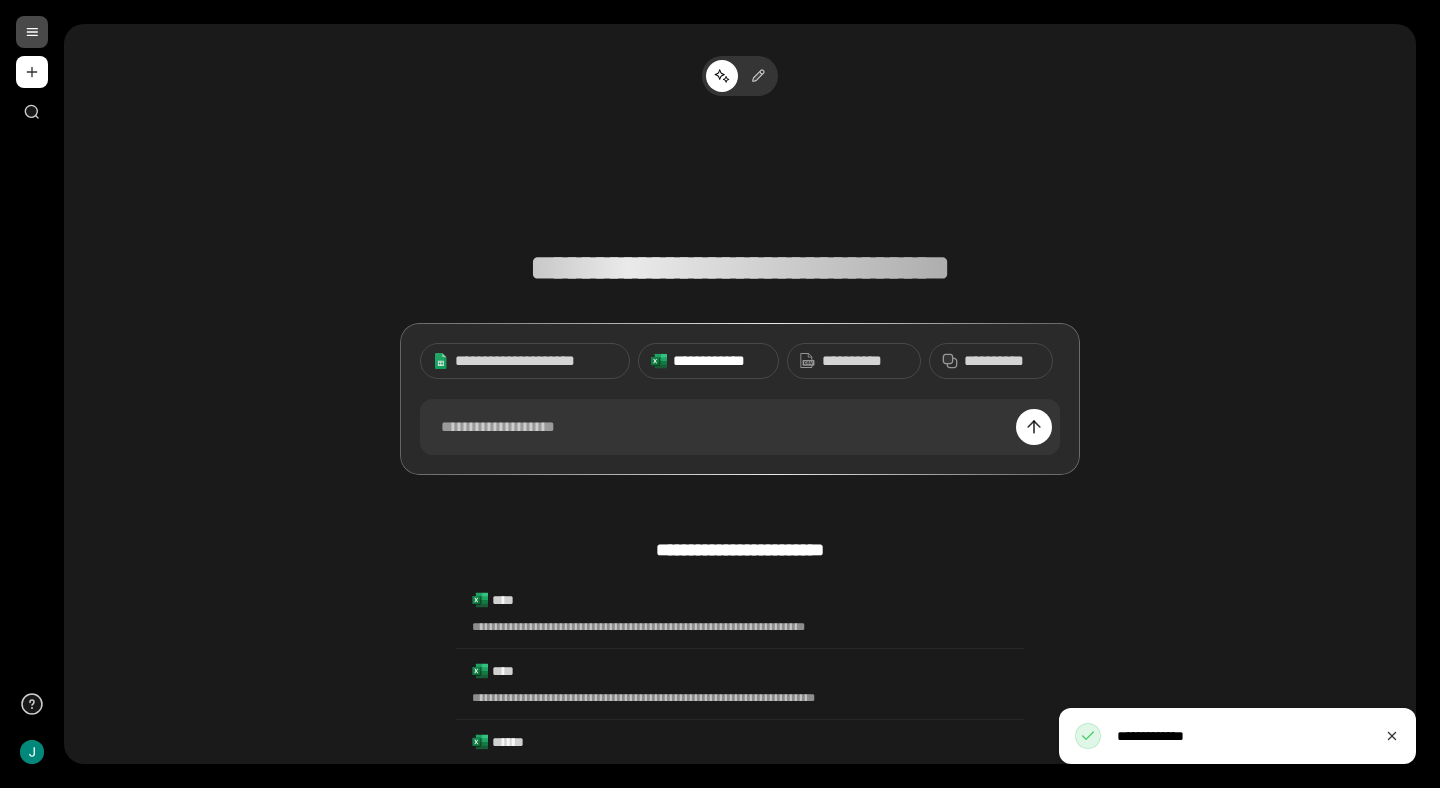 click on "**********" at bounding box center [719, 361] 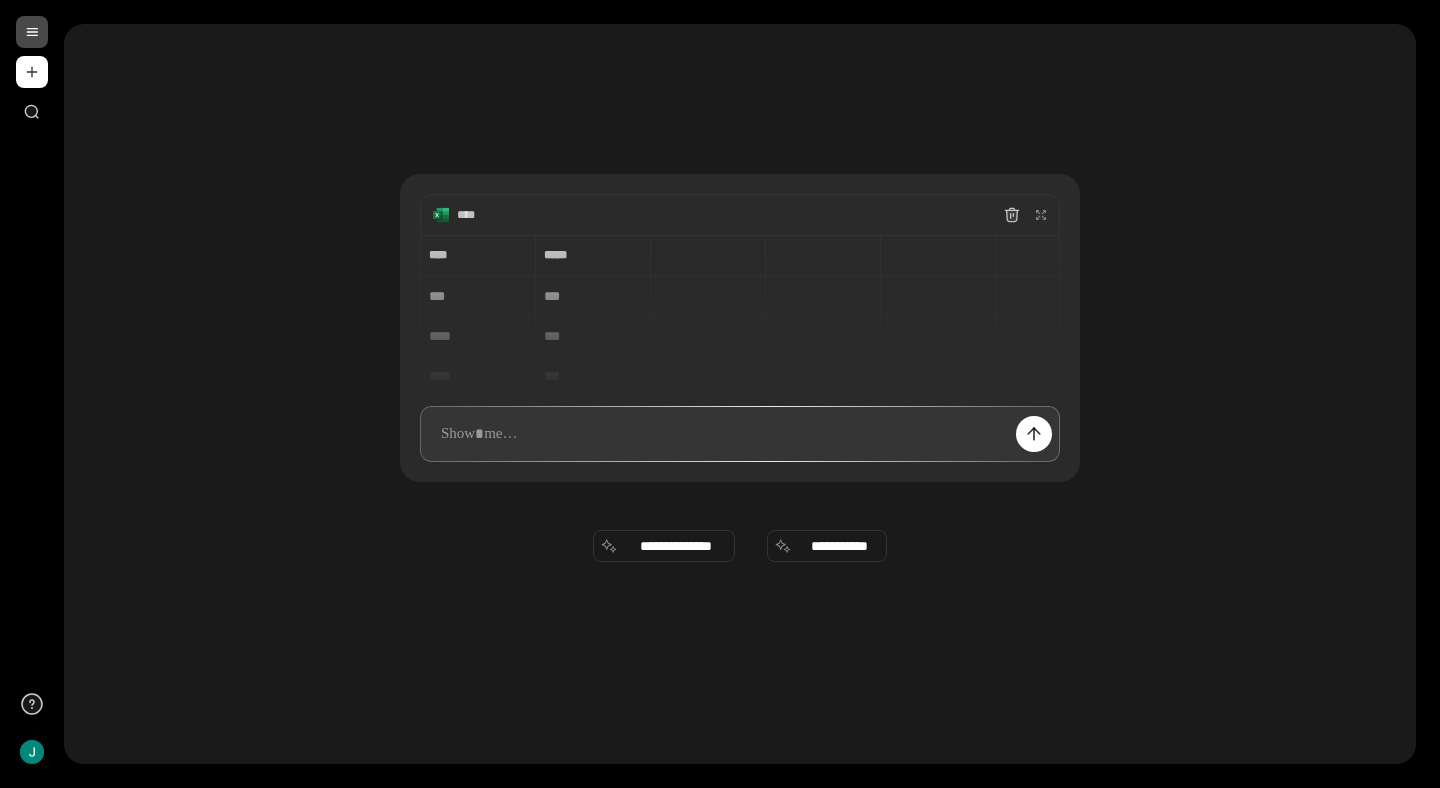click on "**** **** ***** ***** *** *** **** *** **** *** **** ***" at bounding box center [740, 310] 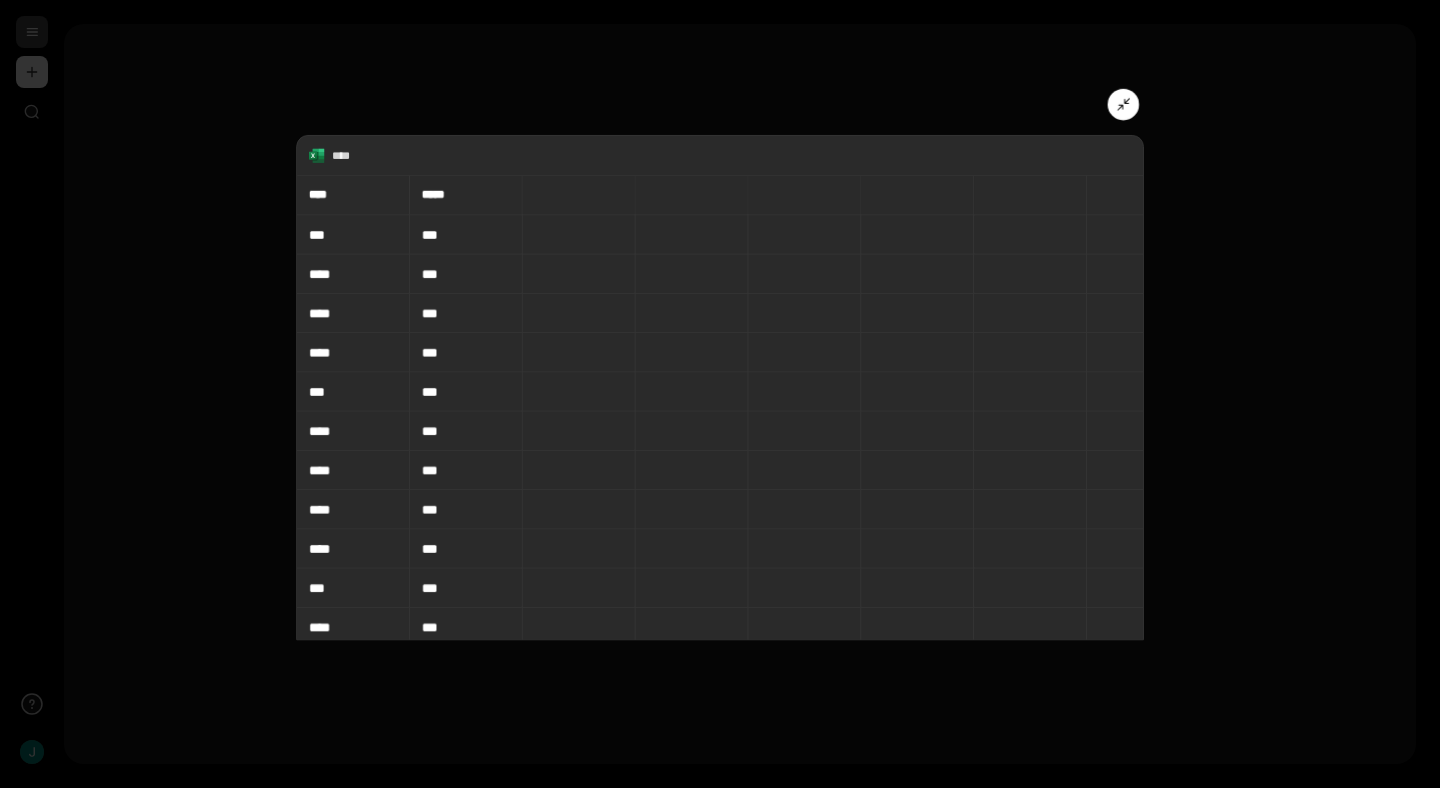scroll, scrollTop: 15, scrollLeft: 0, axis: vertical 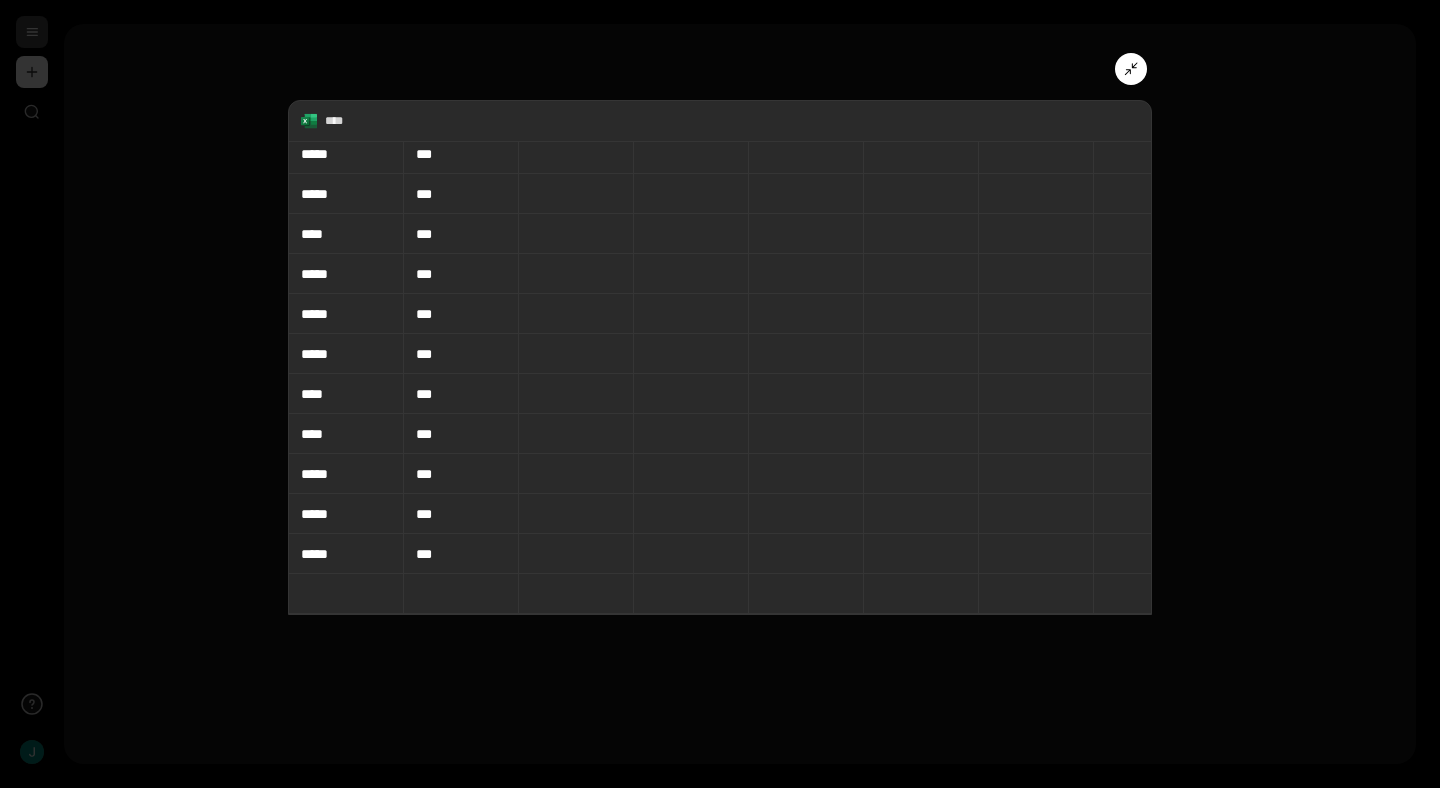 type 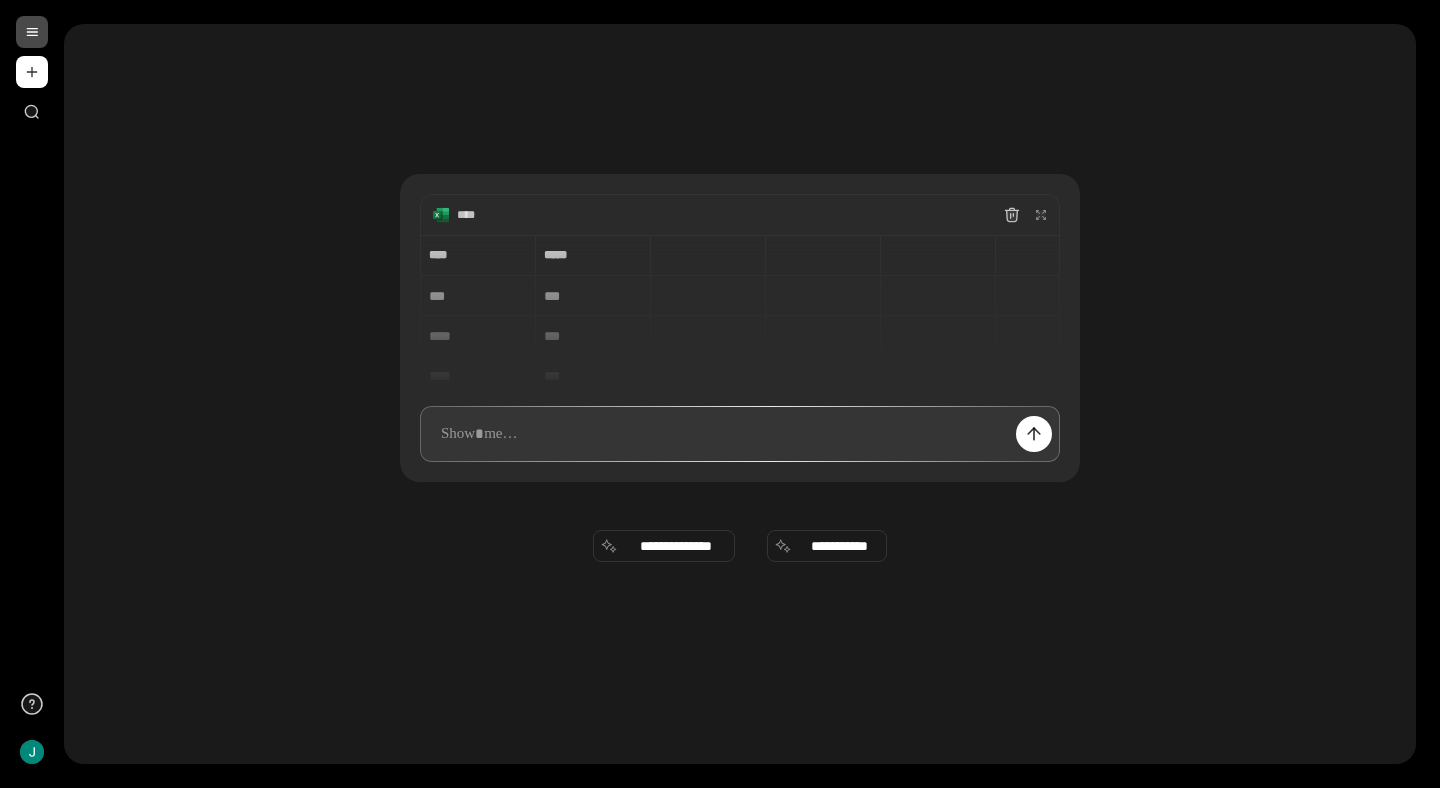 click on "**********" at bounding box center [740, 394] 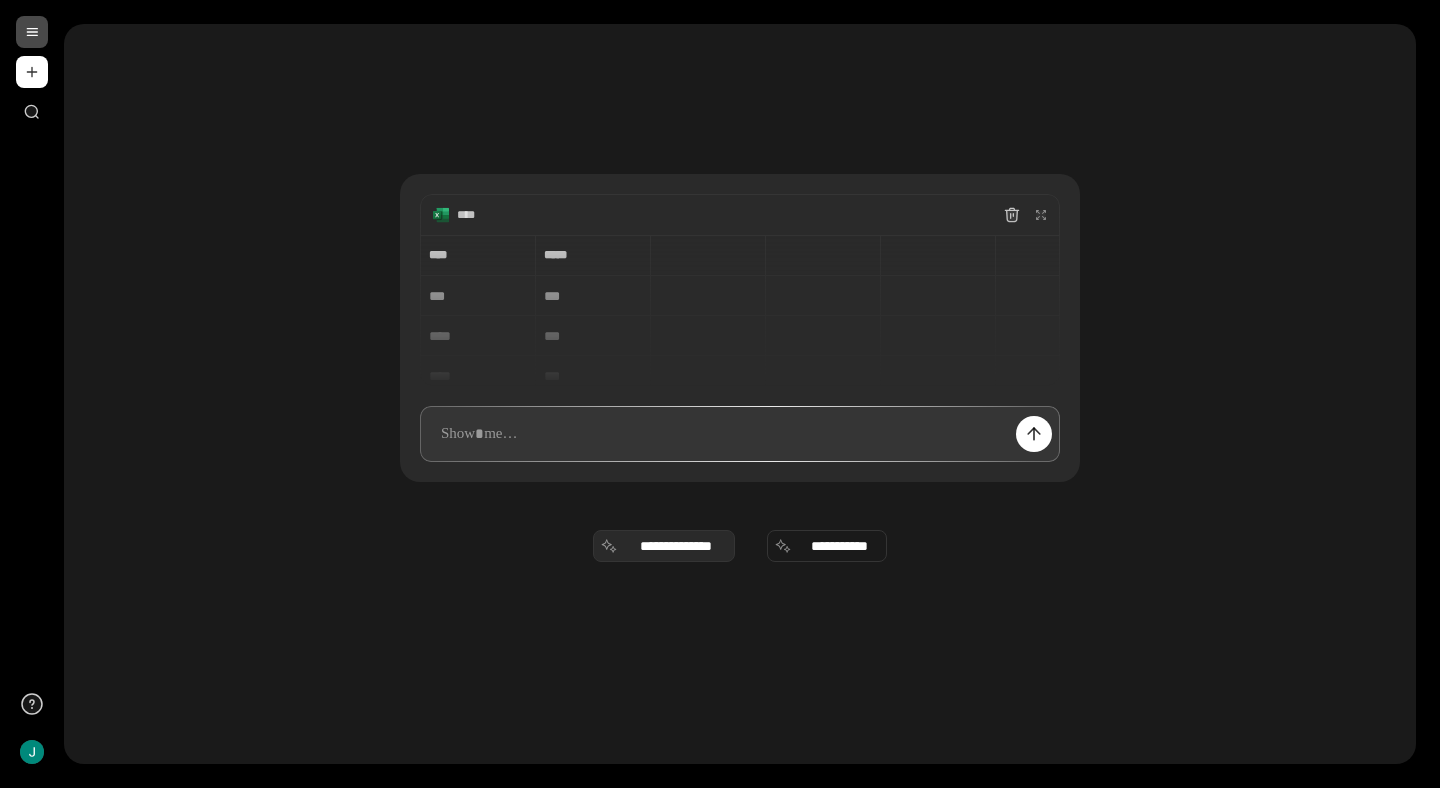click on "**********" at bounding box center (676, 546) 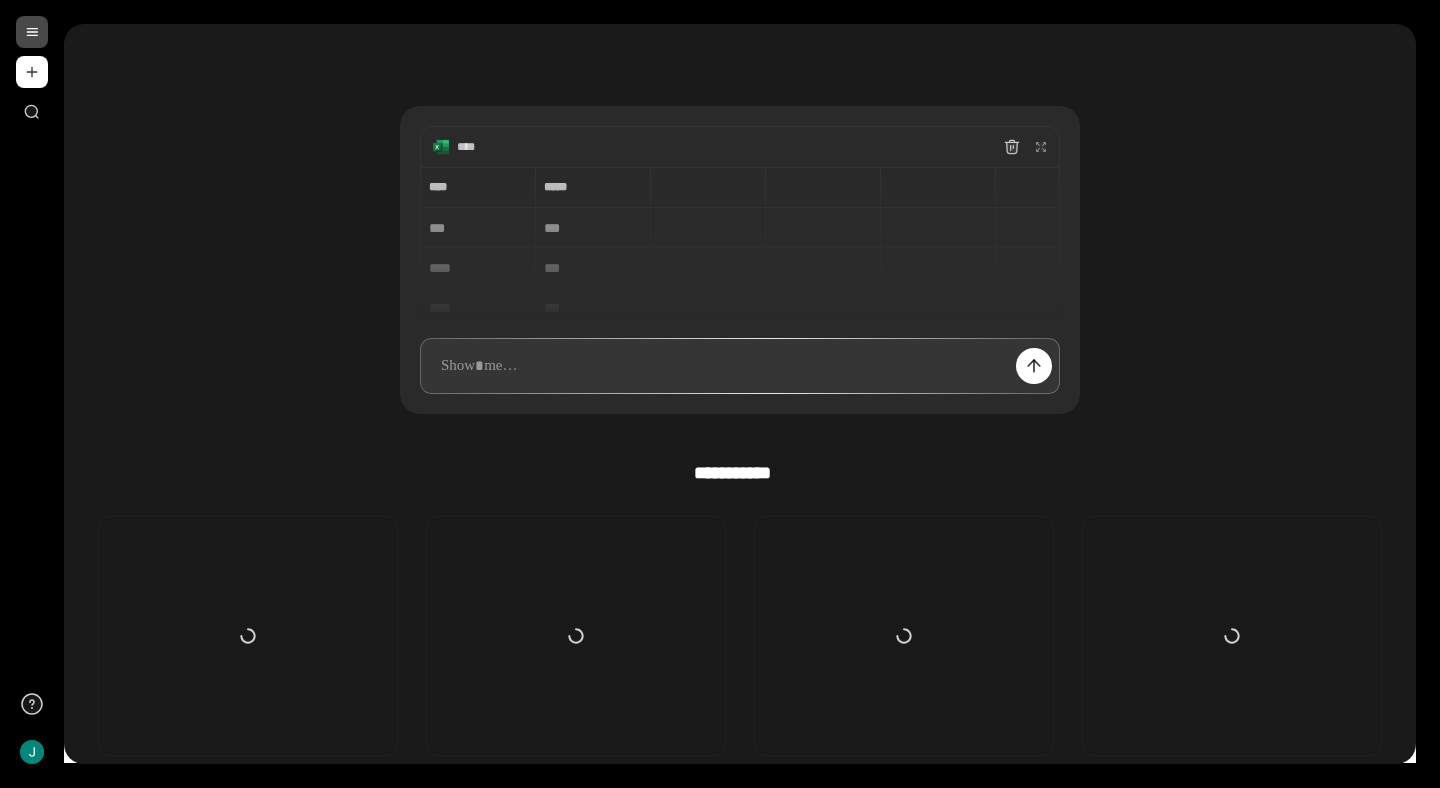 scroll, scrollTop: 180, scrollLeft: 0, axis: vertical 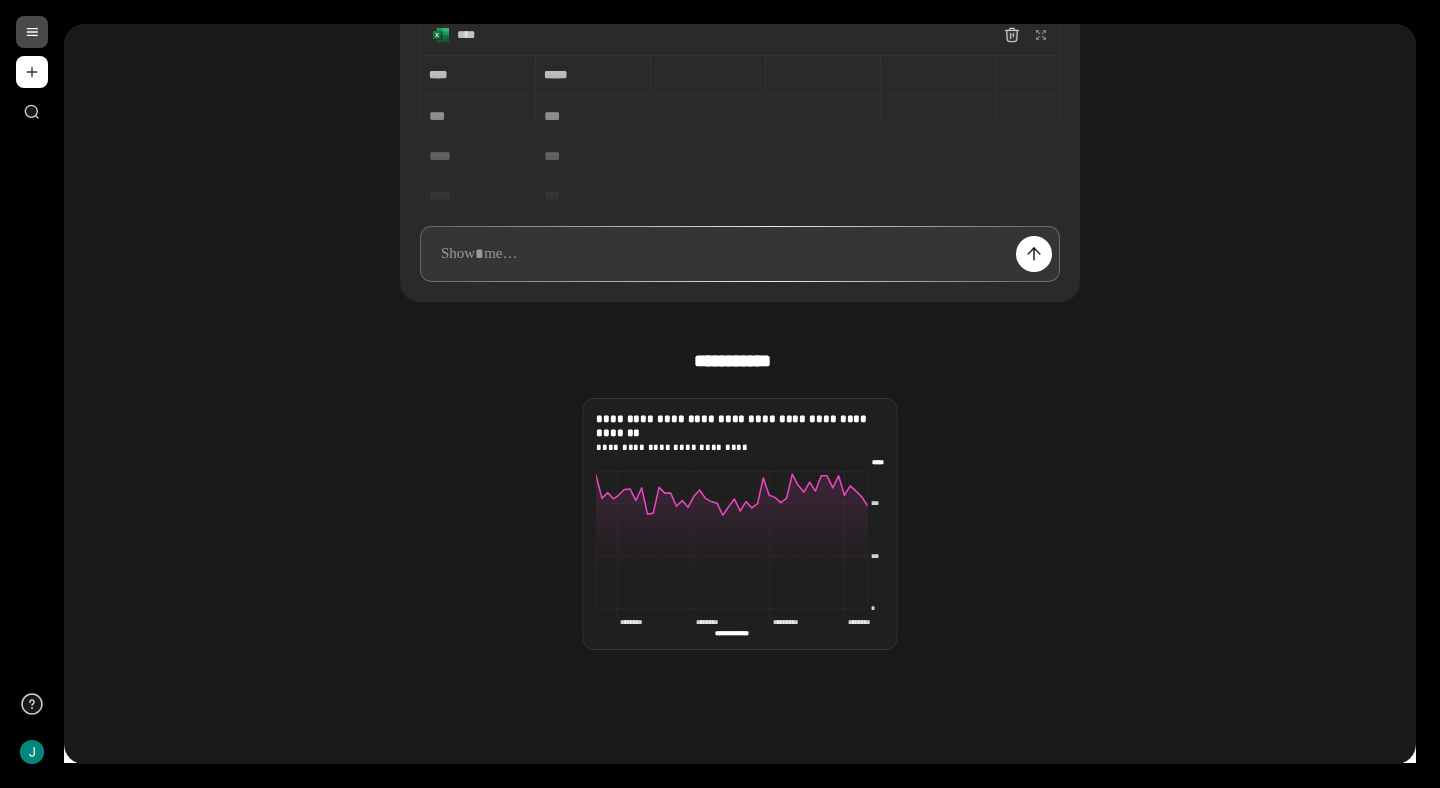 click on "**********" at bounding box center [740, 447] 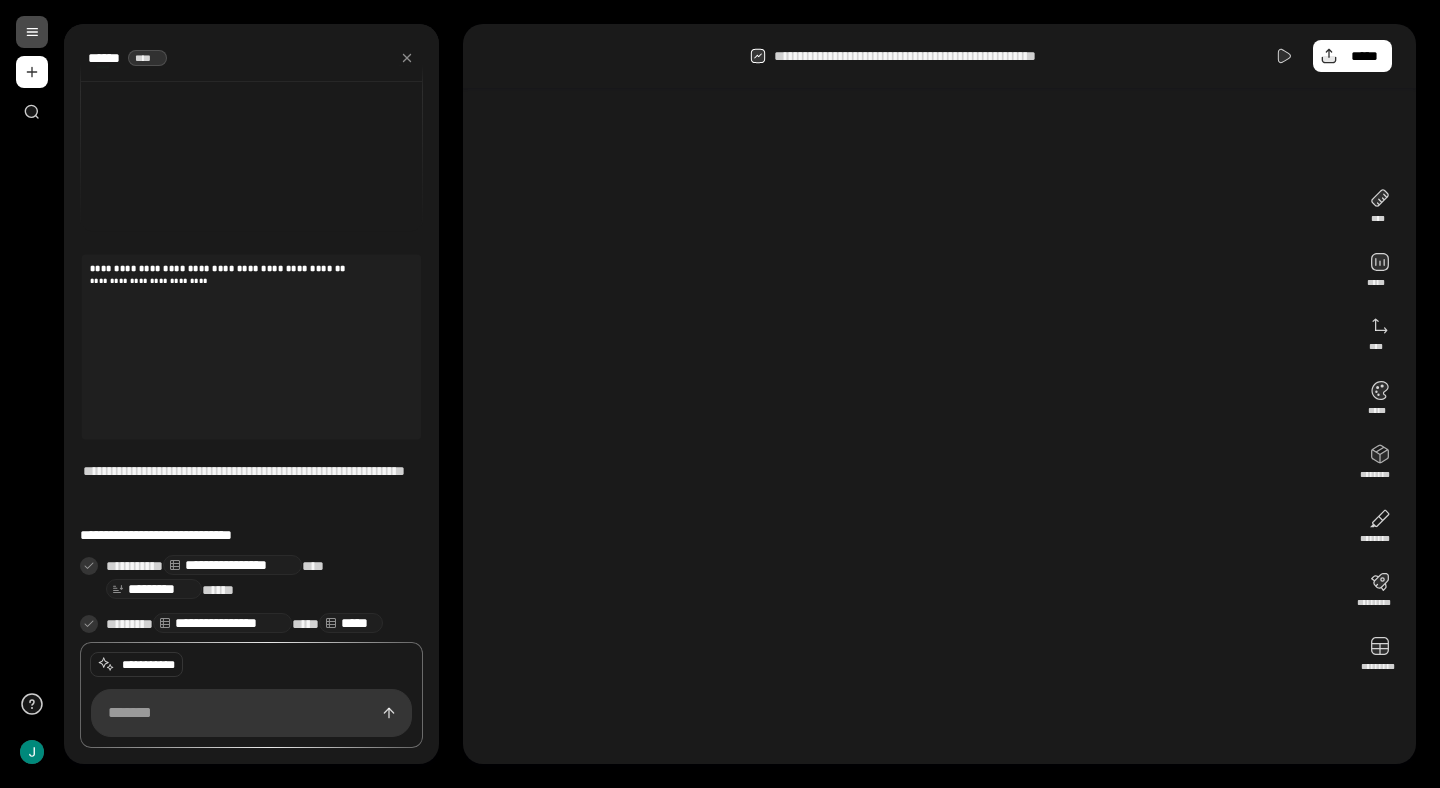 scroll, scrollTop: 67, scrollLeft: 0, axis: vertical 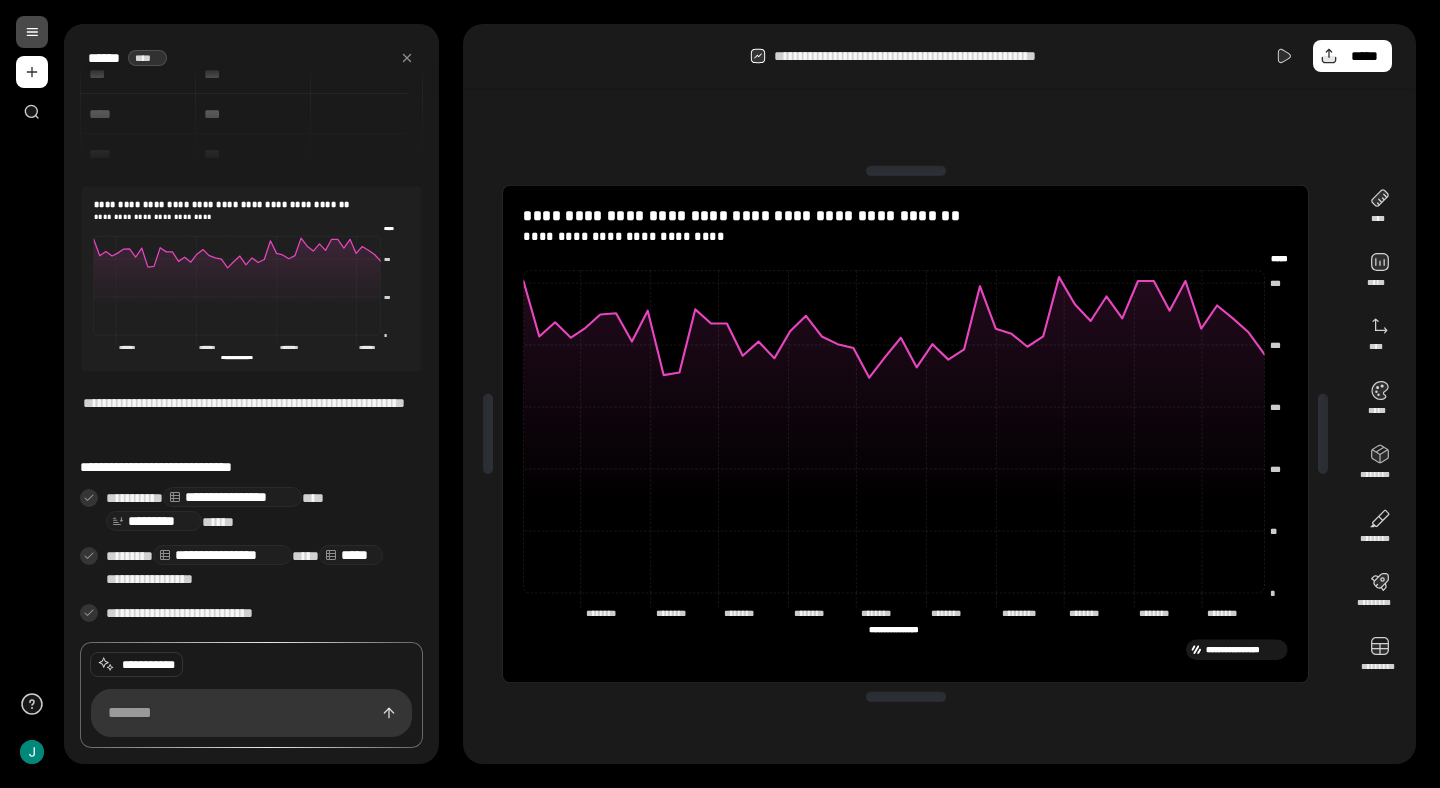 click on "**********" at bounding box center (905, 434) 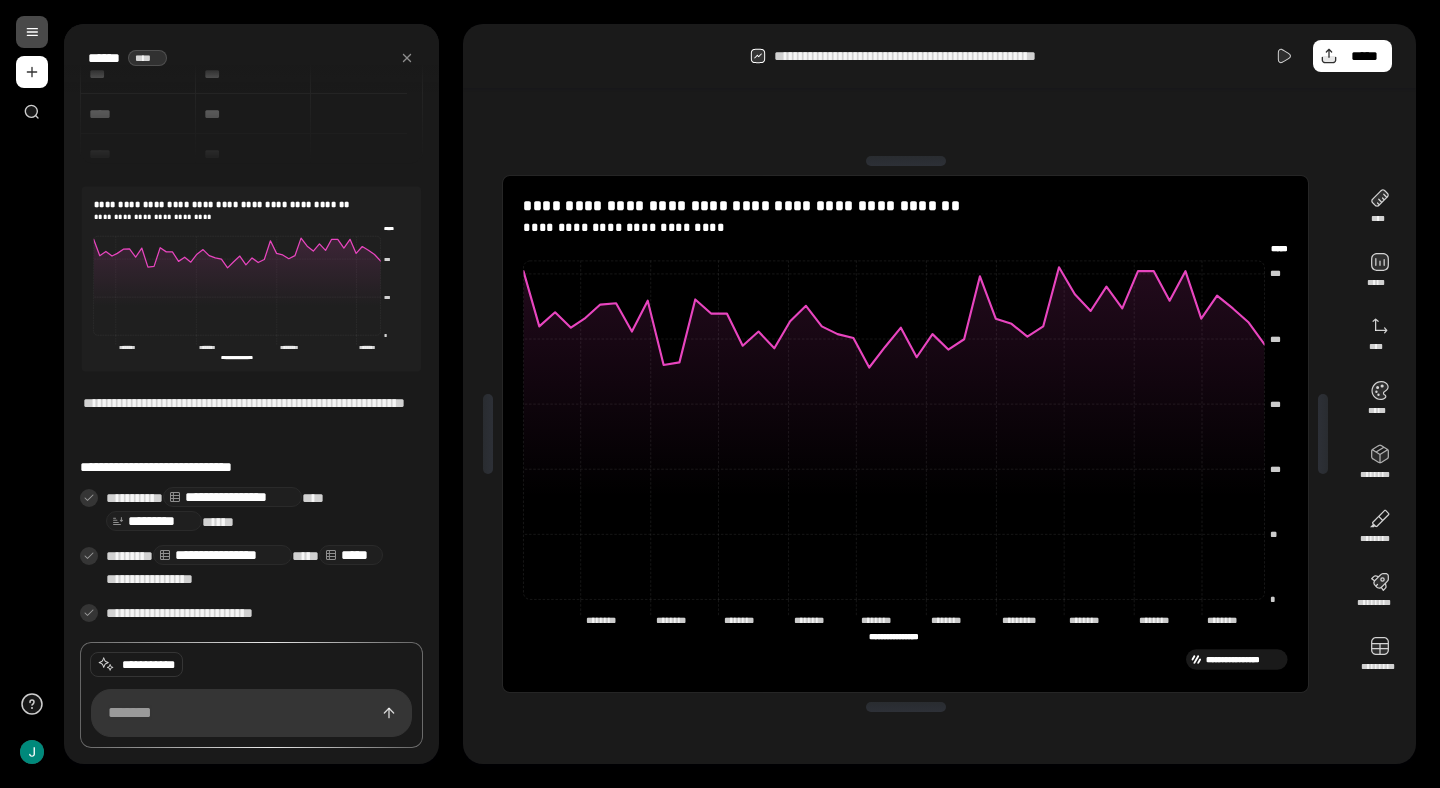 click at bounding box center [906, 707] 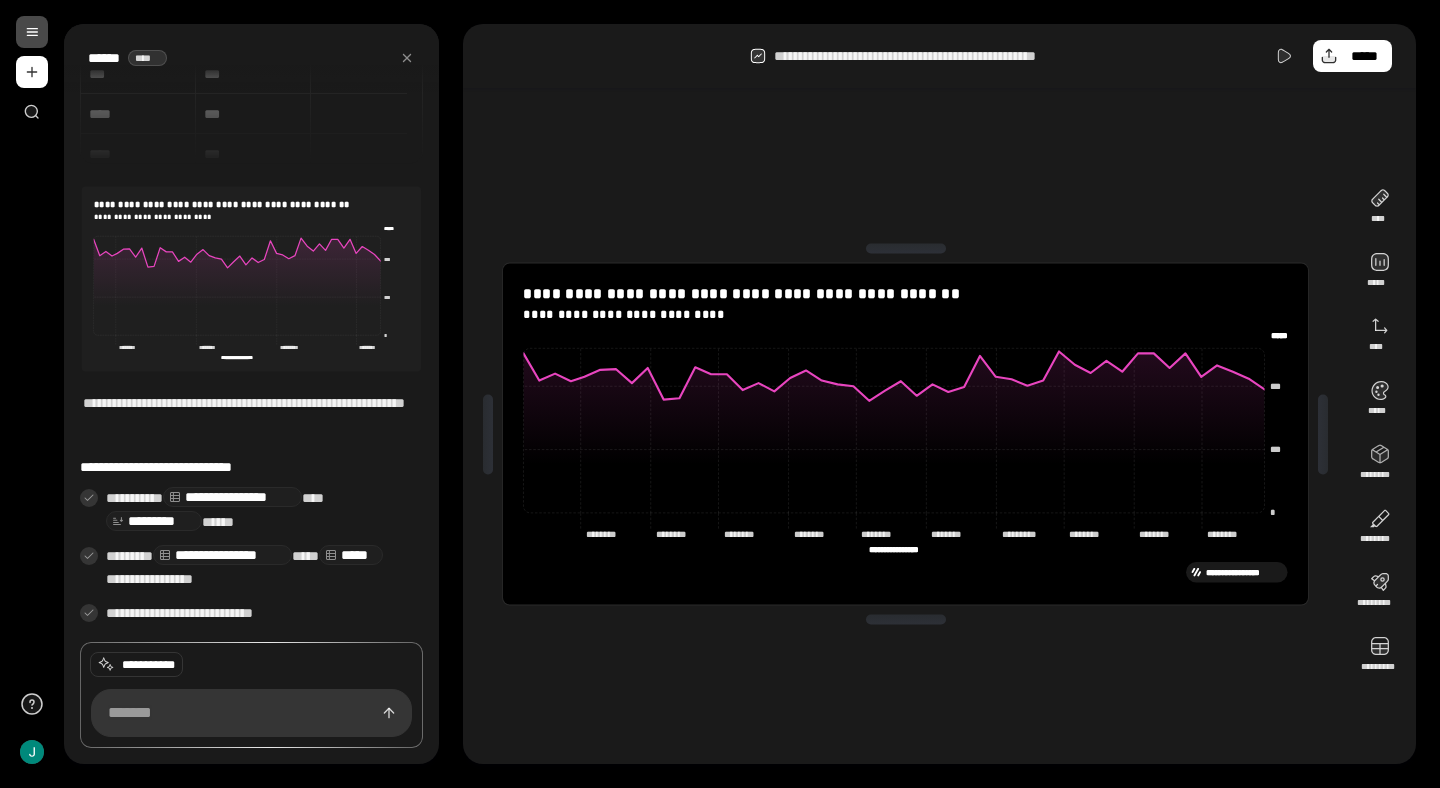click on "**********" at bounding box center [905, 434] 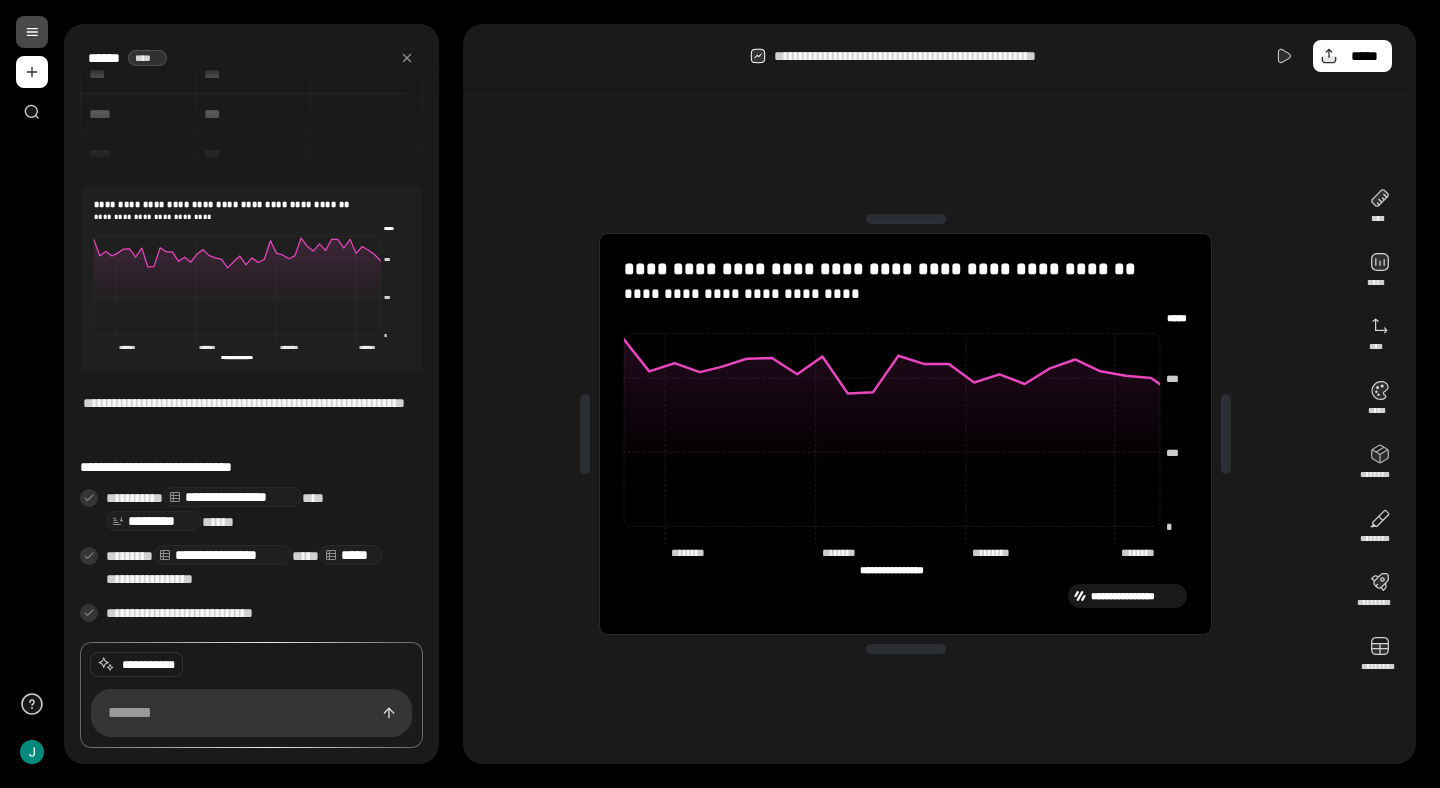 click on "**********" at bounding box center (905, 434) 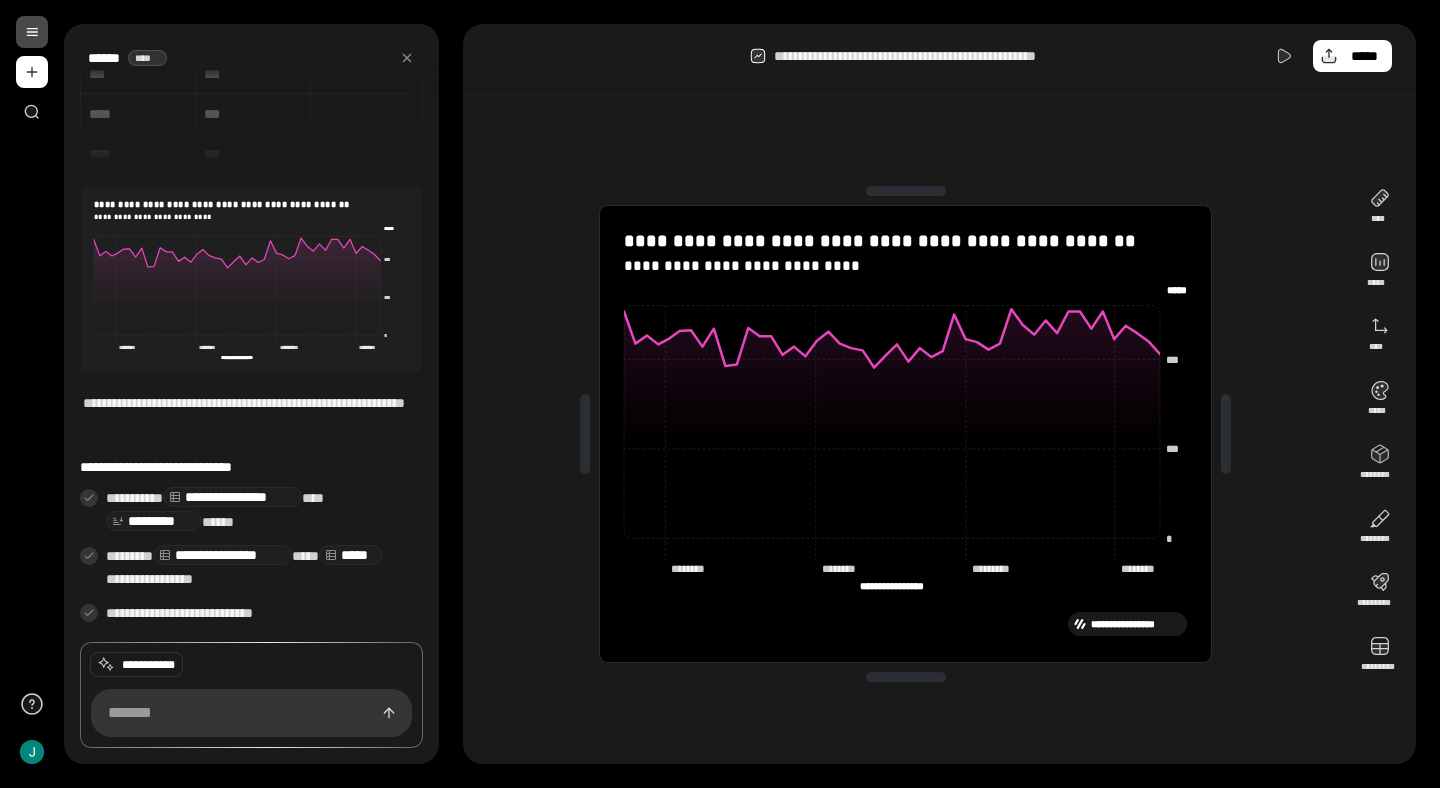click at bounding box center [906, 191] 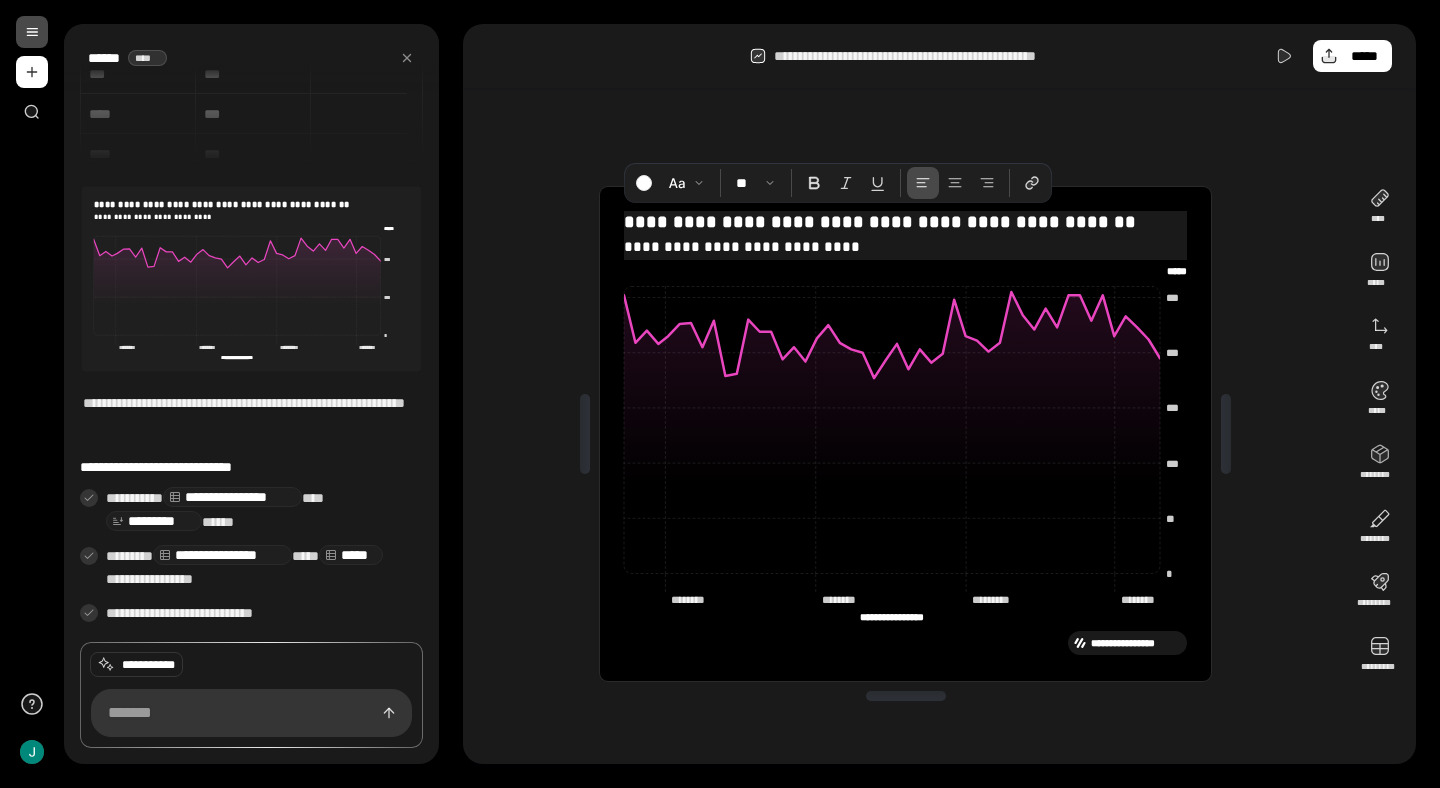 click on "**********" at bounding box center [905, 222] 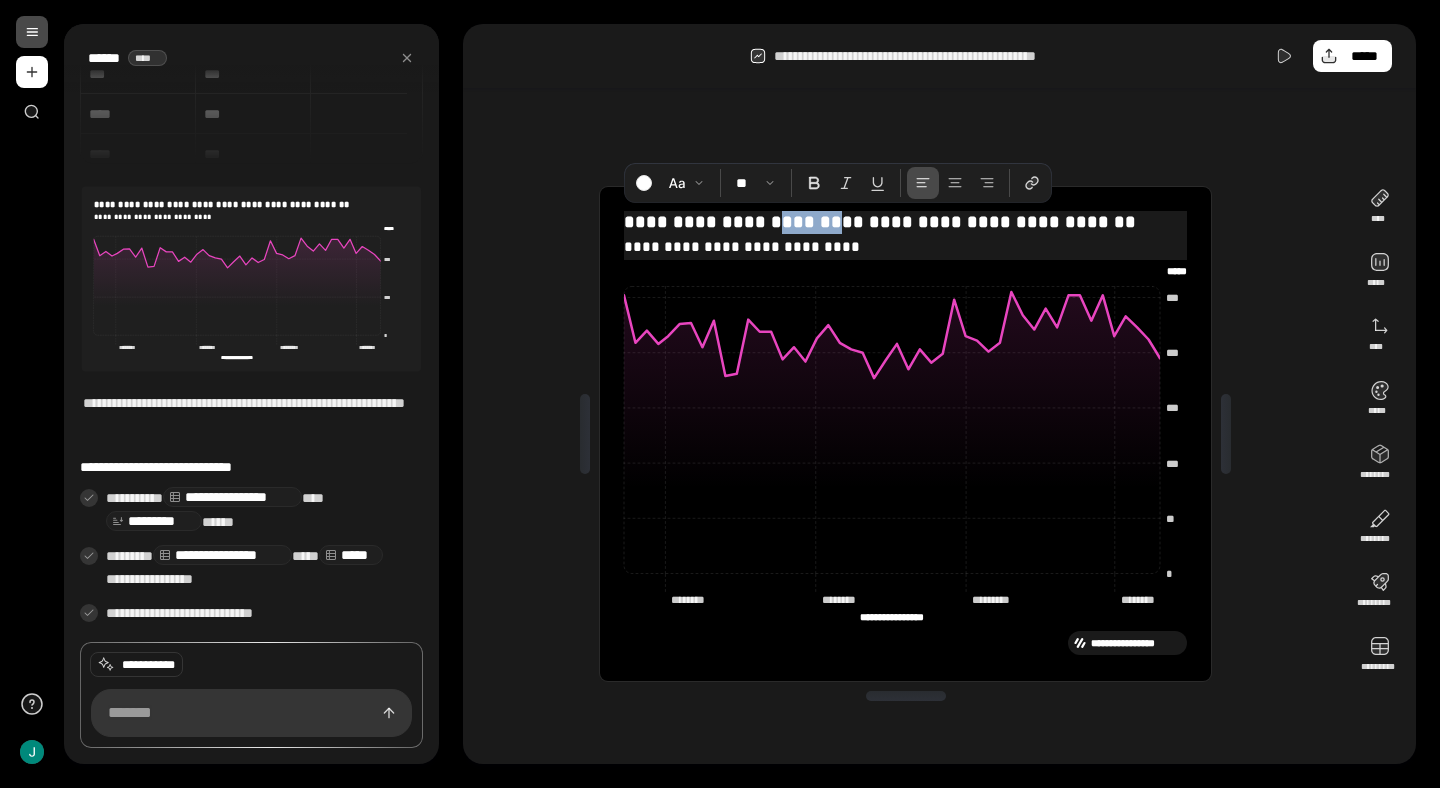 click on "**********" at bounding box center [905, 222] 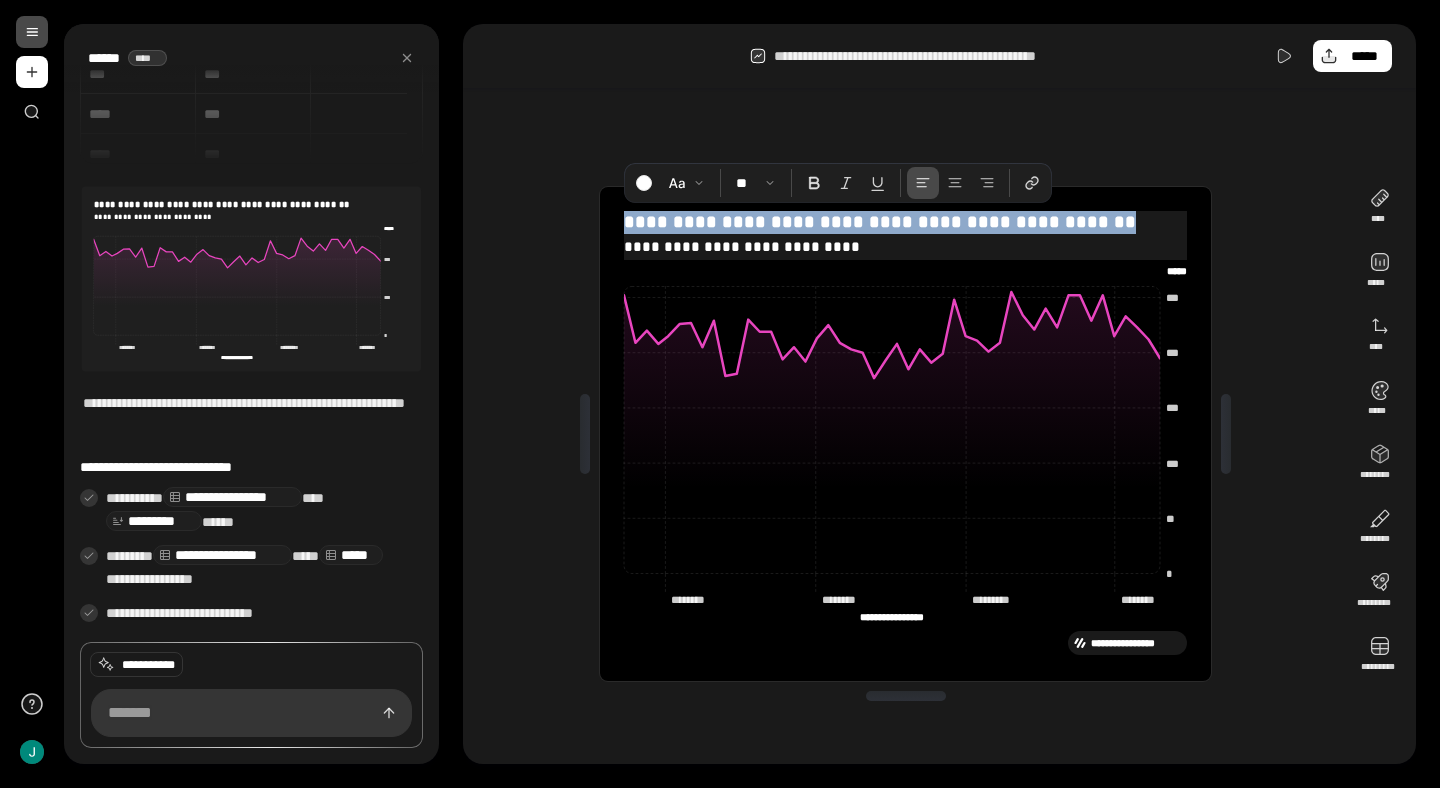 click on "**********" at bounding box center [905, 222] 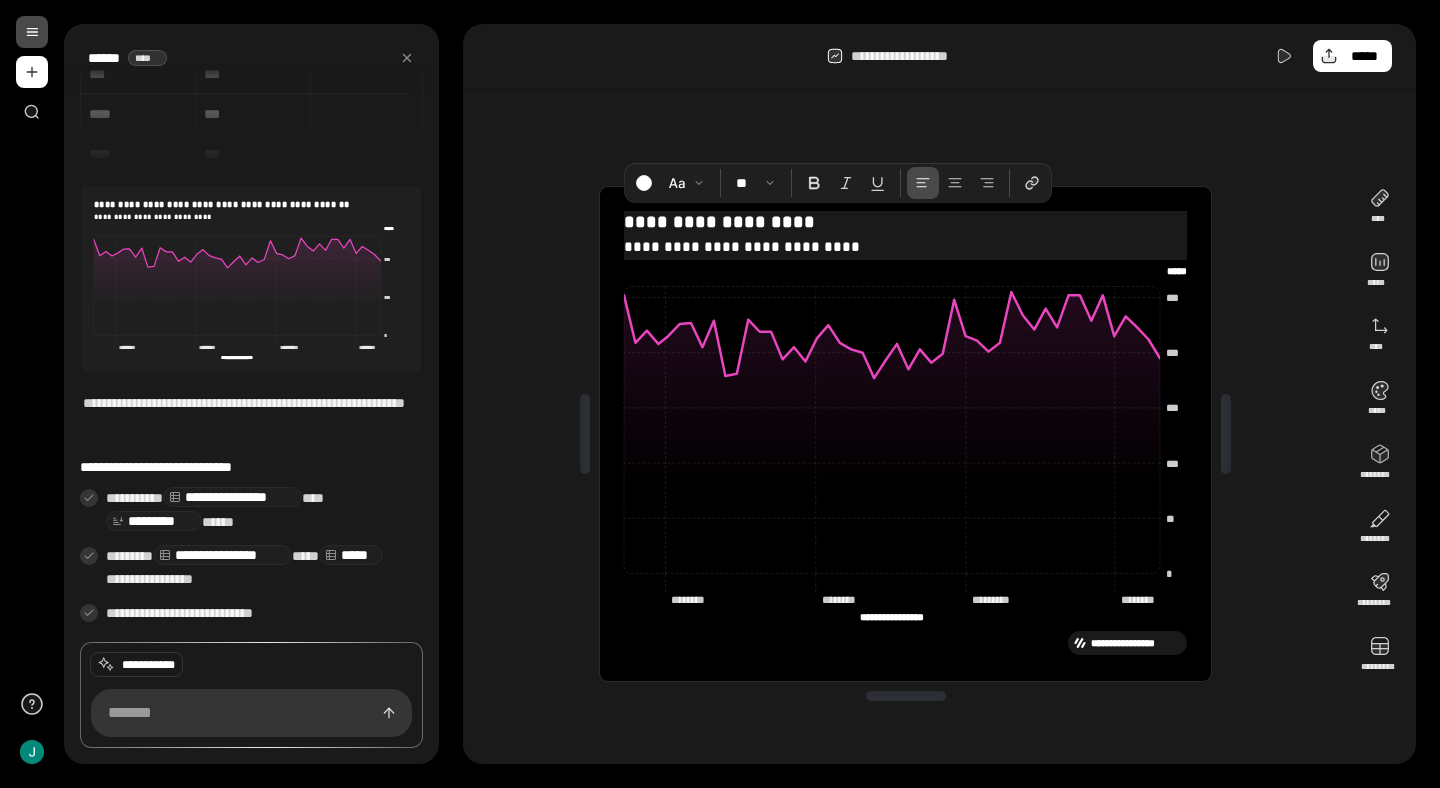click on "**********" at bounding box center (905, 247) 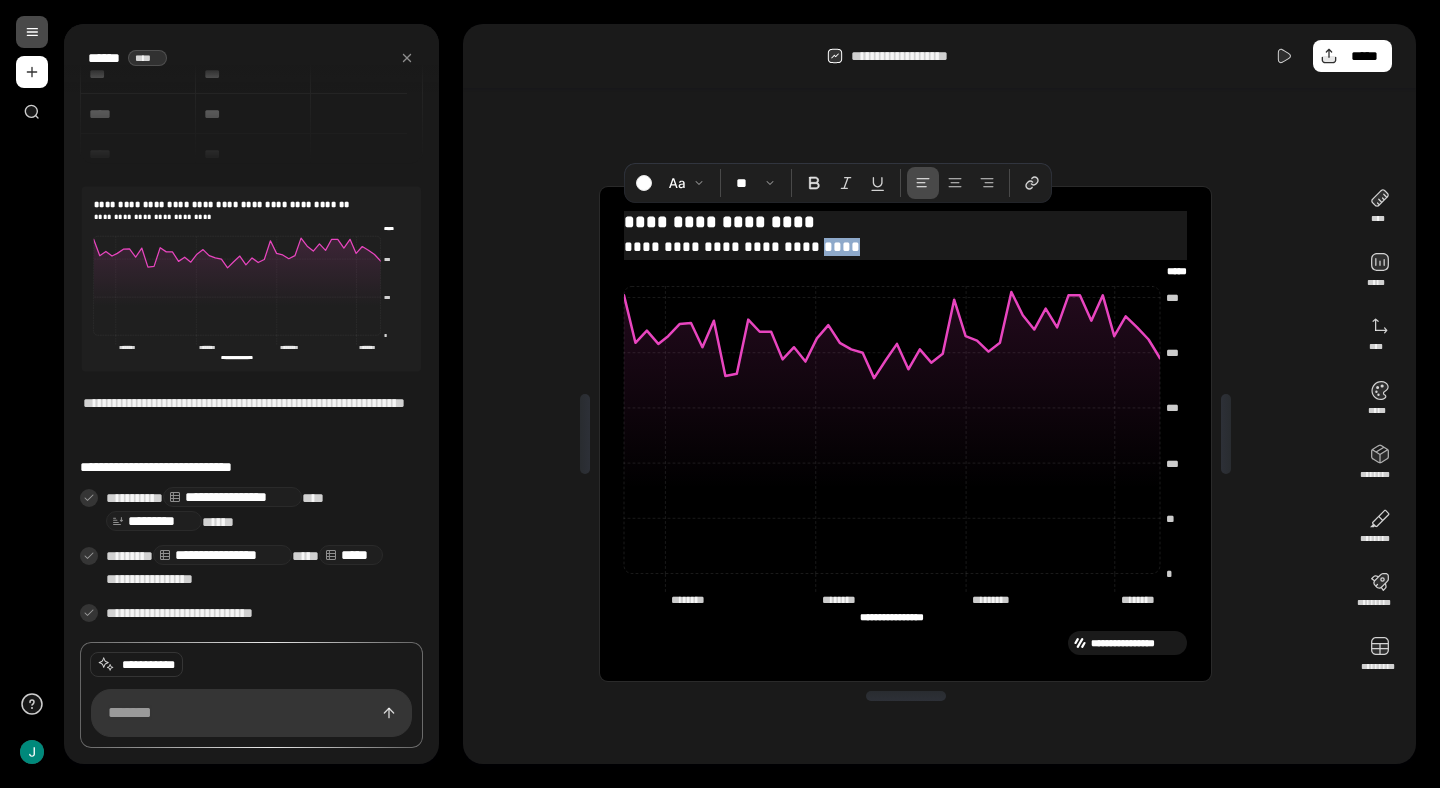 click on "**********" at bounding box center [905, 247] 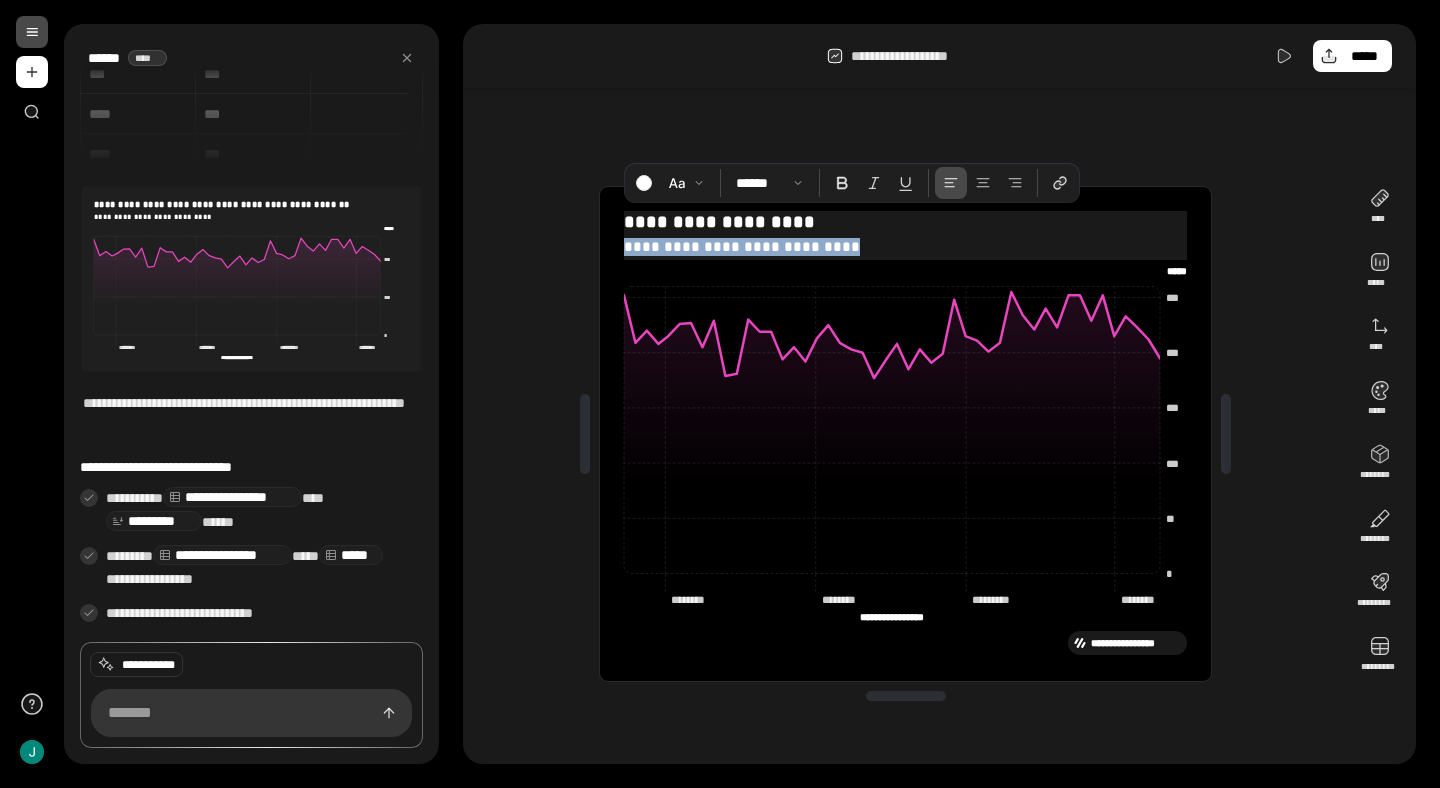 click on "**********" at bounding box center [905, 247] 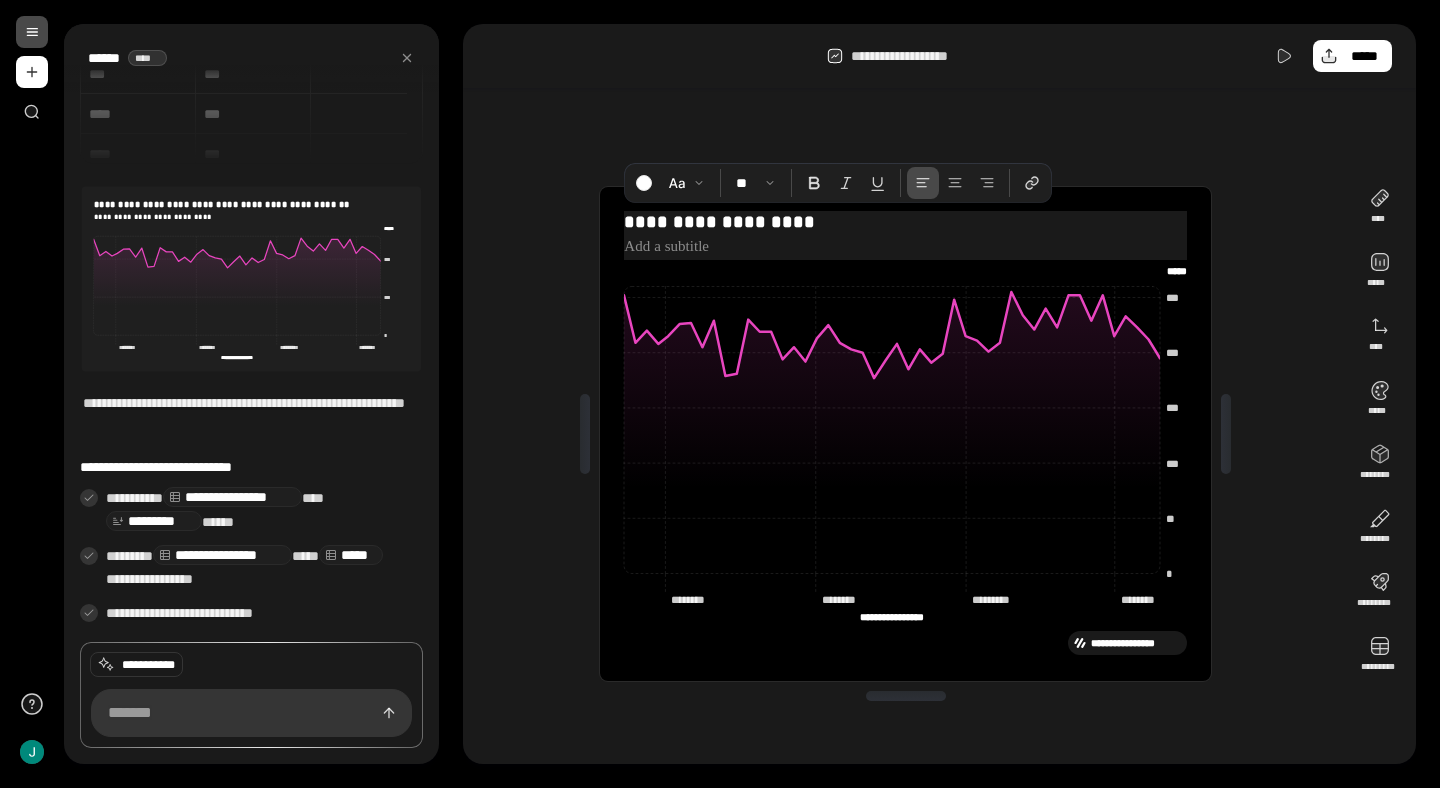 click at bounding box center [905, 247] 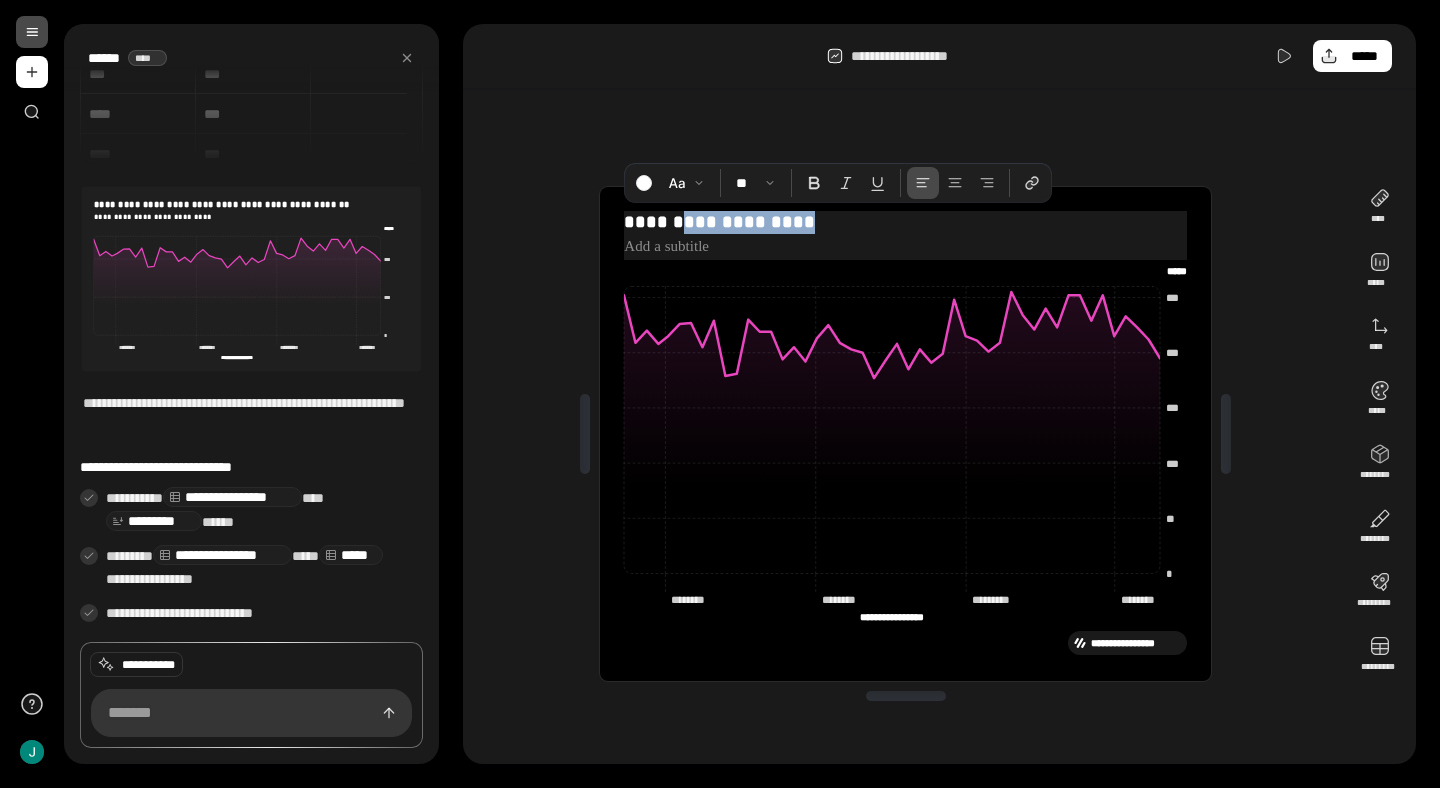 drag, startPoint x: 701, startPoint y: 221, endPoint x: 903, endPoint y: 225, distance: 202.0396 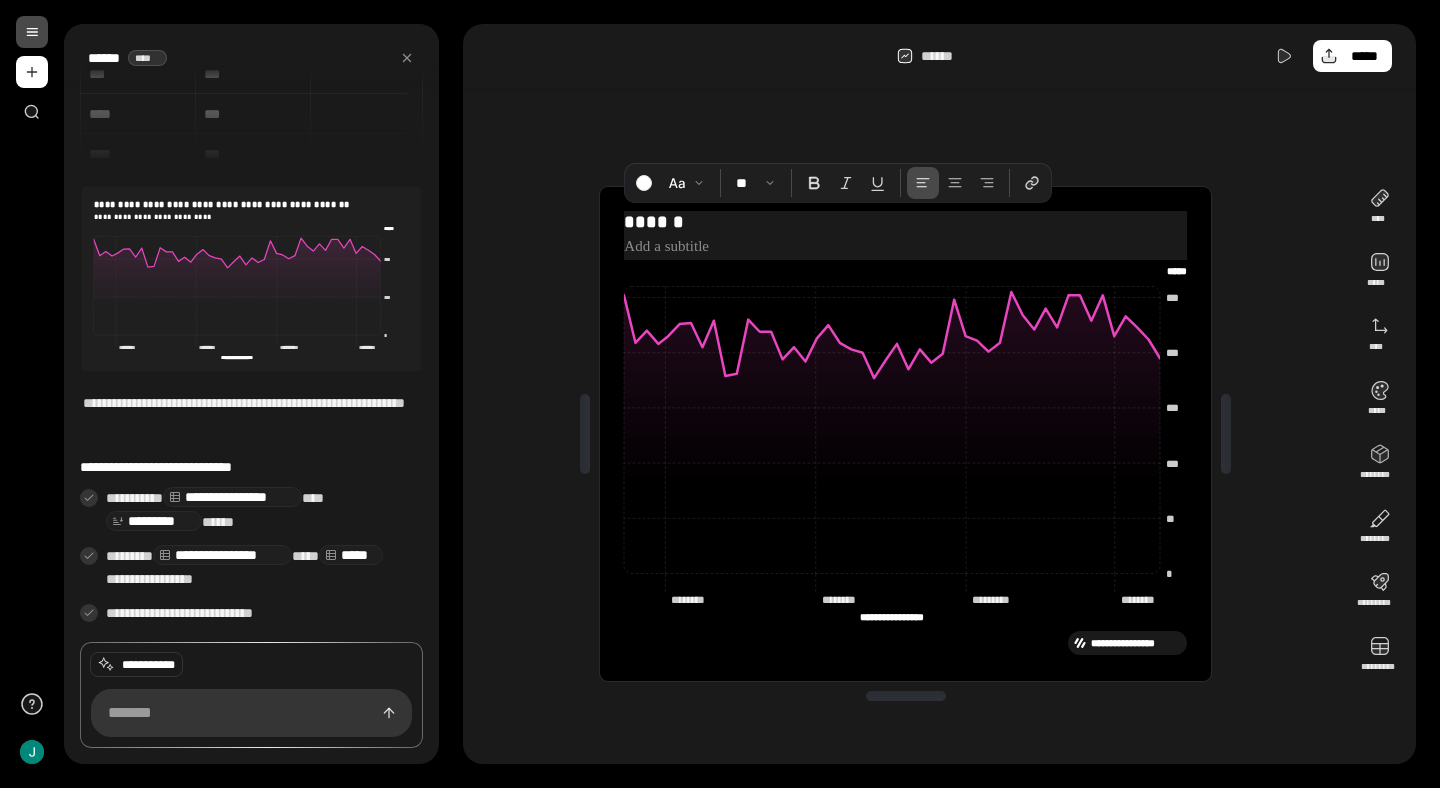 click at bounding box center (905, 247) 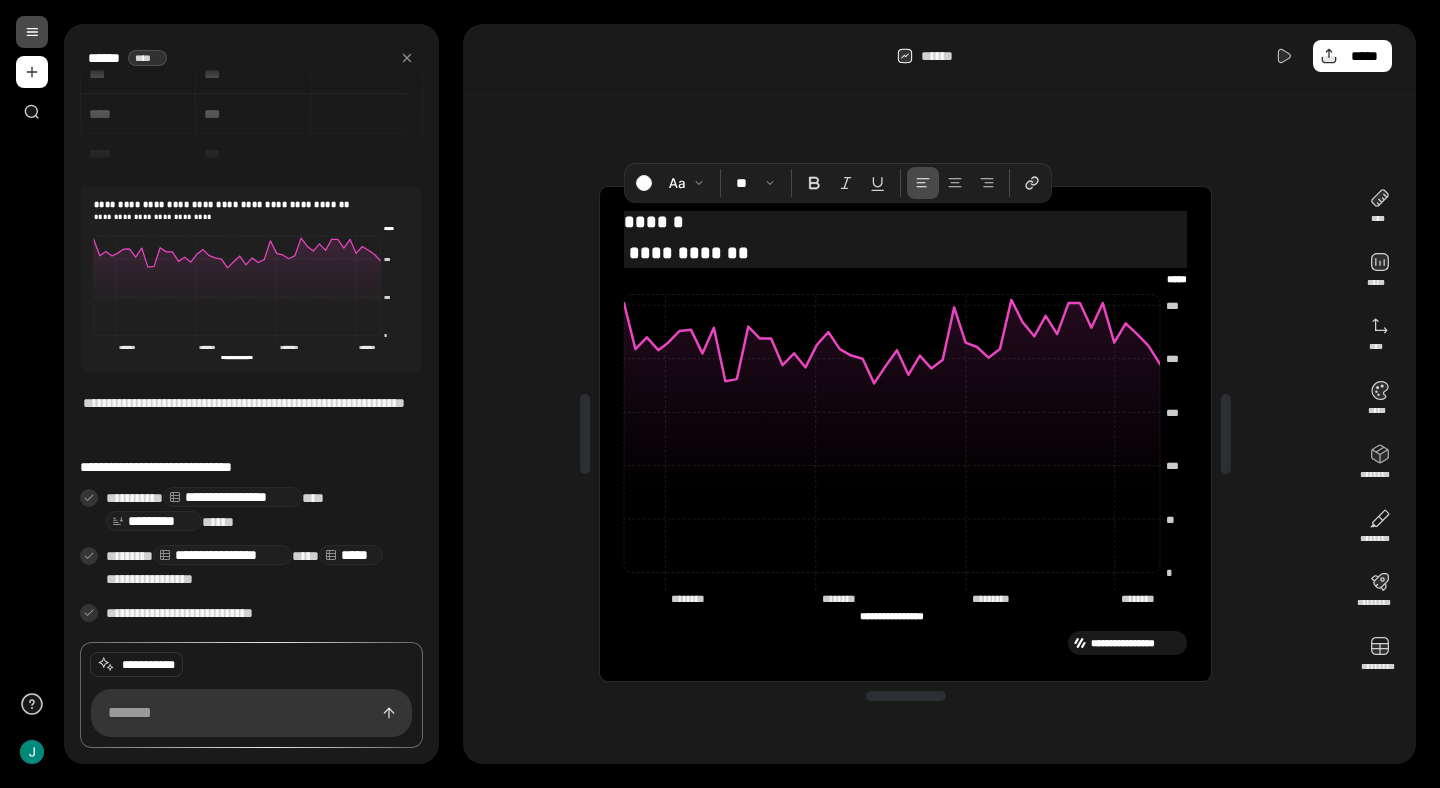 click on "******" at bounding box center [905, 222] 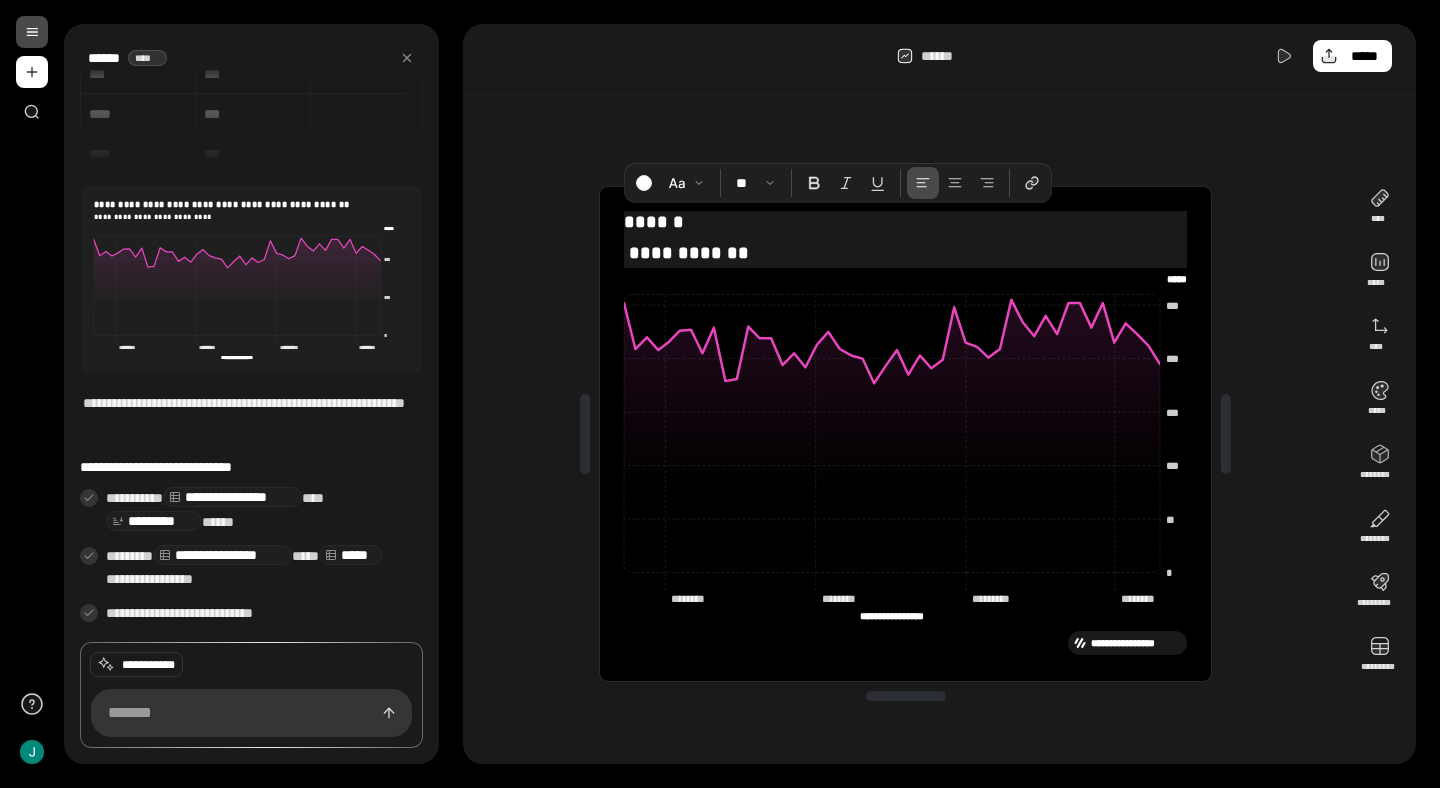 click on "******" at bounding box center [905, 222] 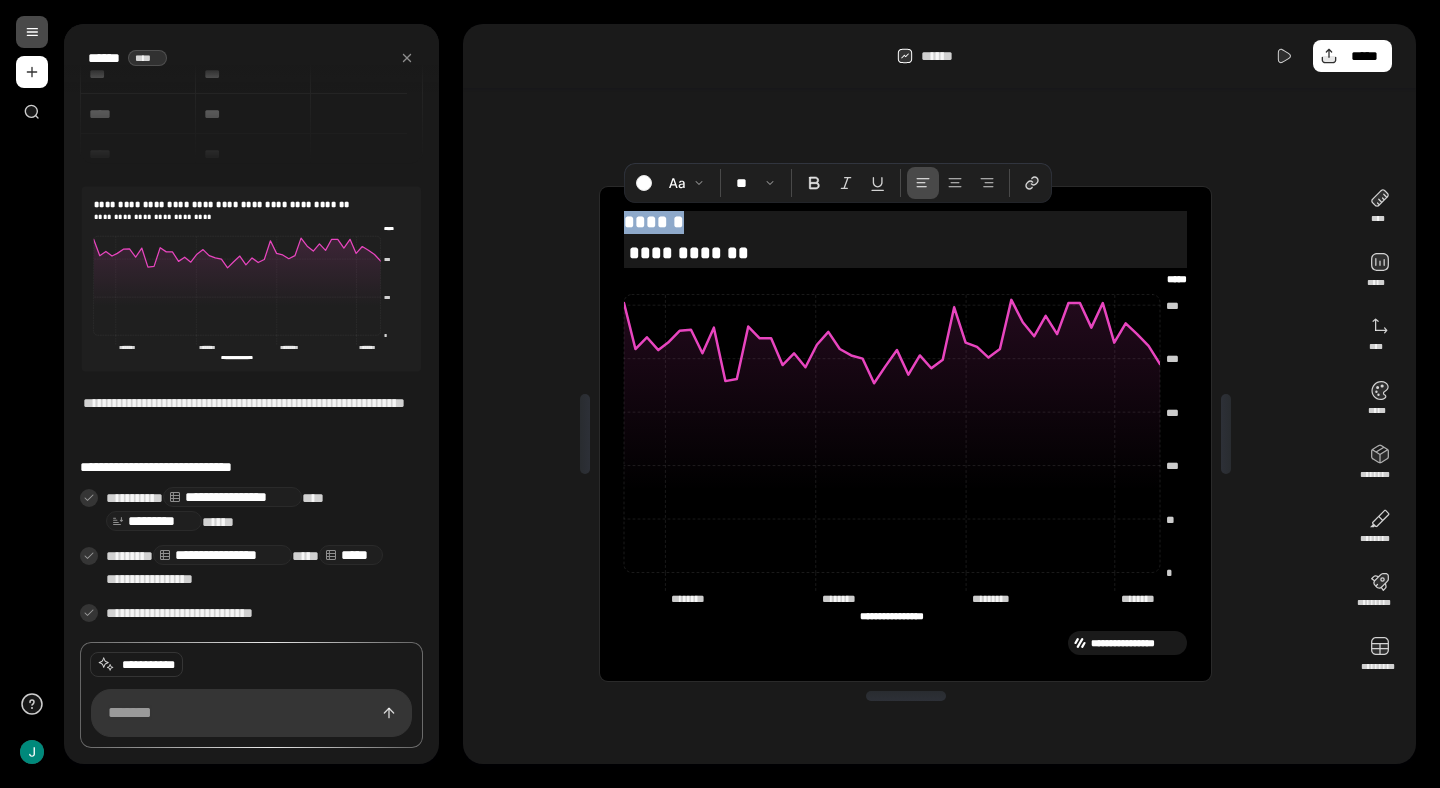 click on "******" at bounding box center (905, 222) 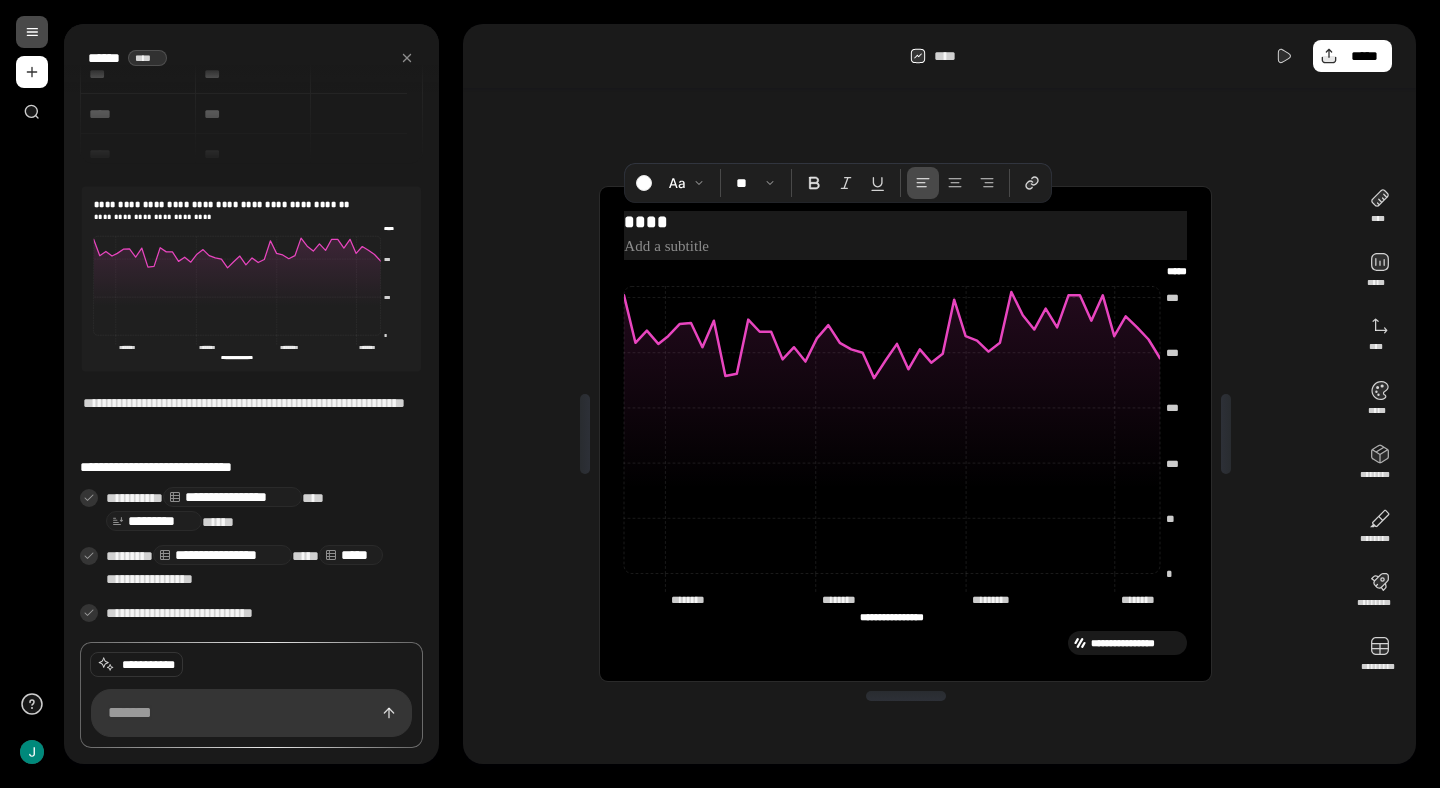 click at bounding box center [905, 247] 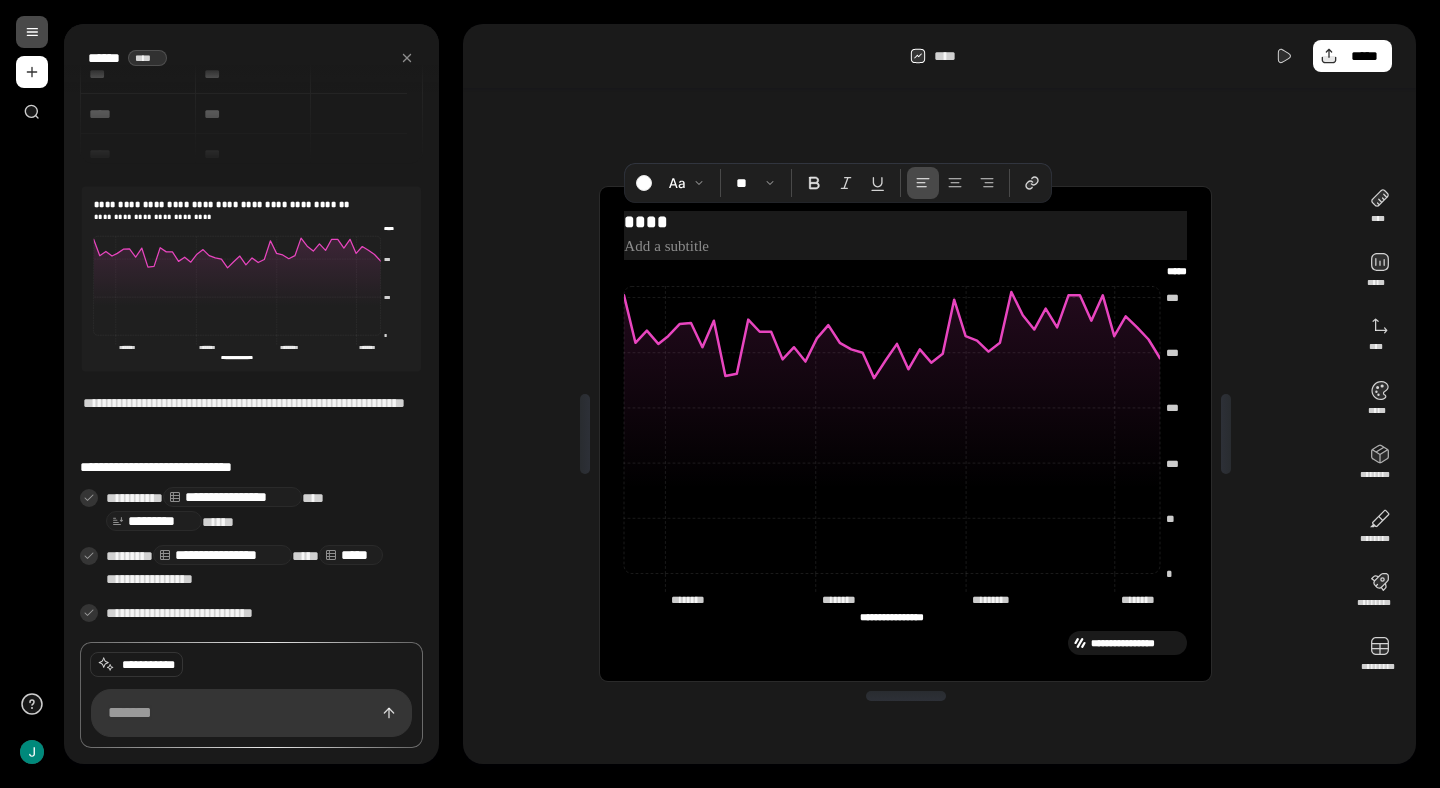 click on "****" at bounding box center (905, 222) 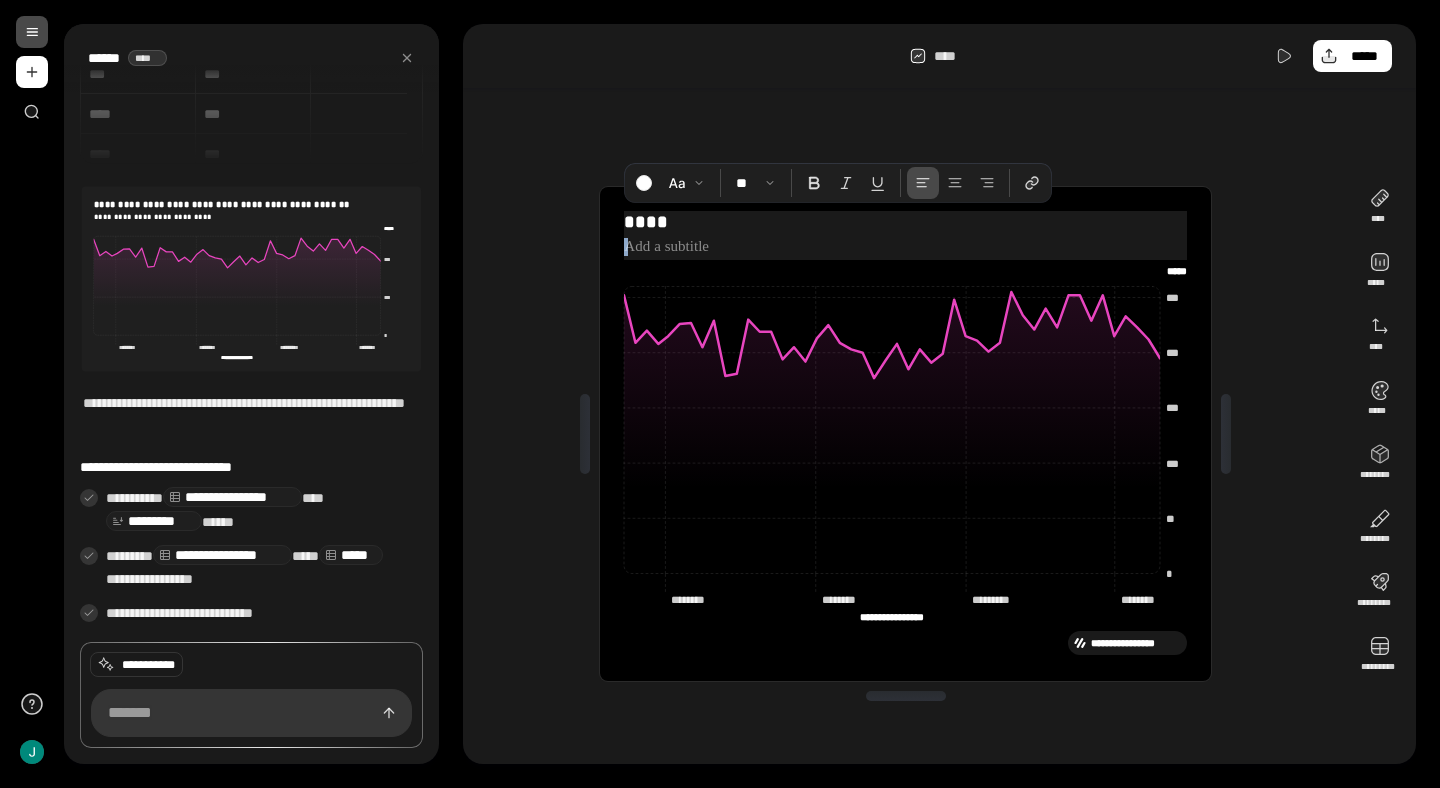 click on "****" at bounding box center (905, 222) 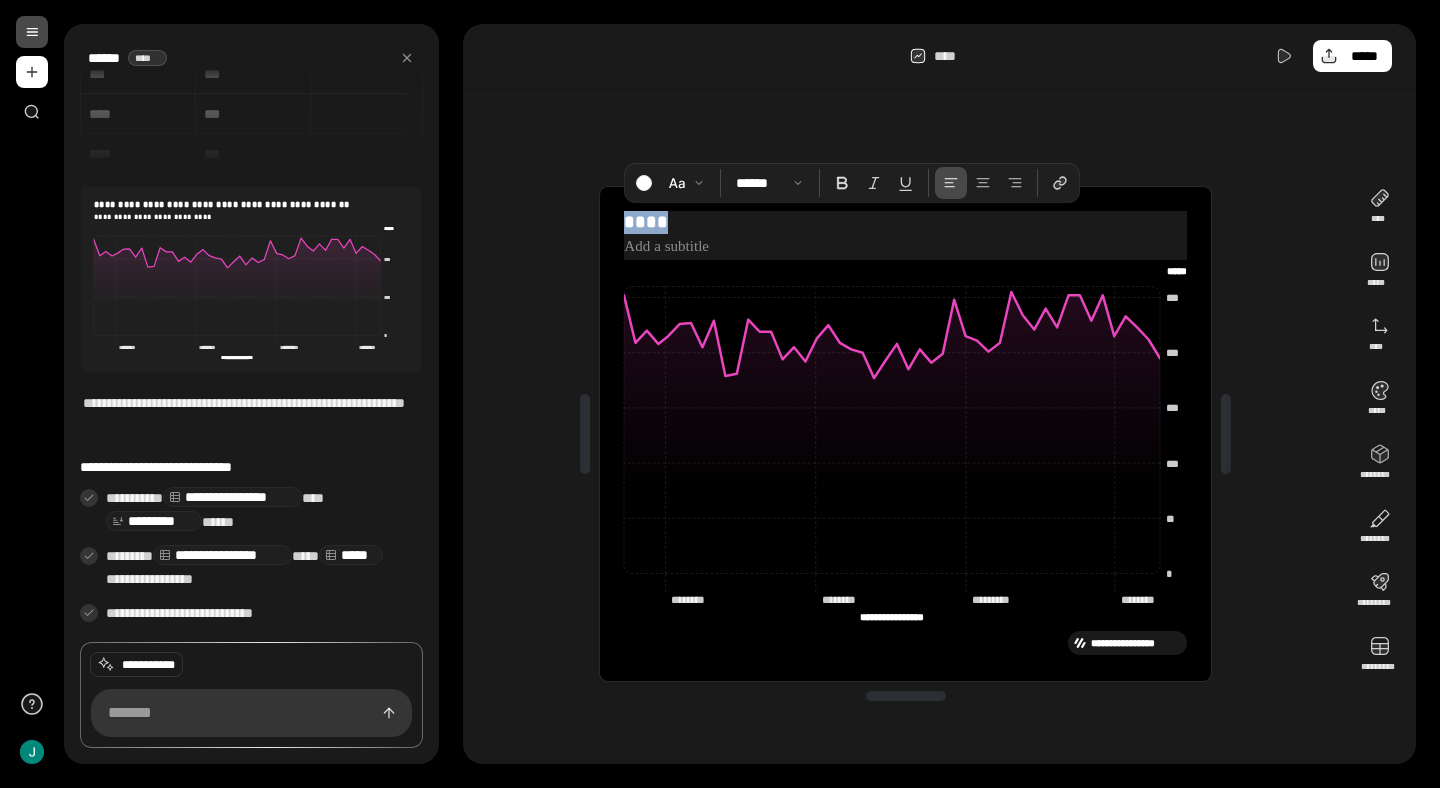 click on "****" at bounding box center [905, 222] 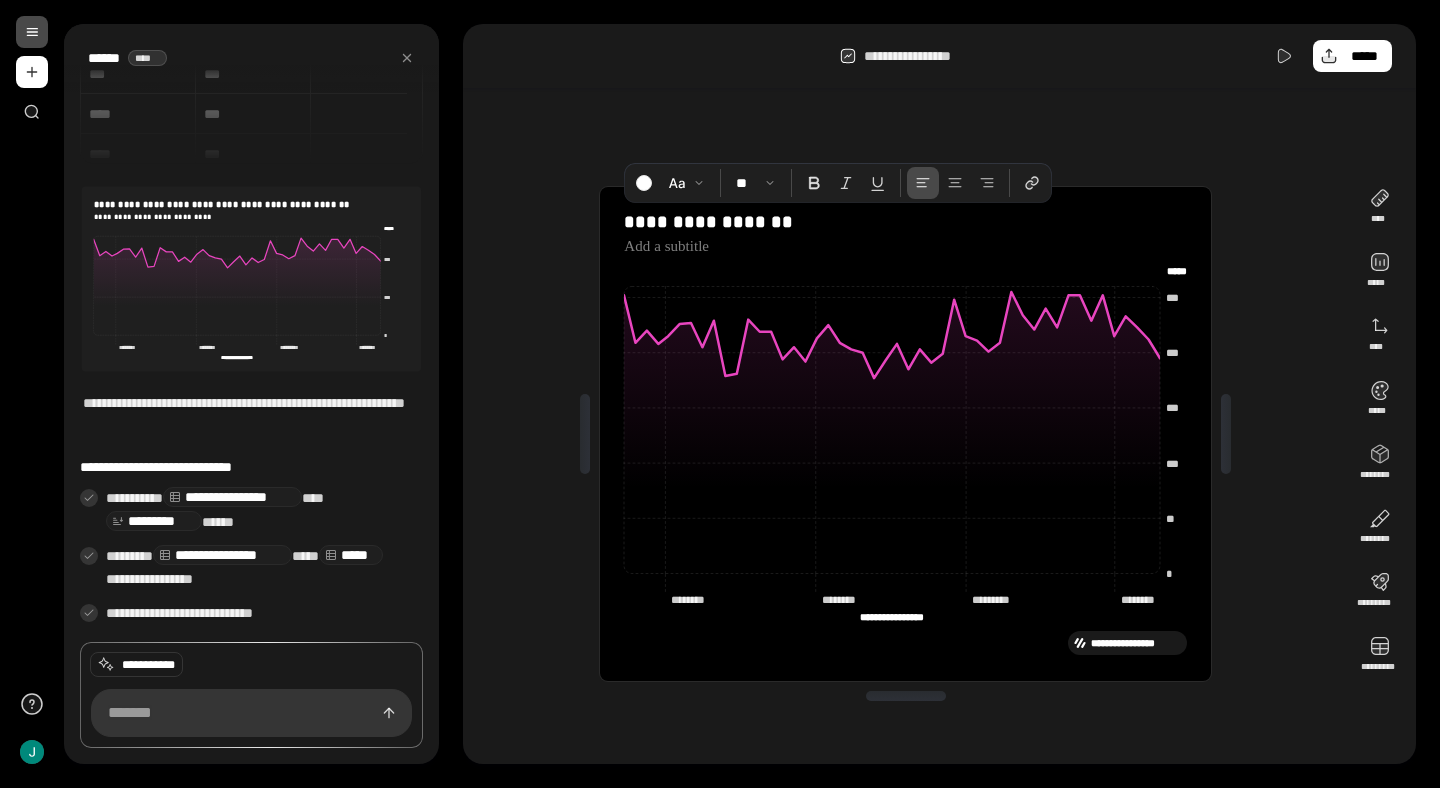 click on "**********" at bounding box center [905, 434] 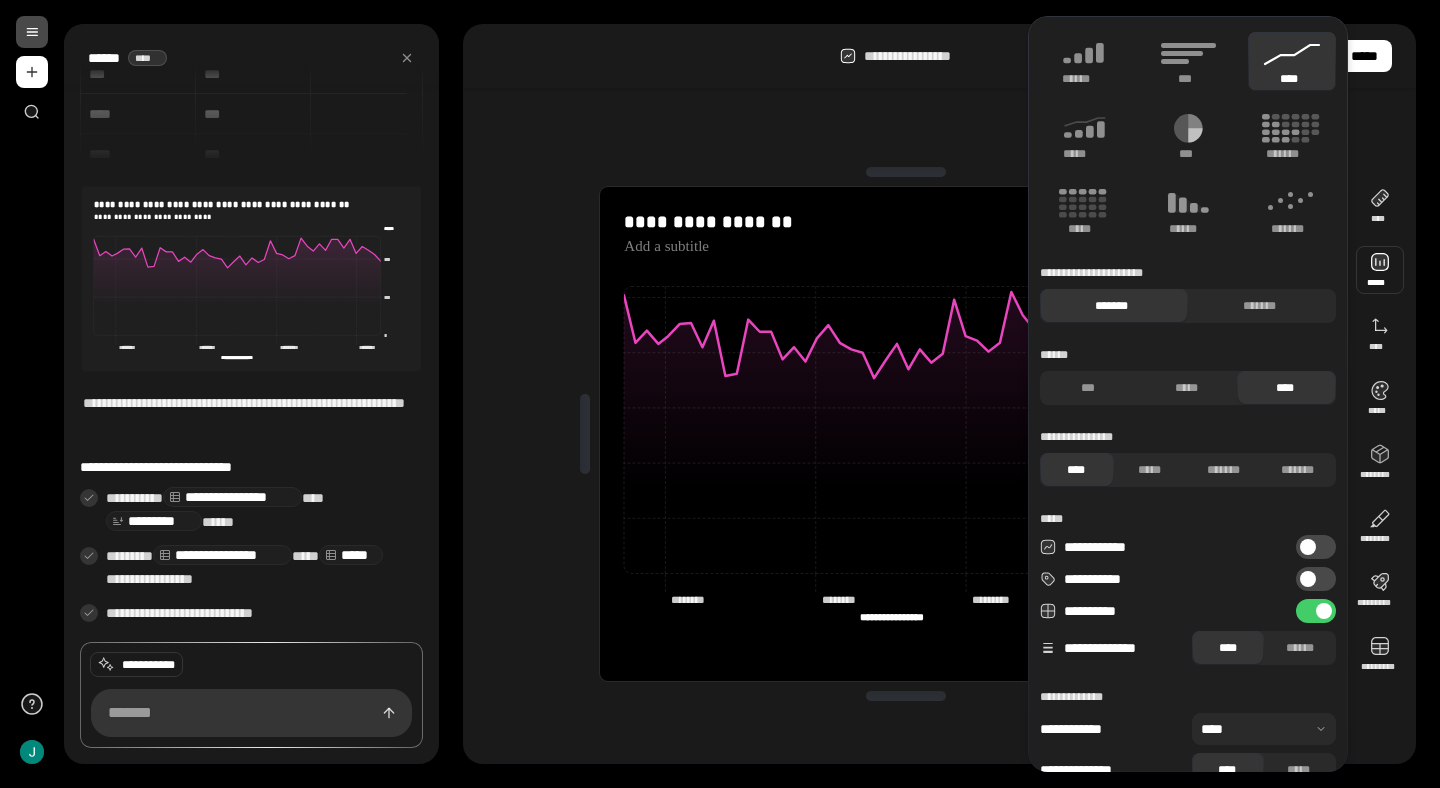 click at bounding box center [1380, 270] 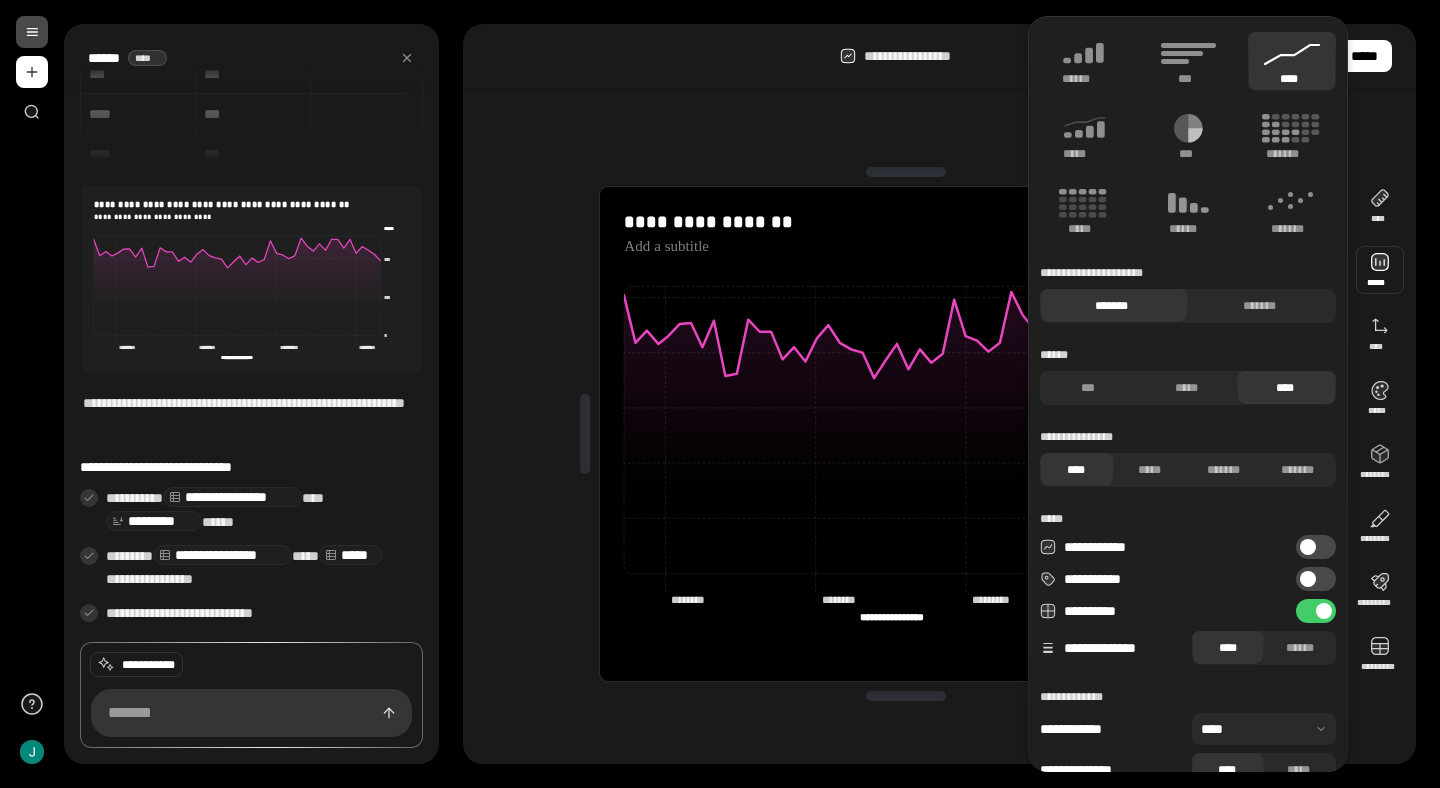 click on "****** ****" at bounding box center (251, 58) 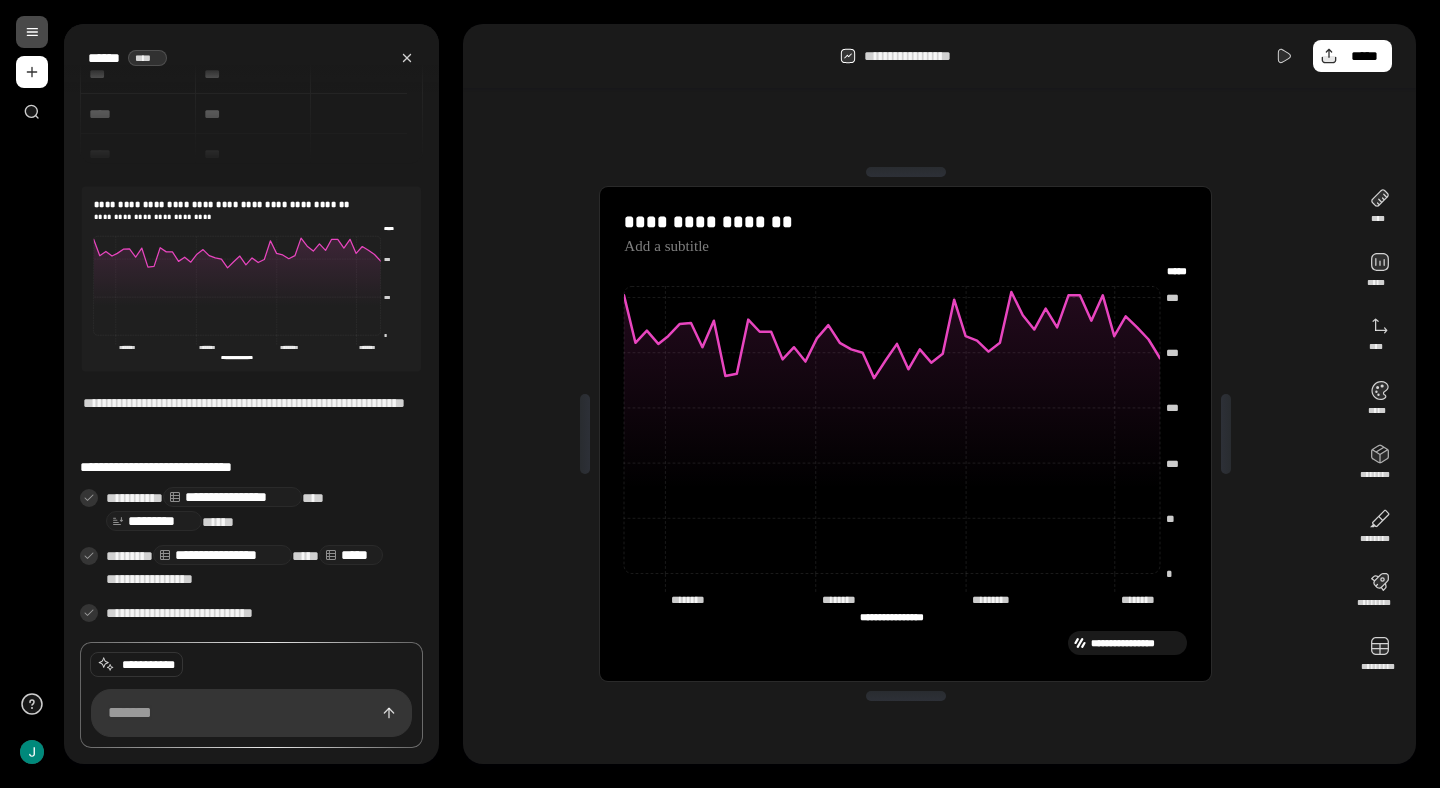 click 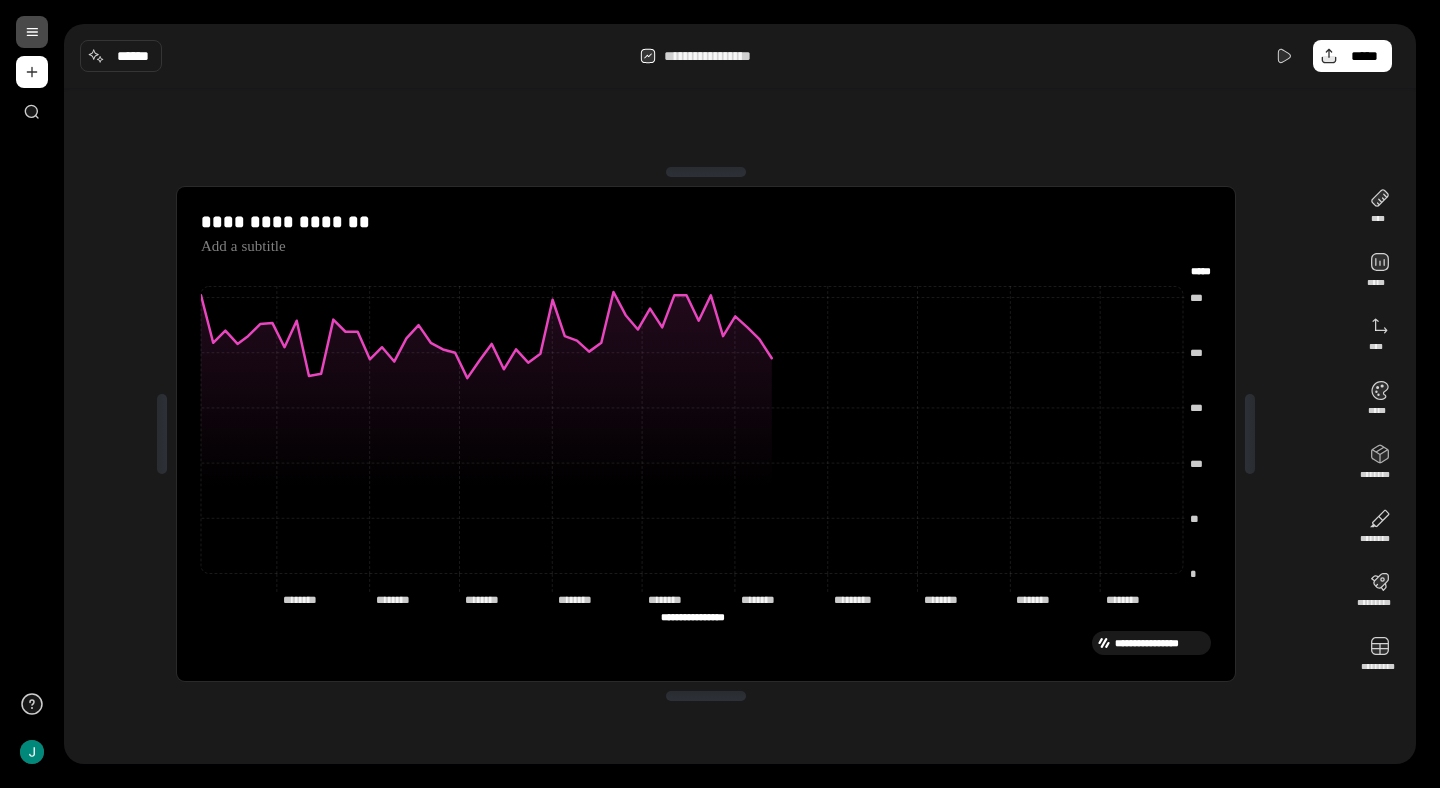 click at bounding box center (162, 434) 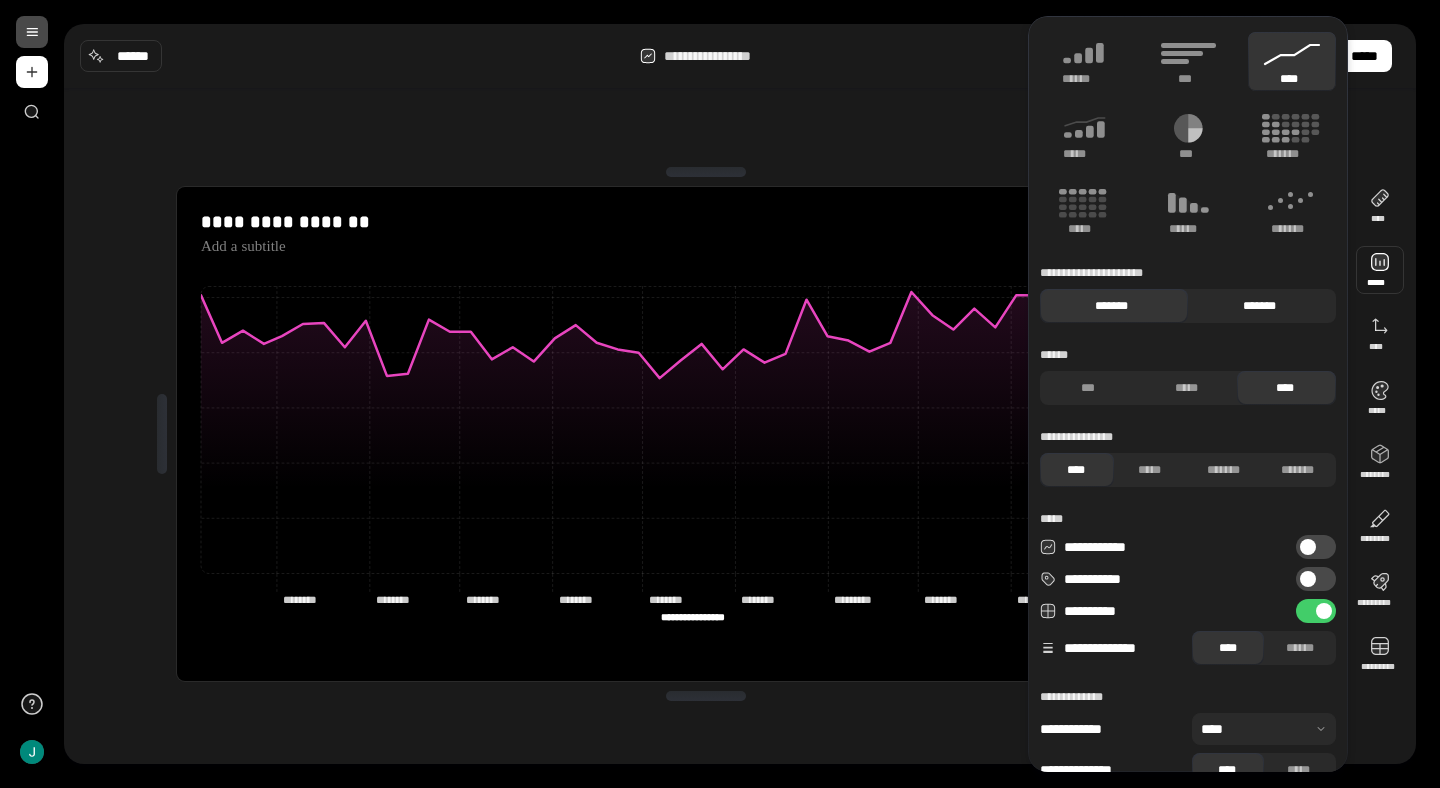 click on "*******" at bounding box center (1259, 306) 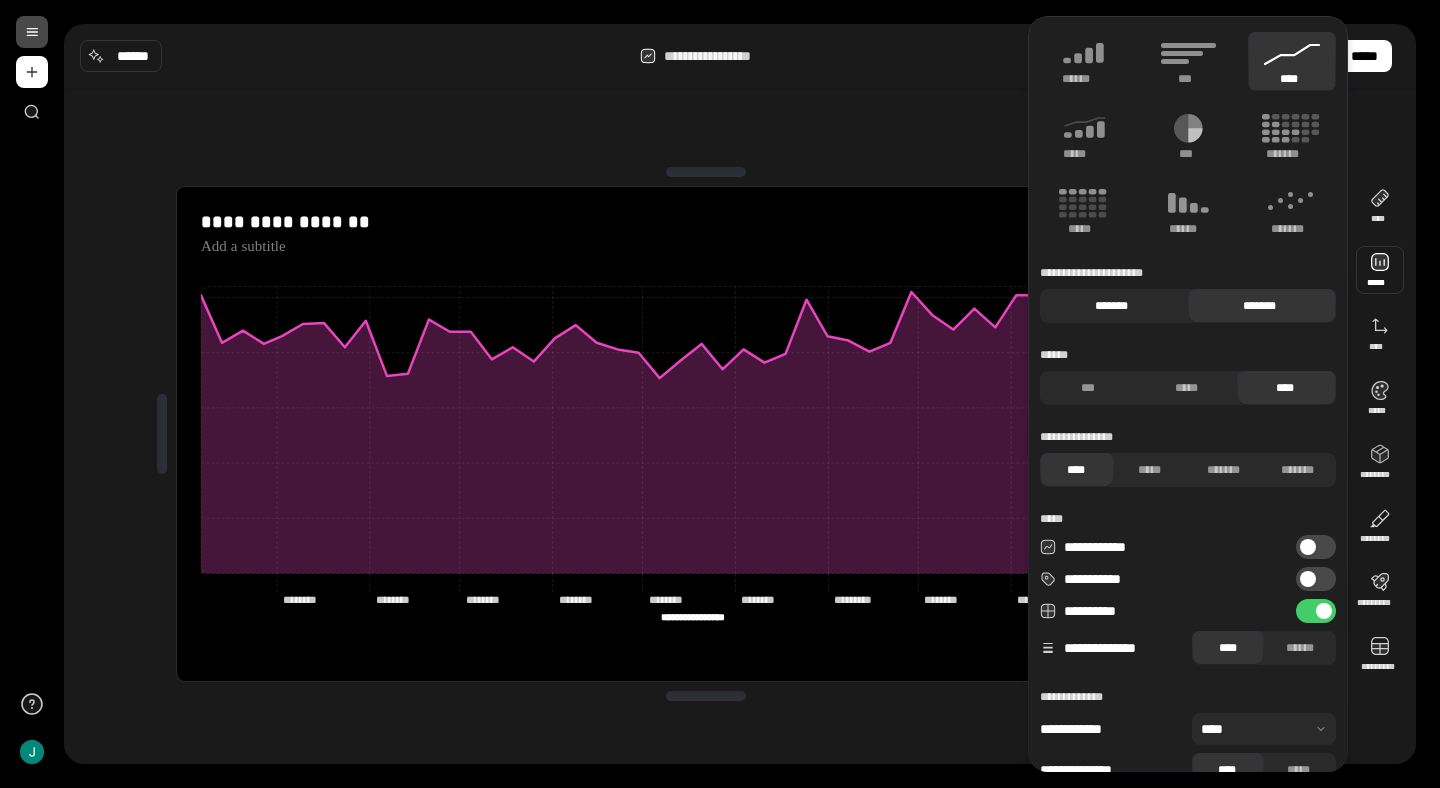click on "*******" at bounding box center [1111, 306] 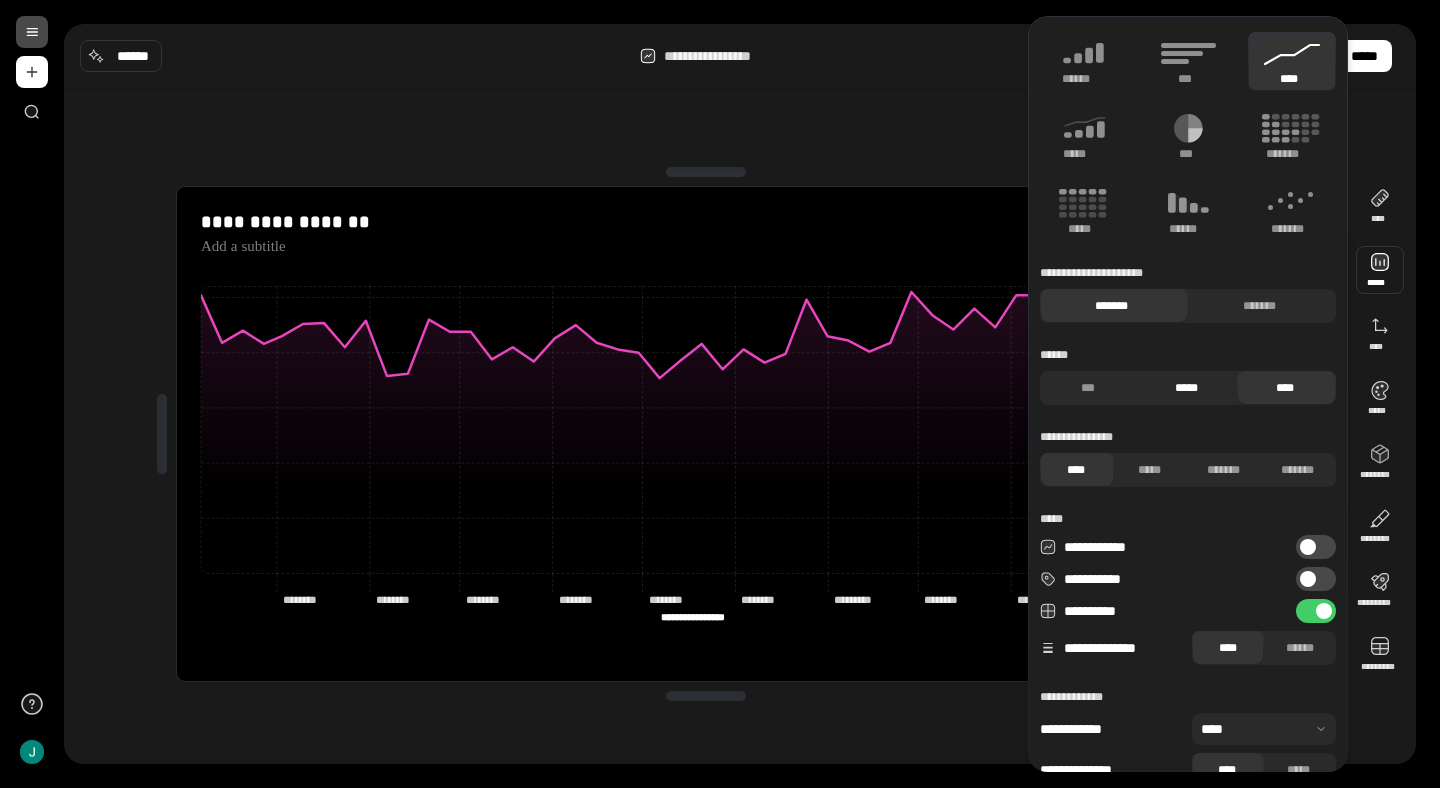 click on "*****" at bounding box center [1186, 388] 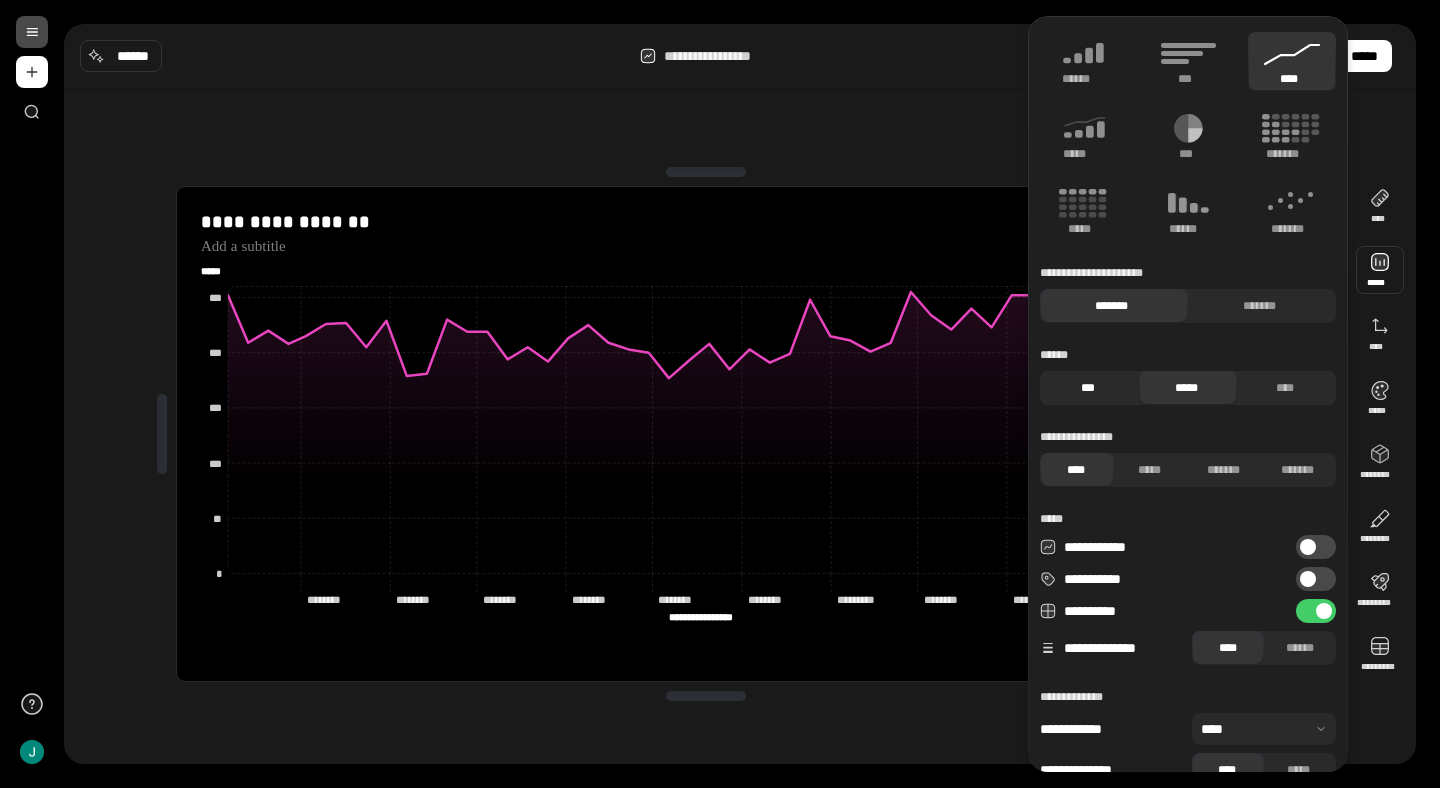 click on "***" at bounding box center (1087, 388) 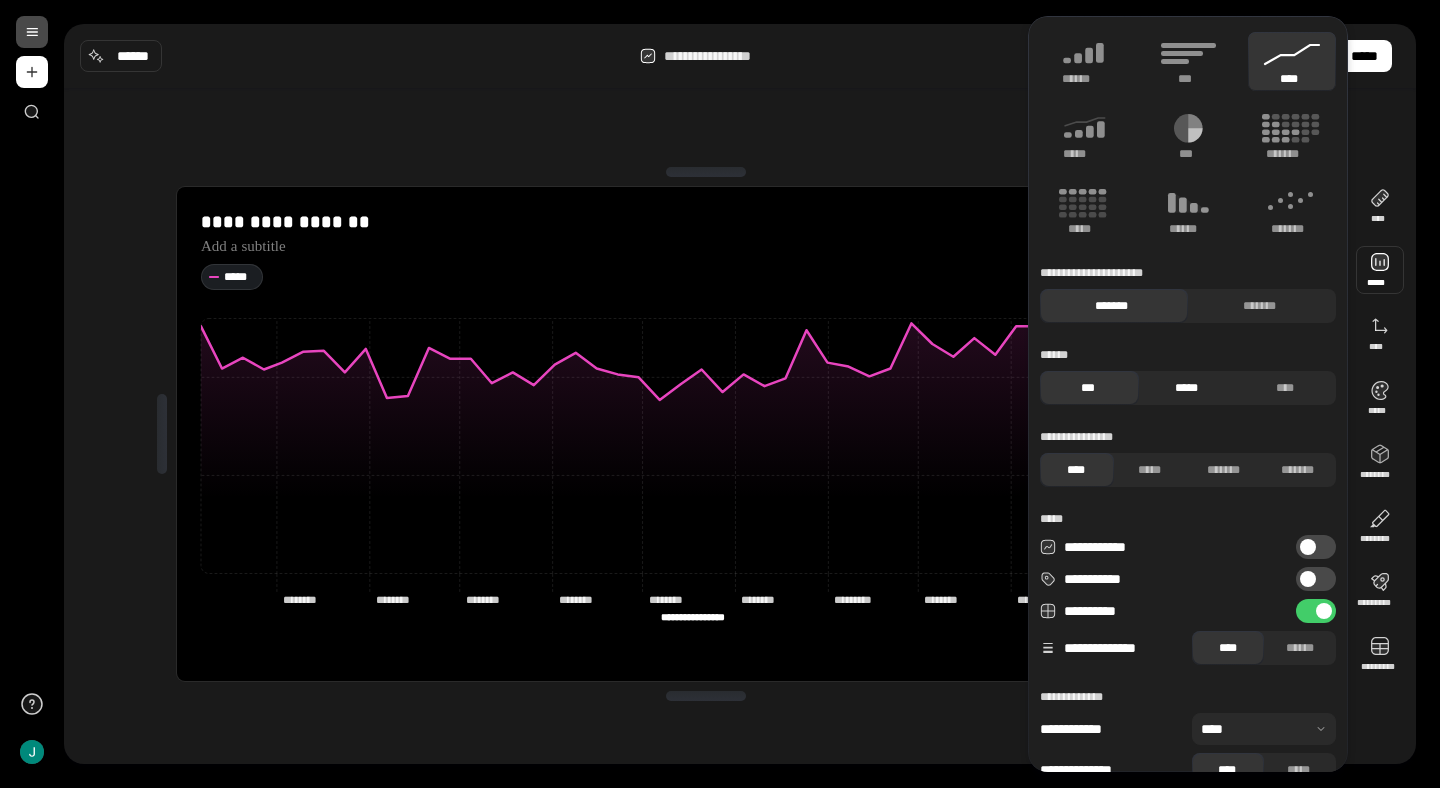 click on "*****" at bounding box center [1188, 388] 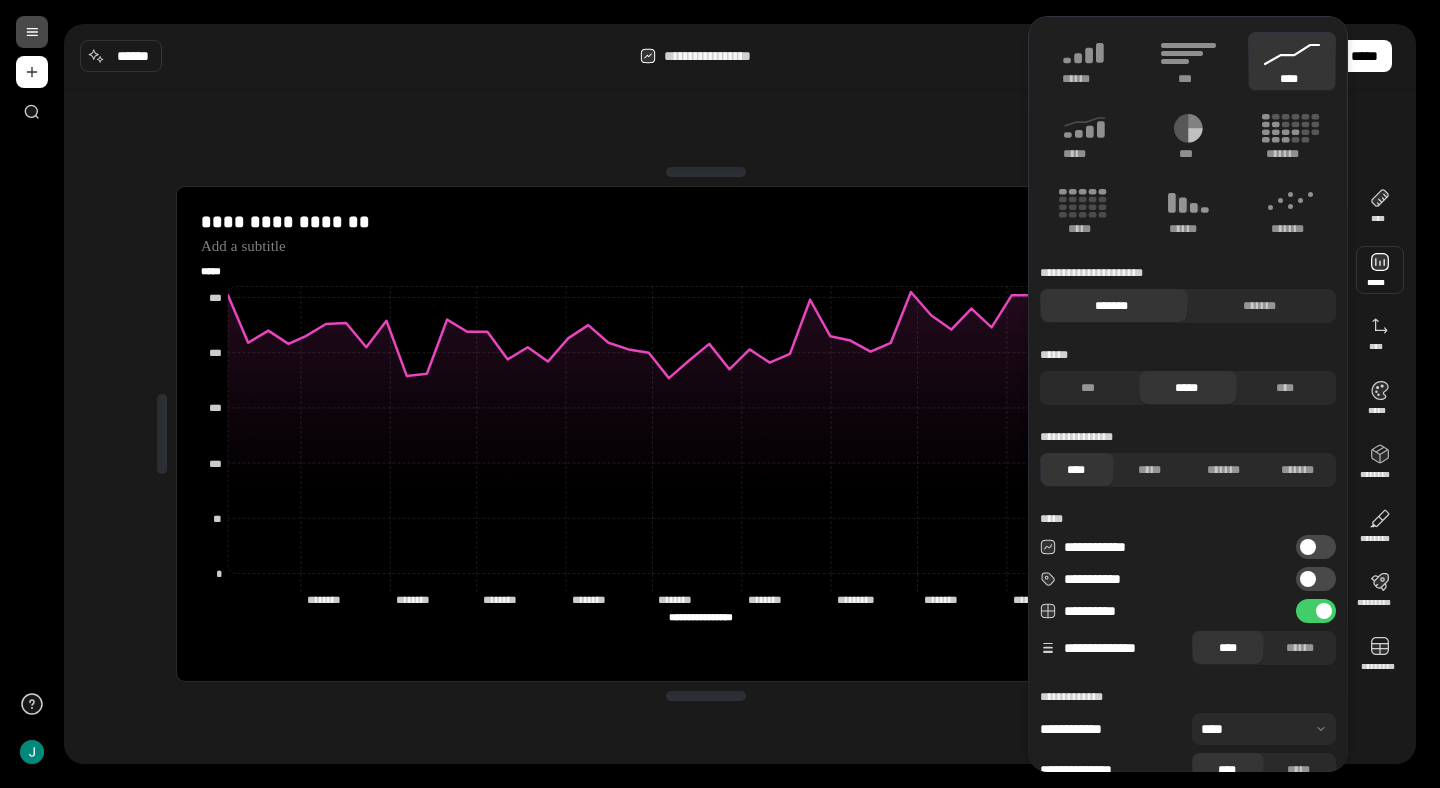 drag, startPoint x: 1283, startPoint y: 392, endPoint x: 1123, endPoint y: 487, distance: 186.07794 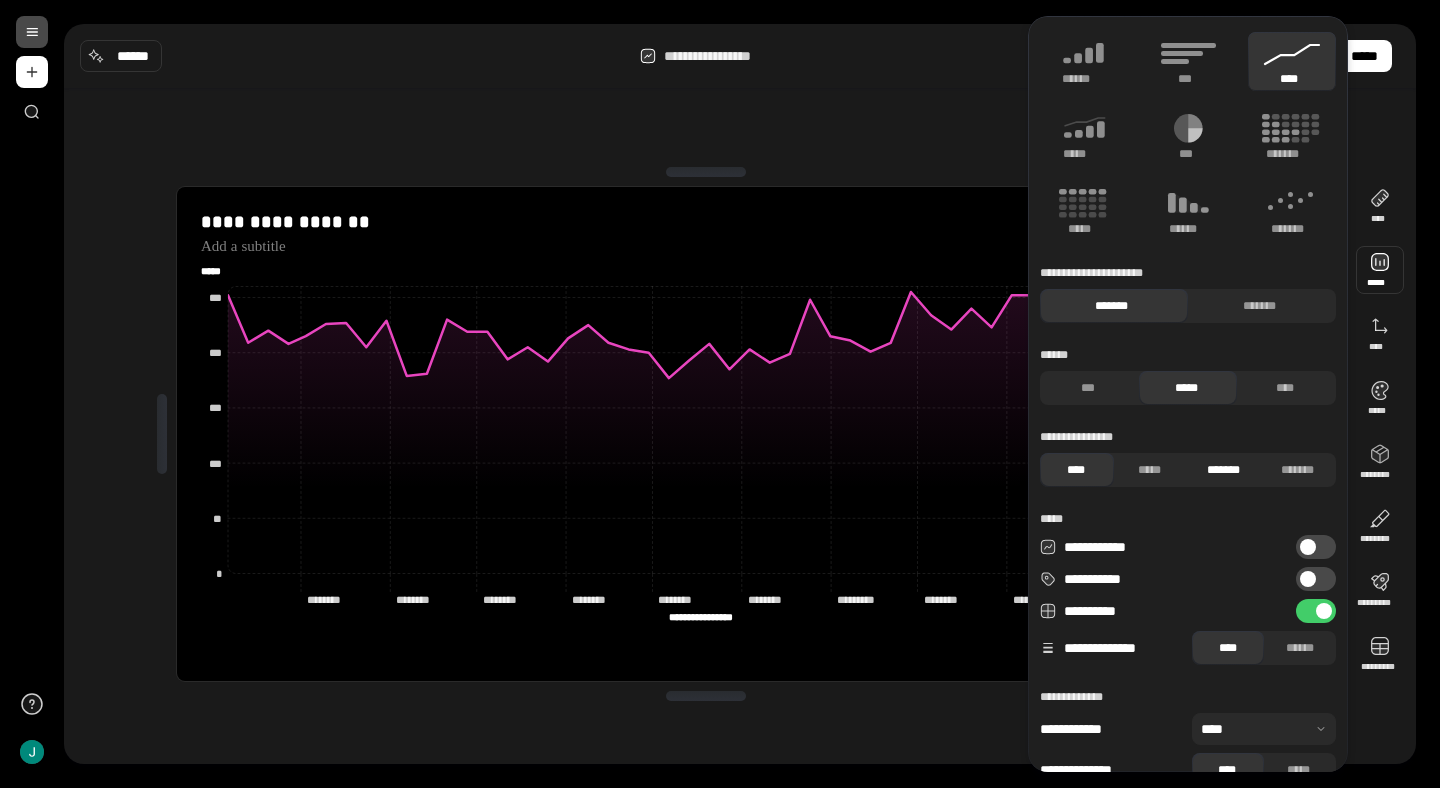 click on "*******" at bounding box center (1223, 470) 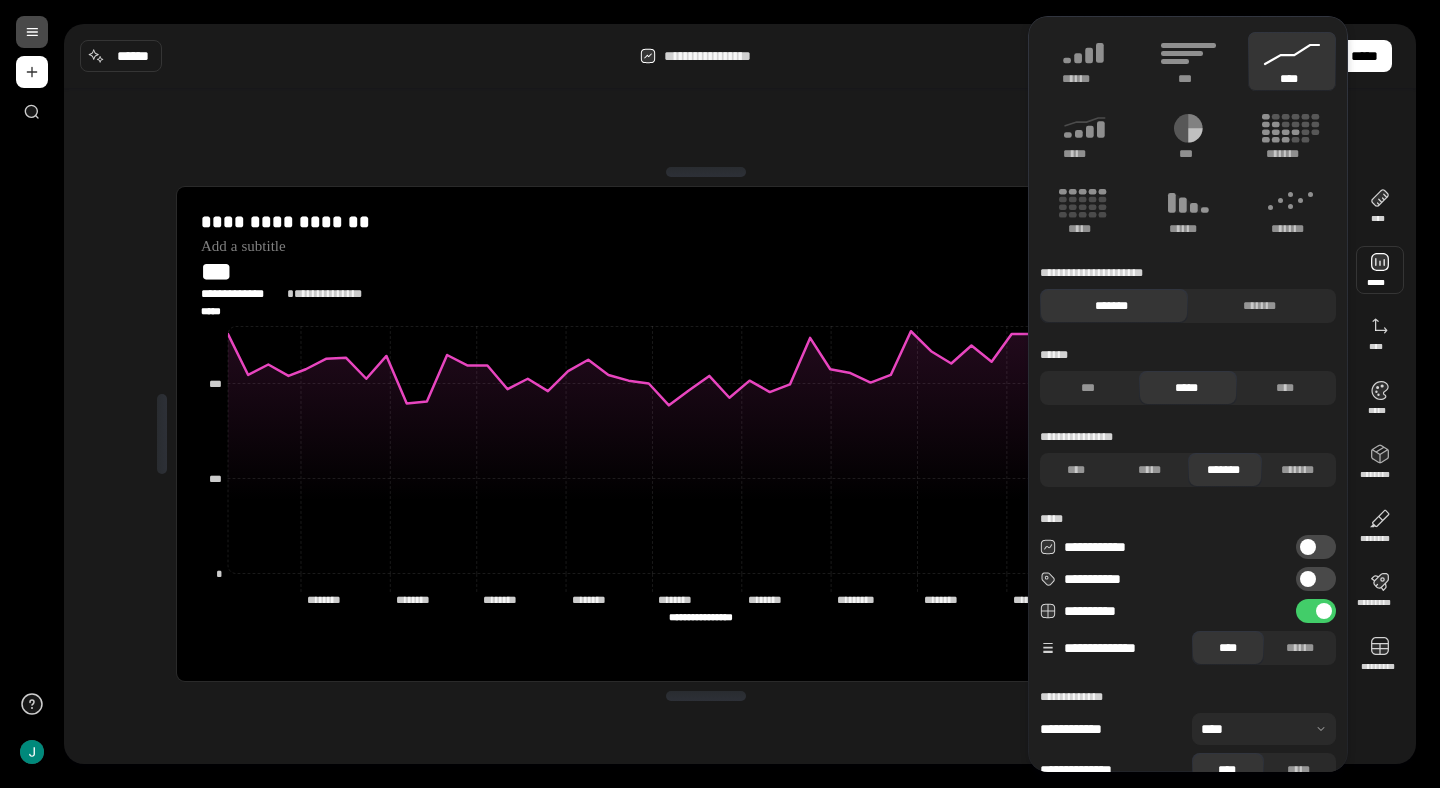 click on "**********" at bounding box center [242, 294] 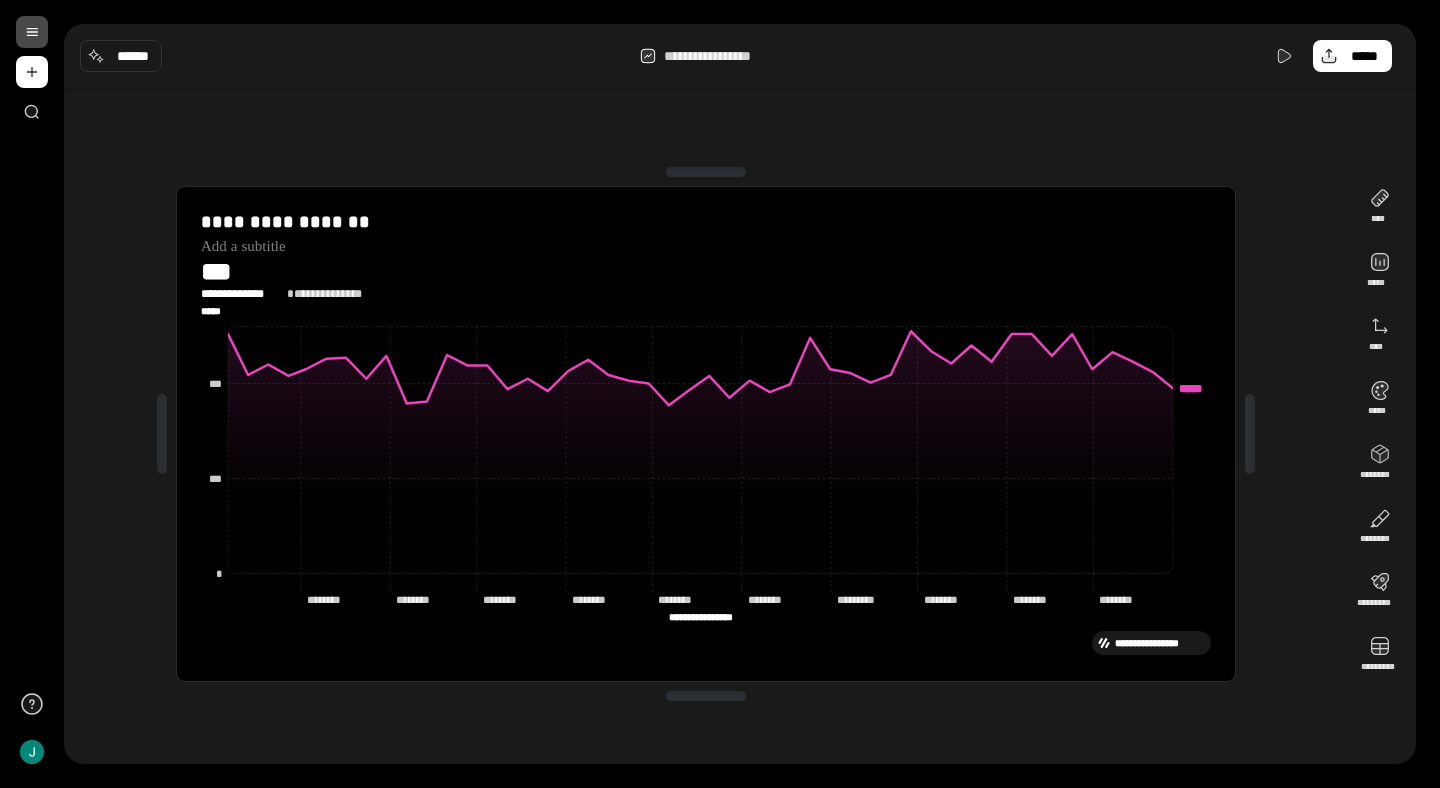 click on "**********" at bounding box center (336, 294) 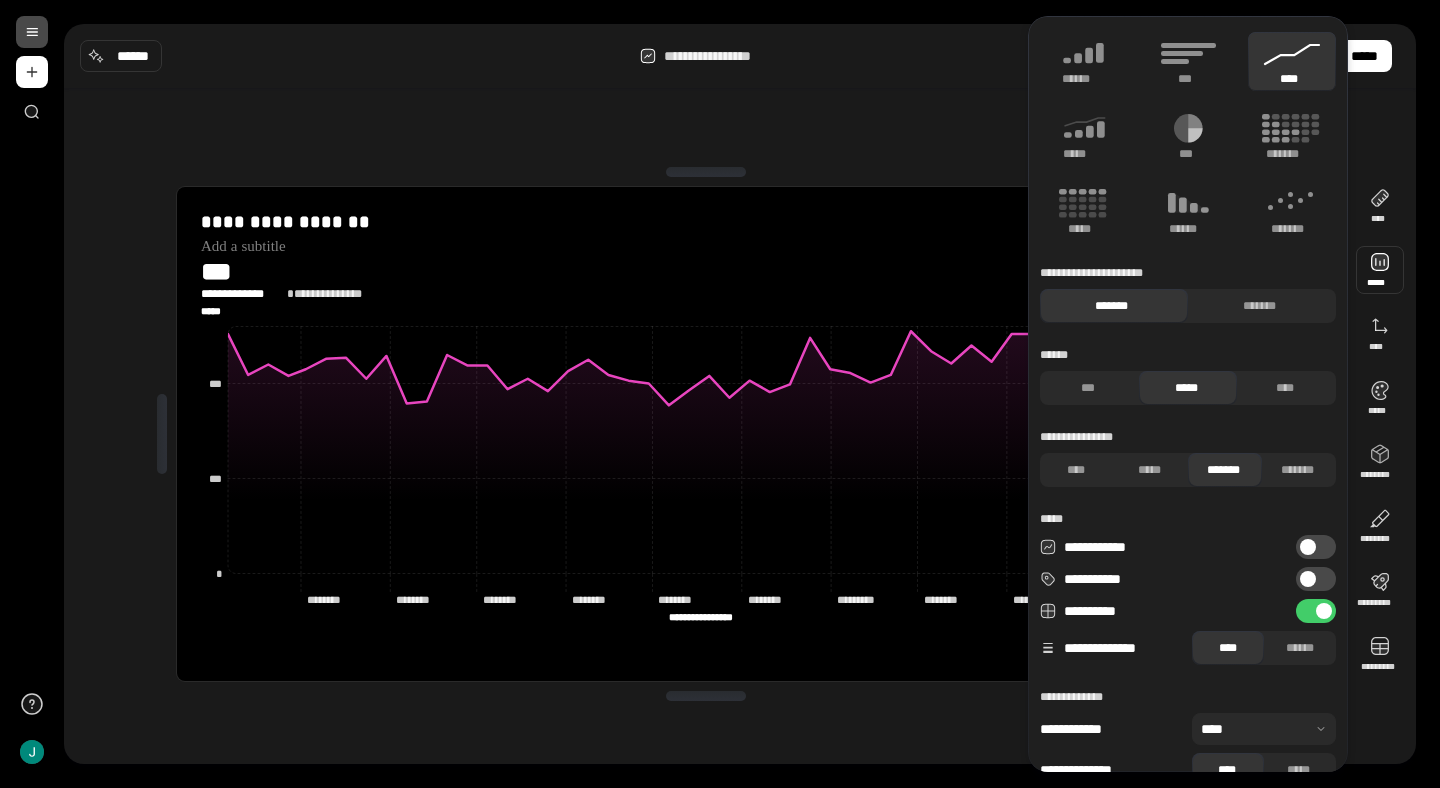 click at bounding box center (1308, 547) 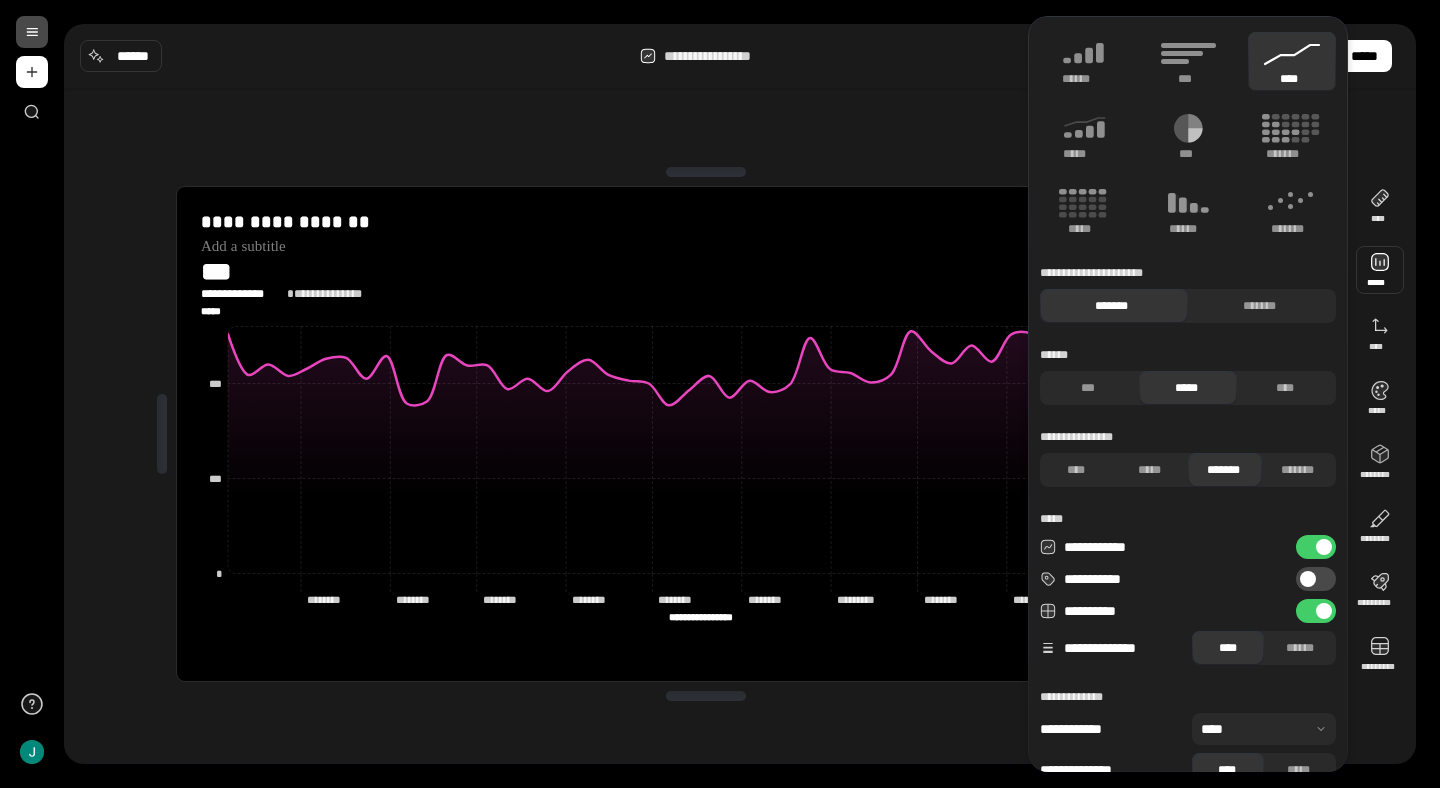 click on "**********" at bounding box center (1316, 547) 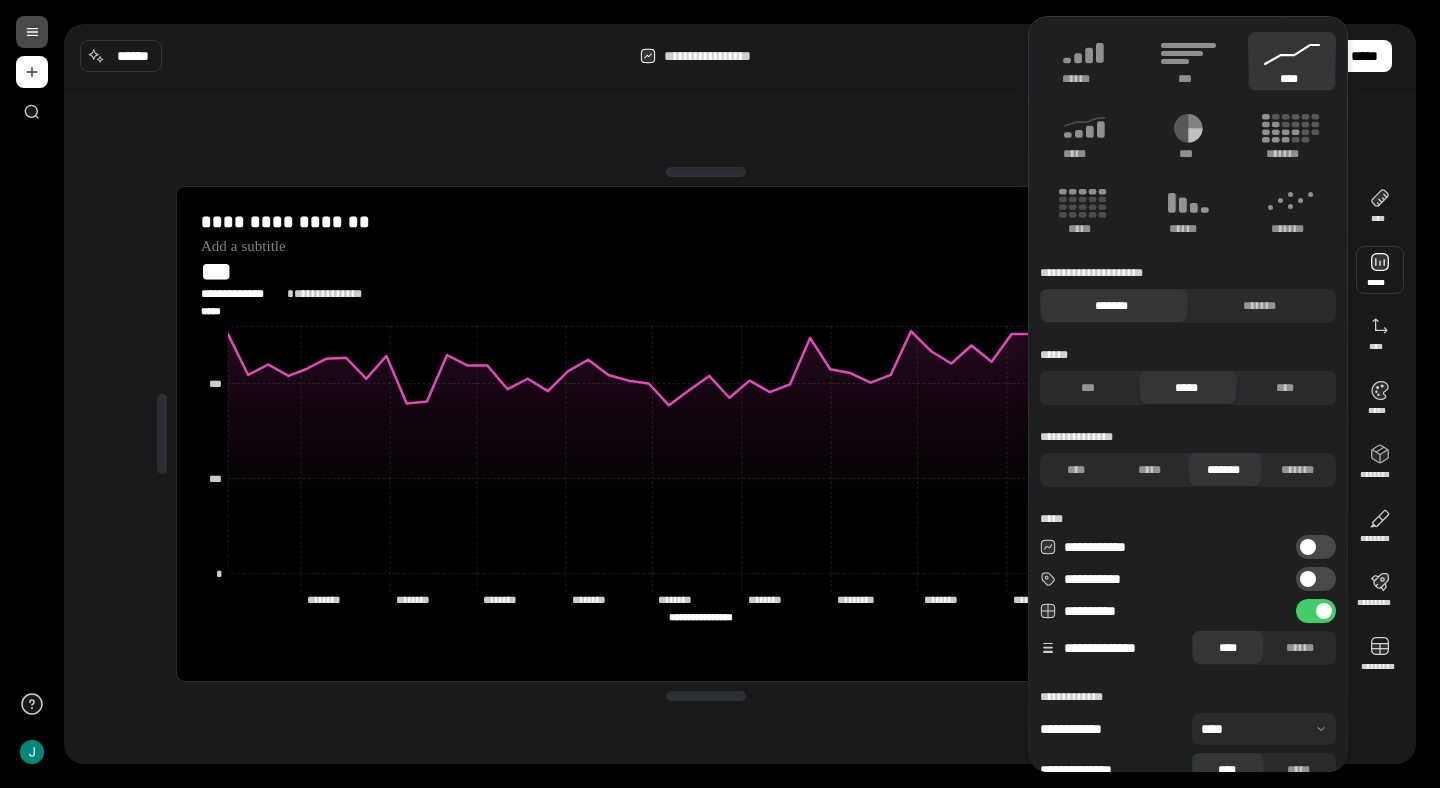 click on "**********" at bounding box center [1316, 611] 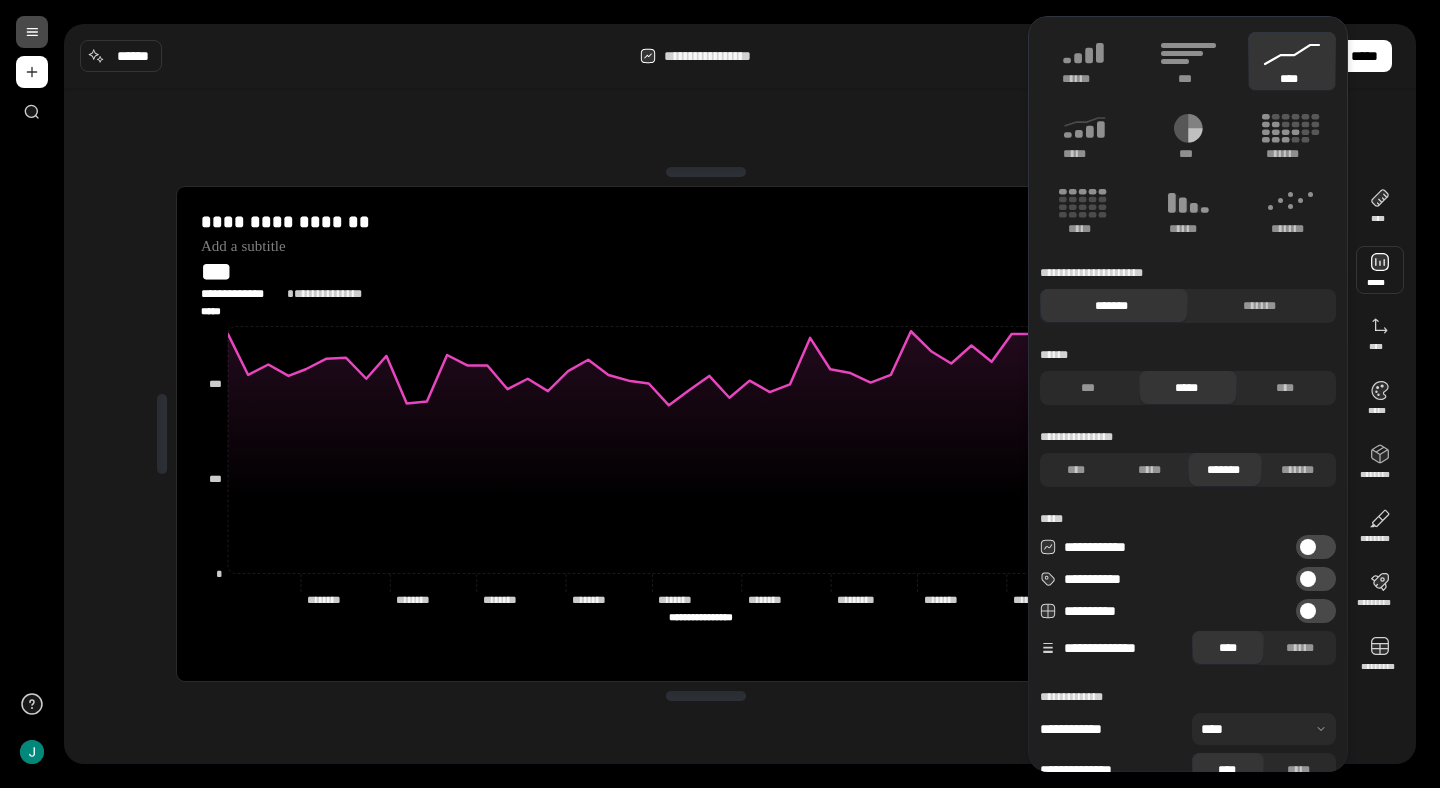 click on "**********" at bounding box center (1316, 611) 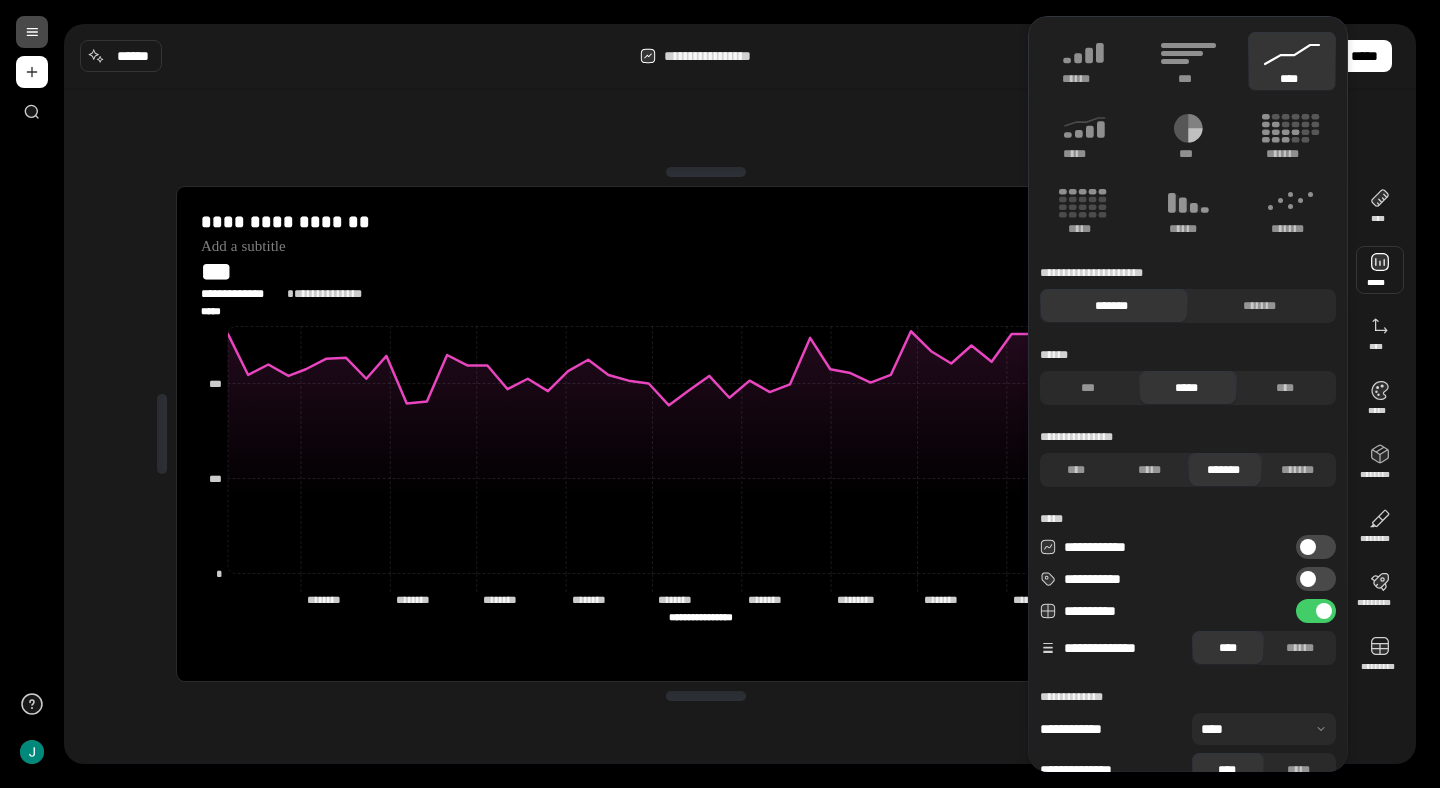 click at bounding box center (1308, 579) 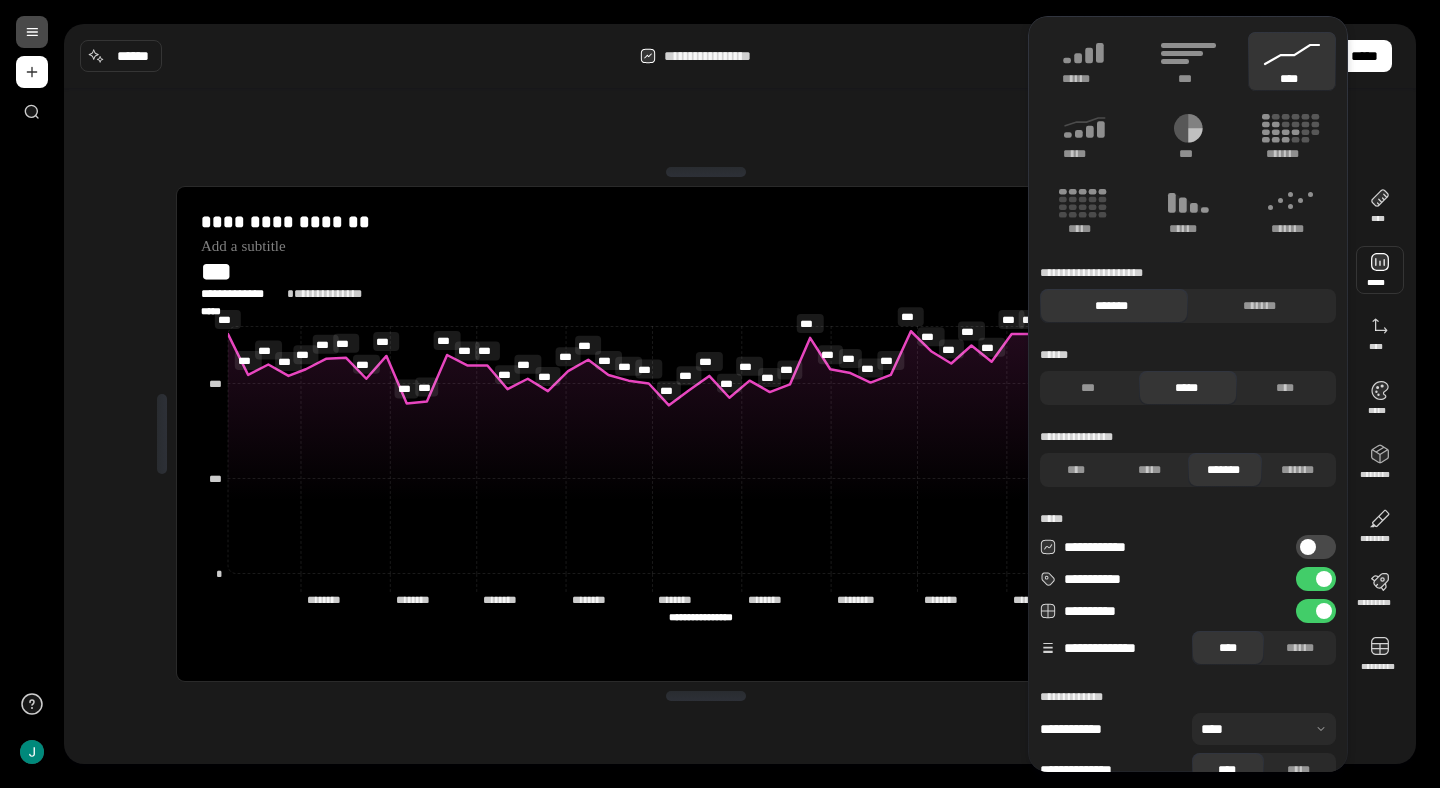 click on "**********" at bounding box center (1316, 579) 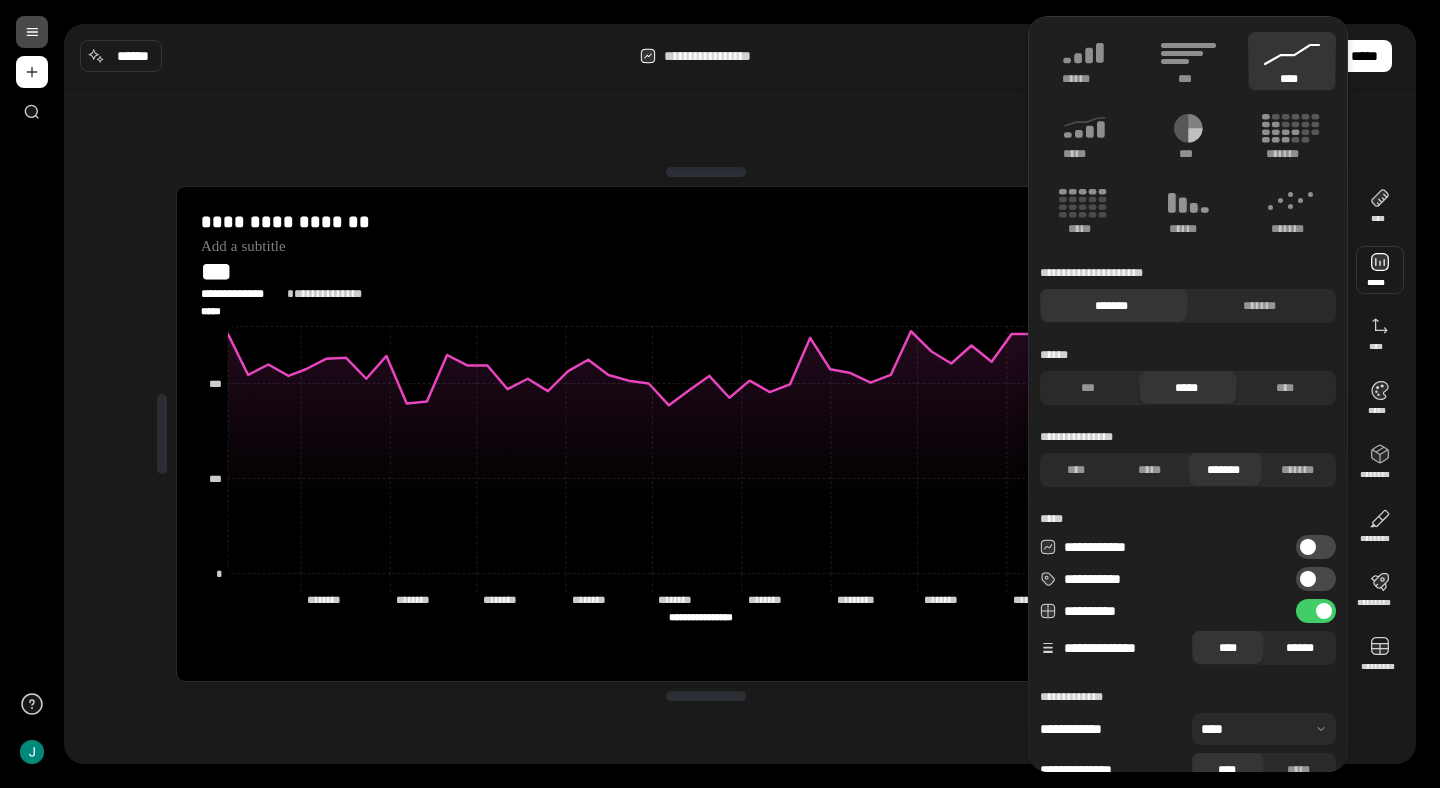 click on "******" at bounding box center [1300, 648] 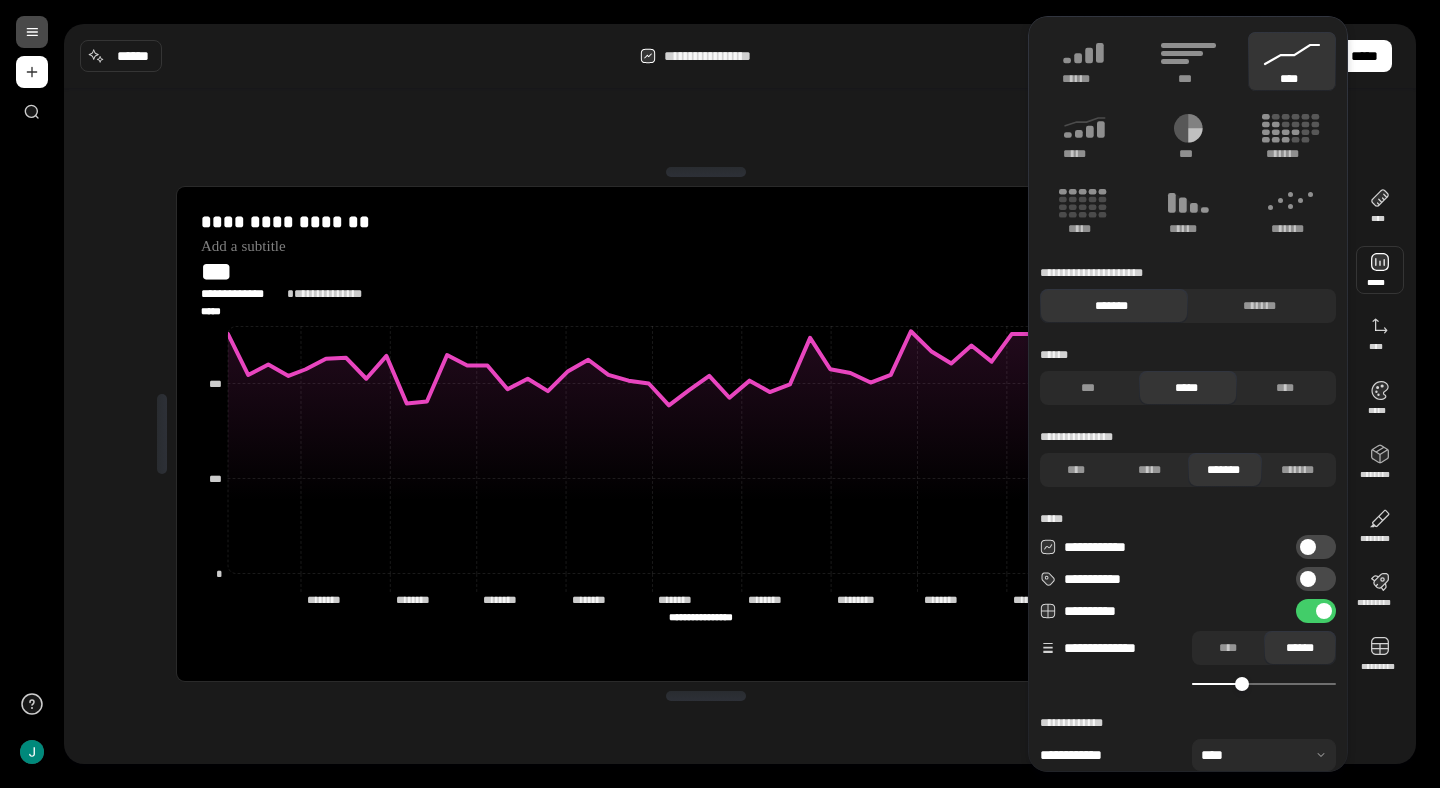 click on "**********" at bounding box center [1188, 422] 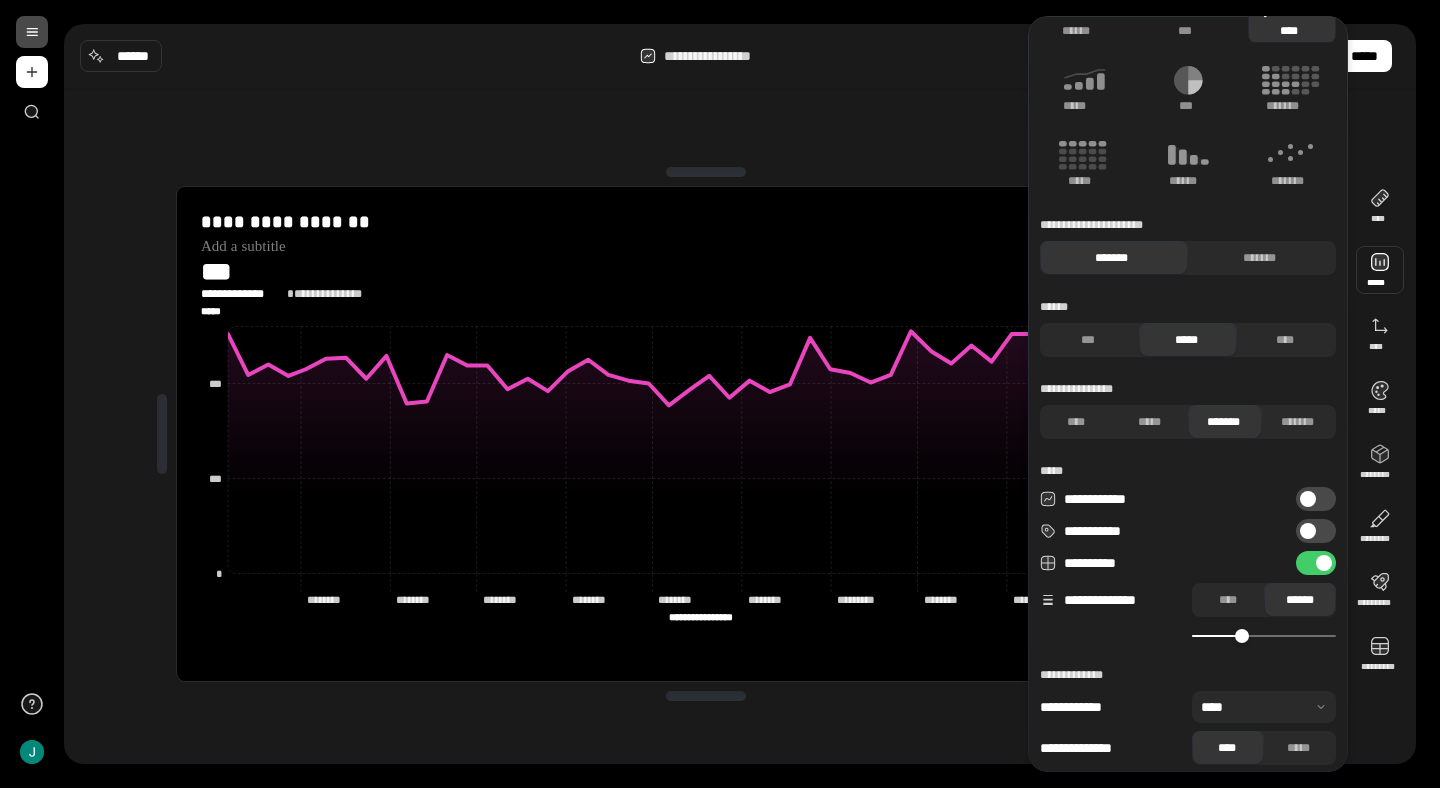 scroll, scrollTop: 57, scrollLeft: 0, axis: vertical 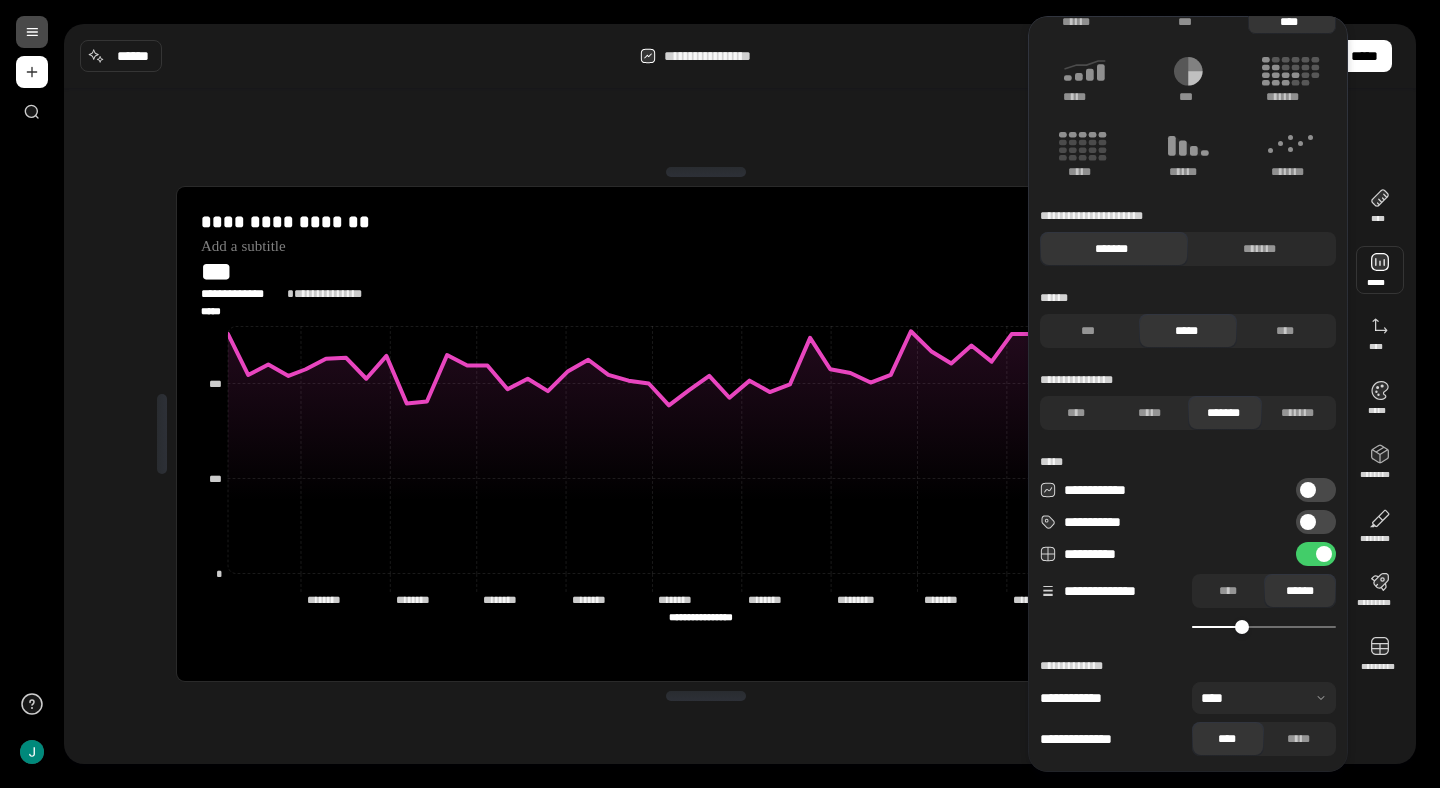 click at bounding box center [1264, 698] 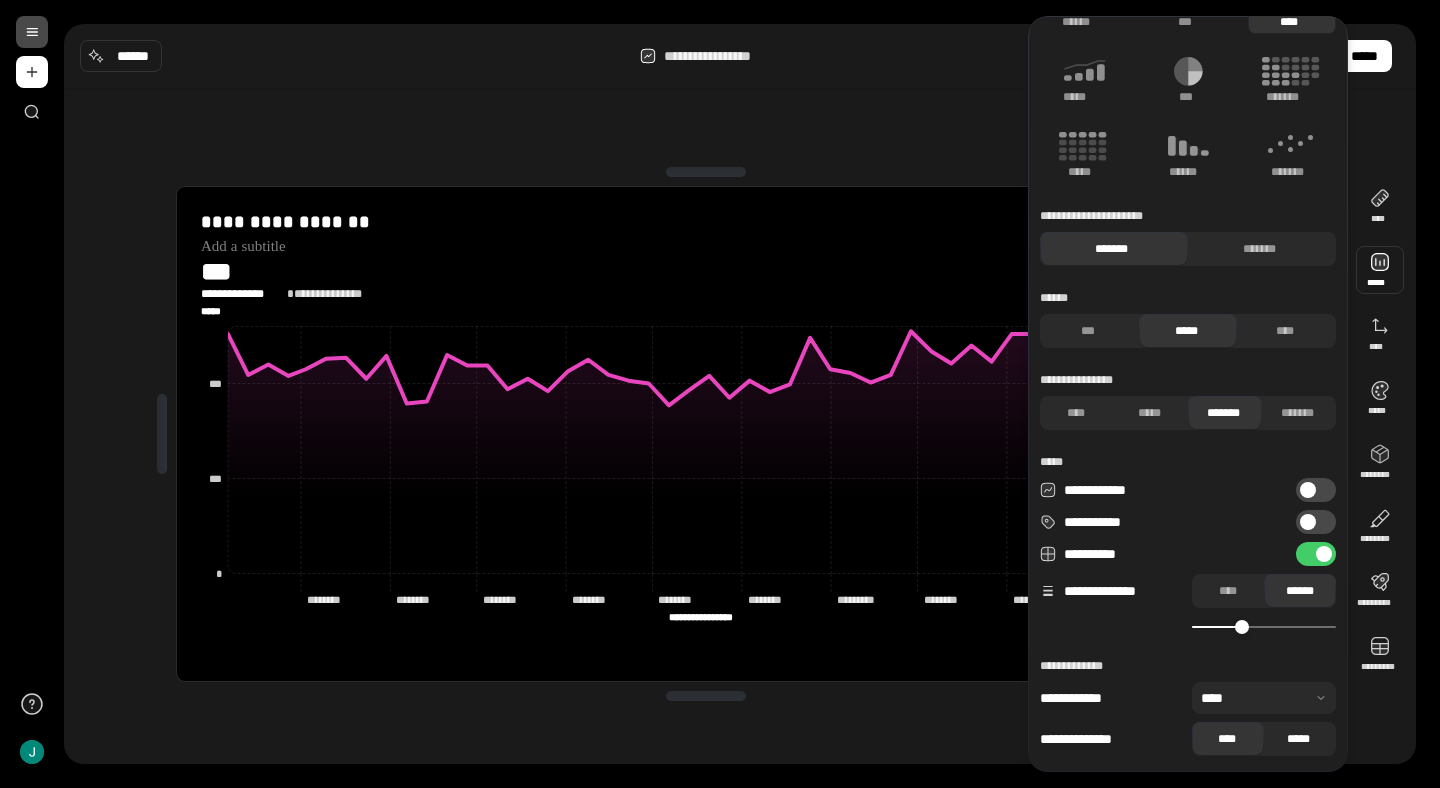 click on "*****" at bounding box center (1298, 739) 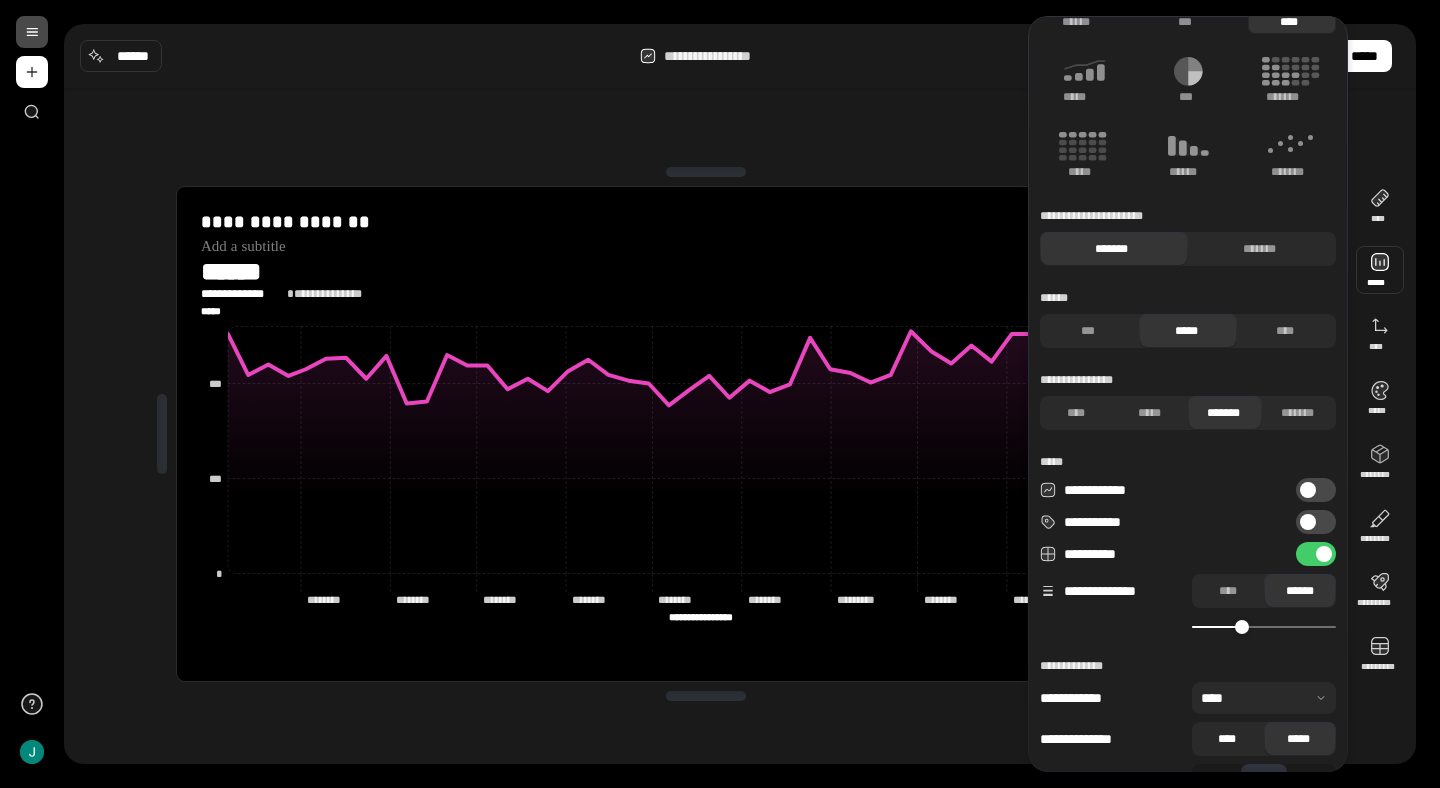 click on "****" at bounding box center [1226, 739] 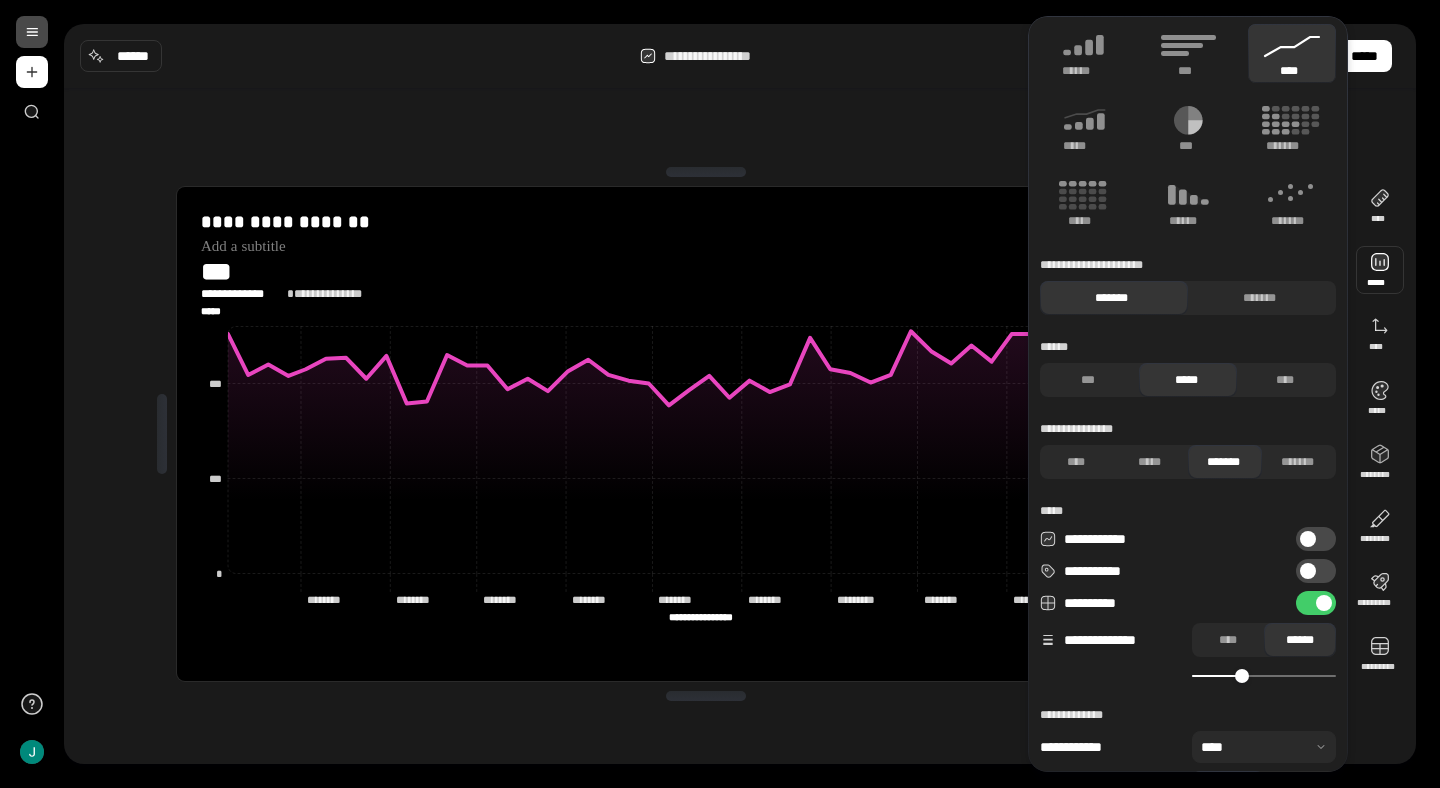 scroll, scrollTop: 0, scrollLeft: 0, axis: both 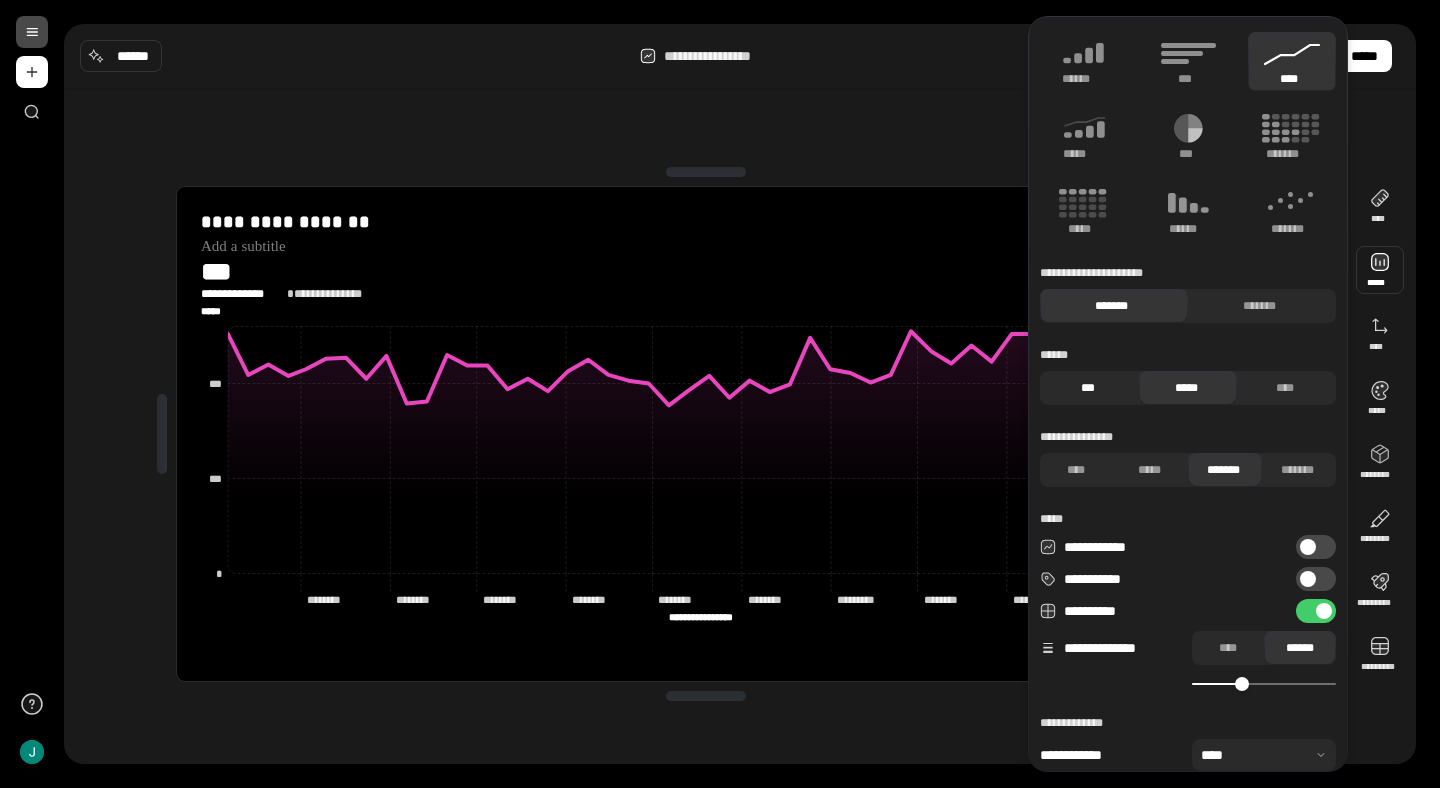 click on "***" at bounding box center [1087, 388] 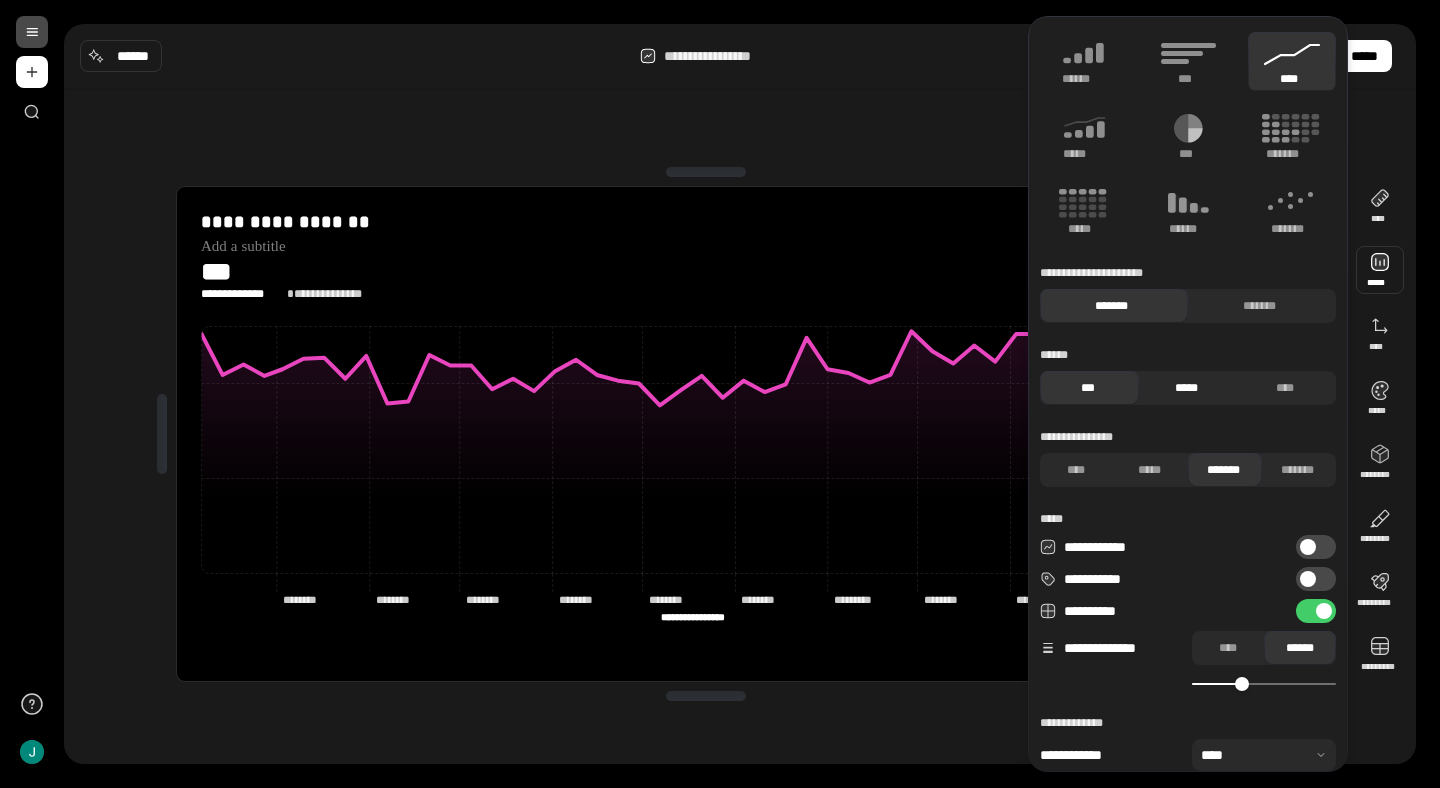 click on "*****" at bounding box center [1186, 388] 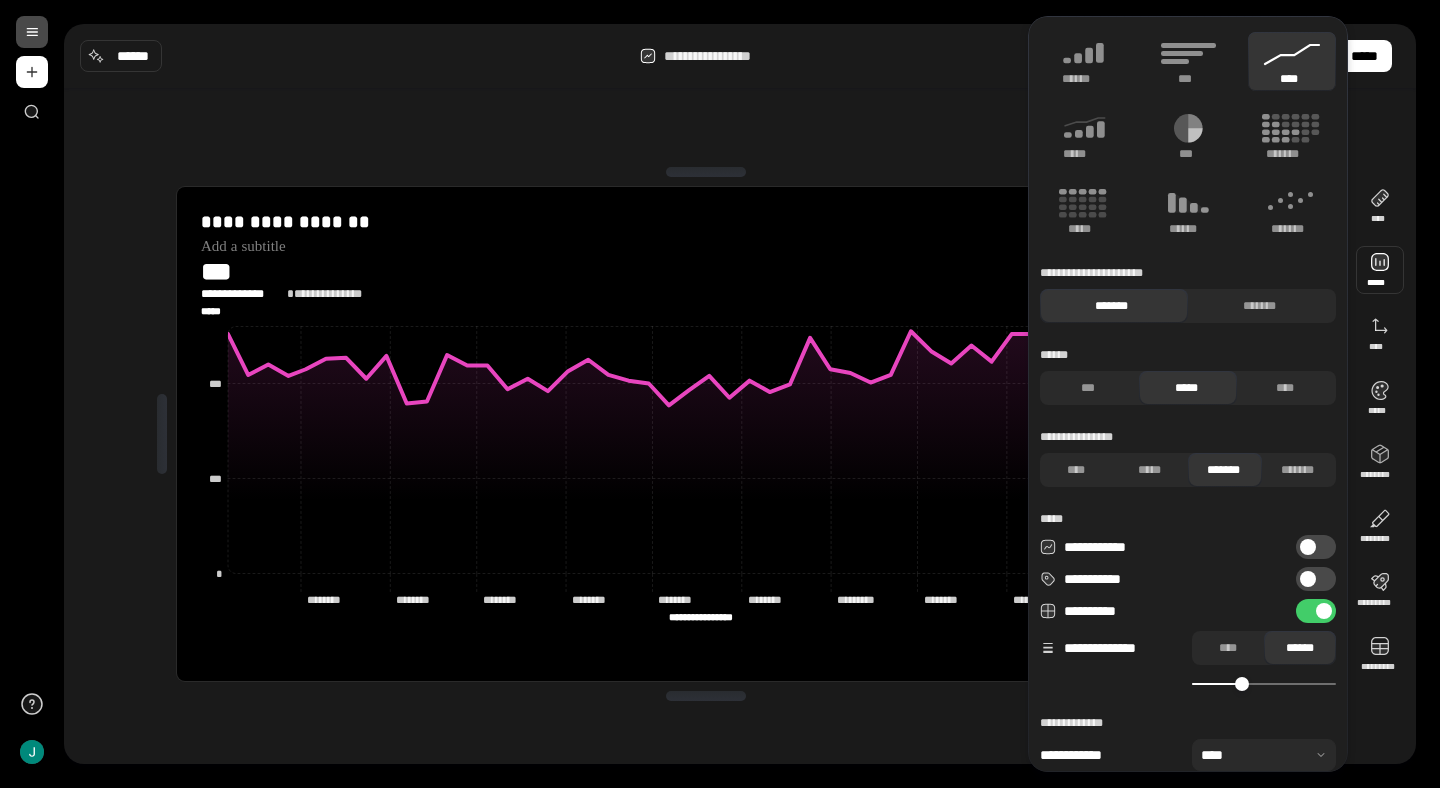 click at bounding box center [1380, 270] 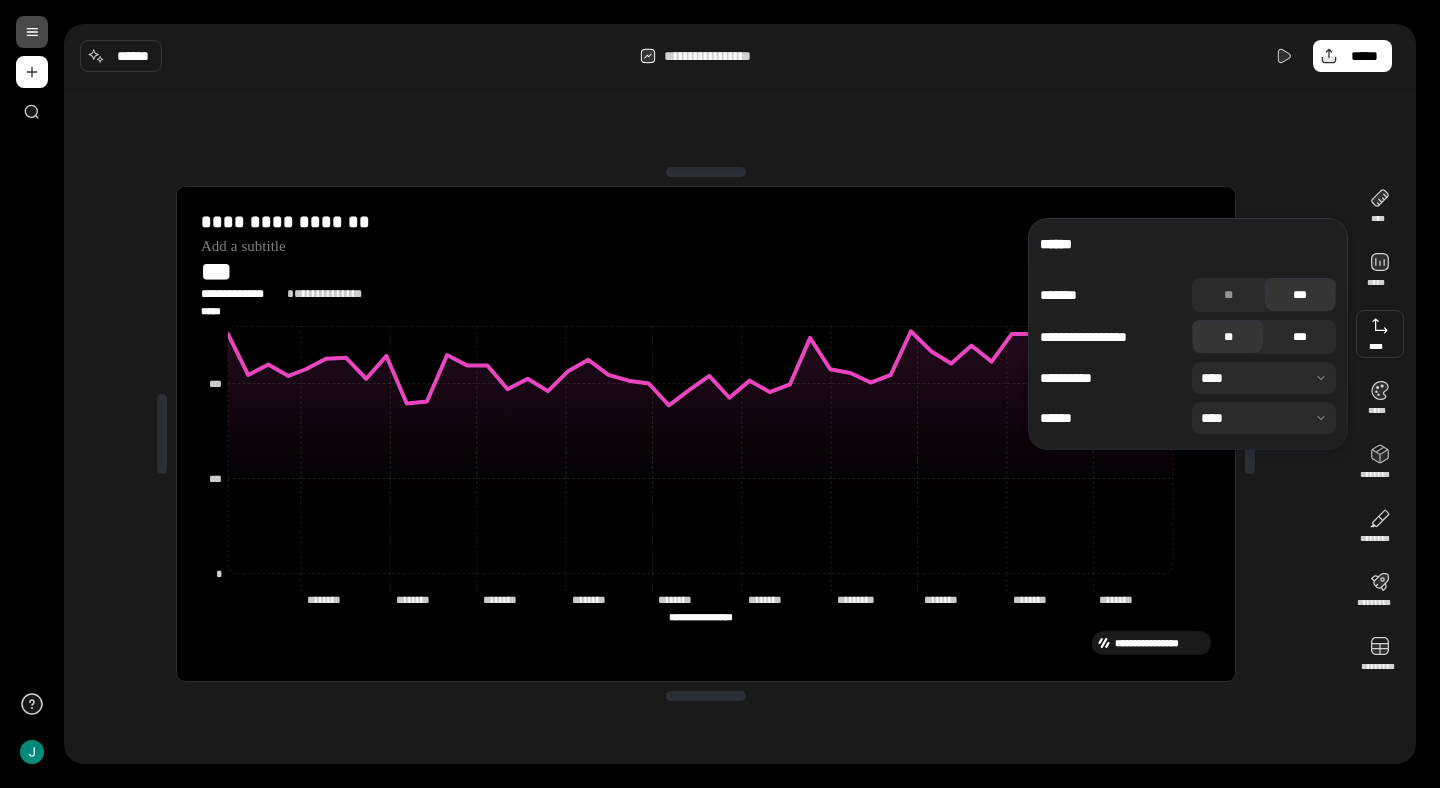 click on "***" at bounding box center [1300, 337] 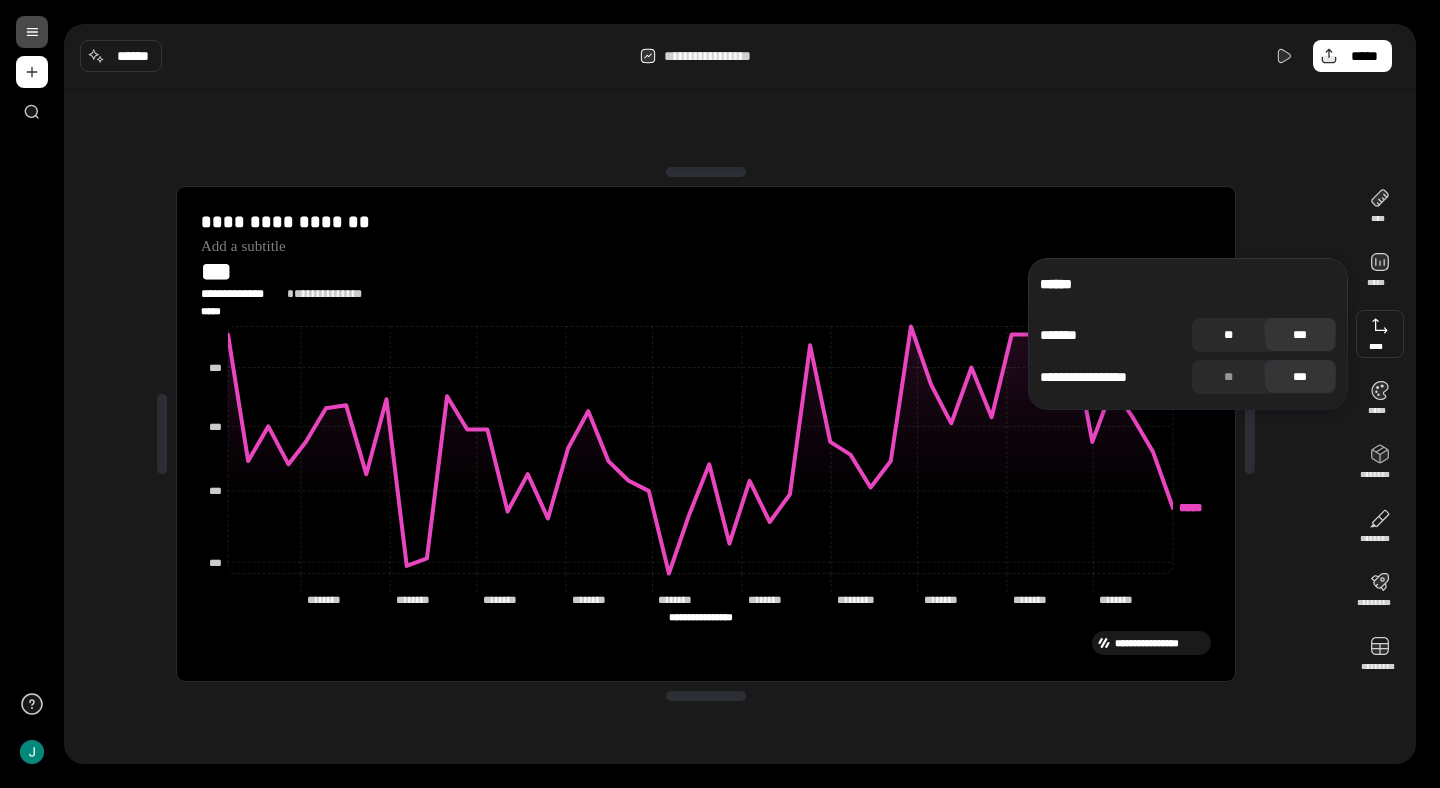 click on "**" at bounding box center [1228, 335] 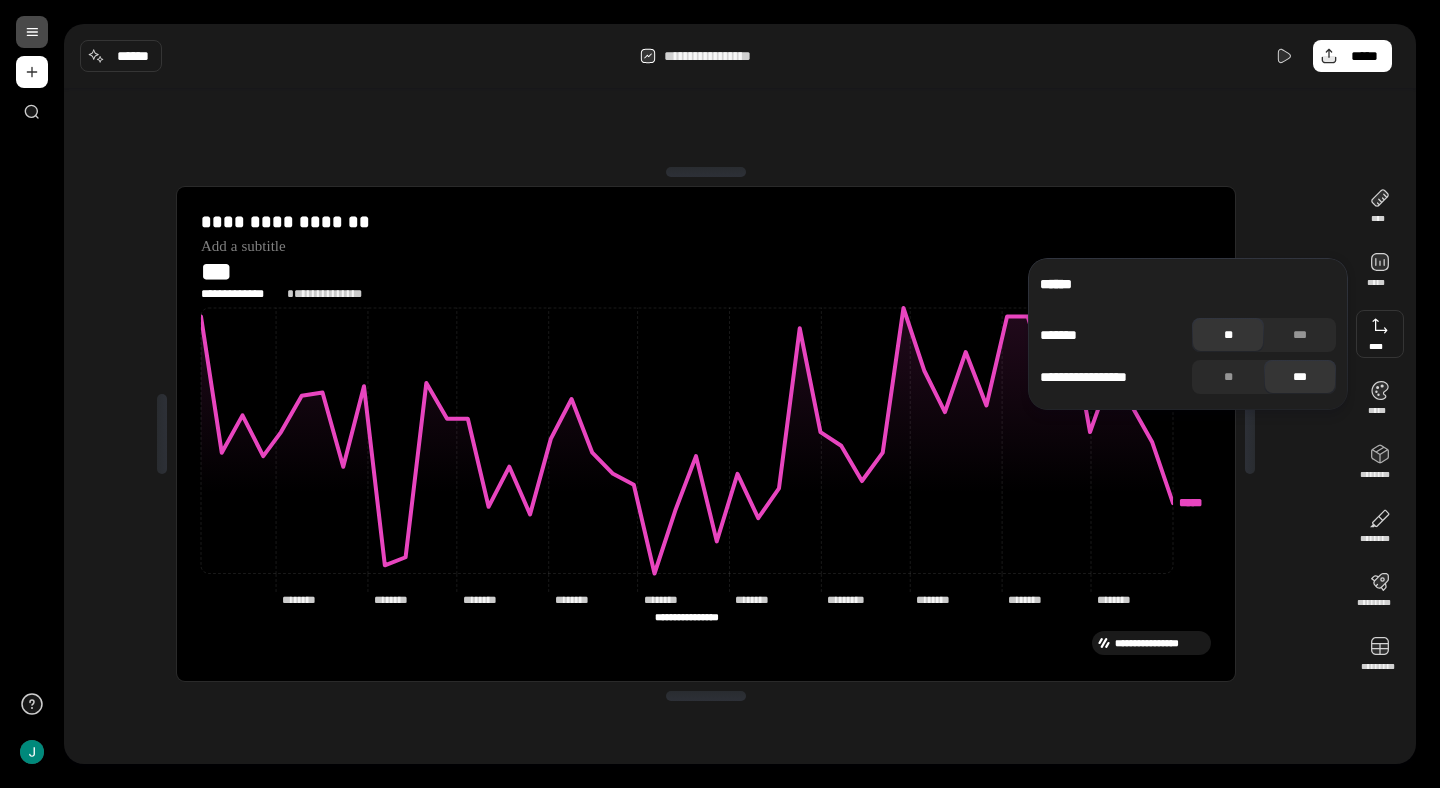 click on "**" at bounding box center [1228, 335] 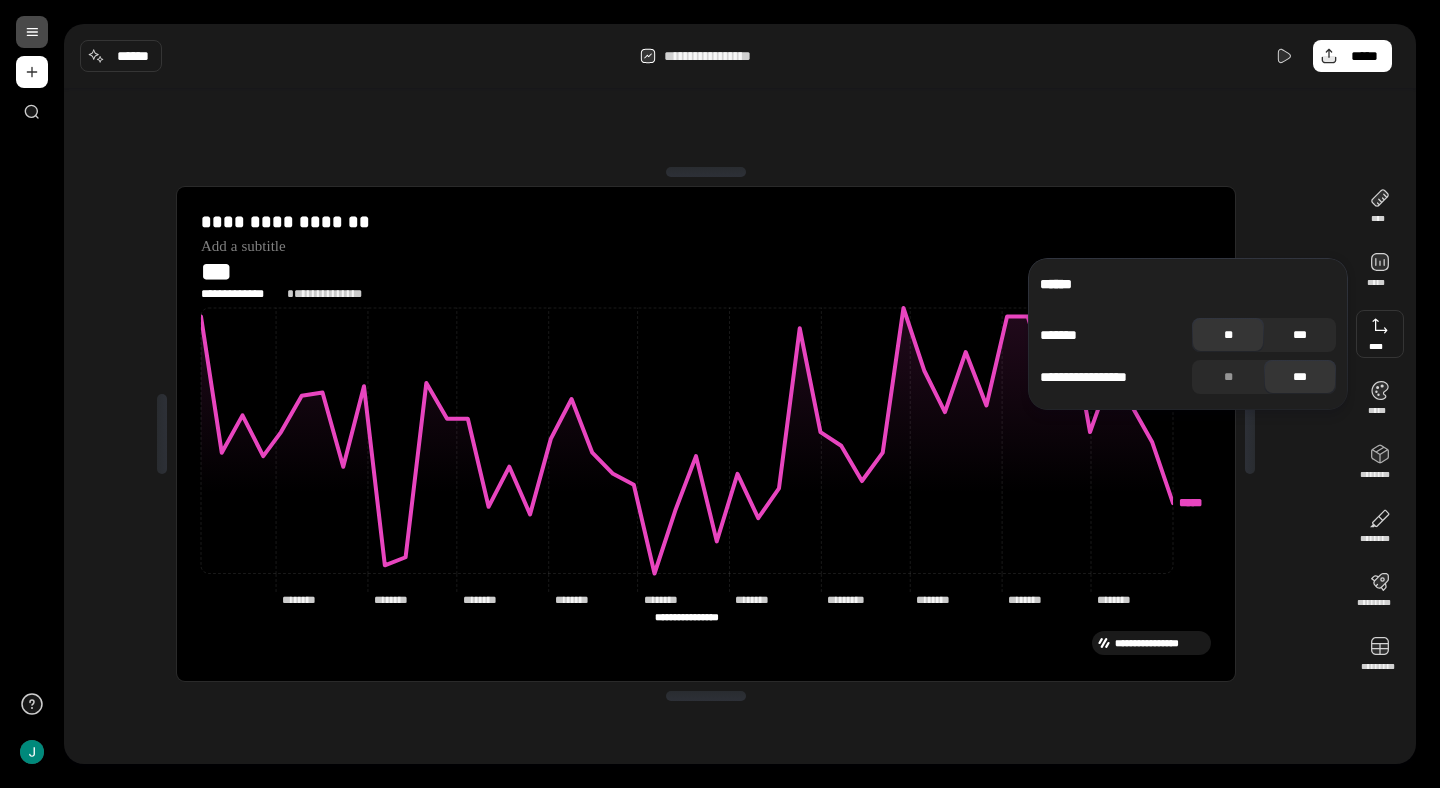 click on "***" at bounding box center [1300, 335] 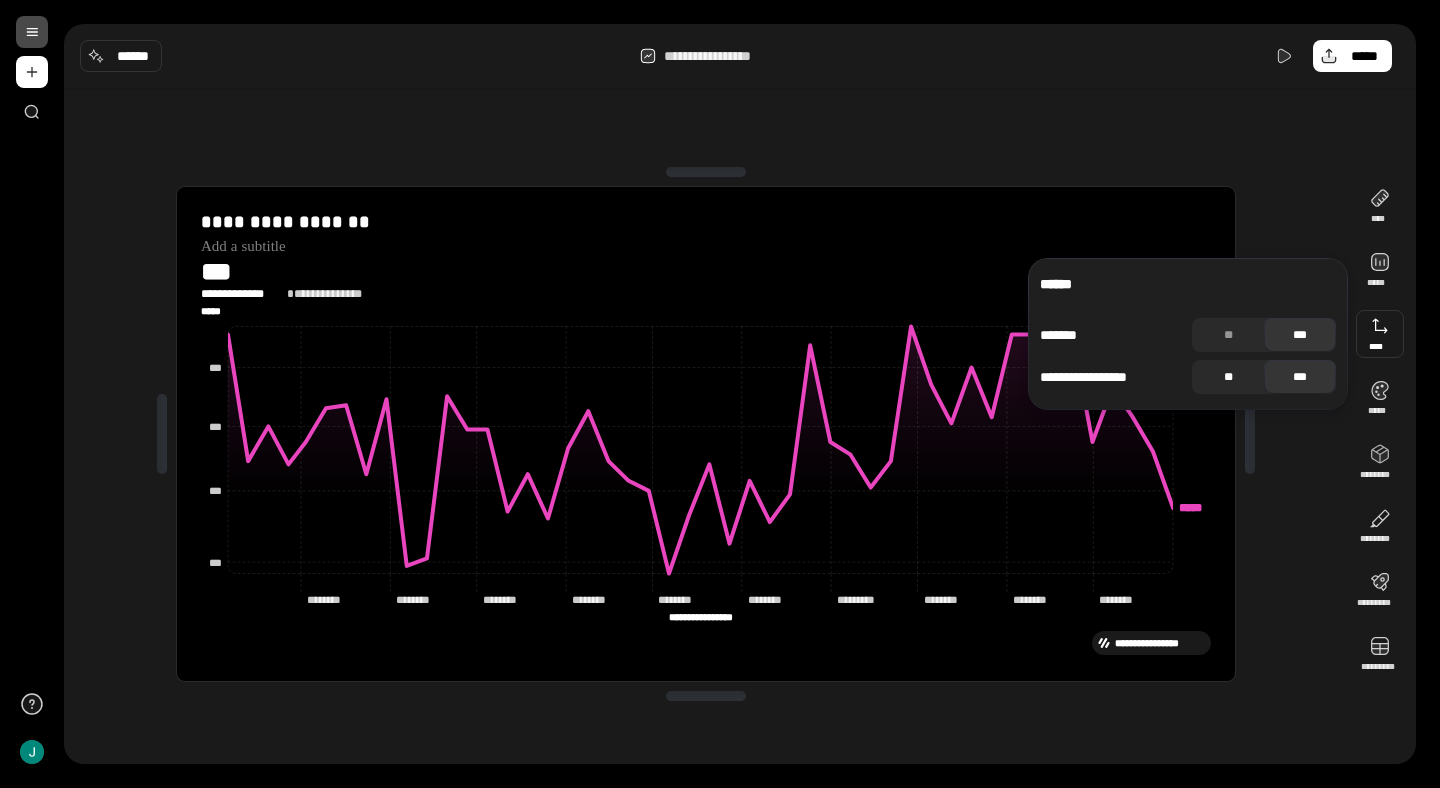 click on "**" at bounding box center [1228, 377] 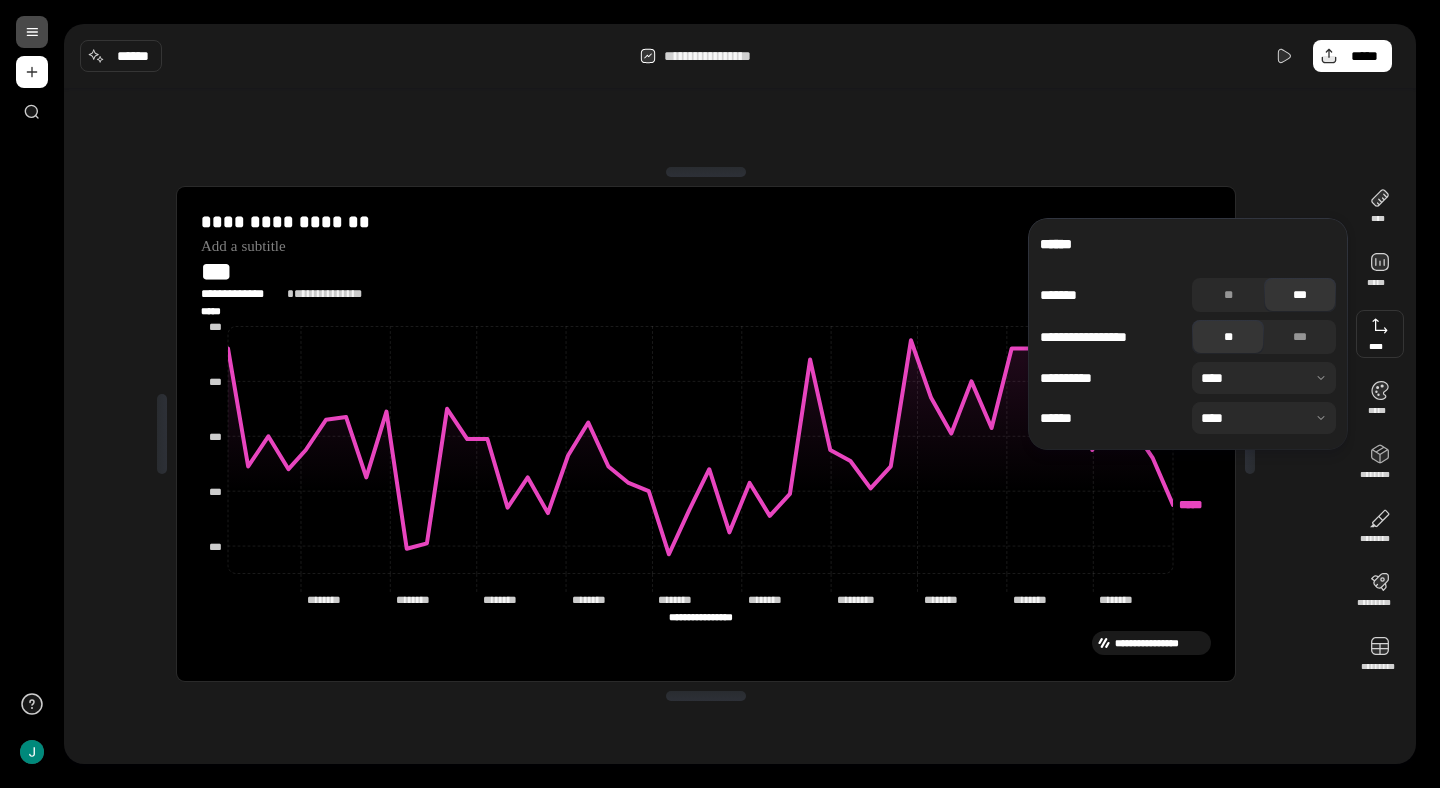 click at bounding box center (1264, 378) 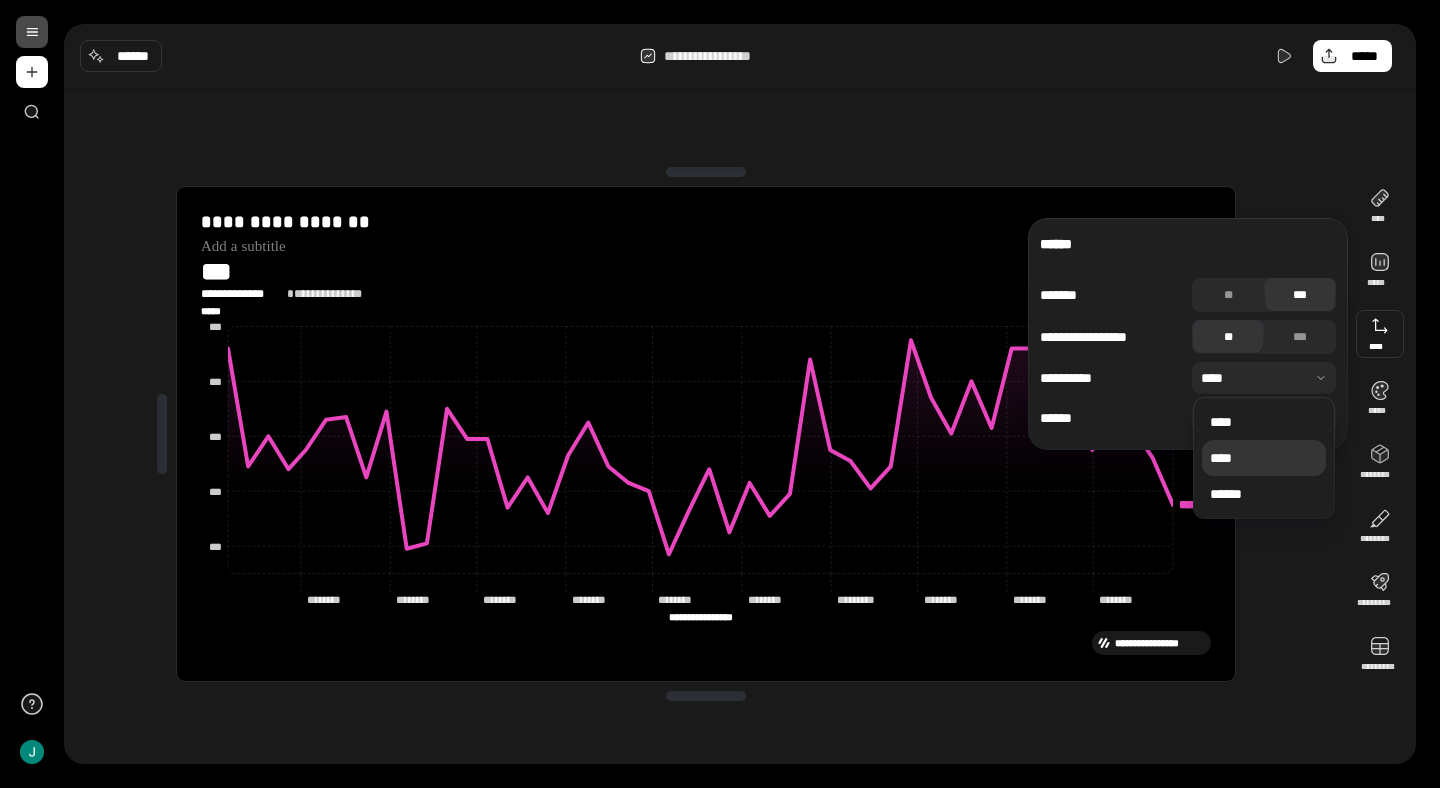 click on "****" at bounding box center (1264, 458) 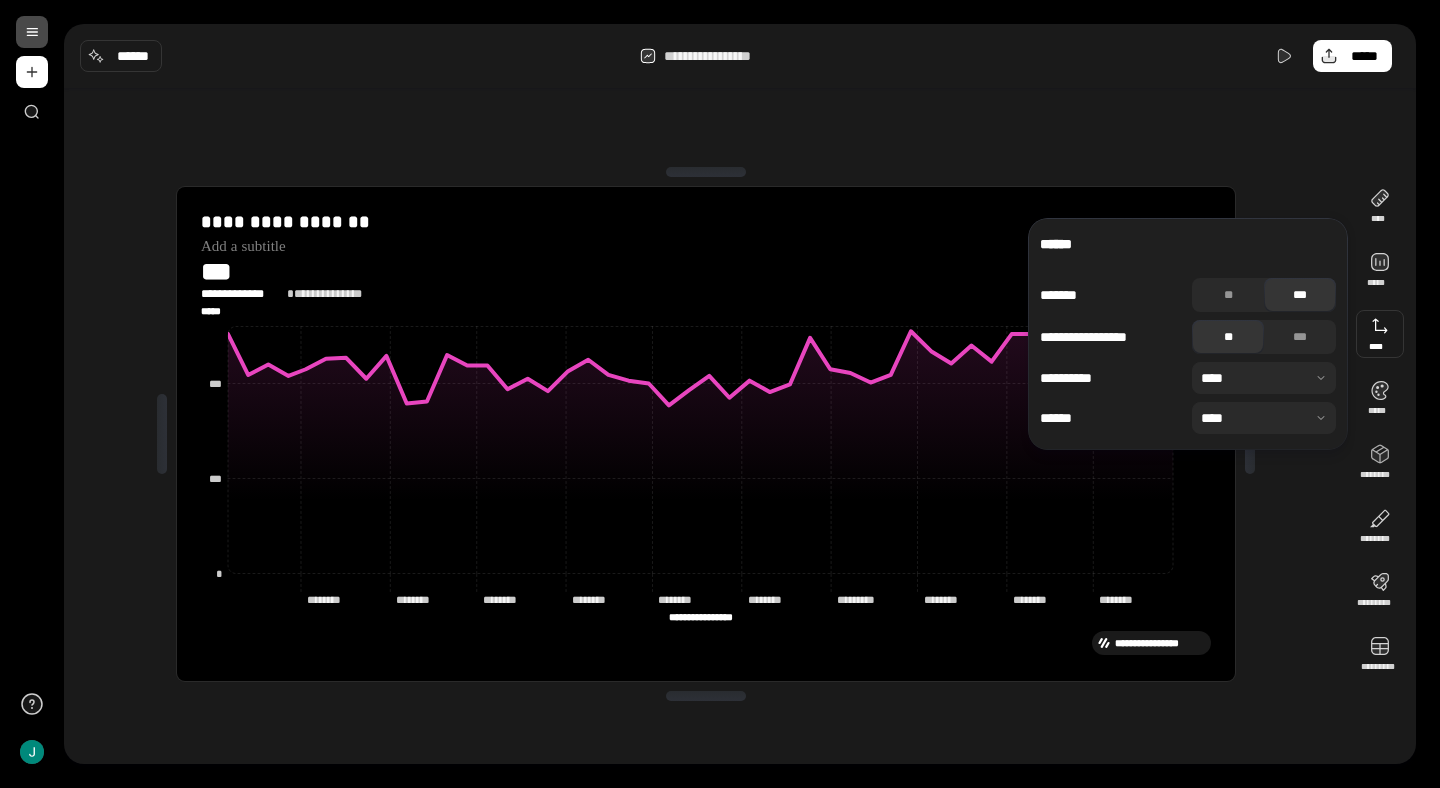 click at bounding box center [1264, 378] 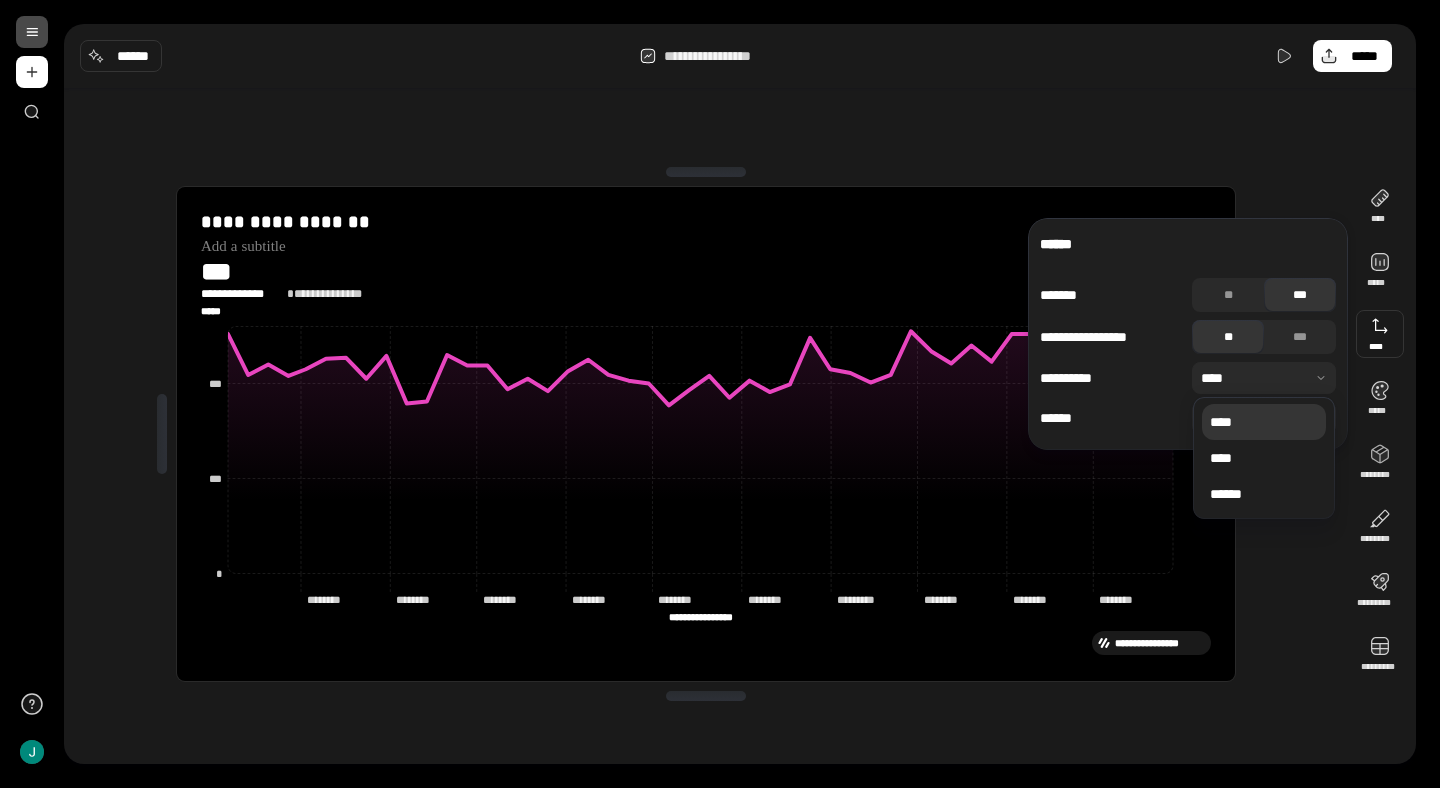 click on "****" at bounding box center [1264, 422] 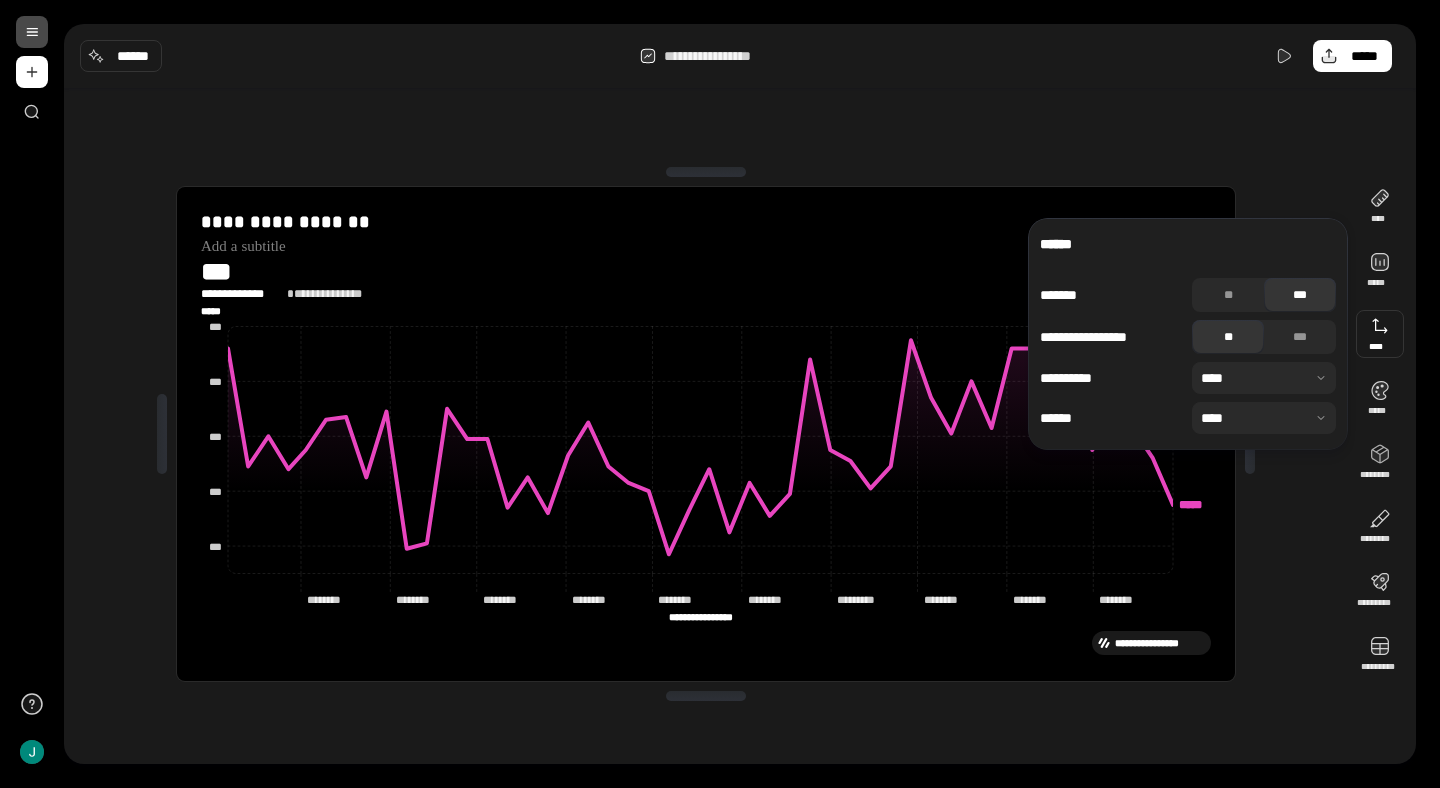click at bounding box center (1264, 378) 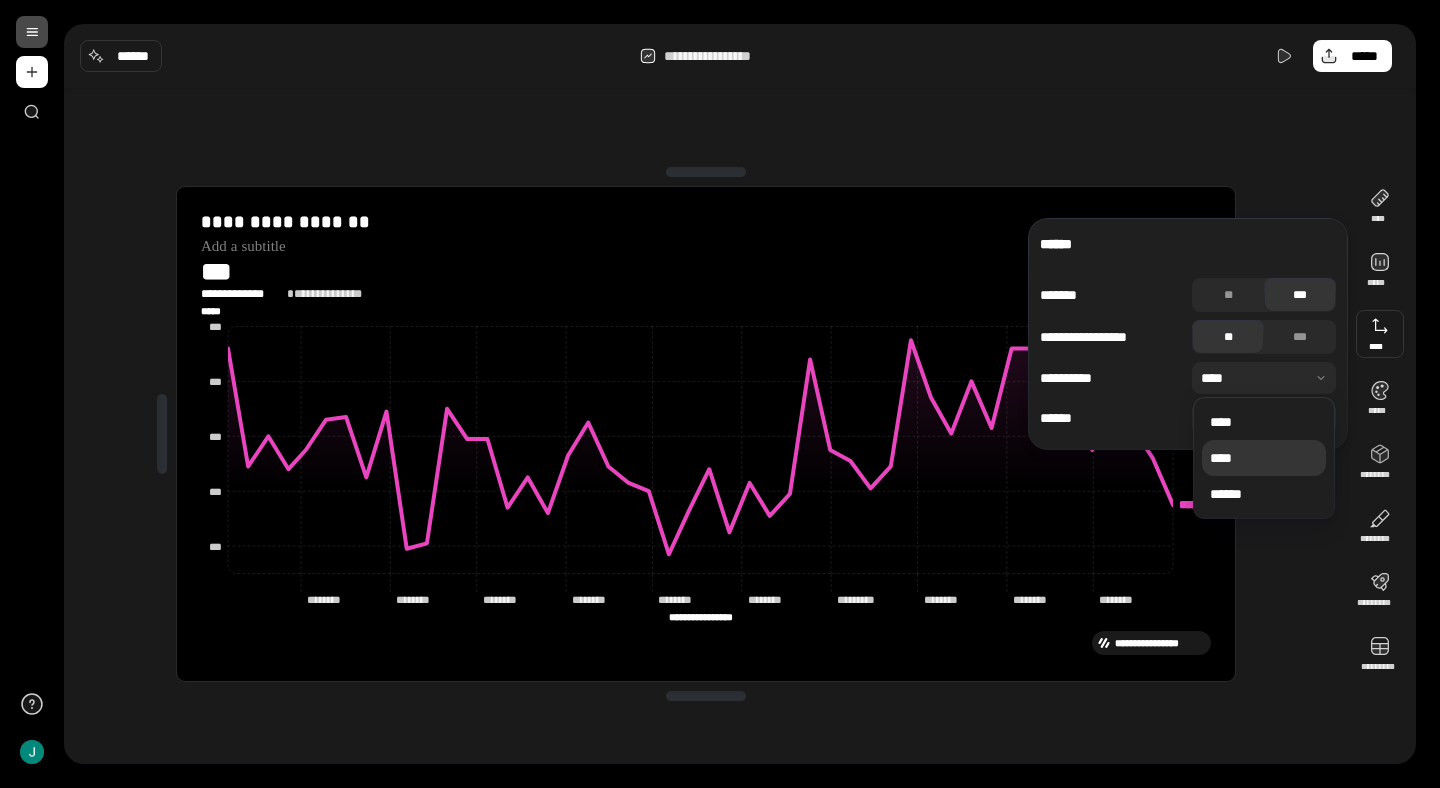 click on "****" at bounding box center [1264, 458] 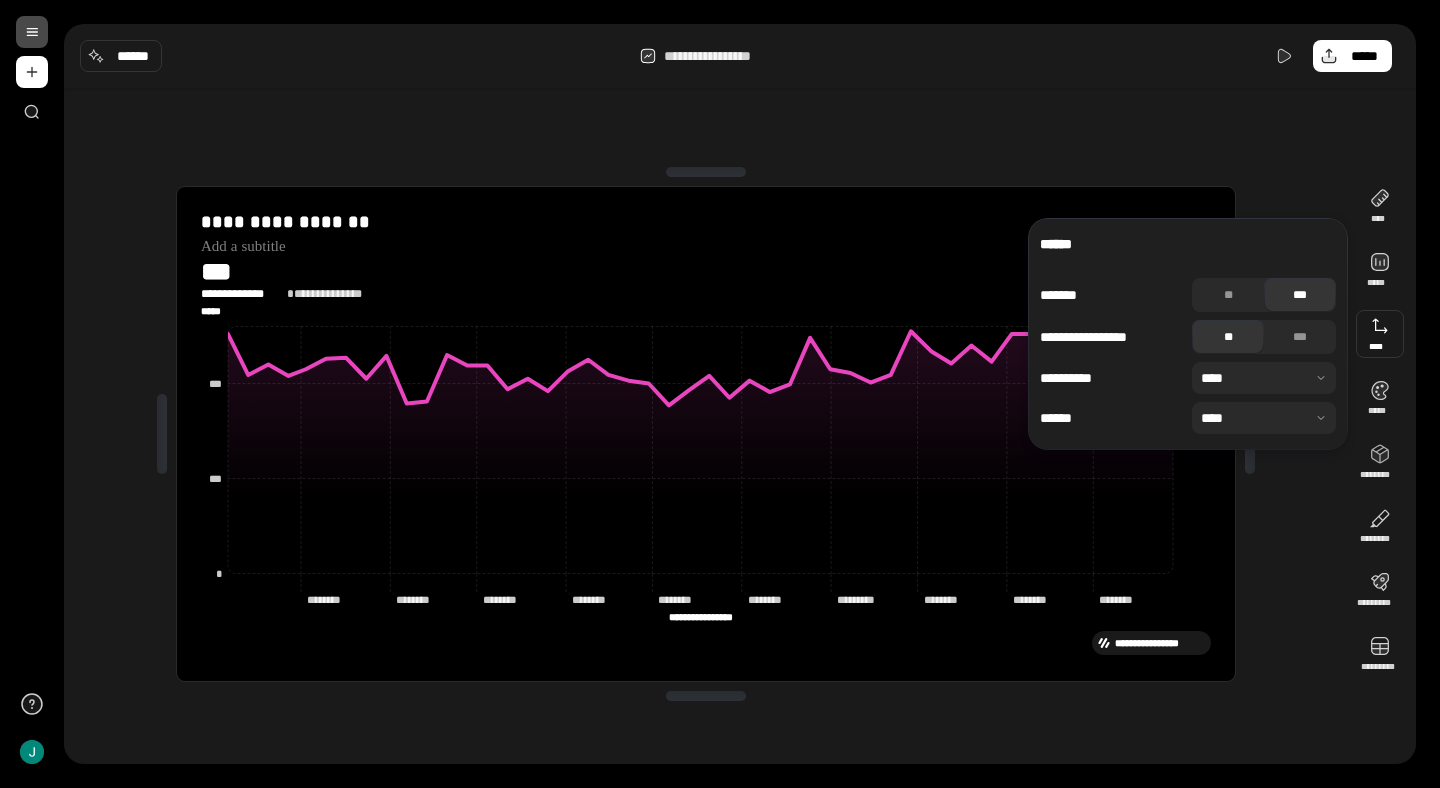 click at bounding box center (1264, 378) 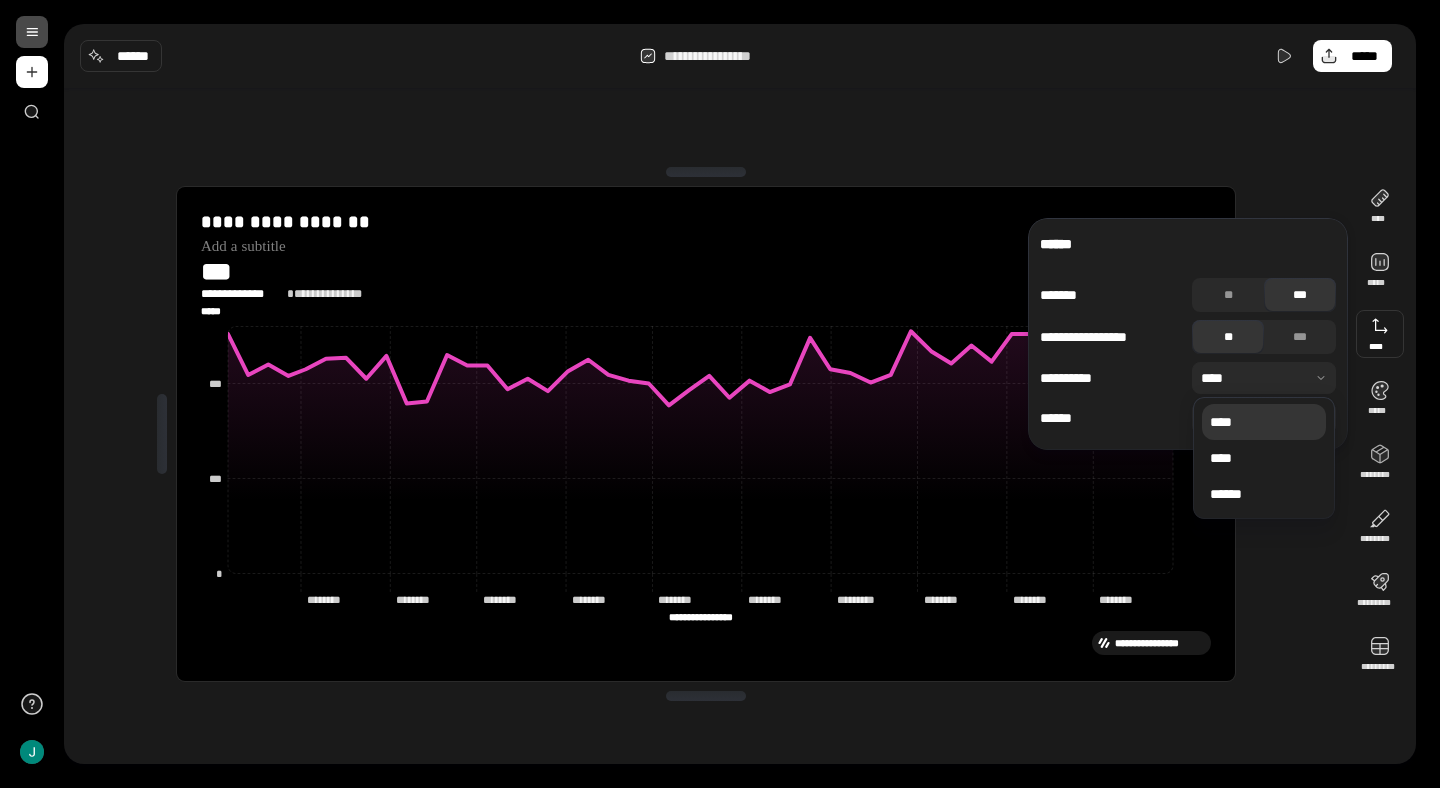 click on "****" at bounding box center (1264, 422) 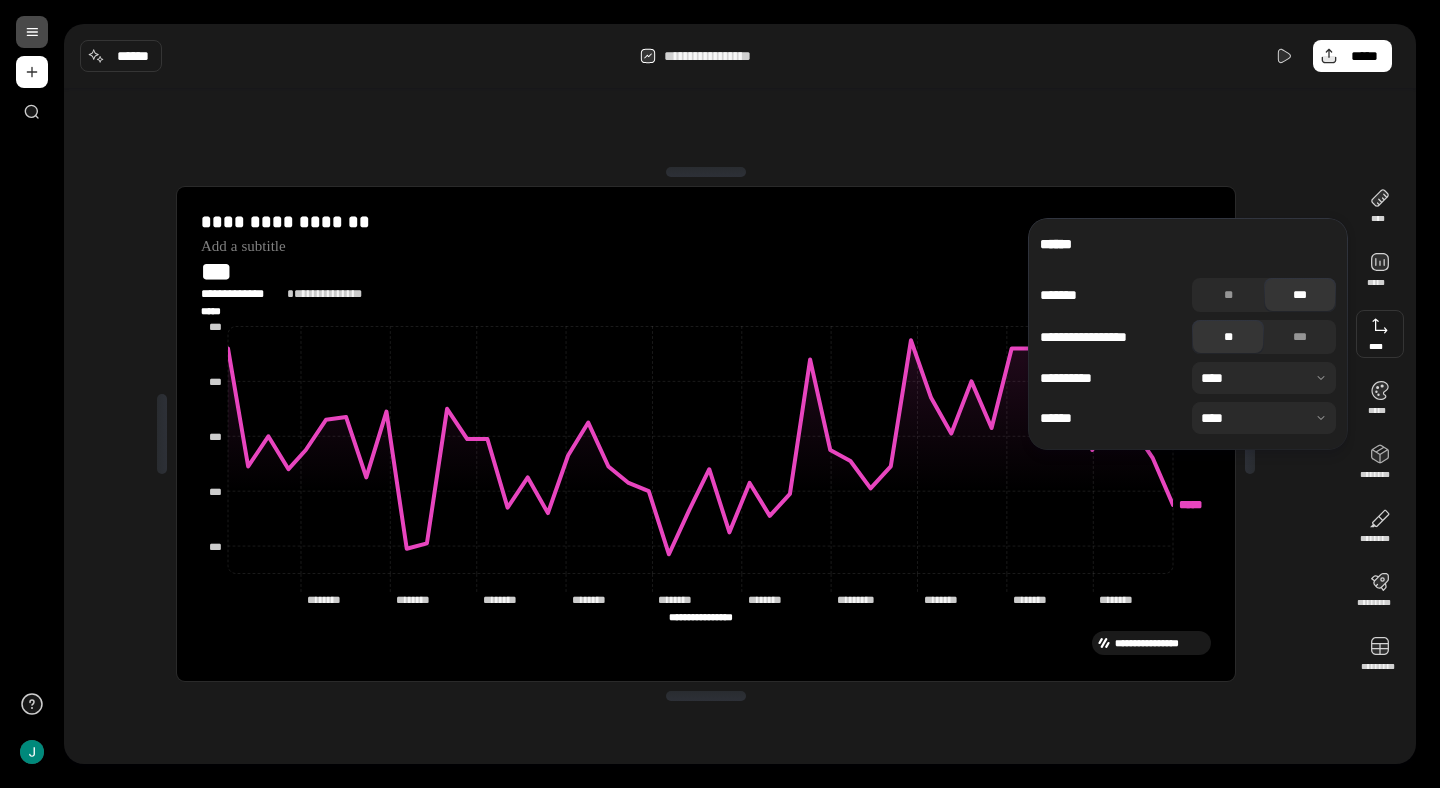 click at bounding box center [1264, 418] 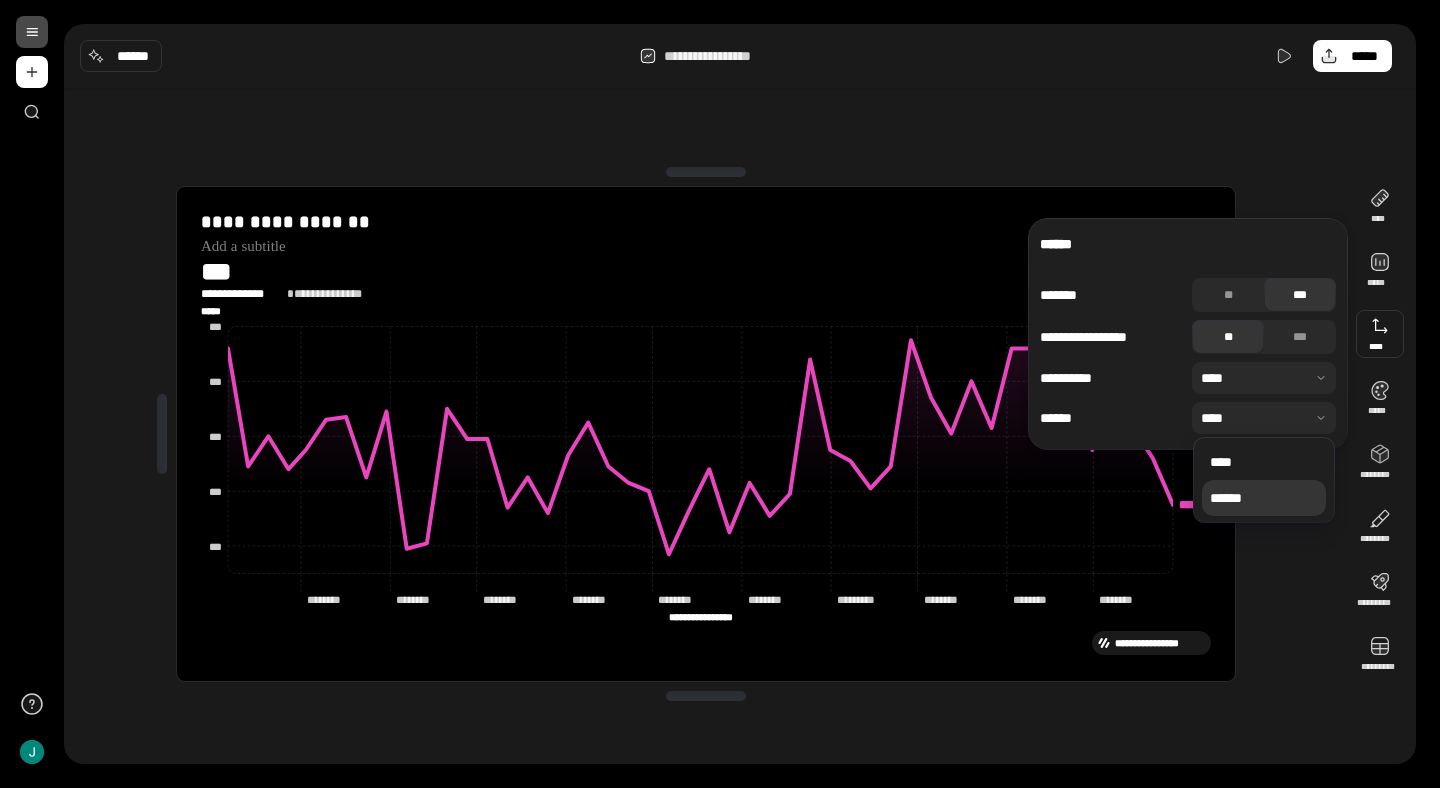 click on "******" at bounding box center [1264, 498] 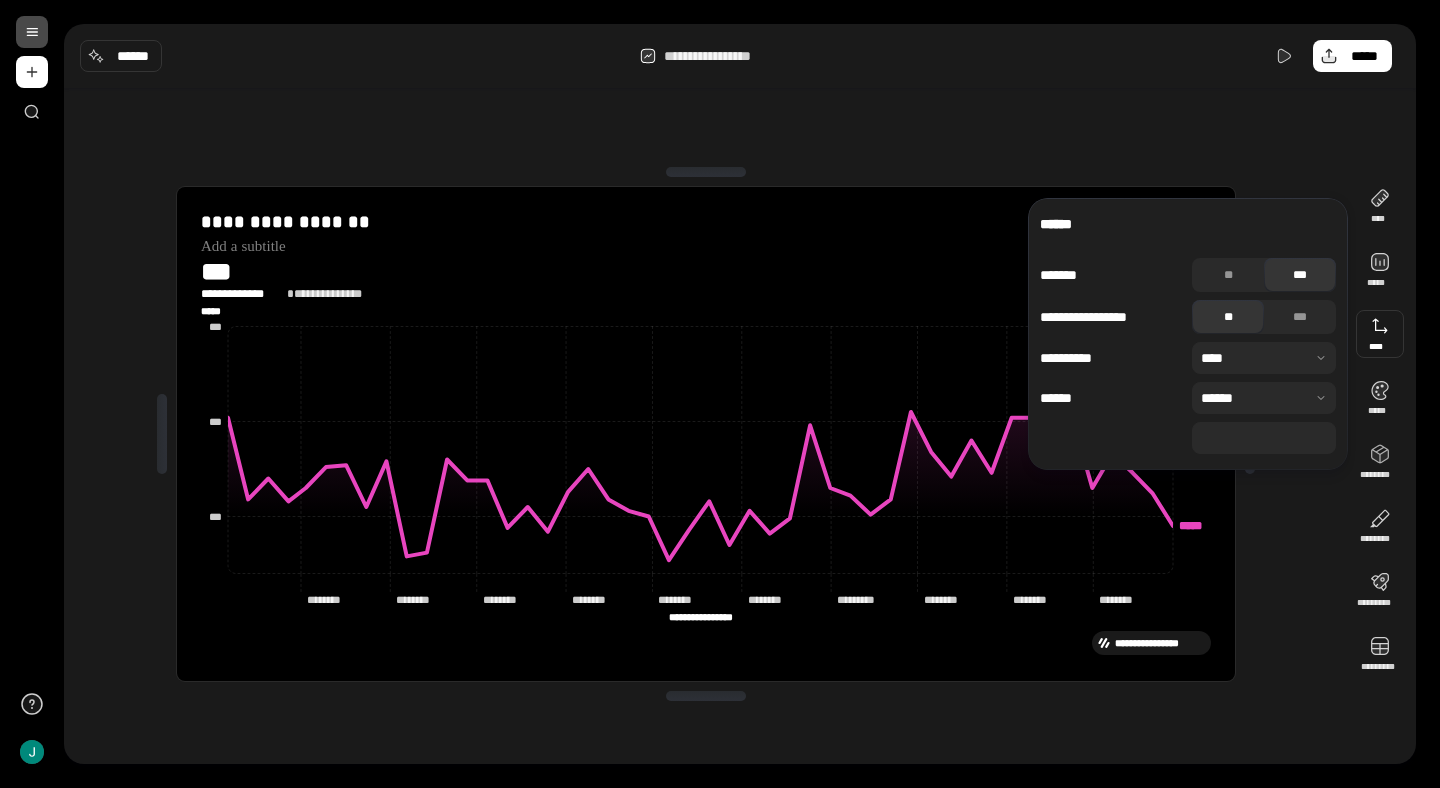 click on "***" at bounding box center [1264, 438] 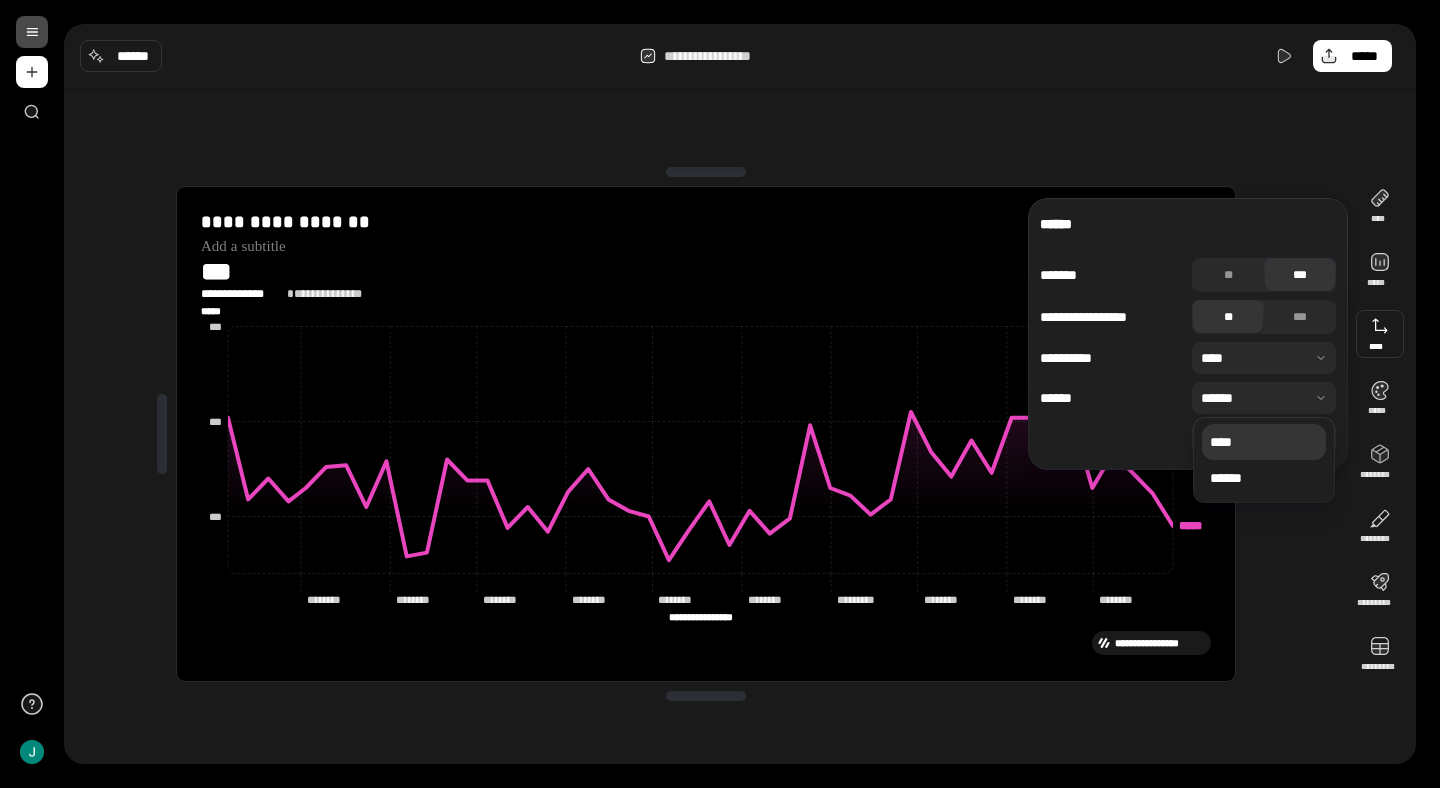 click on "****" at bounding box center [1264, 442] 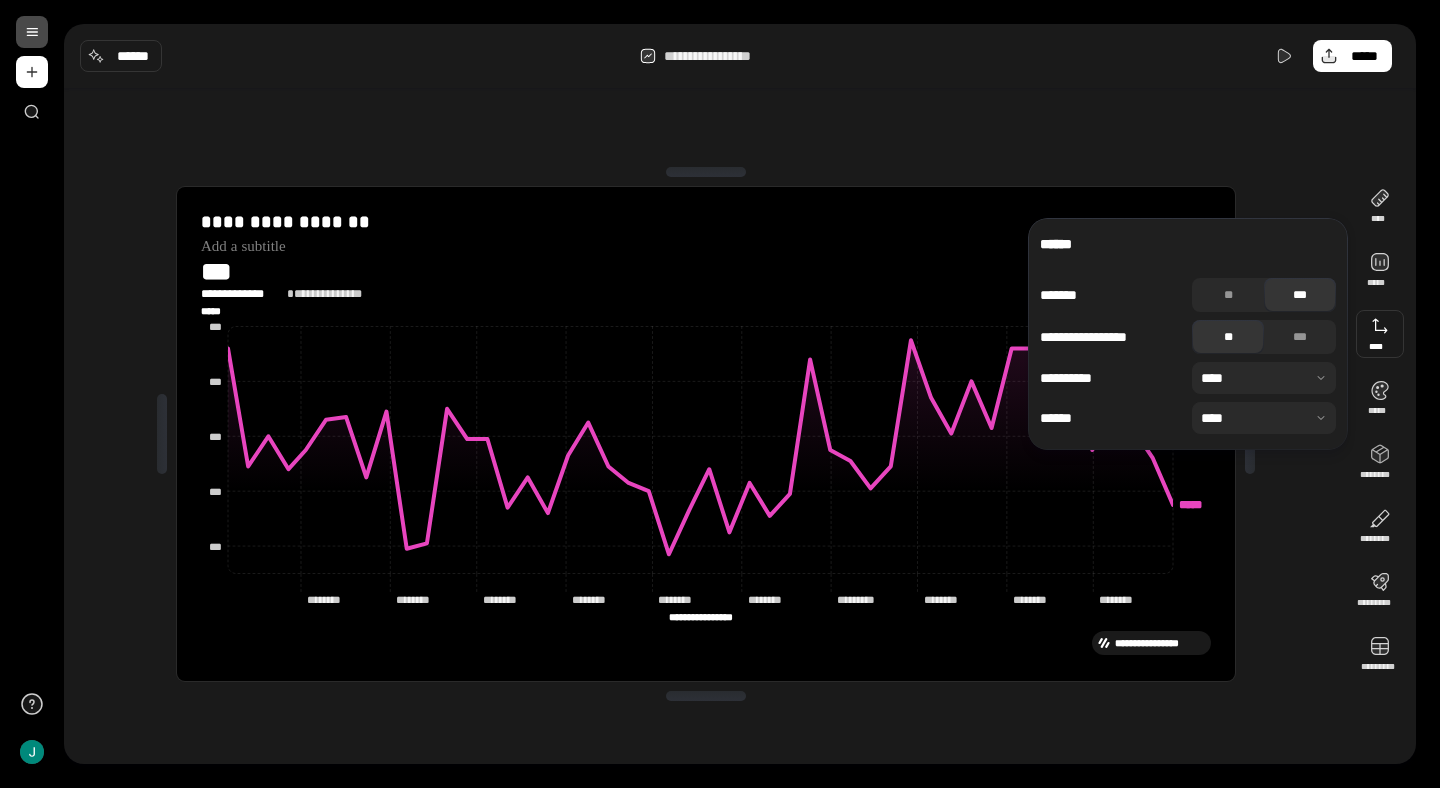 click on "**********" at bounding box center (706, 434) 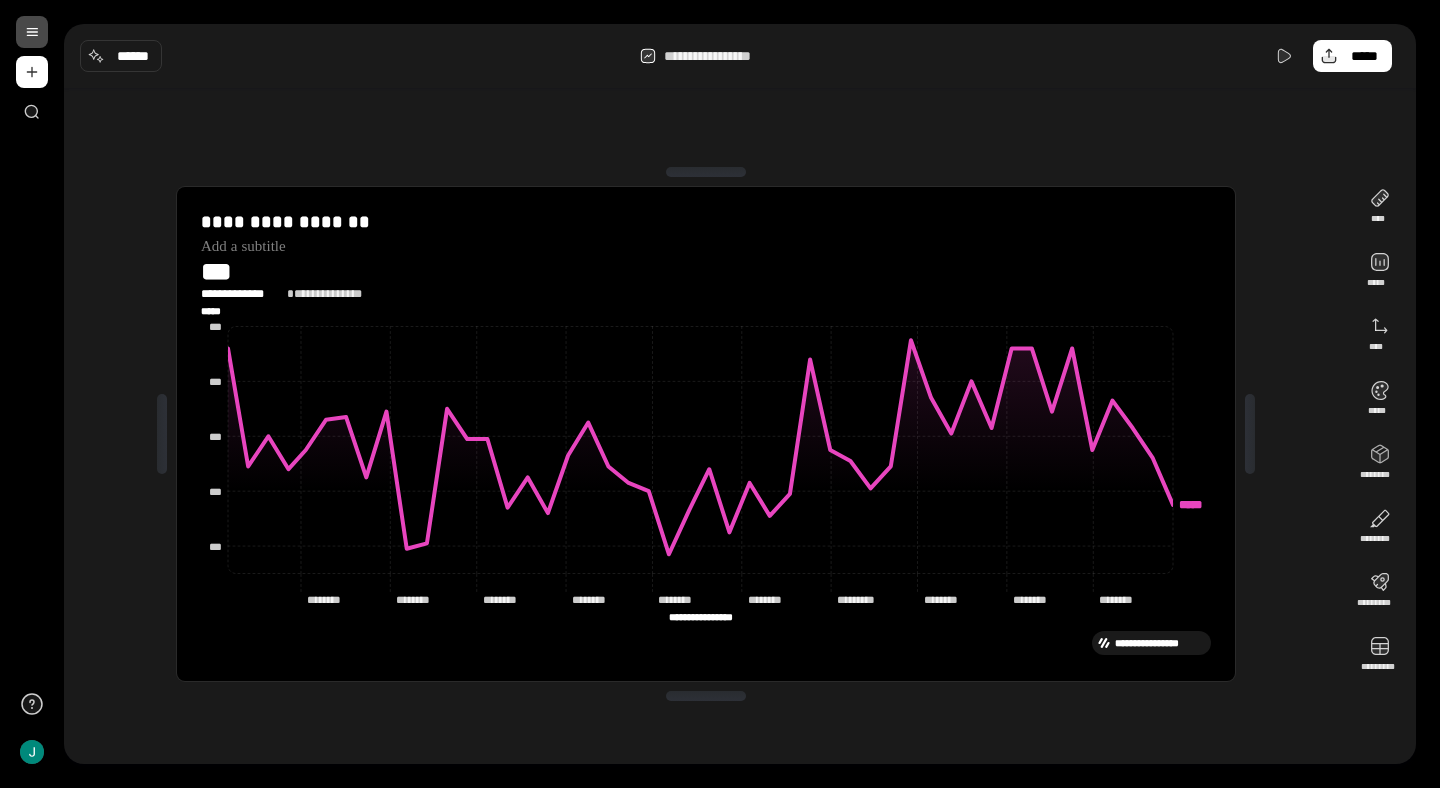 click on "***** *****" 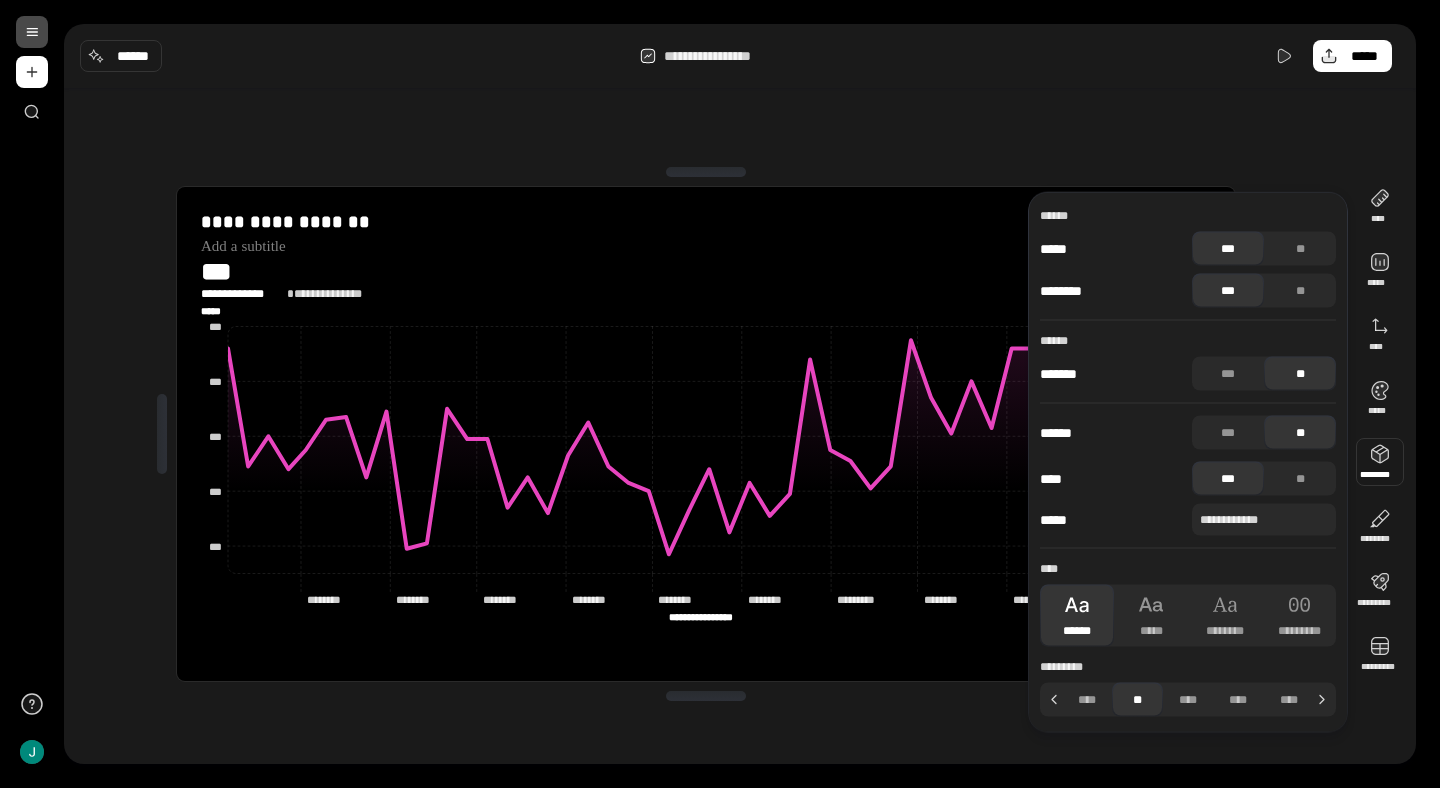 click on "**********" at bounding box center (706, 434) 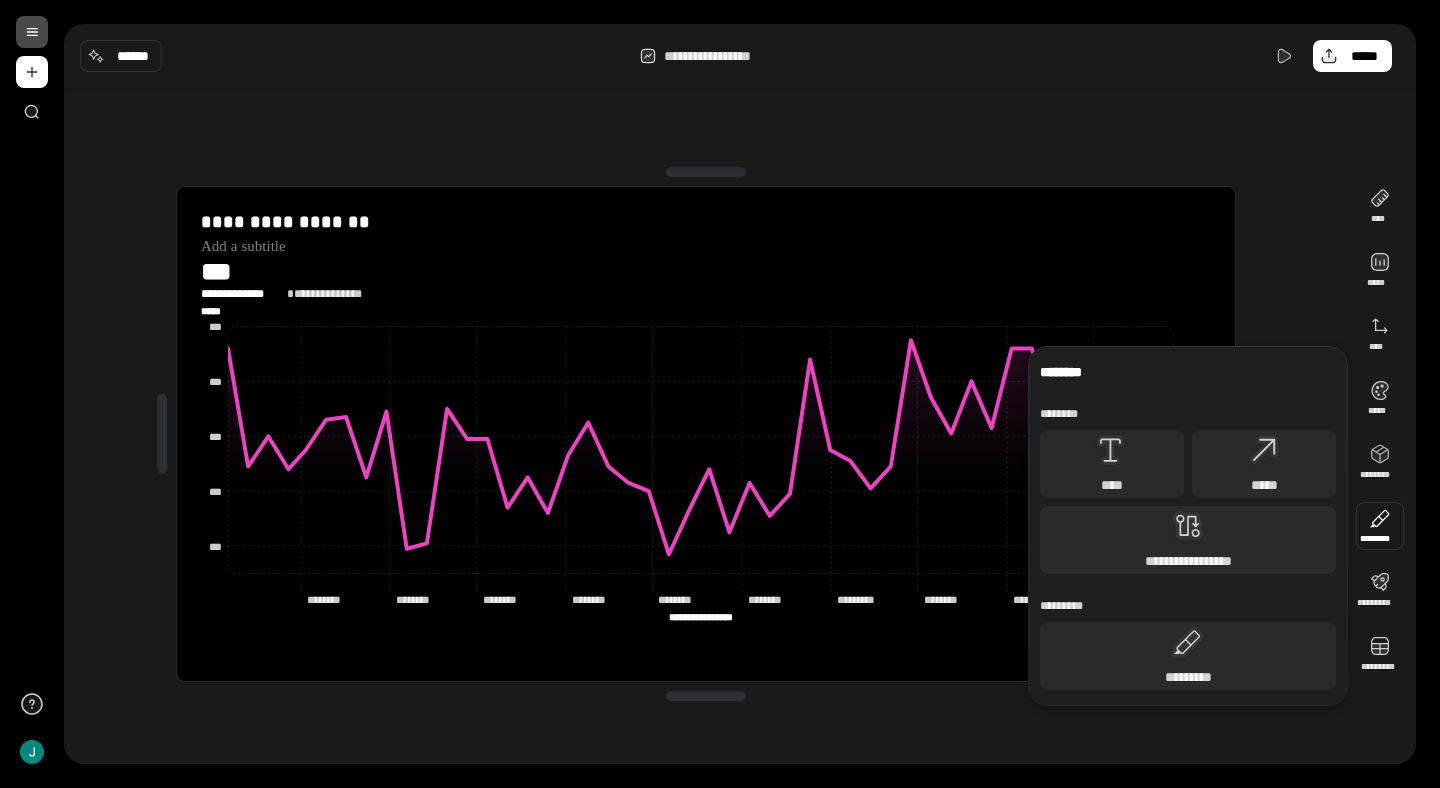 click on "**********" at bounding box center (706, 434) 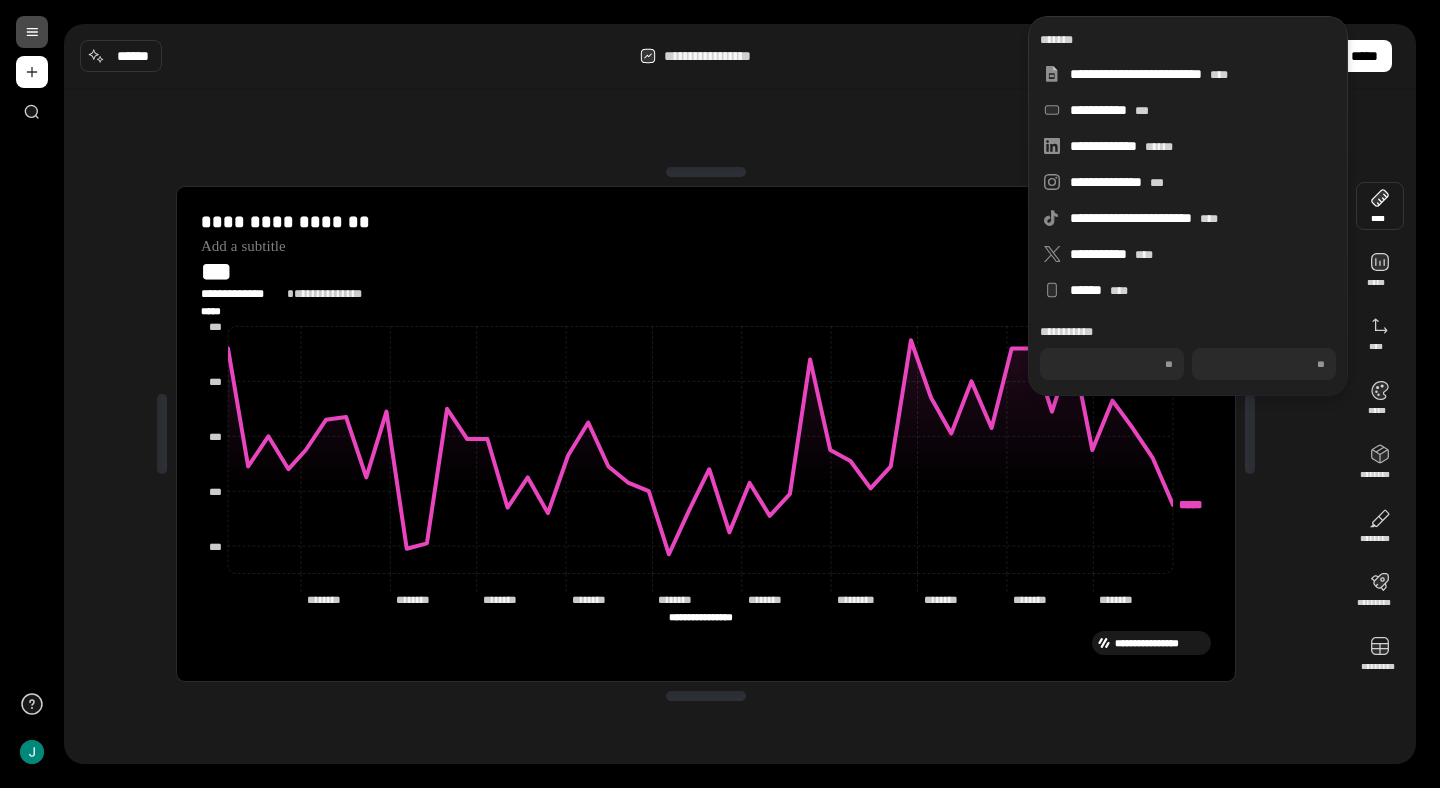 click on "********* *********" 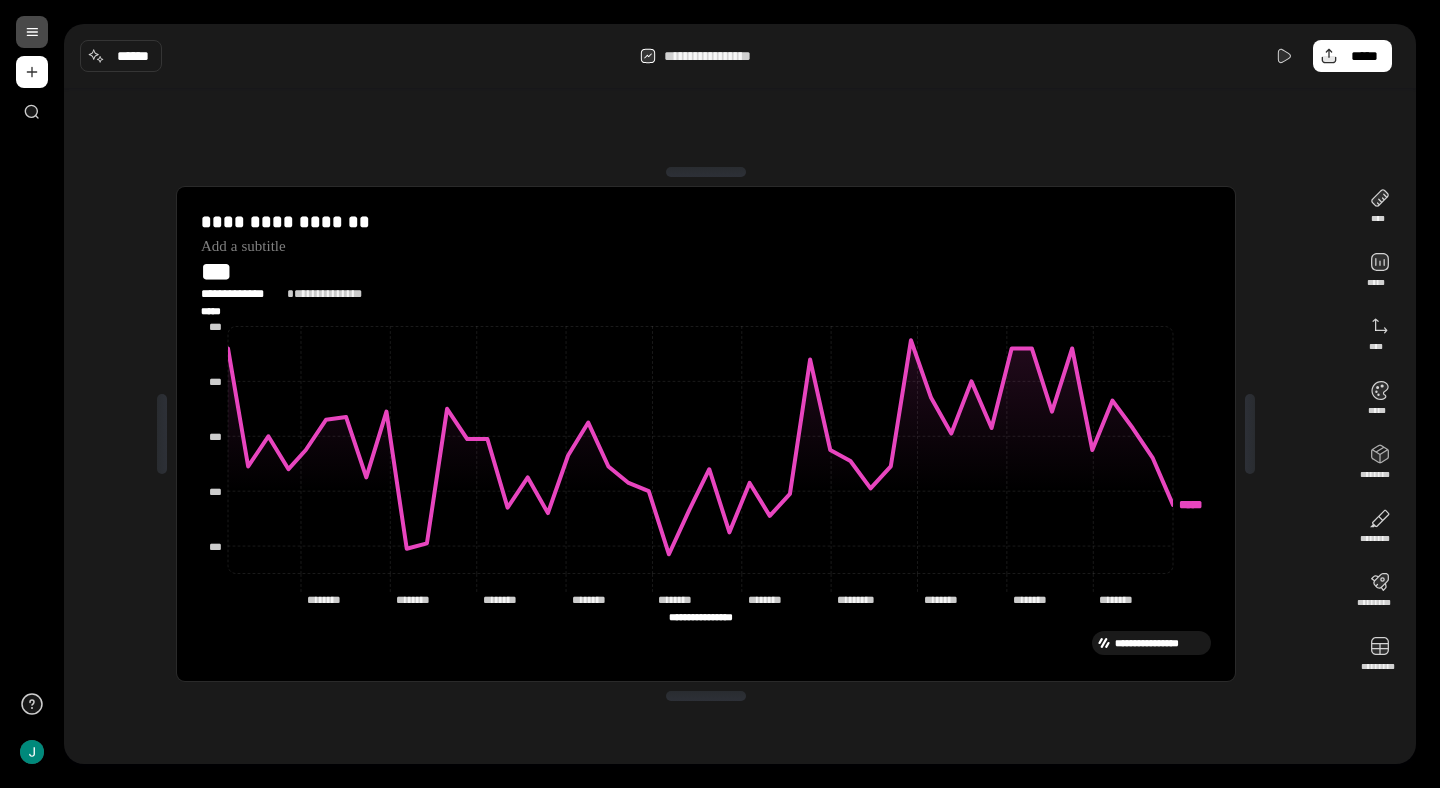 click on "********* *********" 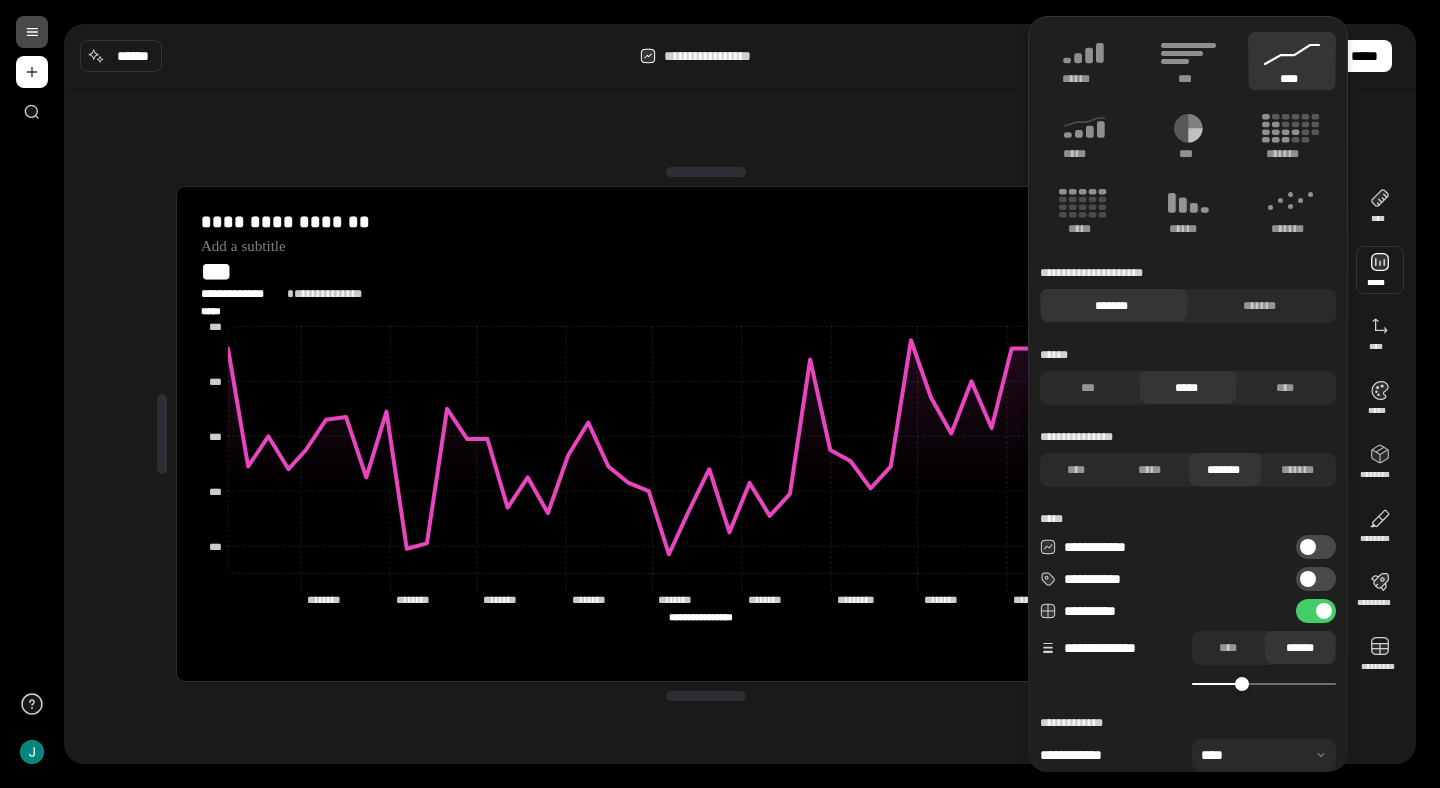 click at bounding box center (1380, 270) 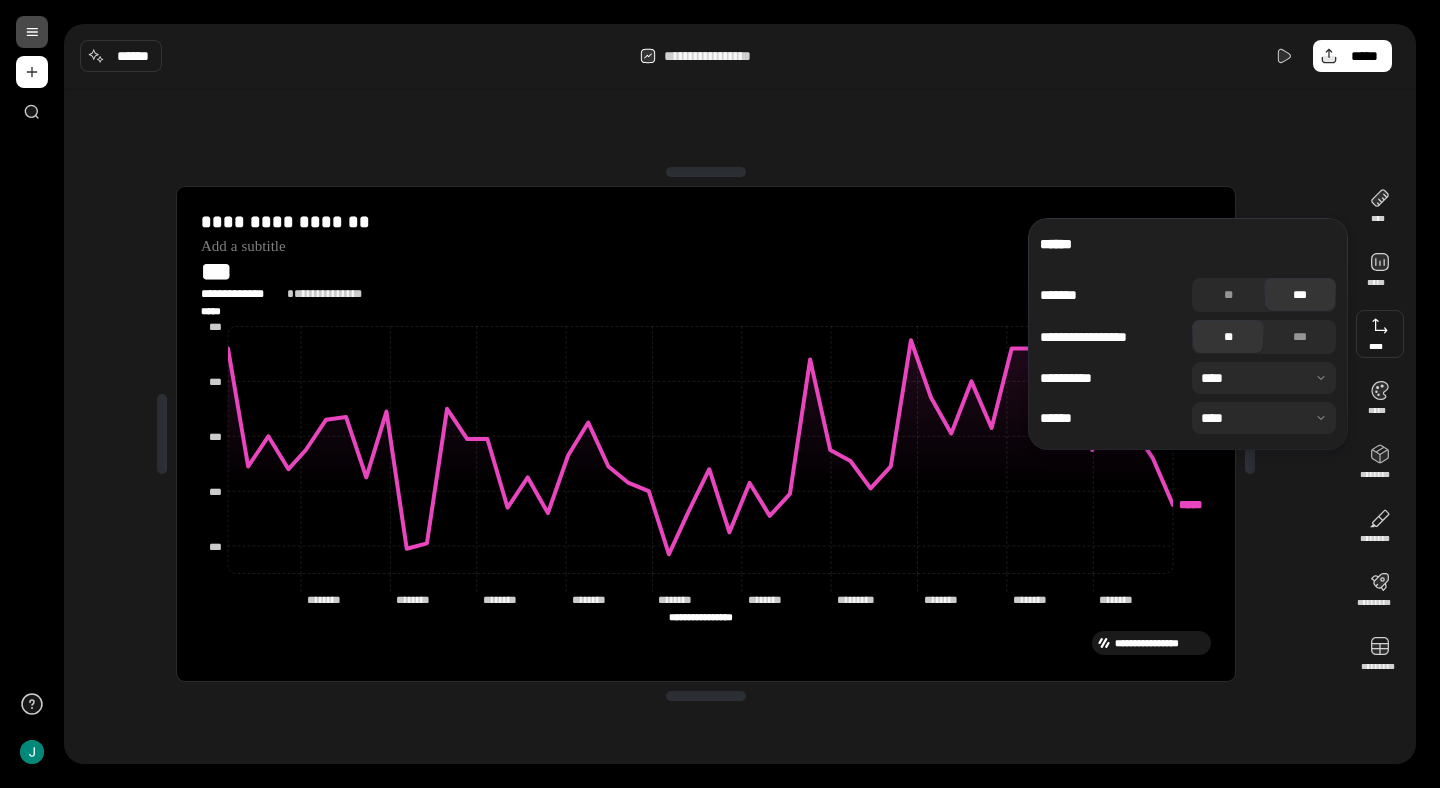 click at bounding box center (1380, 334) 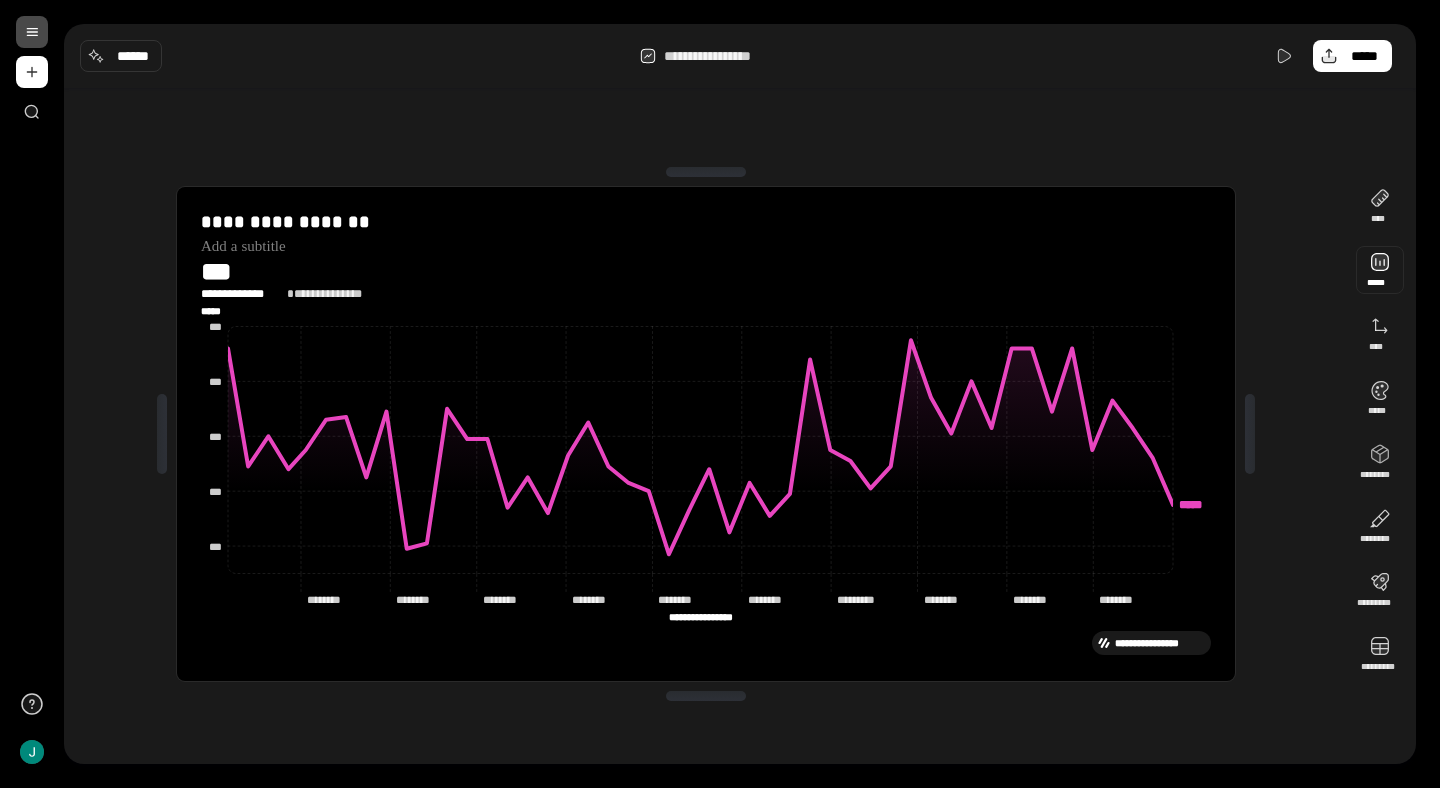 type 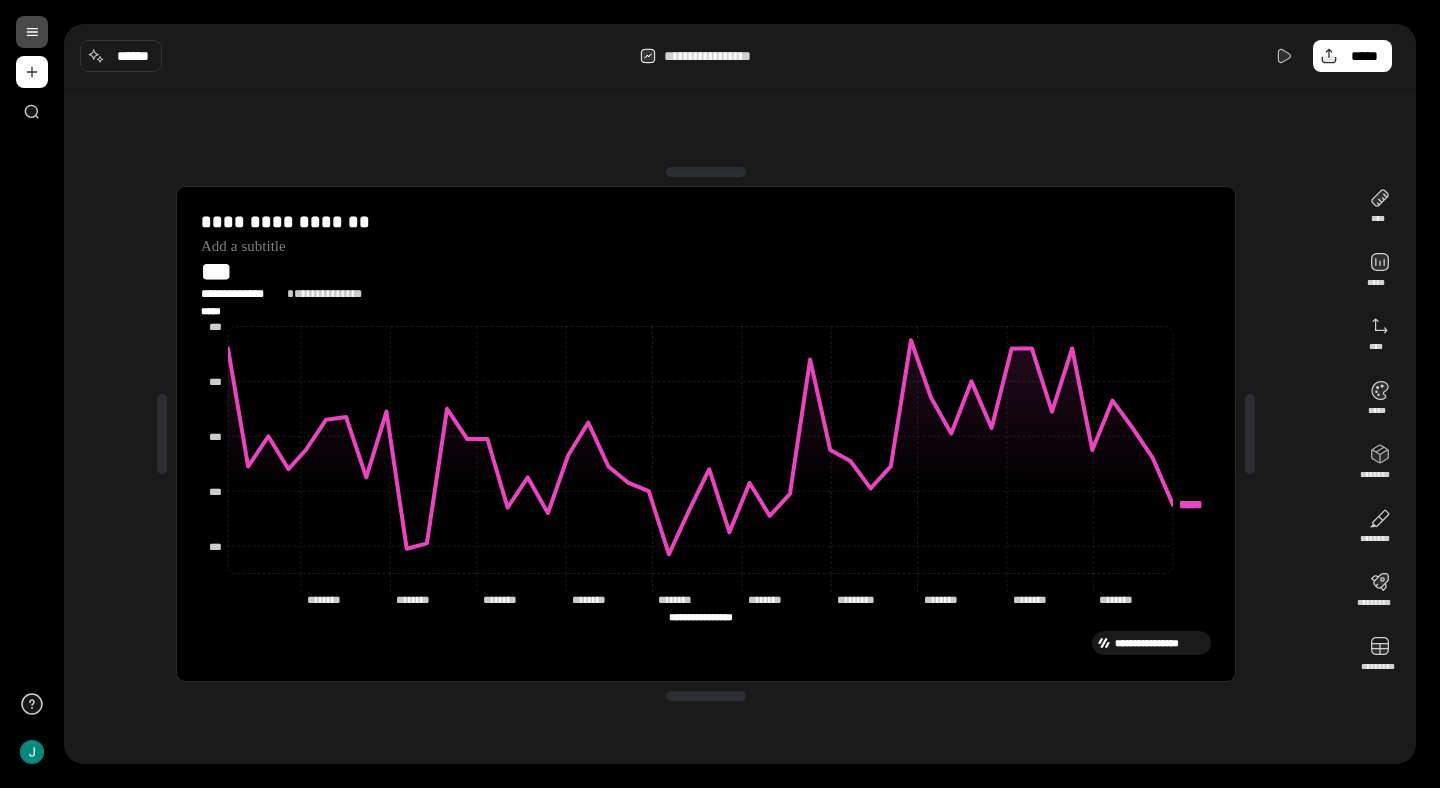 click at bounding box center [32, 32] 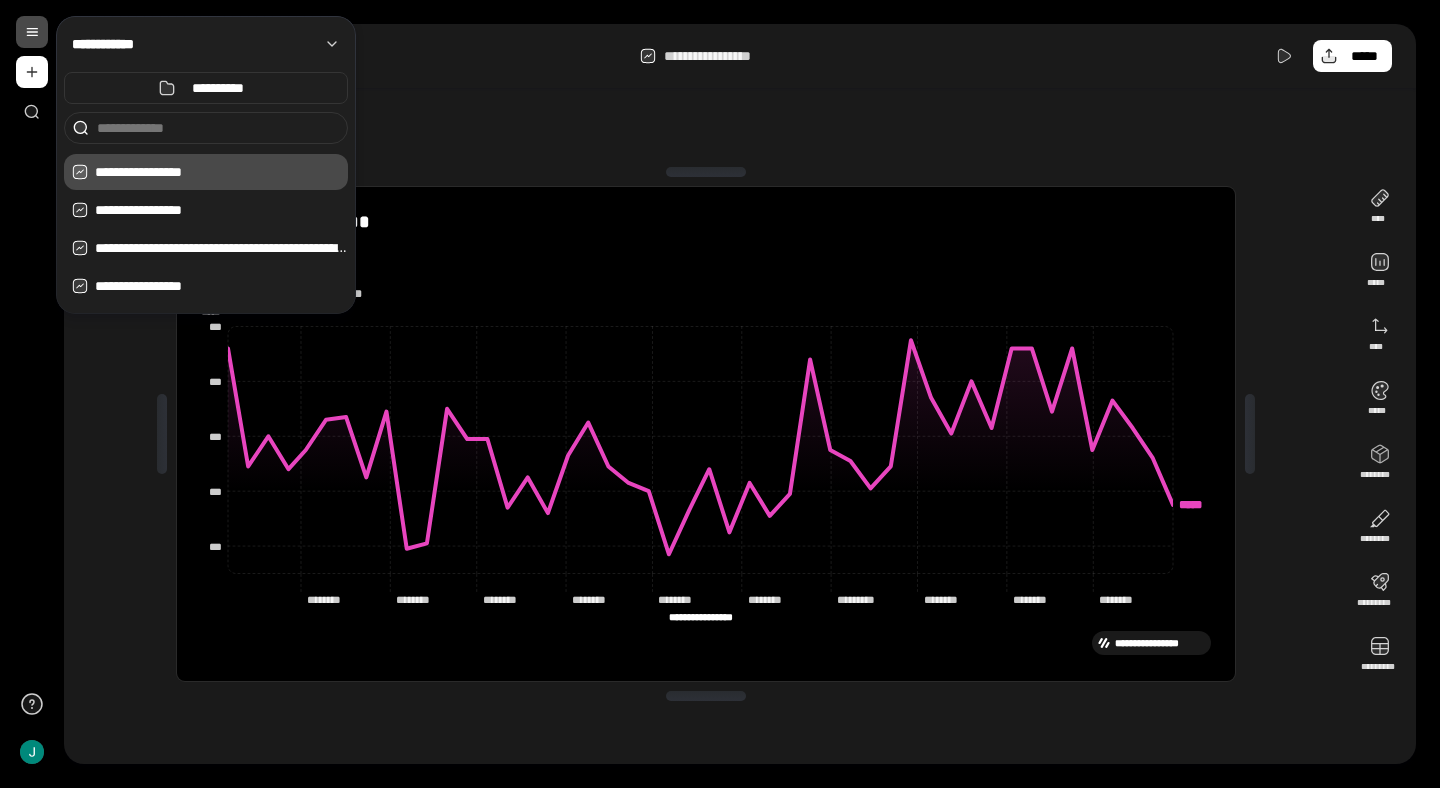 click at bounding box center (32, 32) 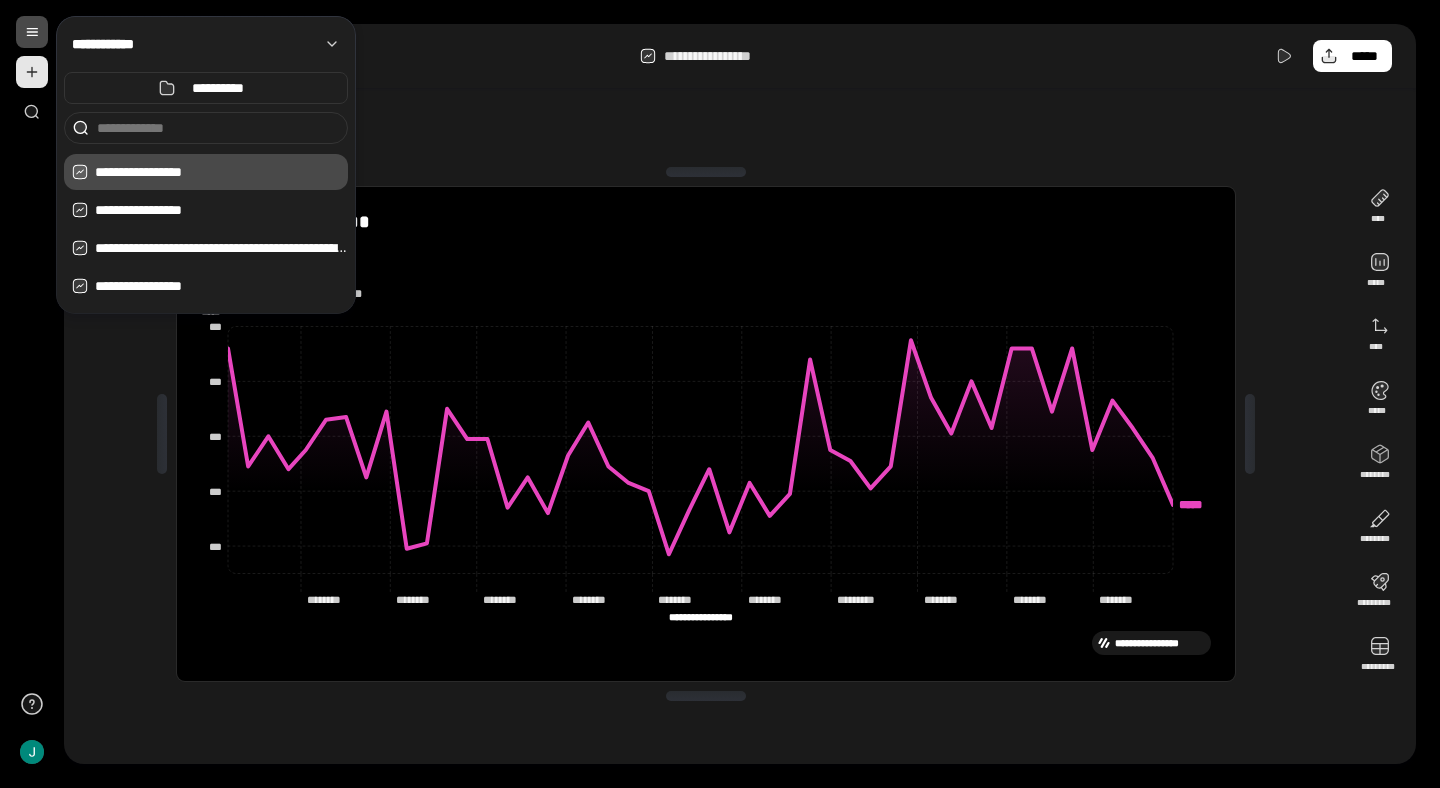 click at bounding box center [32, 72] 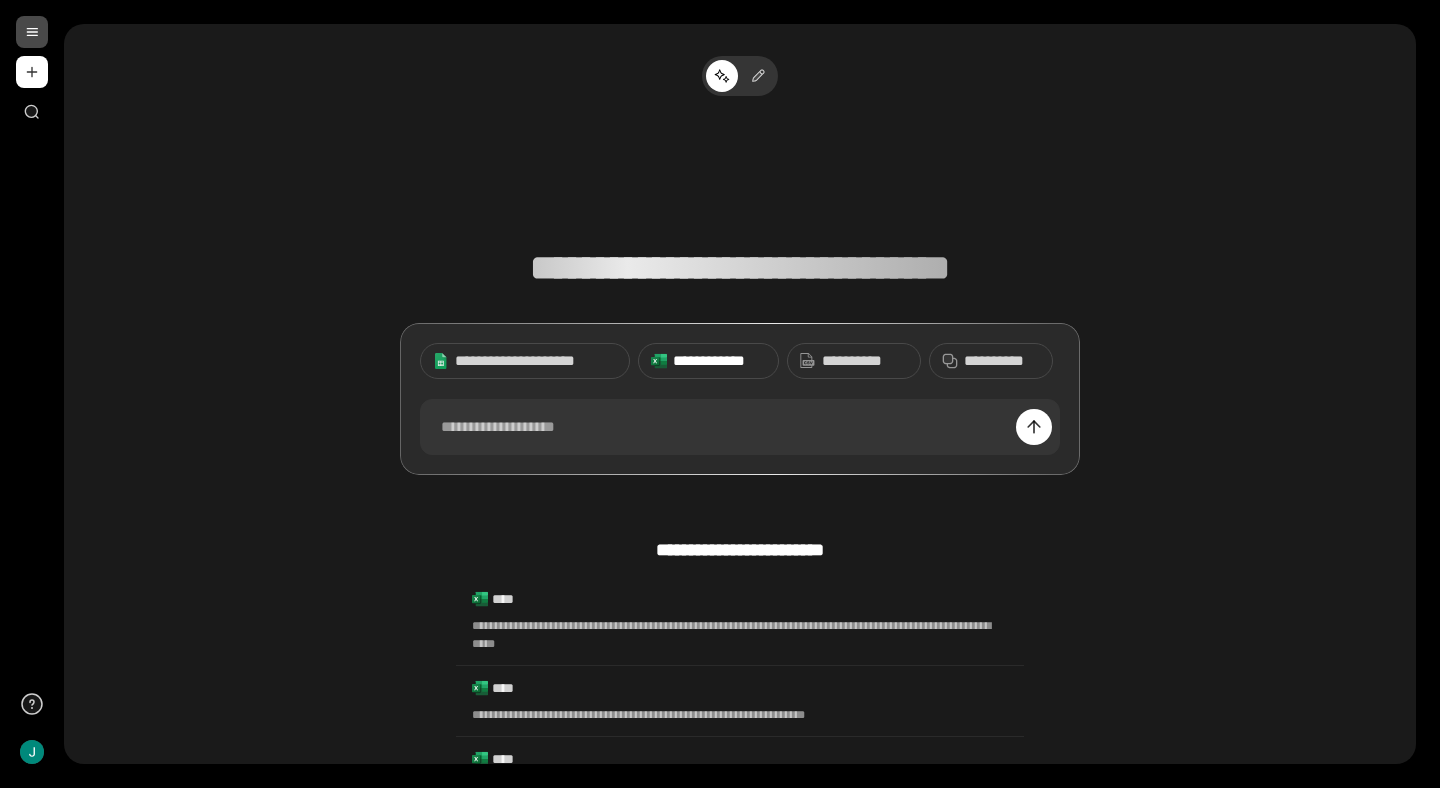 click on "**********" at bounding box center [719, 361] 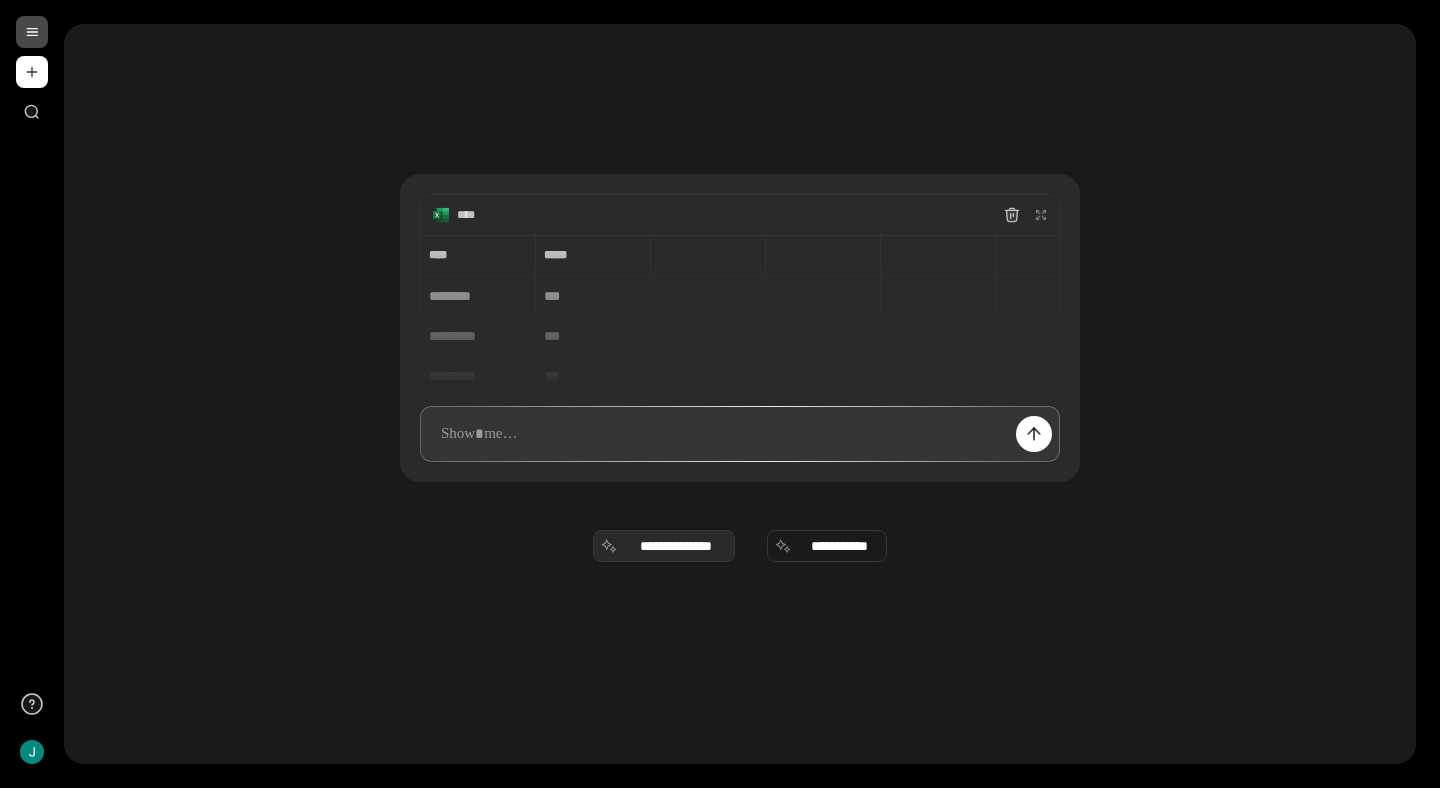 click on "**********" at bounding box center [676, 546] 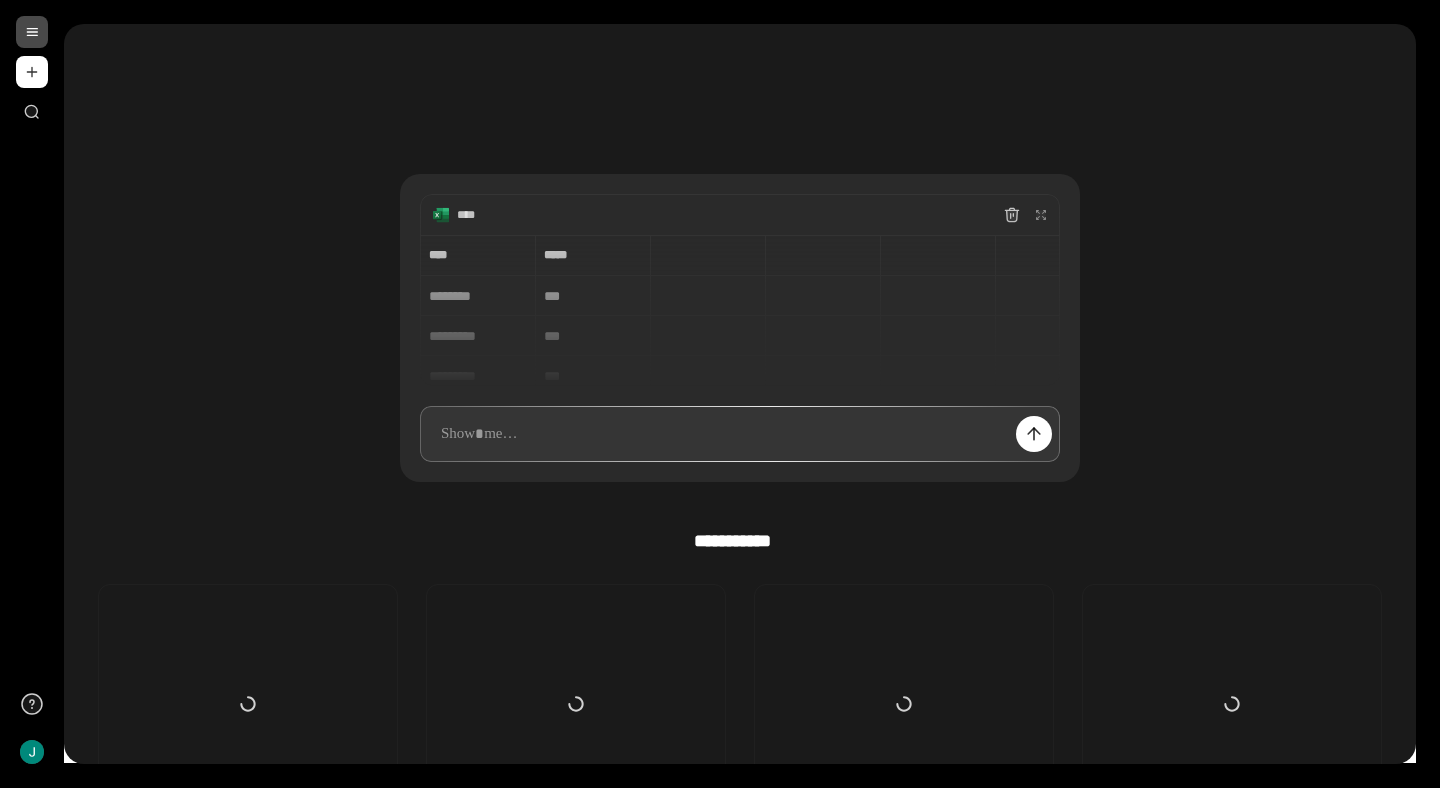 scroll, scrollTop: 180, scrollLeft: 0, axis: vertical 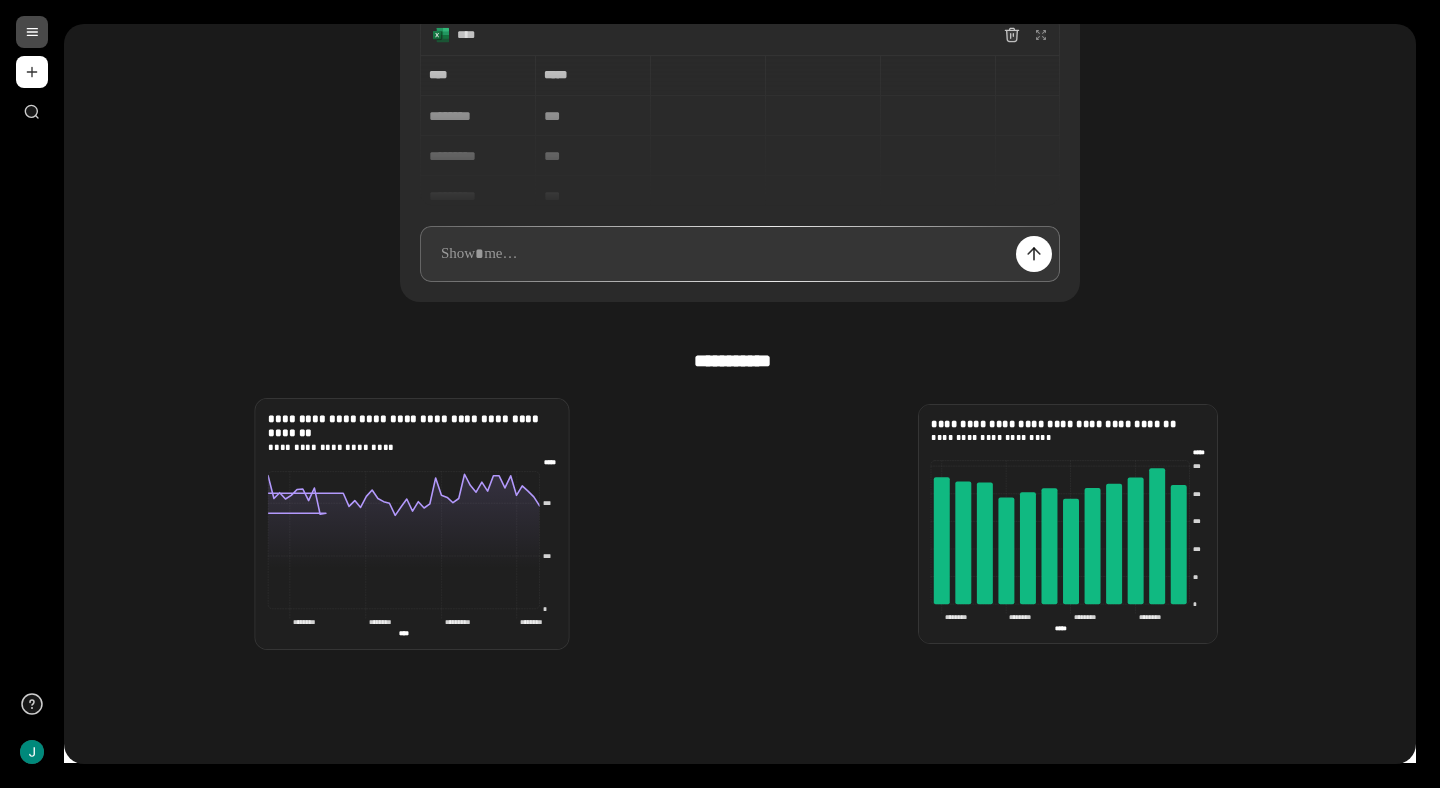 click on "* ** *** *** *** *** ***** ***** ******** ******** ******** ******** ********* ********* ******** ******** **** ****" 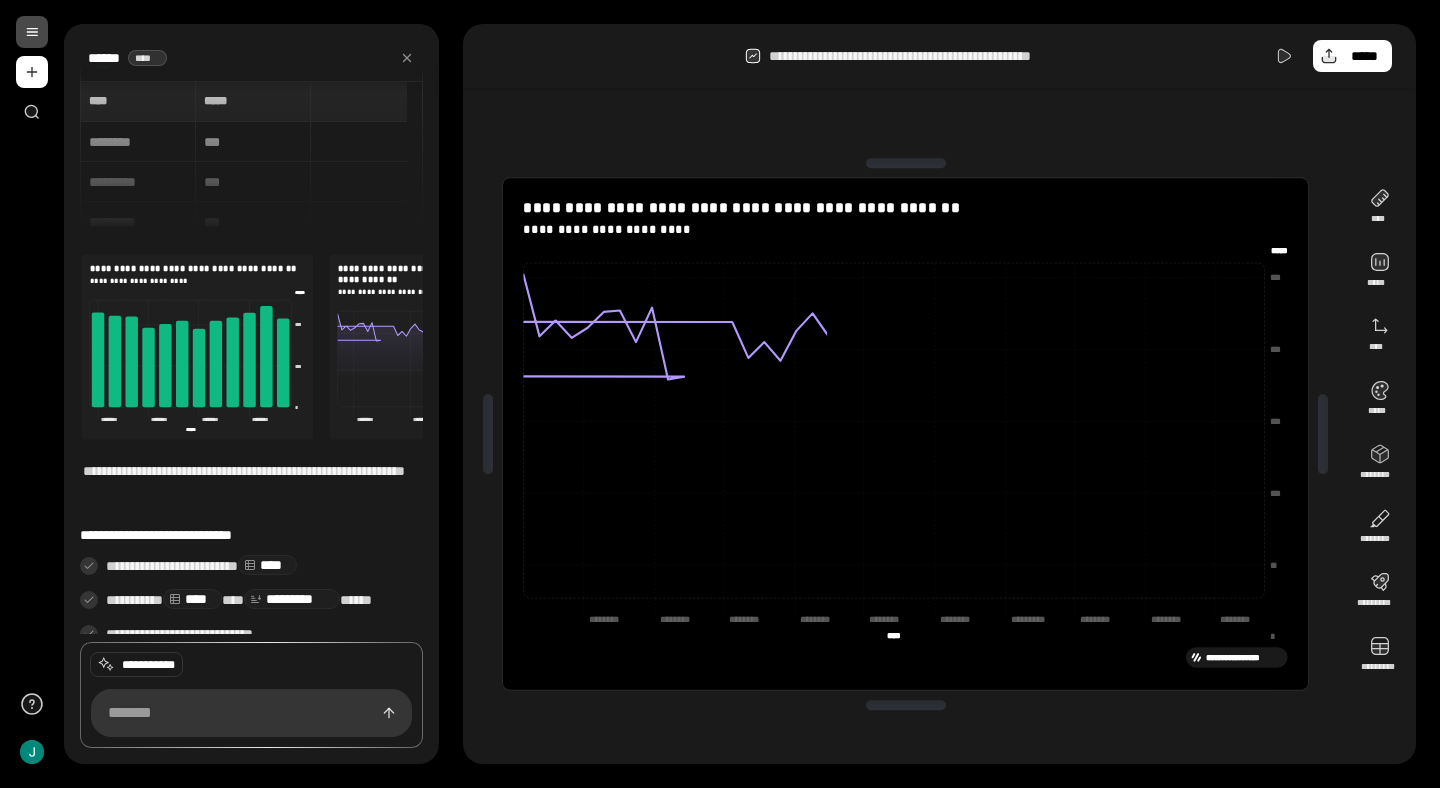scroll, scrollTop: 20, scrollLeft: 0, axis: vertical 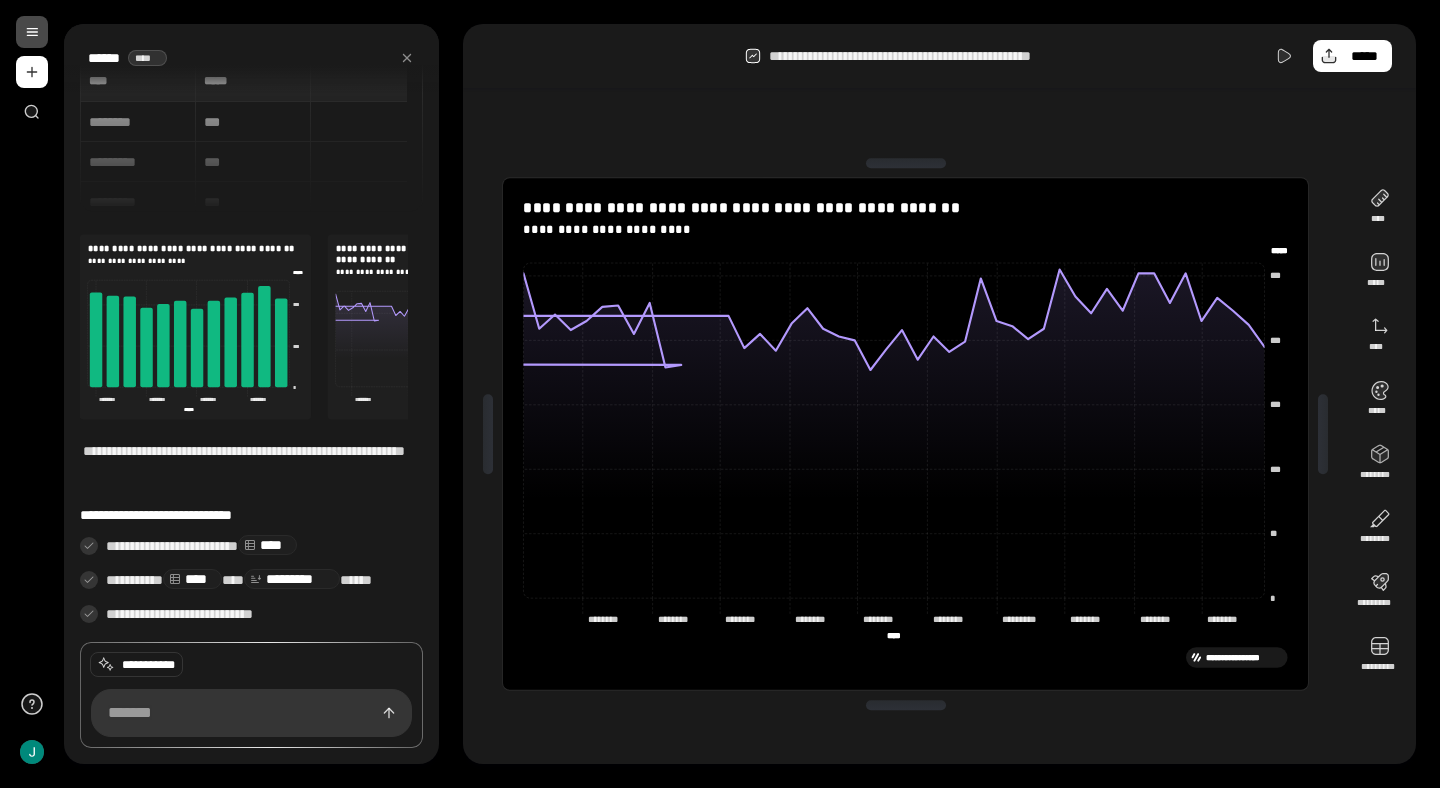 click on "****** ****" at bounding box center (251, 58) 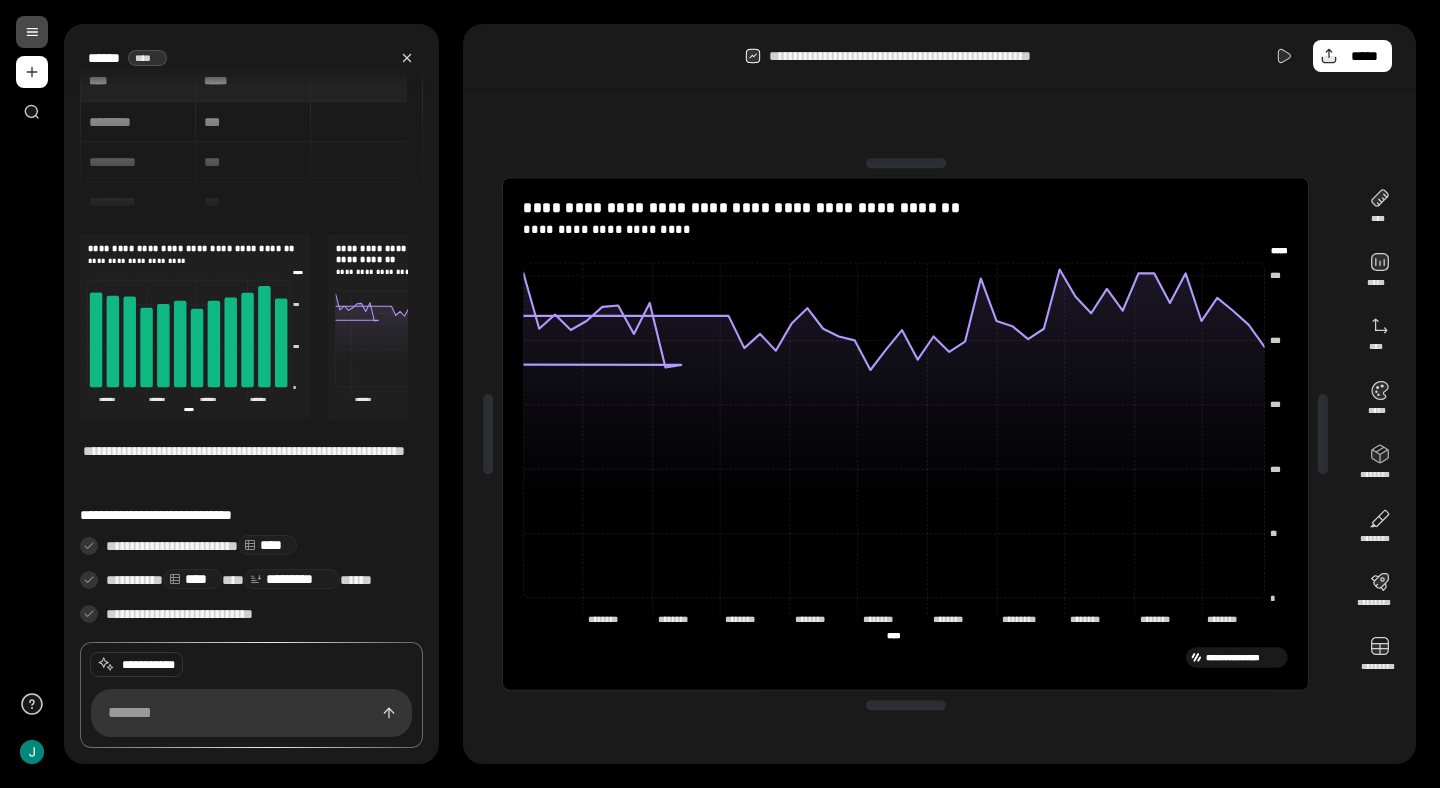 click 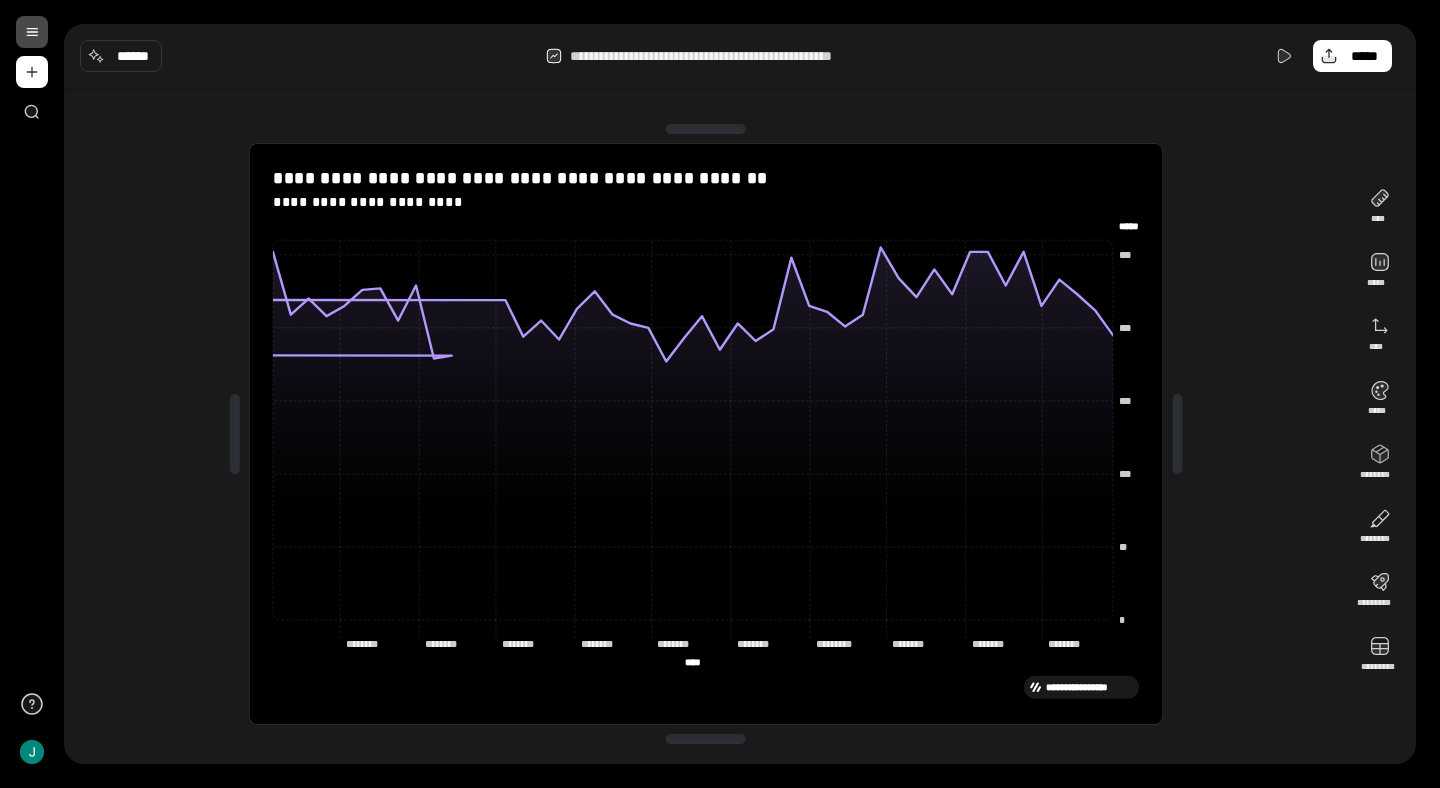 click at bounding box center [32, 32] 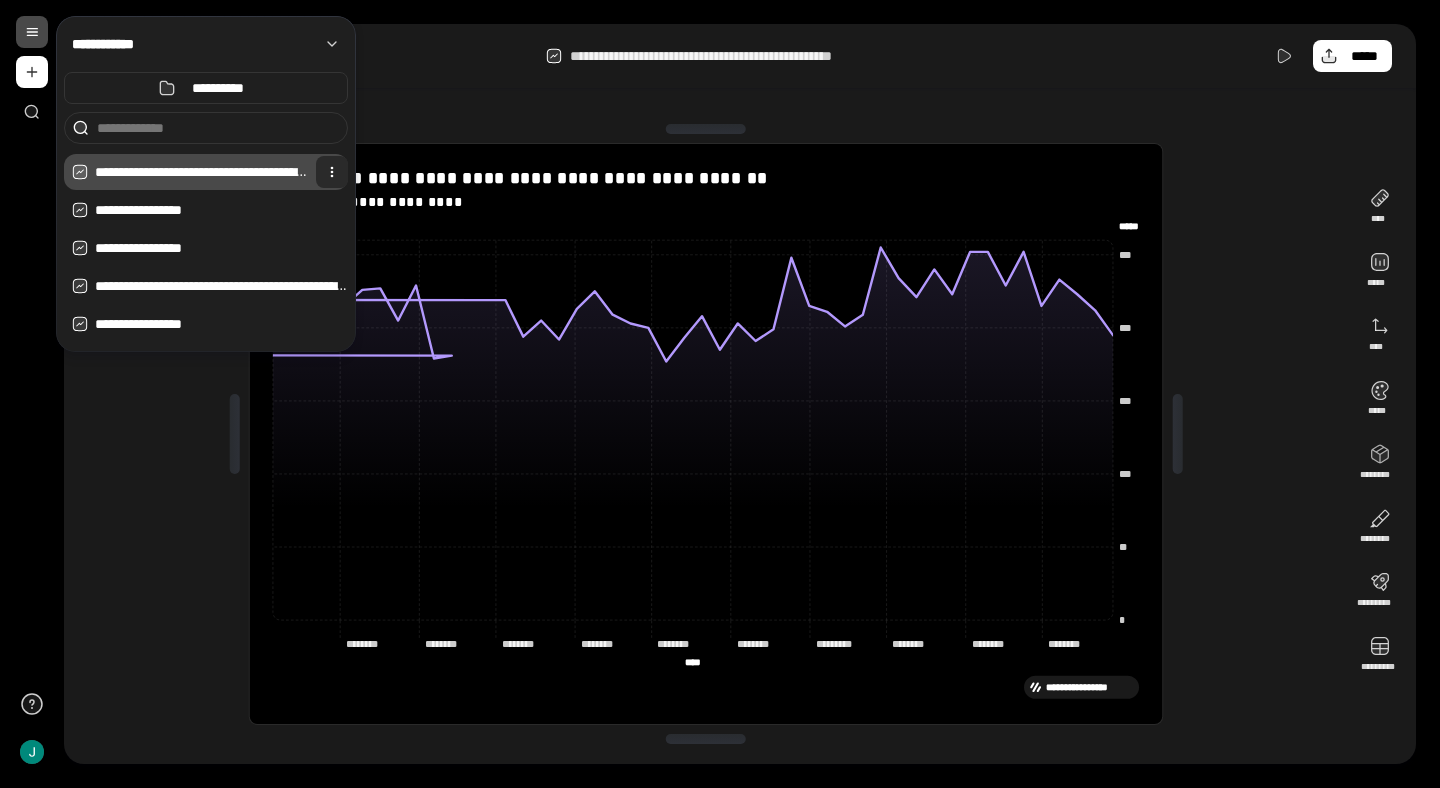 click at bounding box center (332, 172) 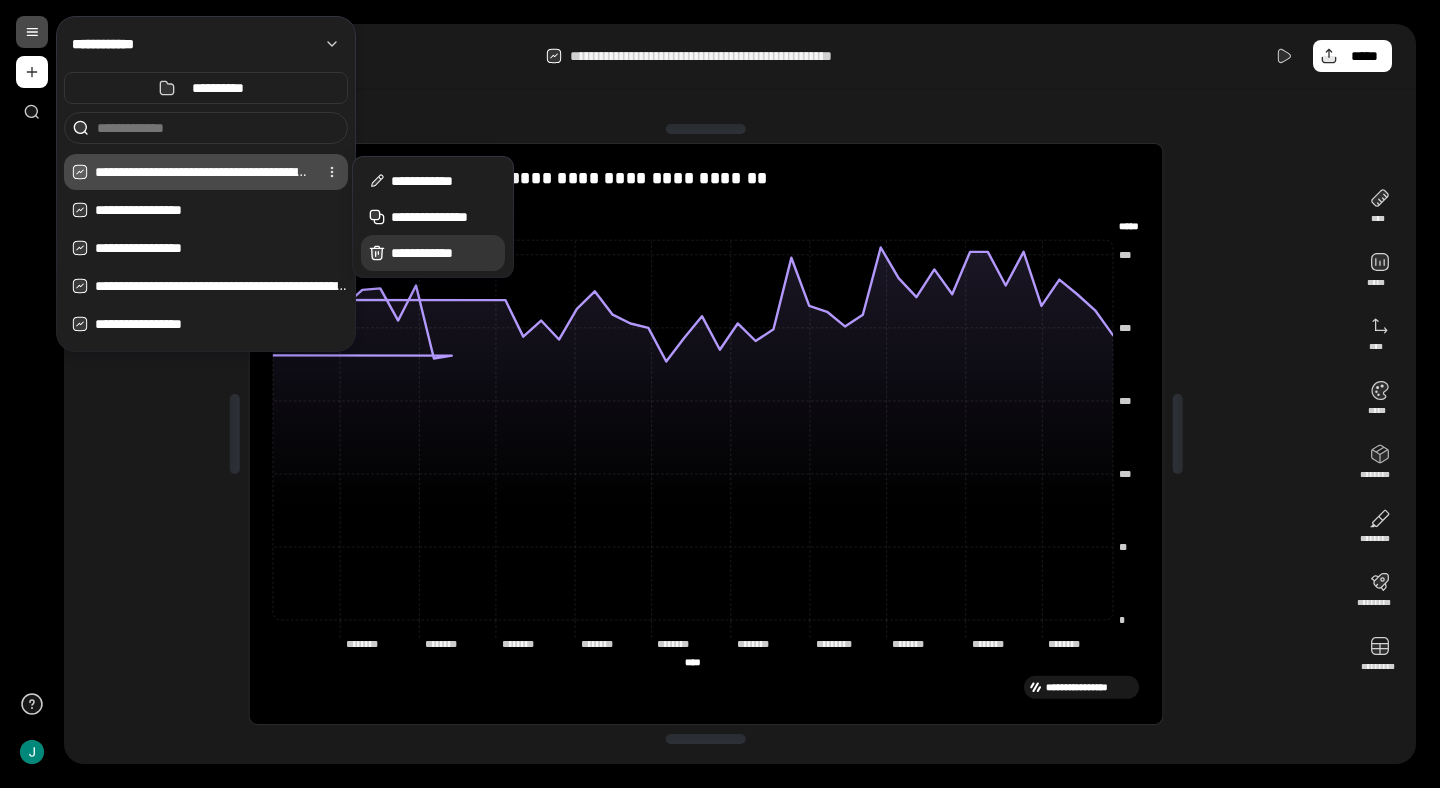 click on "**********" at bounding box center (444, 253) 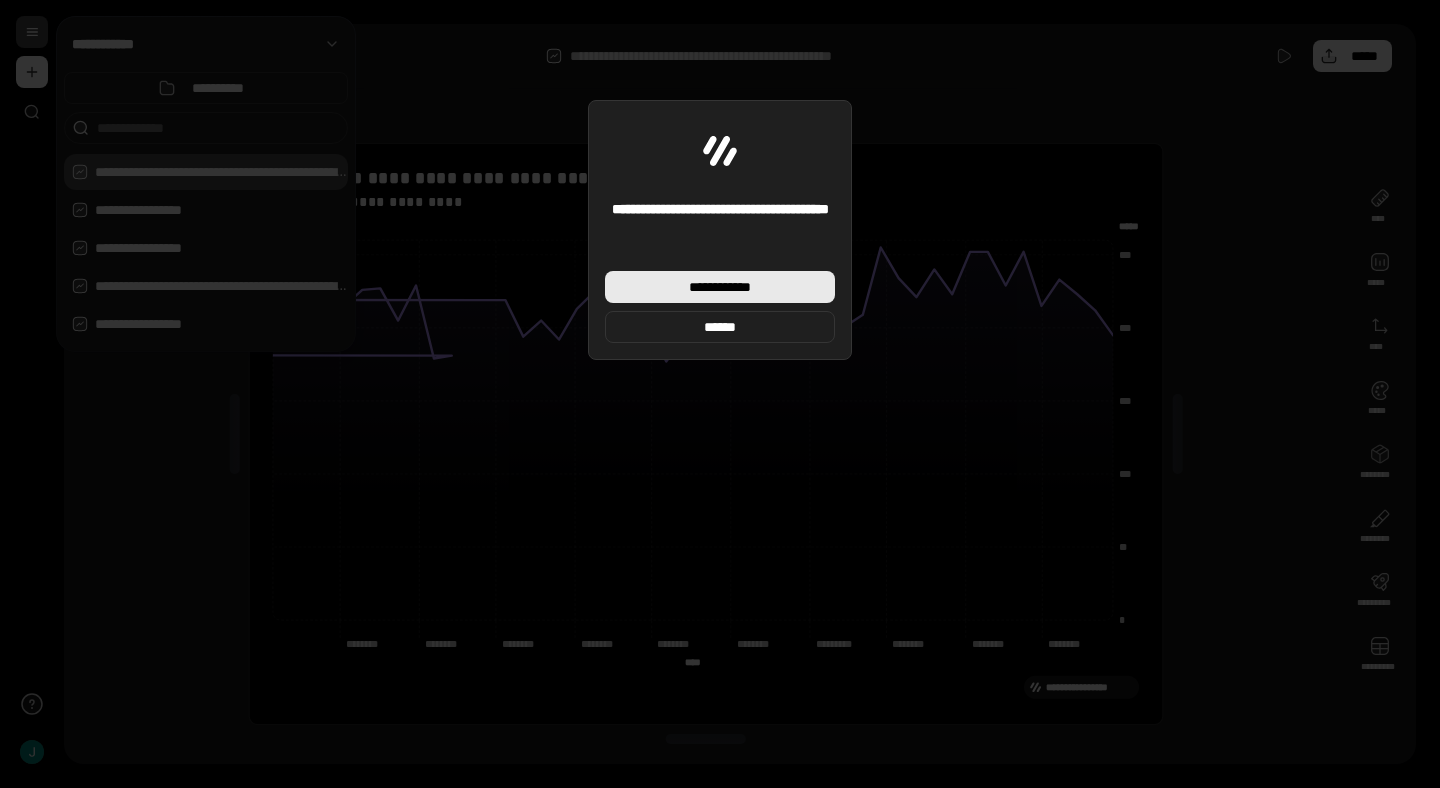 click on "**********" at bounding box center (720, 287) 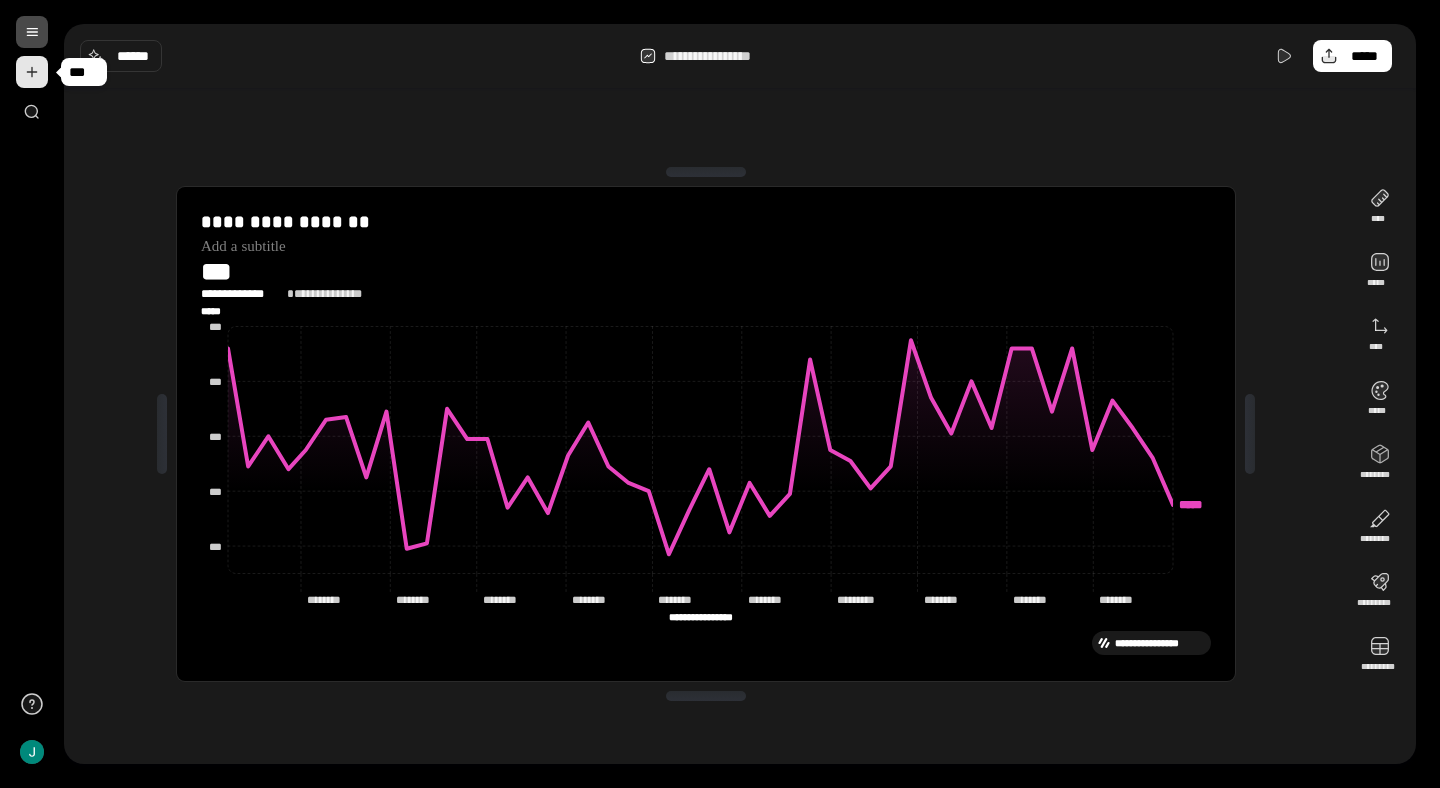 click at bounding box center [32, 72] 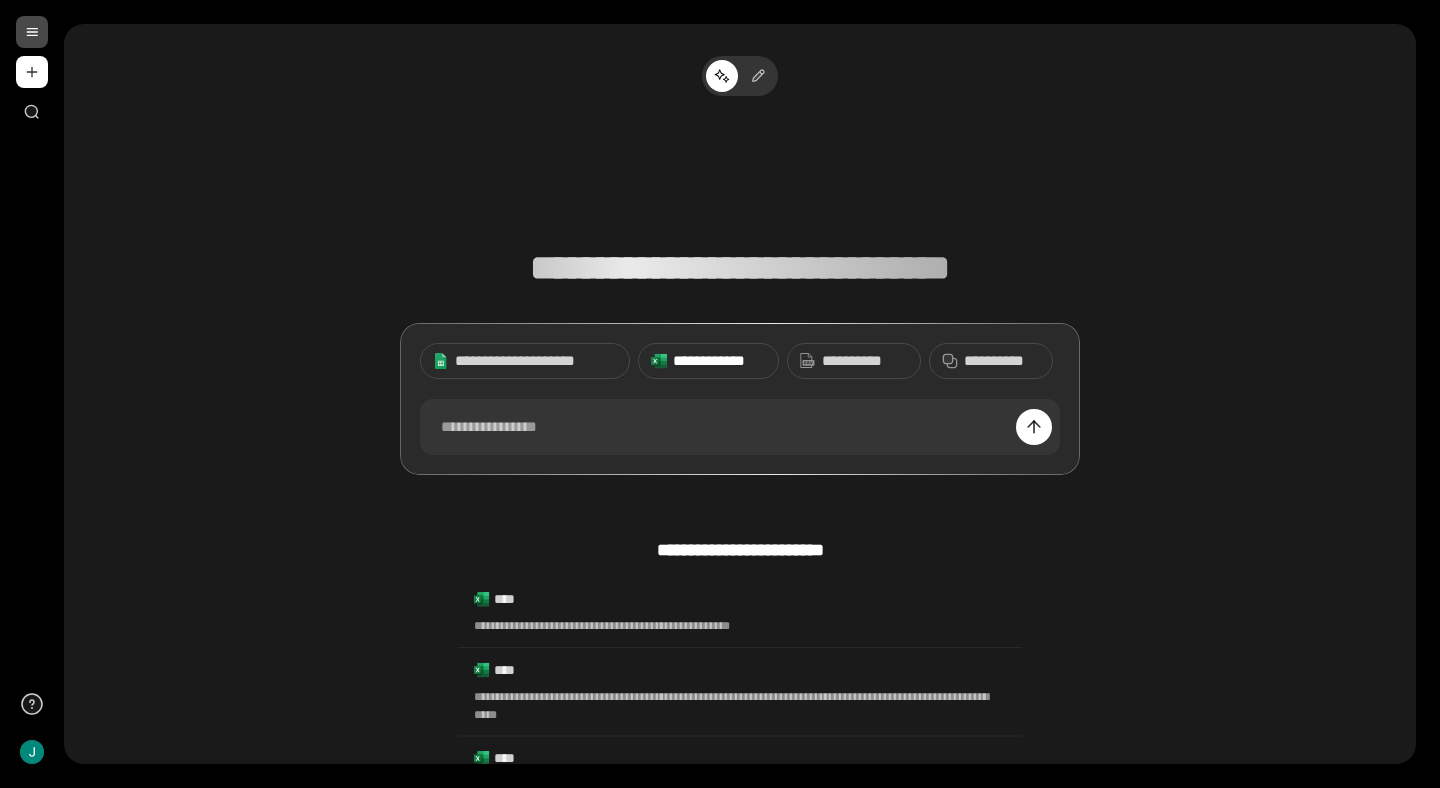 click on "**********" at bounding box center (708, 361) 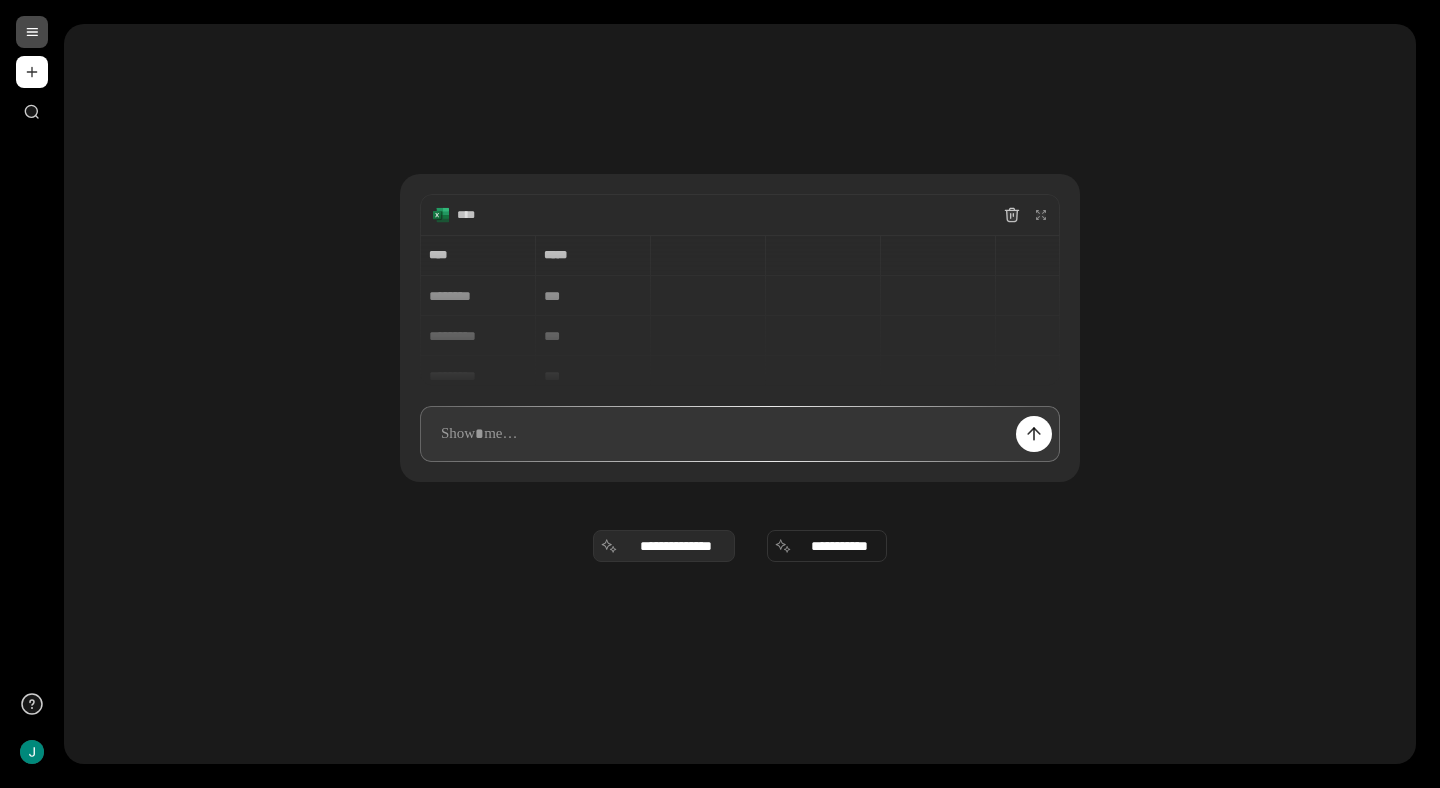 click on "**********" at bounding box center [676, 546] 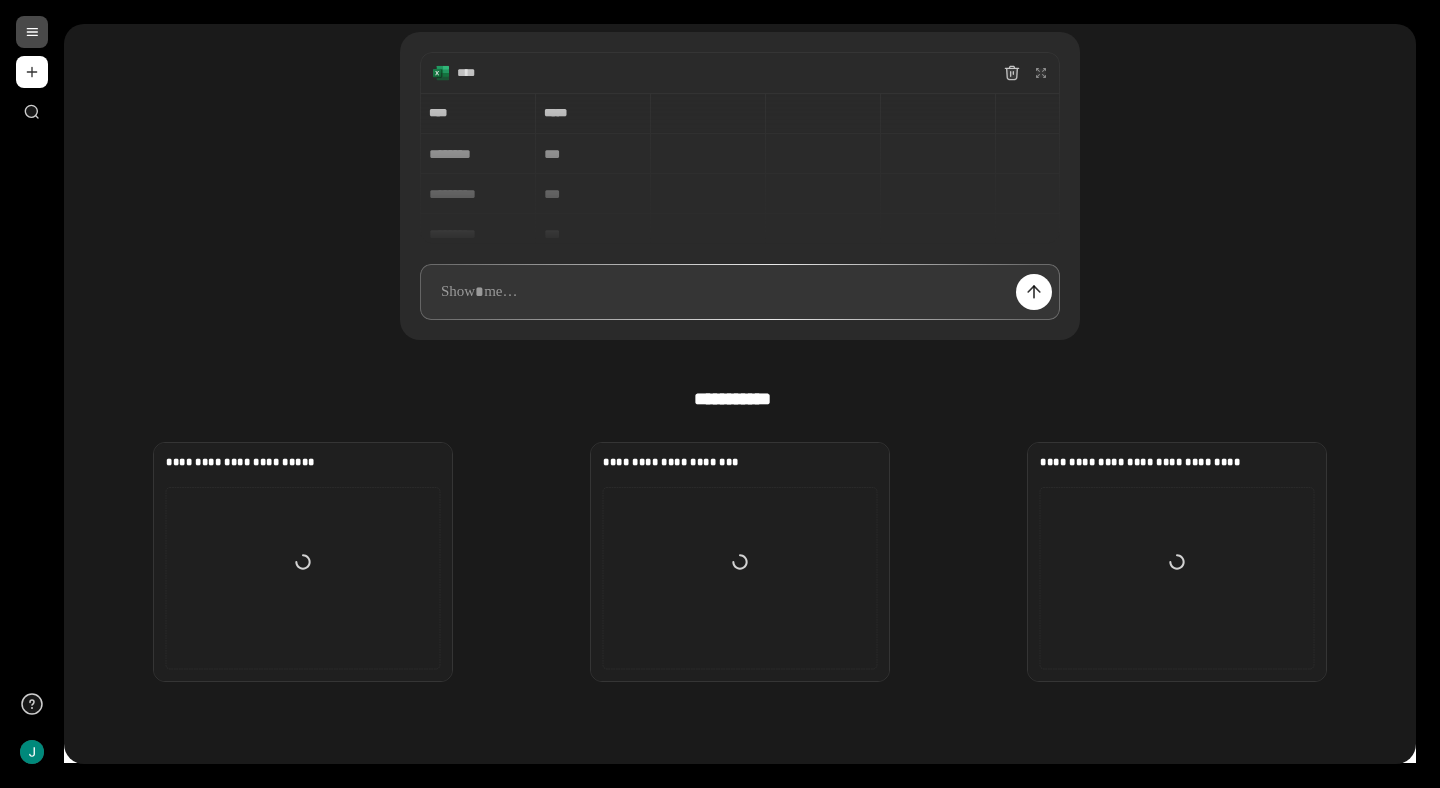 scroll, scrollTop: 180, scrollLeft: 0, axis: vertical 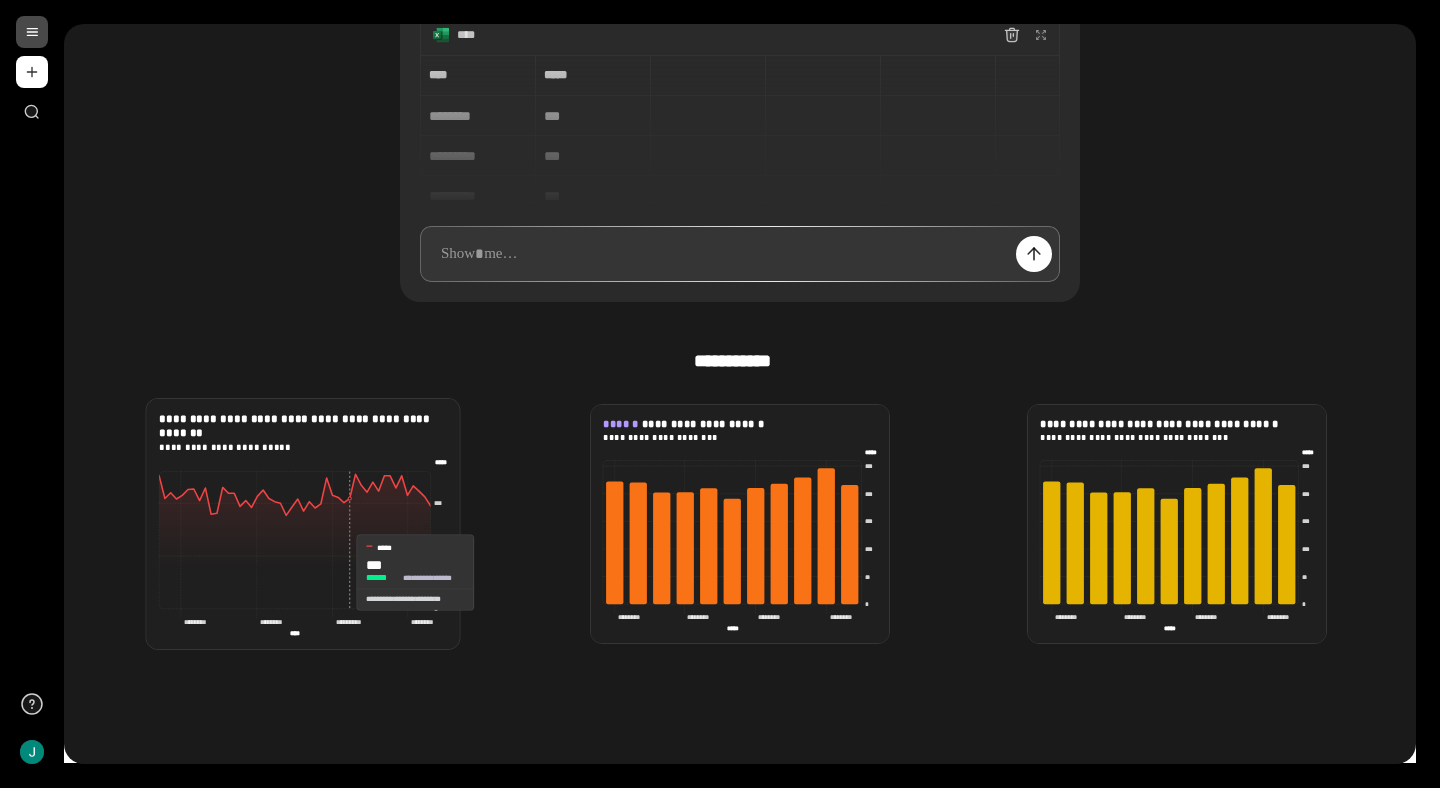 click 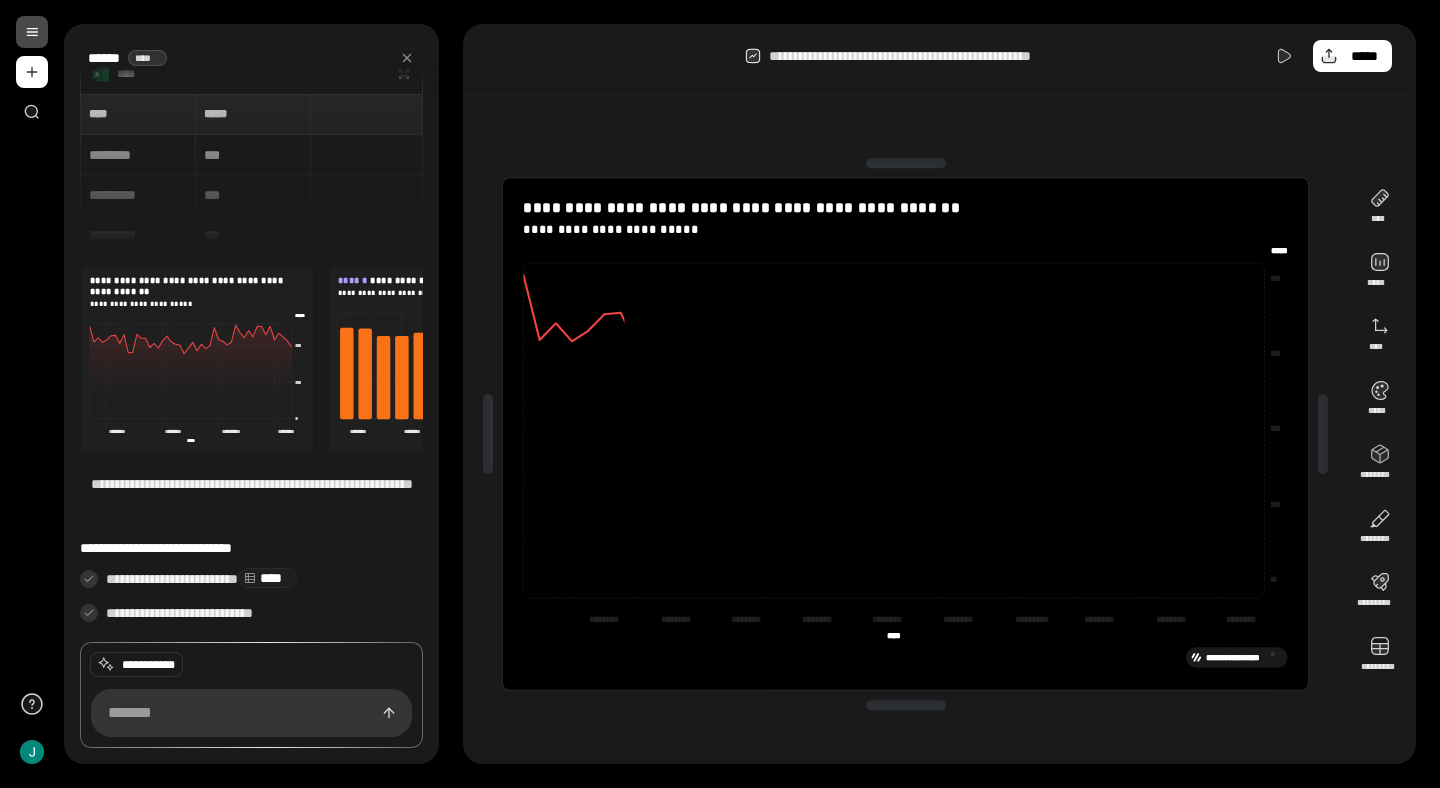 scroll, scrollTop: 0, scrollLeft: 2, axis: horizontal 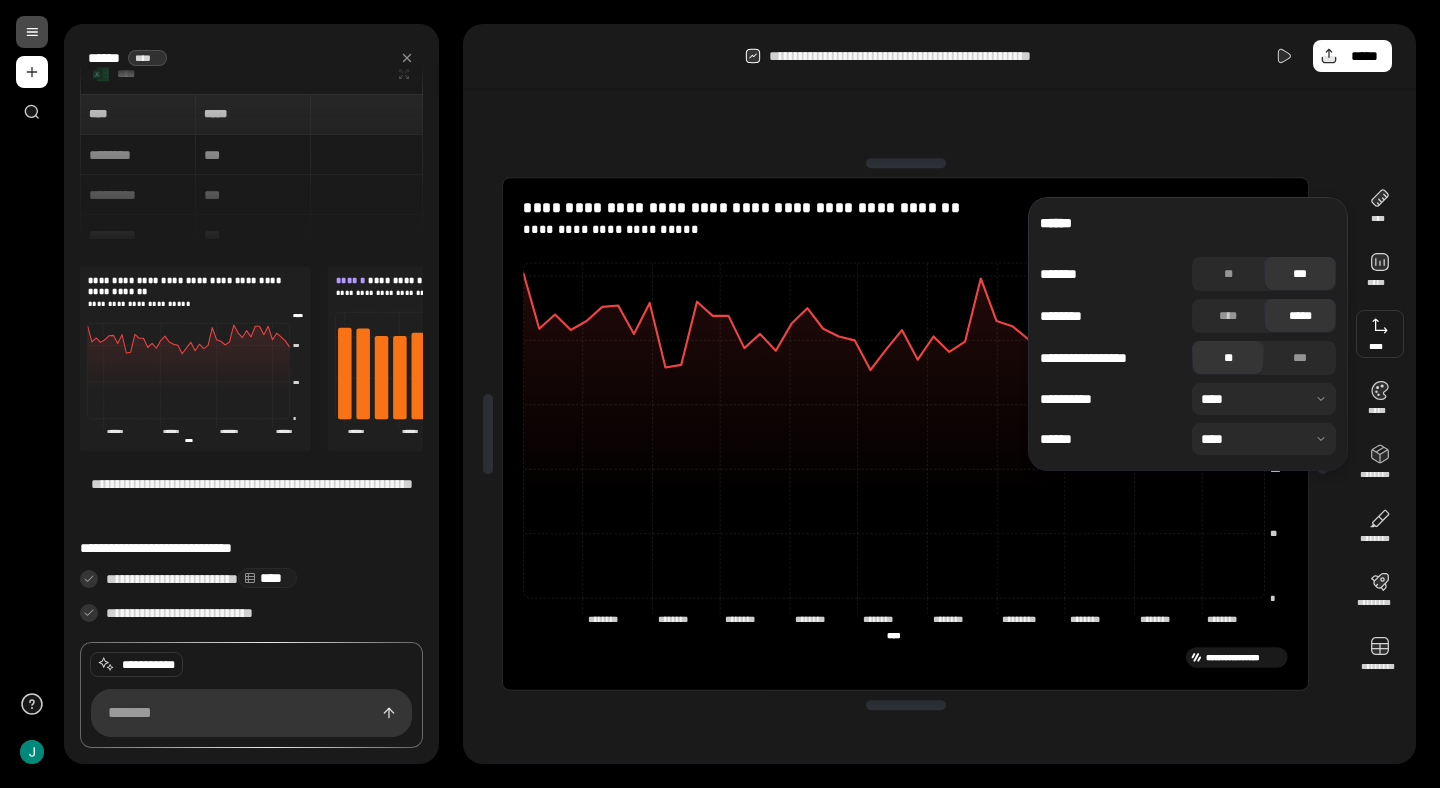 click at bounding box center (1264, 399) 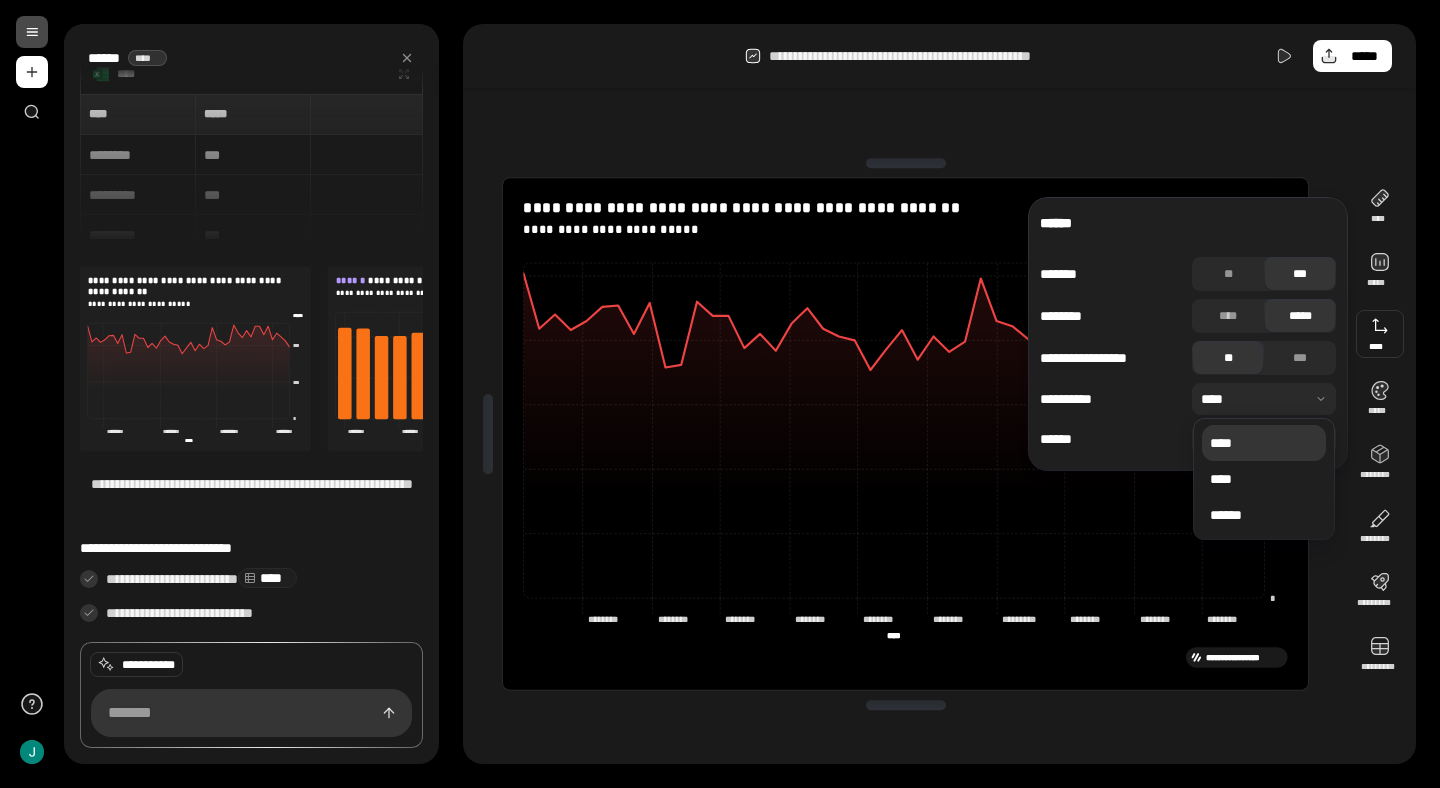 click on "****" at bounding box center (1264, 443) 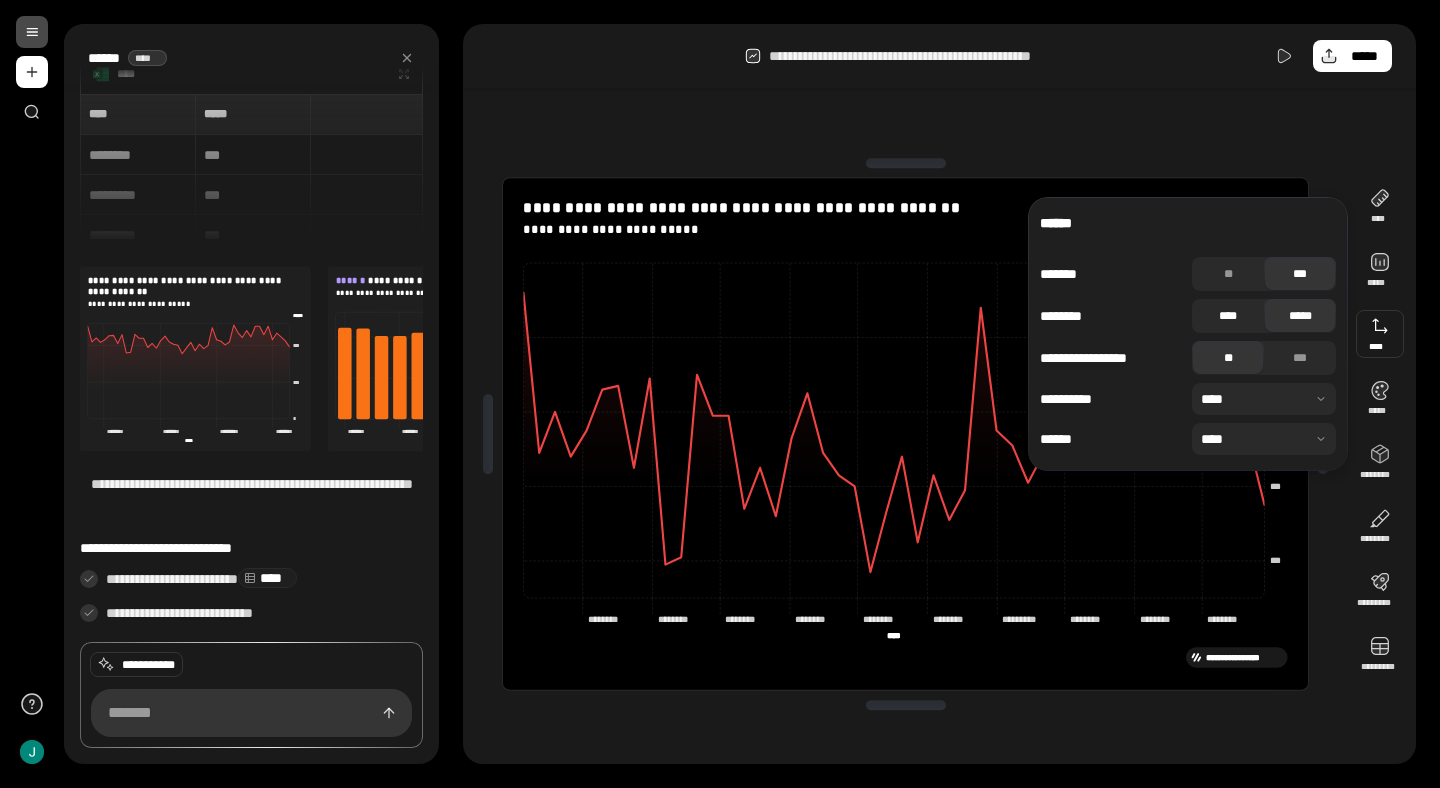 click on "****" at bounding box center (1228, 316) 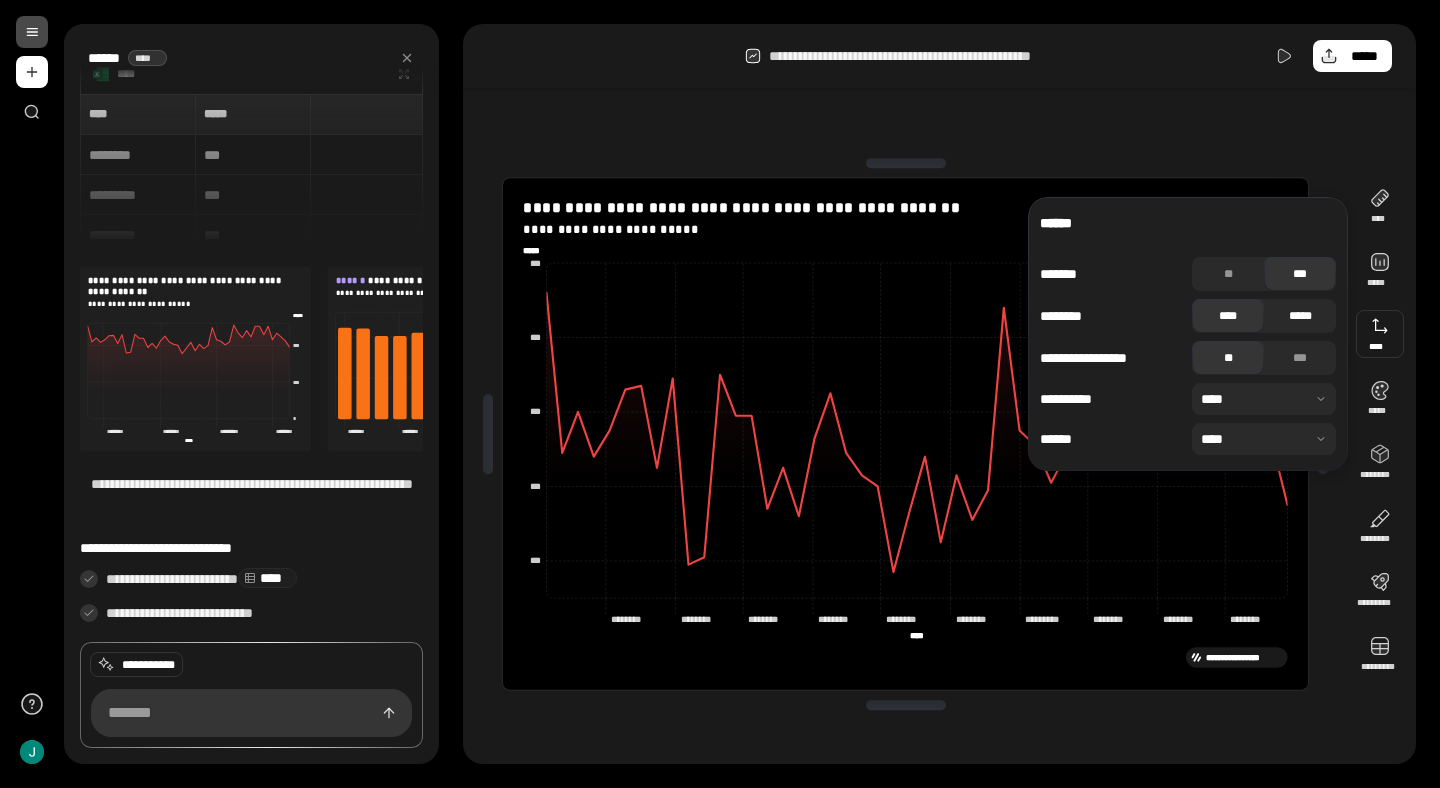 click on "*****" at bounding box center [1300, 316] 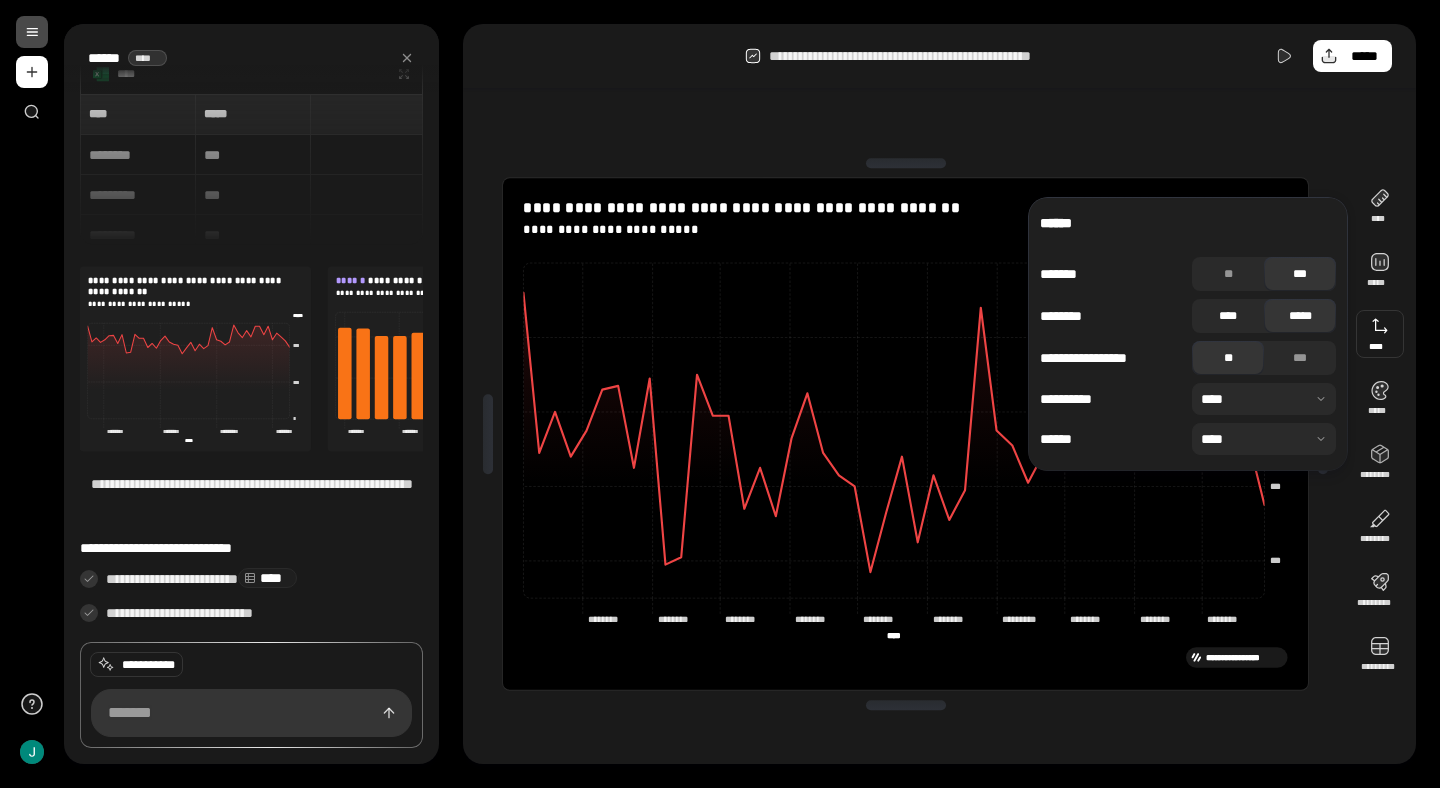 click on "****" at bounding box center [1228, 316] 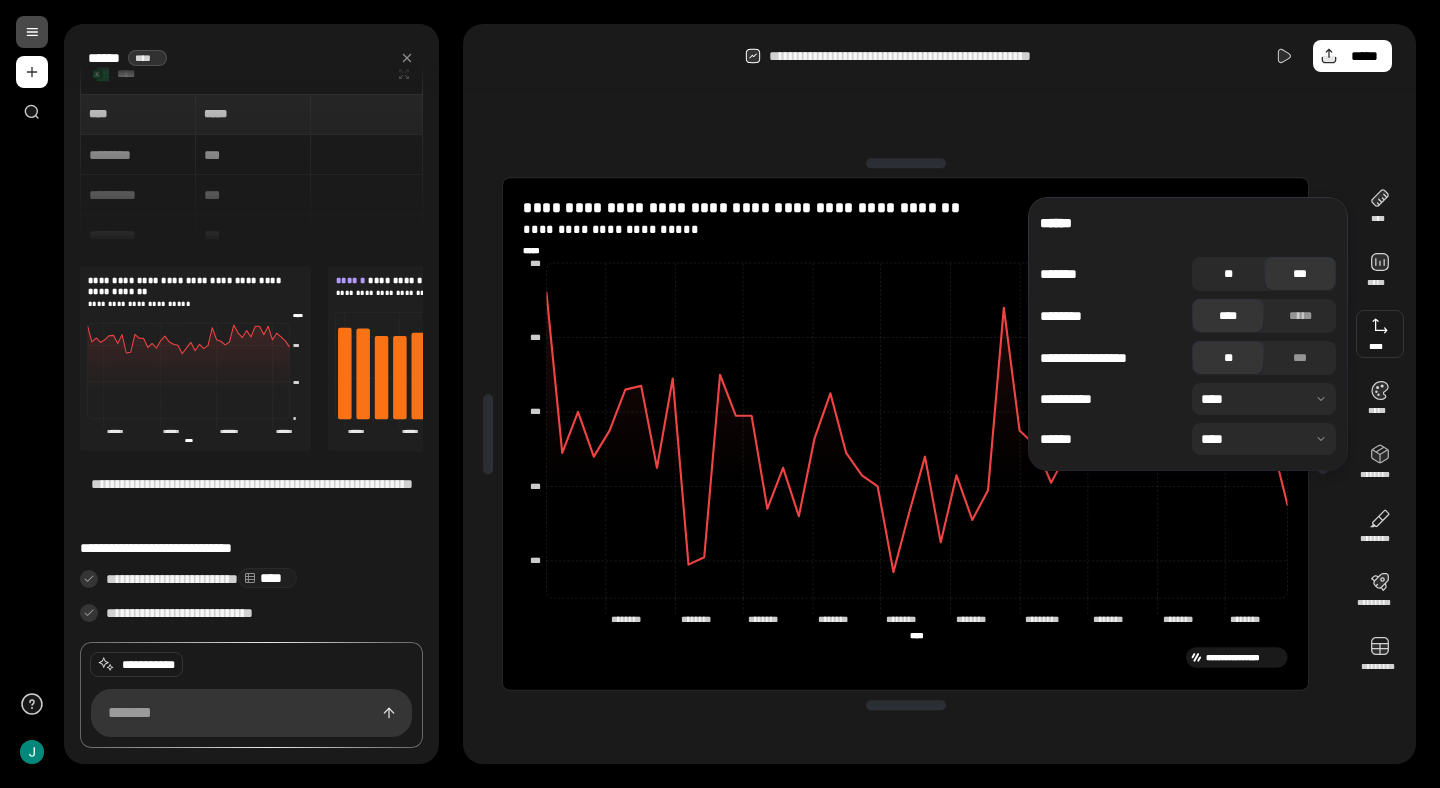 click on "**" at bounding box center (1228, 274) 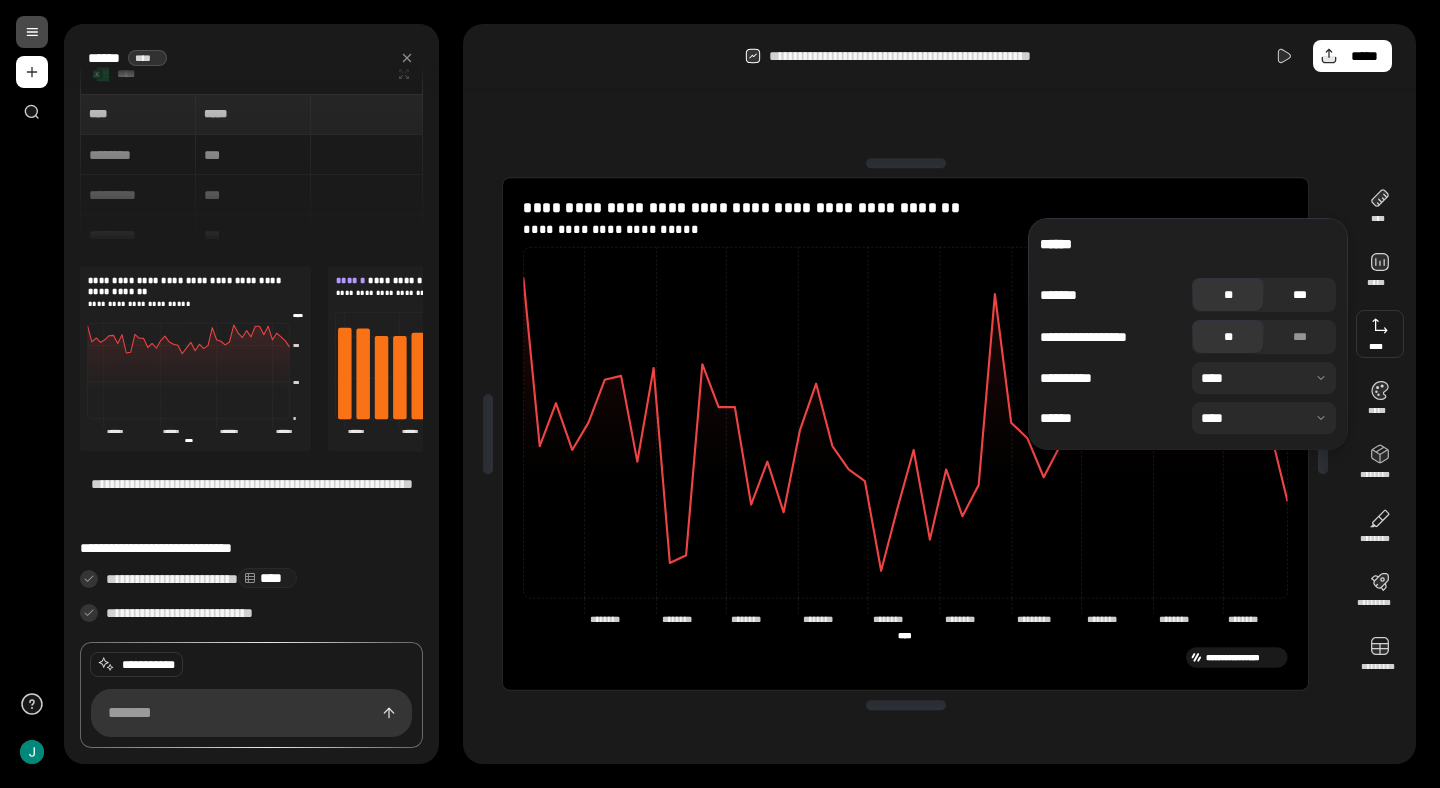 click on "***" at bounding box center (1300, 295) 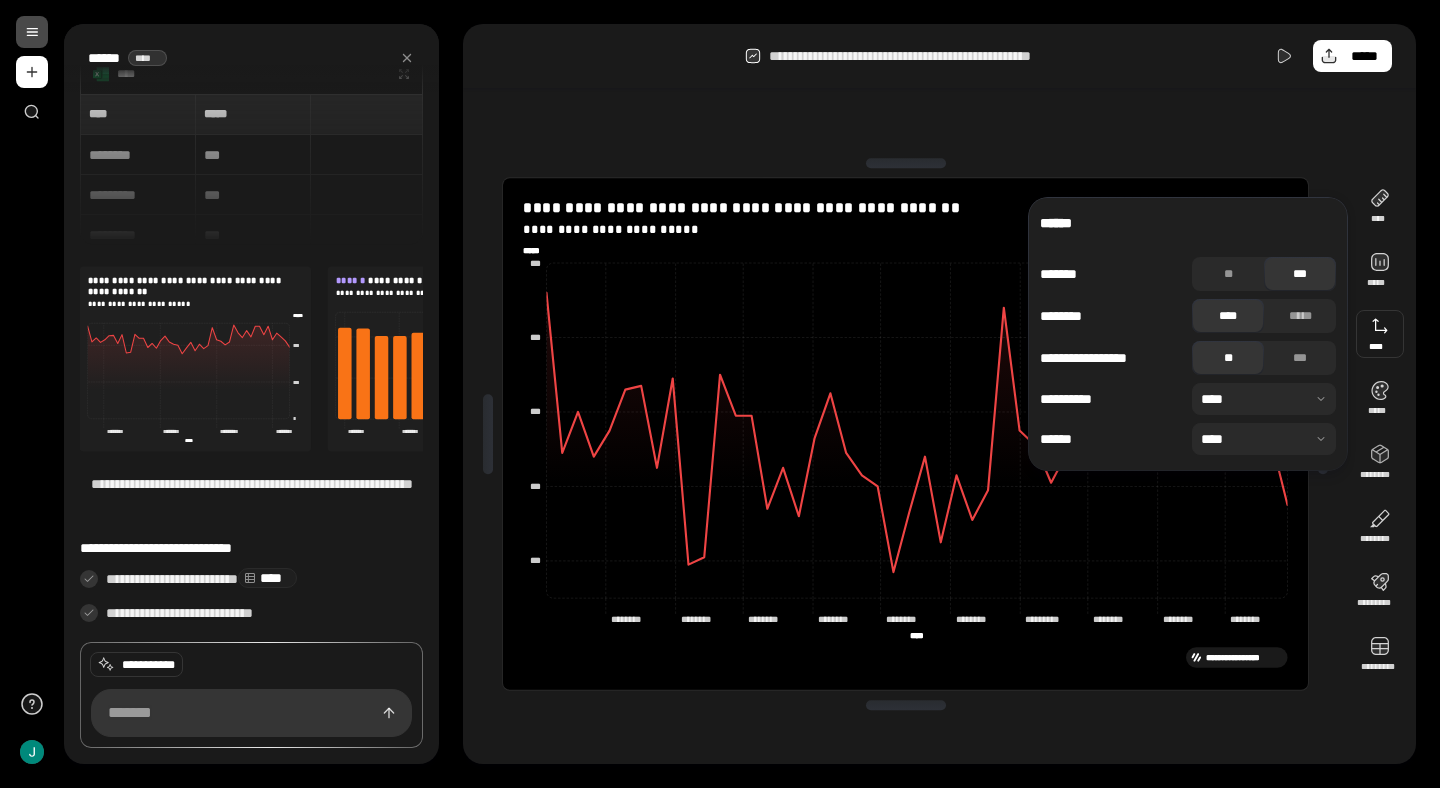 click at bounding box center [1264, 399] 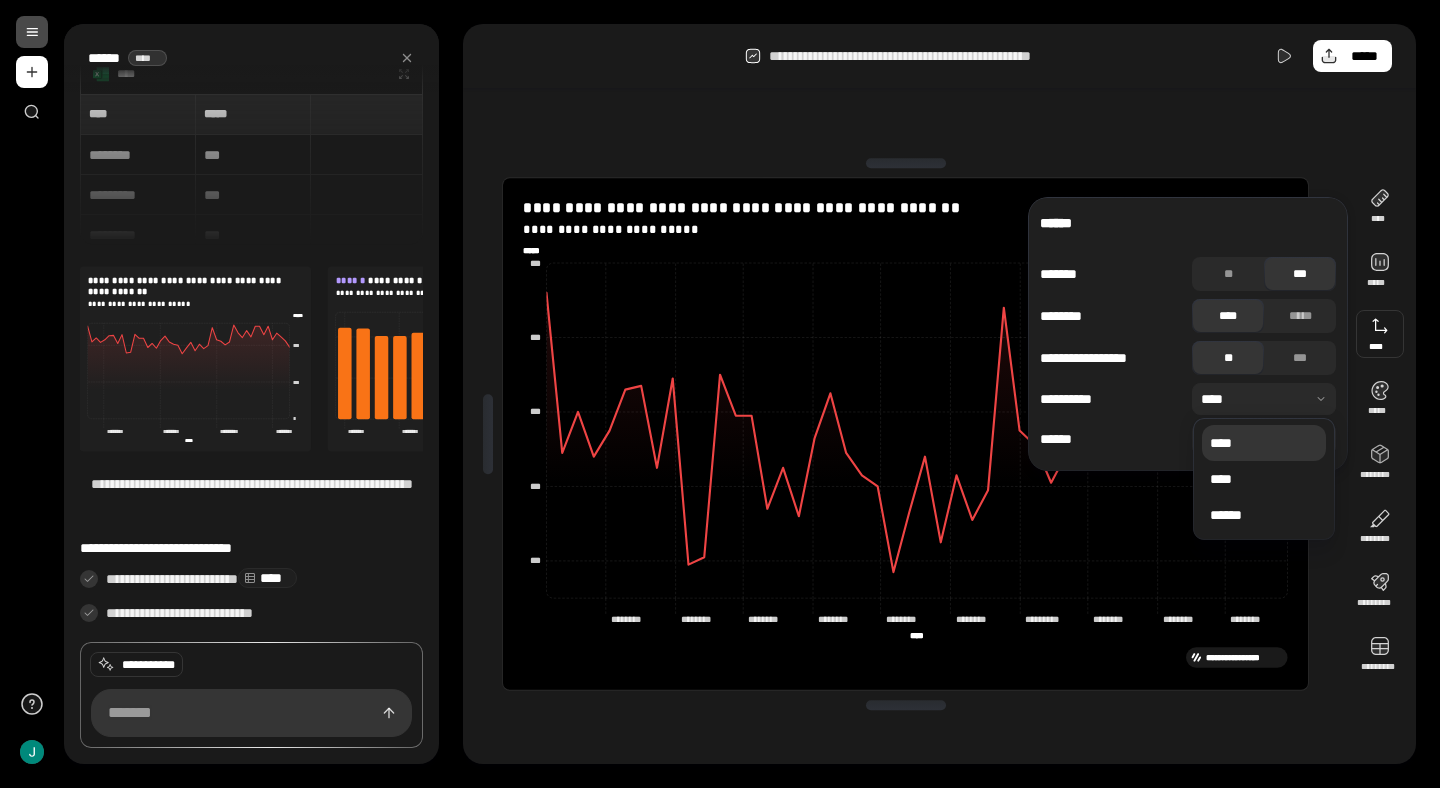 click at bounding box center [1264, 399] 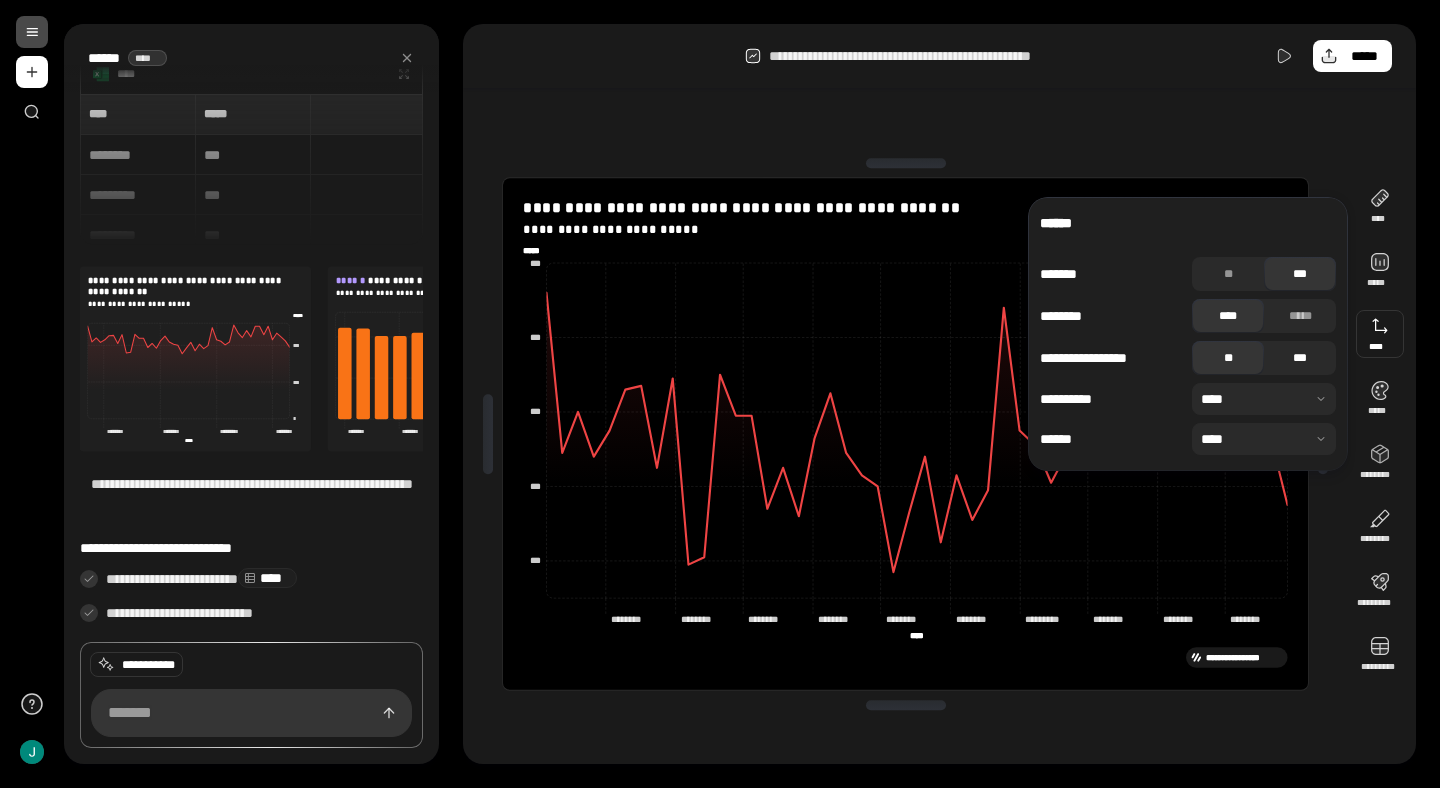 click on "***" at bounding box center [1300, 358] 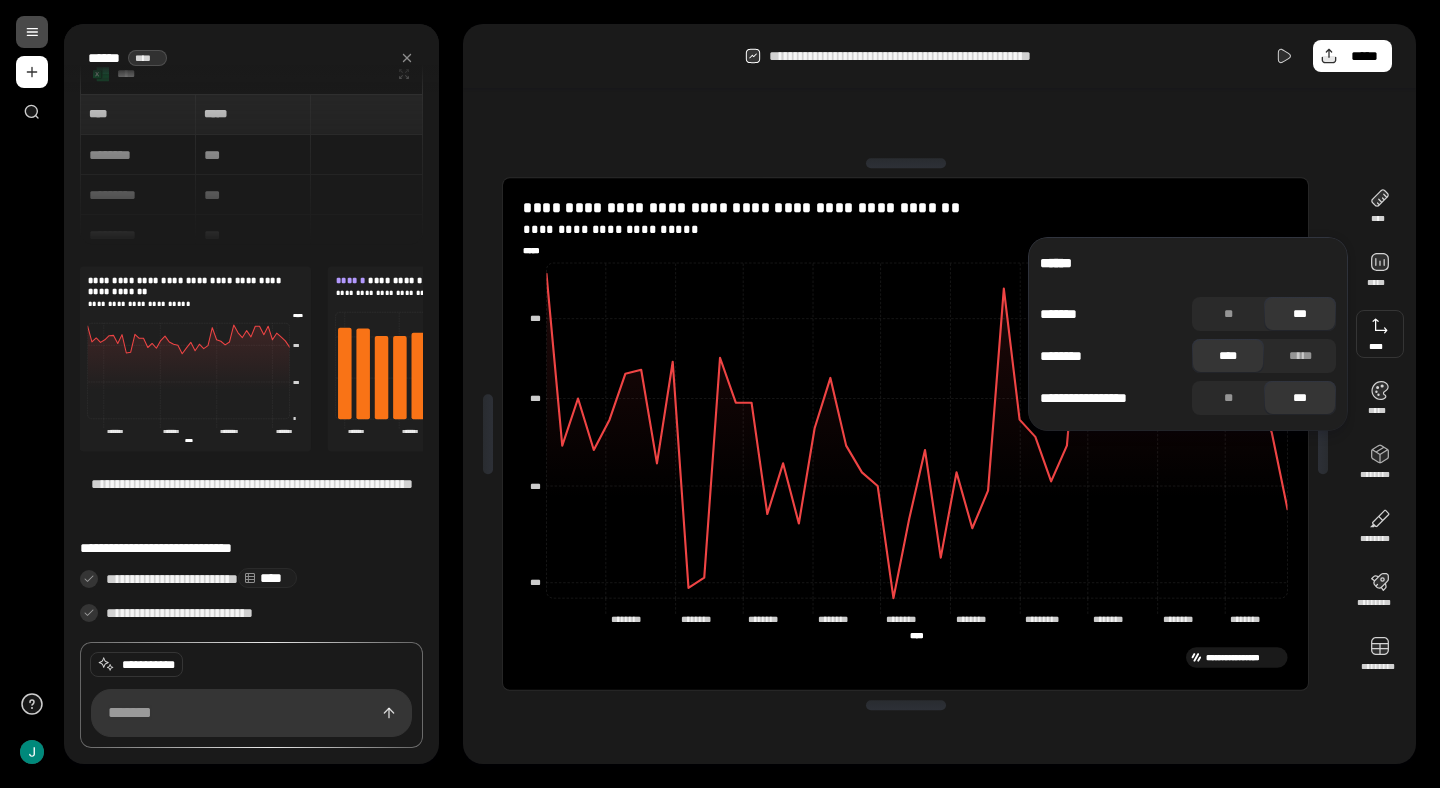 click on "****" at bounding box center (1228, 356) 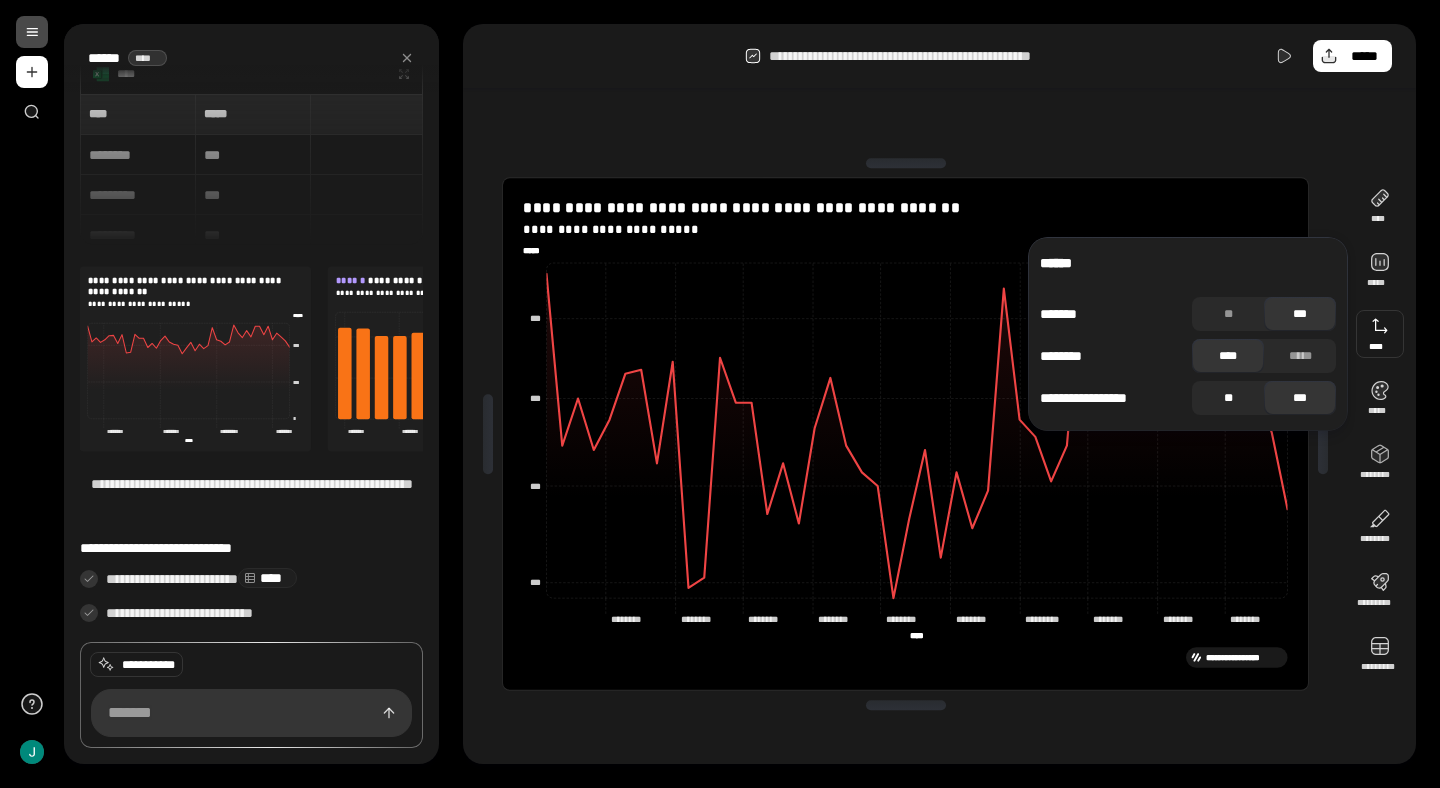 click on "**" at bounding box center (1228, 398) 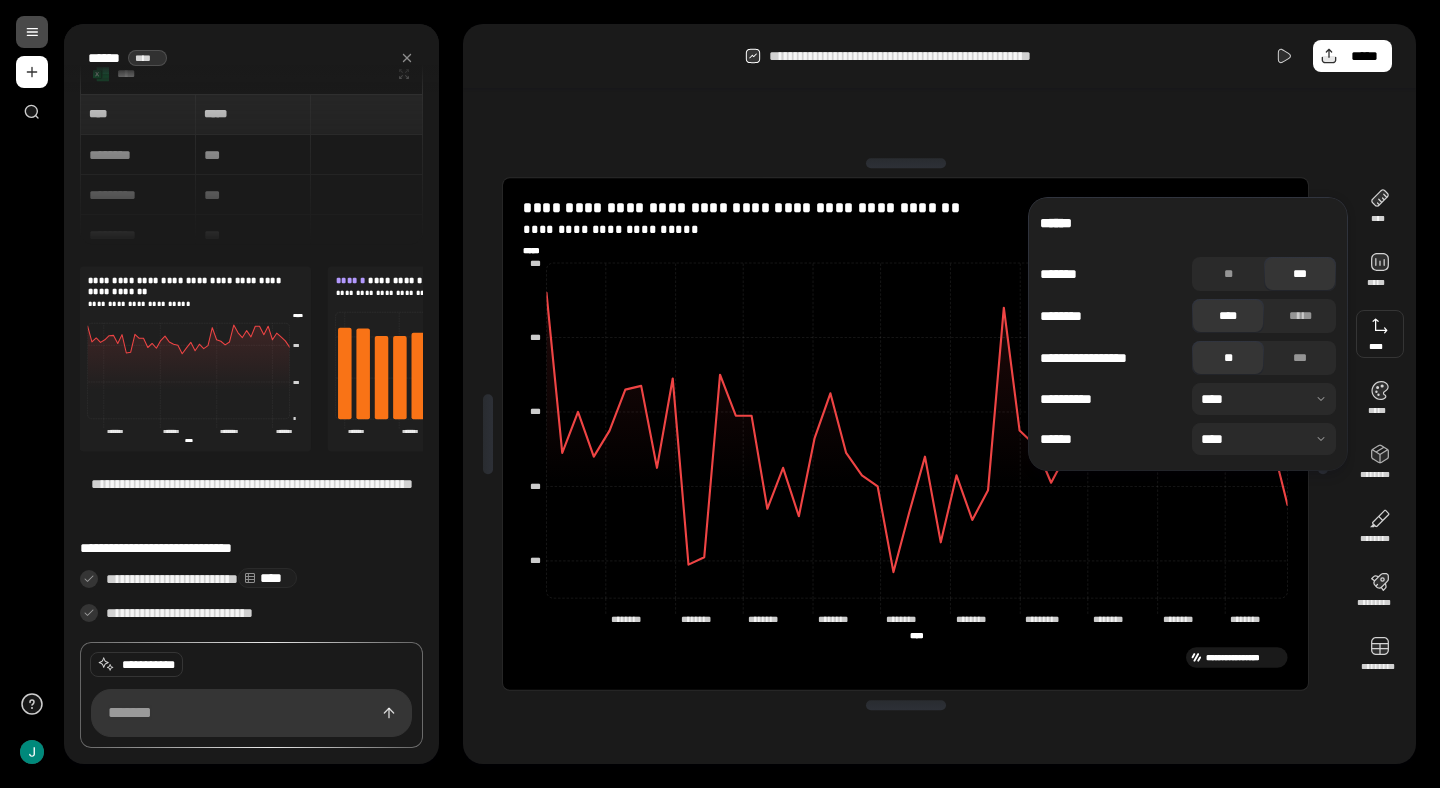 click at bounding box center [1264, 399] 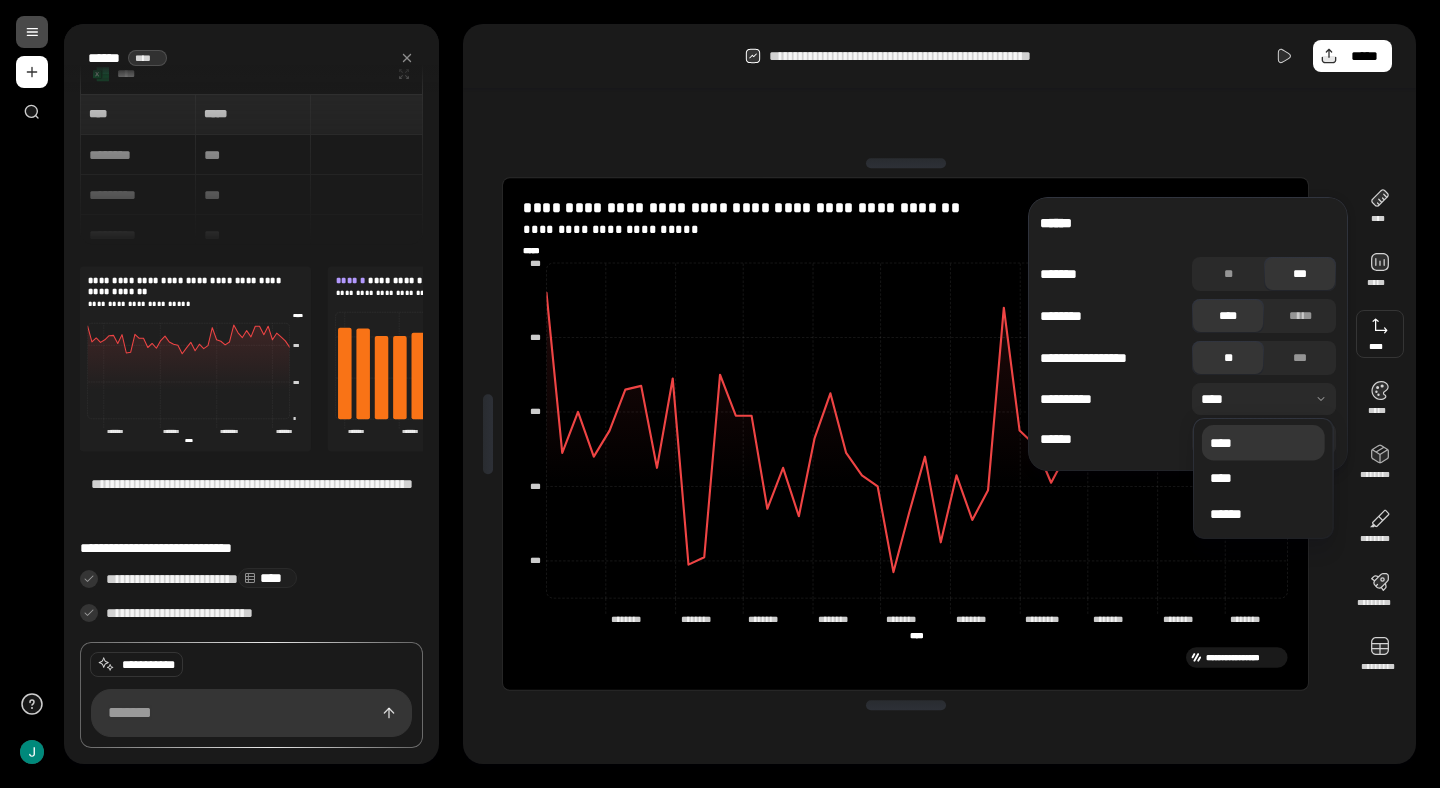 click on "**********" at bounding box center [1112, 358] 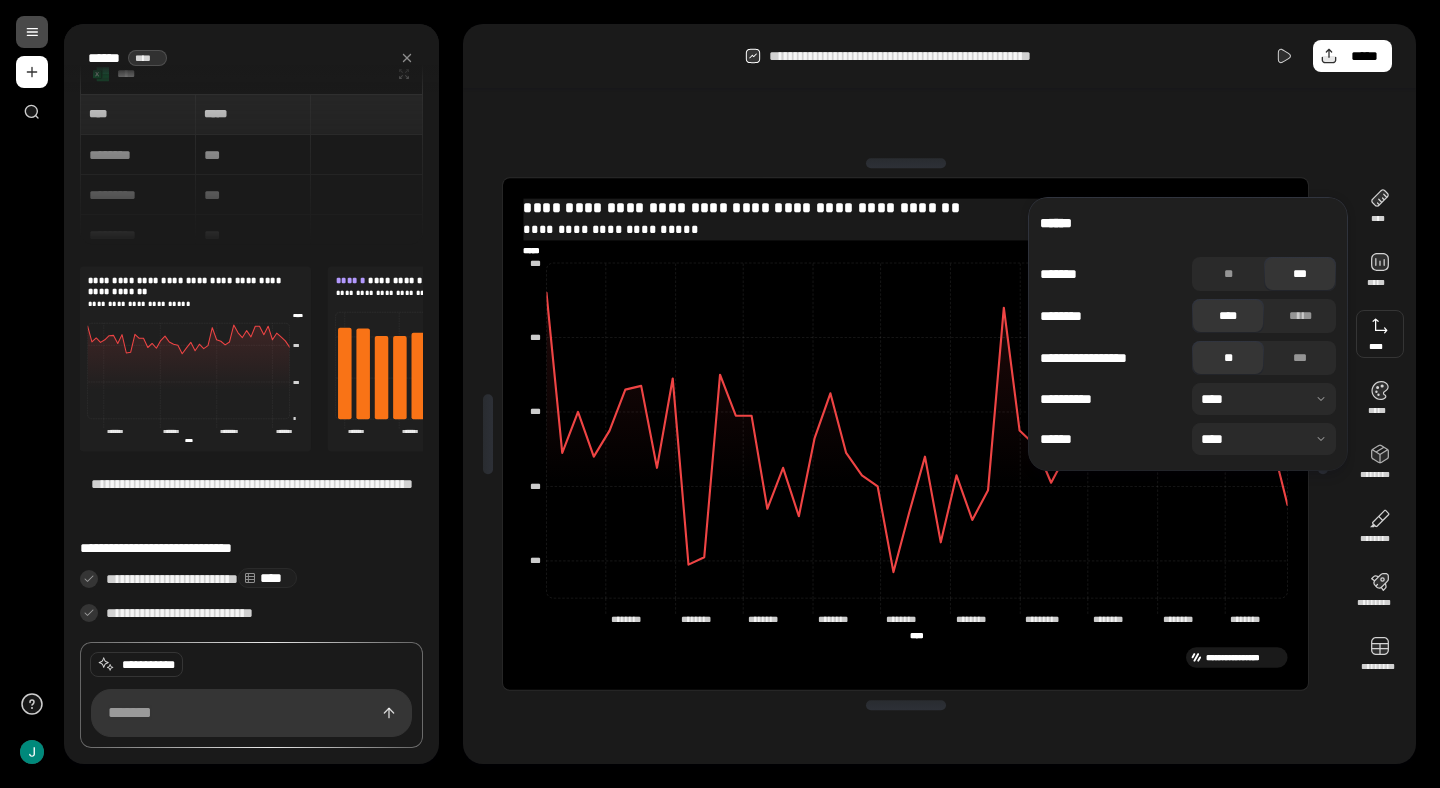 click on "**********" at bounding box center (906, 228) 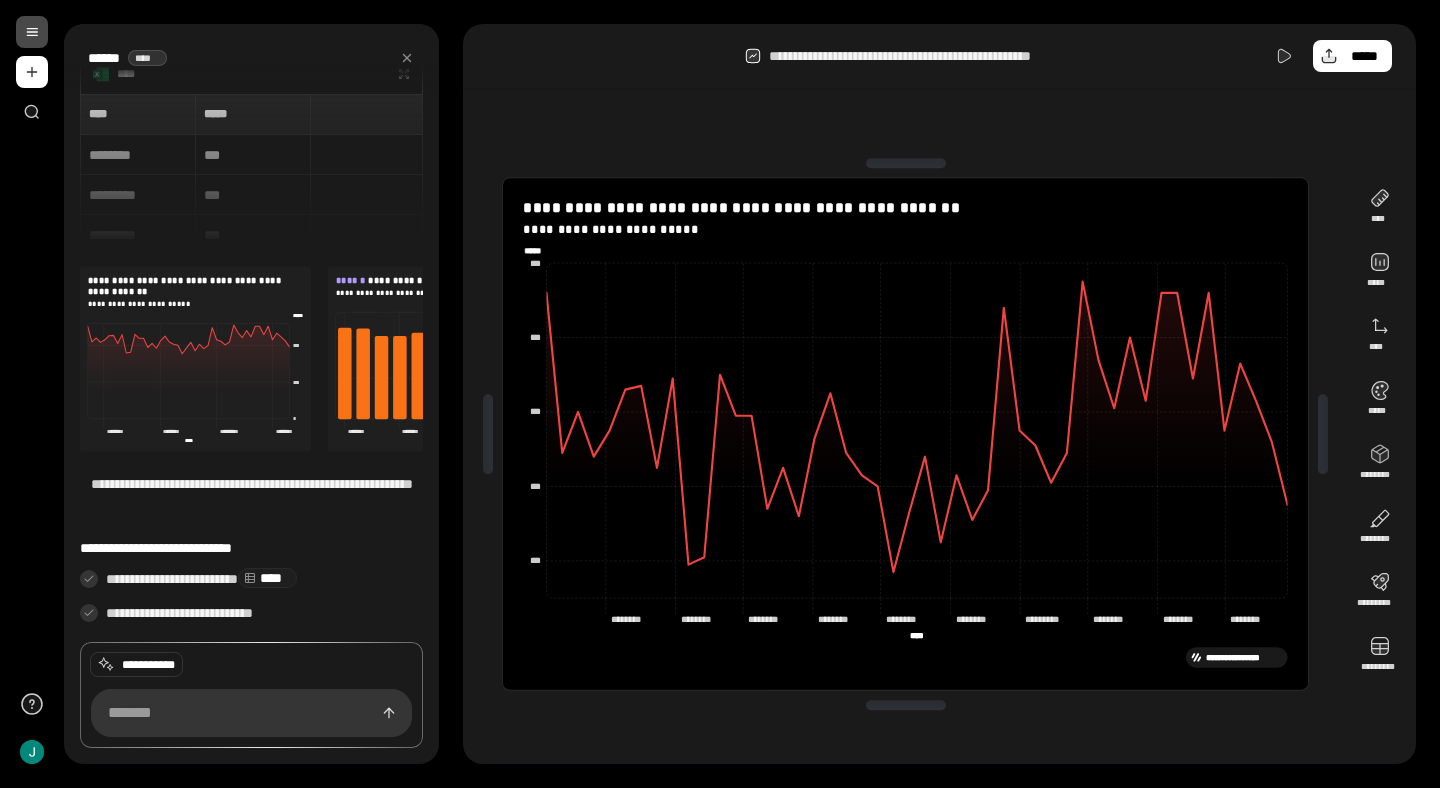 click on "*****" at bounding box center [536, 250] 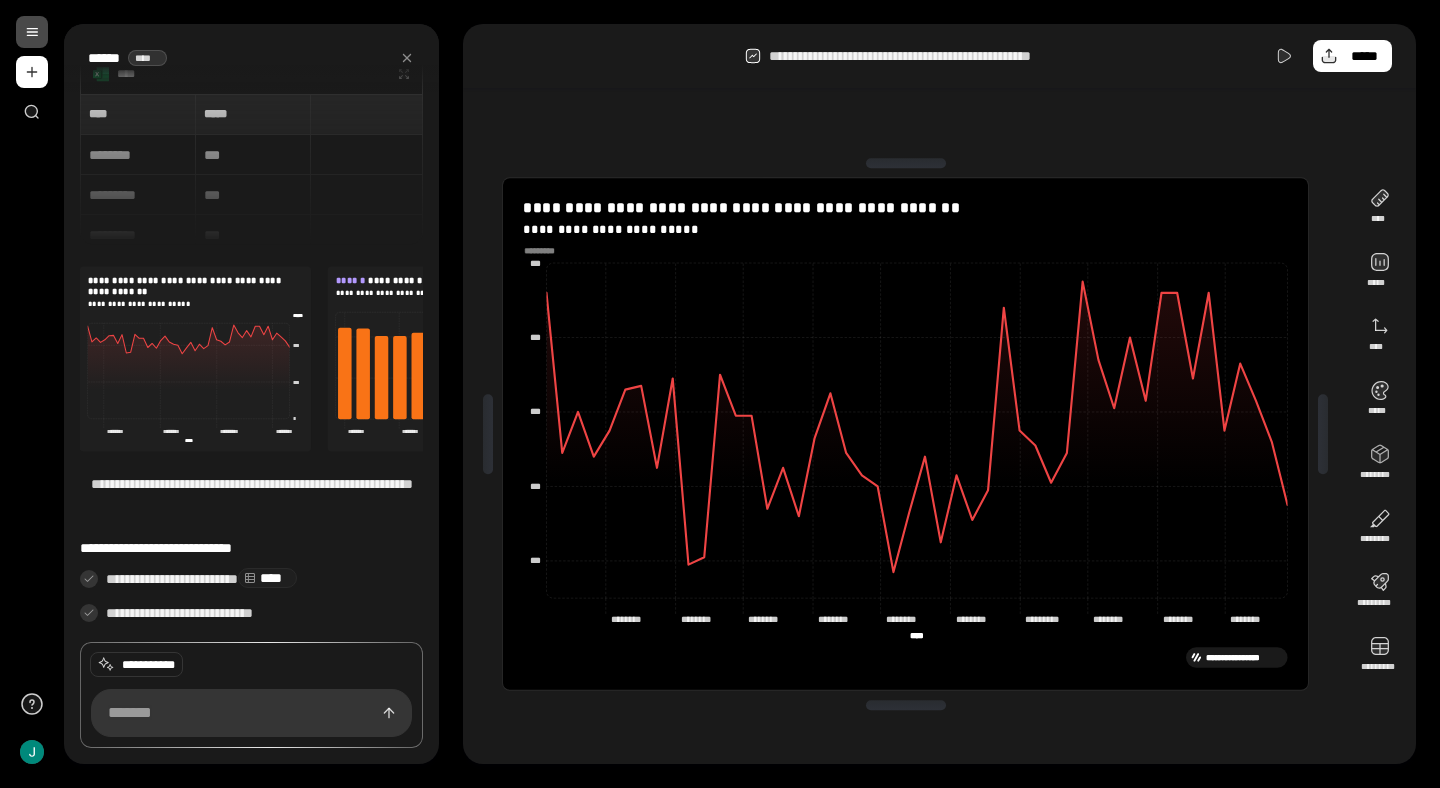 type 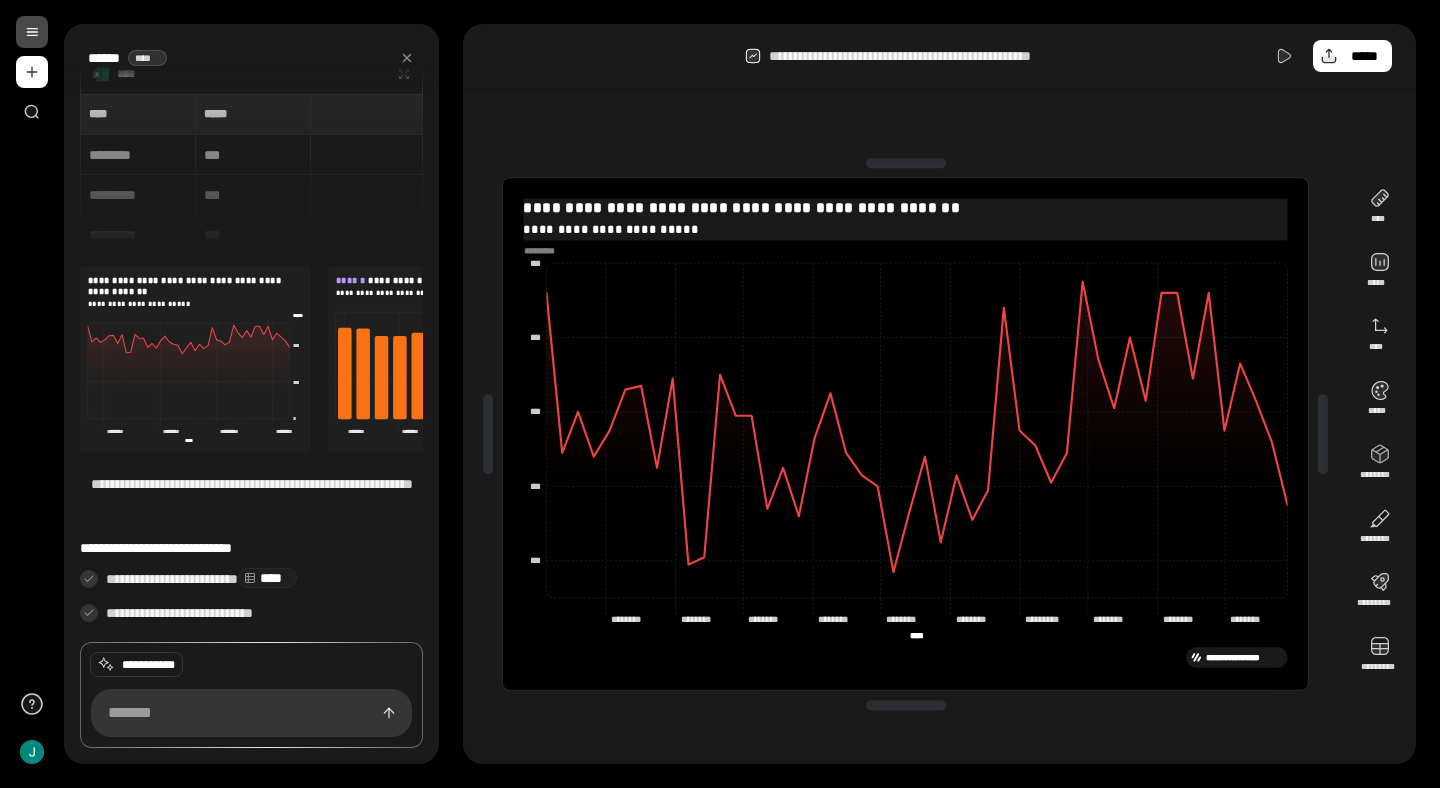 click on "**********" at bounding box center [906, 228] 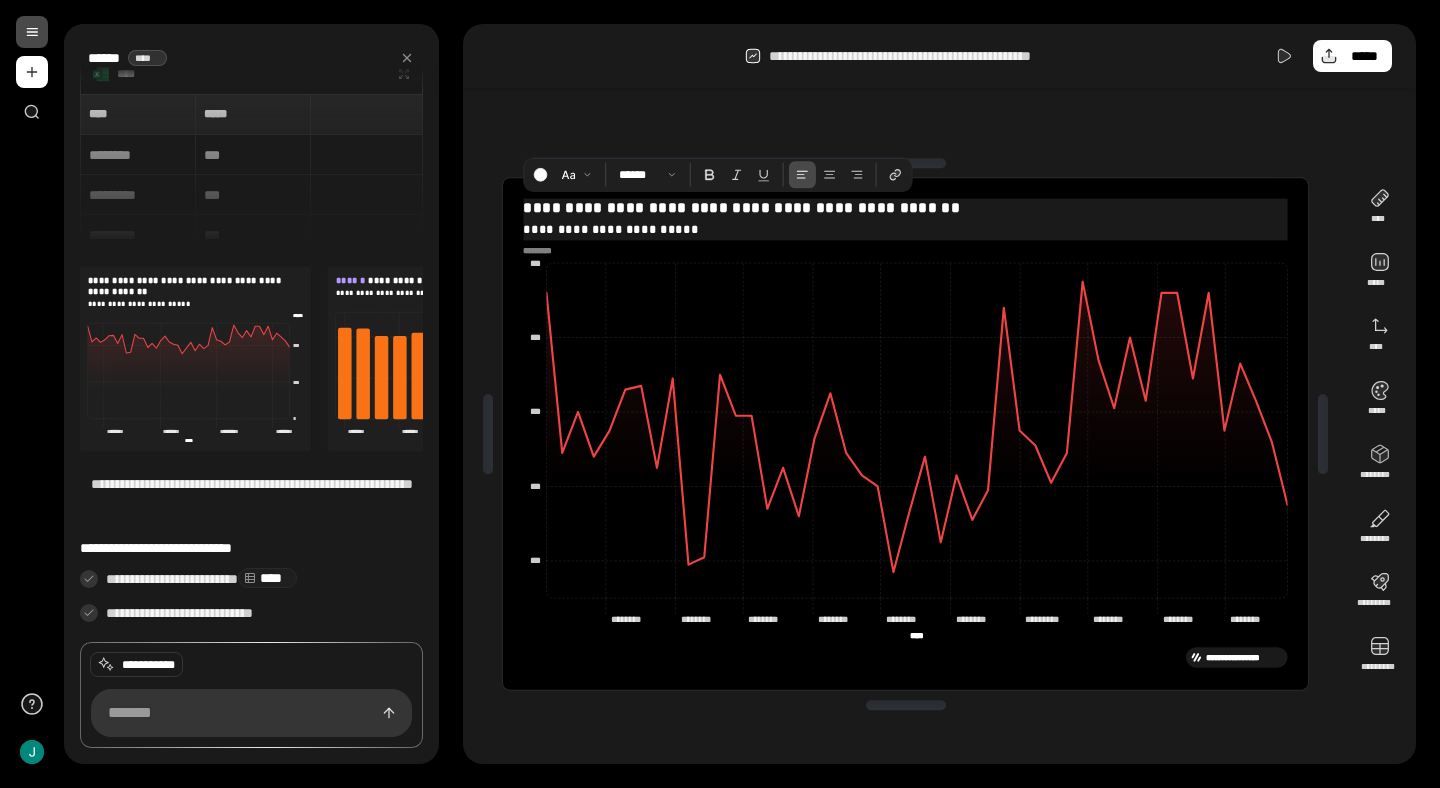 click on "**********" at bounding box center [906, 208] 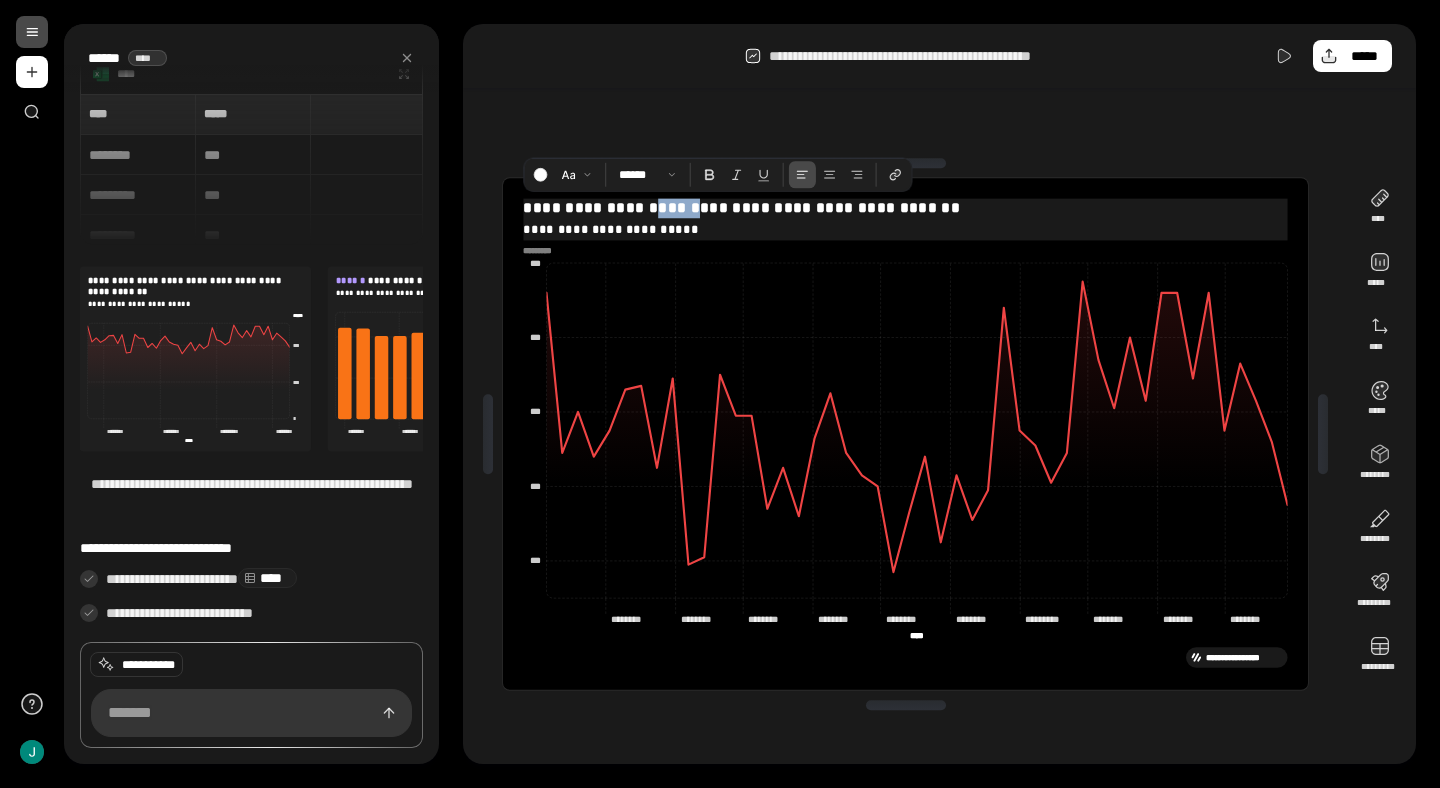 click on "**********" at bounding box center [906, 208] 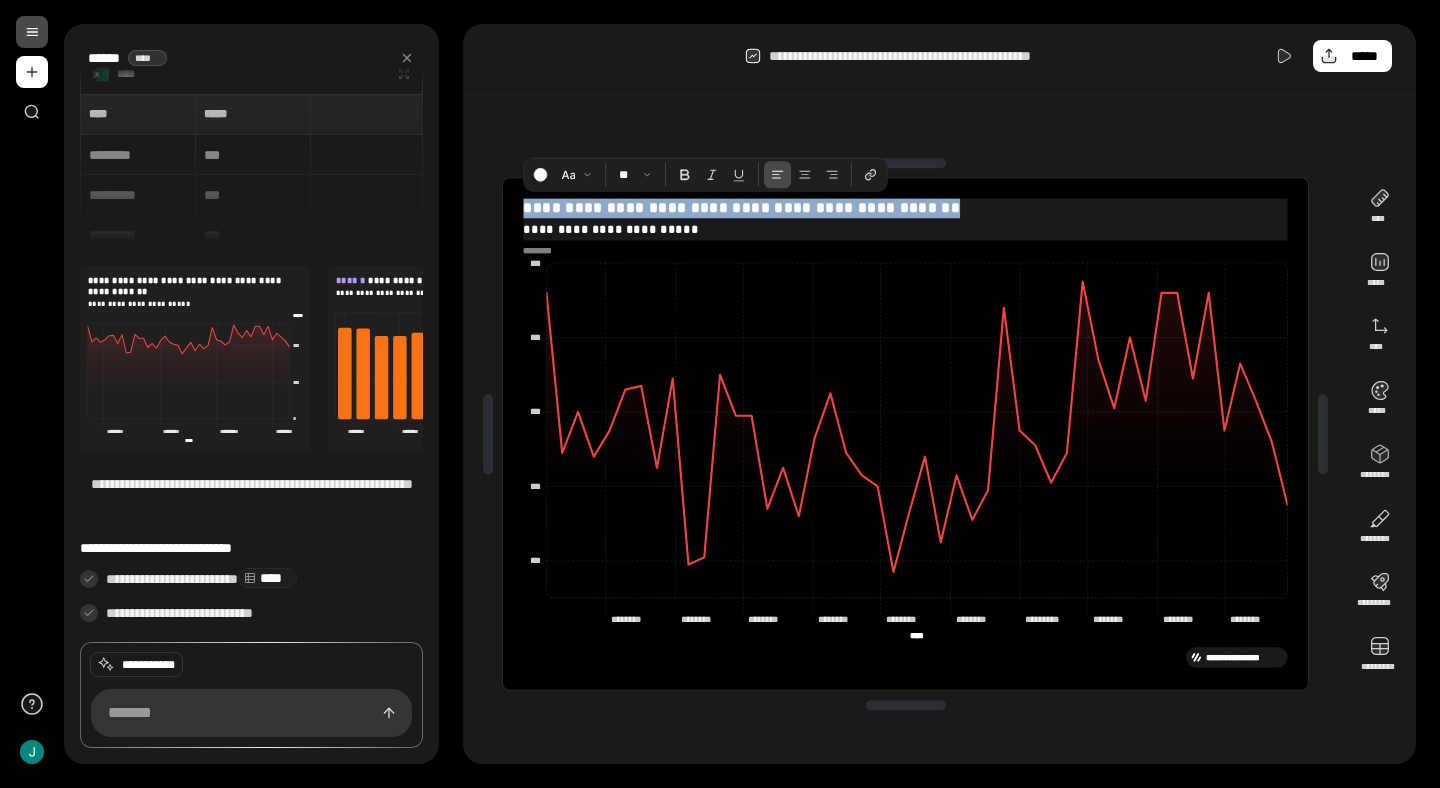 click on "**********" at bounding box center [906, 208] 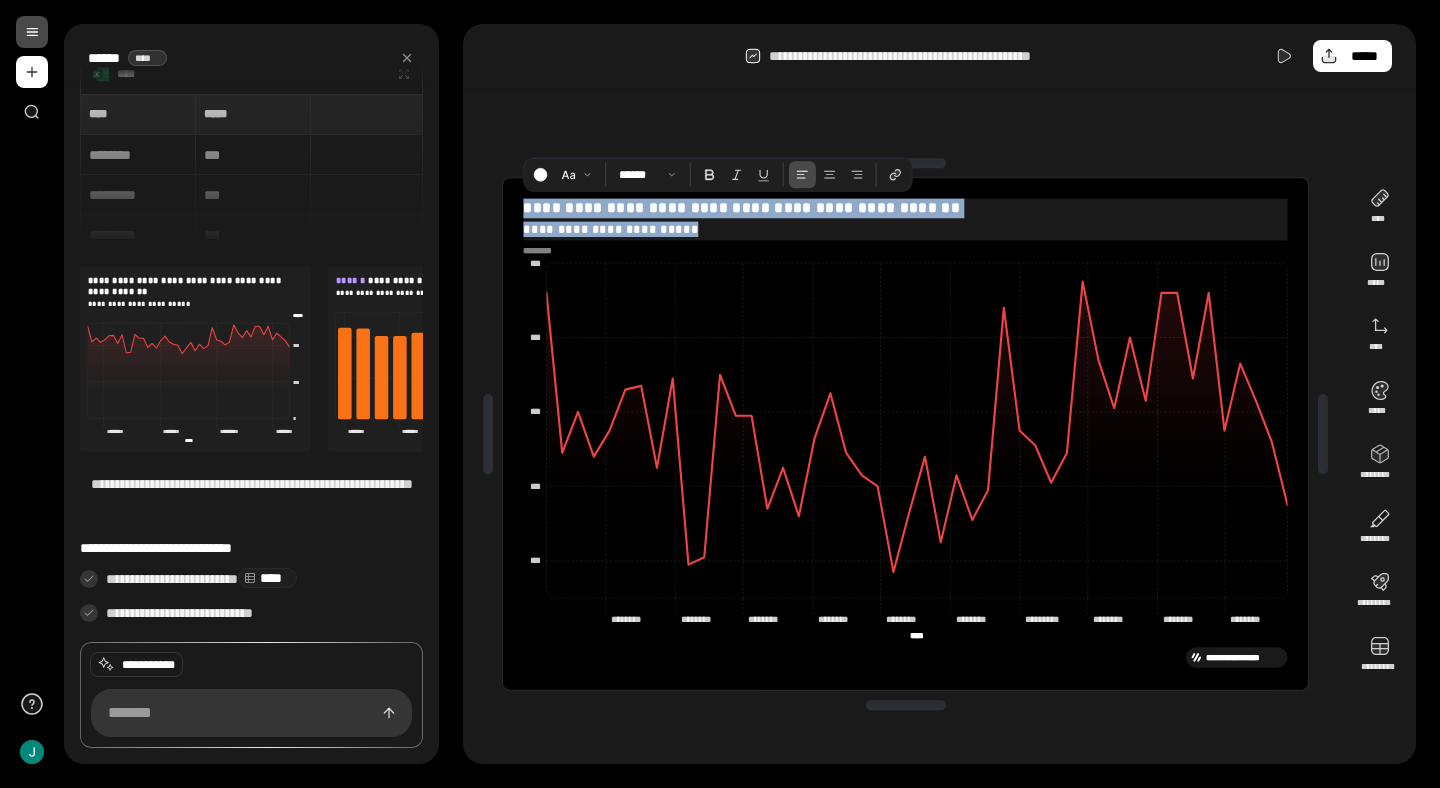 type 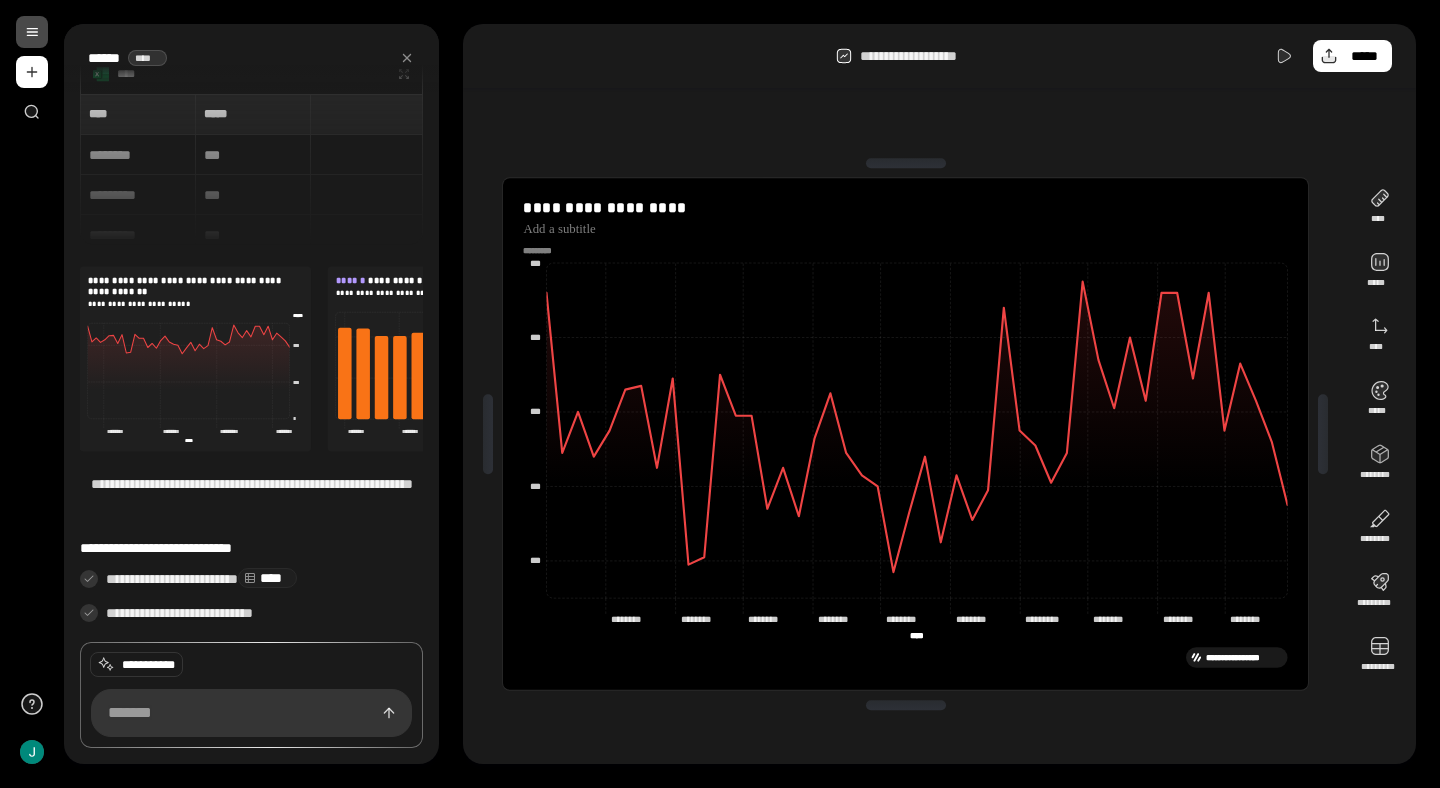 click on "**********" at bounding box center (905, 434) 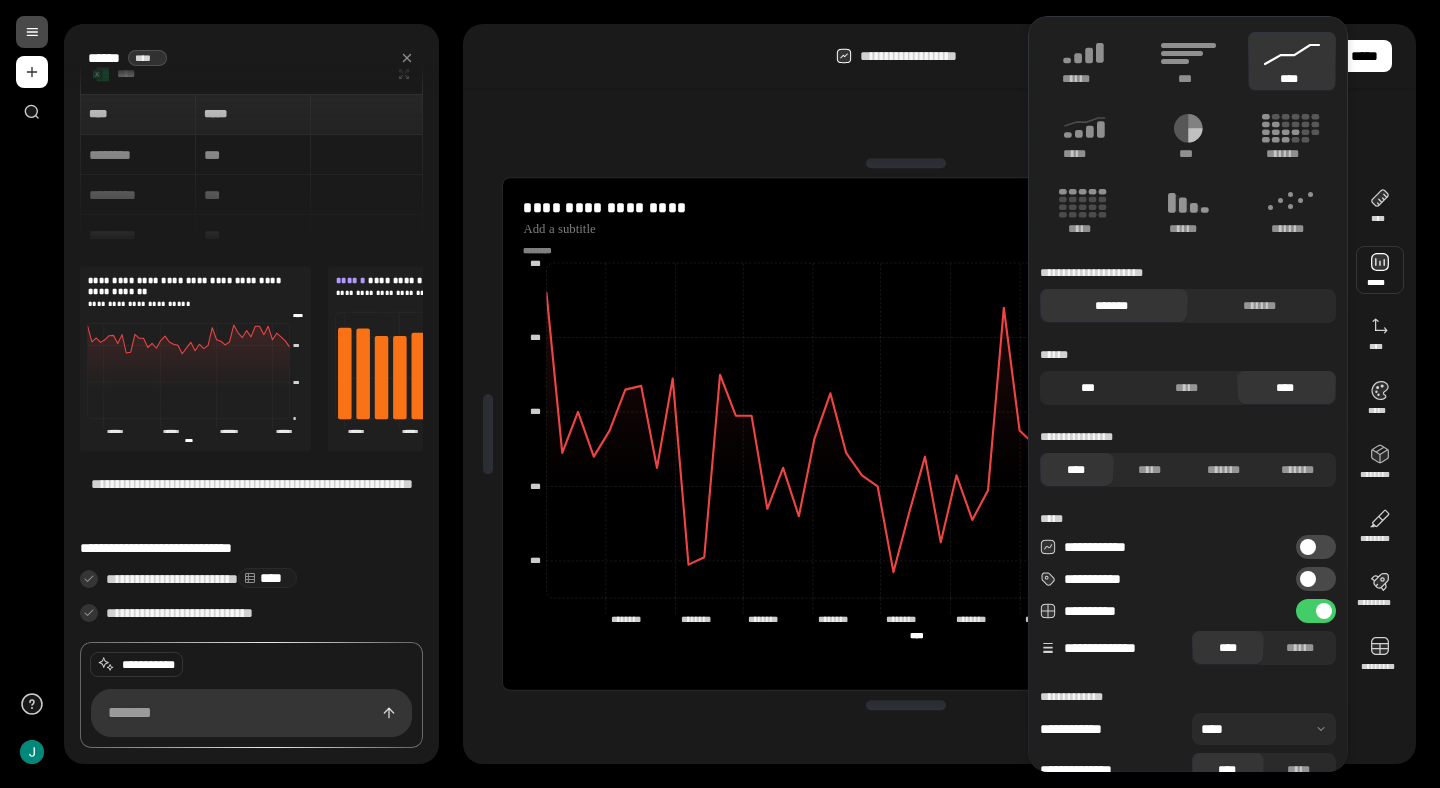 click on "***" at bounding box center (1087, 388) 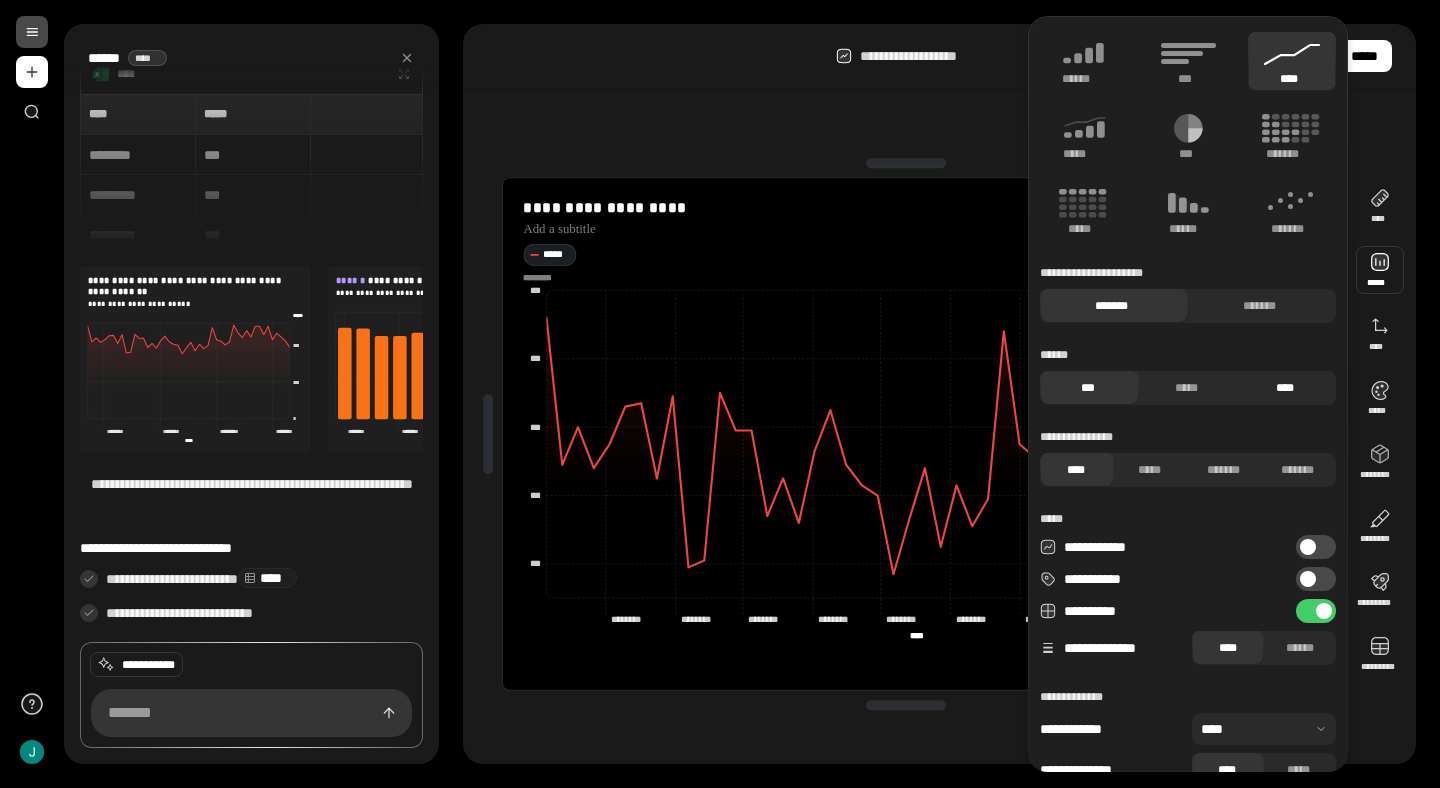 click on "****" at bounding box center (1284, 388) 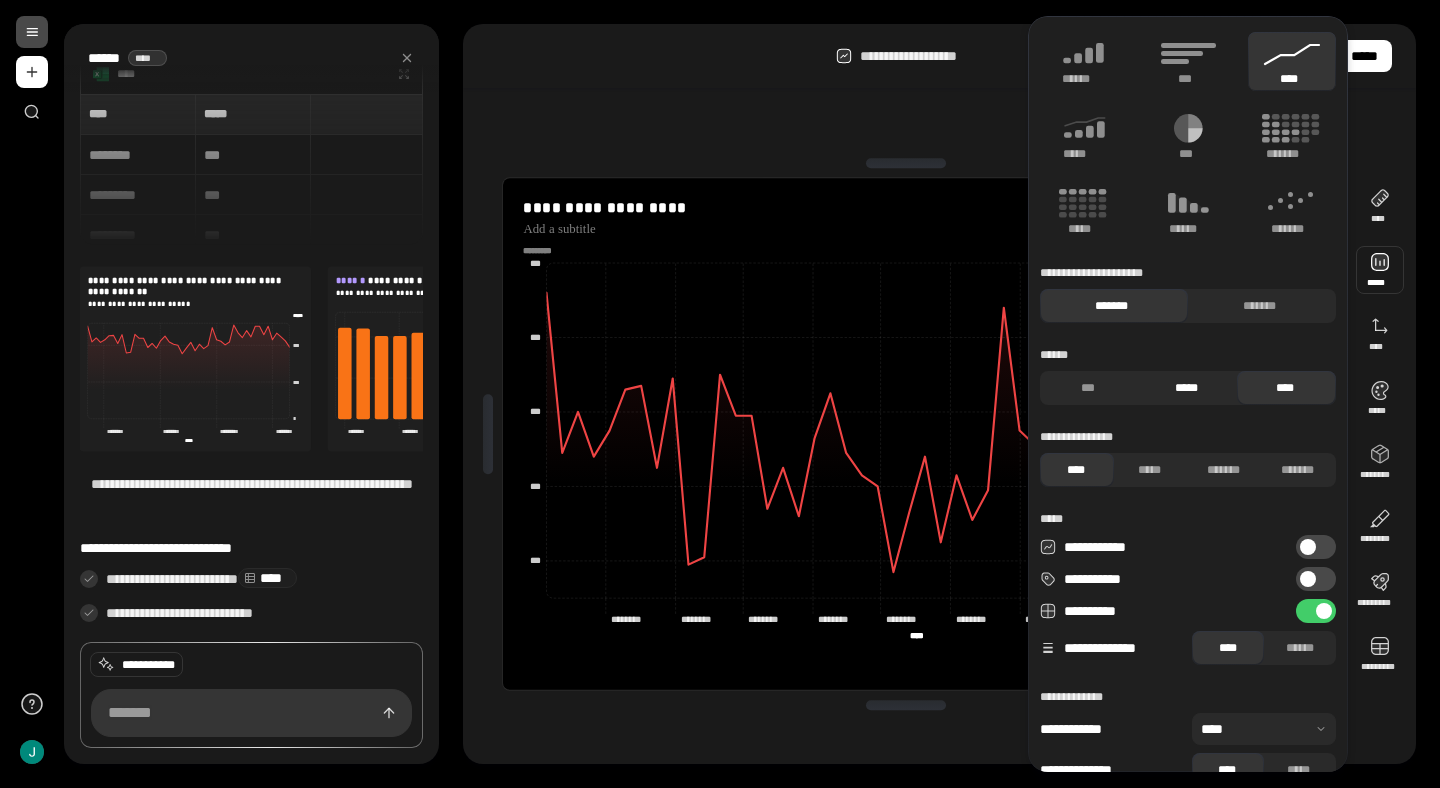 click on "*****" at bounding box center (1186, 388) 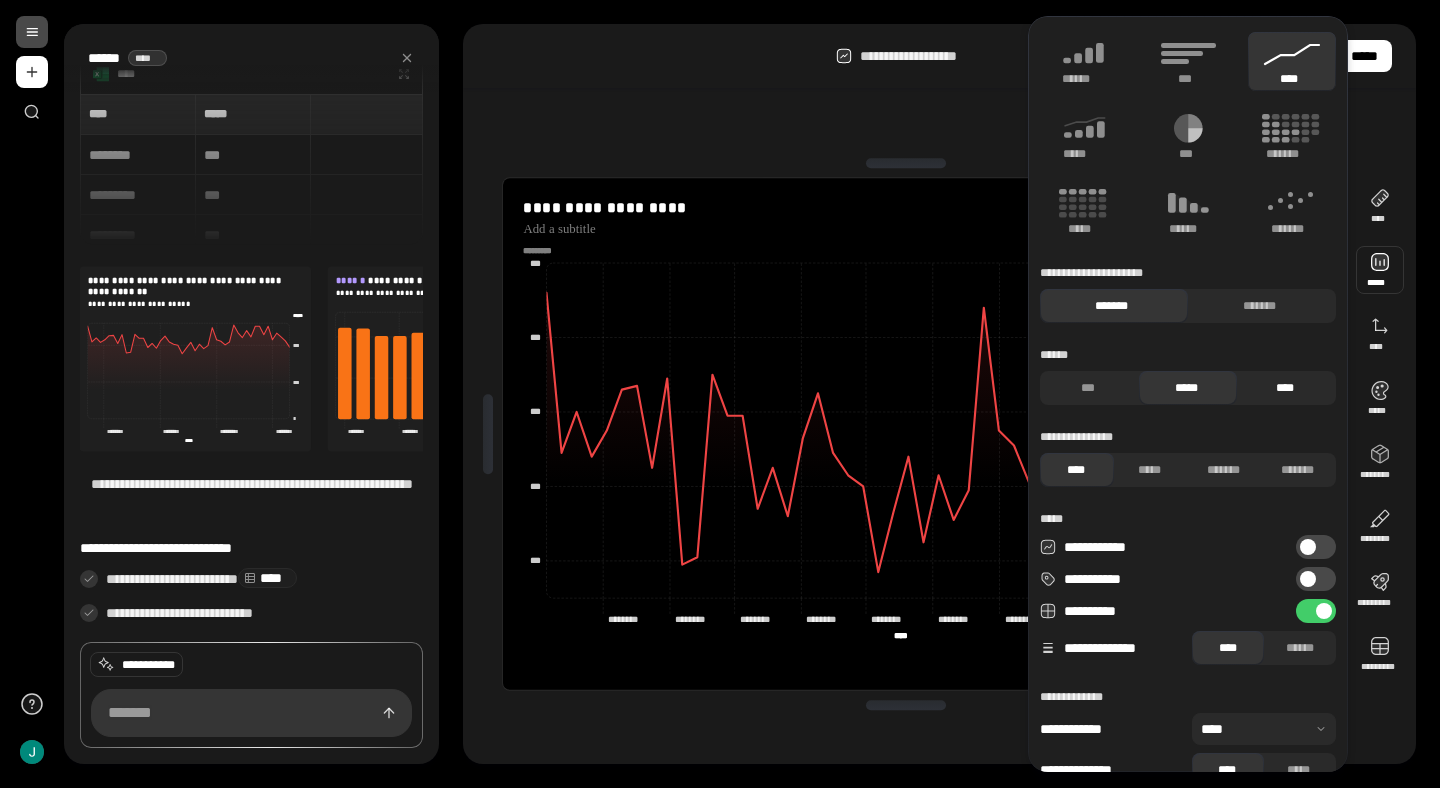 click on "****" at bounding box center (1284, 388) 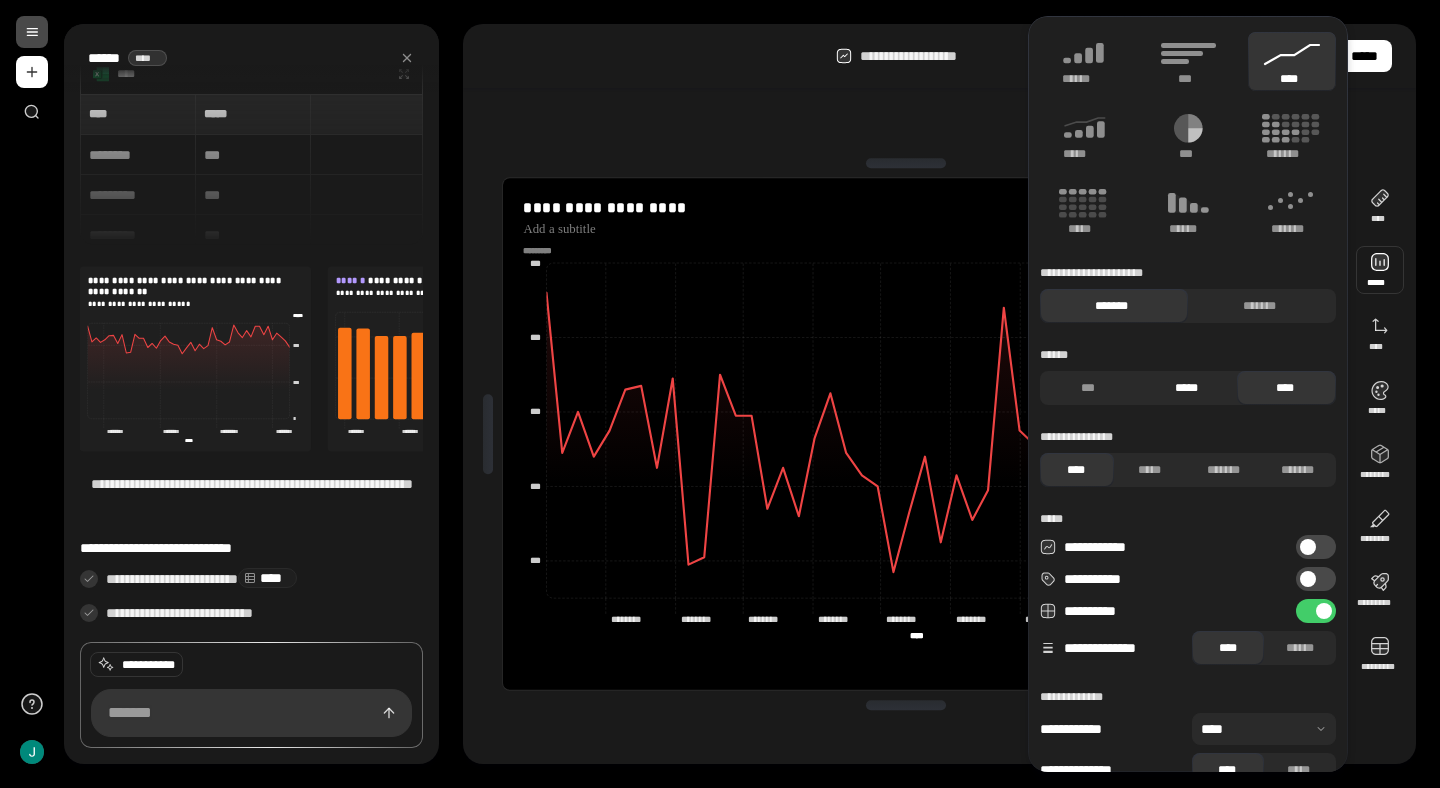 click on "*****" at bounding box center [1186, 388] 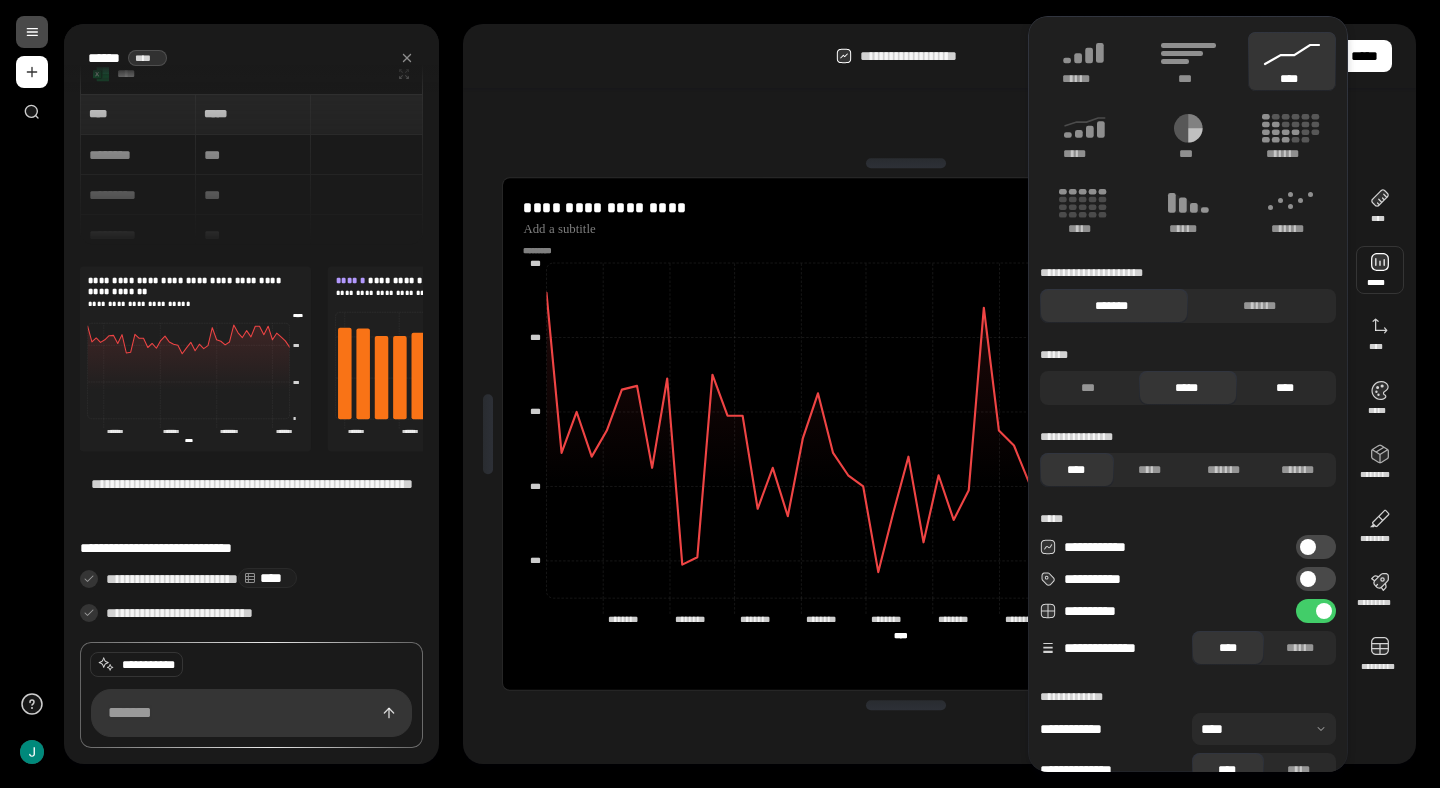 click on "****" at bounding box center (1284, 388) 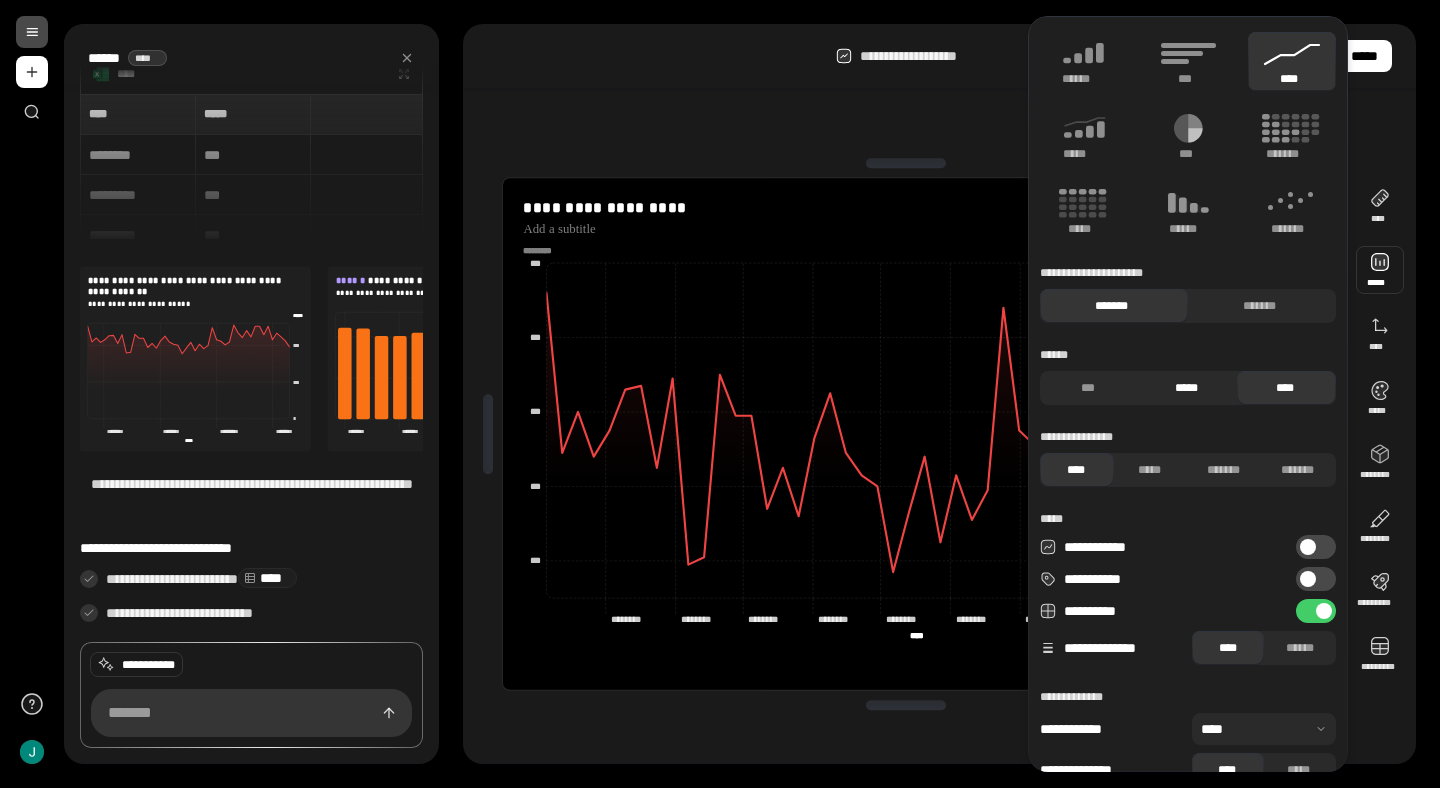 click on "*****" at bounding box center (1186, 388) 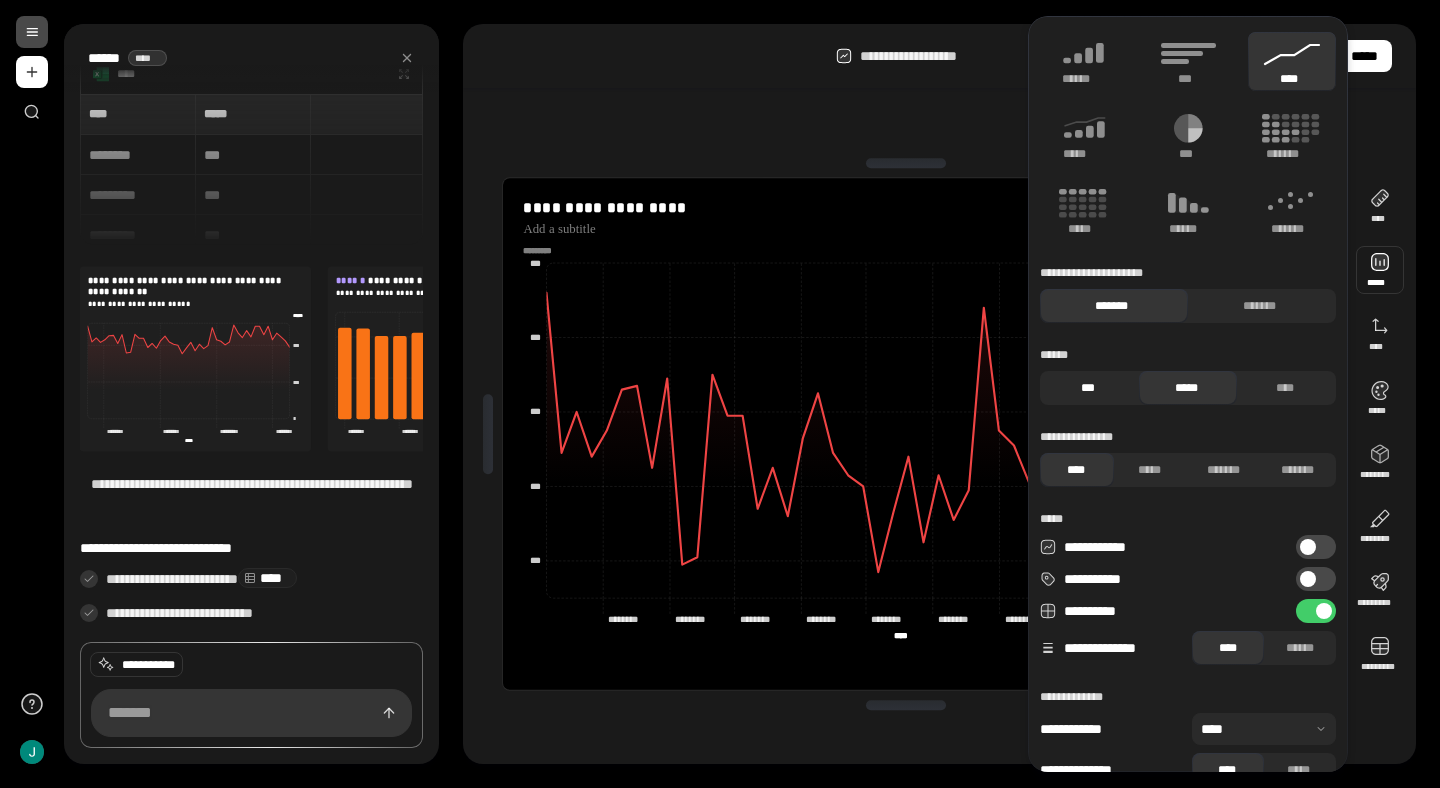 click on "***" at bounding box center (1087, 388) 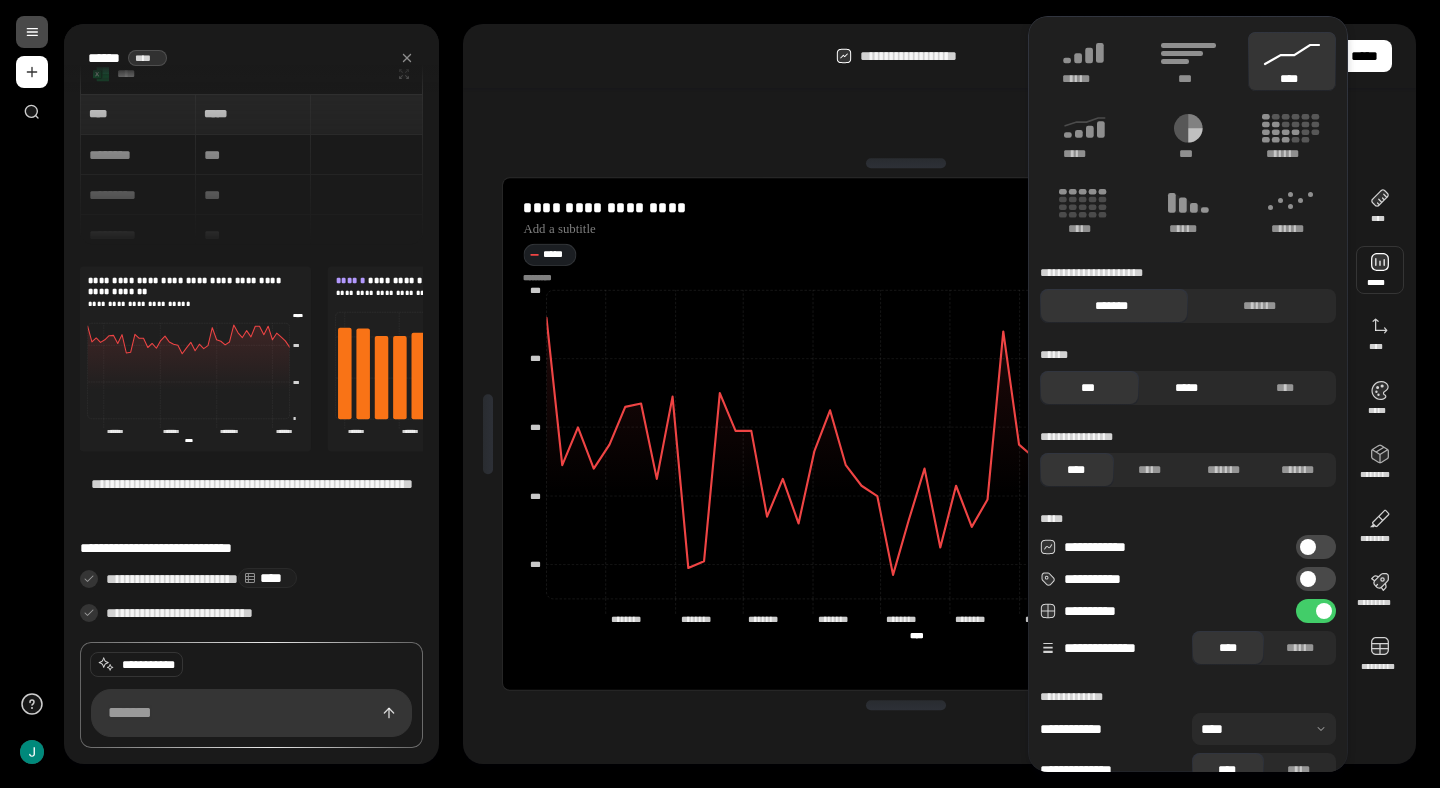 click on "*****" at bounding box center [1186, 388] 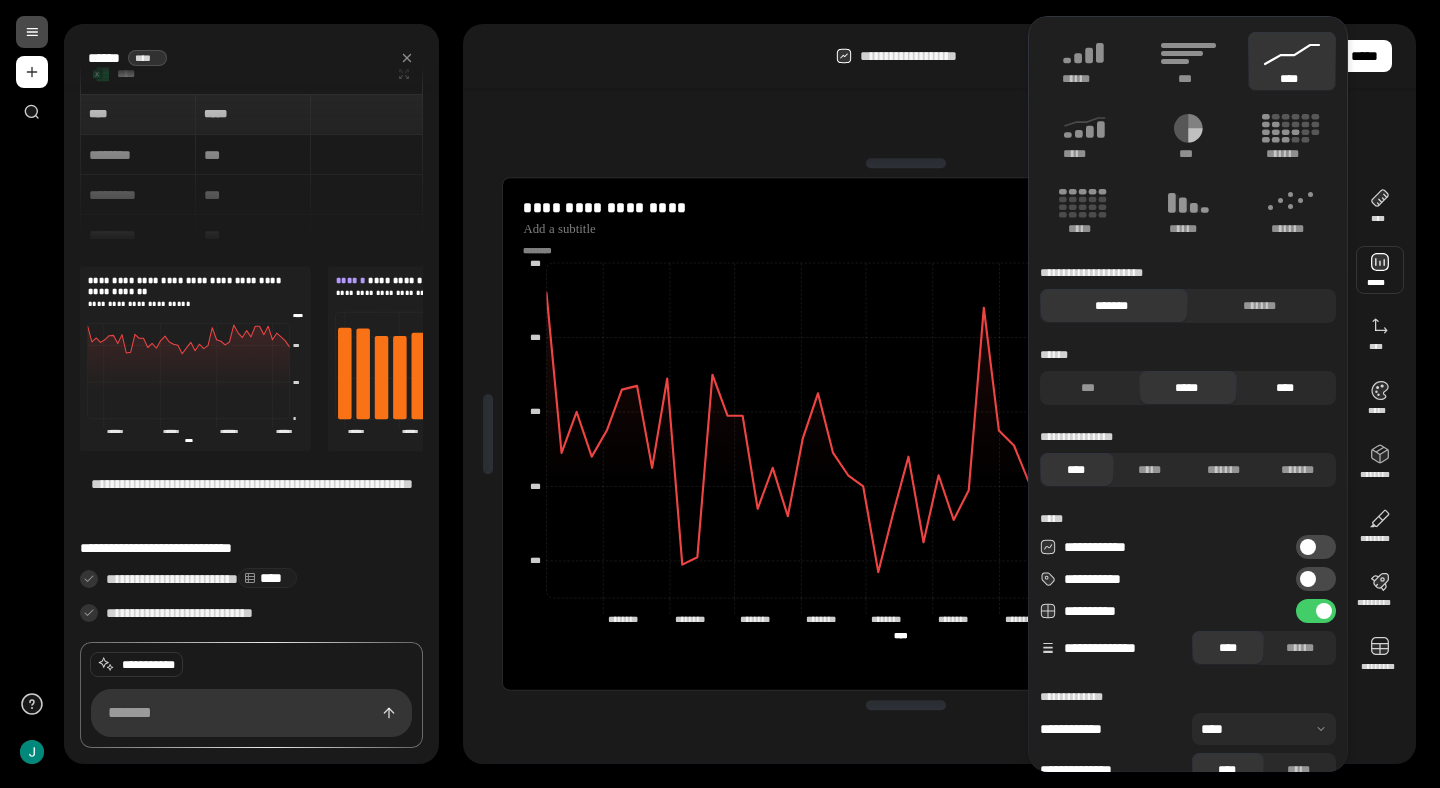 click on "****" at bounding box center (1284, 388) 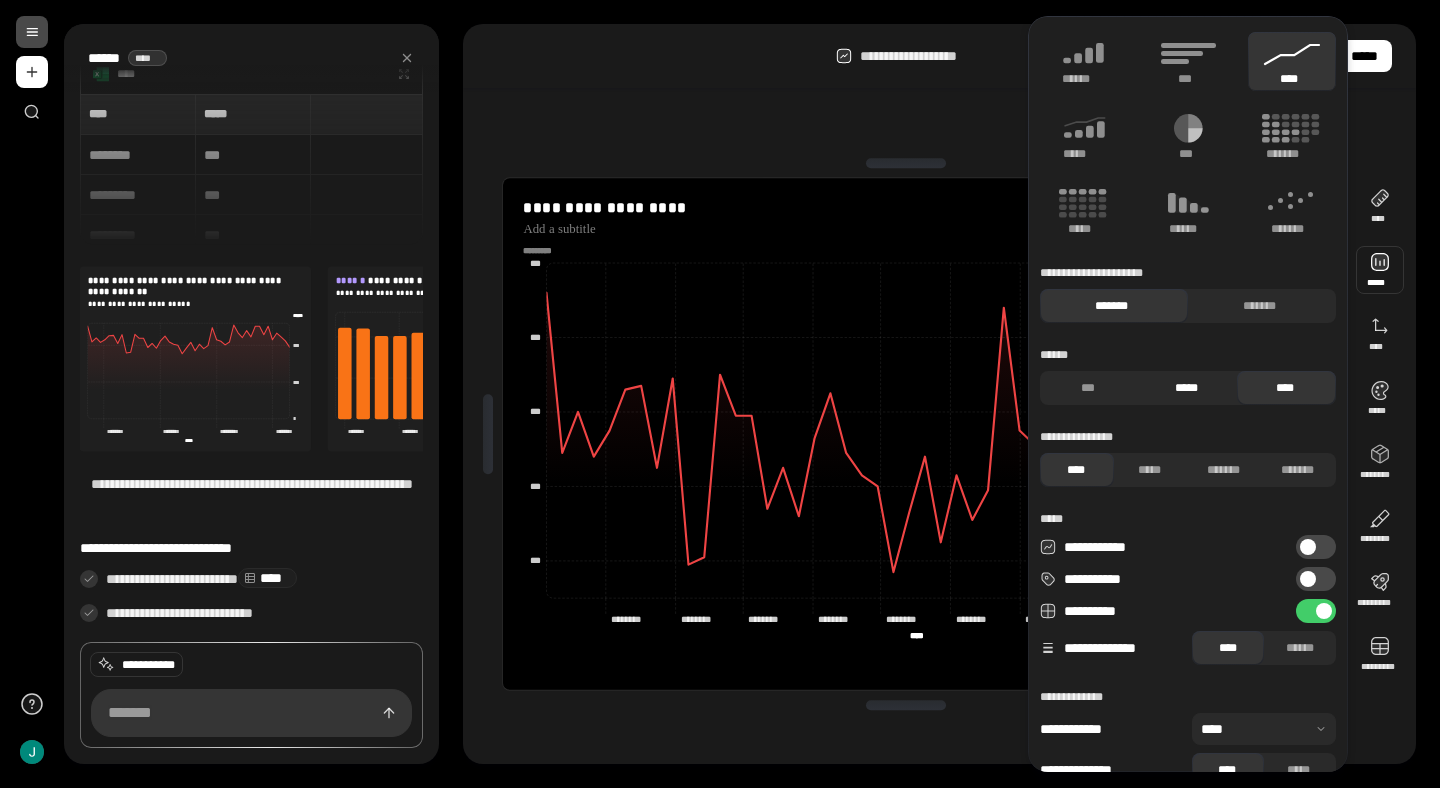 click on "*****" at bounding box center (1186, 388) 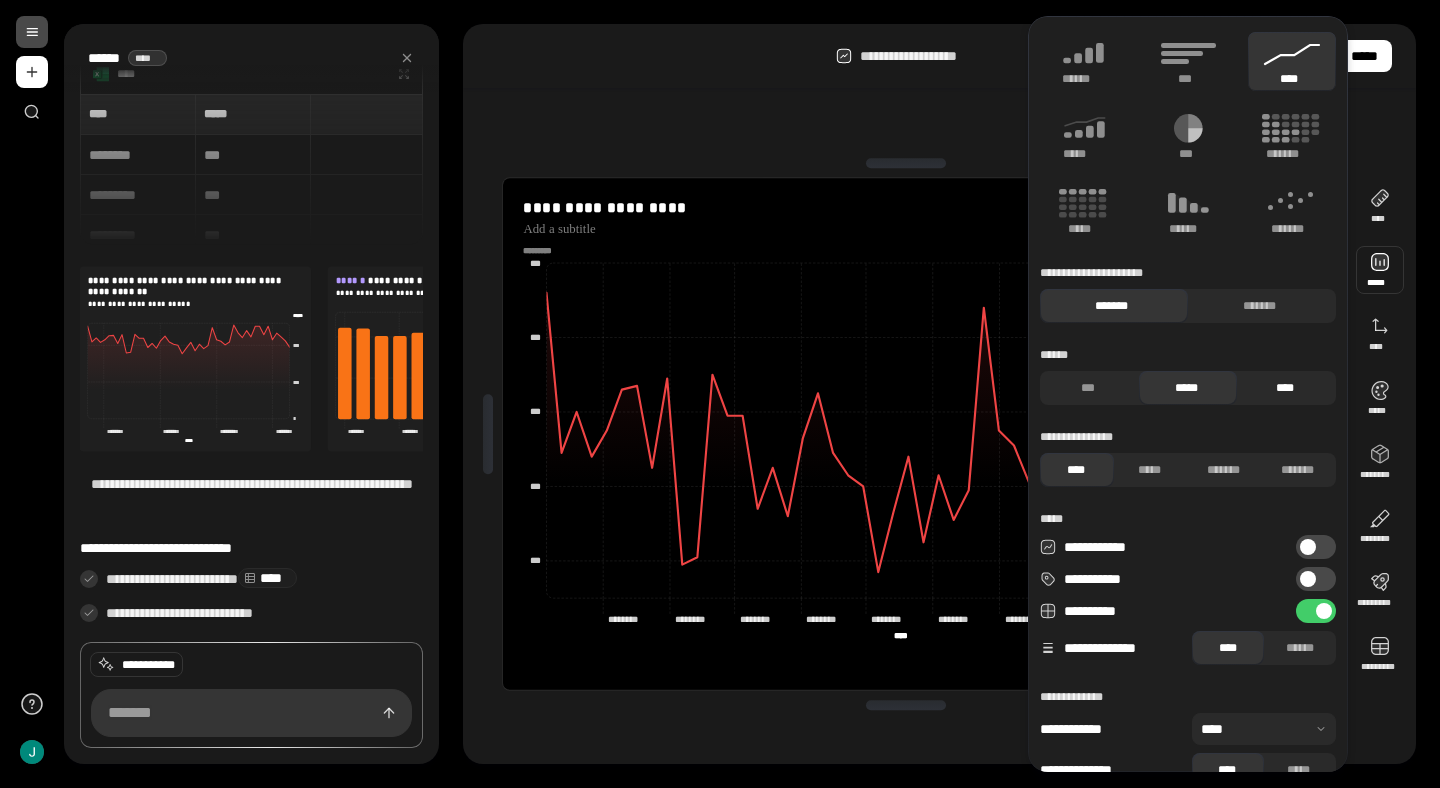 click on "****" at bounding box center (1284, 388) 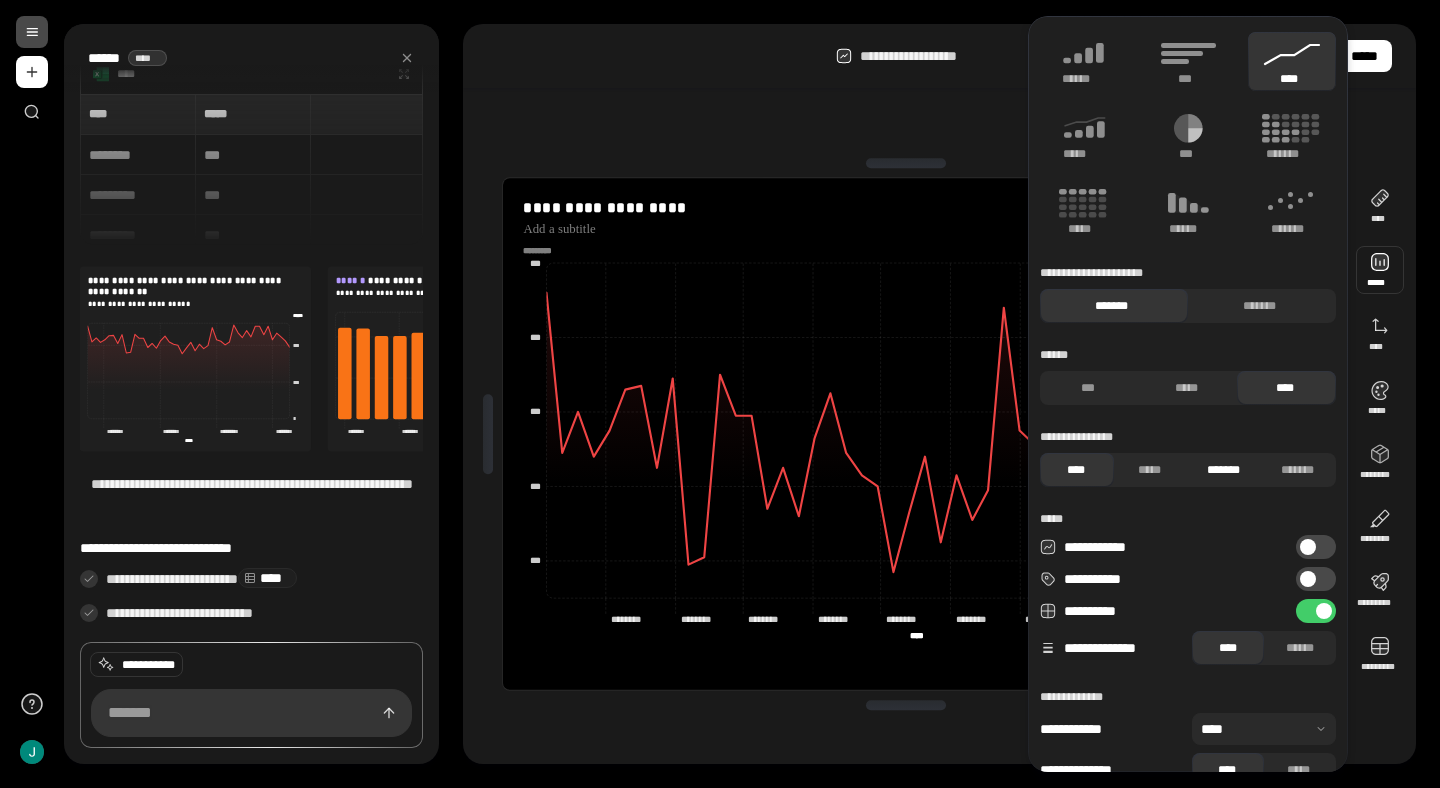 click on "*******" at bounding box center [1223, 470] 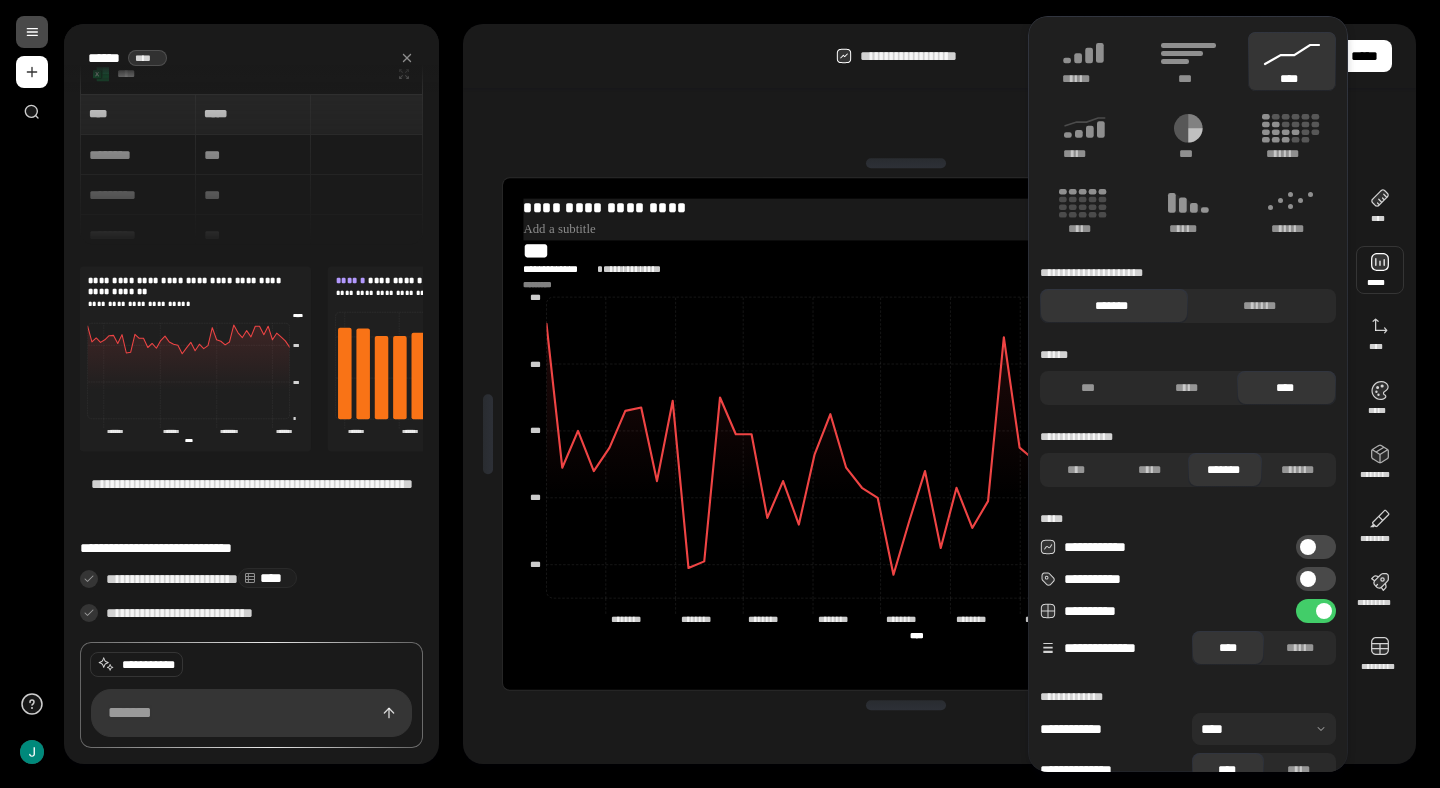click on "**********" at bounding box center (906, 208) 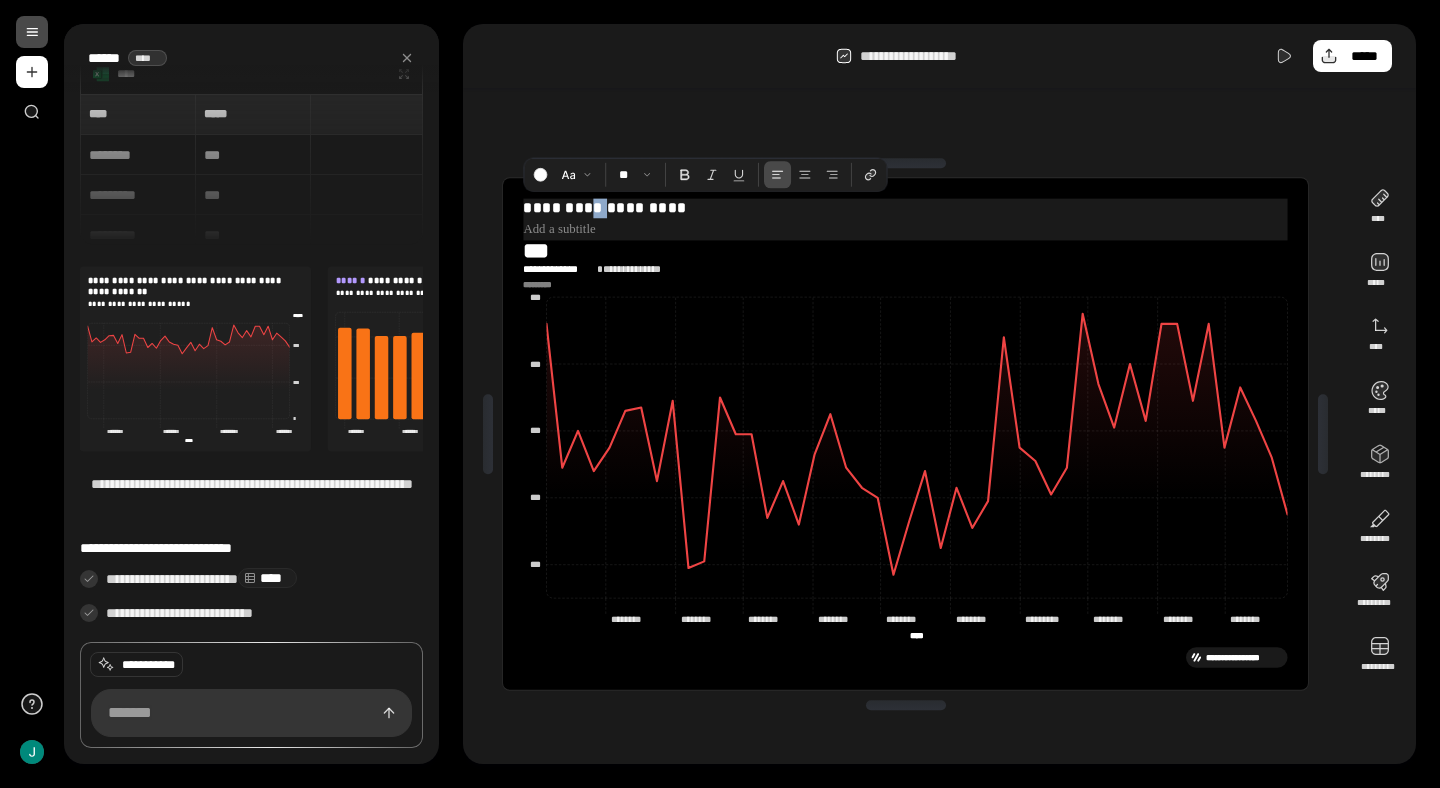 click on "**********" at bounding box center [906, 208] 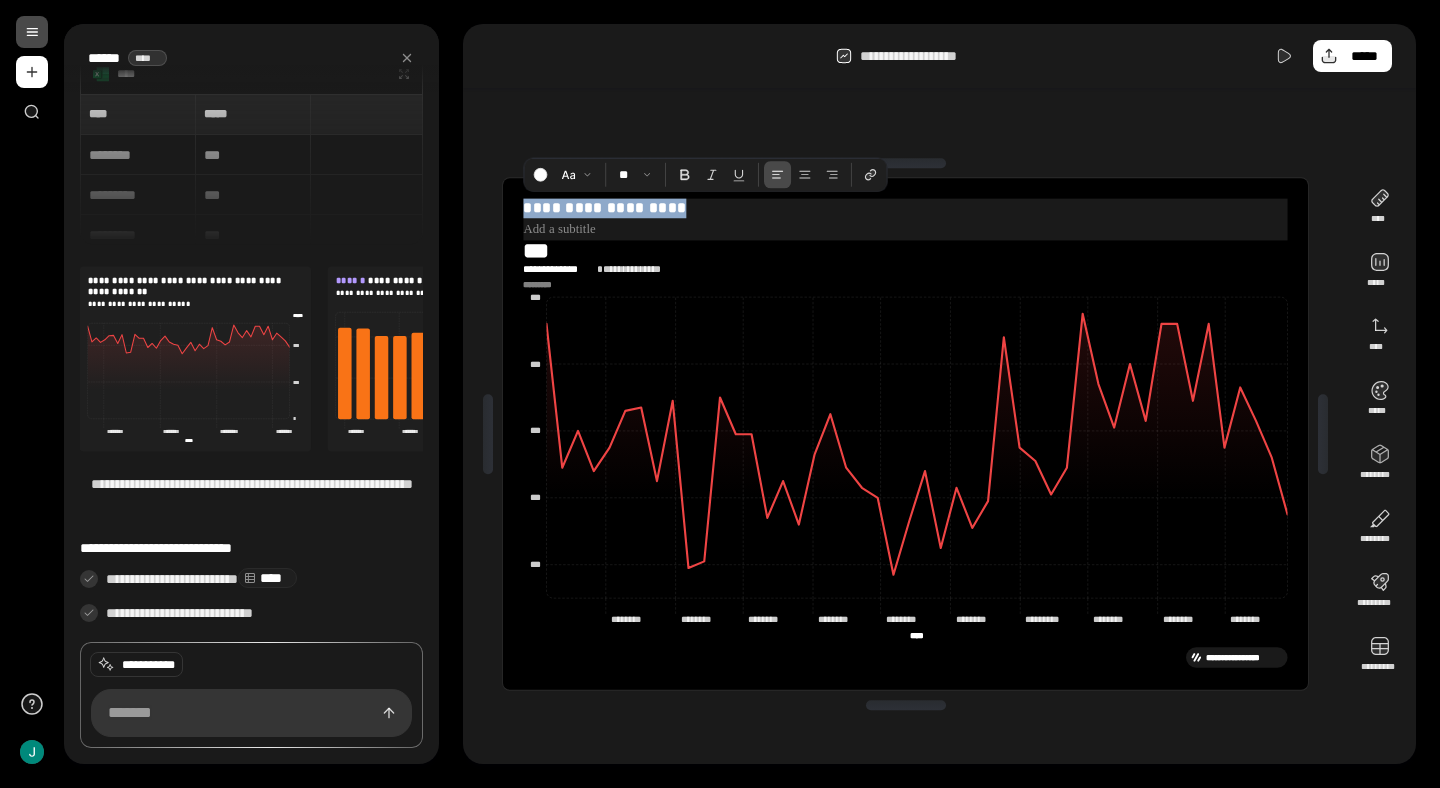 click on "**********" at bounding box center (906, 208) 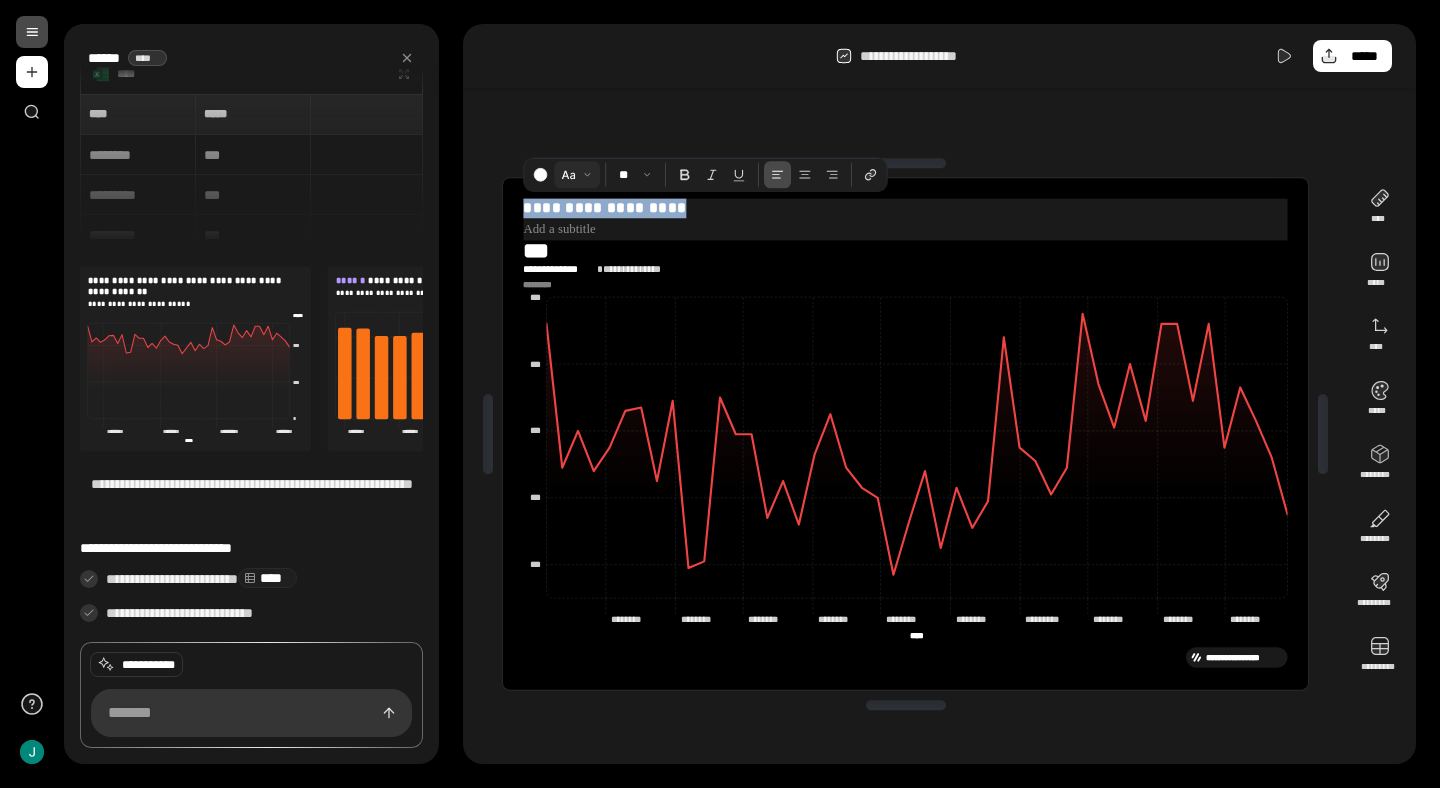 click at bounding box center [577, 175] 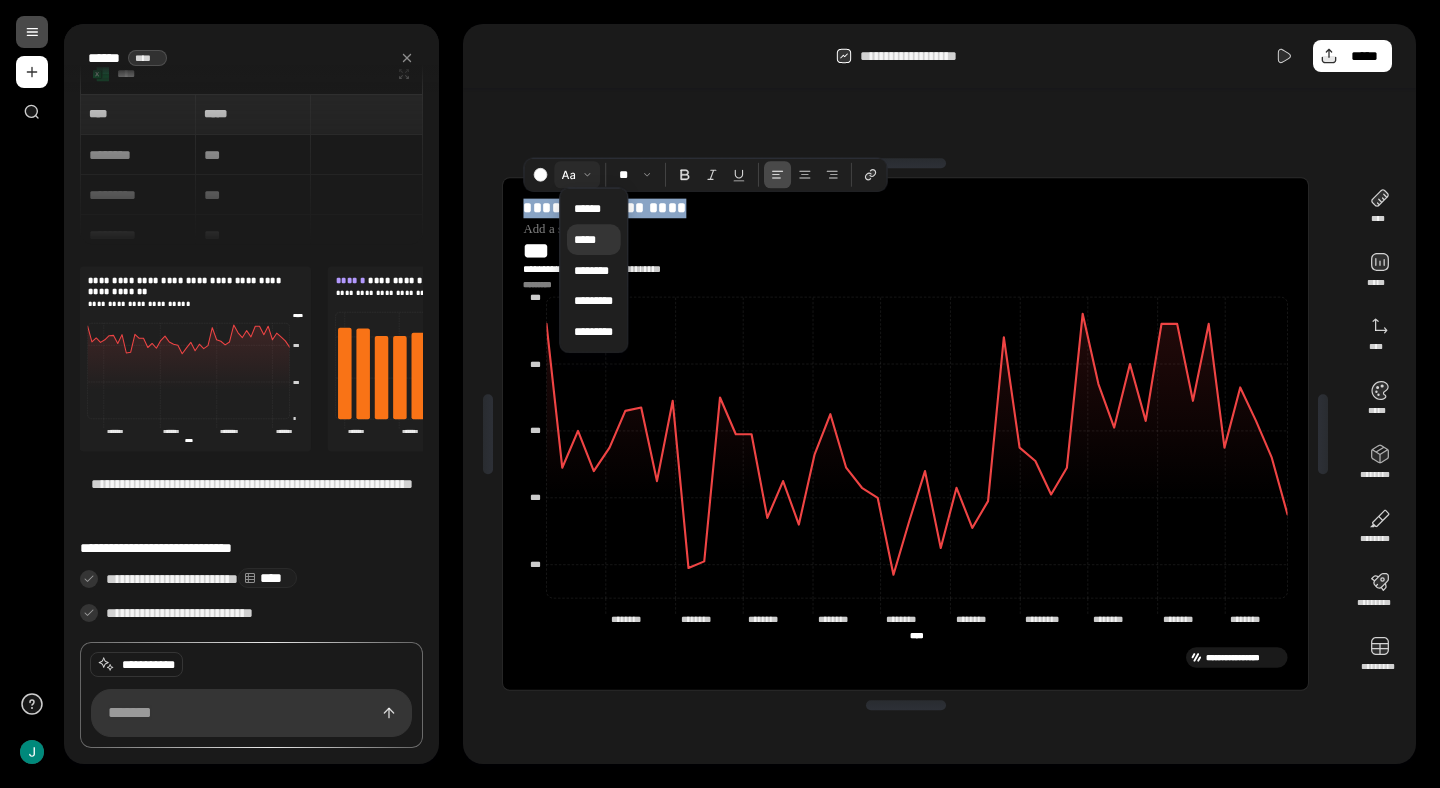 click on "*****" at bounding box center [594, 239] 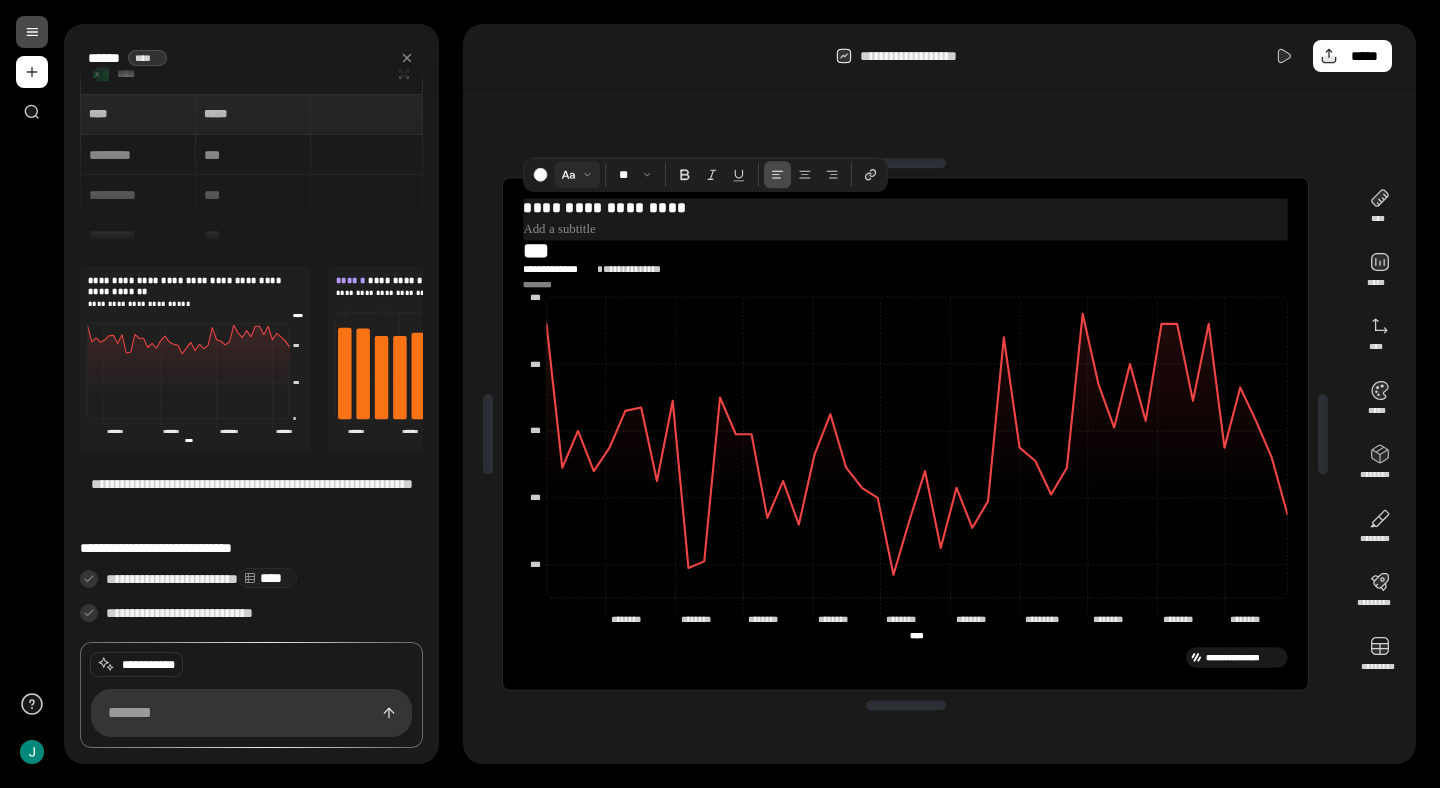 click at bounding box center (577, 175) 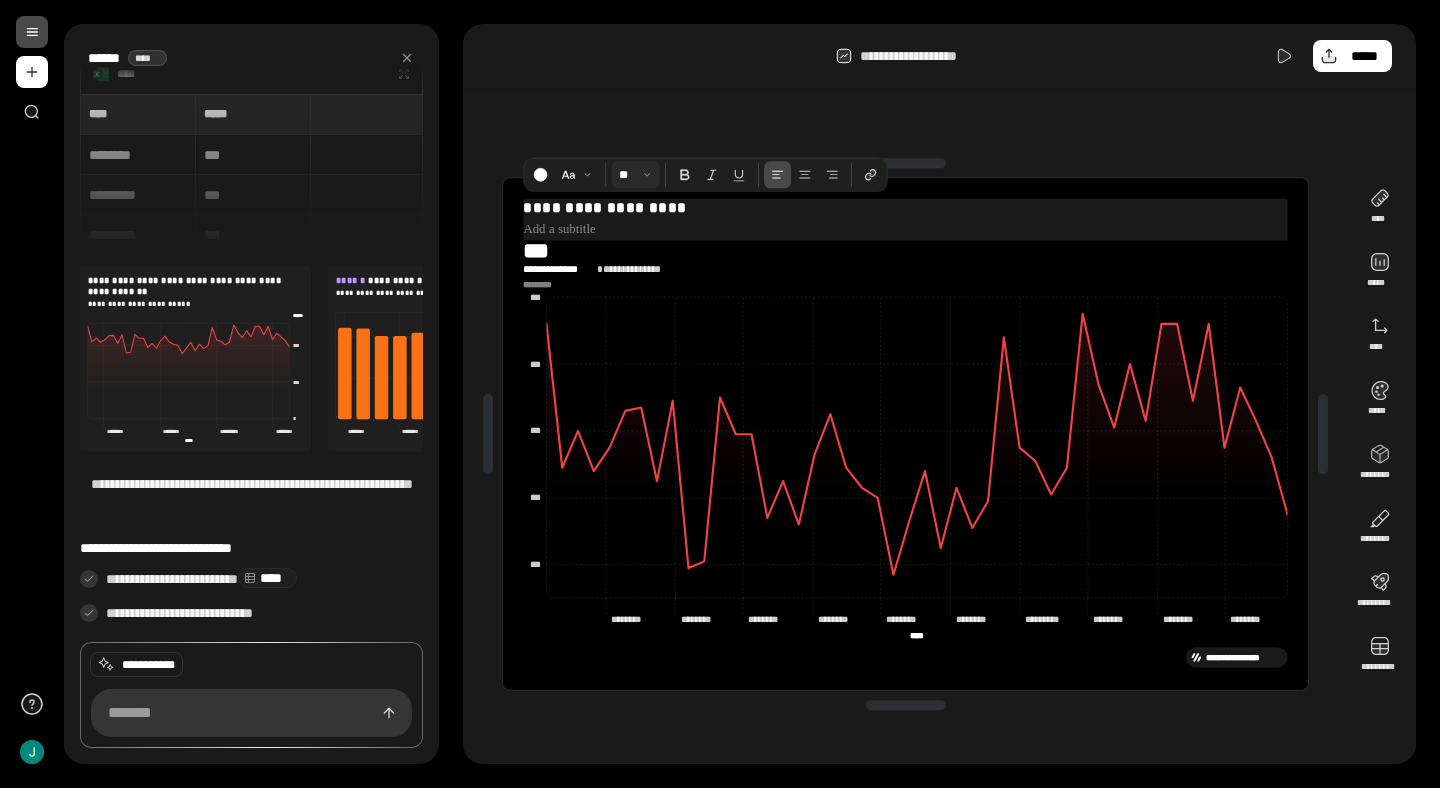 click at bounding box center (635, 175) 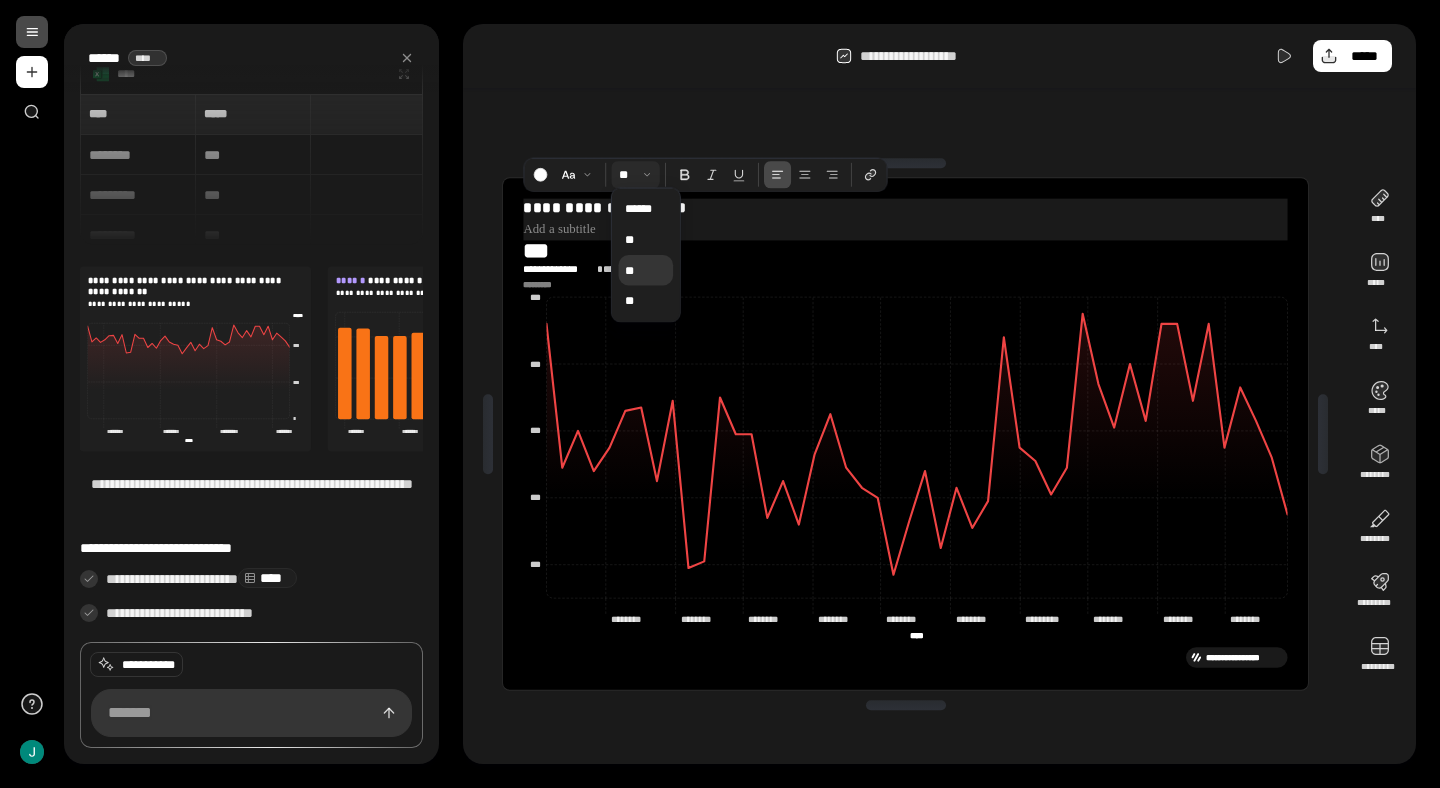 click on "**" at bounding box center [646, 270] 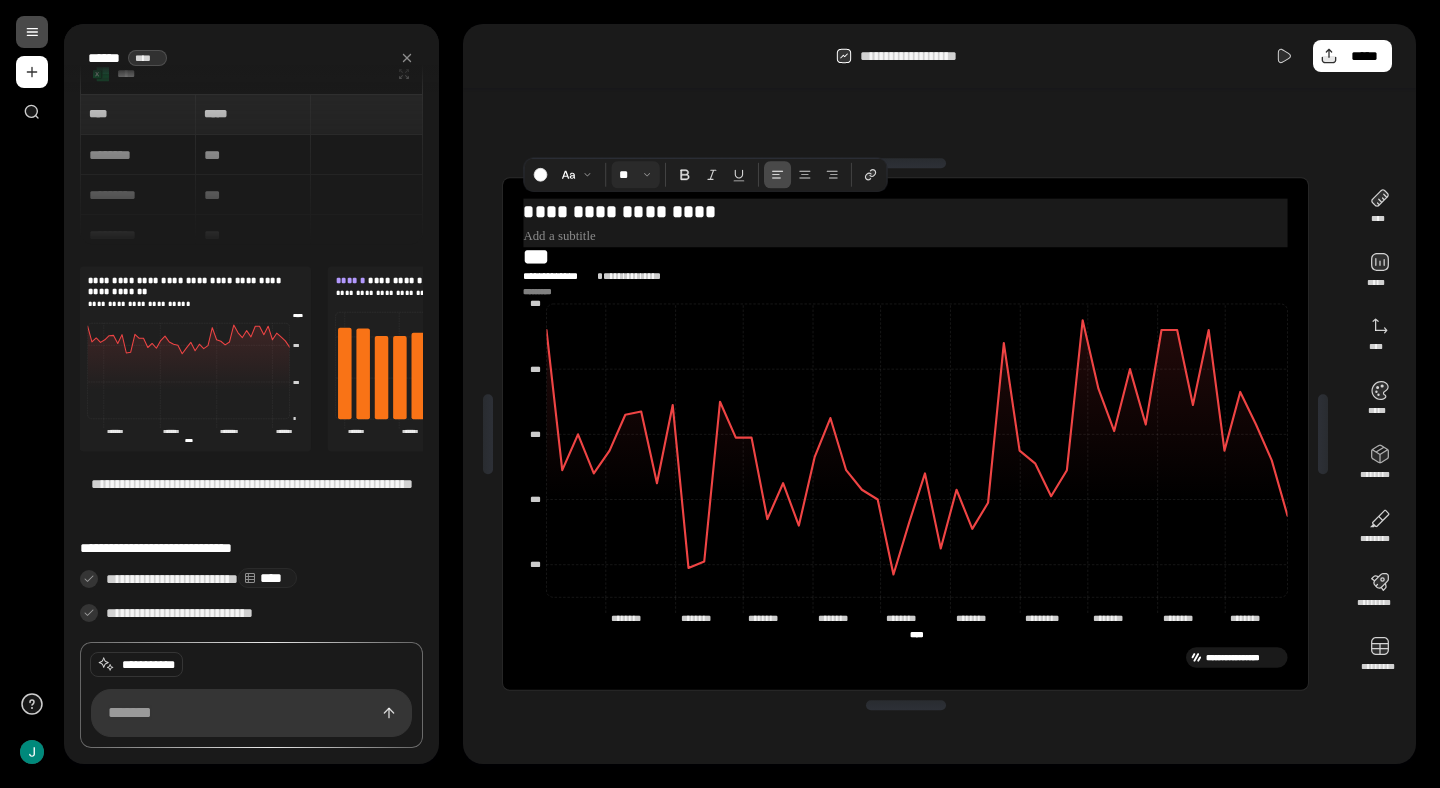 click at bounding box center [635, 175] 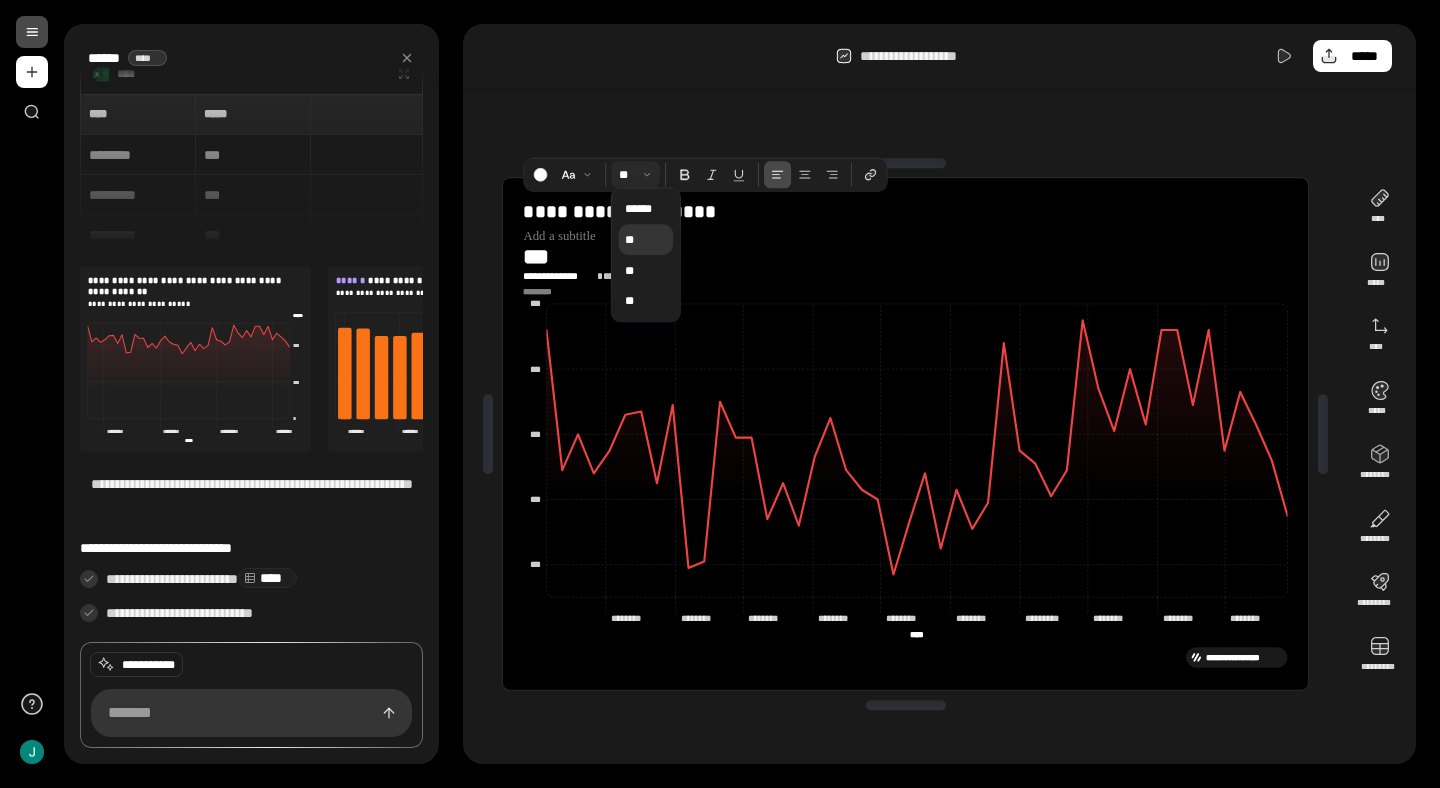 click on "**" at bounding box center [646, 239] 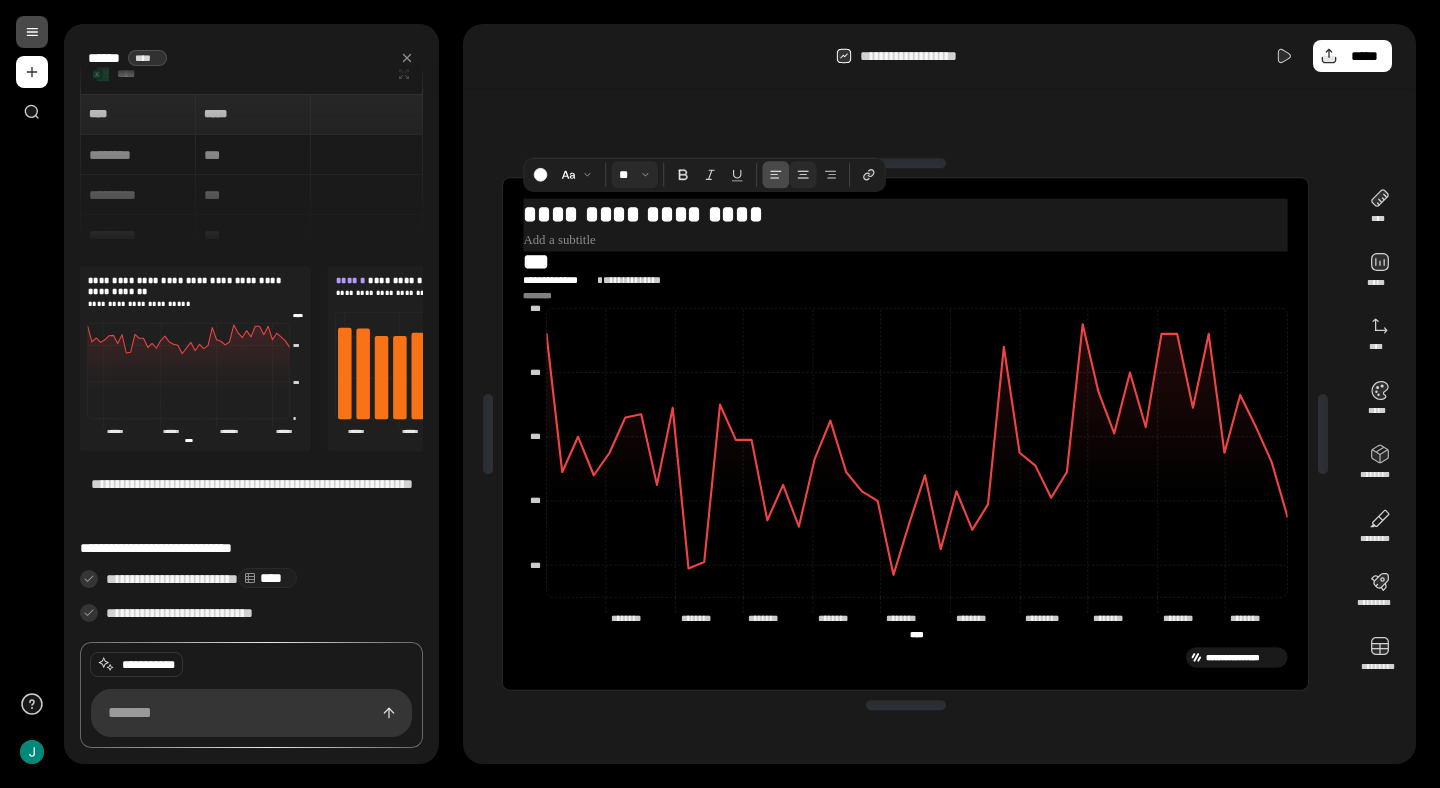 click at bounding box center (803, 174) 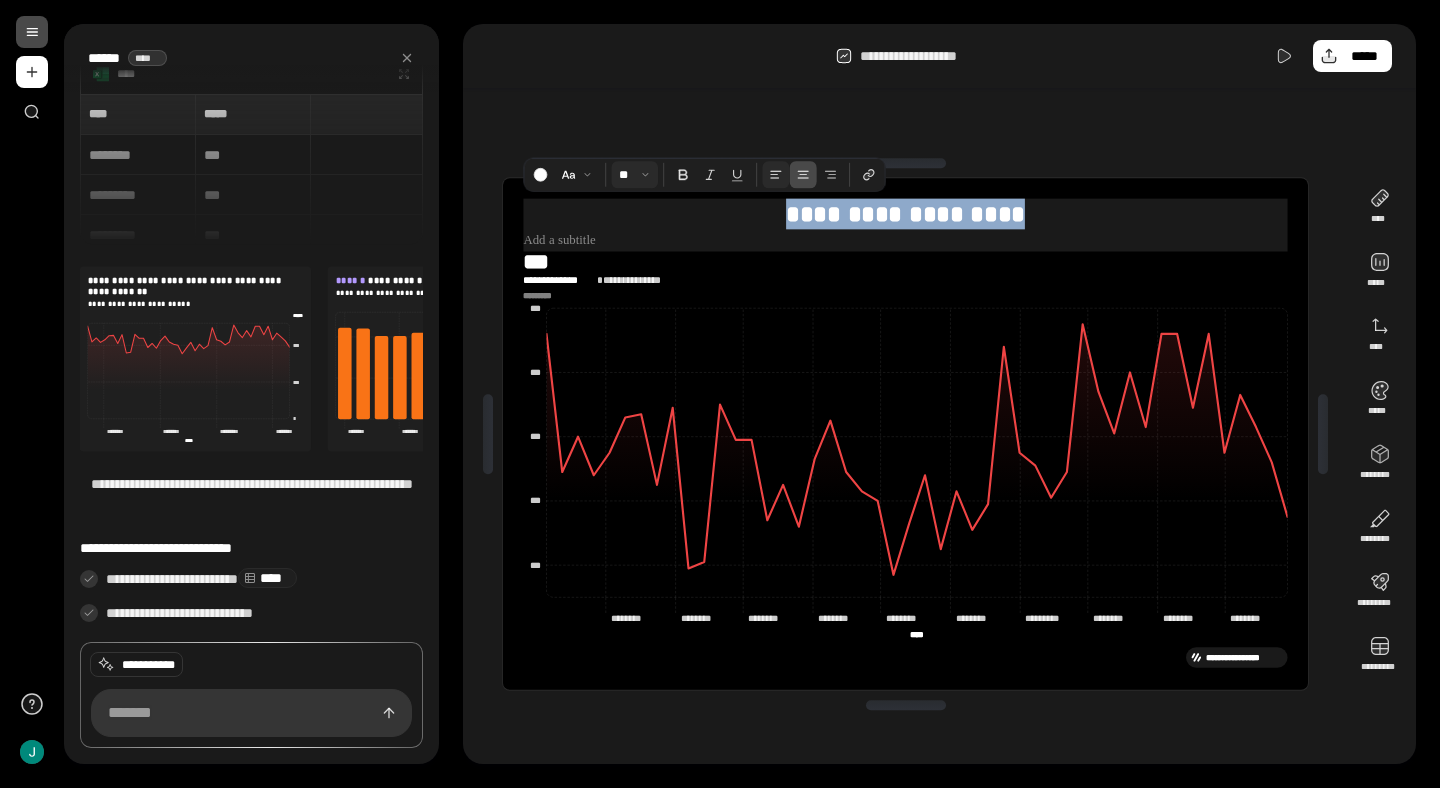click at bounding box center (776, 174) 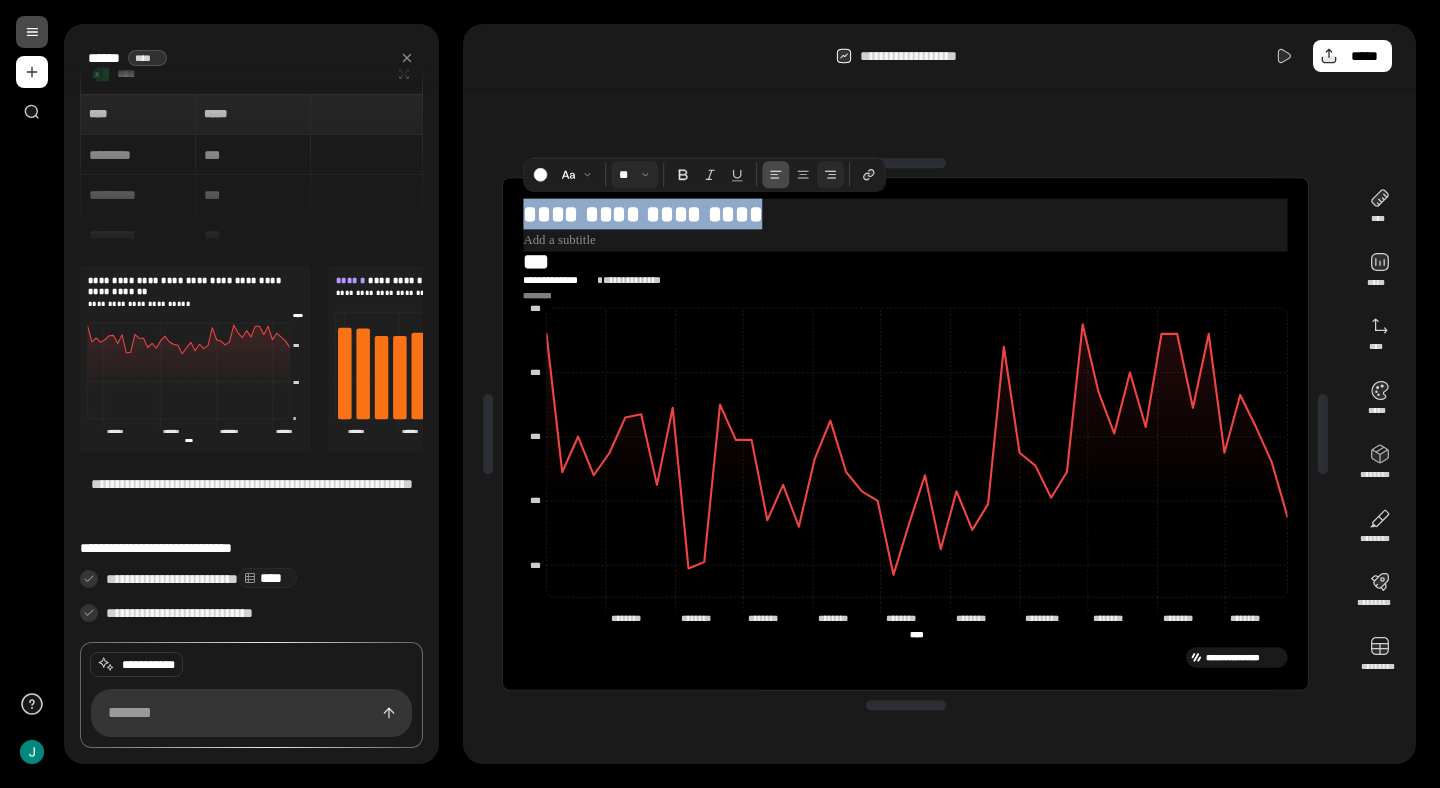 click at bounding box center (830, 174) 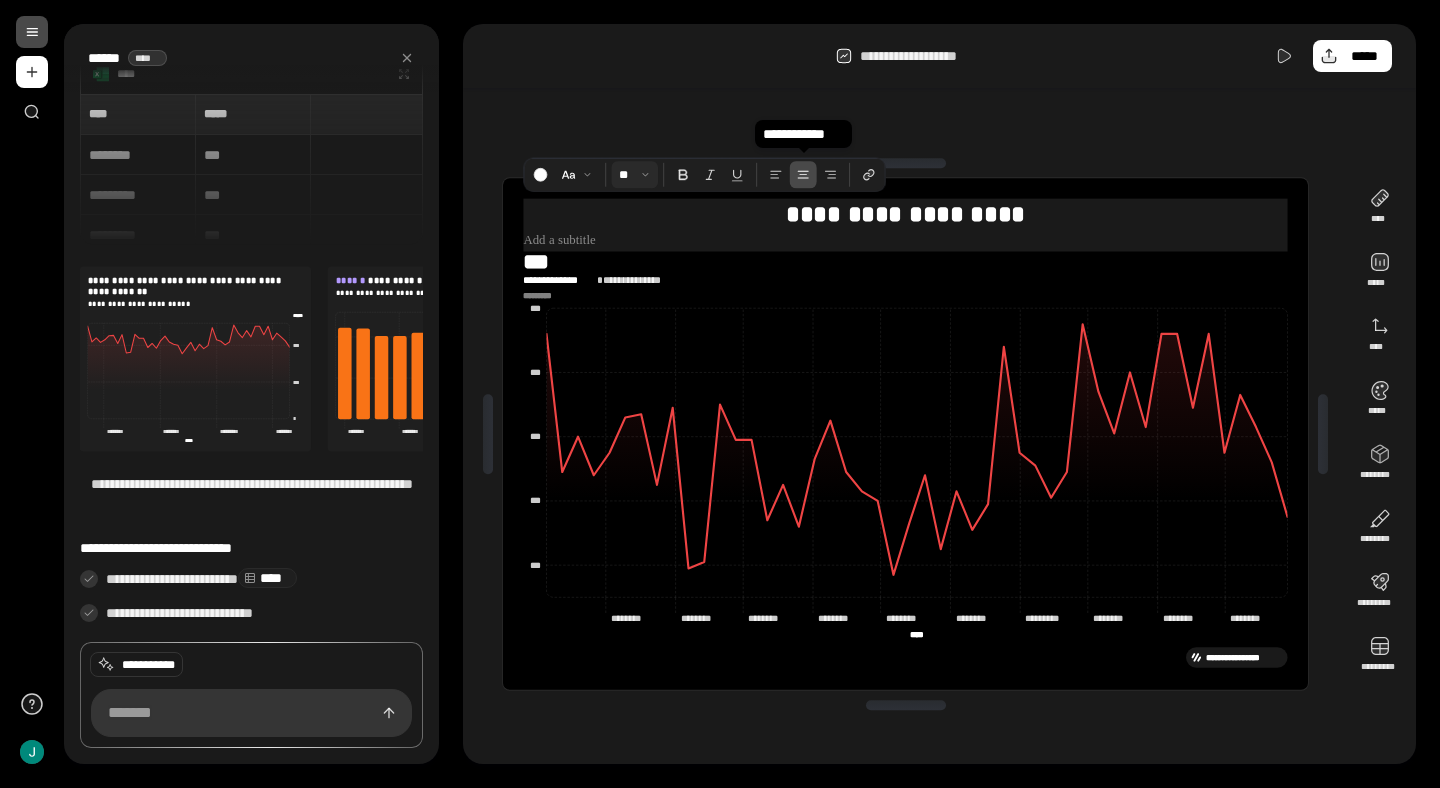 click at bounding box center (803, 174) 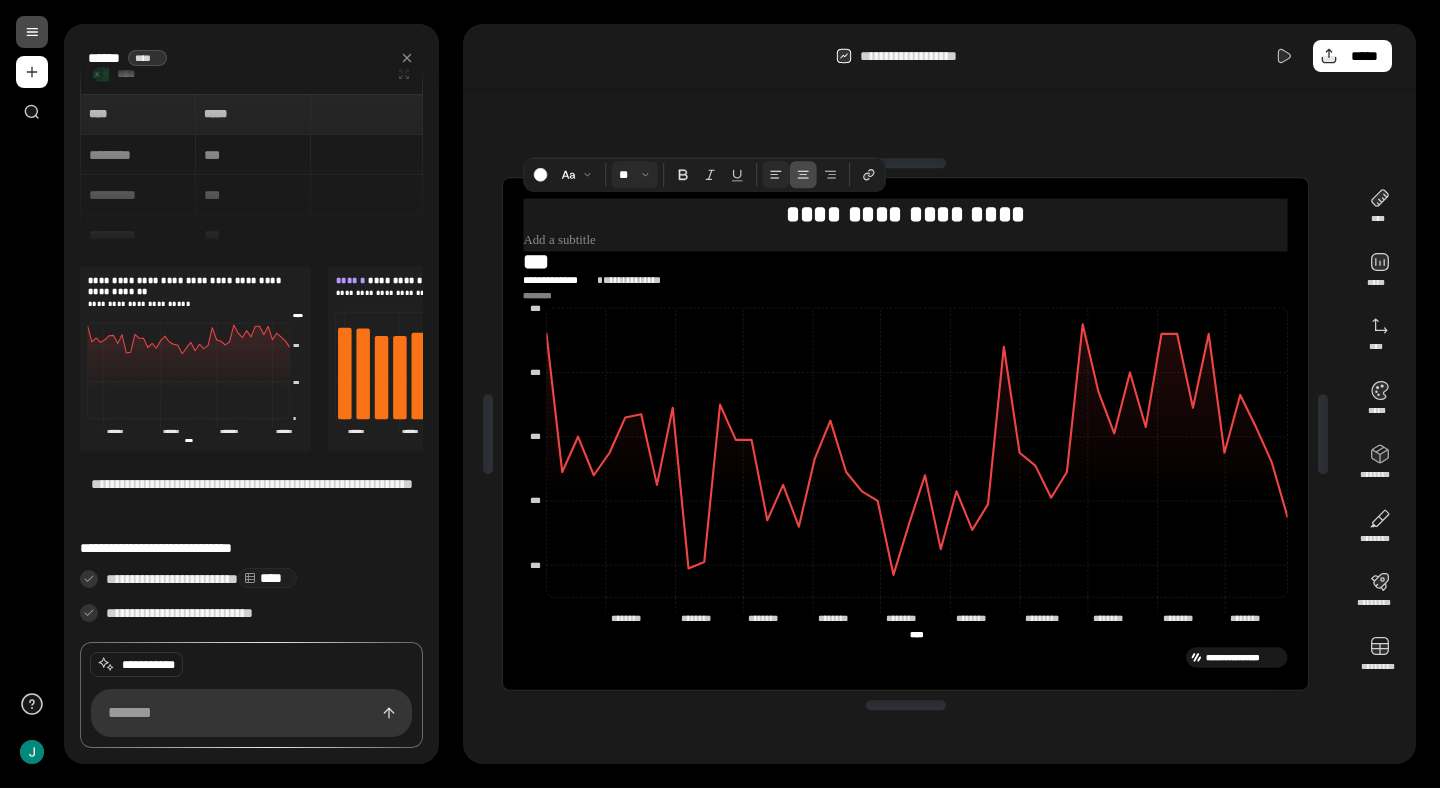 click at bounding box center (776, 174) 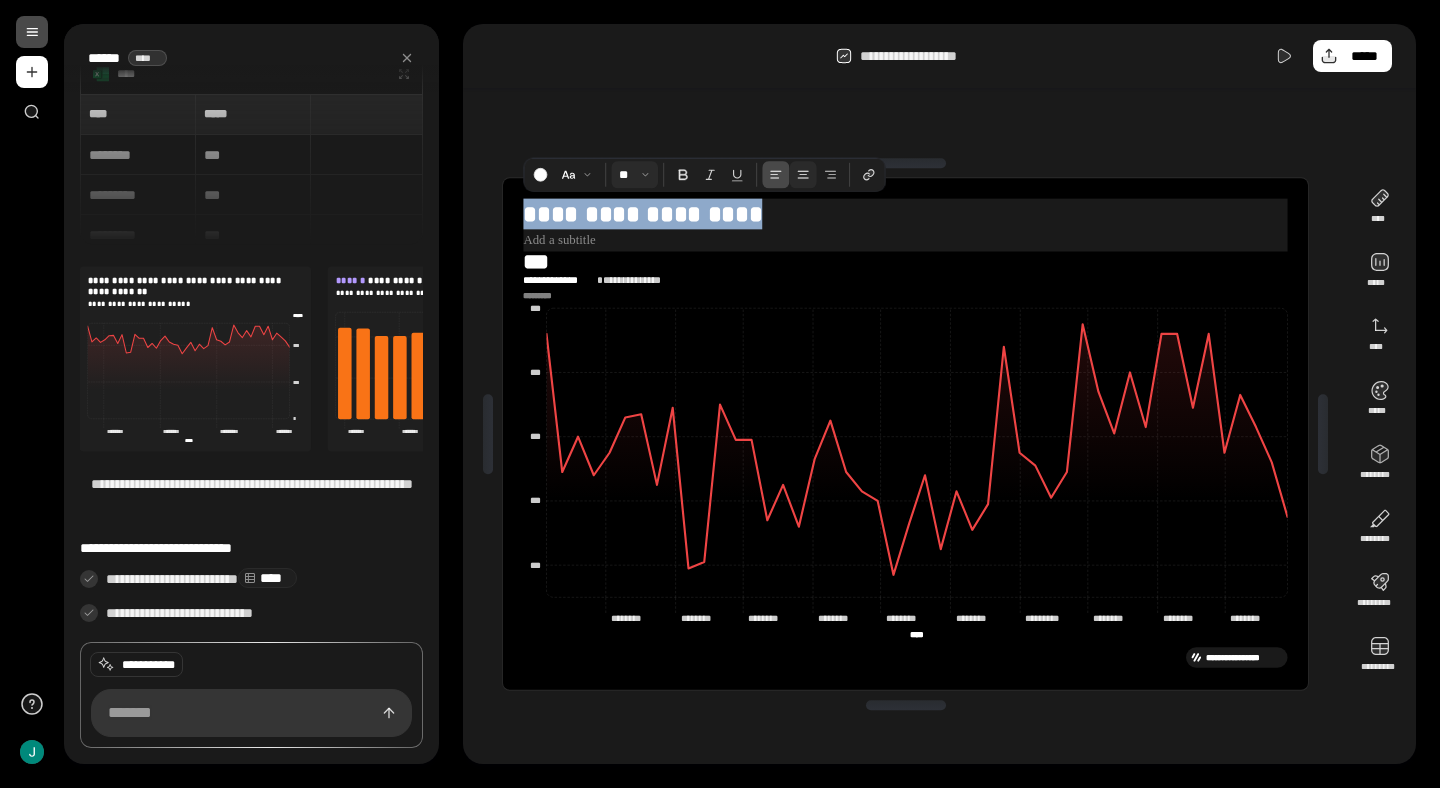click at bounding box center (803, 174) 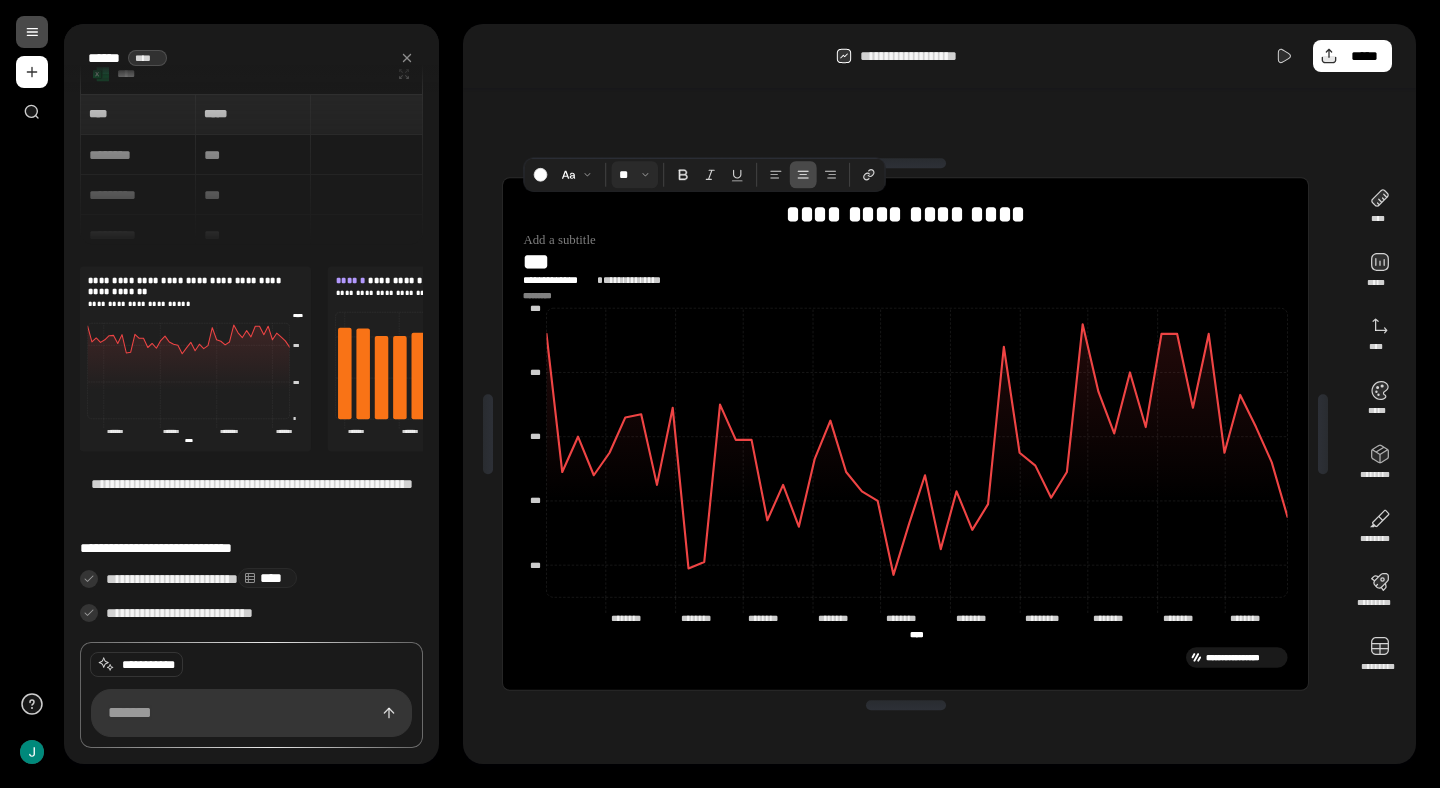 click on "**********" at bounding box center (639, 280) 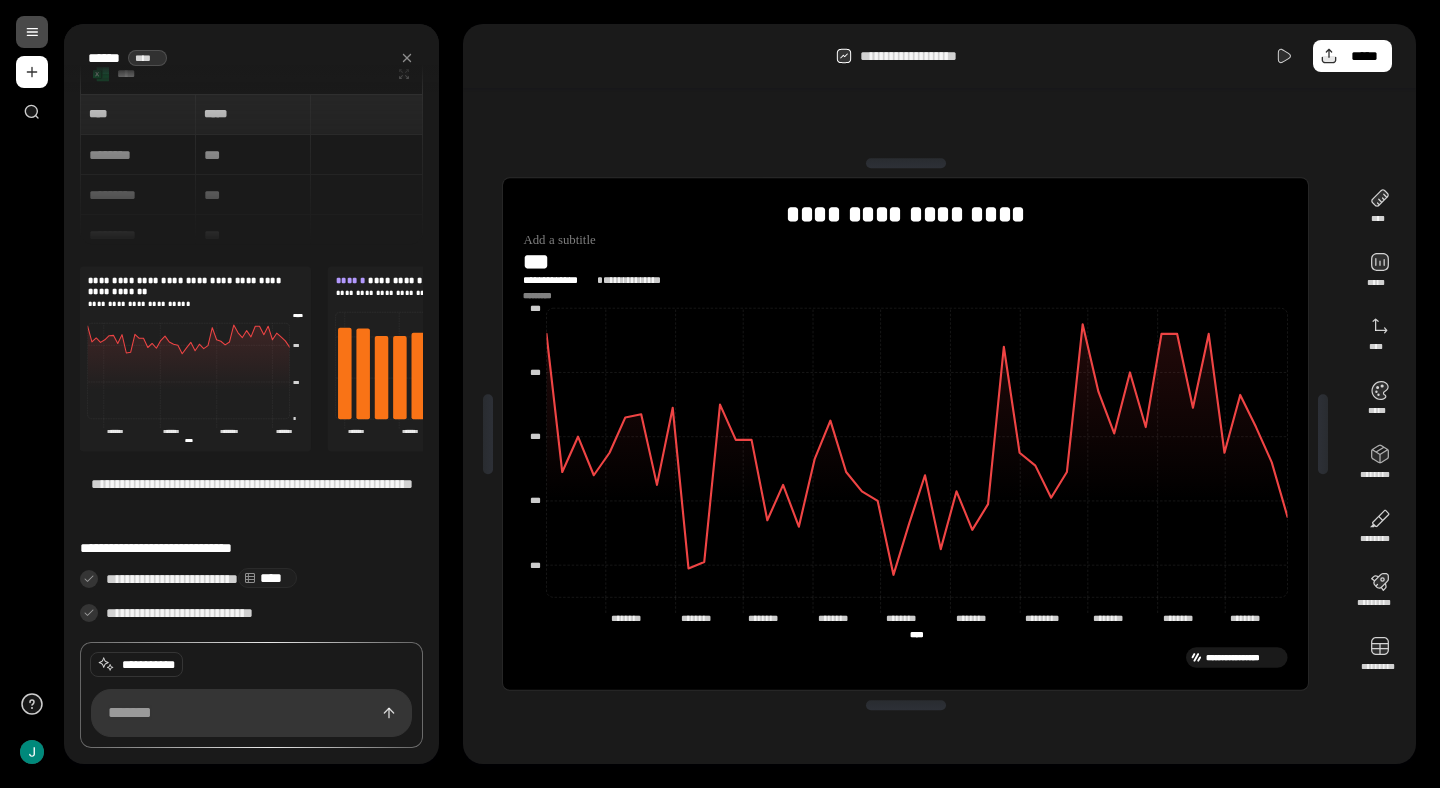 click on "**********" at bounding box center [559, 280] 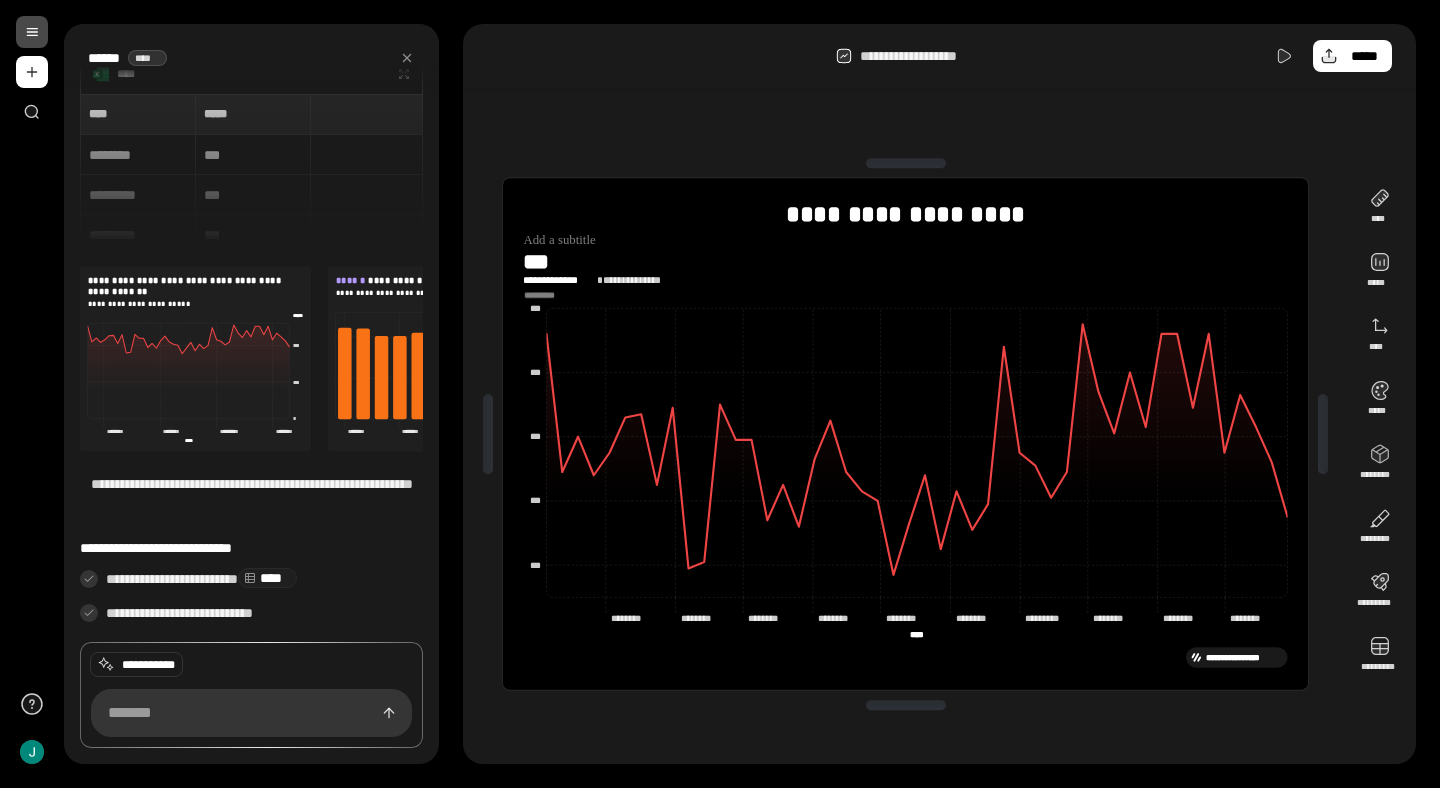 click on "**********" at bounding box center [639, 280] 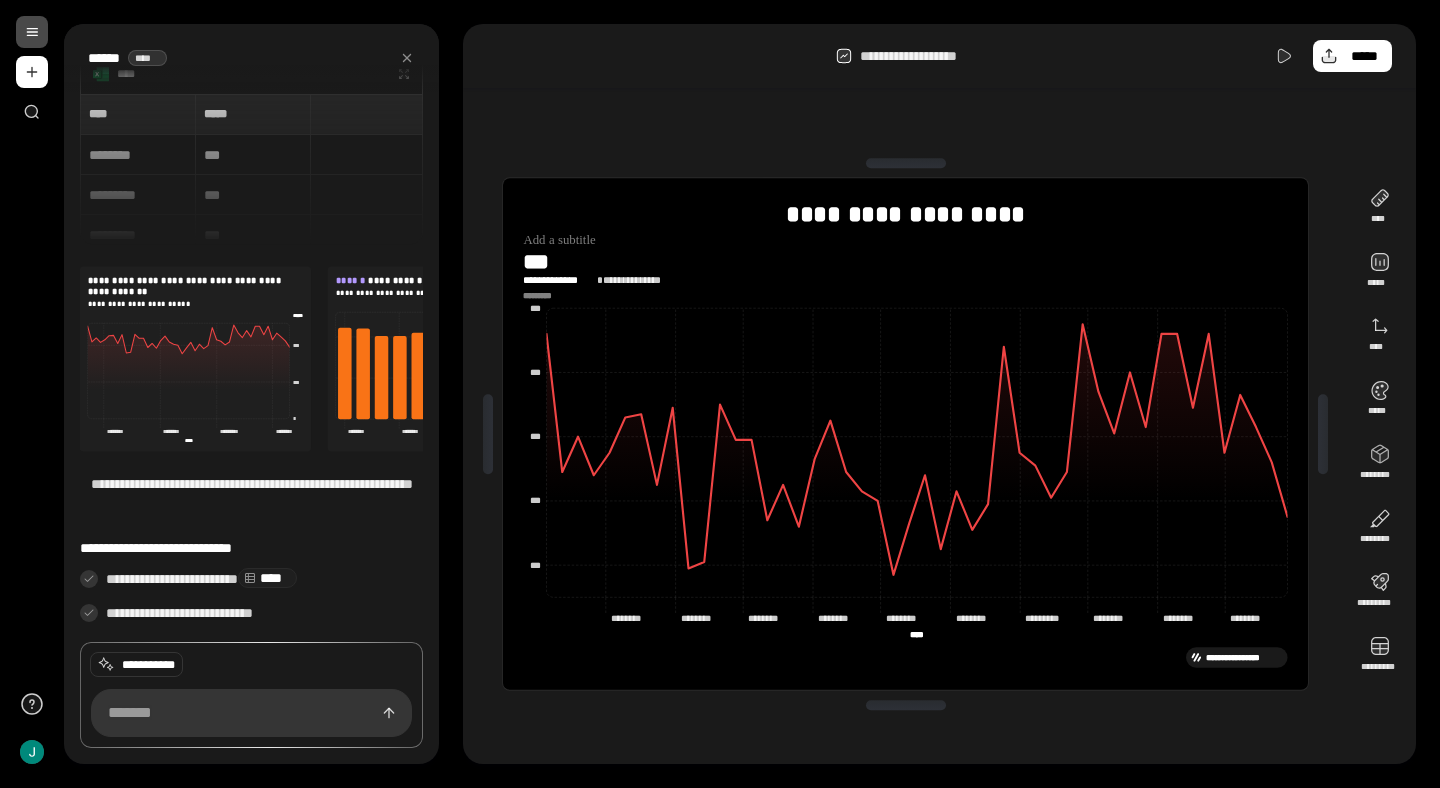 click on "**********" at bounding box center (639, 280) 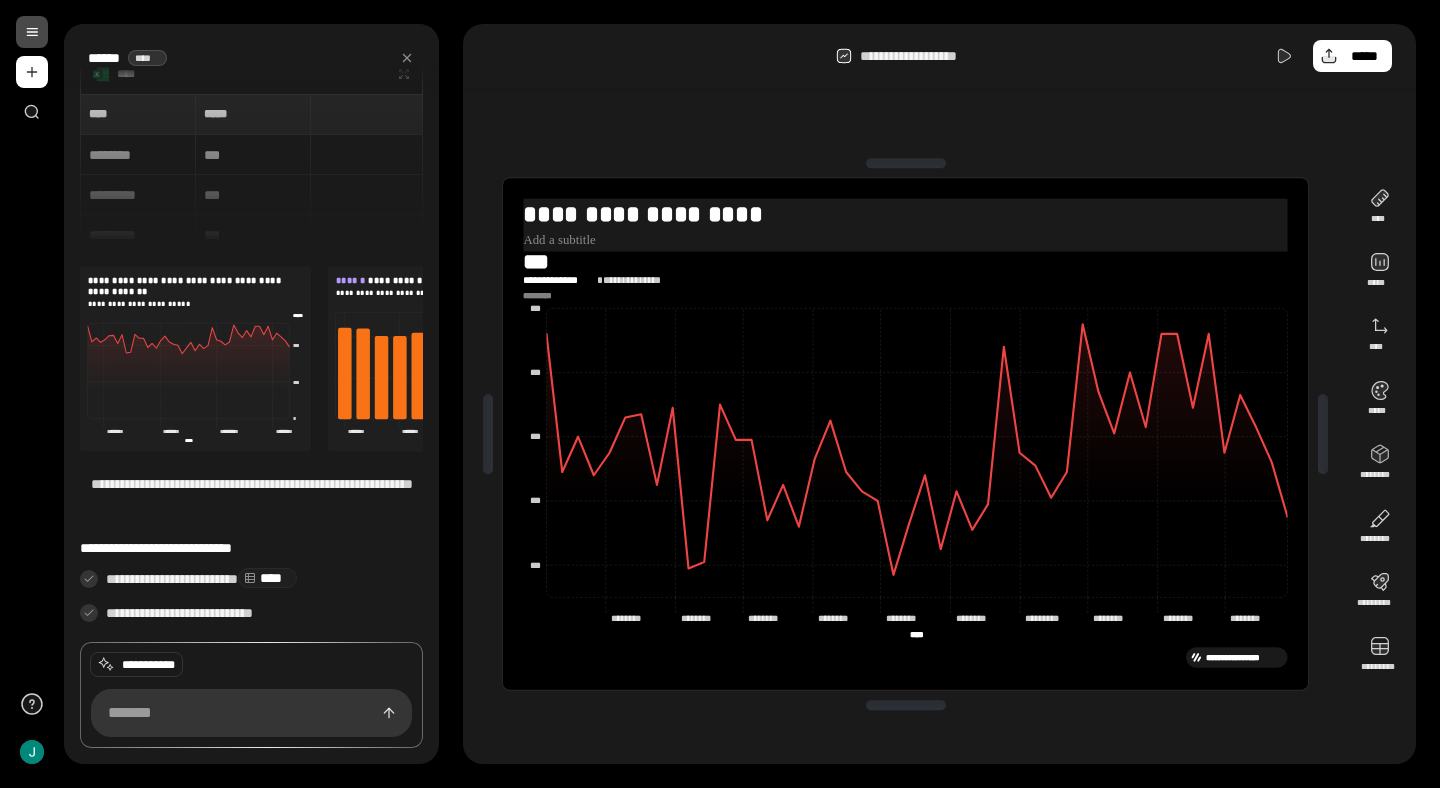 click at bounding box center (906, 240) 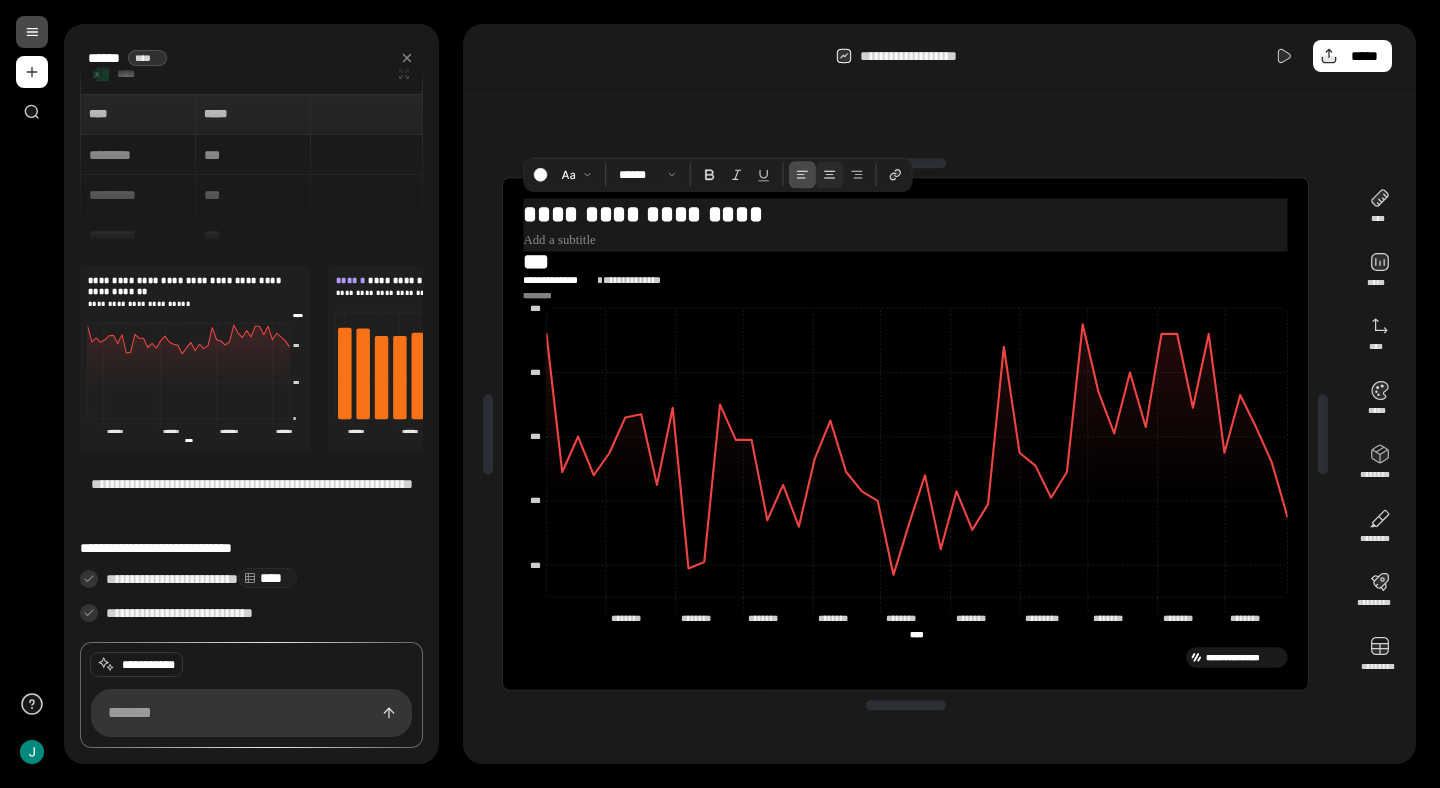 click at bounding box center [829, 174] 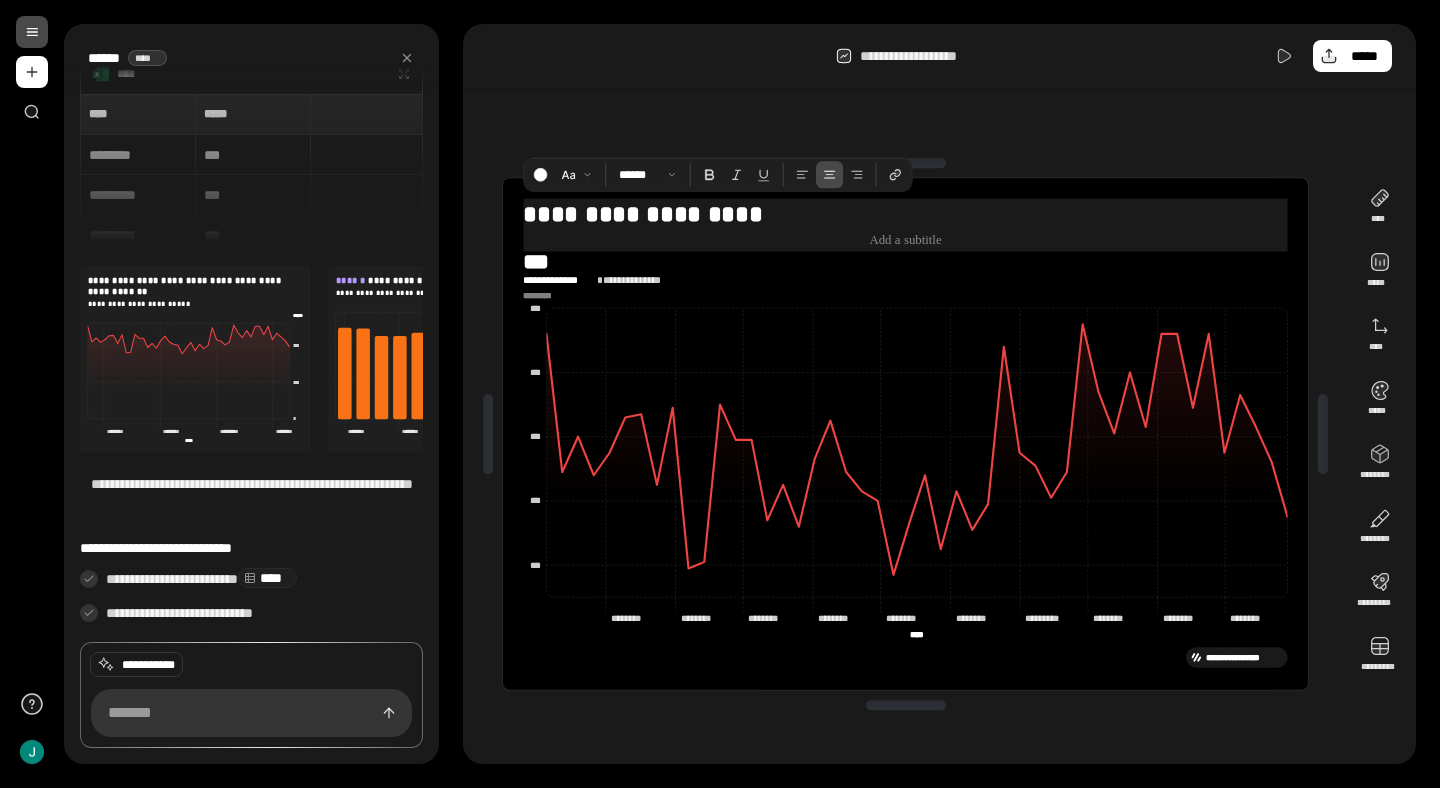 click at bounding box center [829, 174] 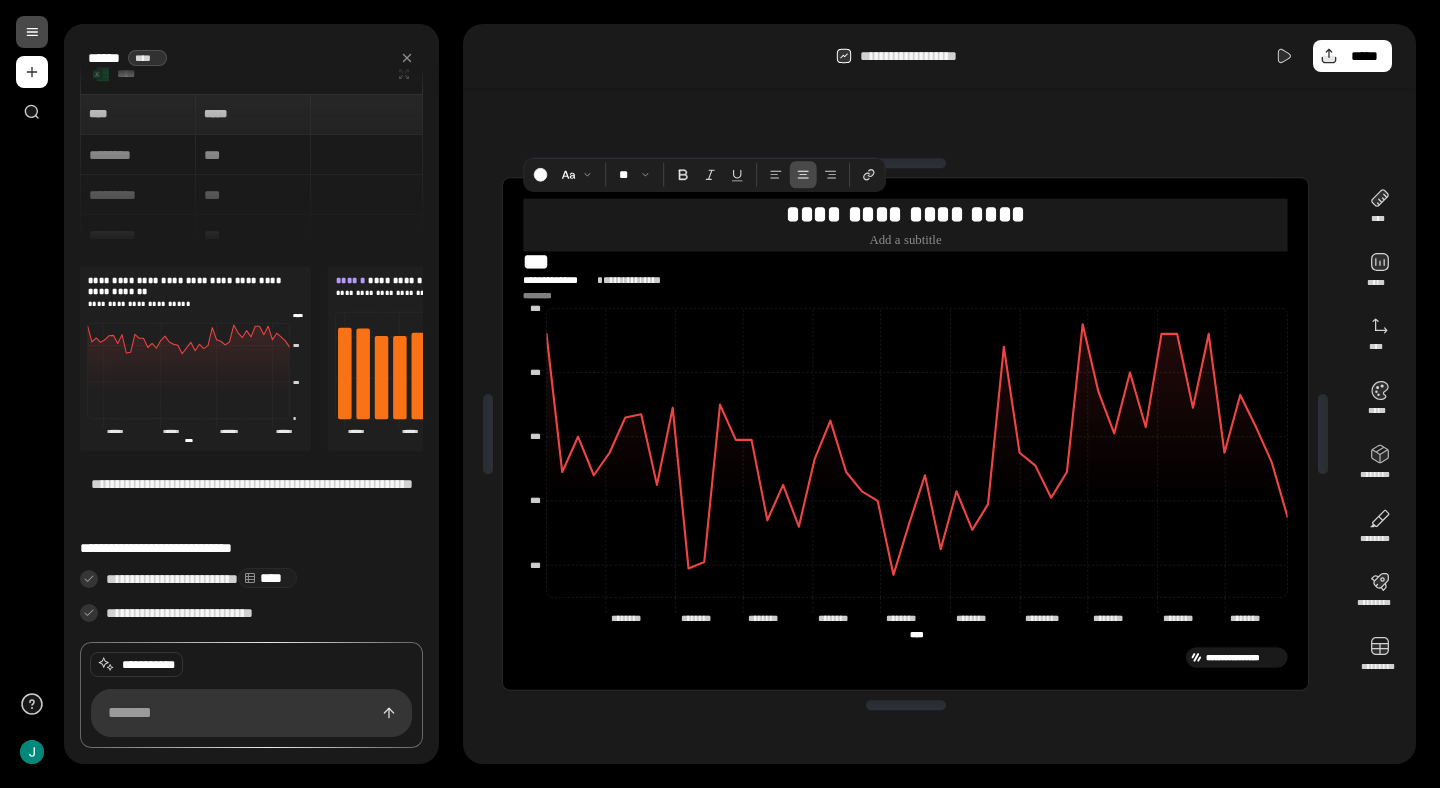 click at bounding box center (803, 174) 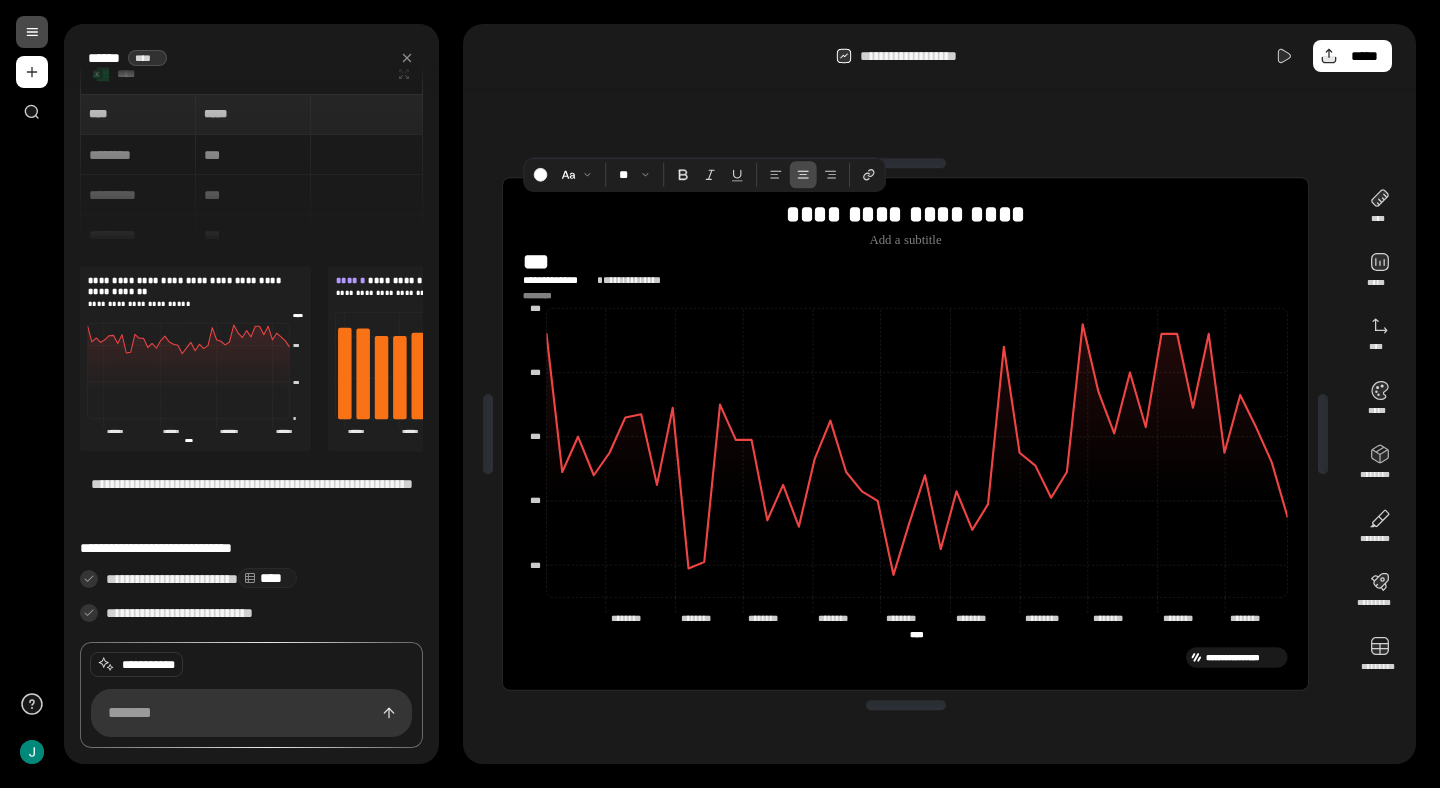 click on "**********" at bounding box center (905, 434) 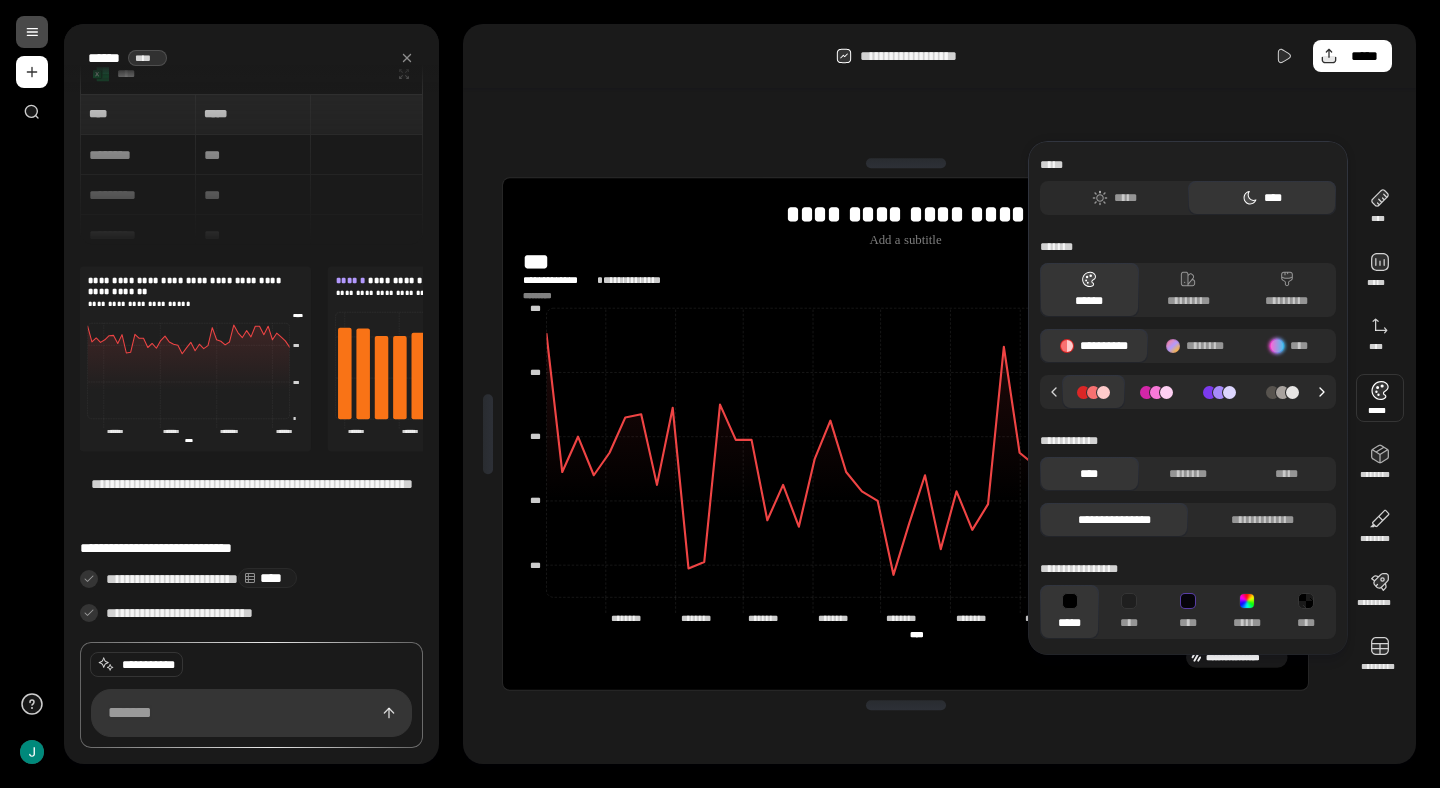 click 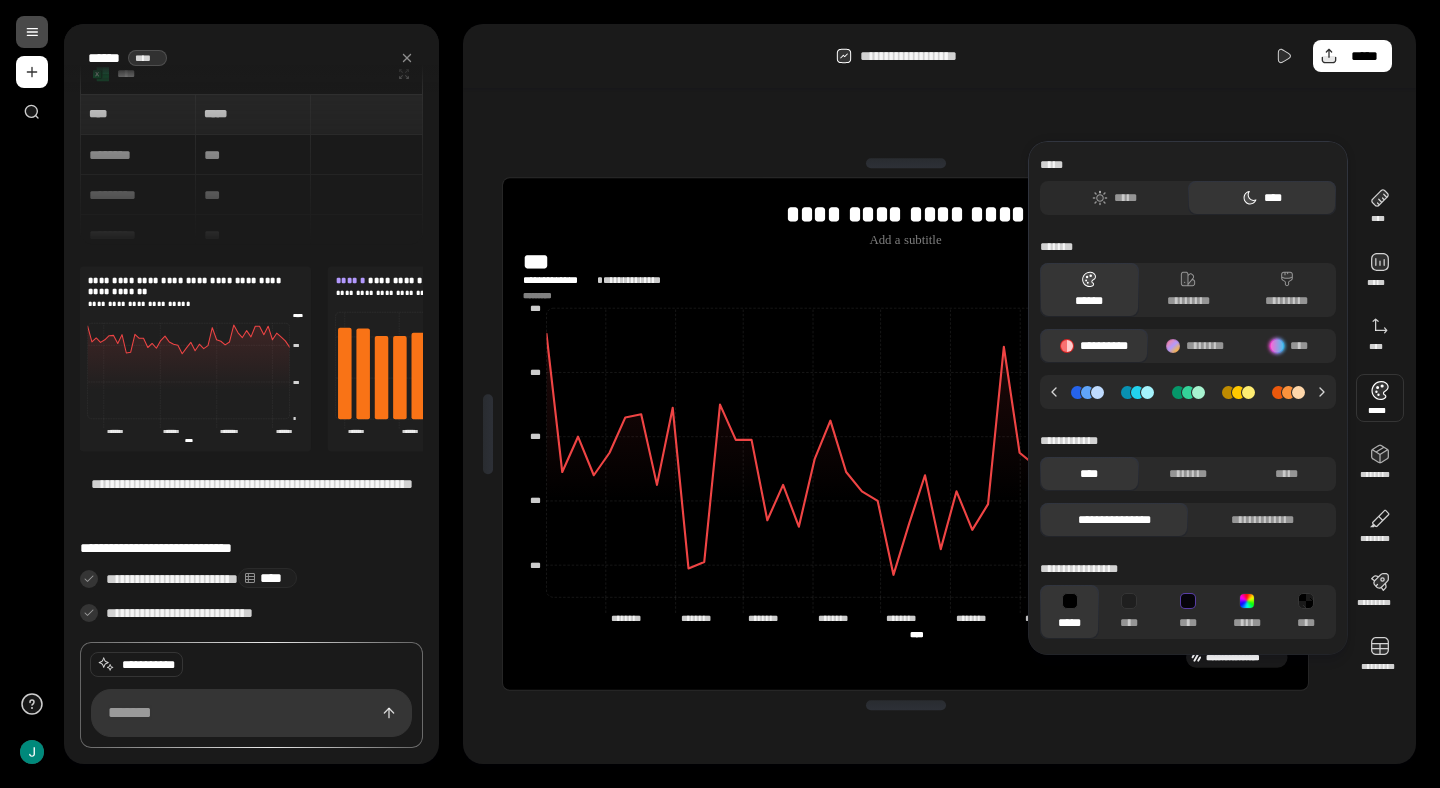 click 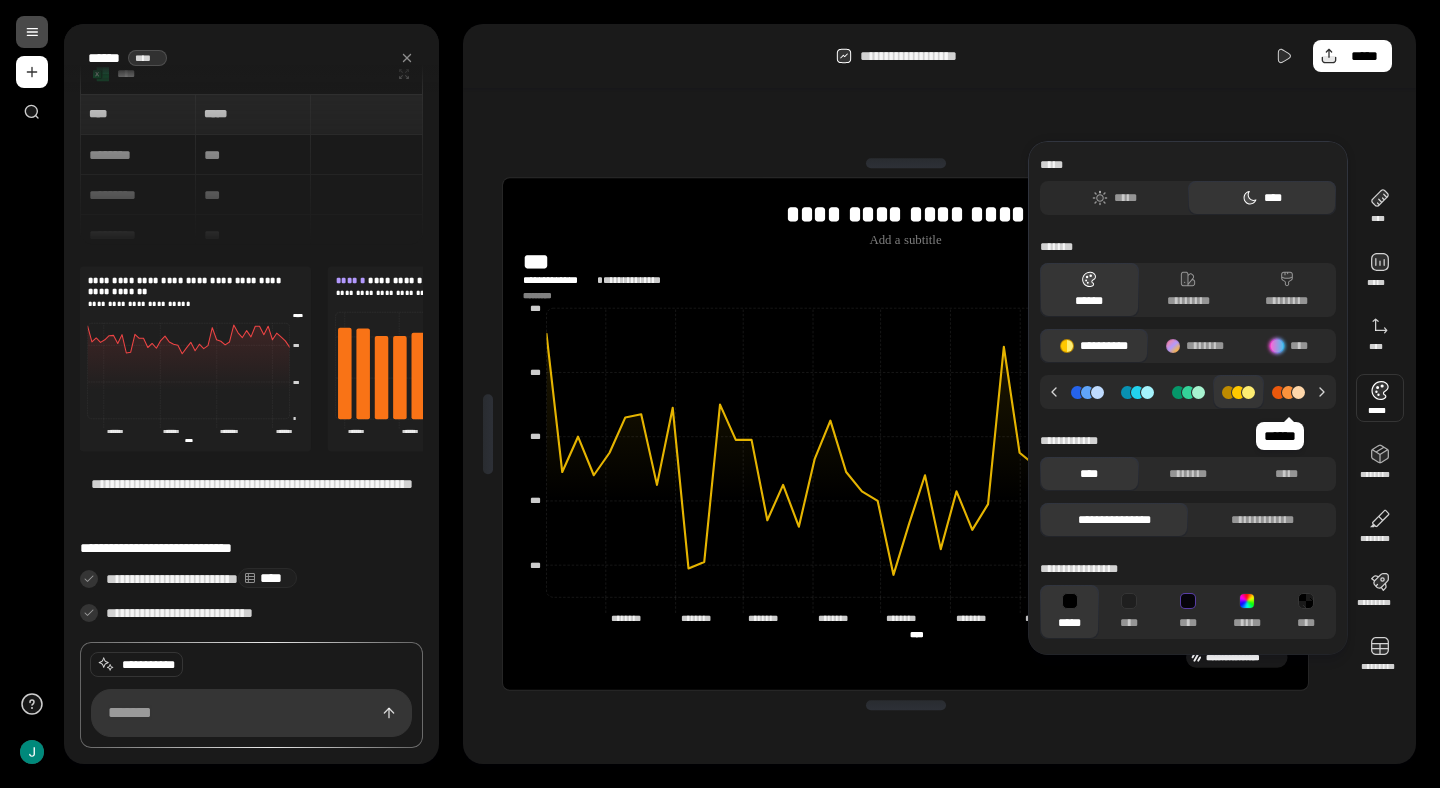 click 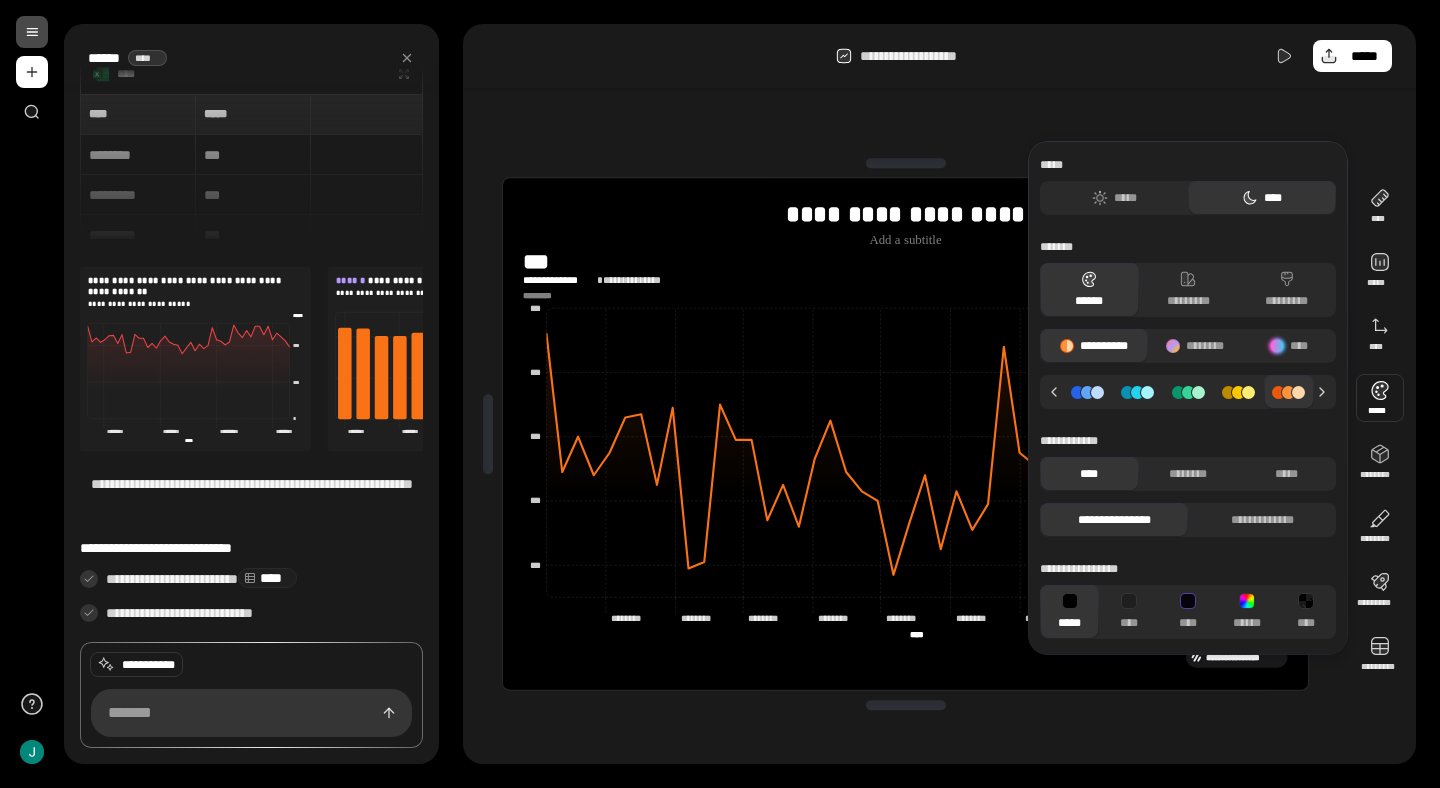 click 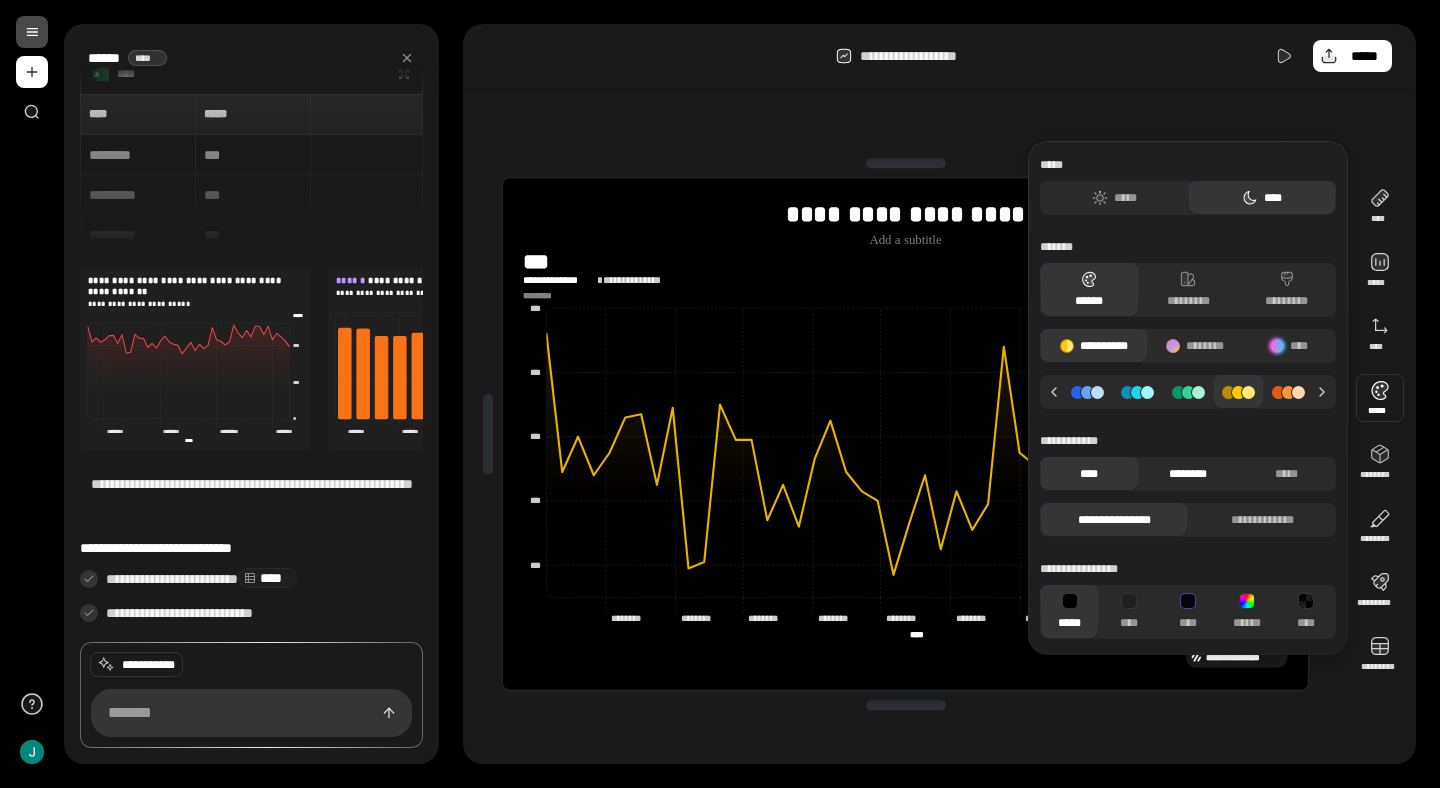click on "********" at bounding box center [1188, 474] 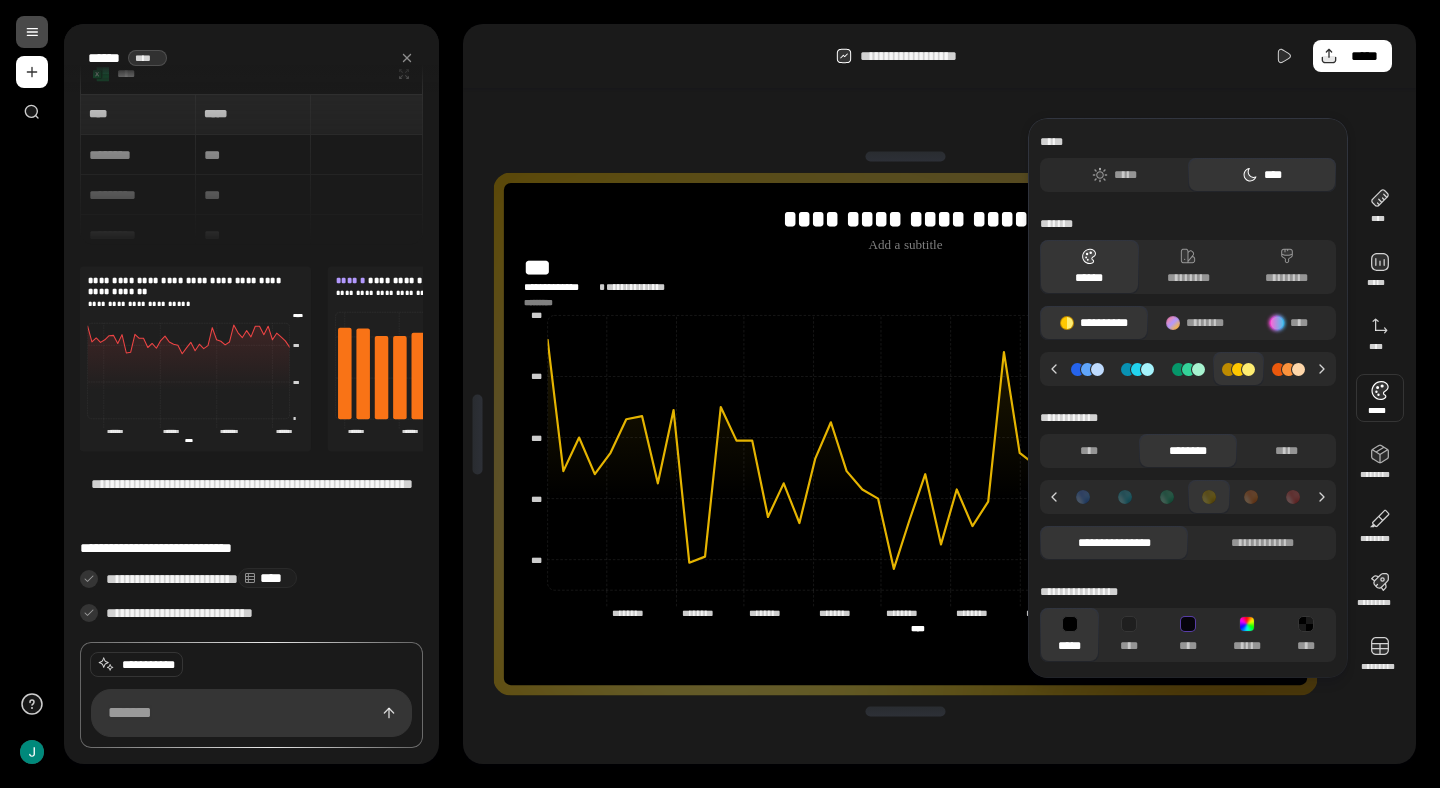 click at bounding box center (1188, 369) 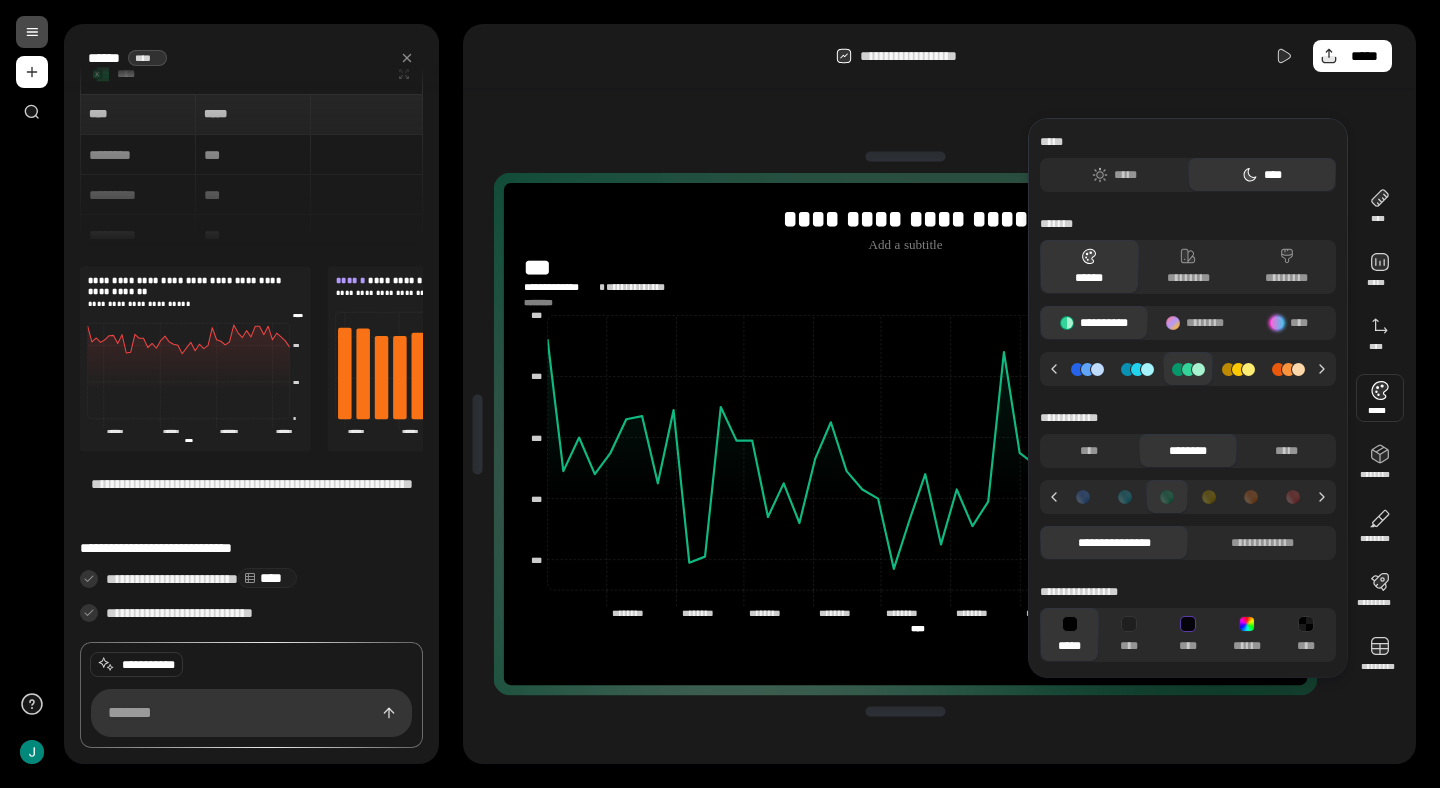 click at bounding box center (1137, 369) 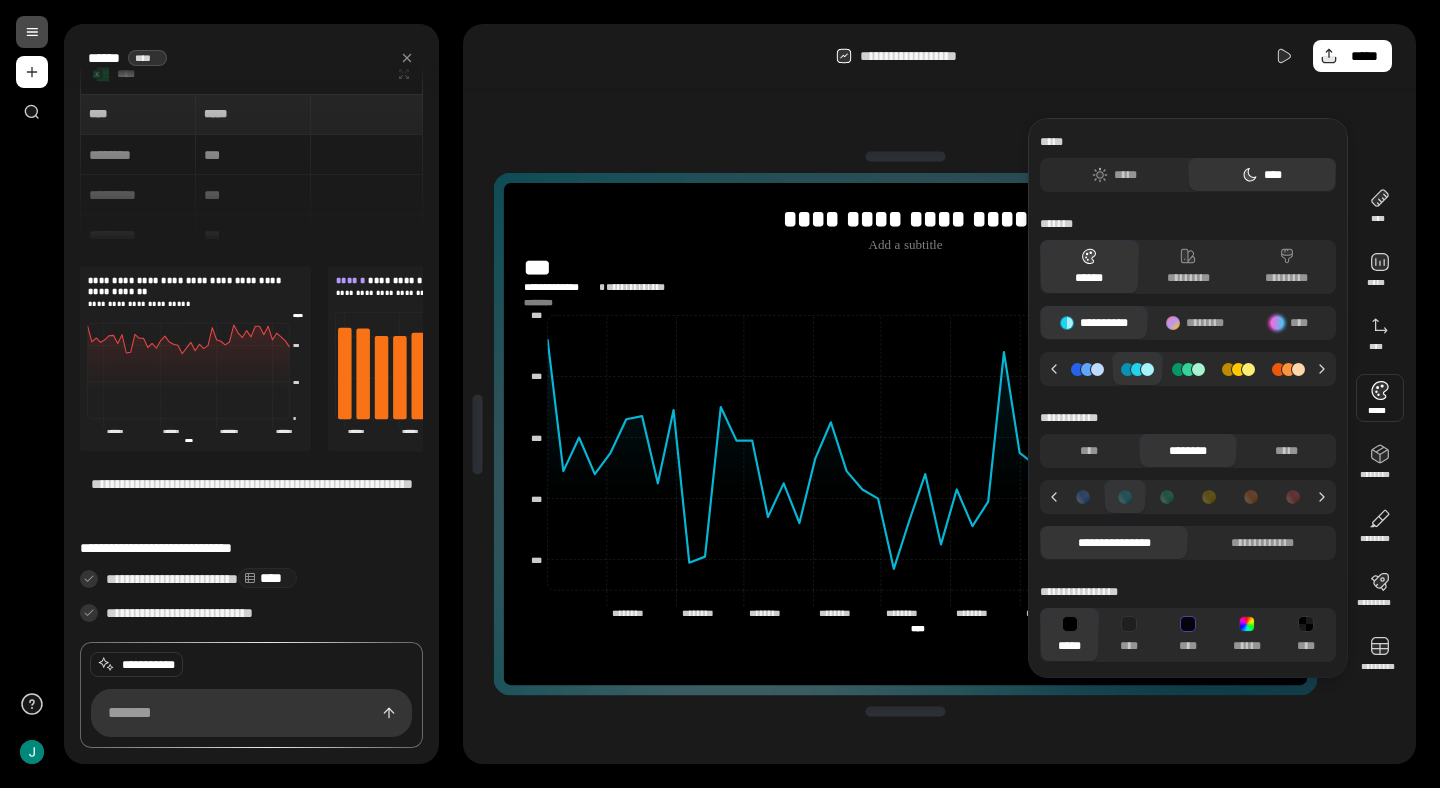 click at bounding box center [1087, 369] 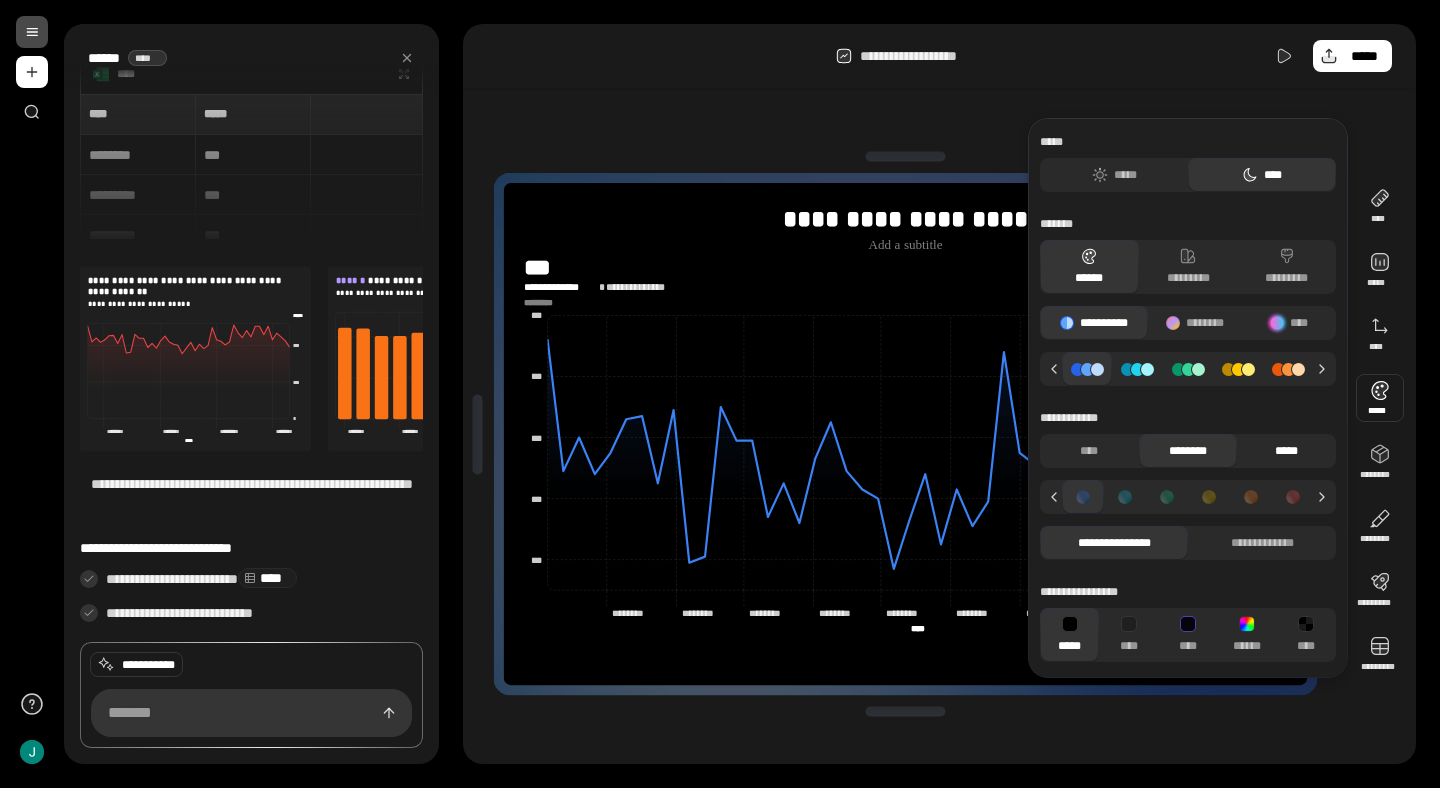 click on "*****" at bounding box center (1286, 451) 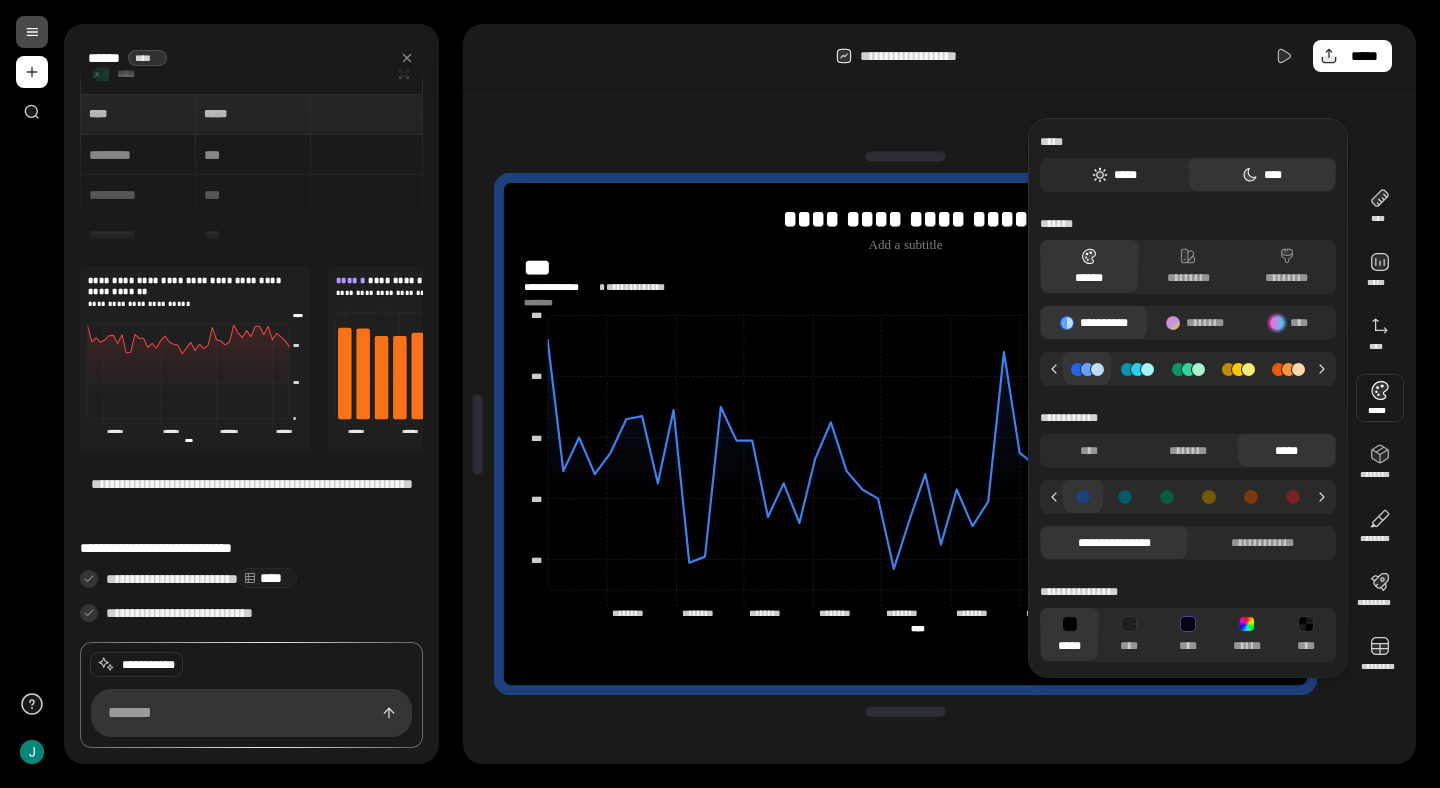 click on "*****" at bounding box center [1114, 175] 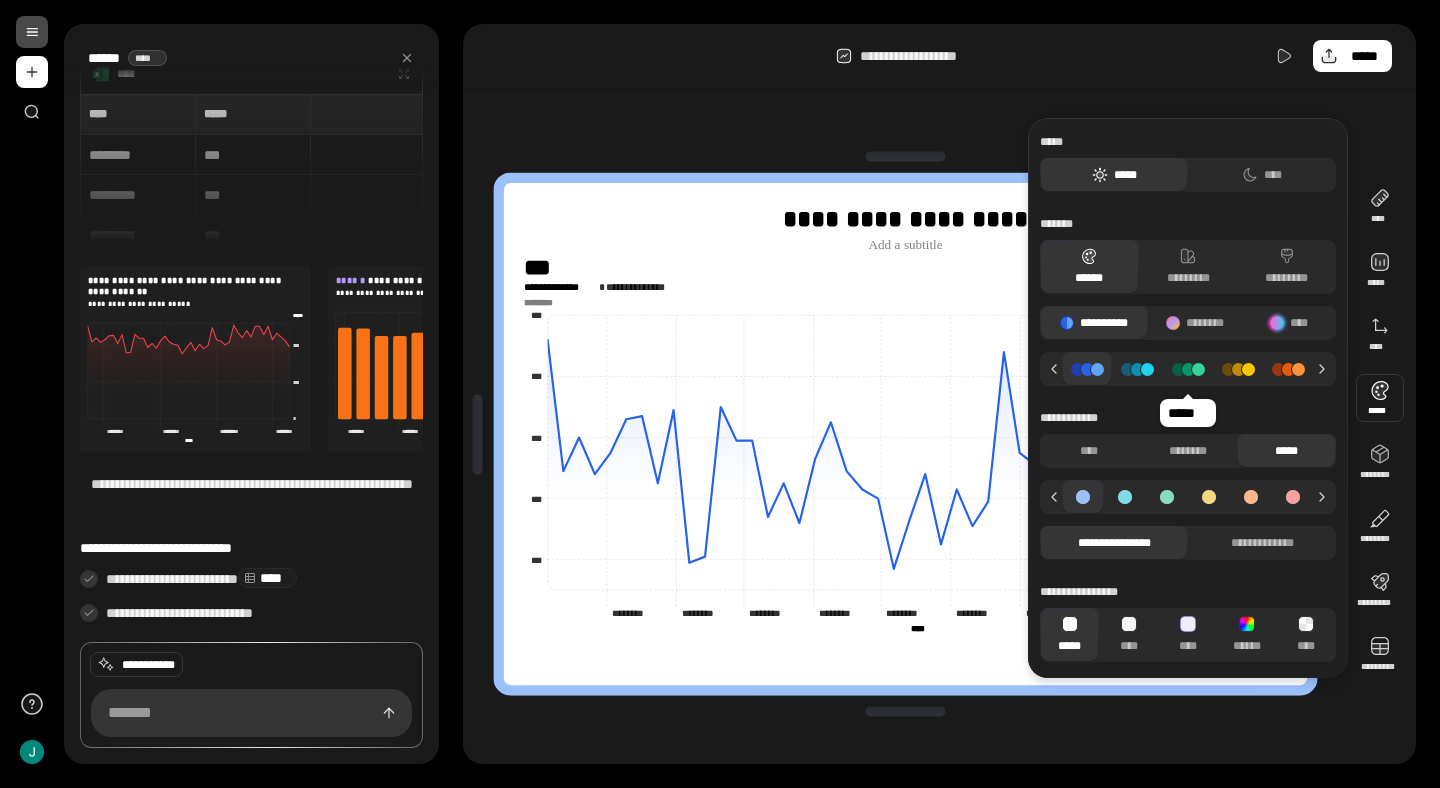 click 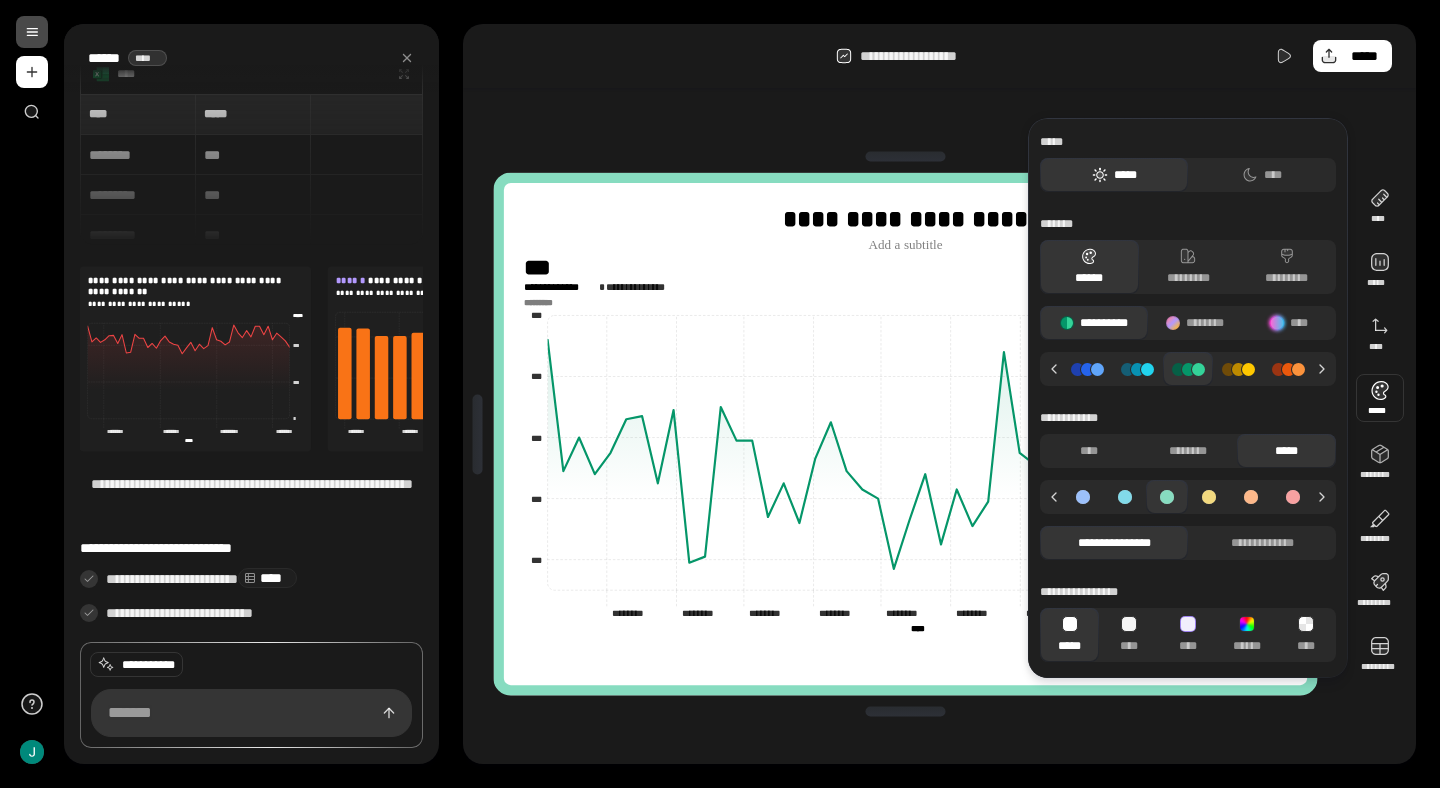 click 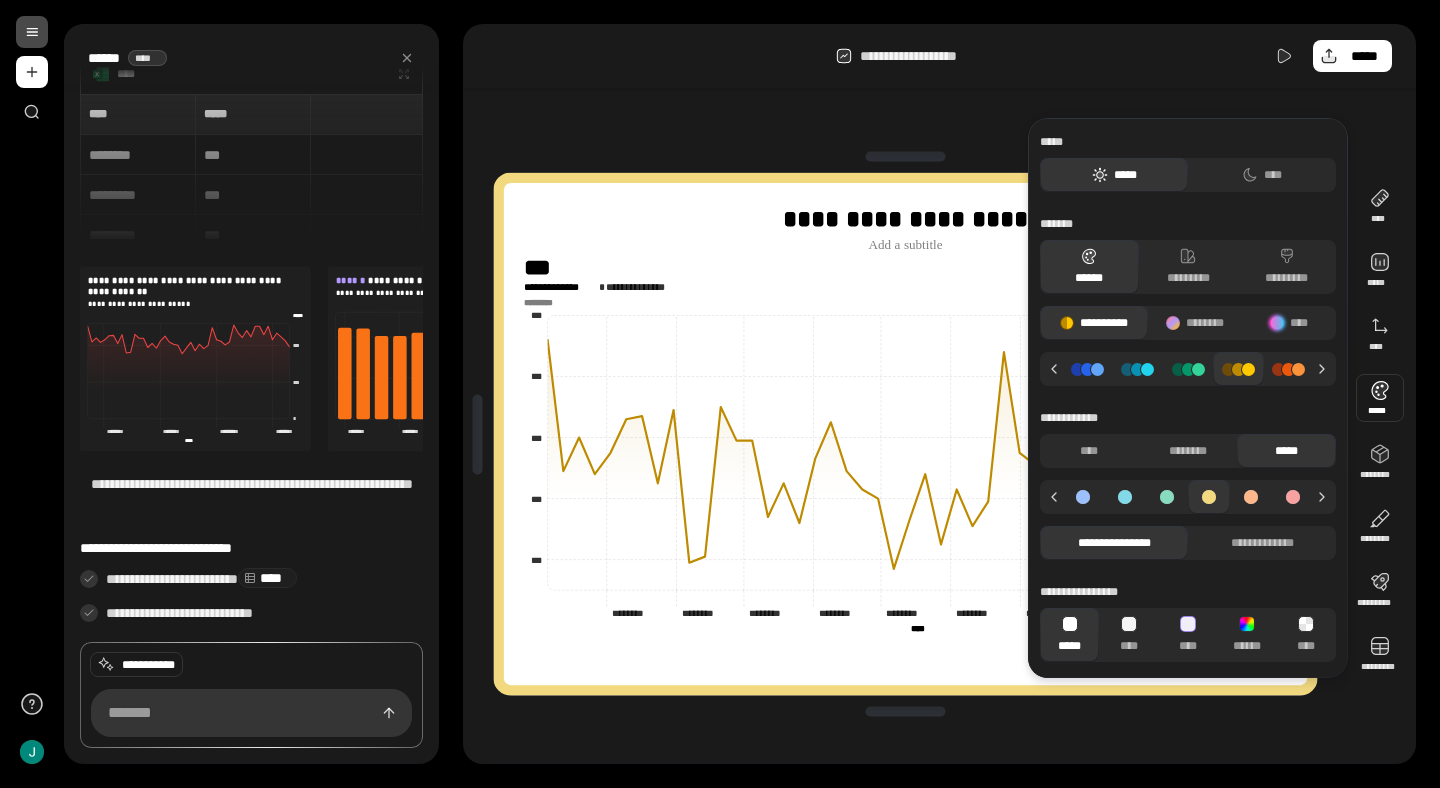 click on "**********" at bounding box center (1188, 398) 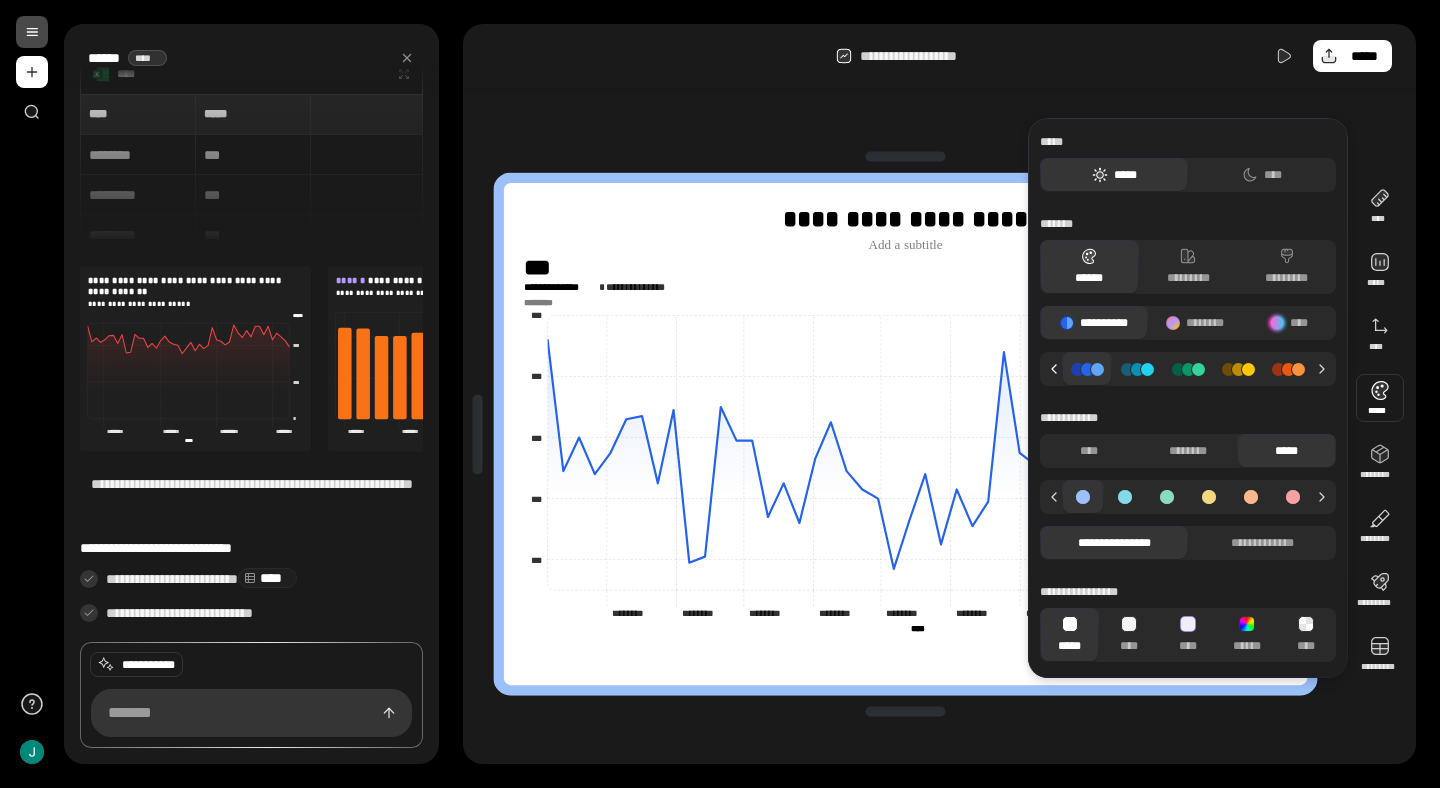 click 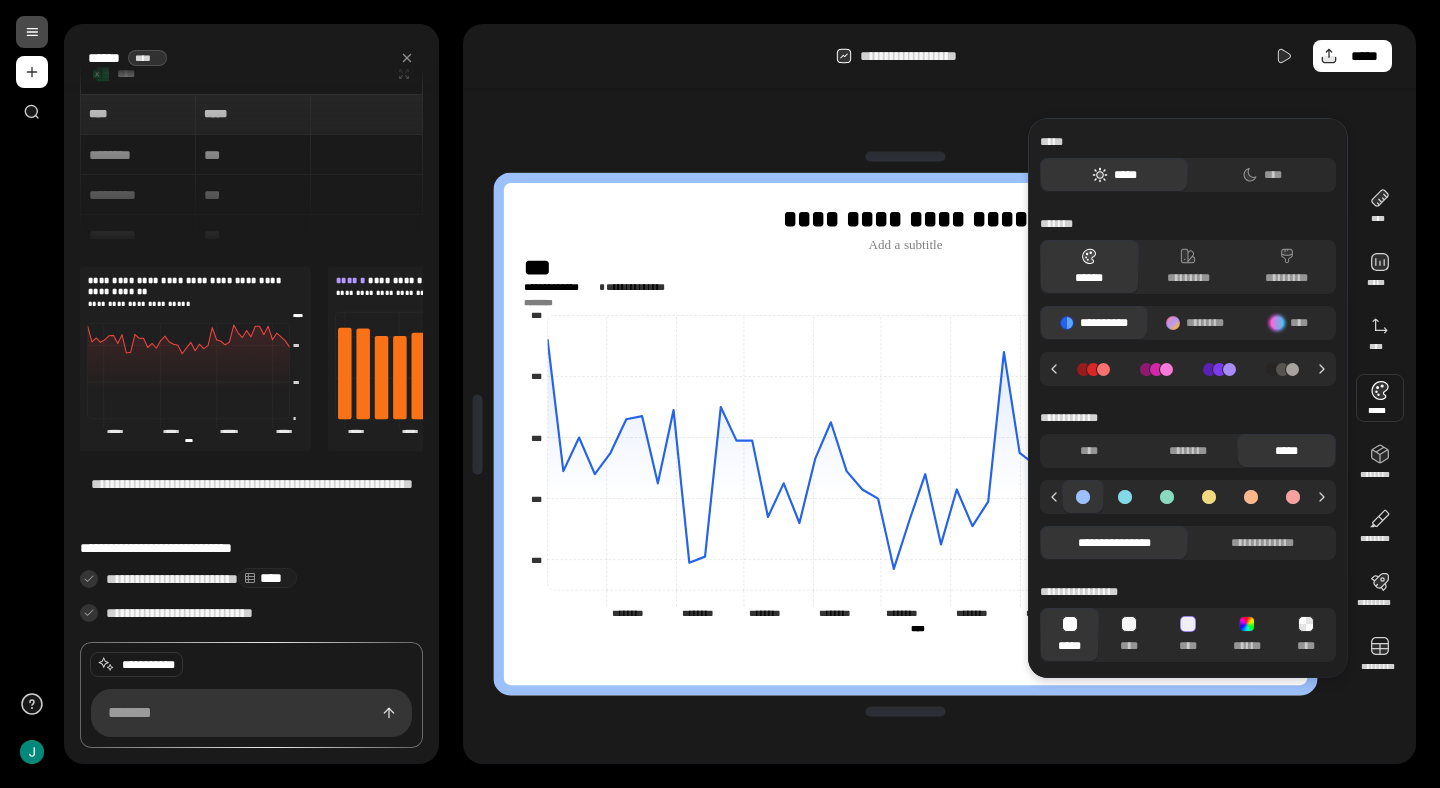 click at bounding box center (1093, 369) 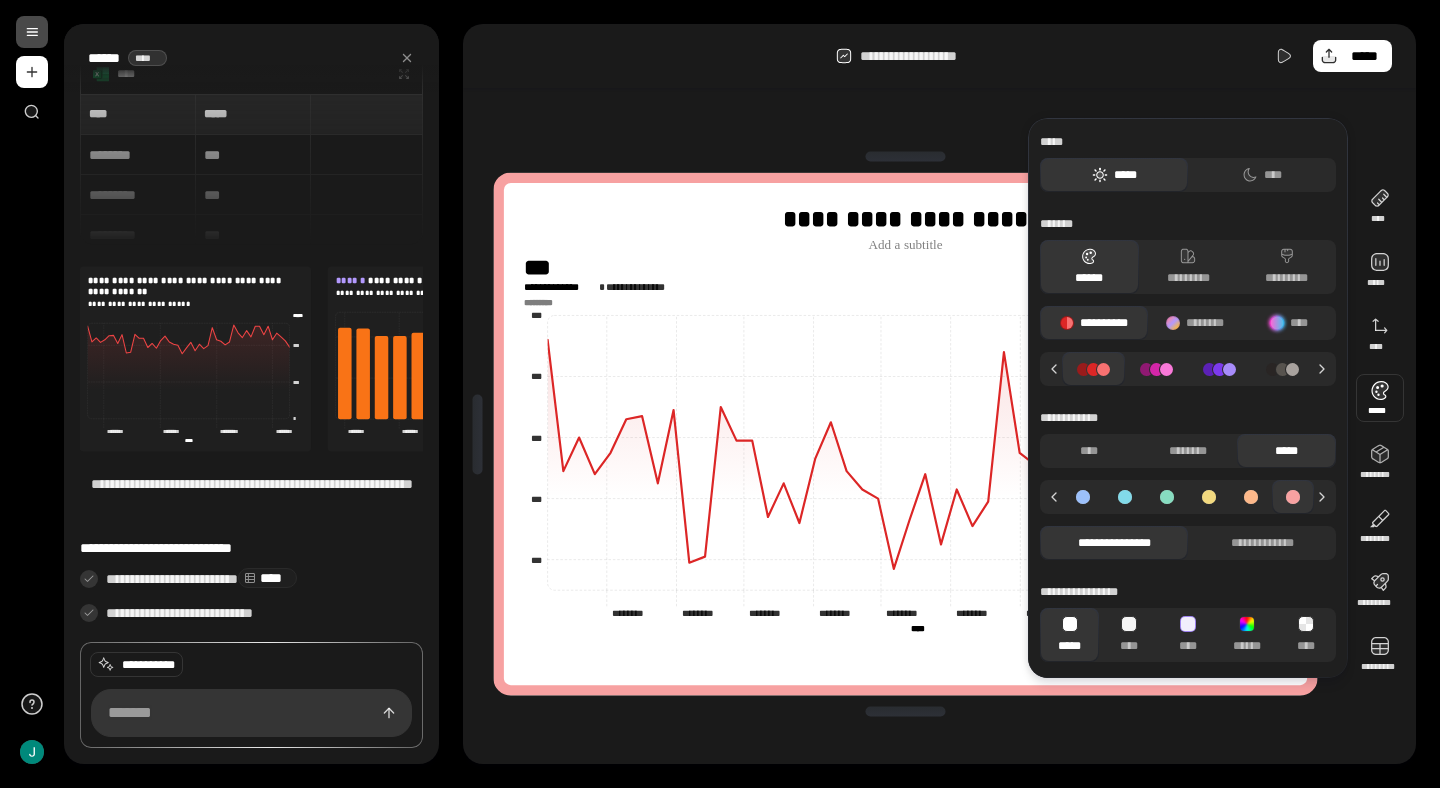 click 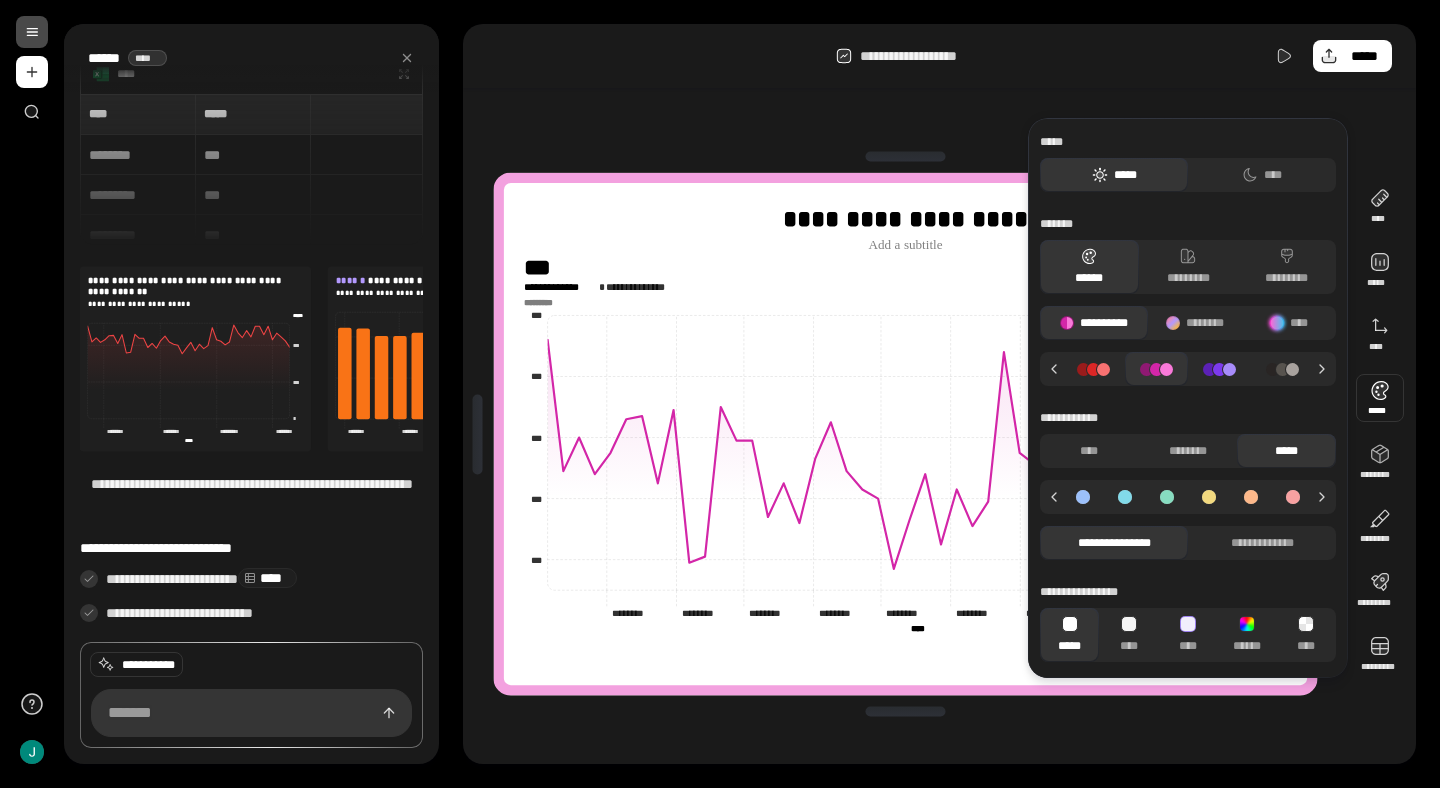 click 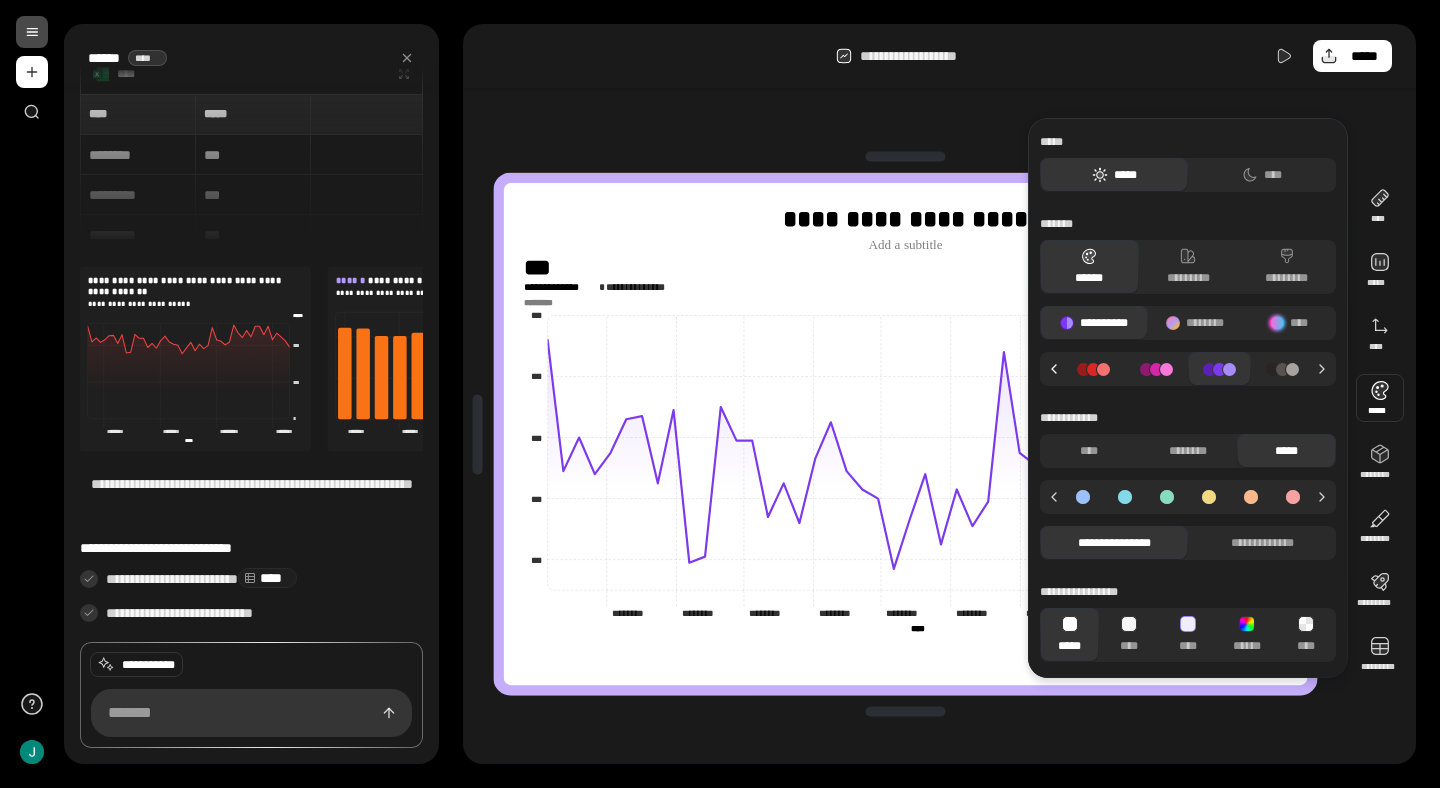 click 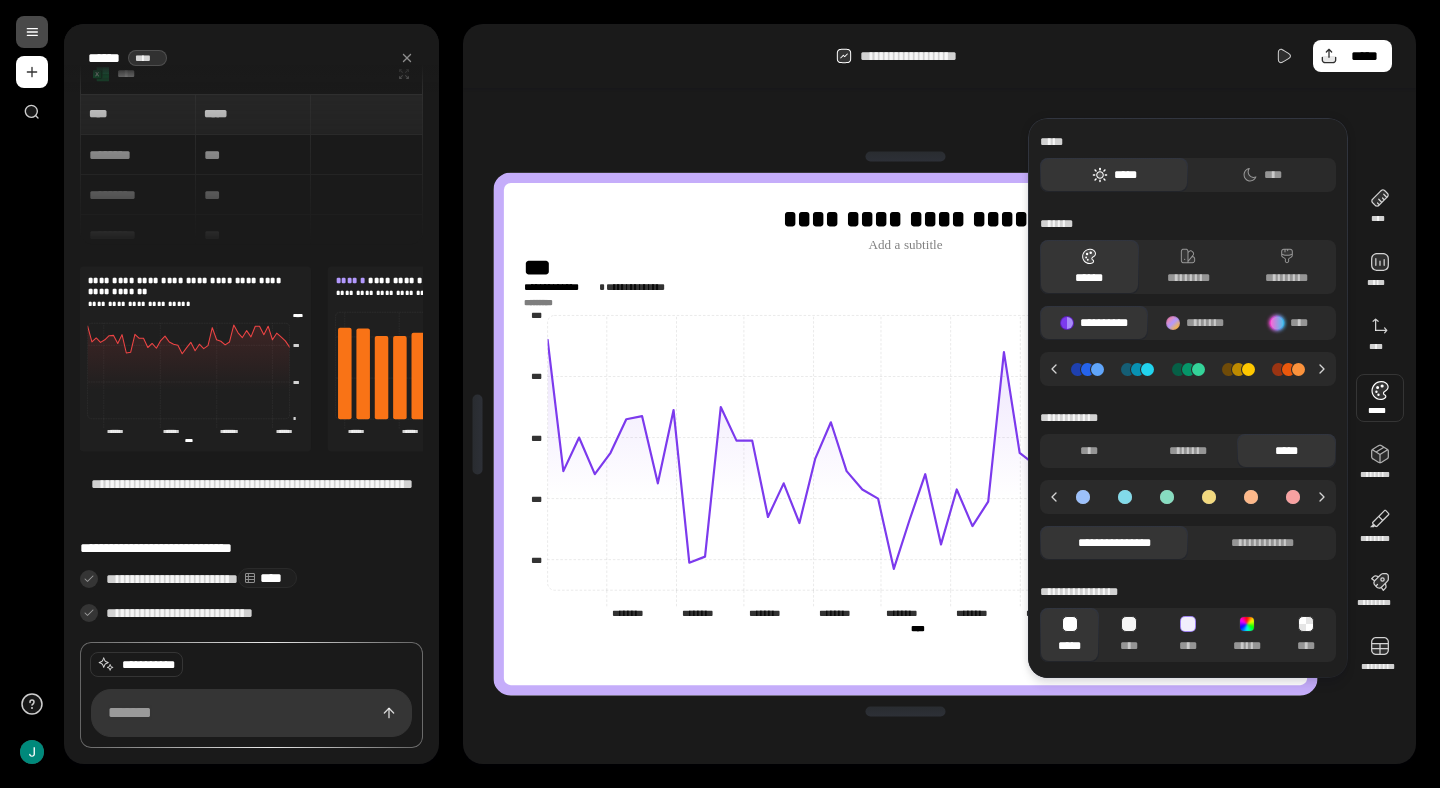 click 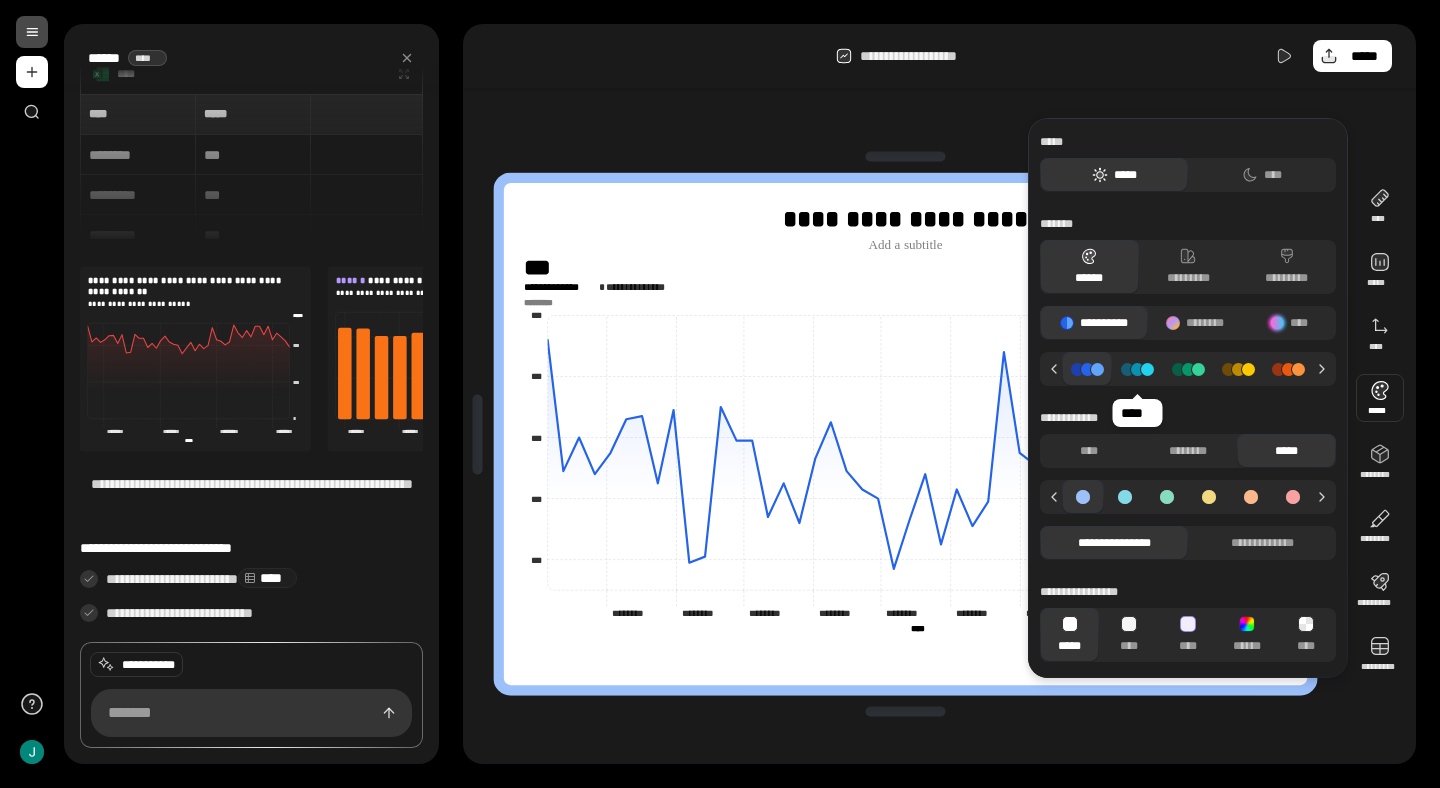 click at bounding box center (1137, 369) 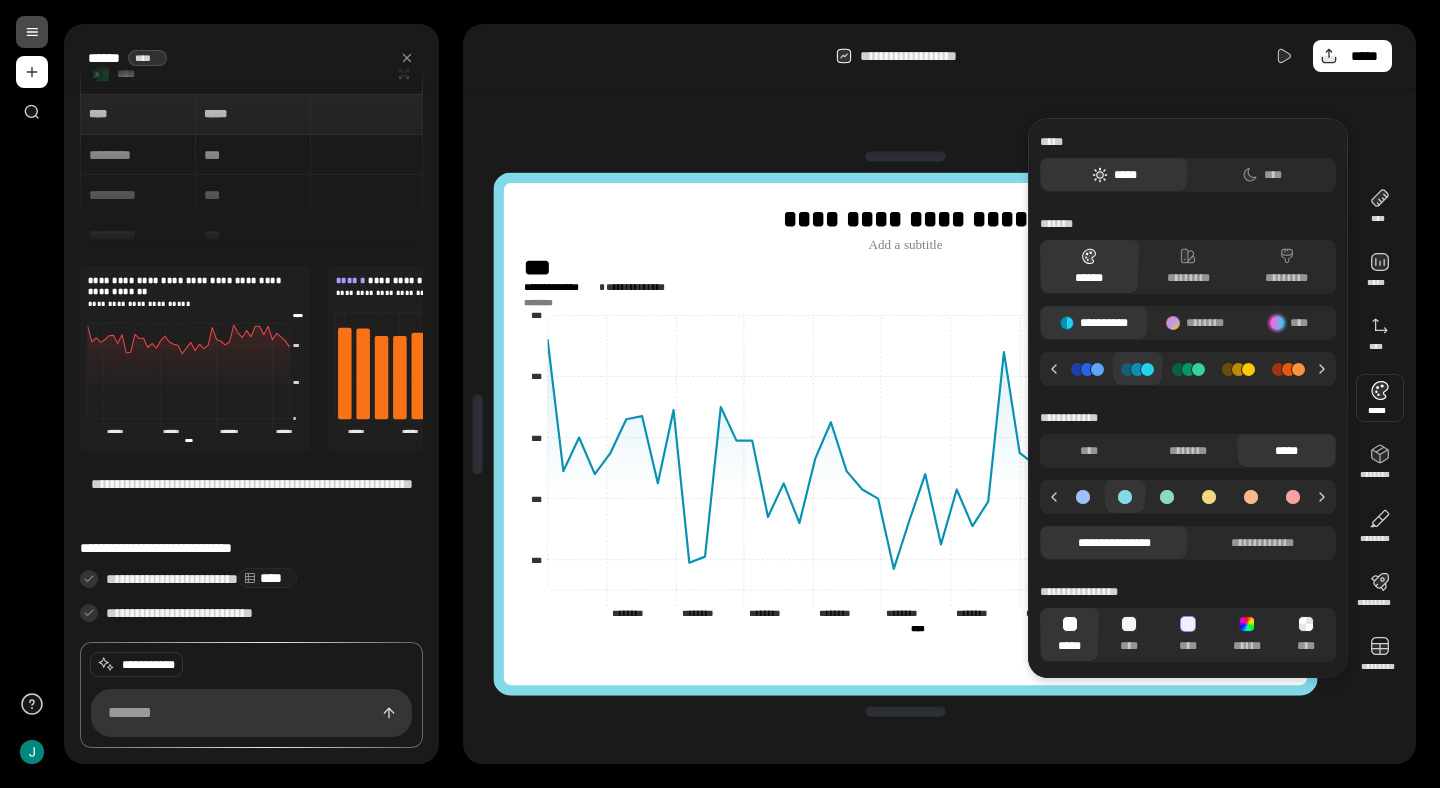 click 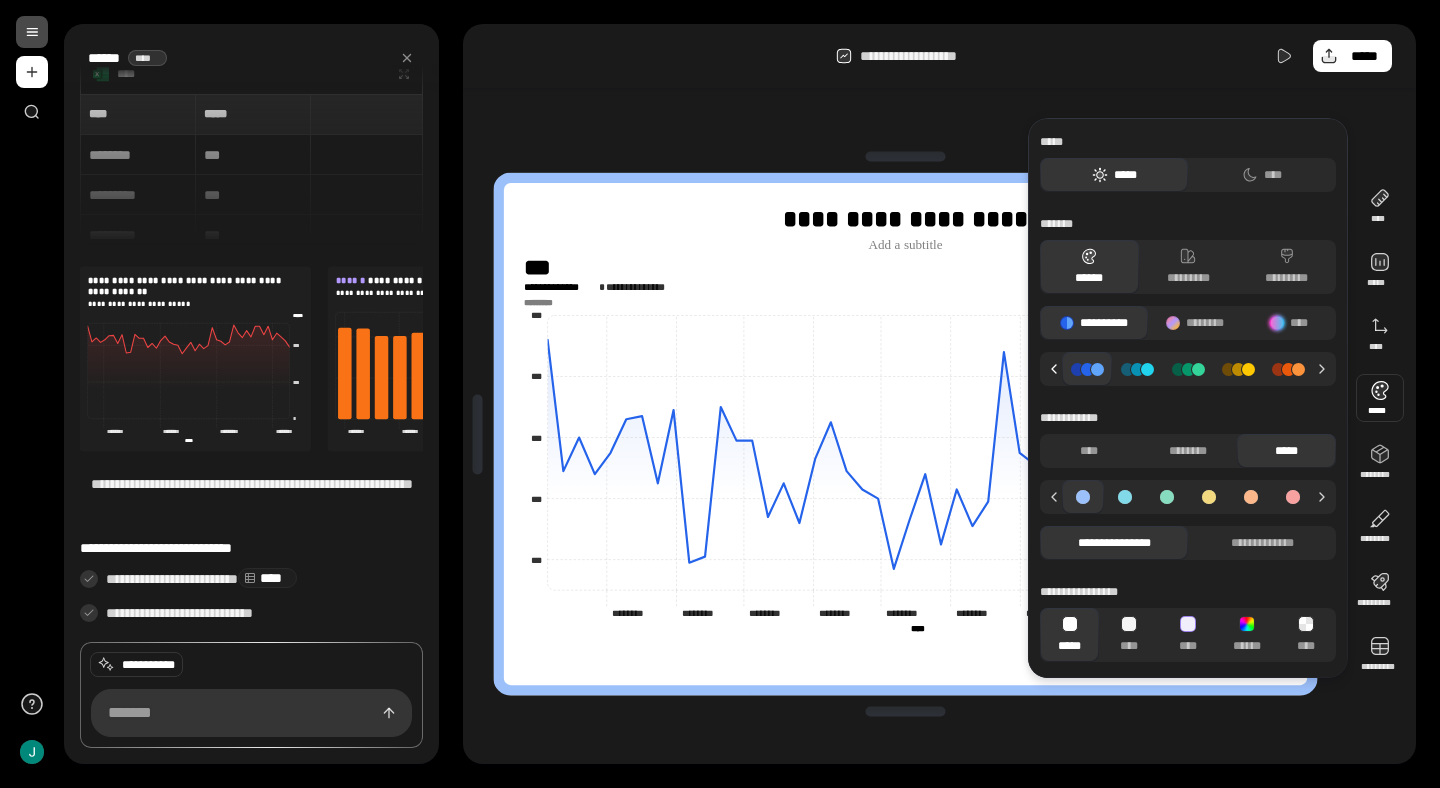 click 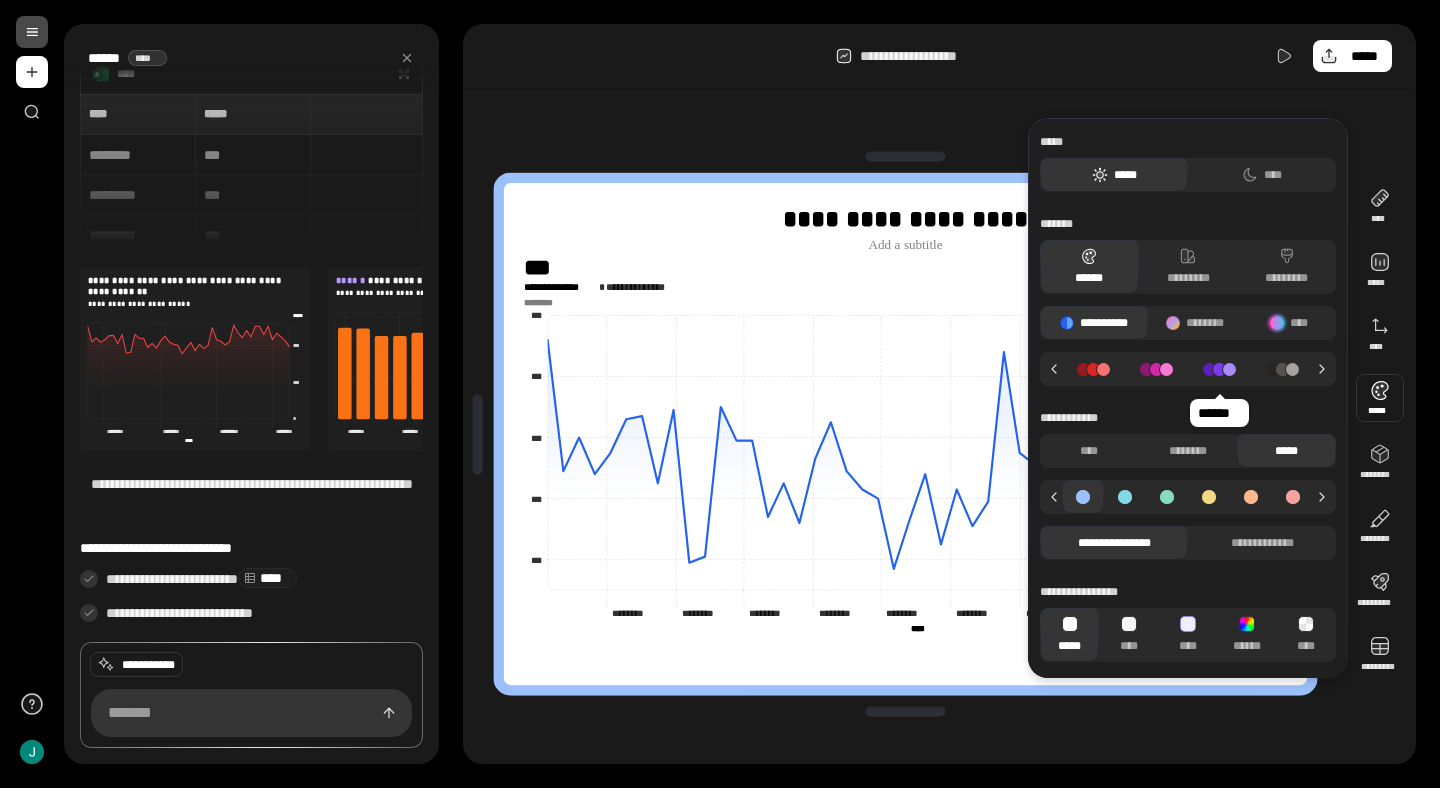 click 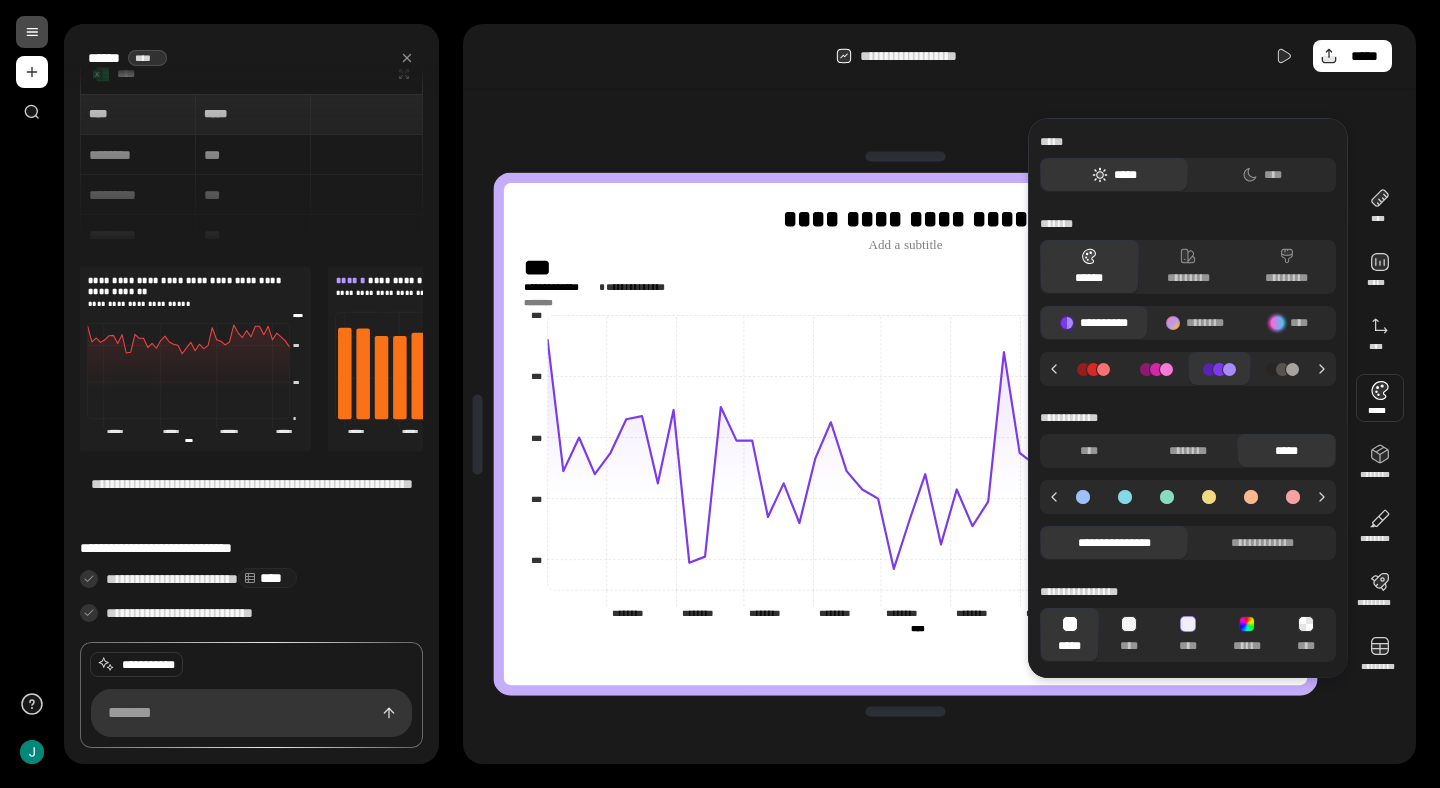 click 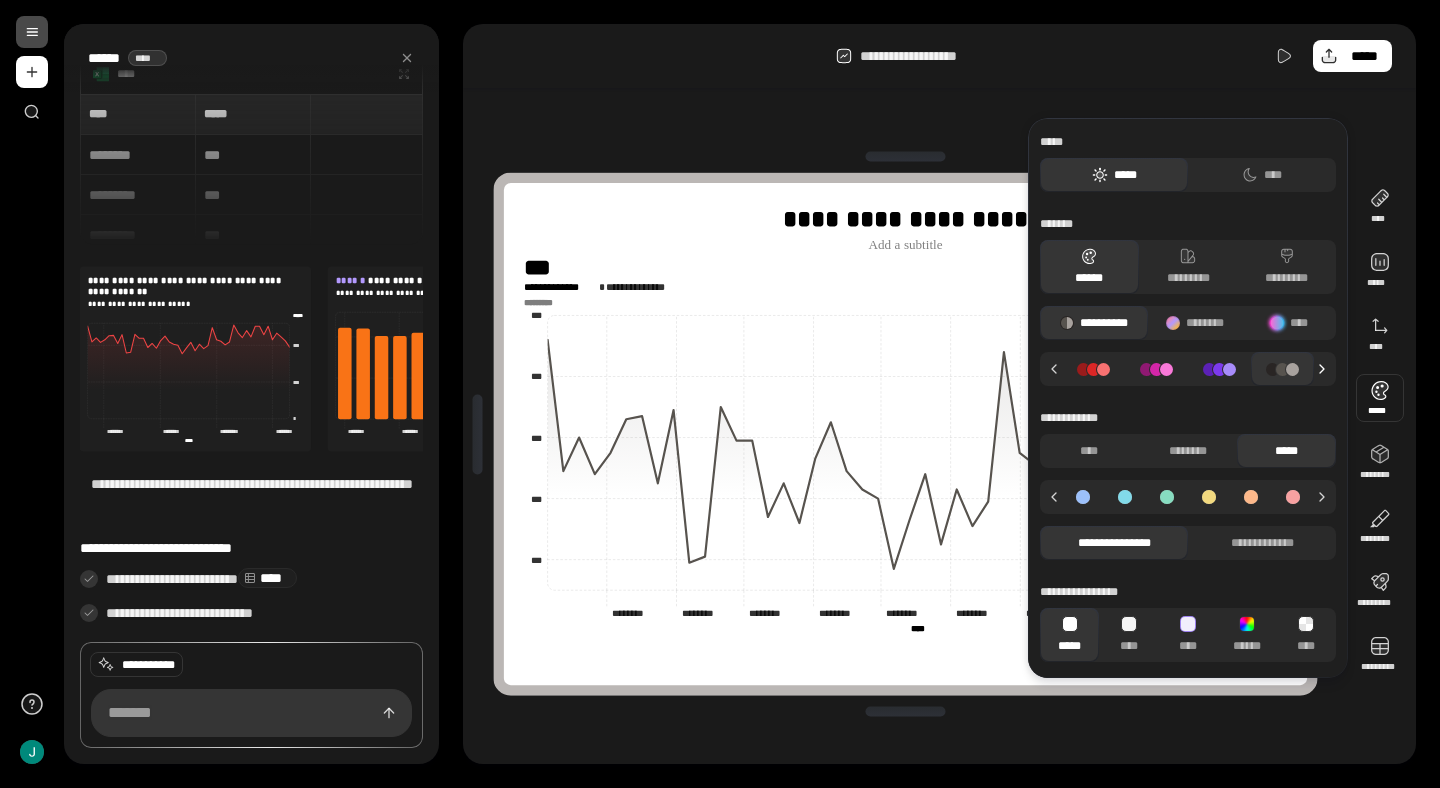 click 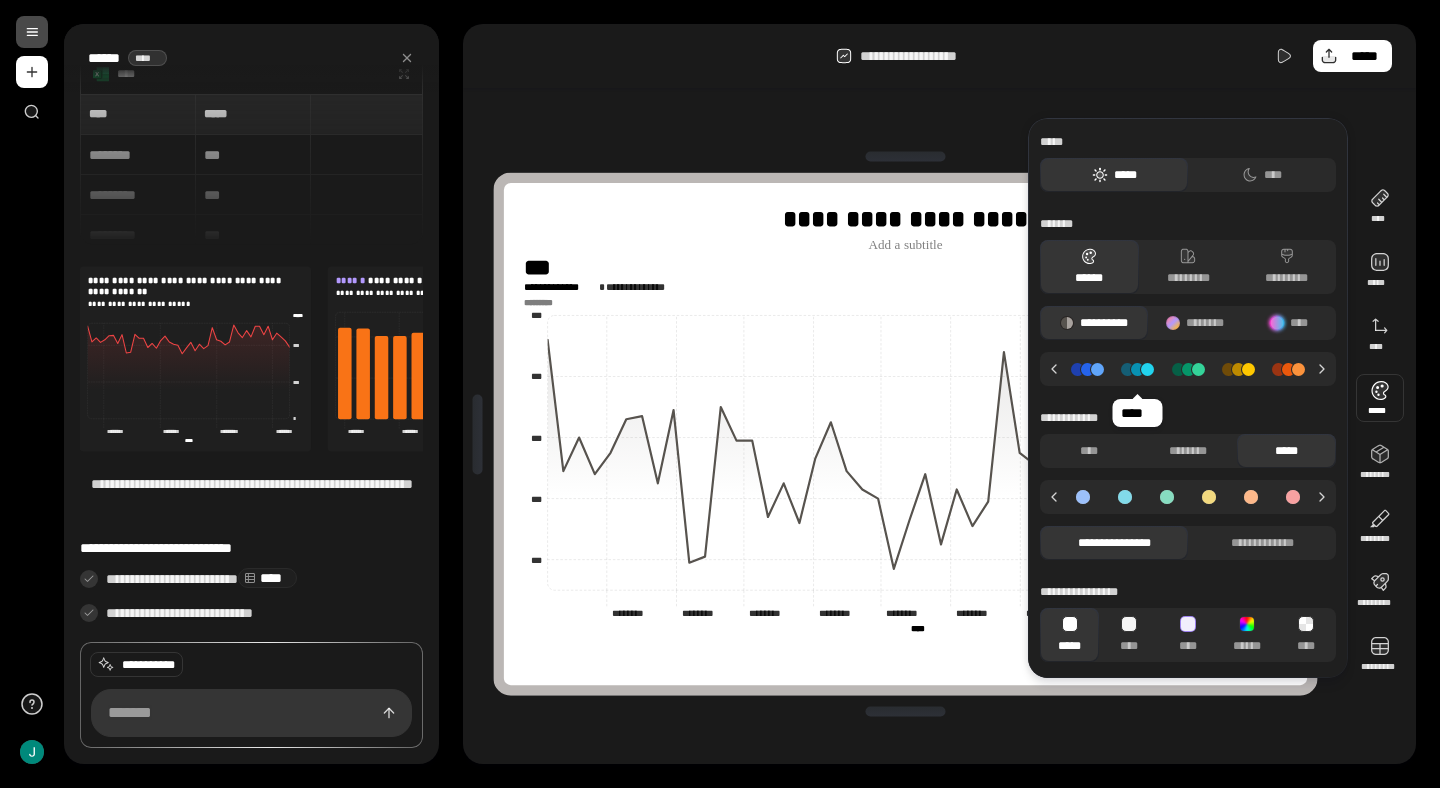 click 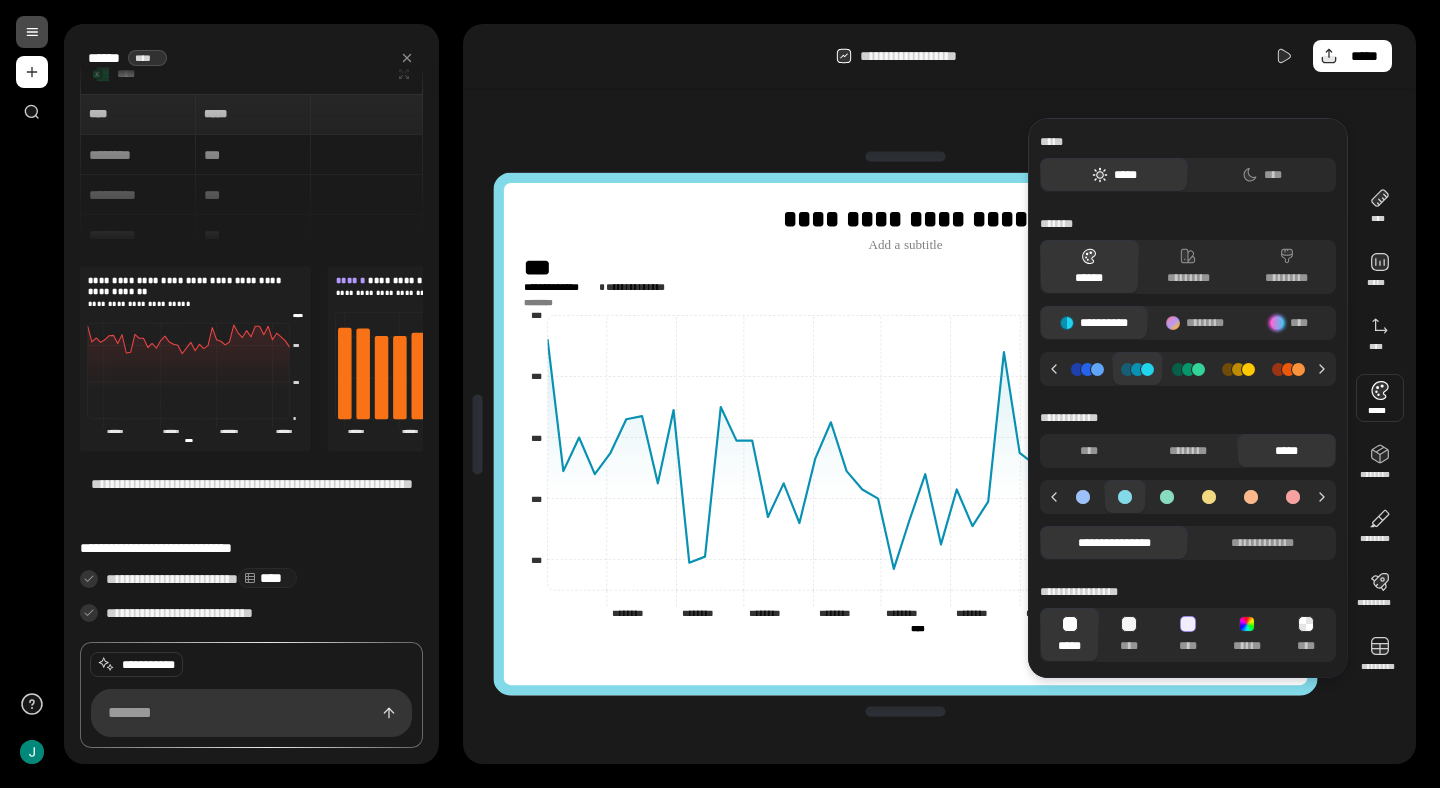 click at bounding box center (1087, 369) 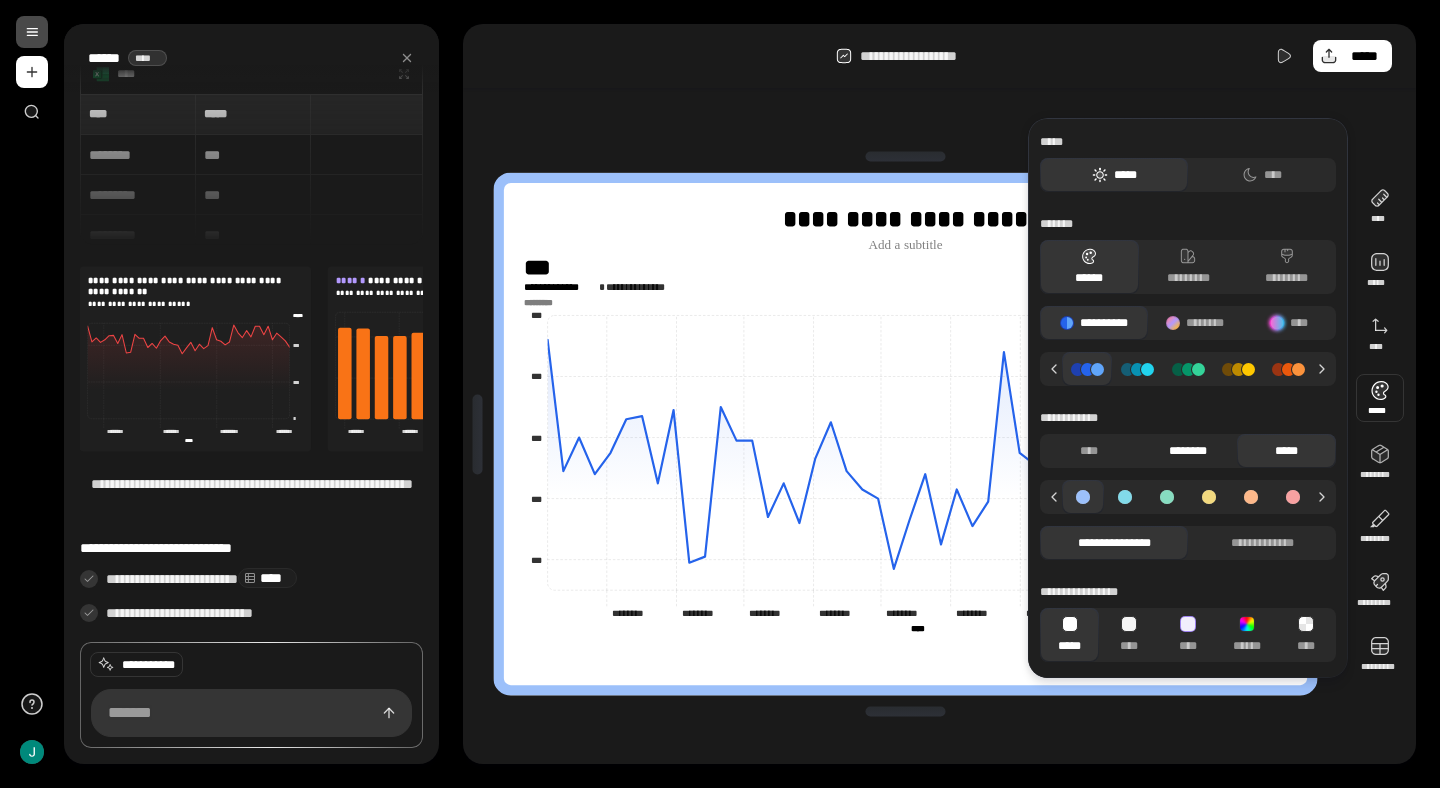 click on "********" at bounding box center [1188, 451] 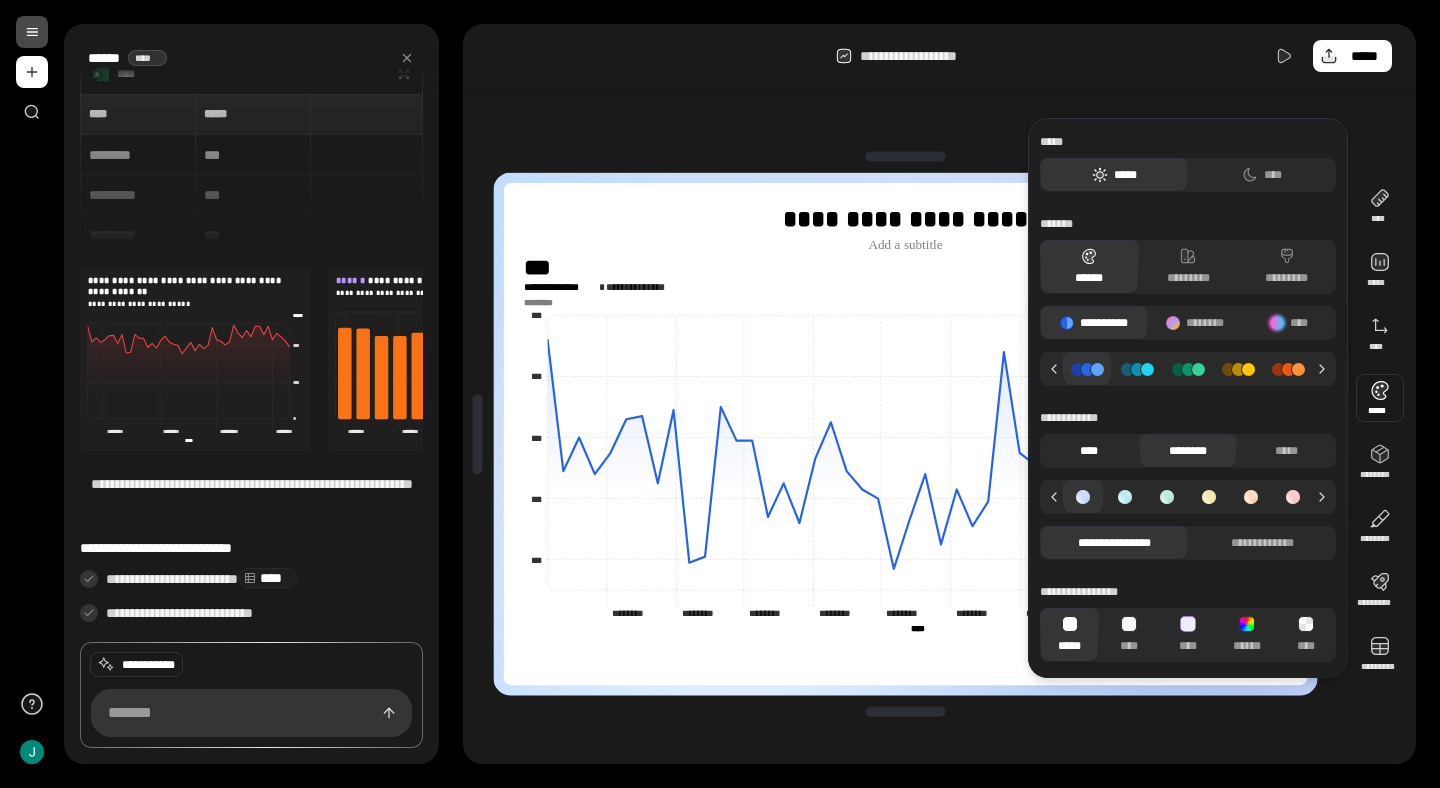 click on "****" at bounding box center [1089, 451] 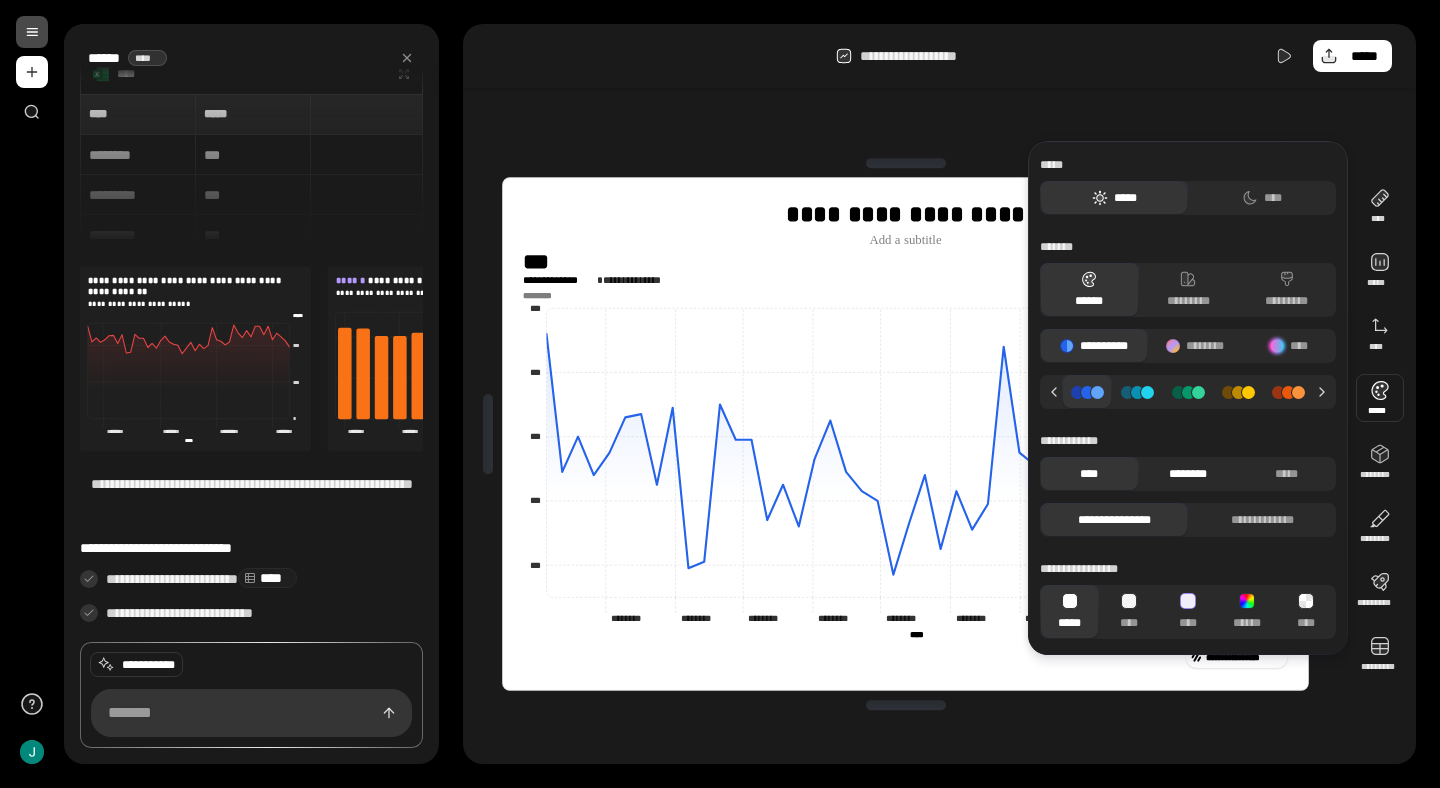 click on "********" at bounding box center (1188, 474) 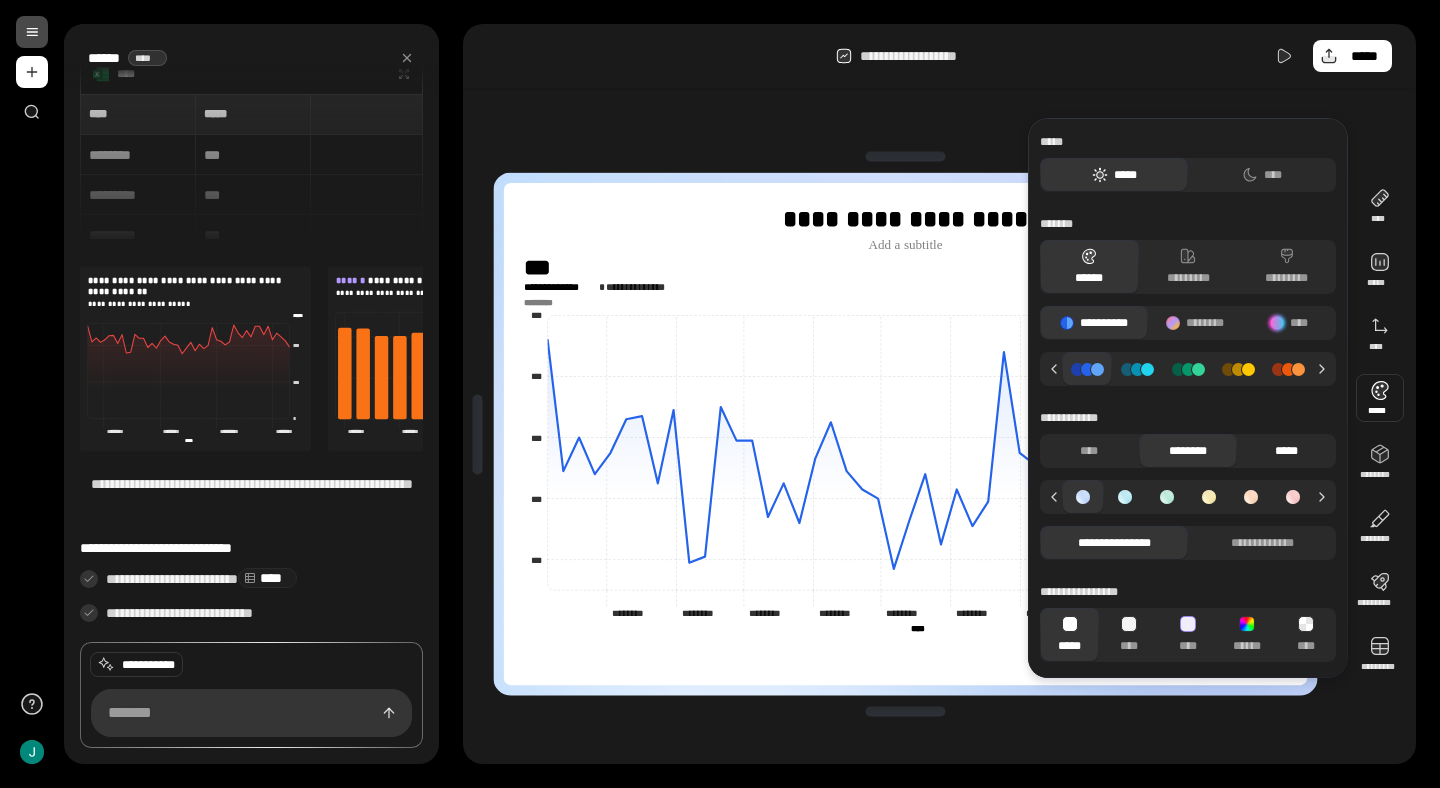 click on "*****" at bounding box center [1286, 451] 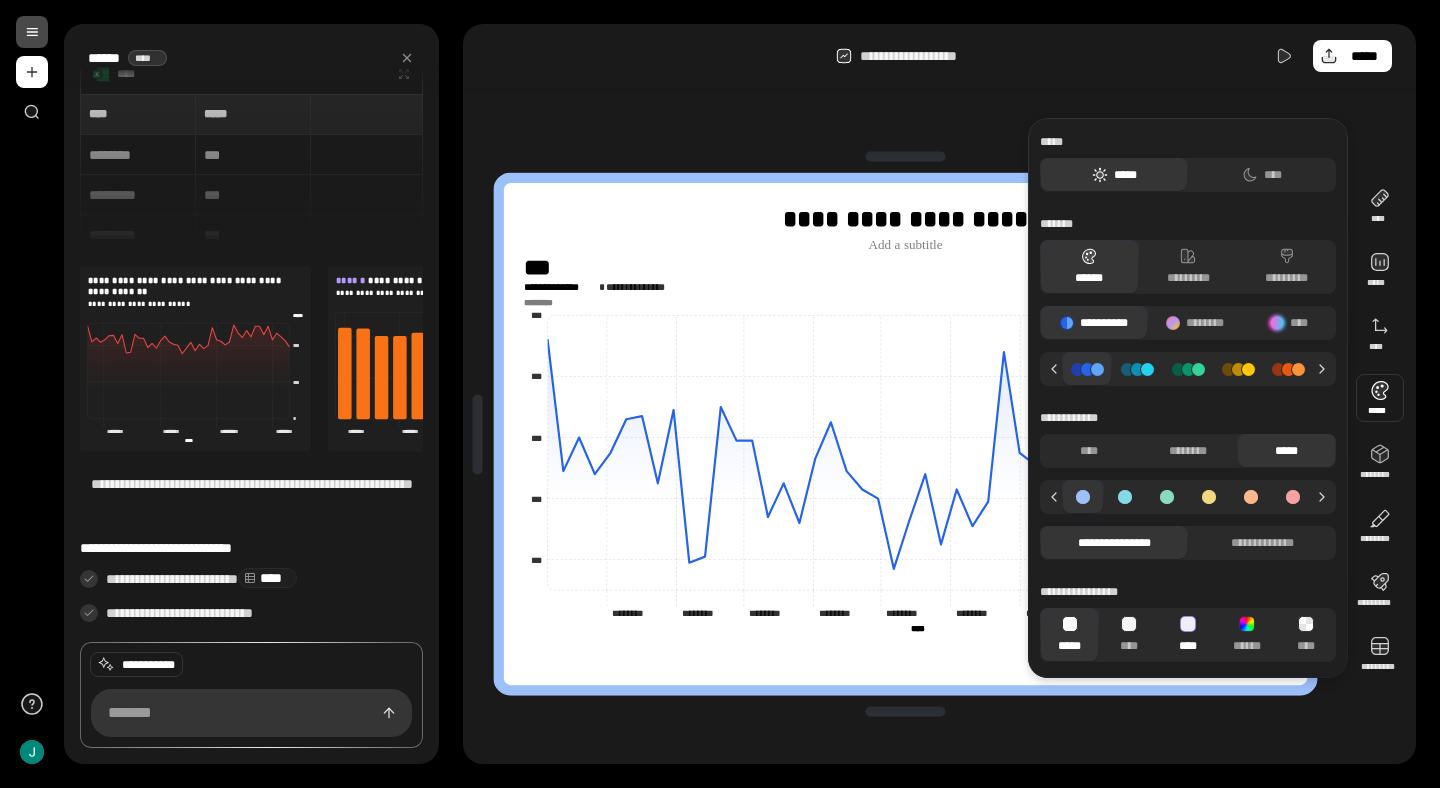 click on "****" at bounding box center (1187, 635) 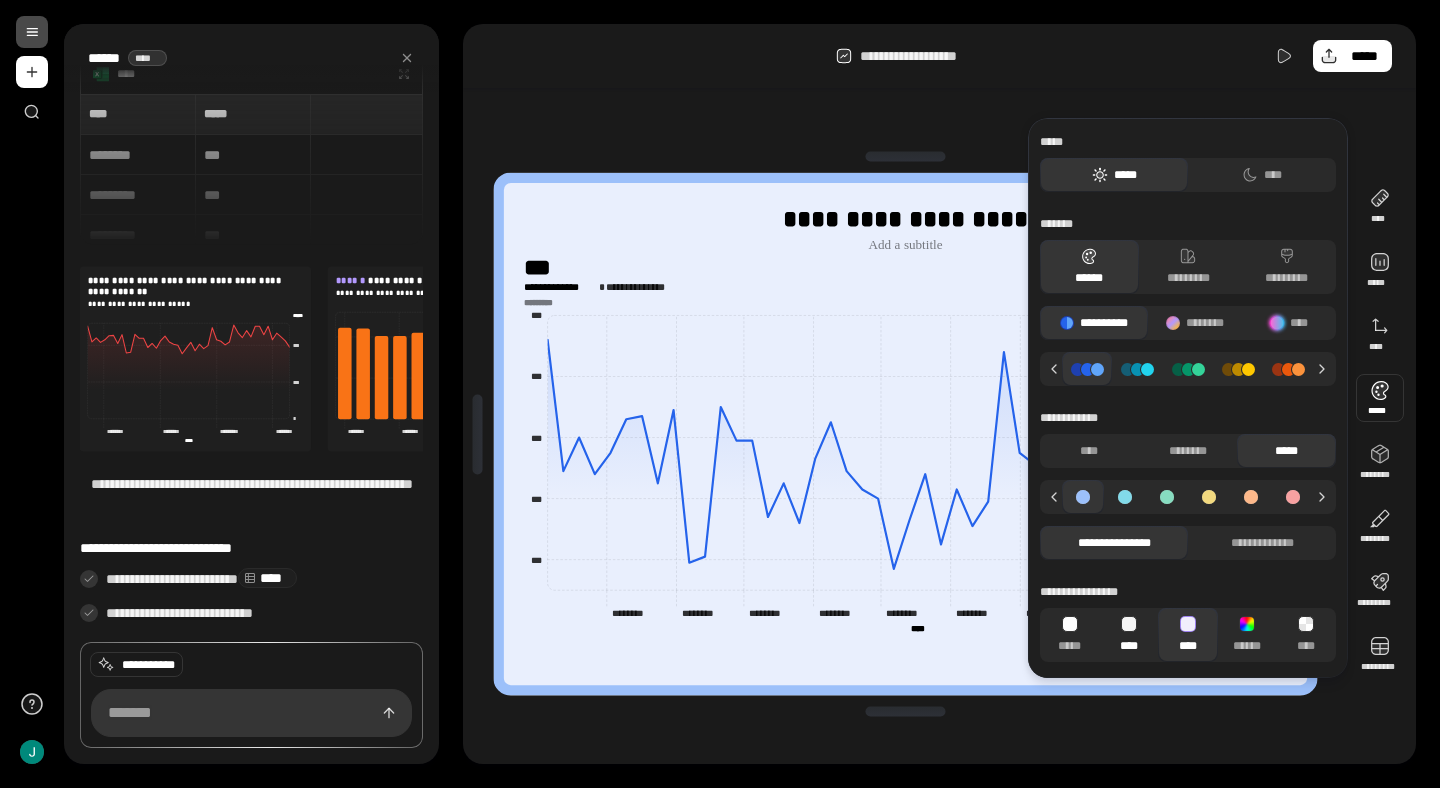 click on "****" at bounding box center (1128, 635) 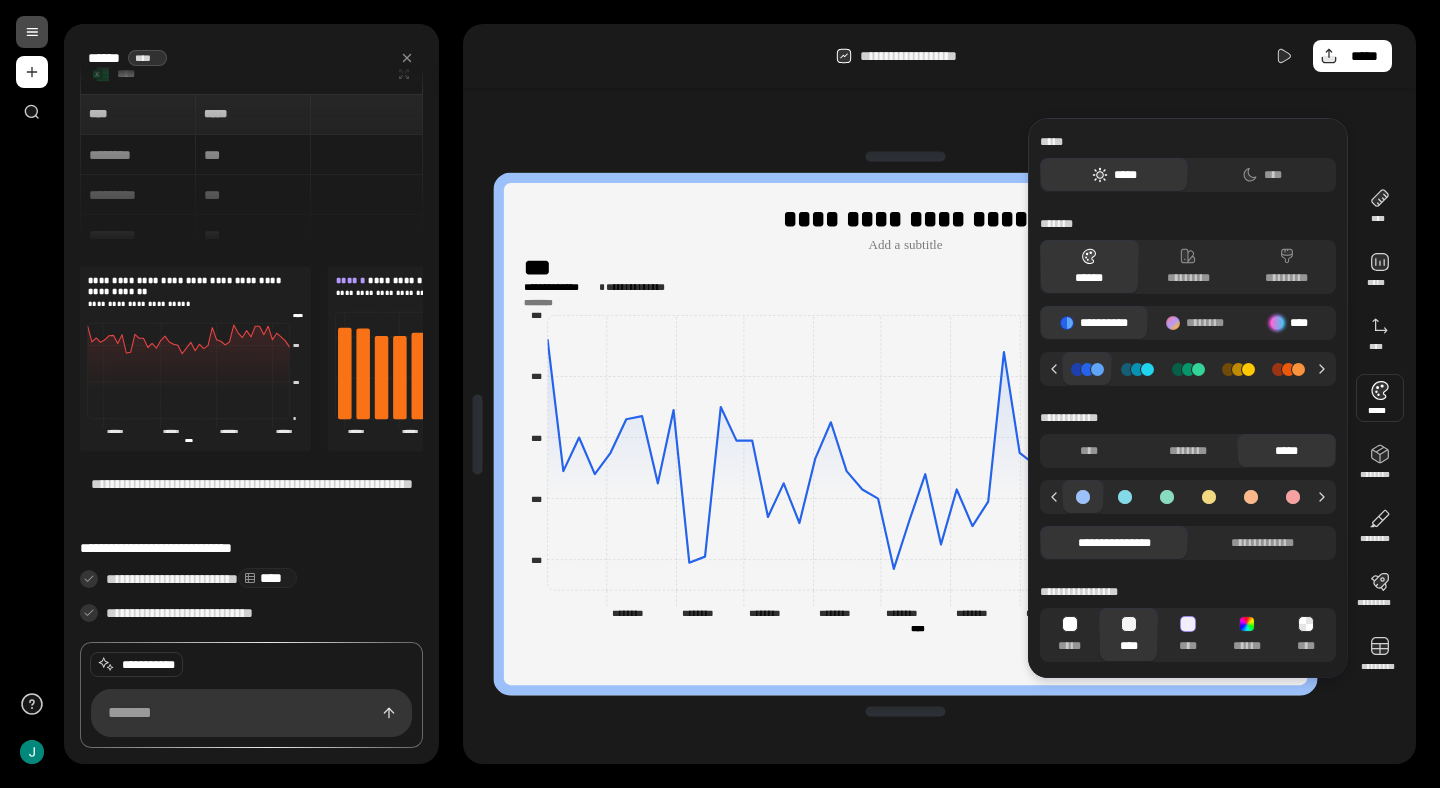 click at bounding box center [1277, 323] 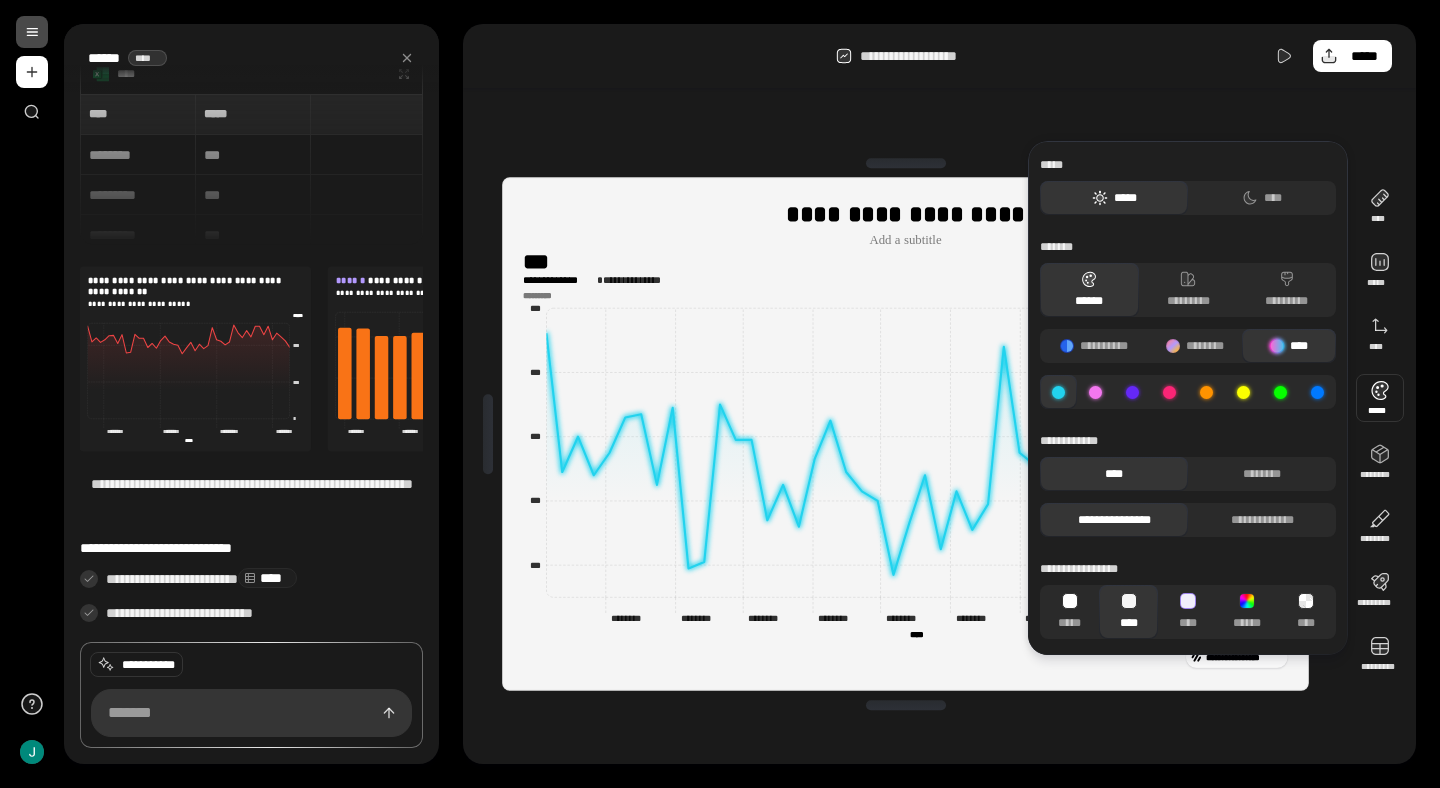 click on "**********" at bounding box center (1188, 324) 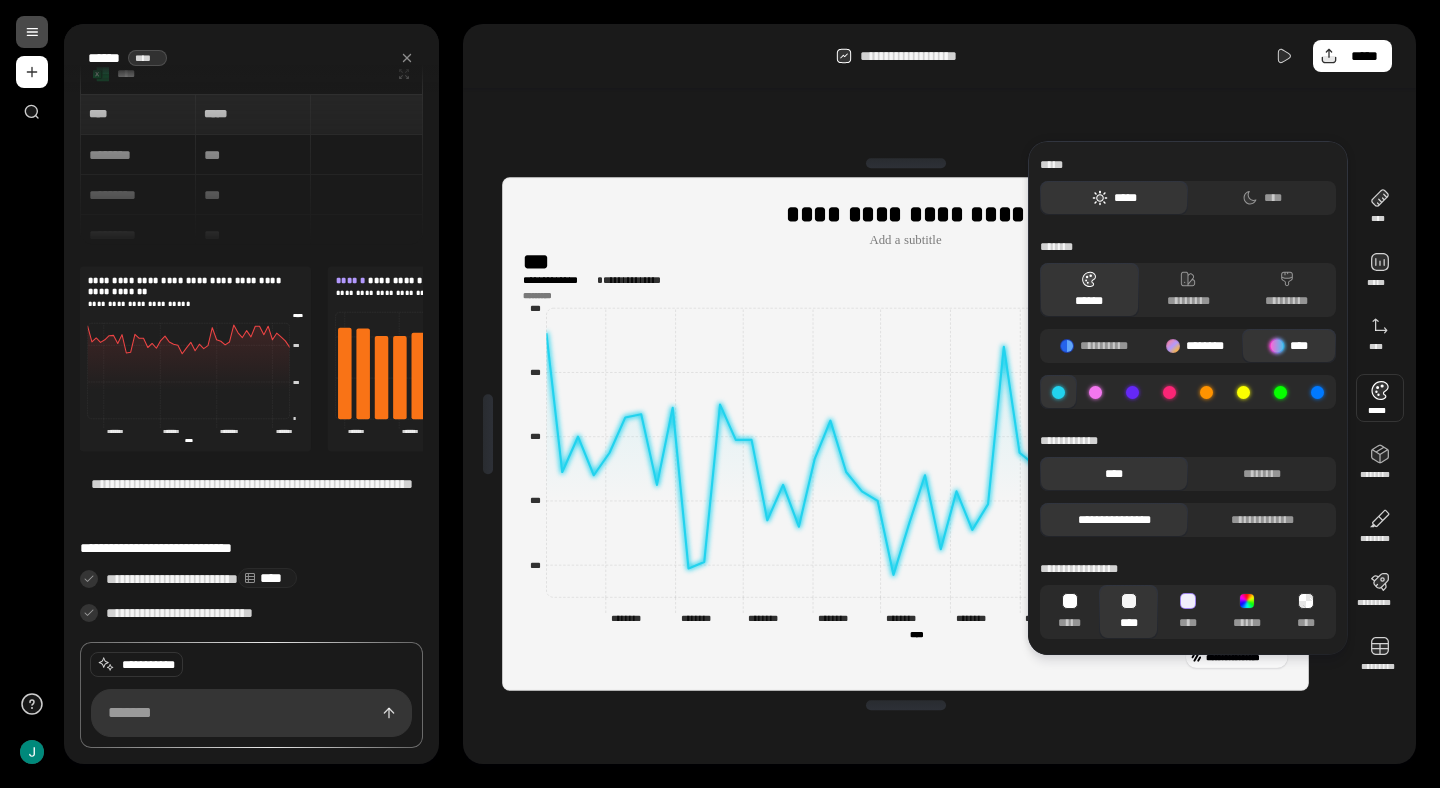 click on "********" at bounding box center [1195, 346] 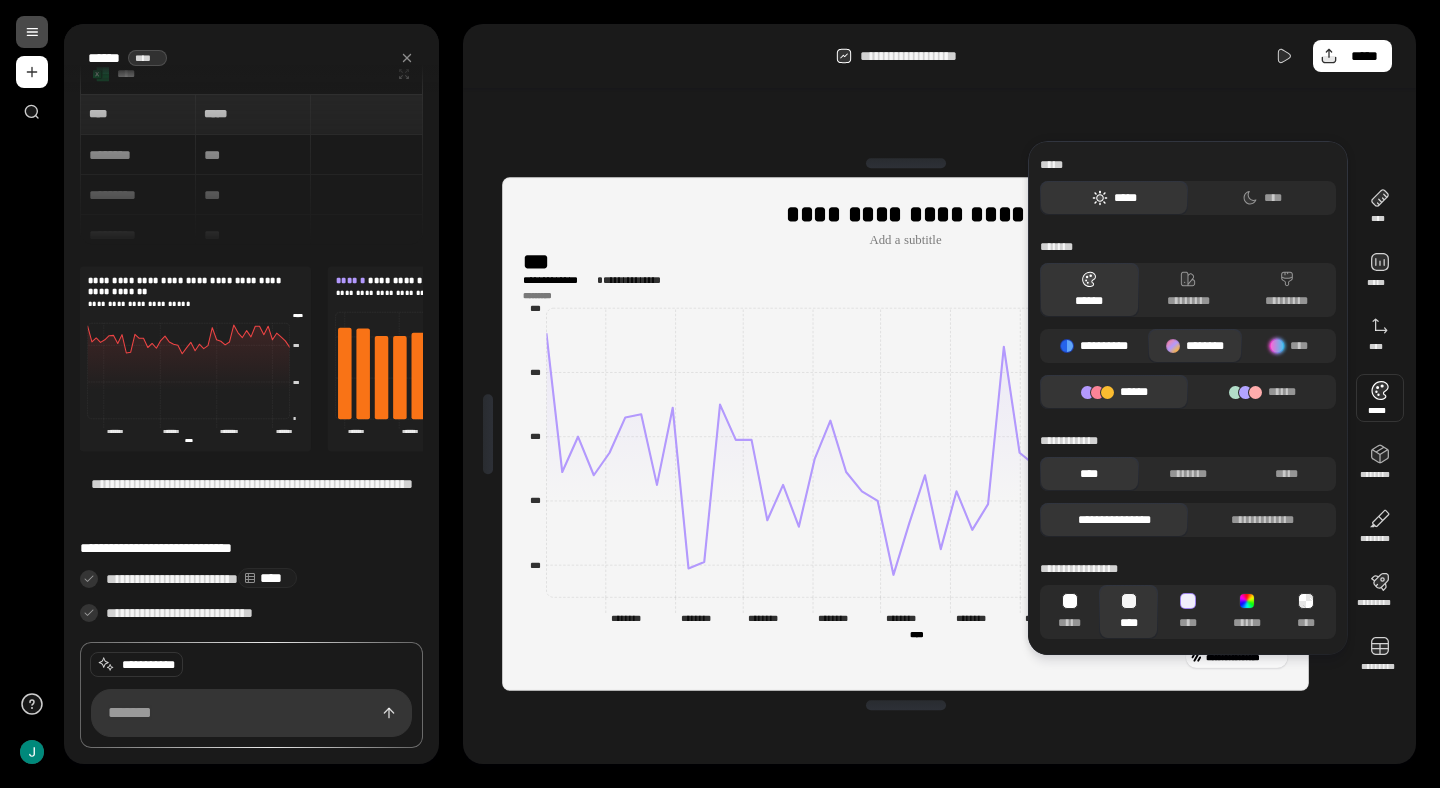 click on "**********" at bounding box center (1094, 346) 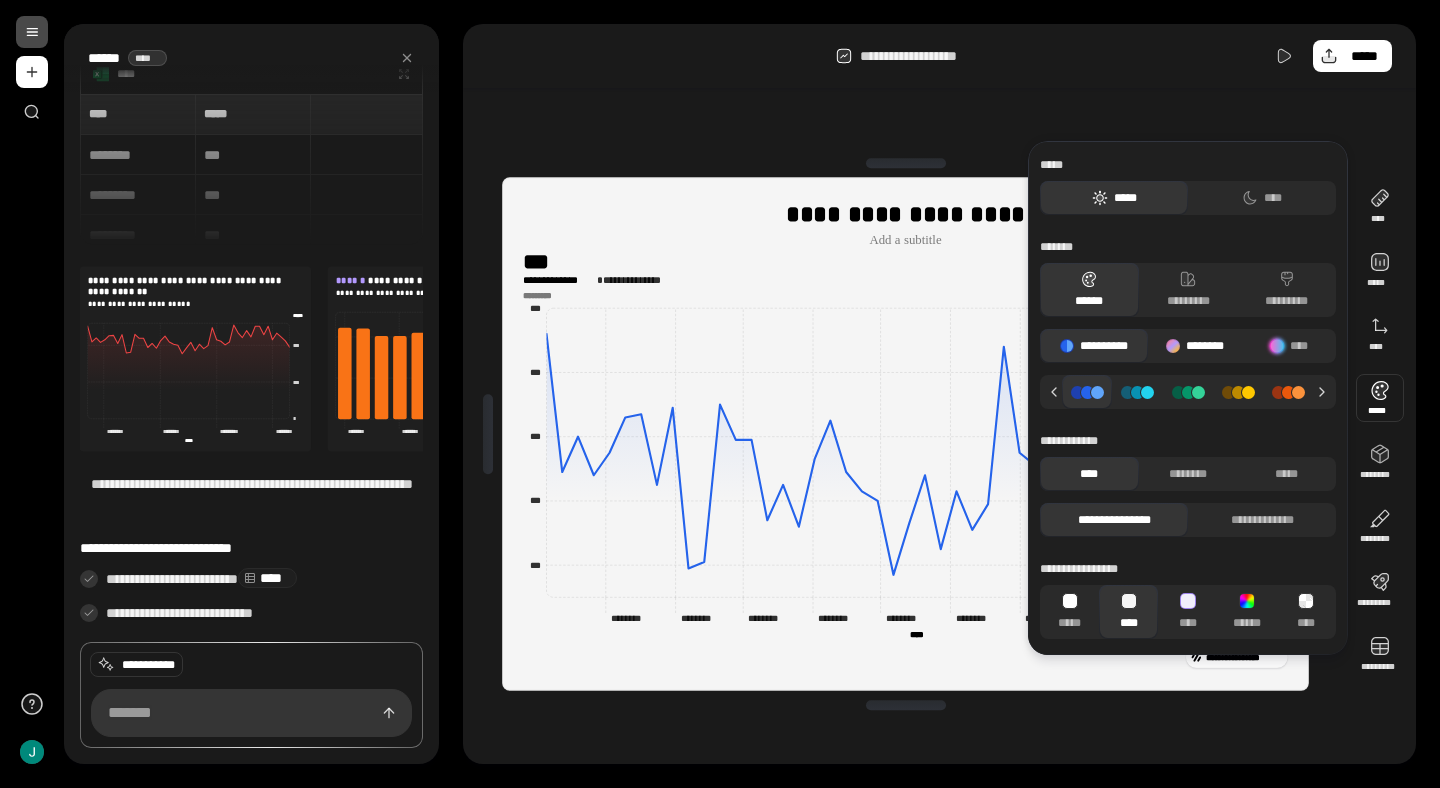 click on "********" at bounding box center (1195, 346) 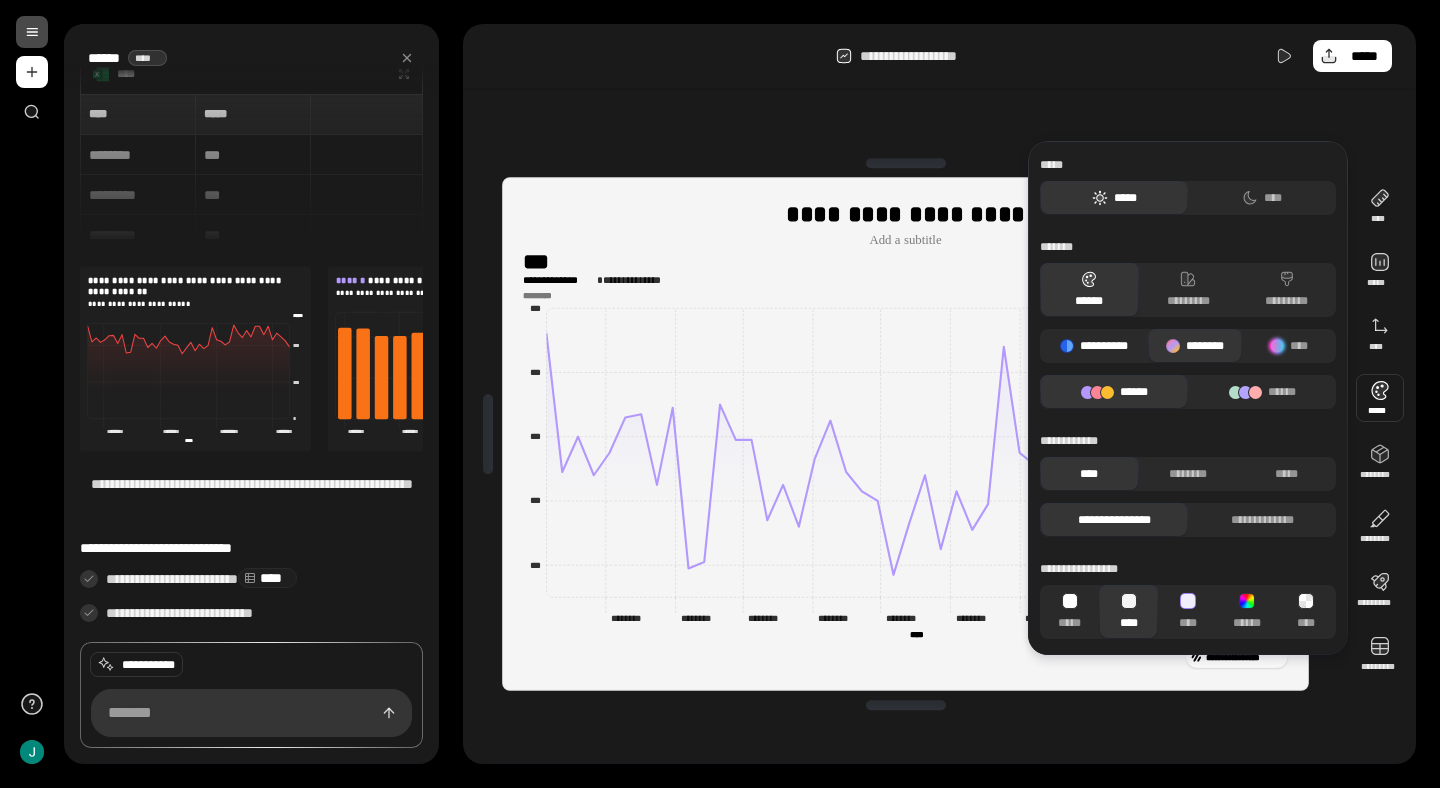 click on "**********" at bounding box center [1094, 346] 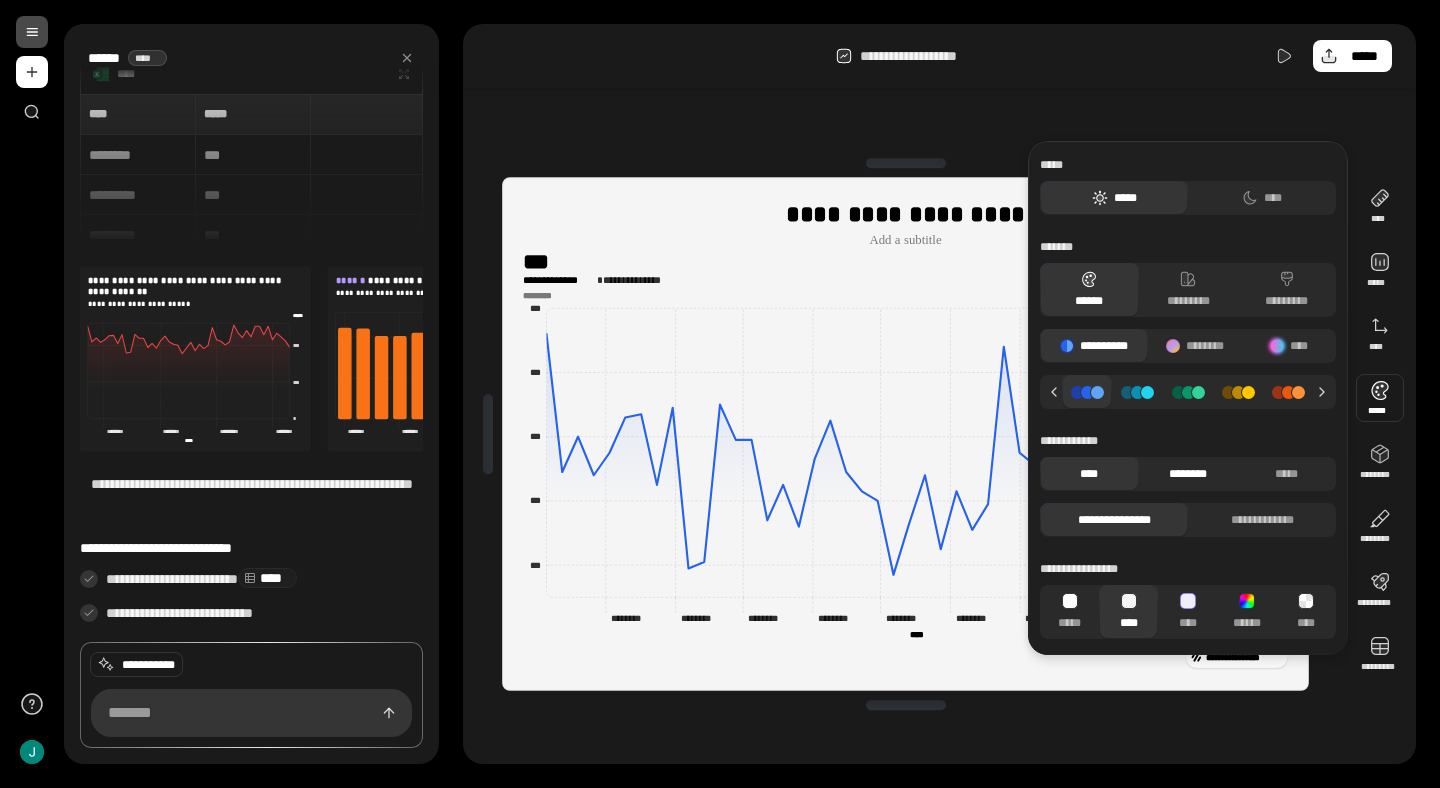 click on "********" at bounding box center [1188, 474] 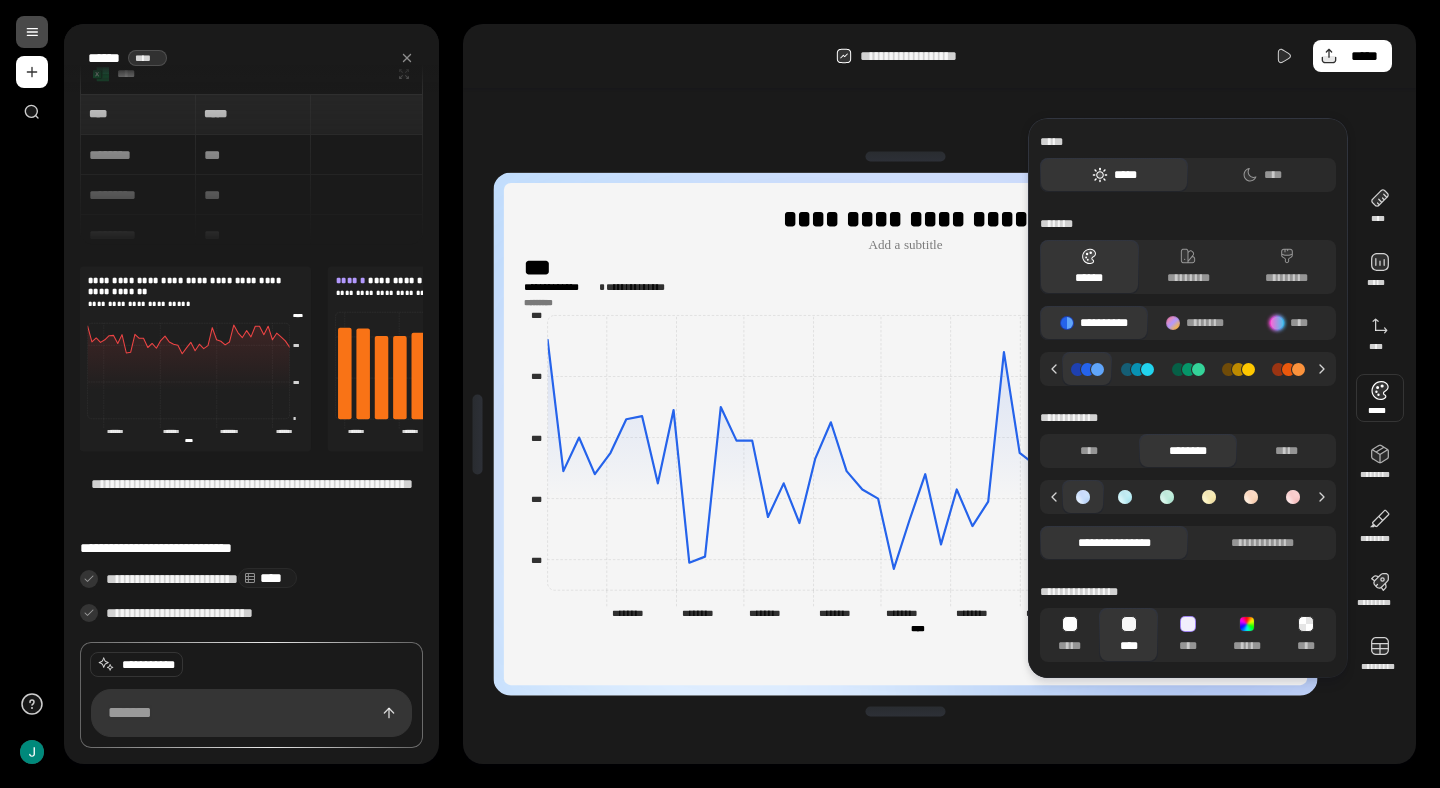 click at bounding box center (1125, 497) 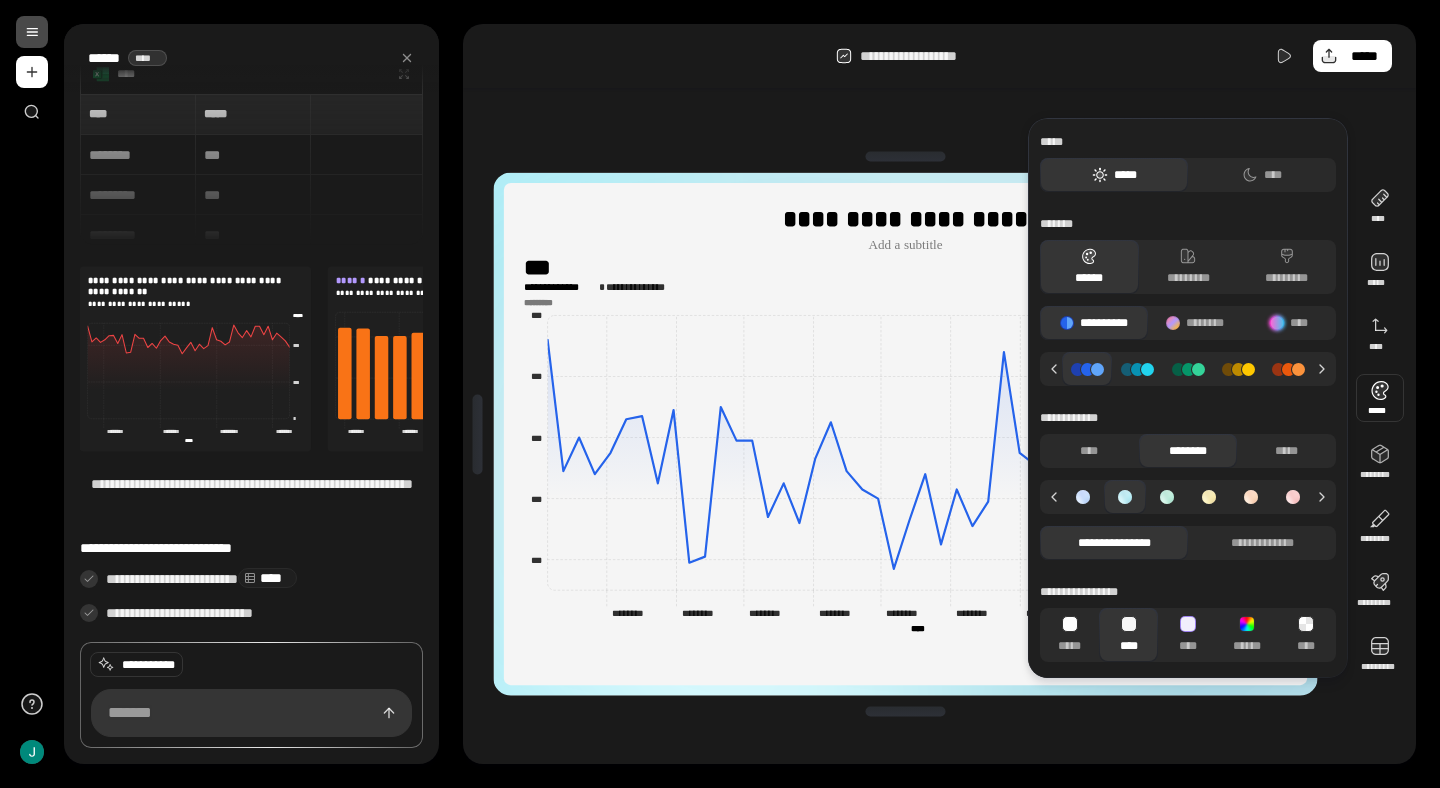 click at bounding box center (1083, 497) 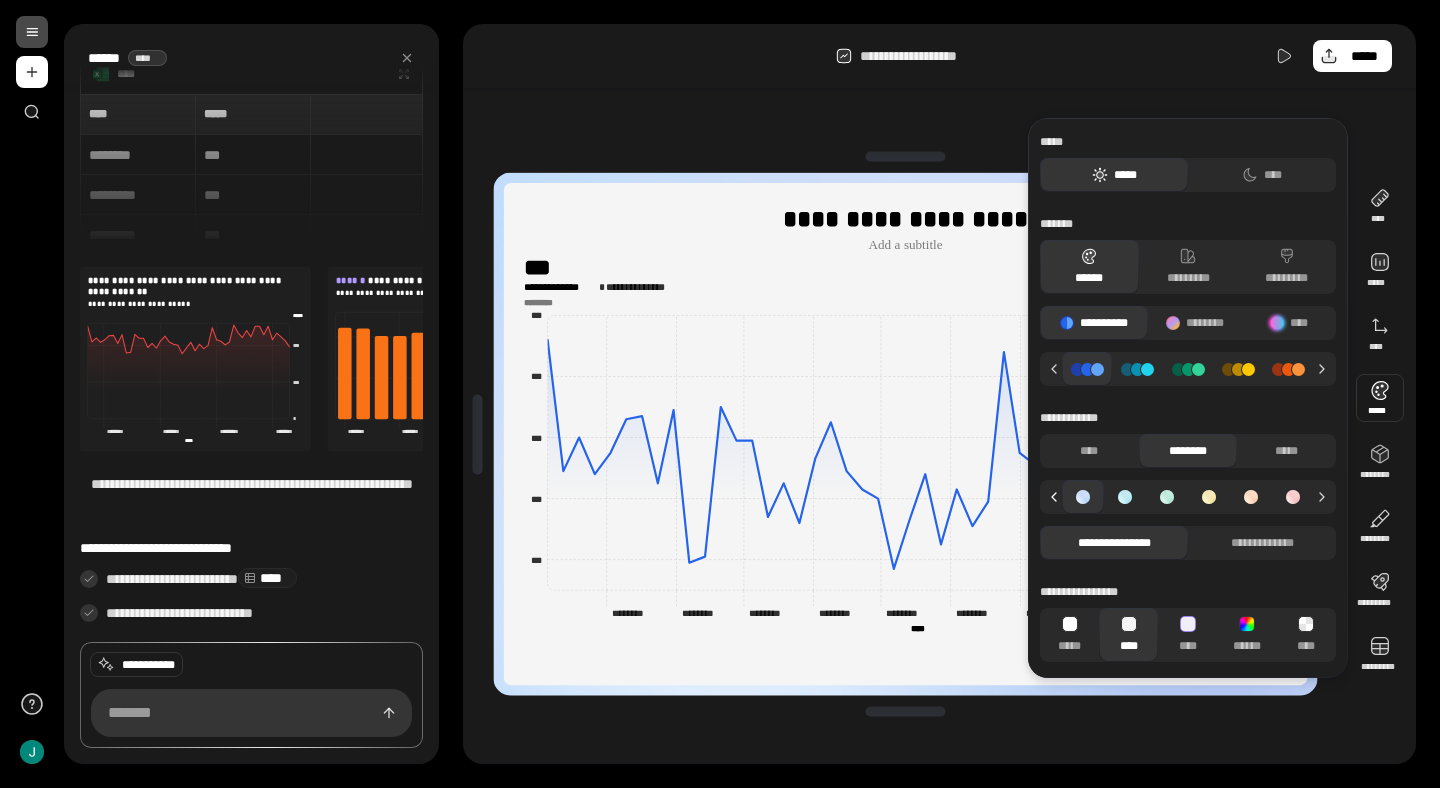 click 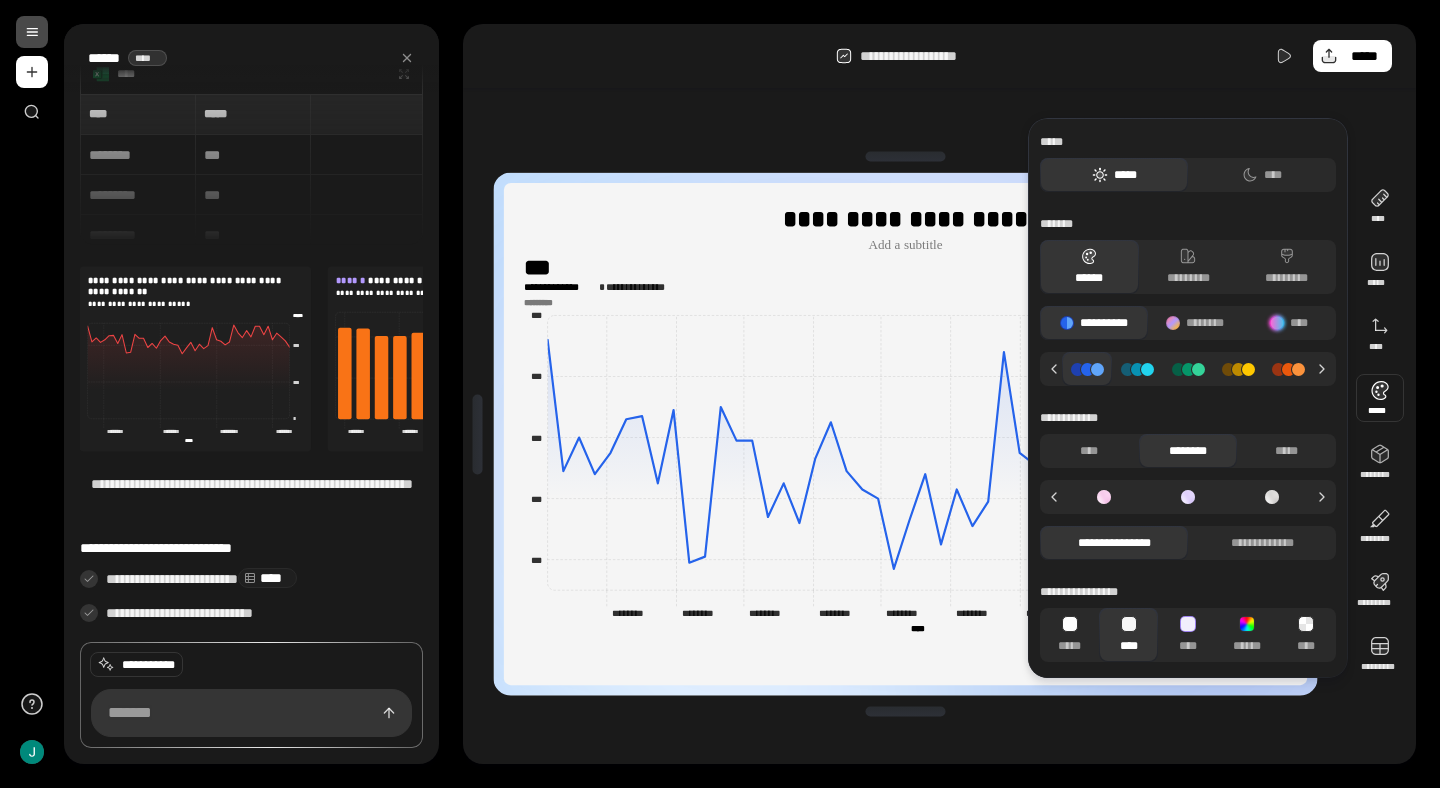 click at bounding box center (1272, 497) 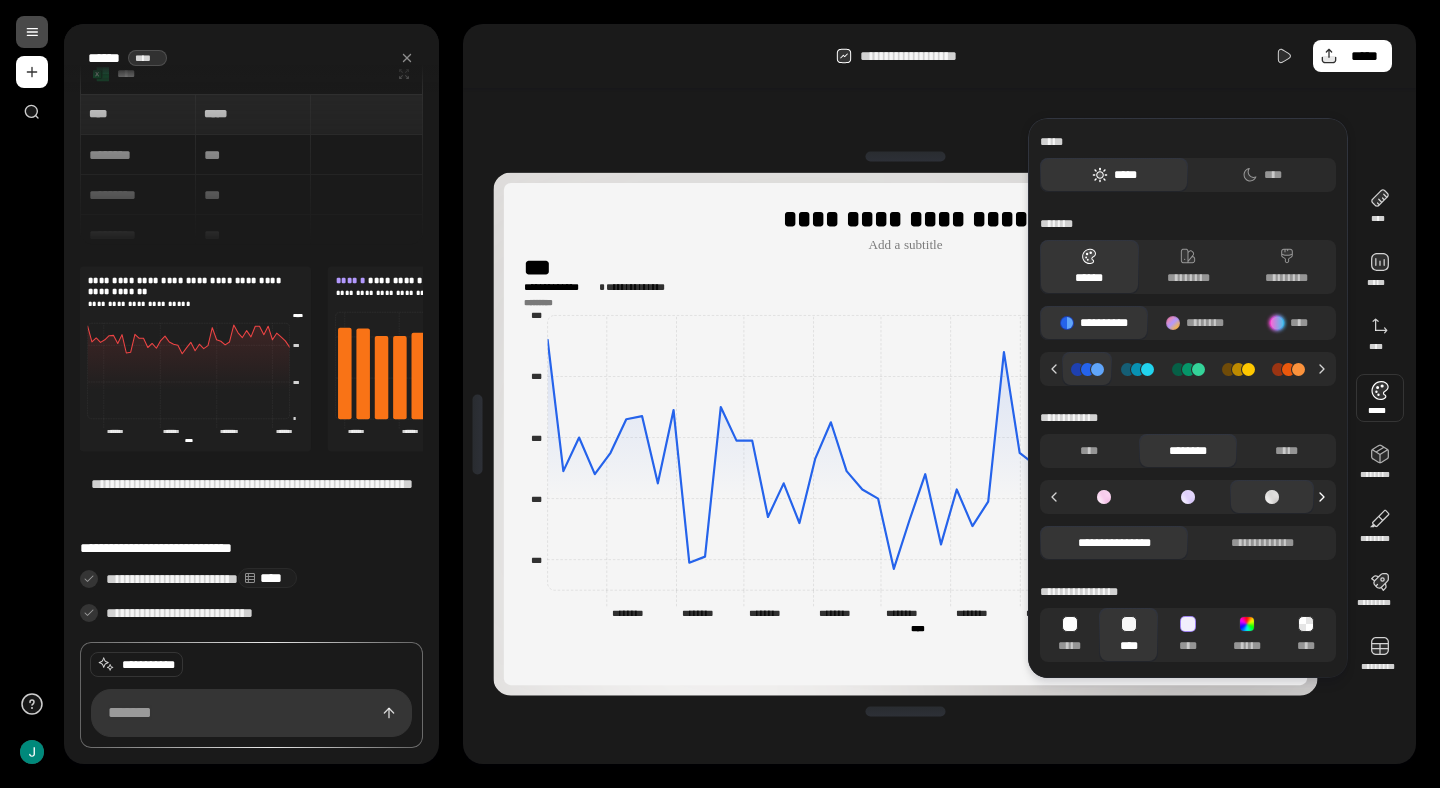 click 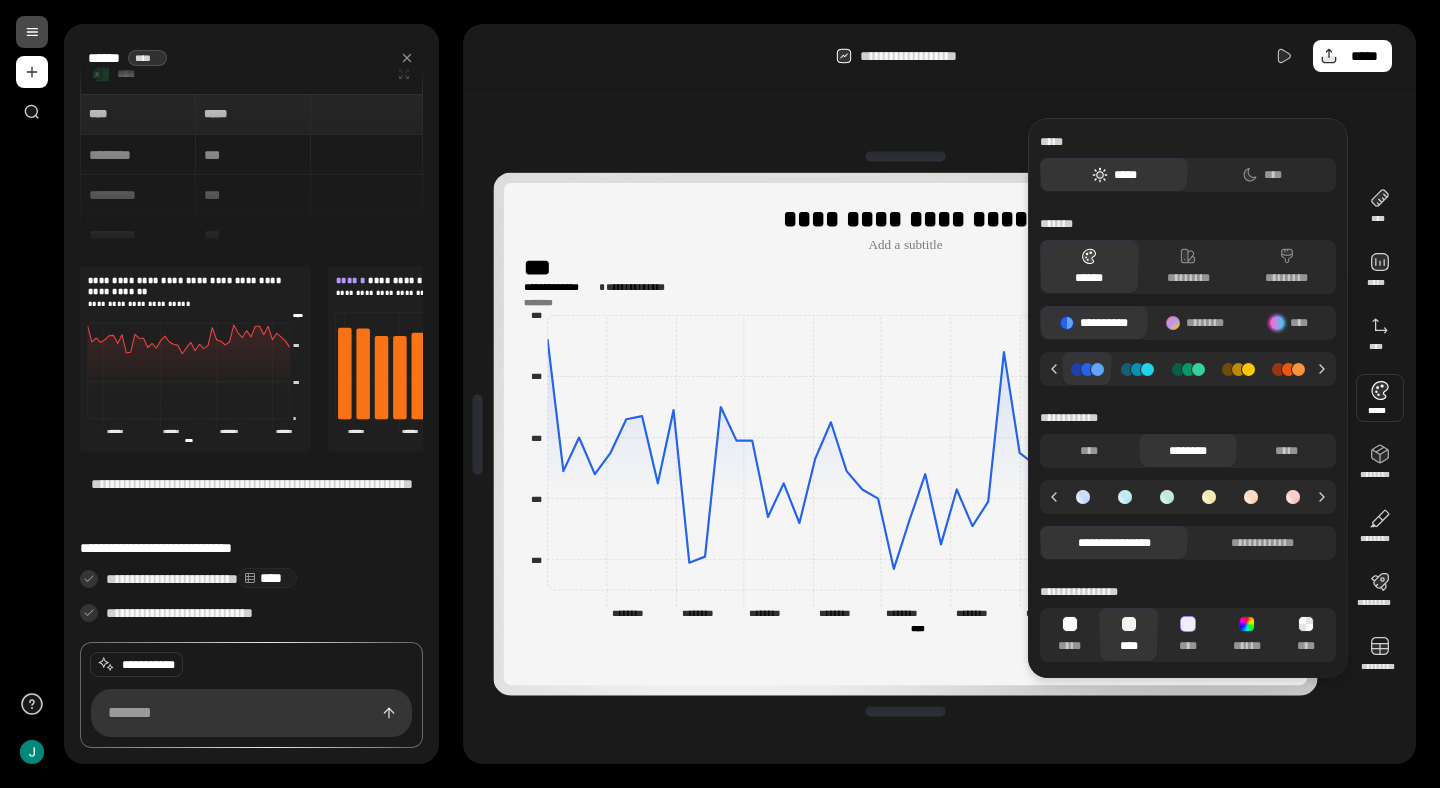 click at bounding box center (1083, 497) 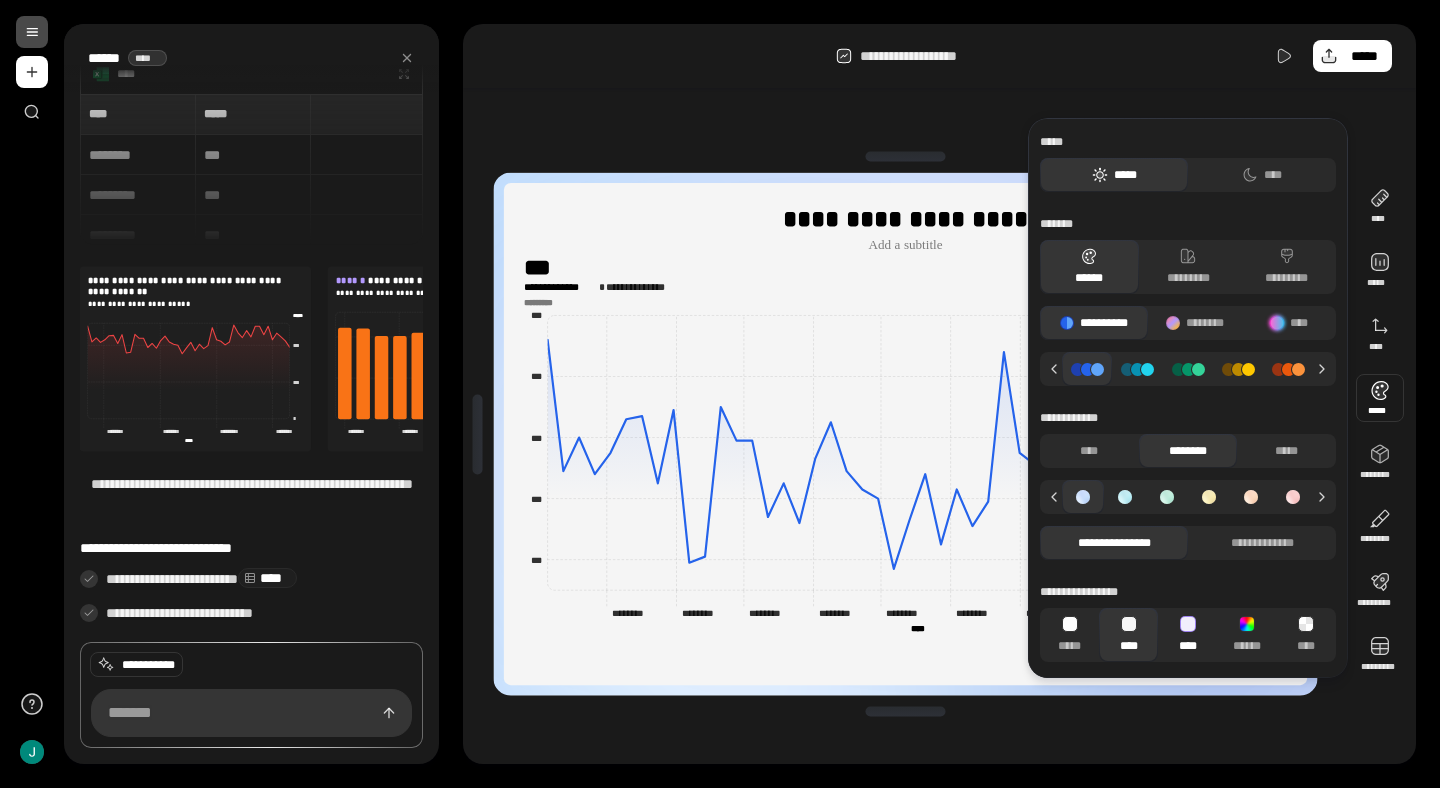click on "****" at bounding box center (1187, 635) 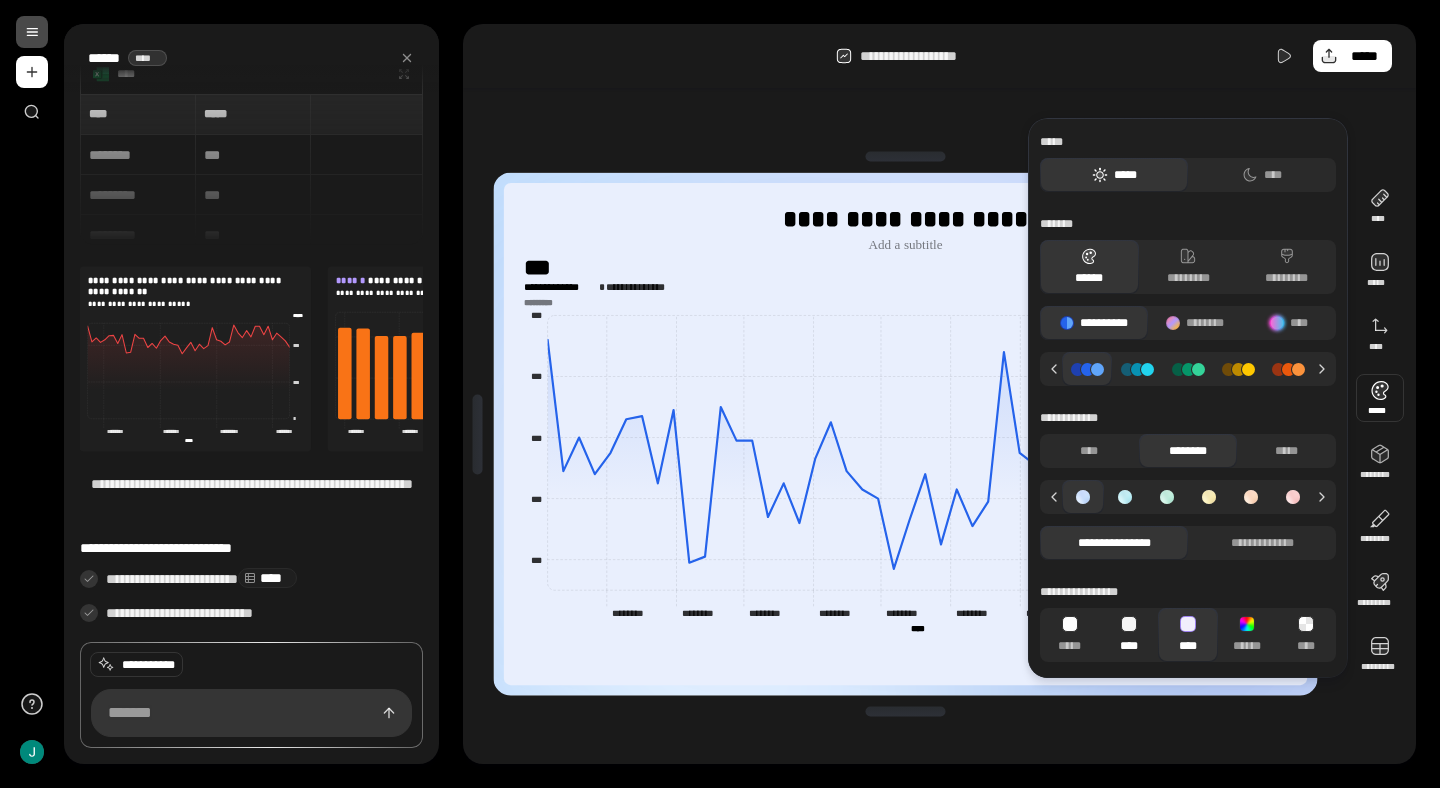 click on "****" at bounding box center [1128, 635] 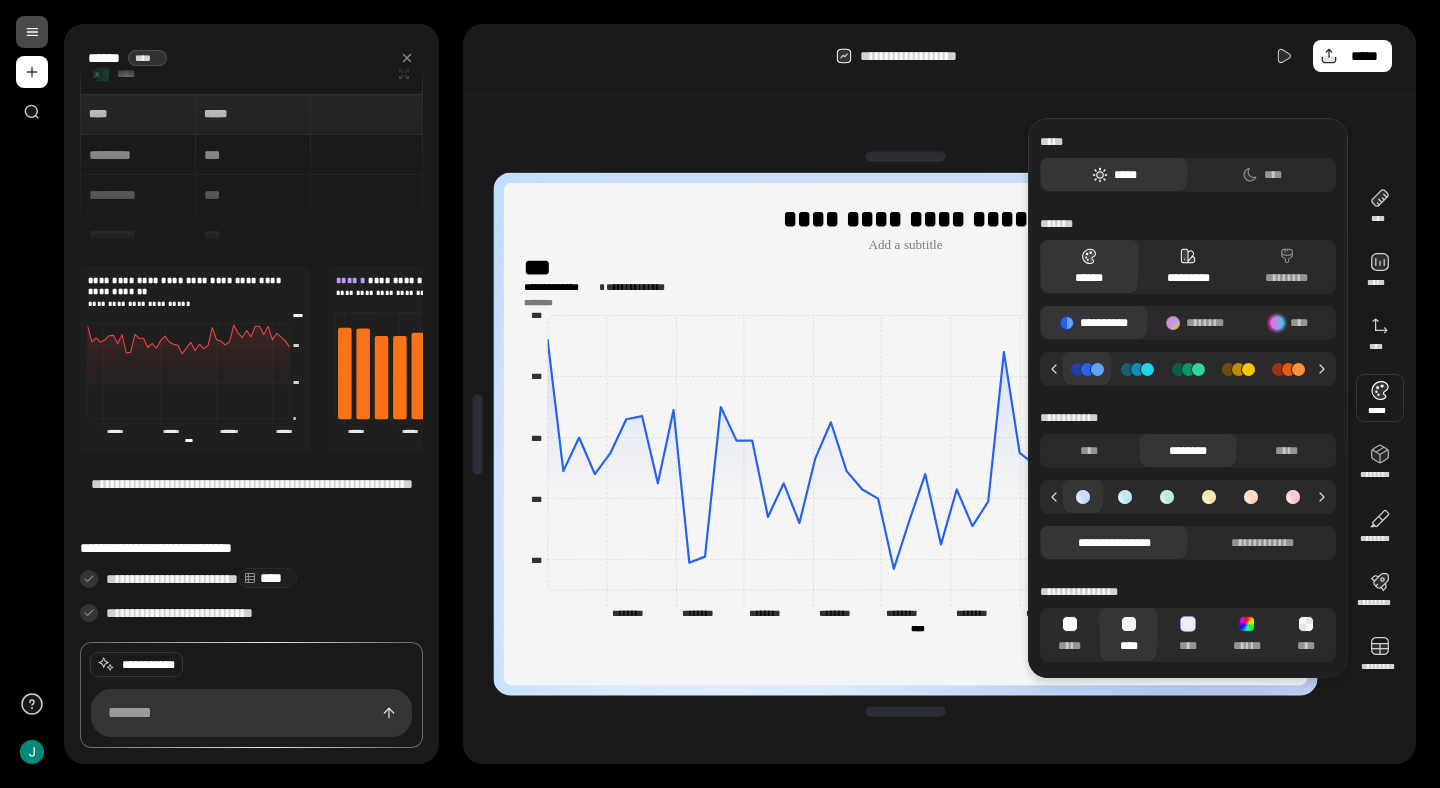 click on "*********" at bounding box center [1188, 267] 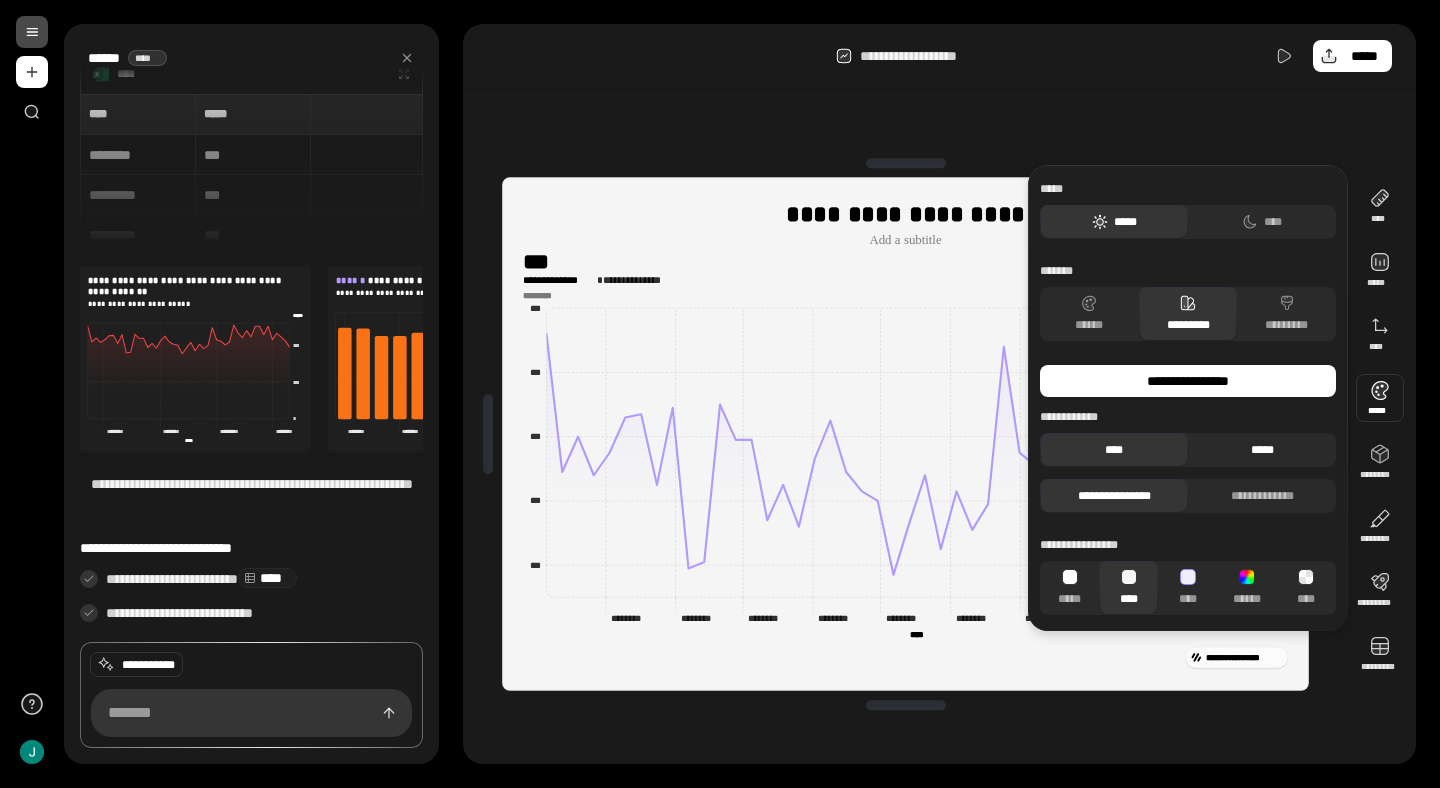 click on "*****" at bounding box center (1262, 450) 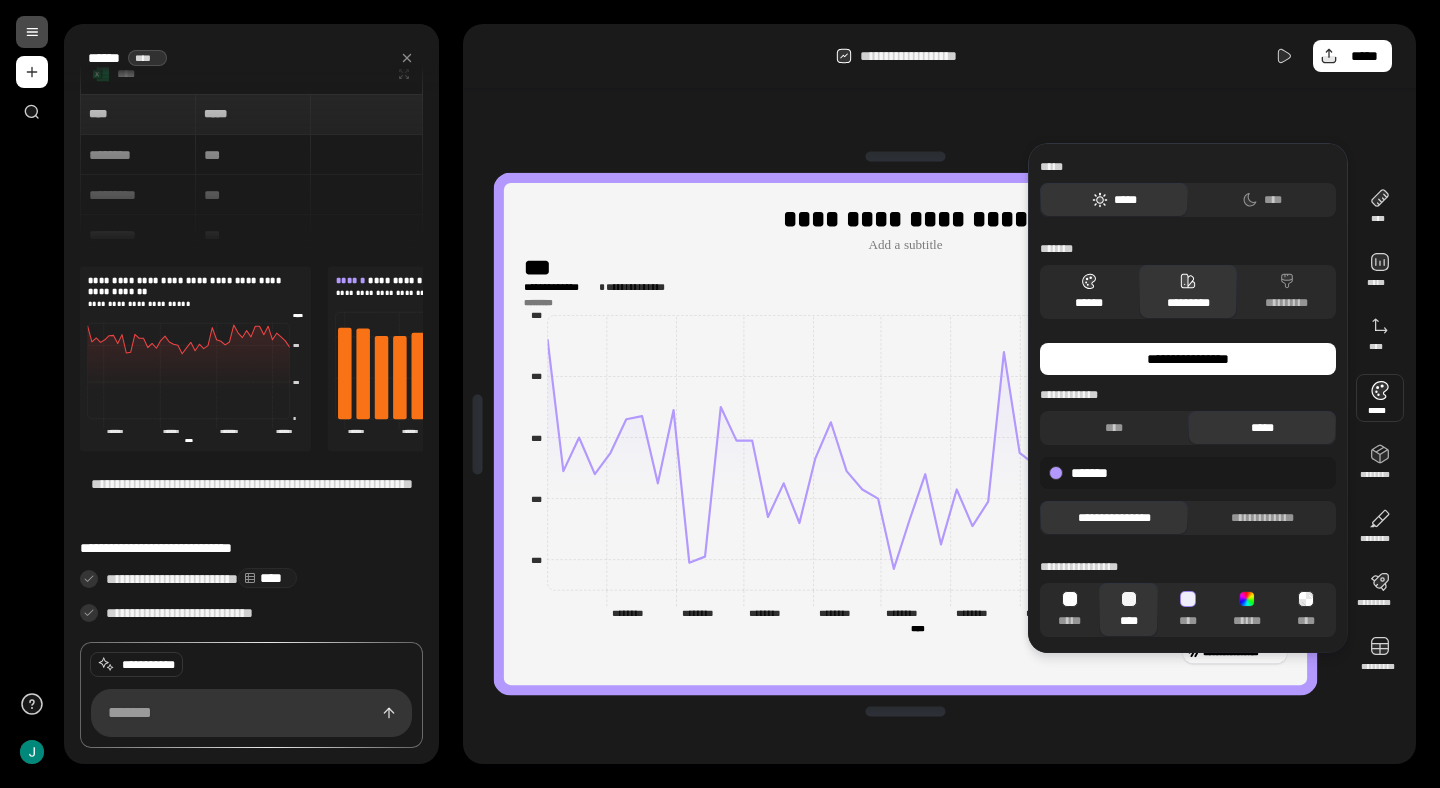 click on "******" at bounding box center (1089, 292) 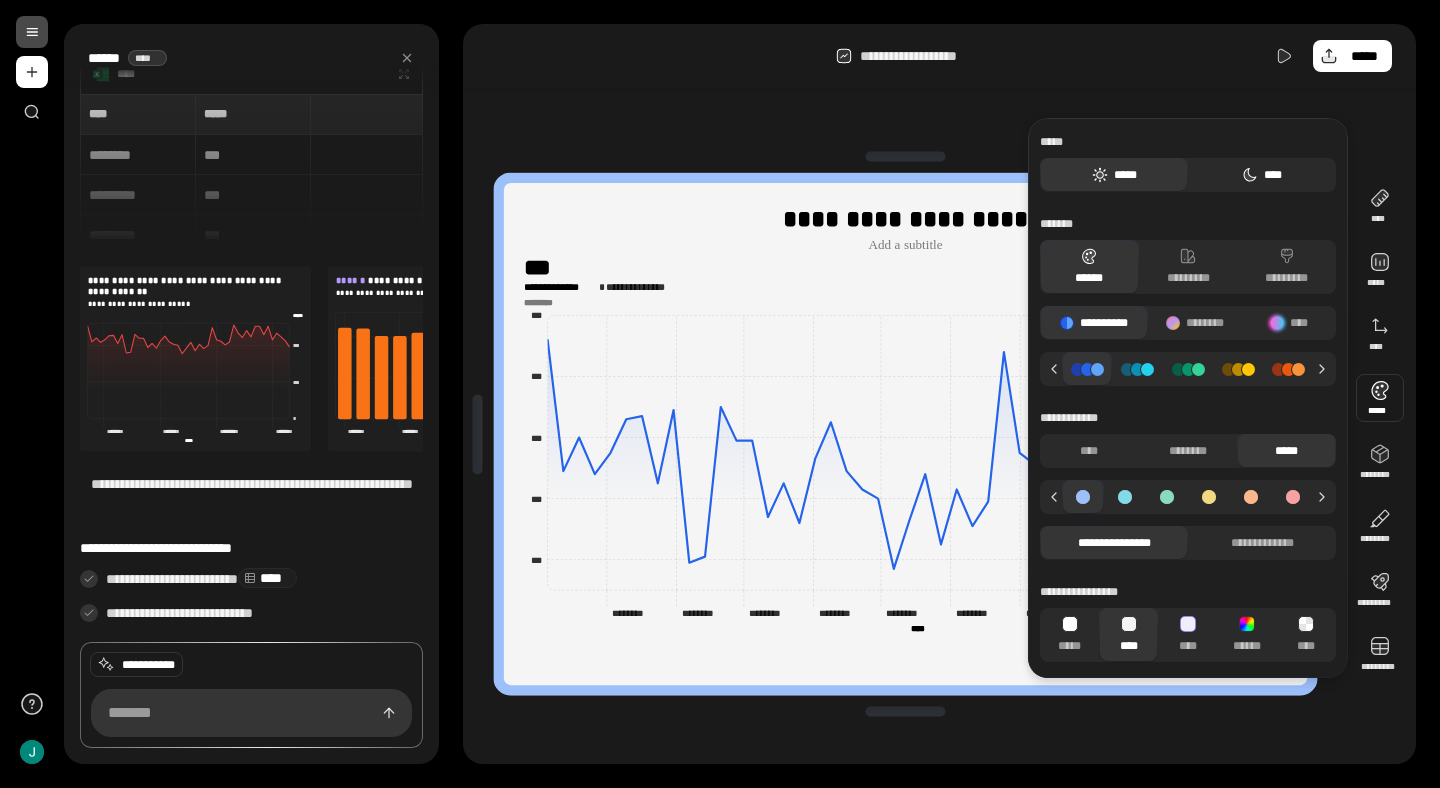 click 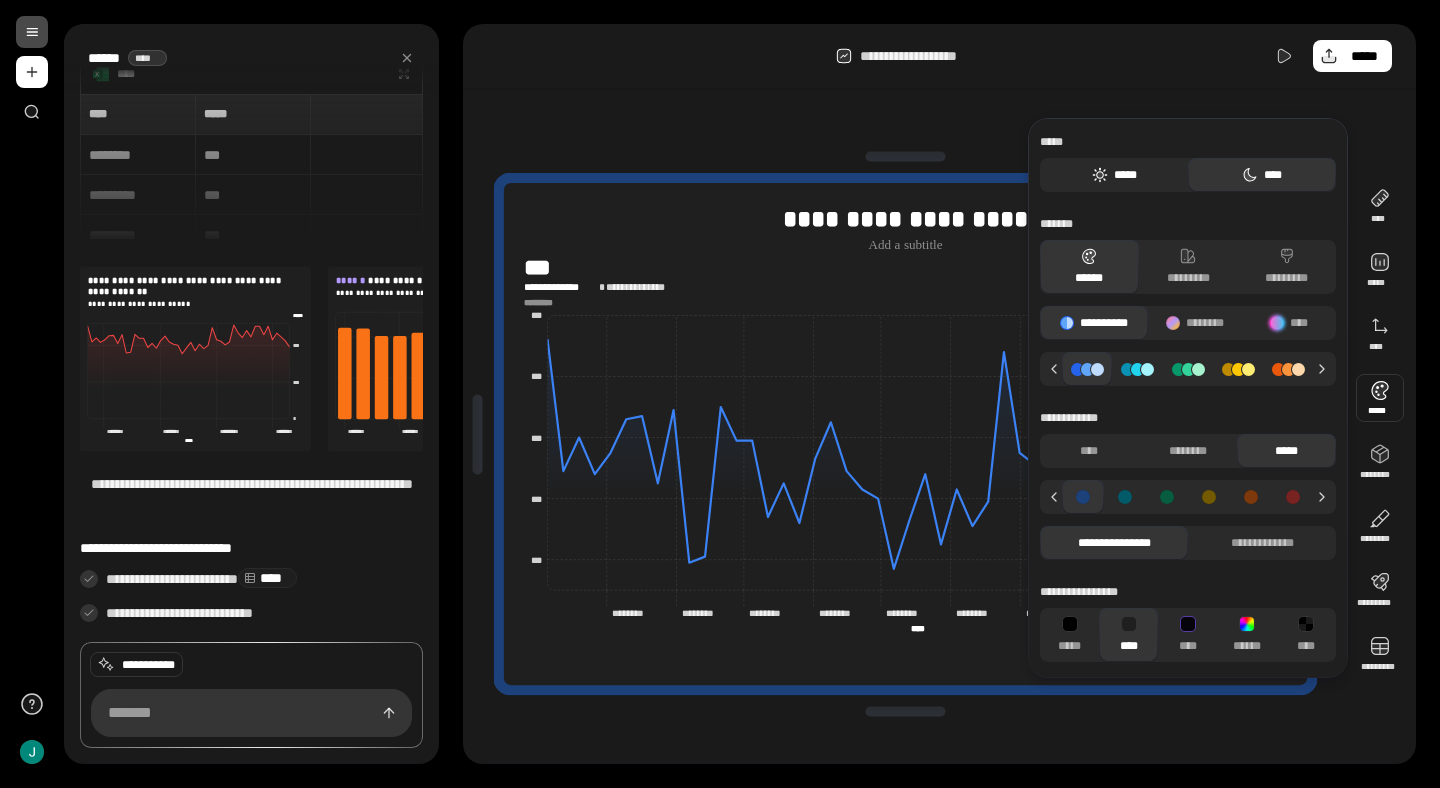 click on "*****" at bounding box center [1114, 175] 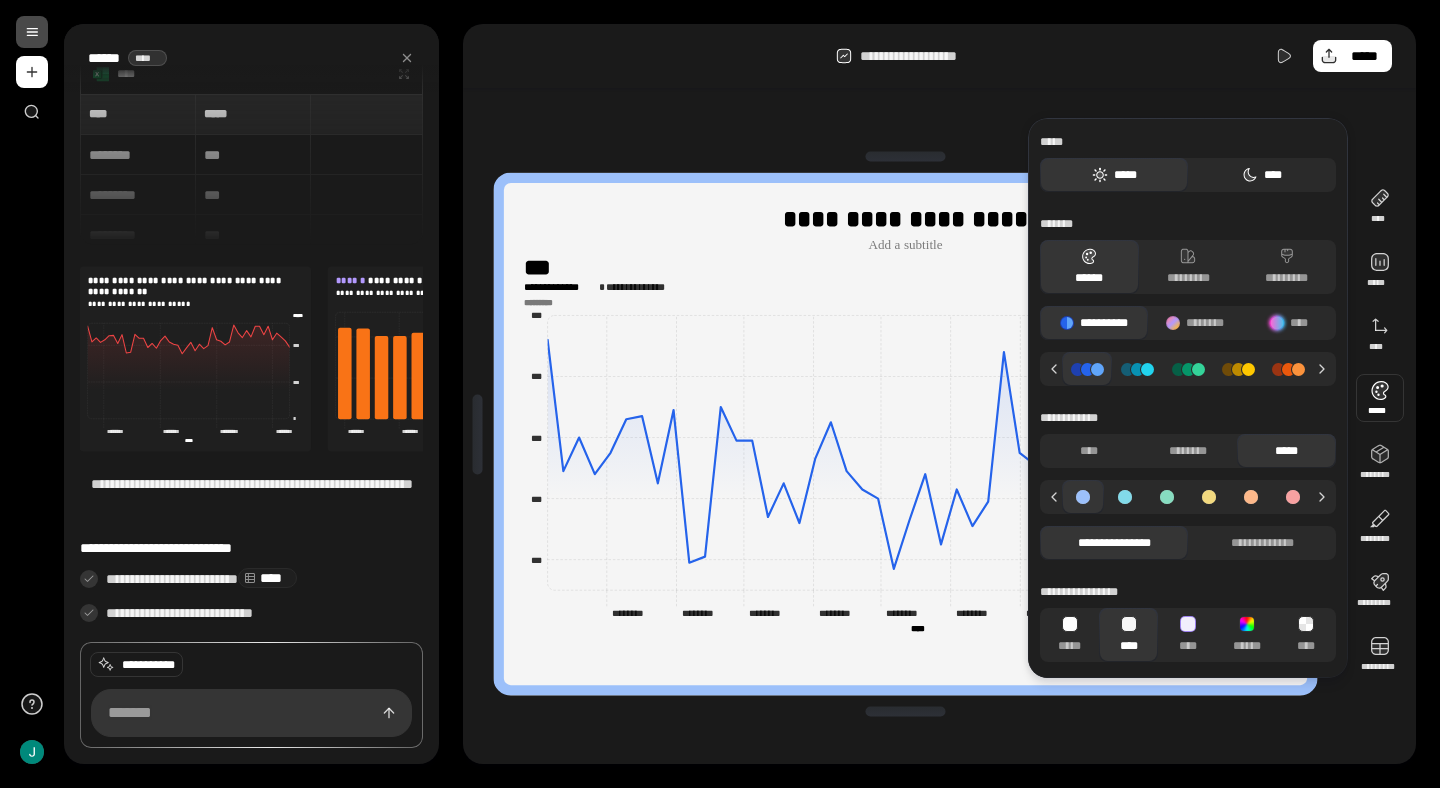 click on "****" at bounding box center [1262, 175] 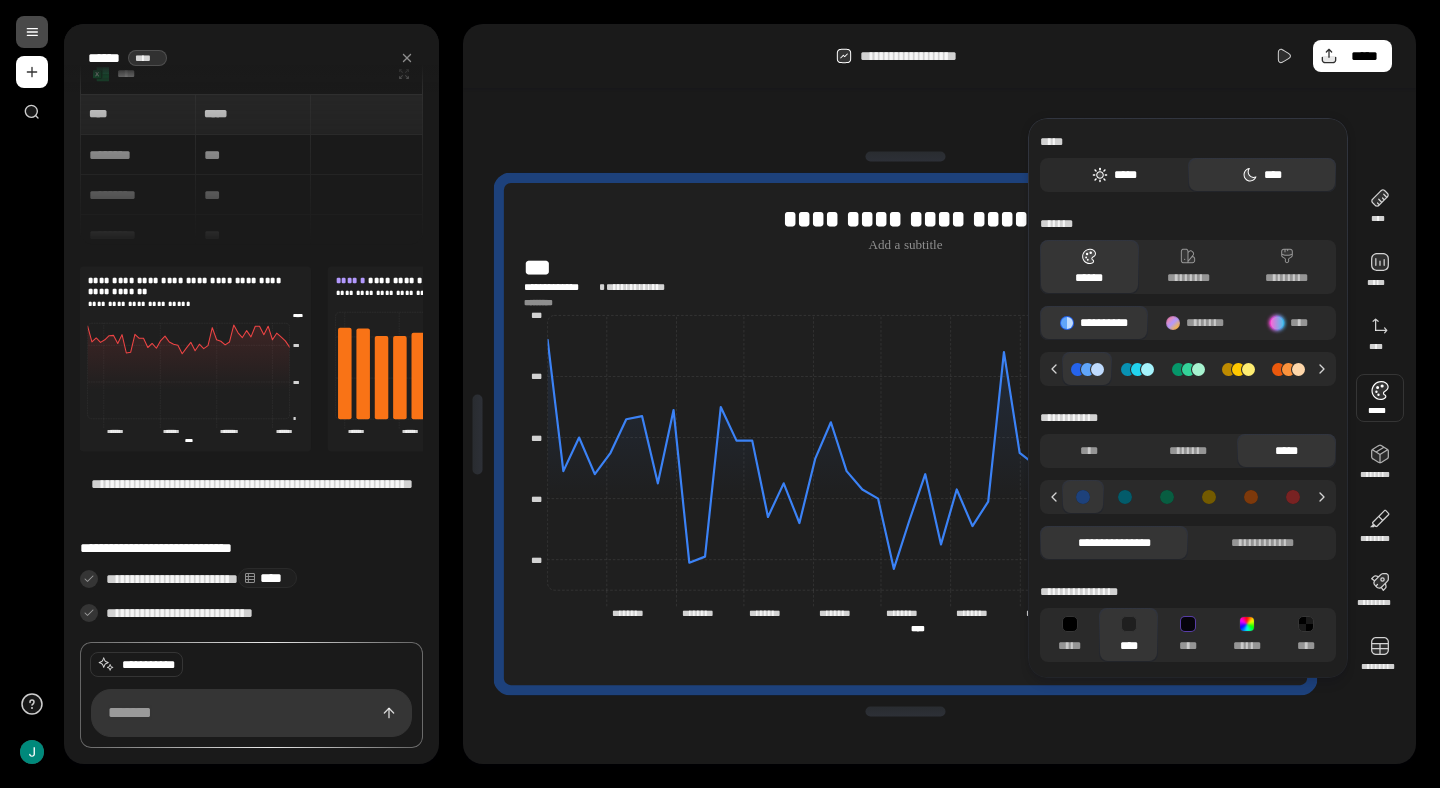 click on "*****" at bounding box center [1114, 175] 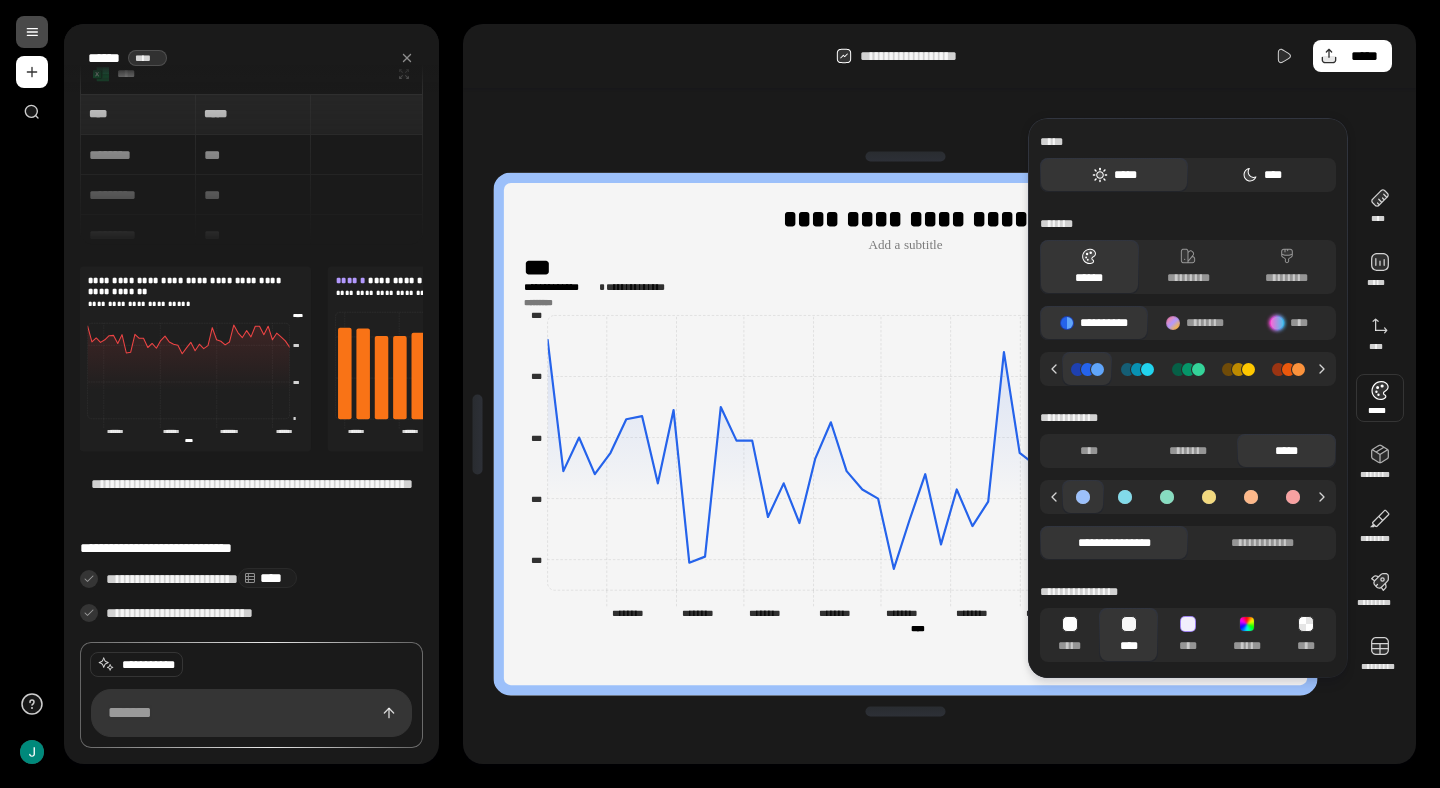 click on "****" at bounding box center (1262, 175) 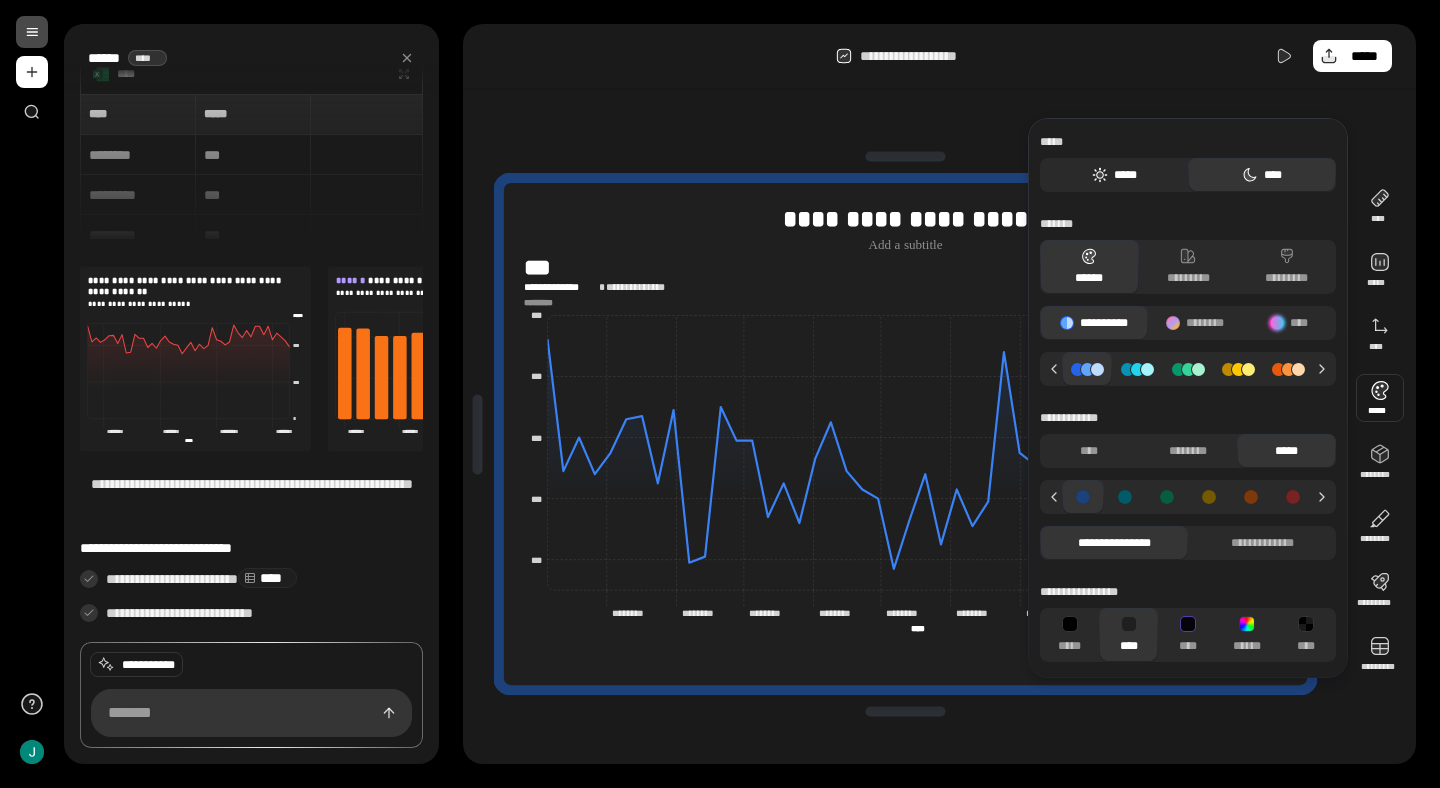click on "*****" at bounding box center [1114, 175] 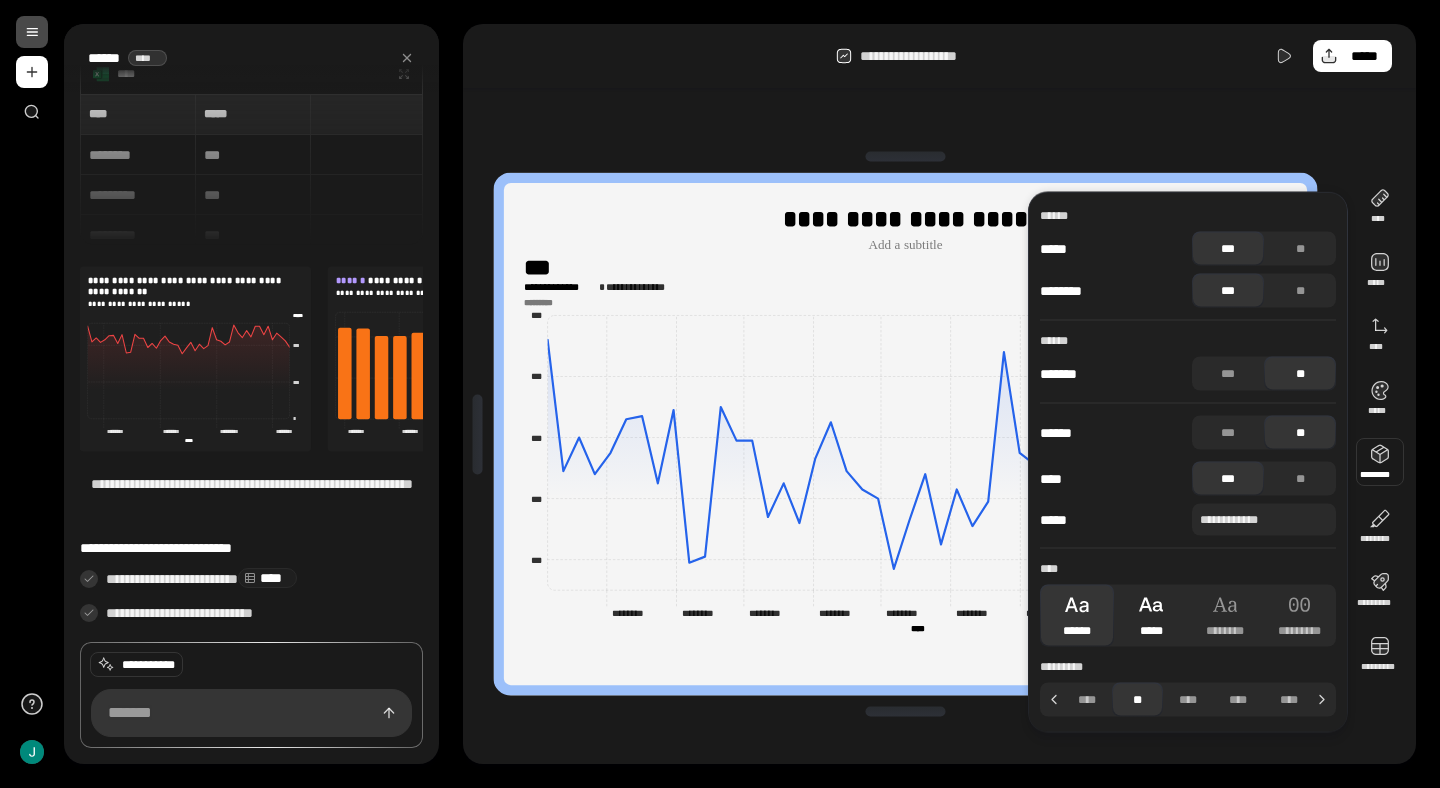 click on "*****" at bounding box center [1151, 616] 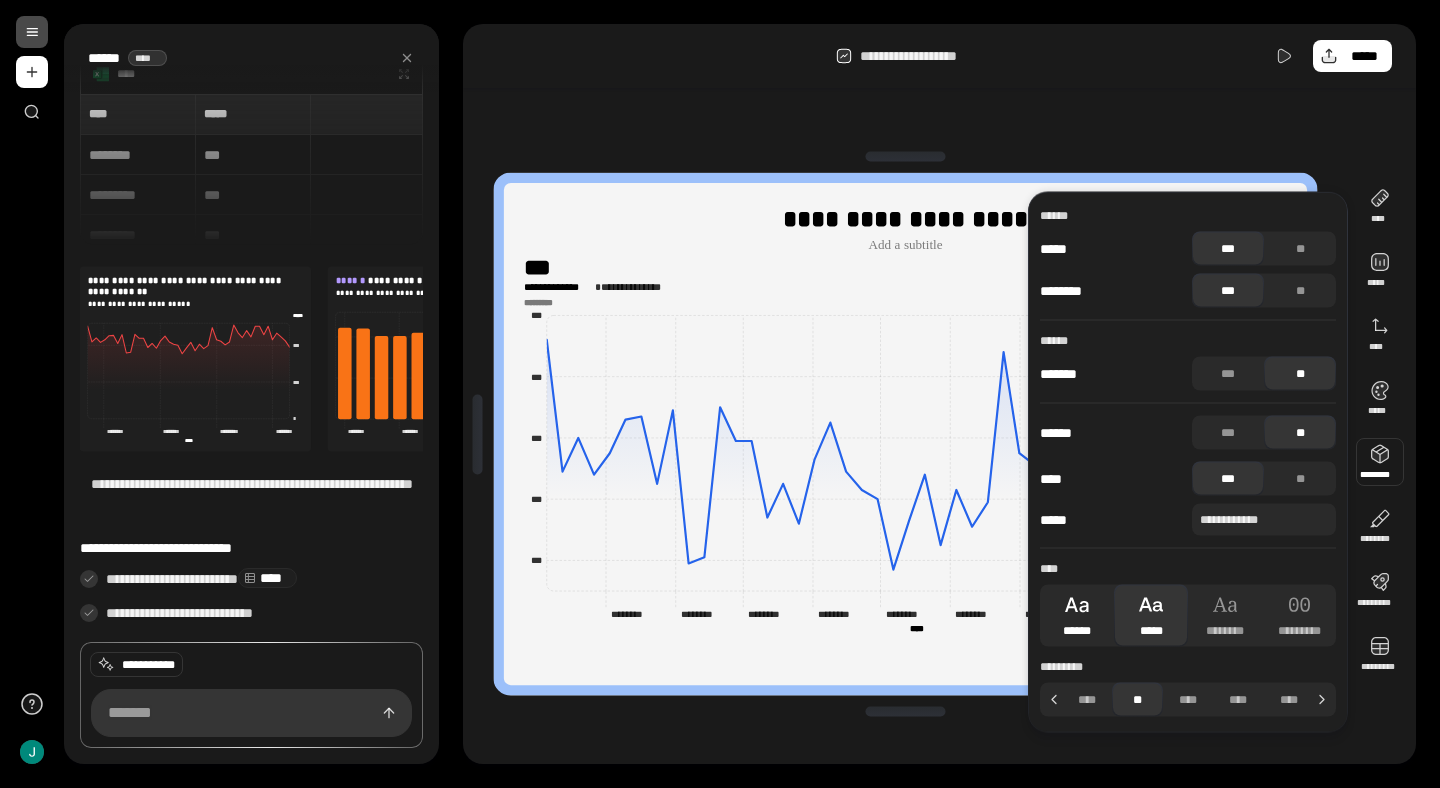 click 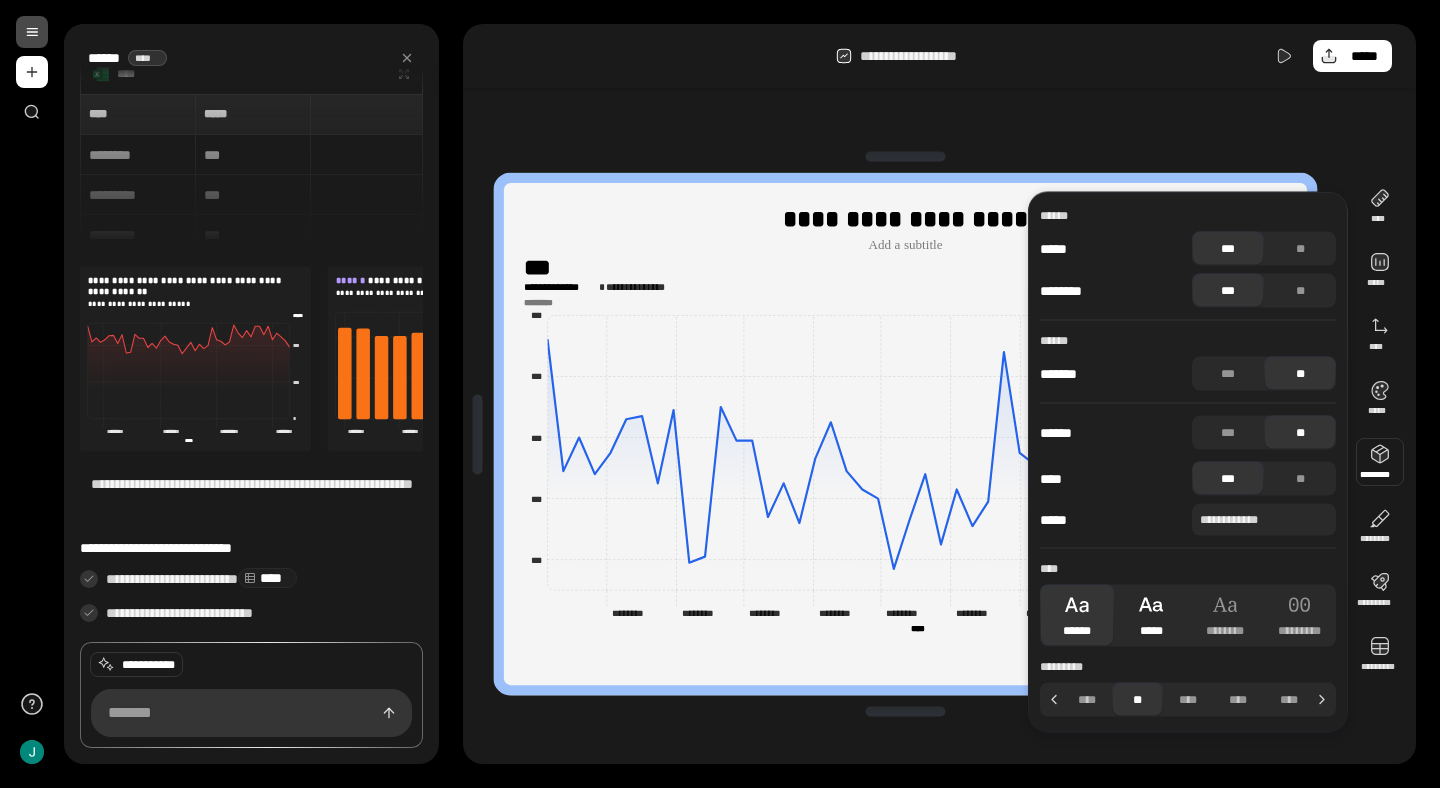 click 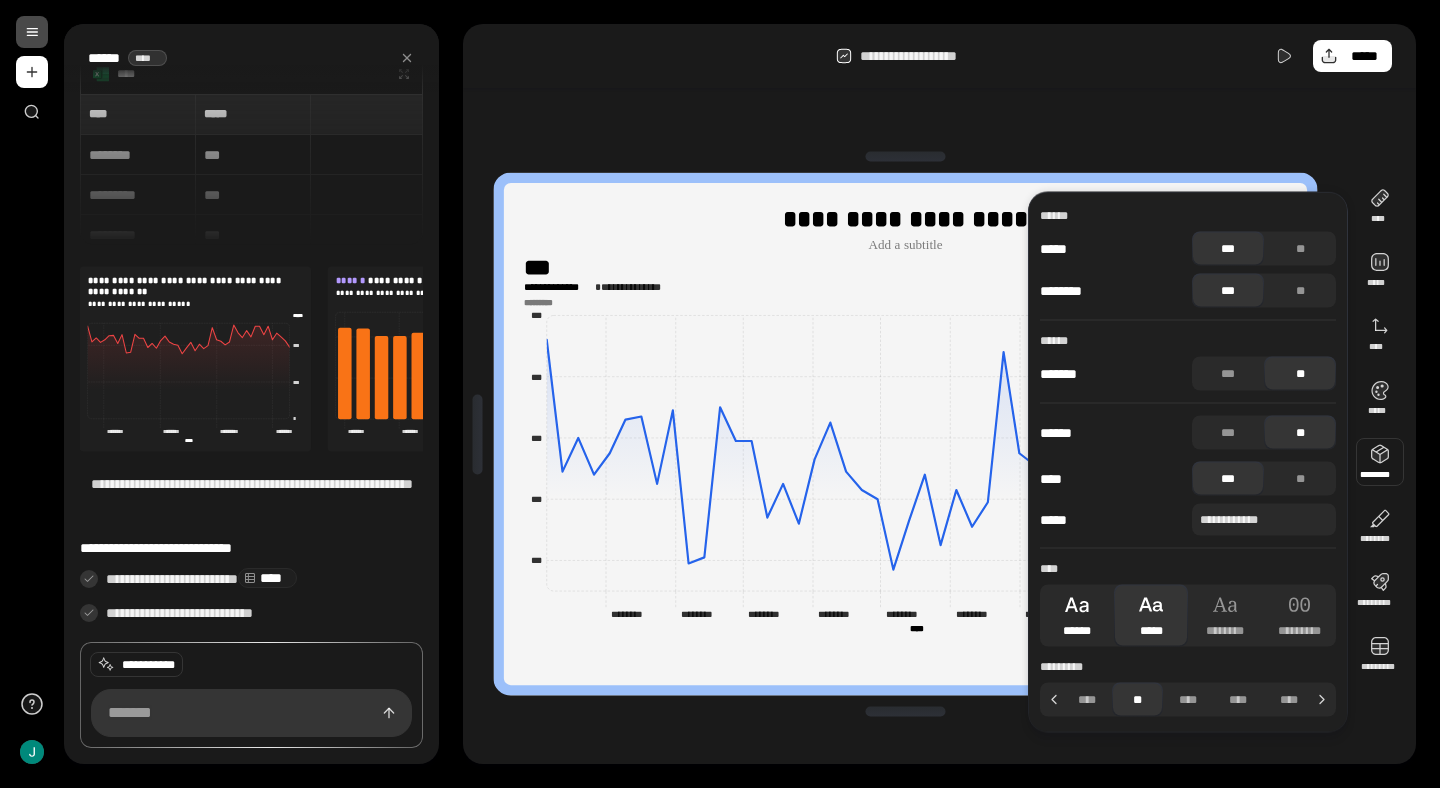 click 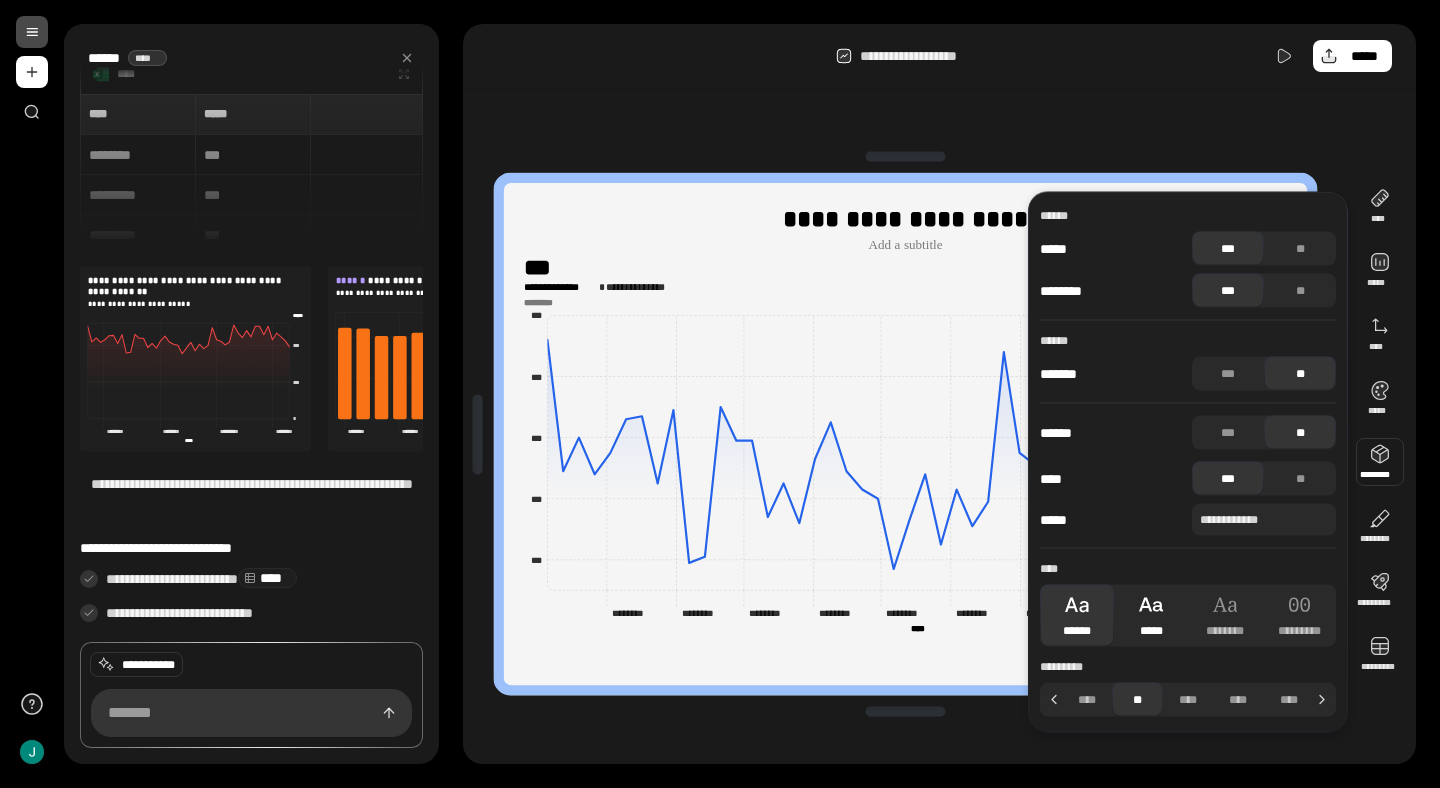 click 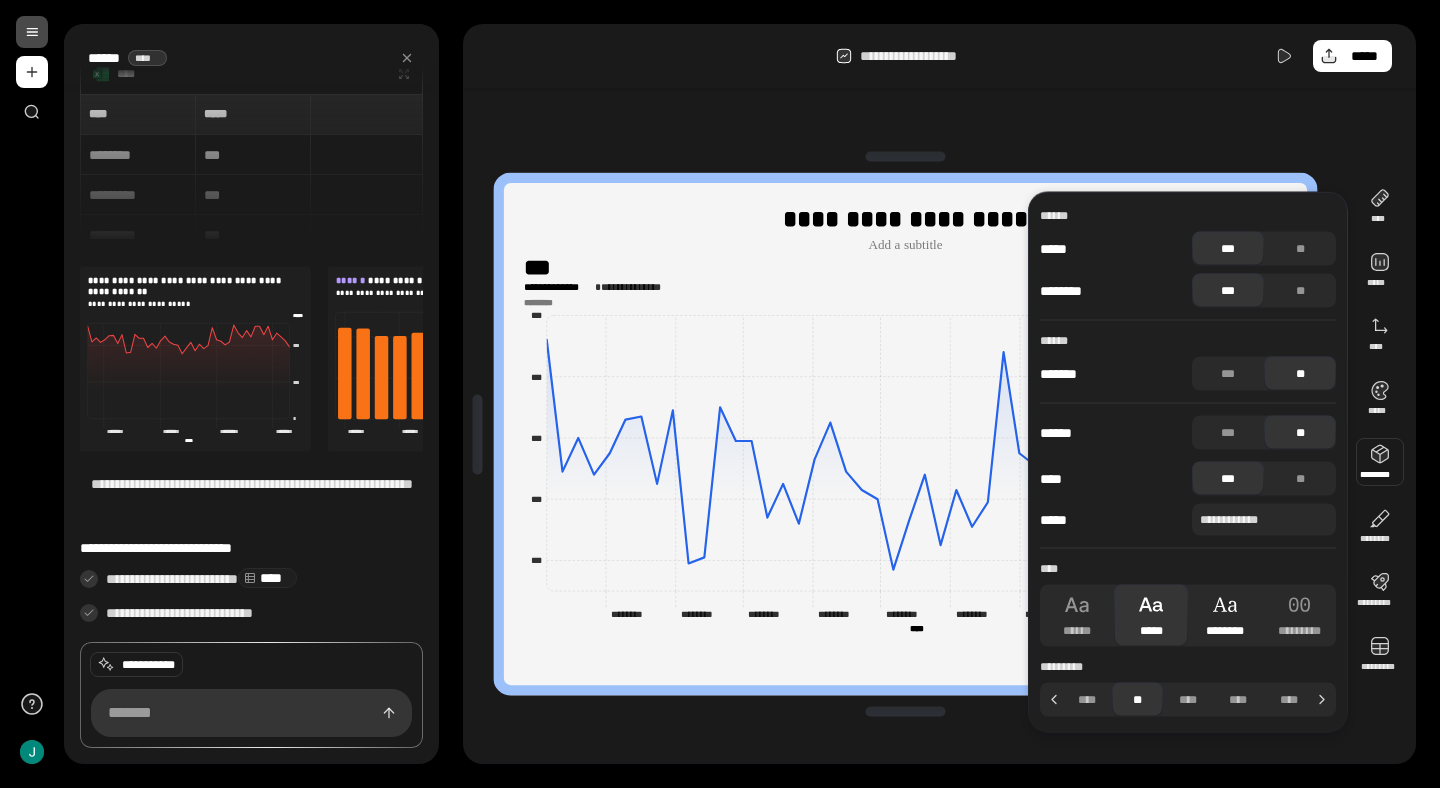 click 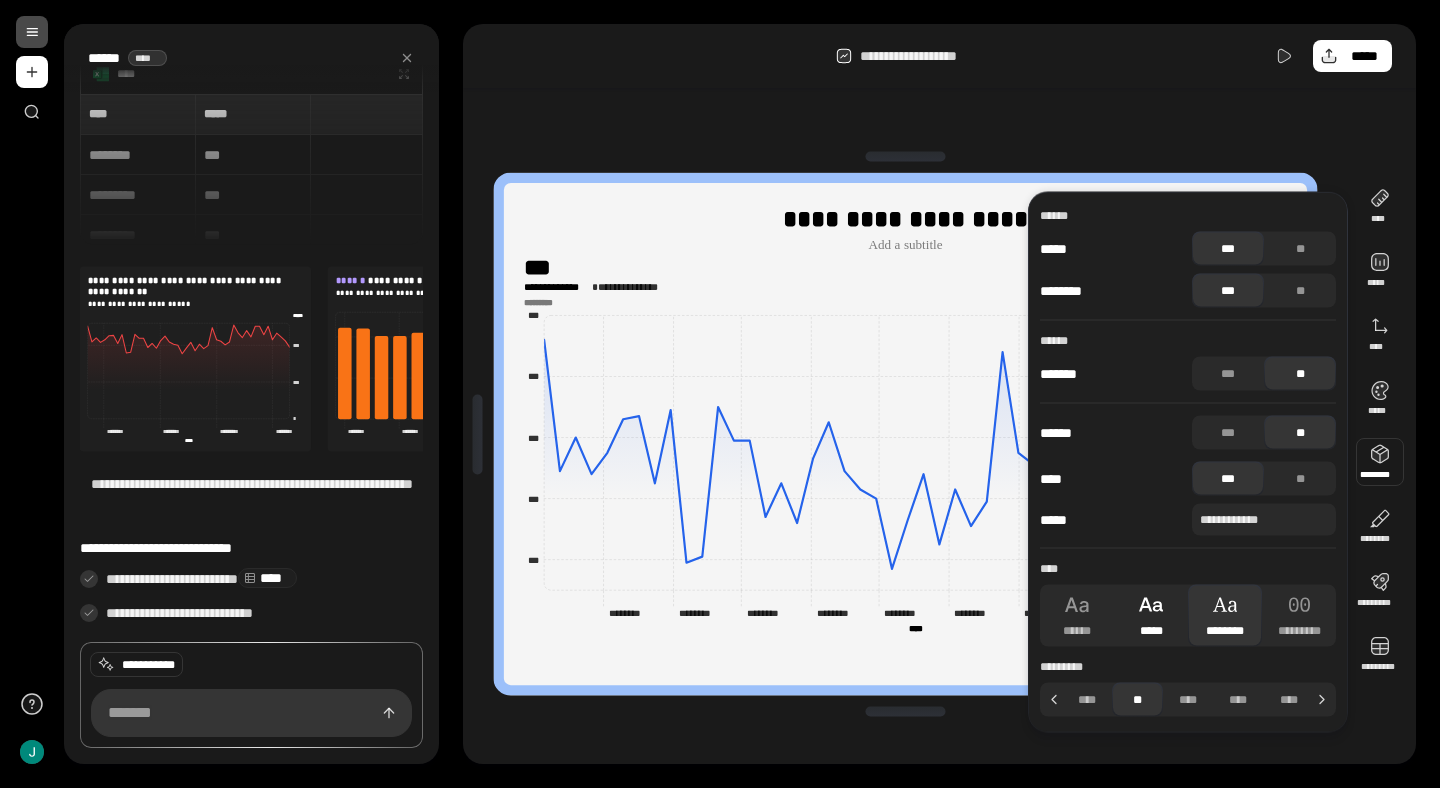 click 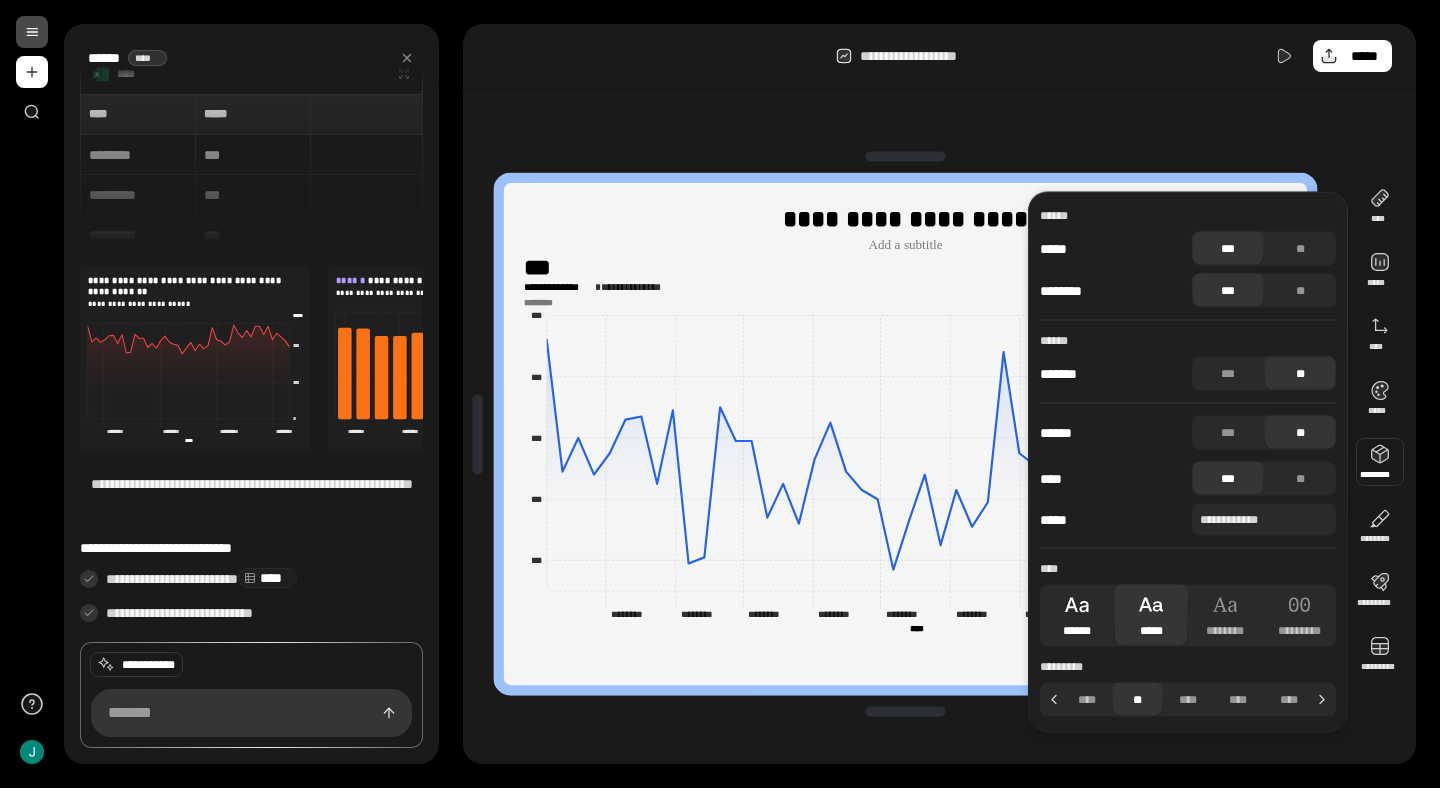 click 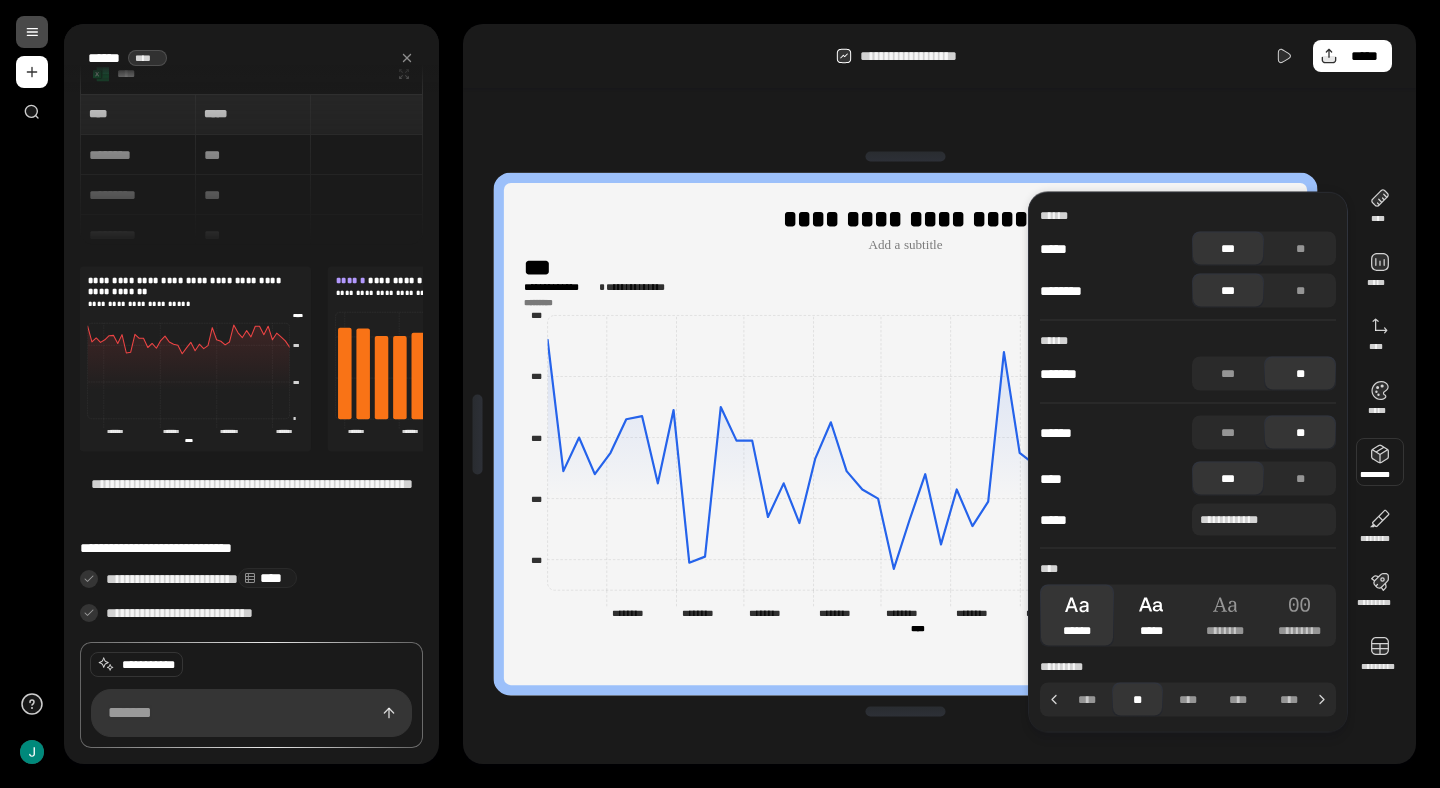 click 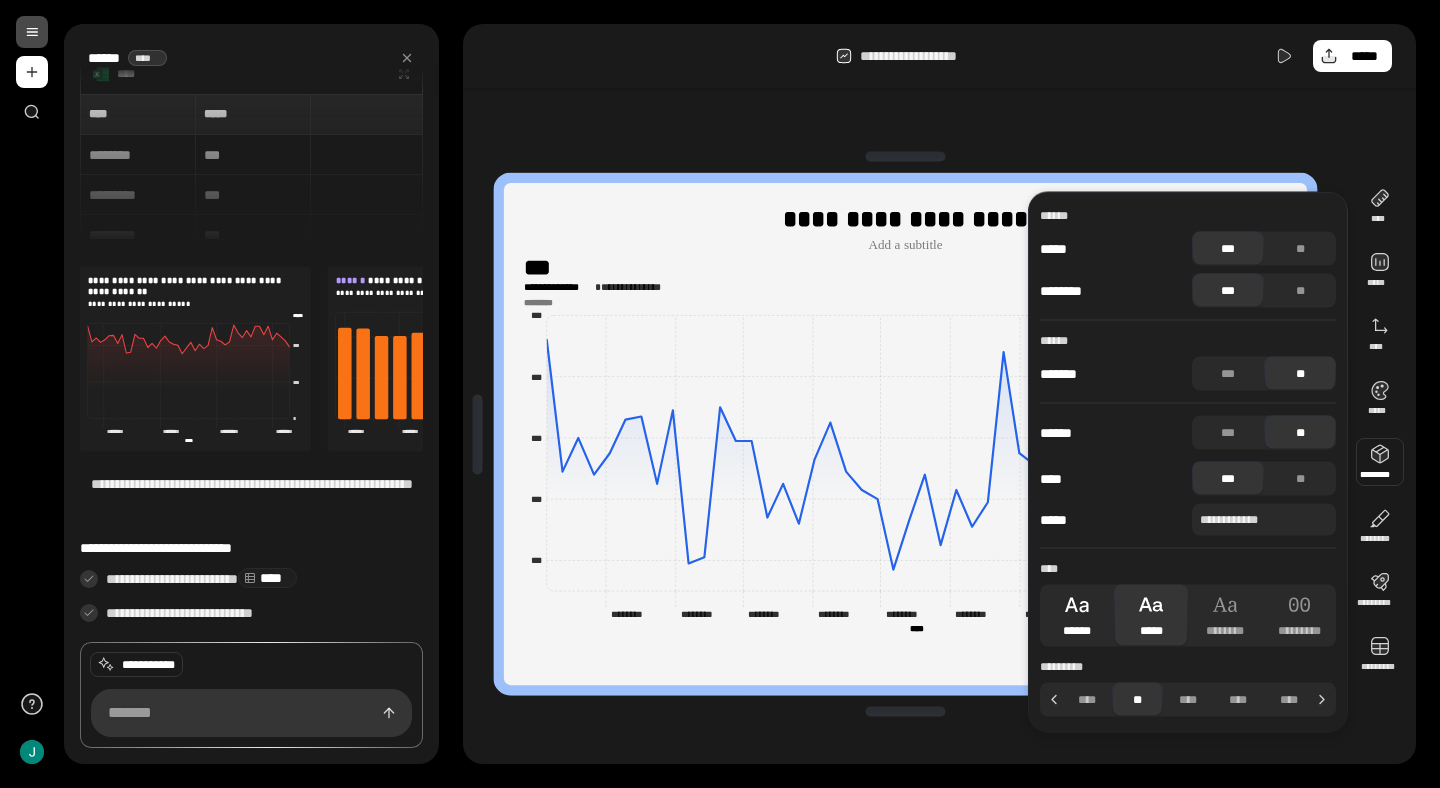 click on "******" at bounding box center (1077, 616) 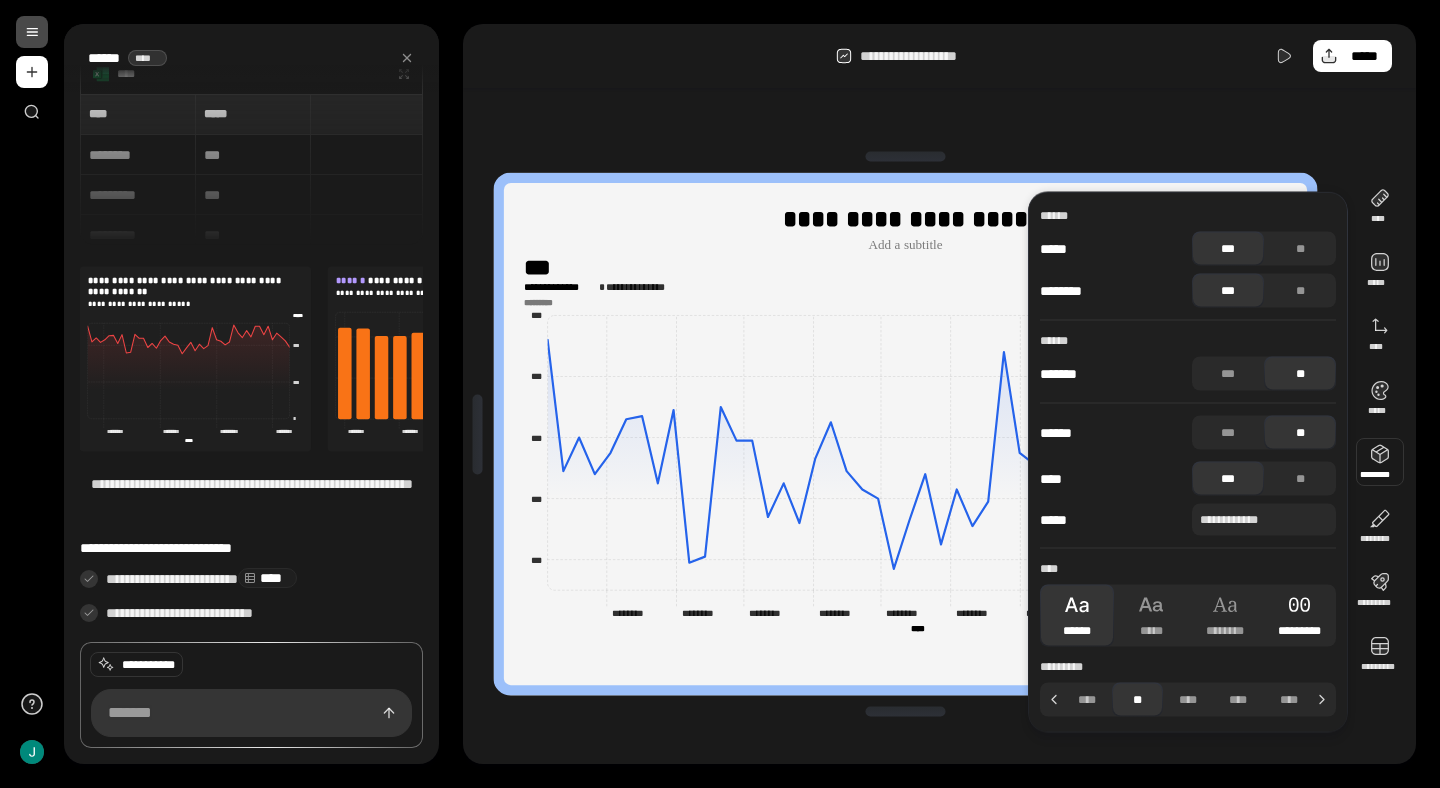 click on "*********" at bounding box center [1299, 616] 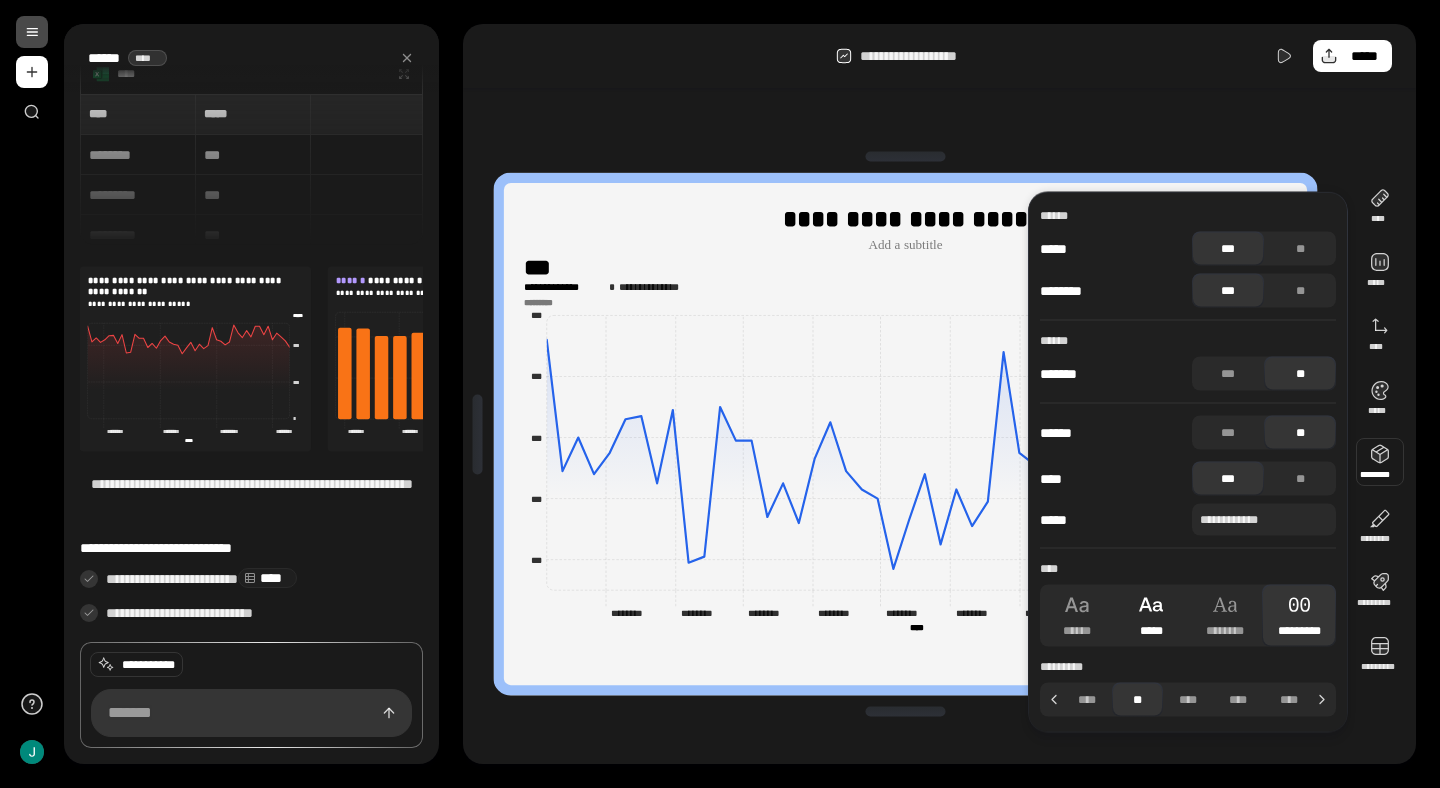click 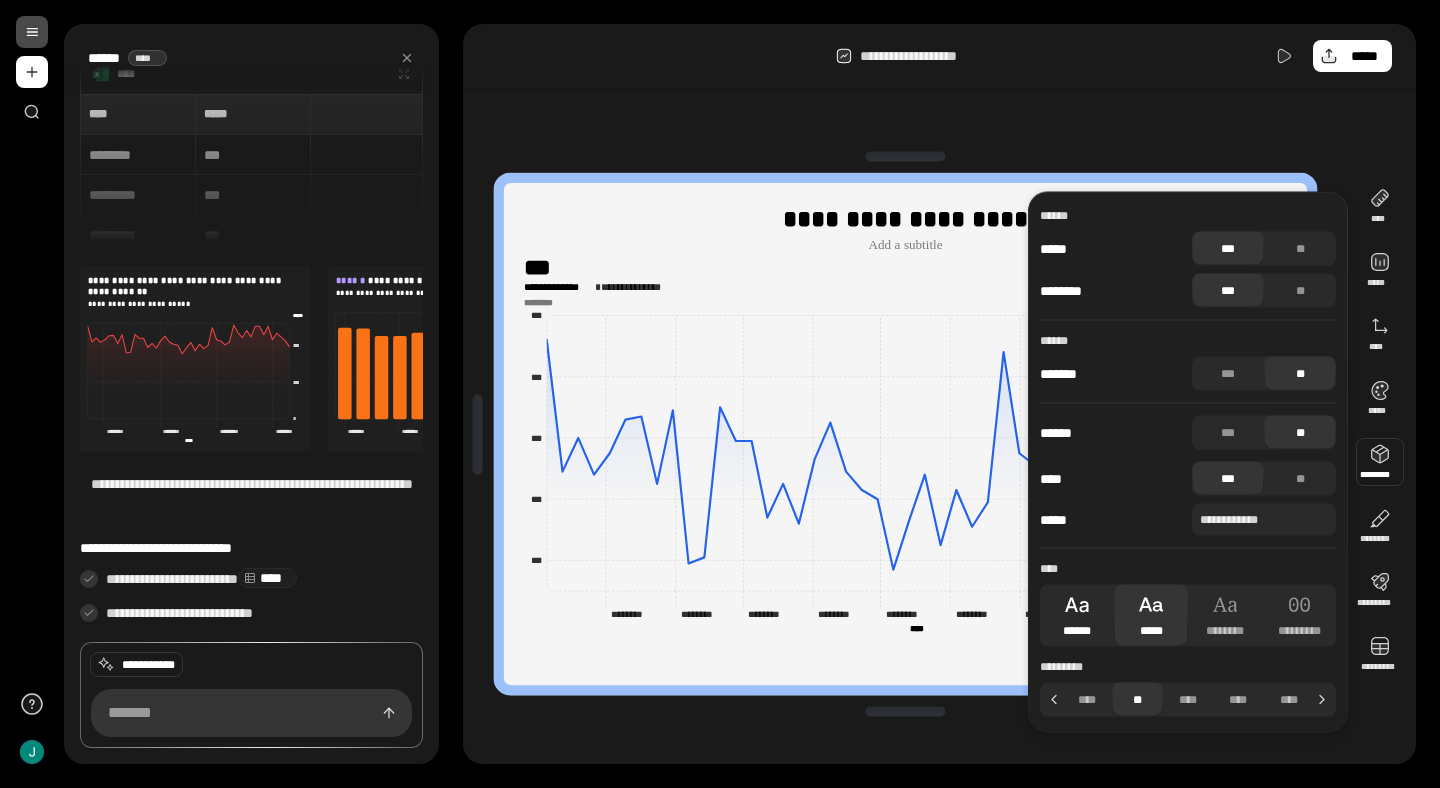 click on "******" at bounding box center [1077, 616] 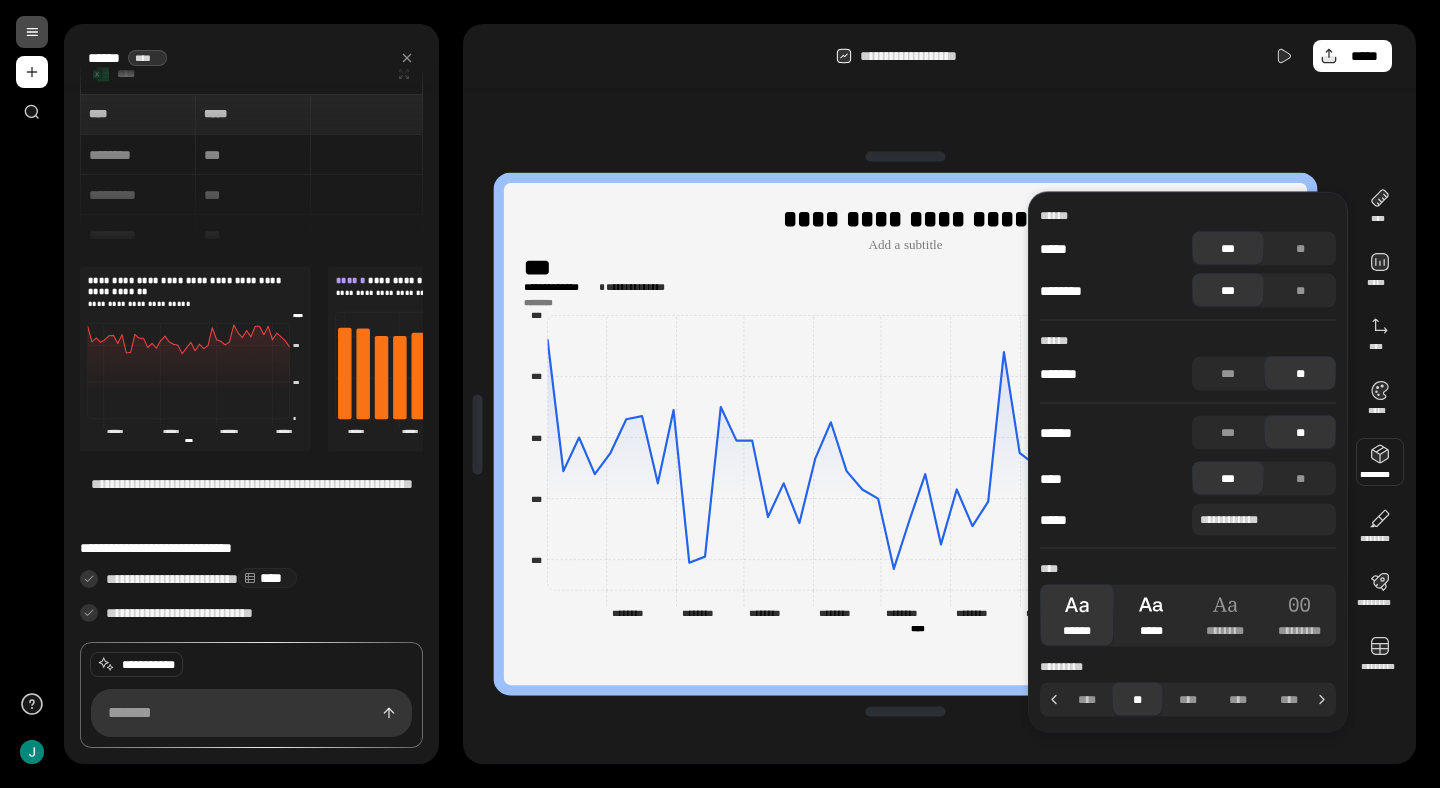 click 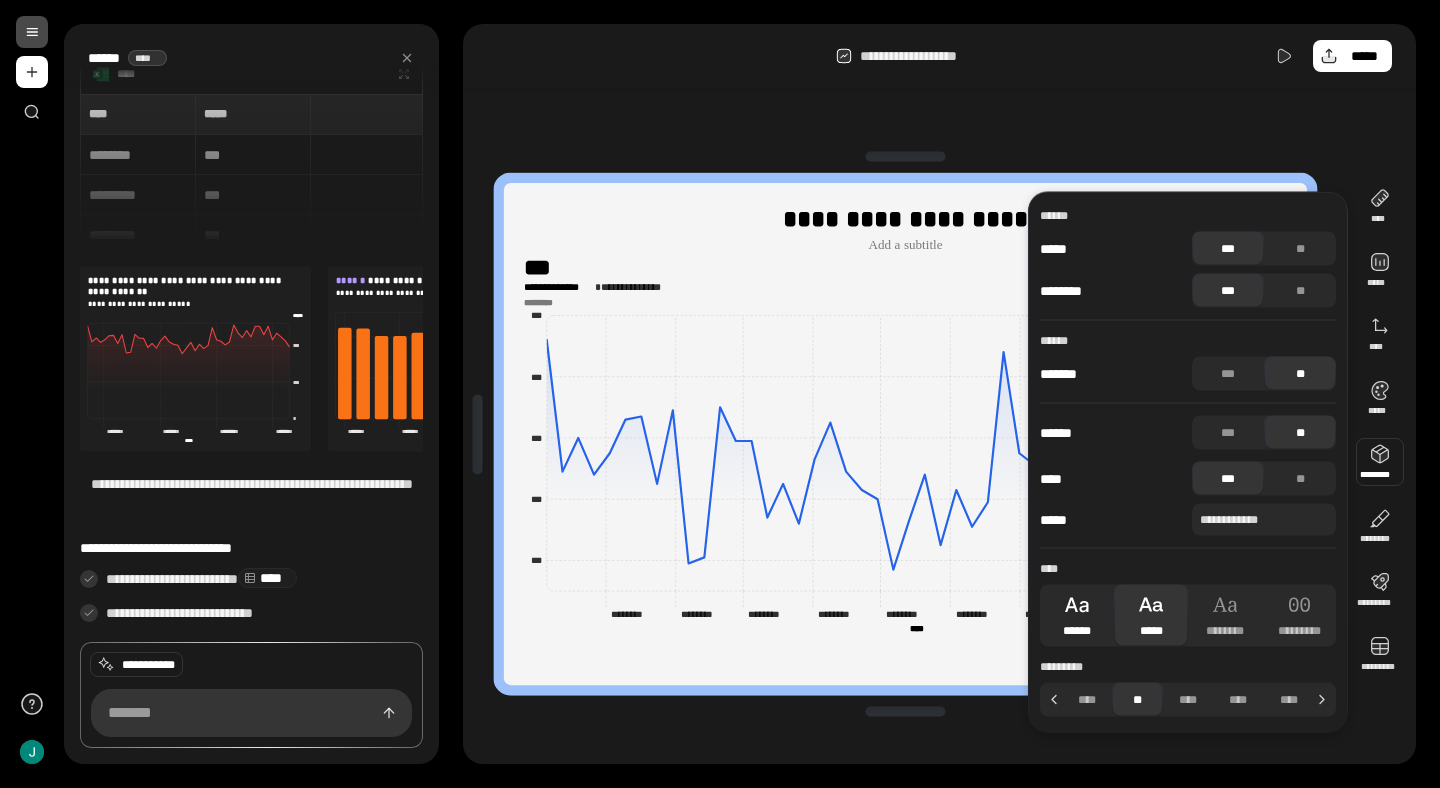 click 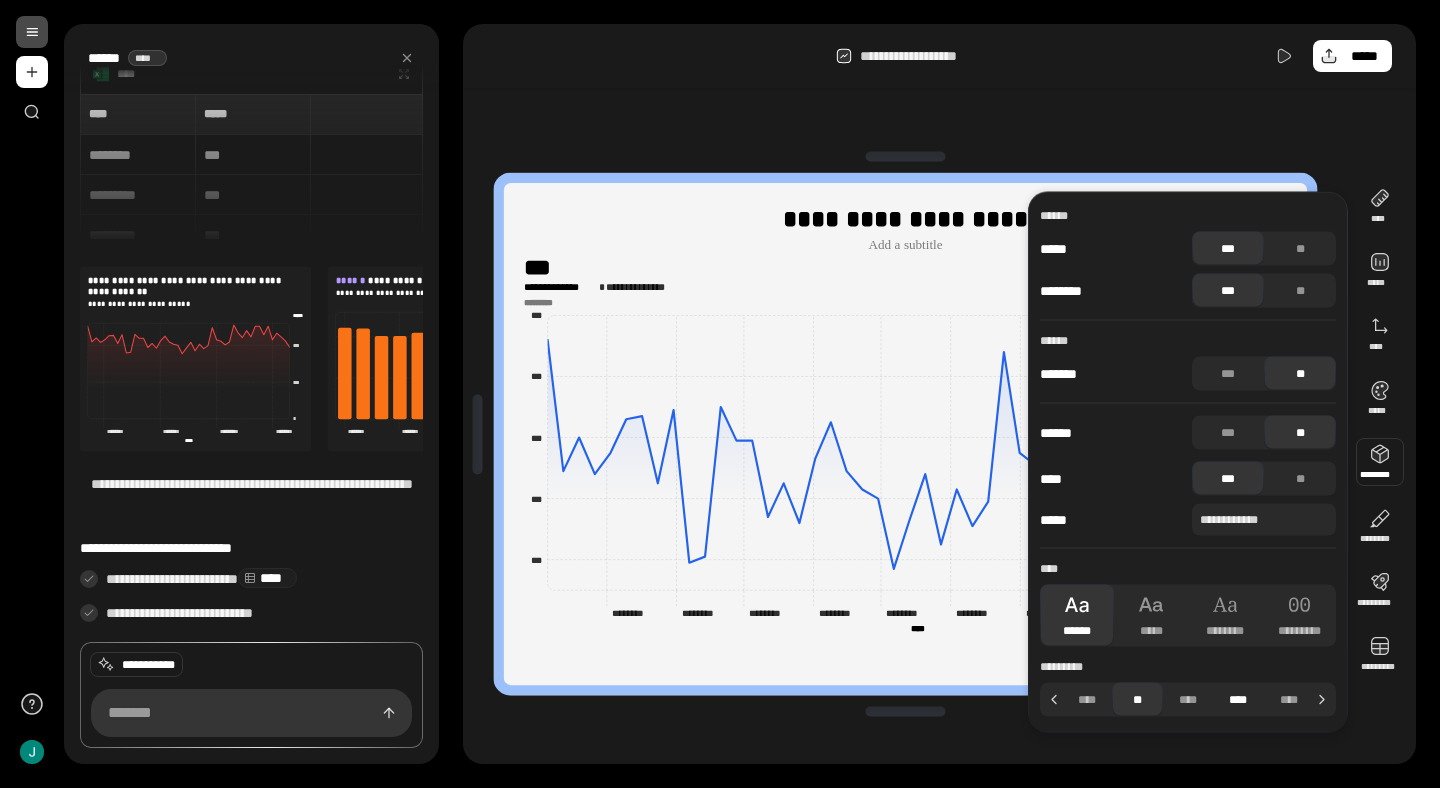 click on "****" at bounding box center [1238, 700] 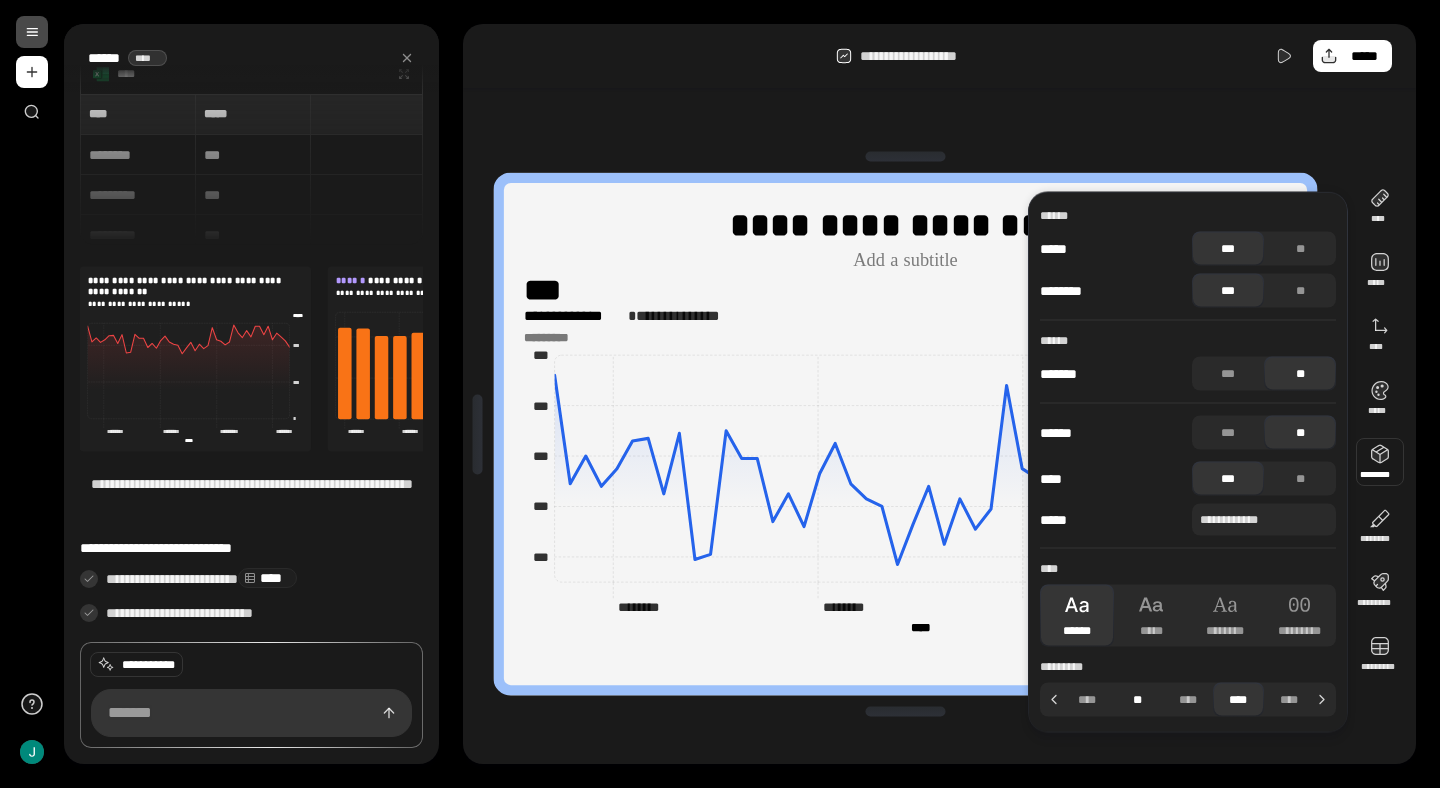 click on "**" at bounding box center (1137, 700) 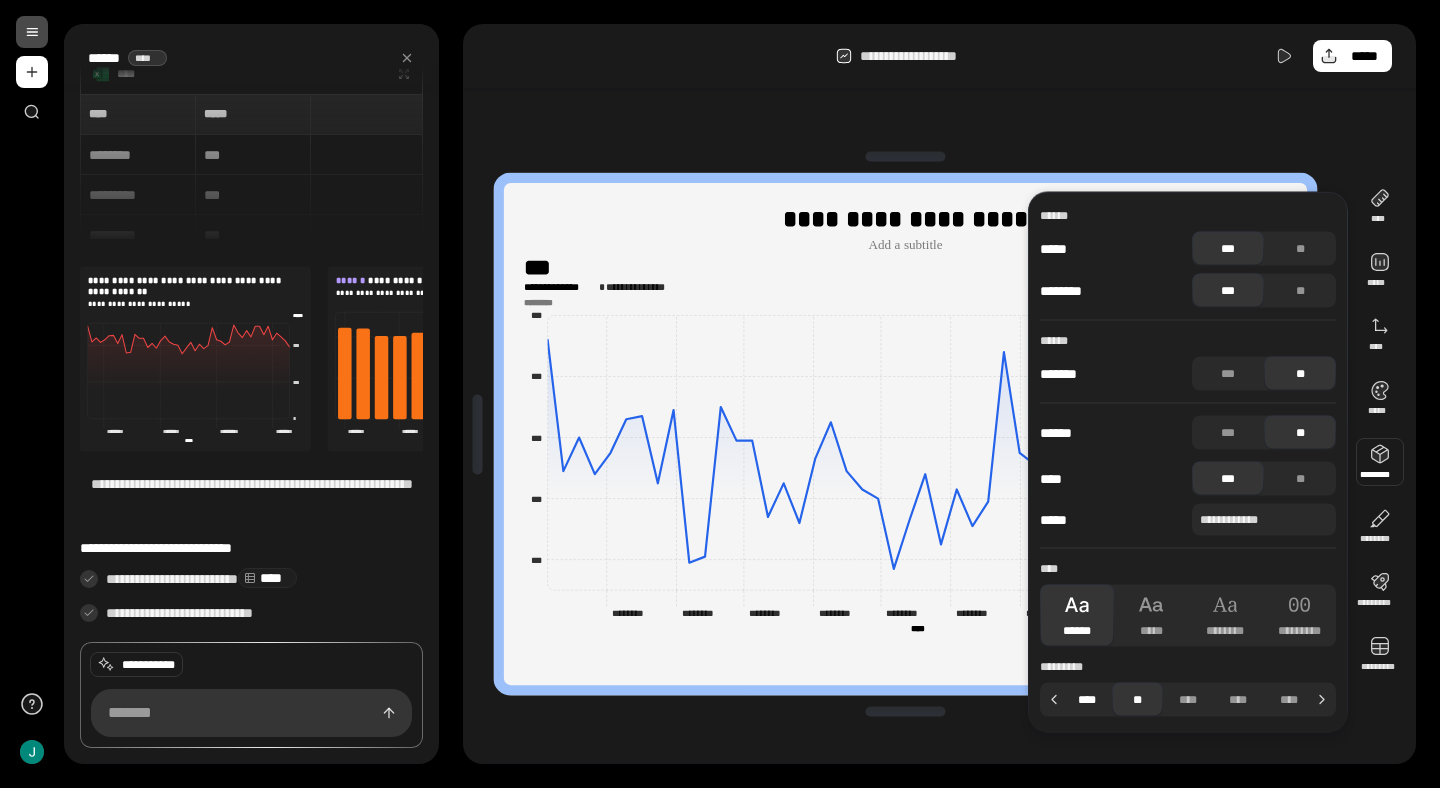 click on "****" at bounding box center (1087, 700) 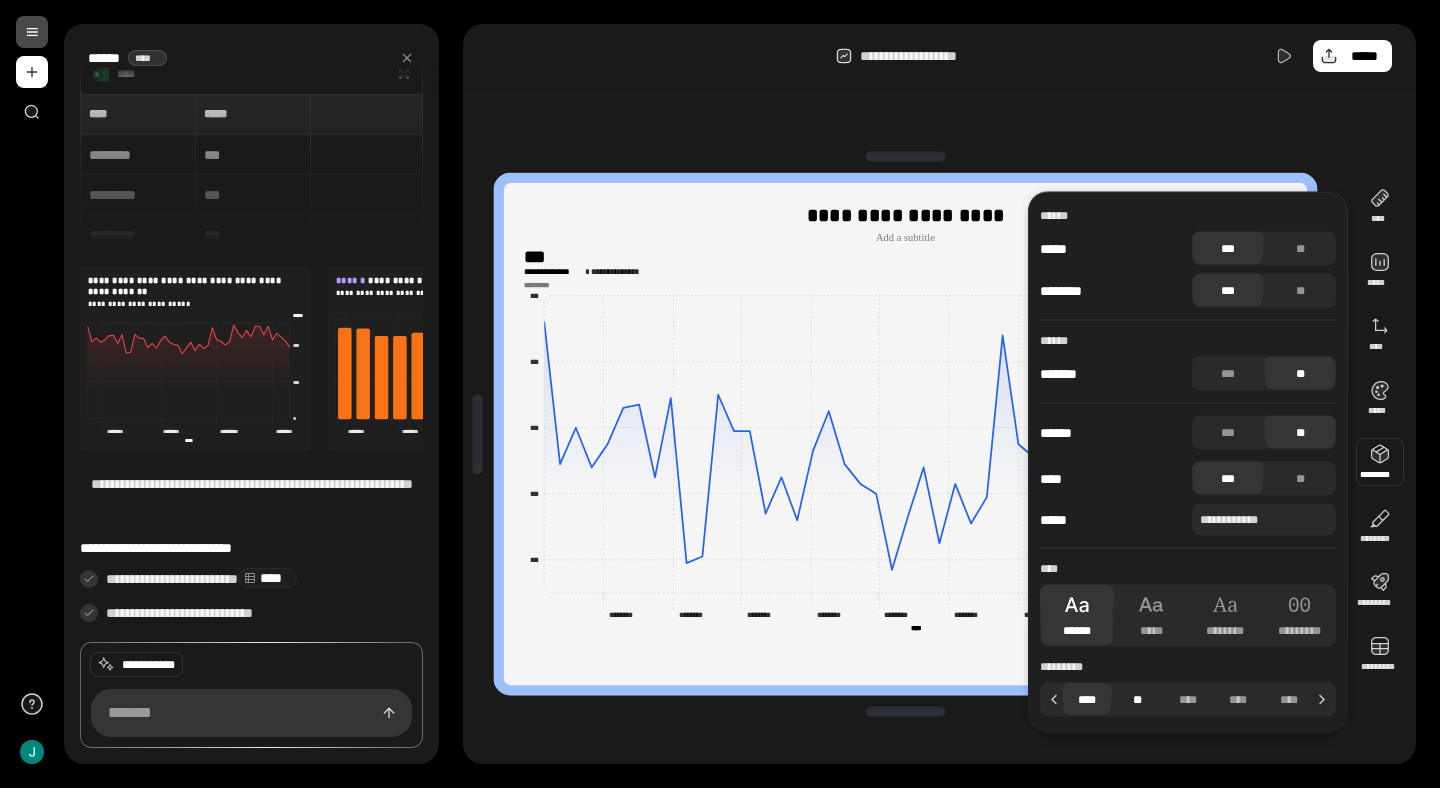 click on "**" at bounding box center [1137, 700] 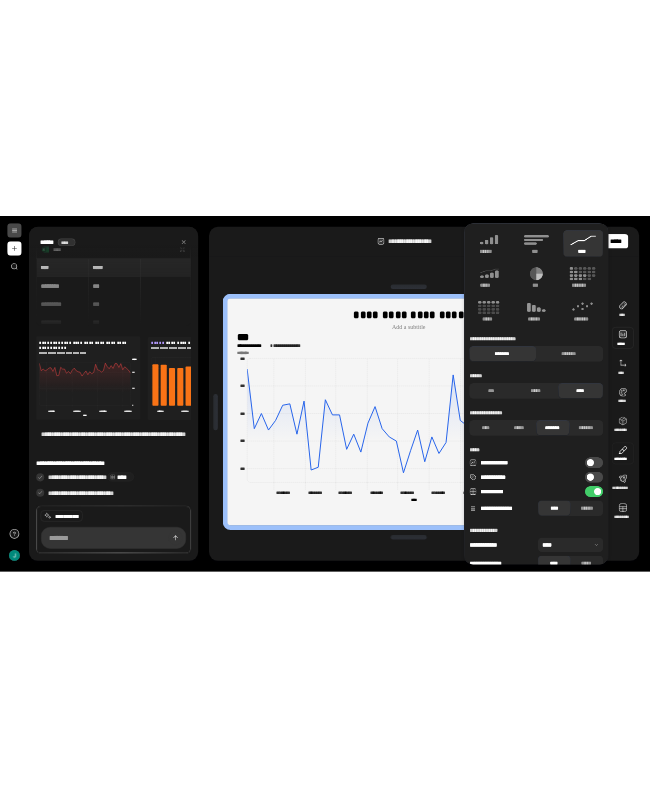scroll, scrollTop: 31, scrollLeft: 0, axis: vertical 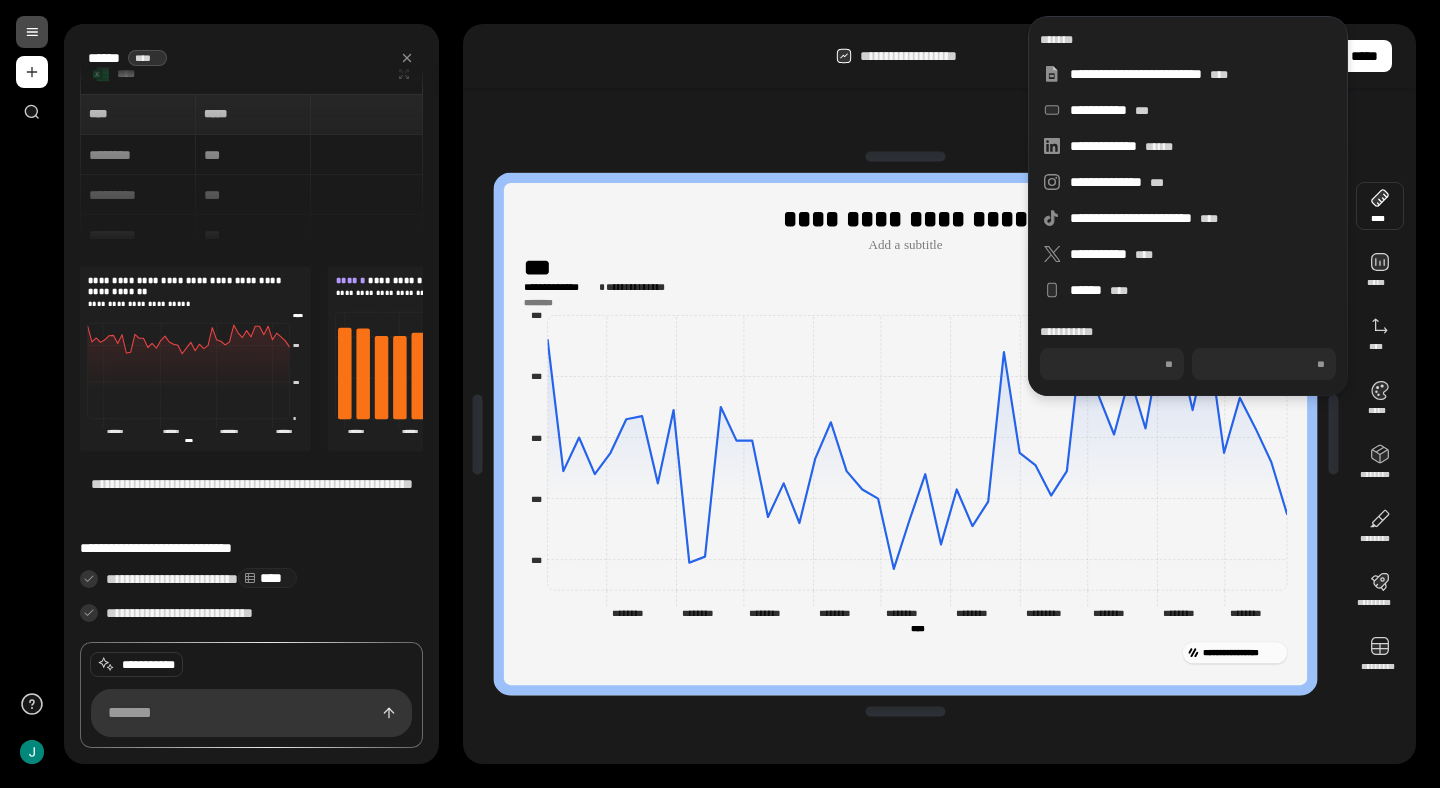 click on "**********" at bounding box center (939, 434) 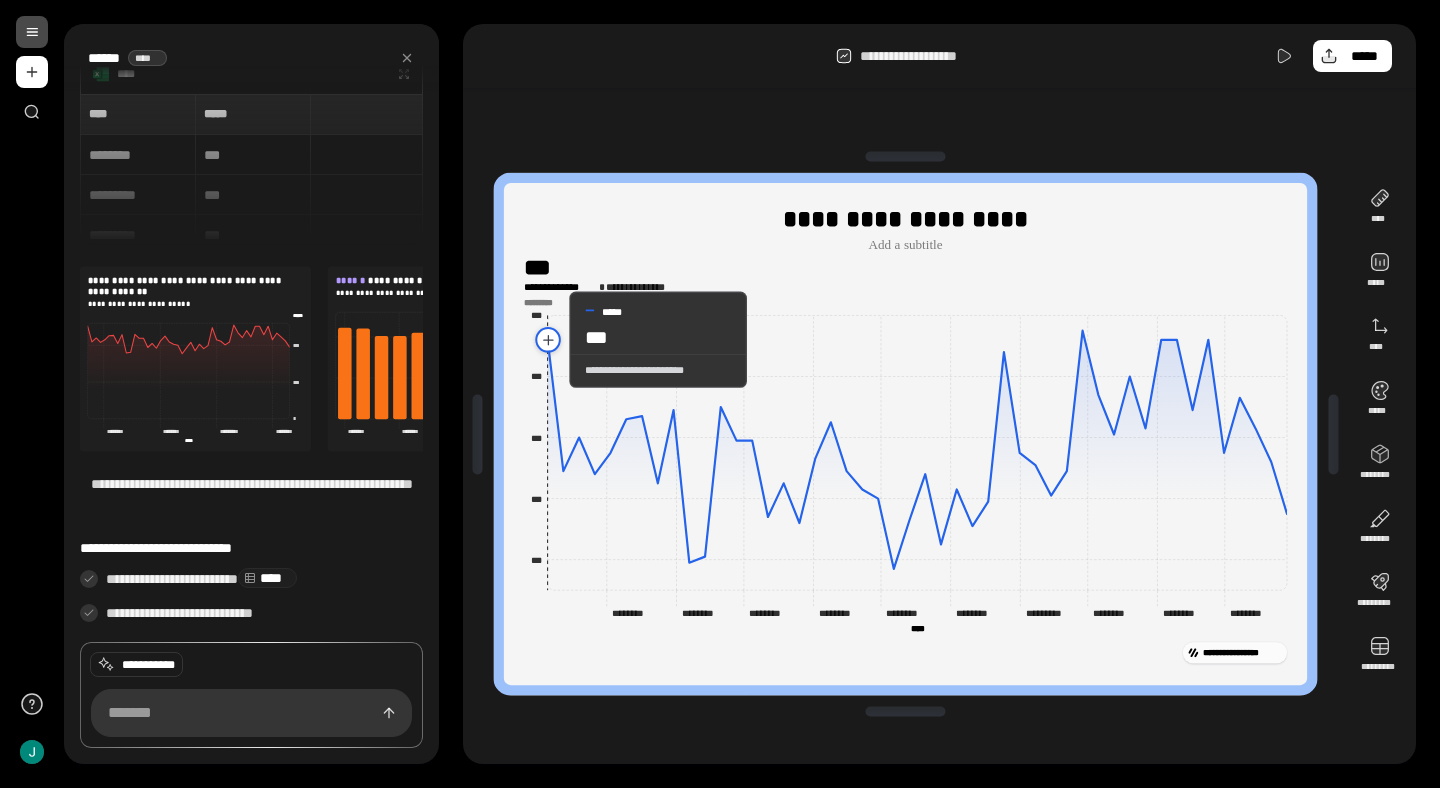 click 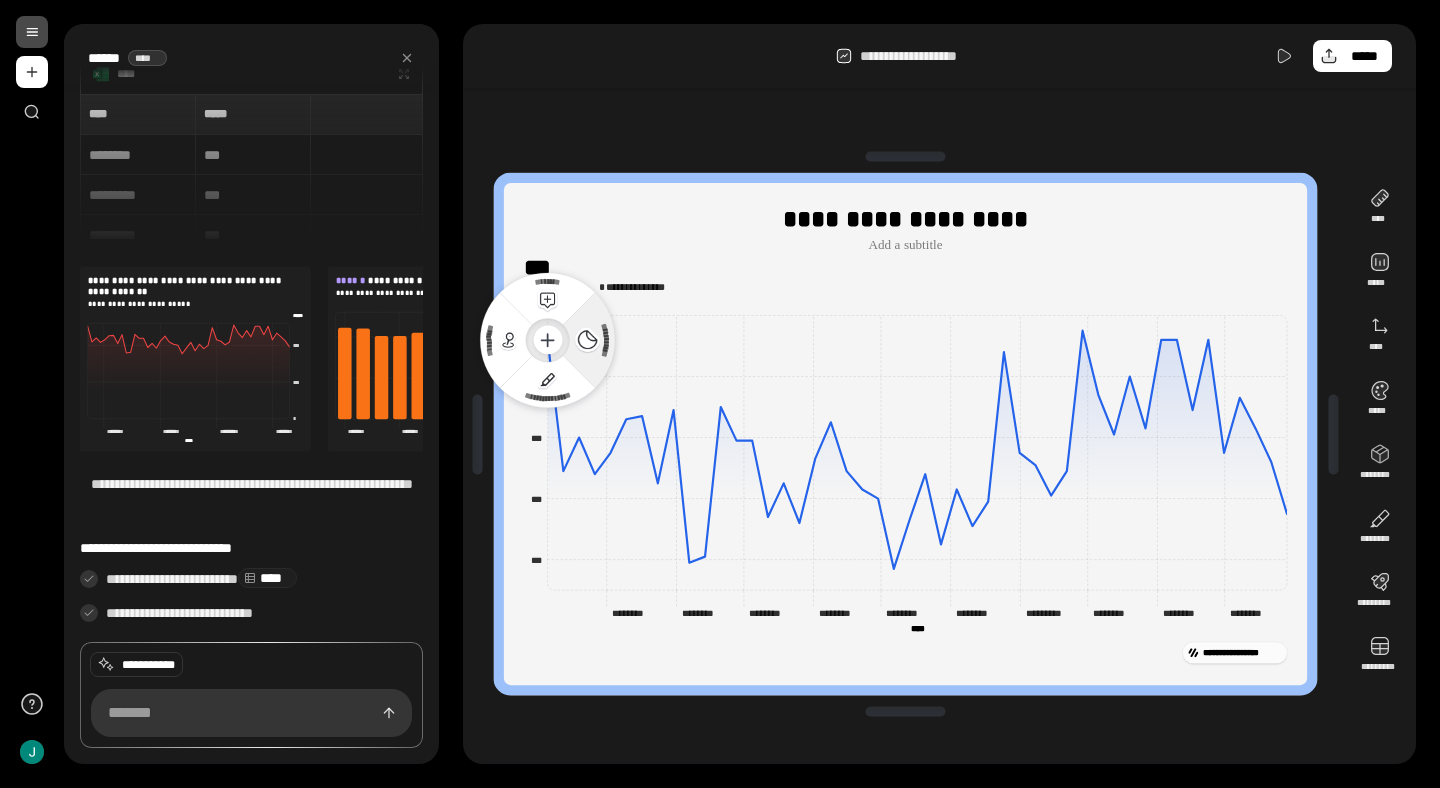 click 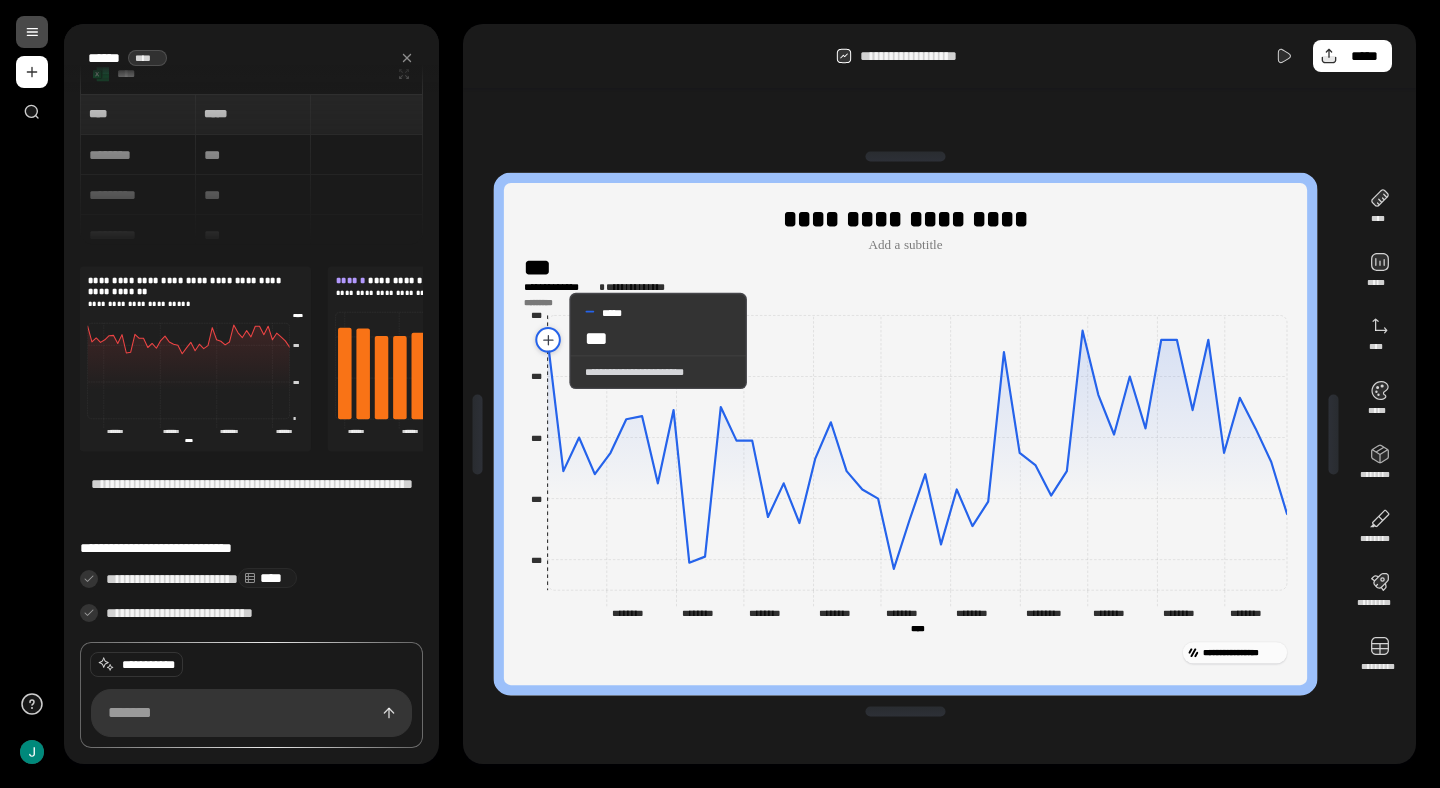 click 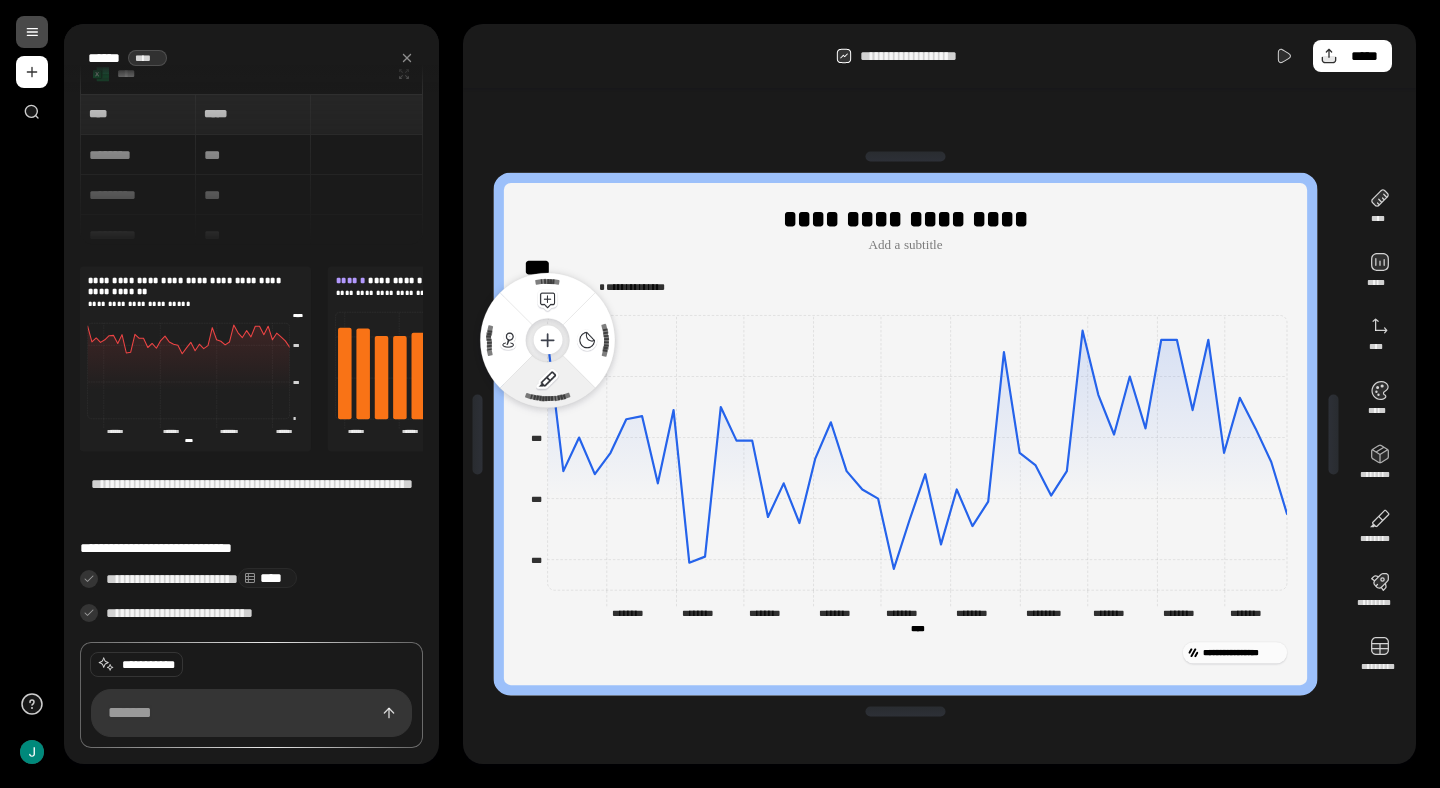 click on "**********" 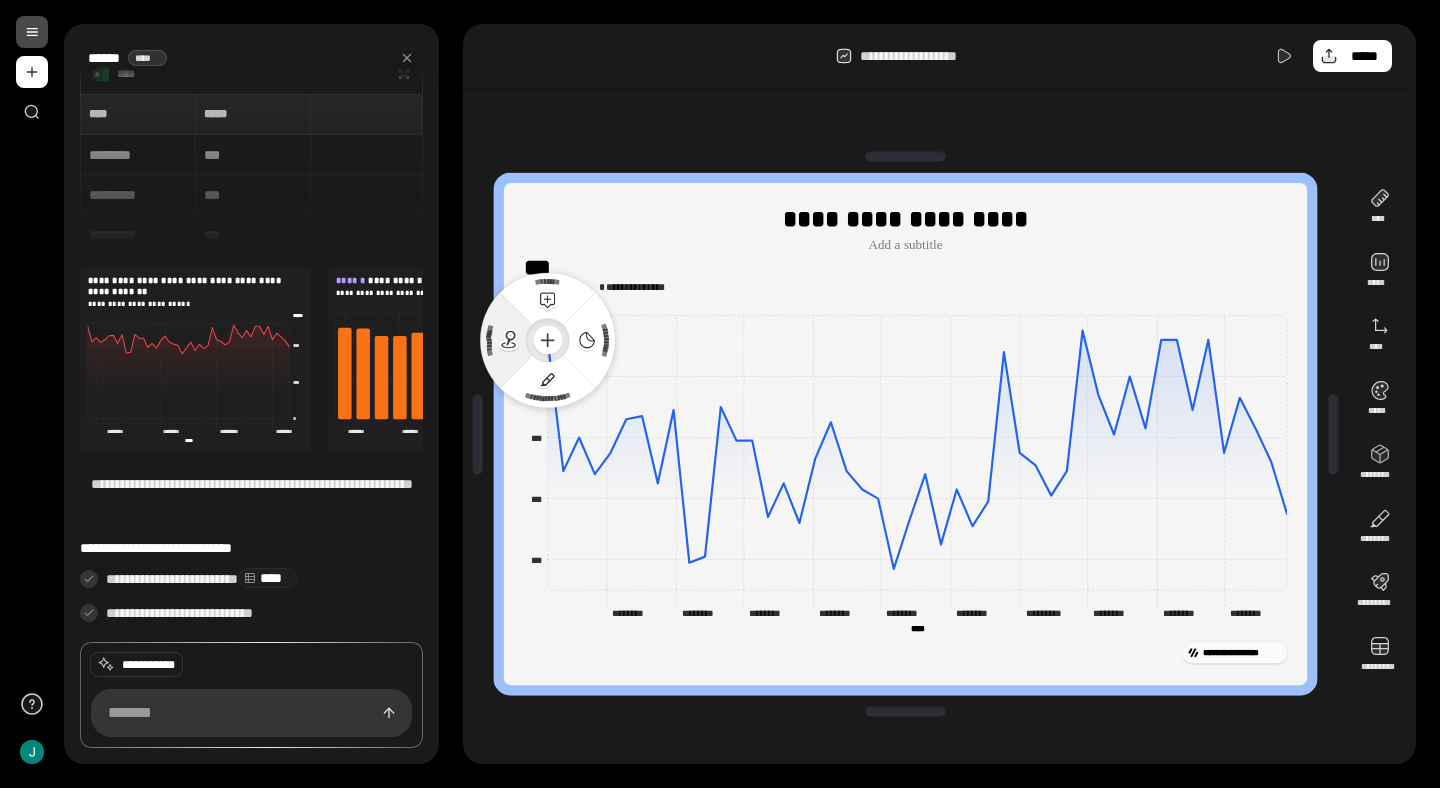 click 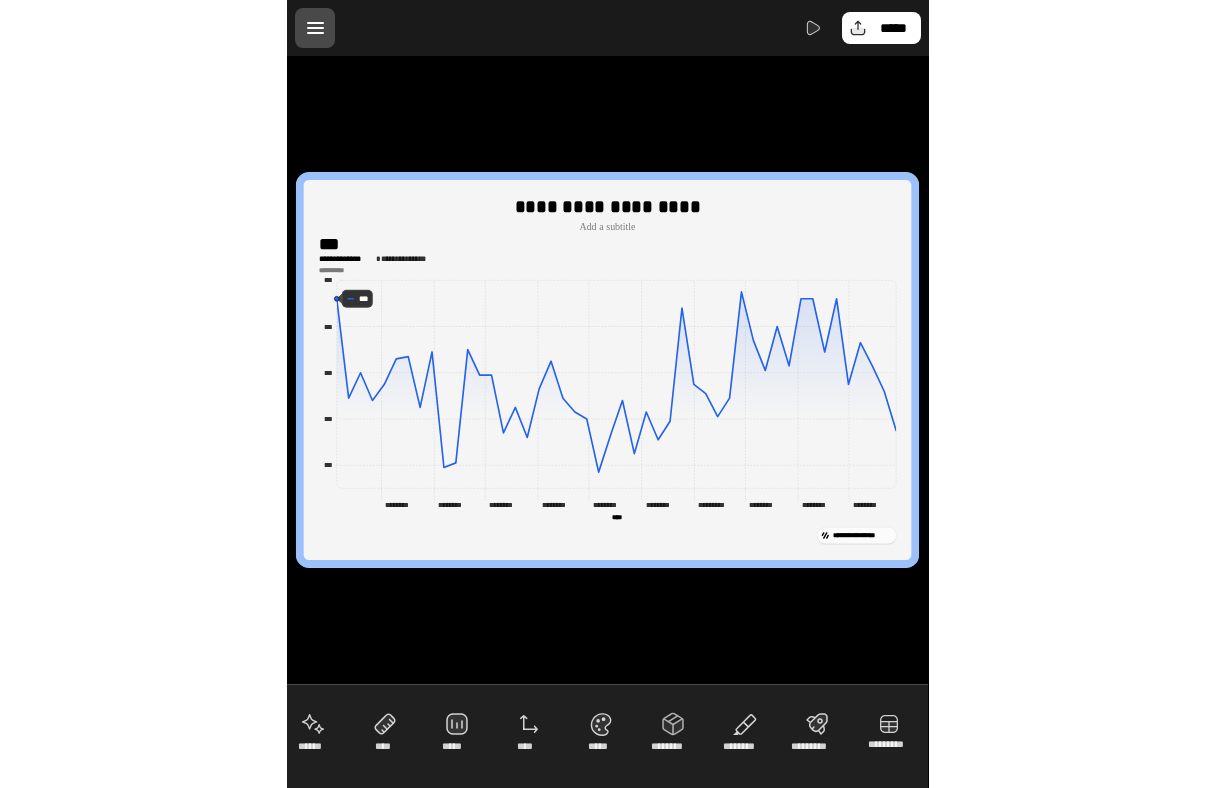 scroll, scrollTop: 0, scrollLeft: 0, axis: both 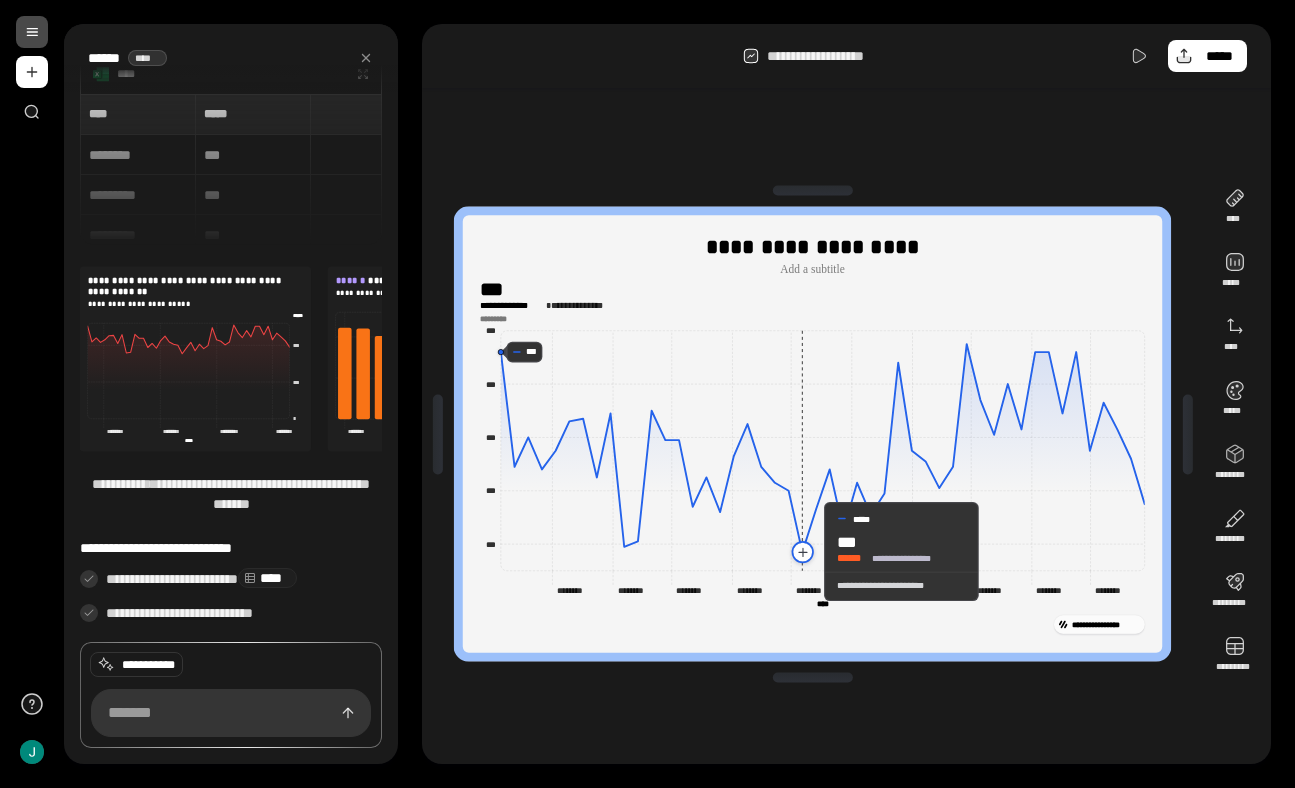 click 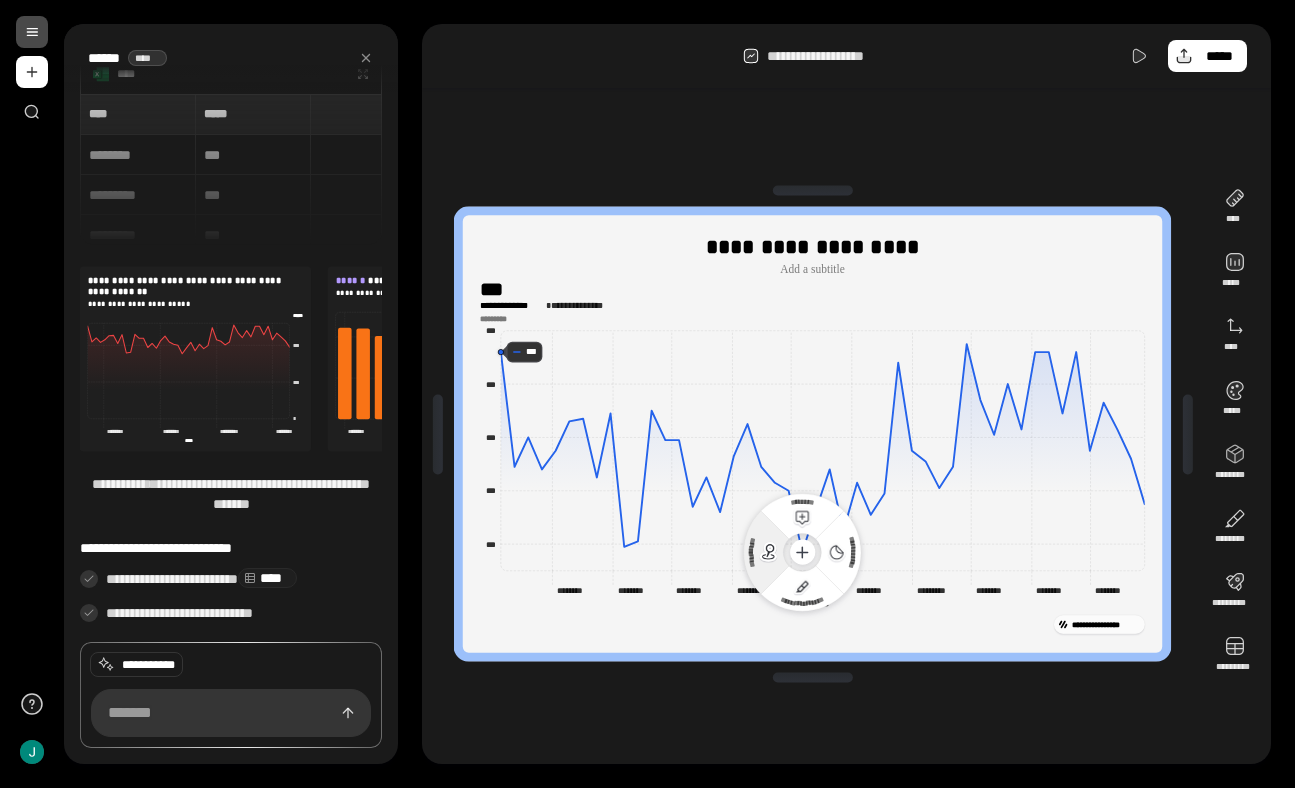 click 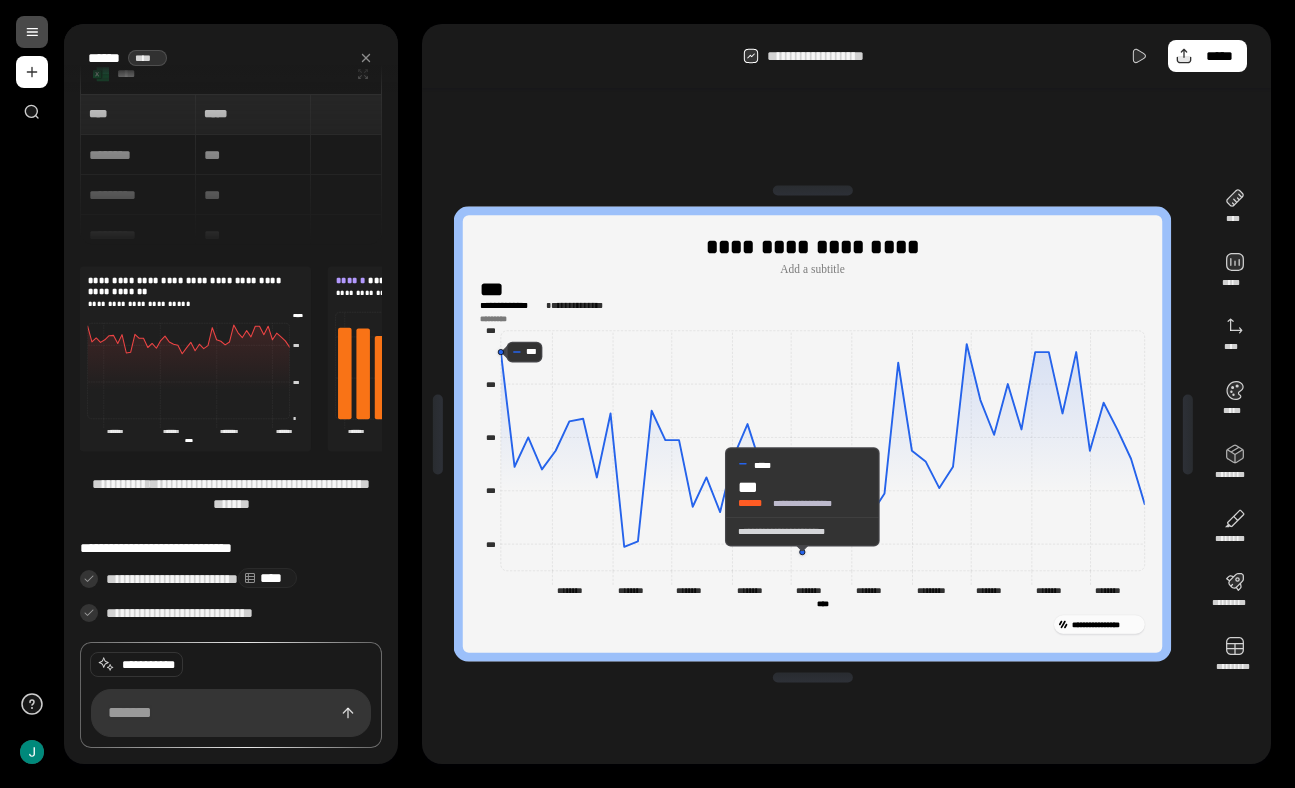 click on "**********" at bounding box center [802, 531] 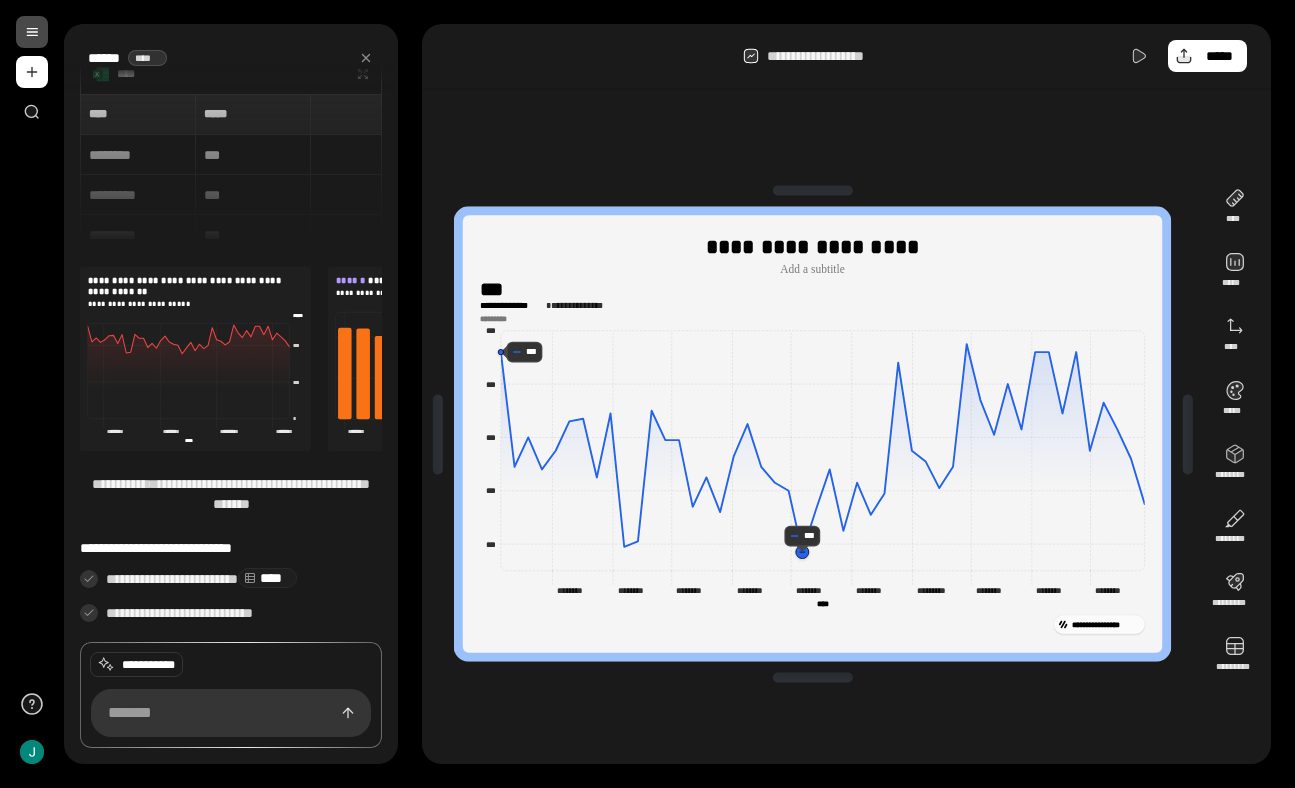 click 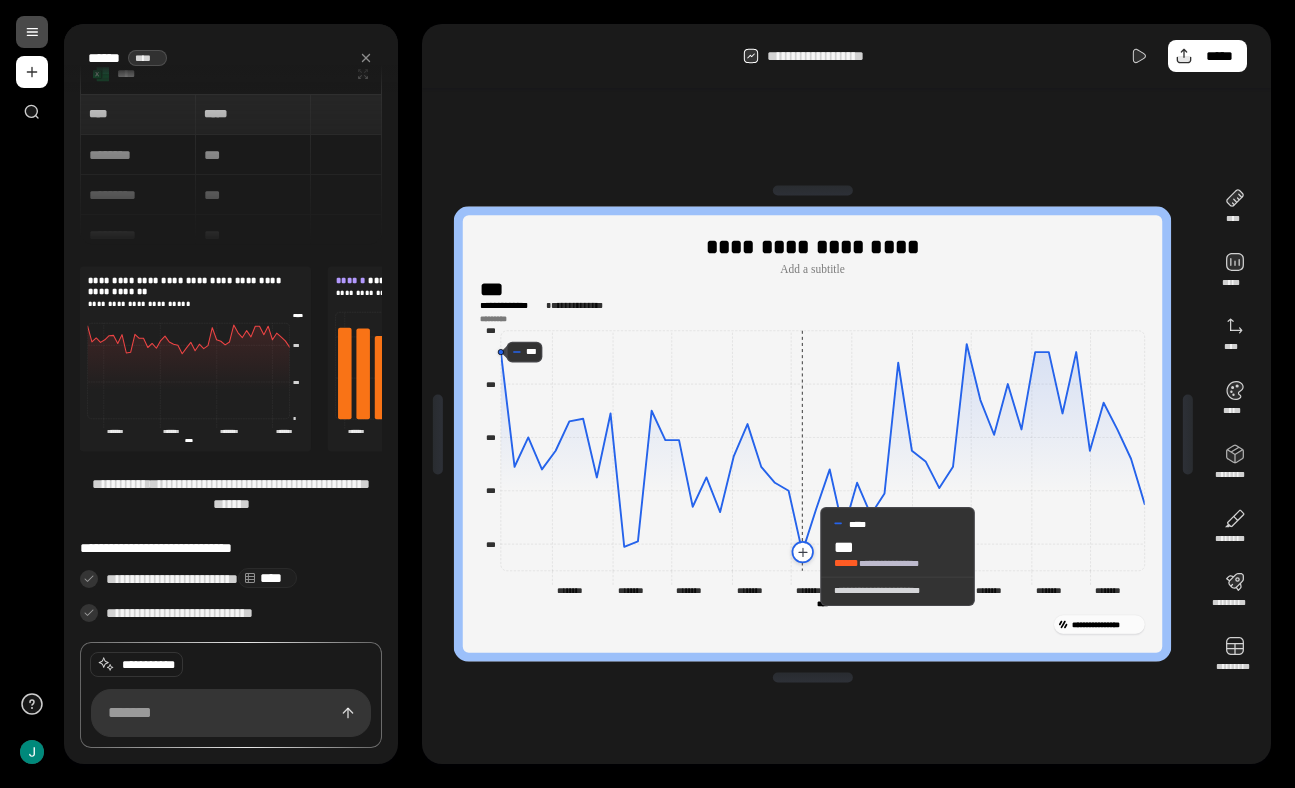 click 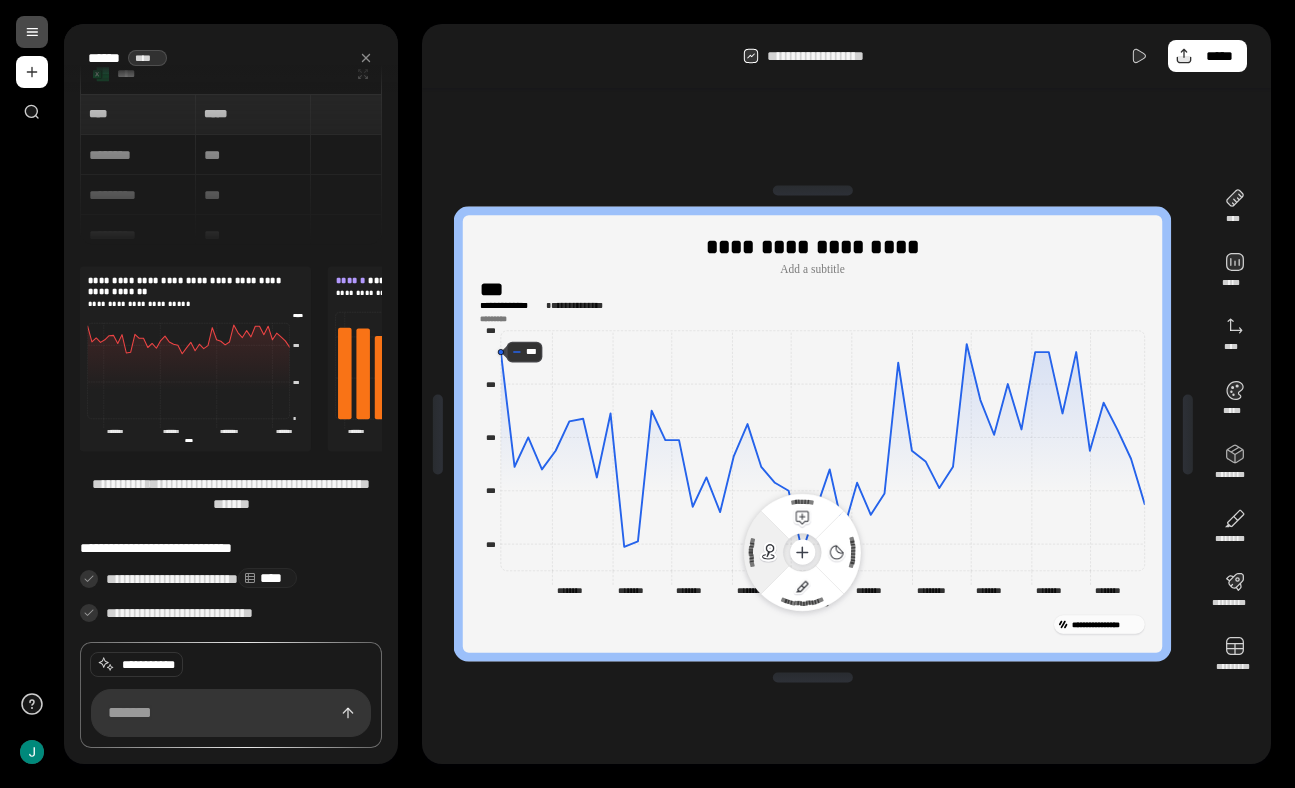 click 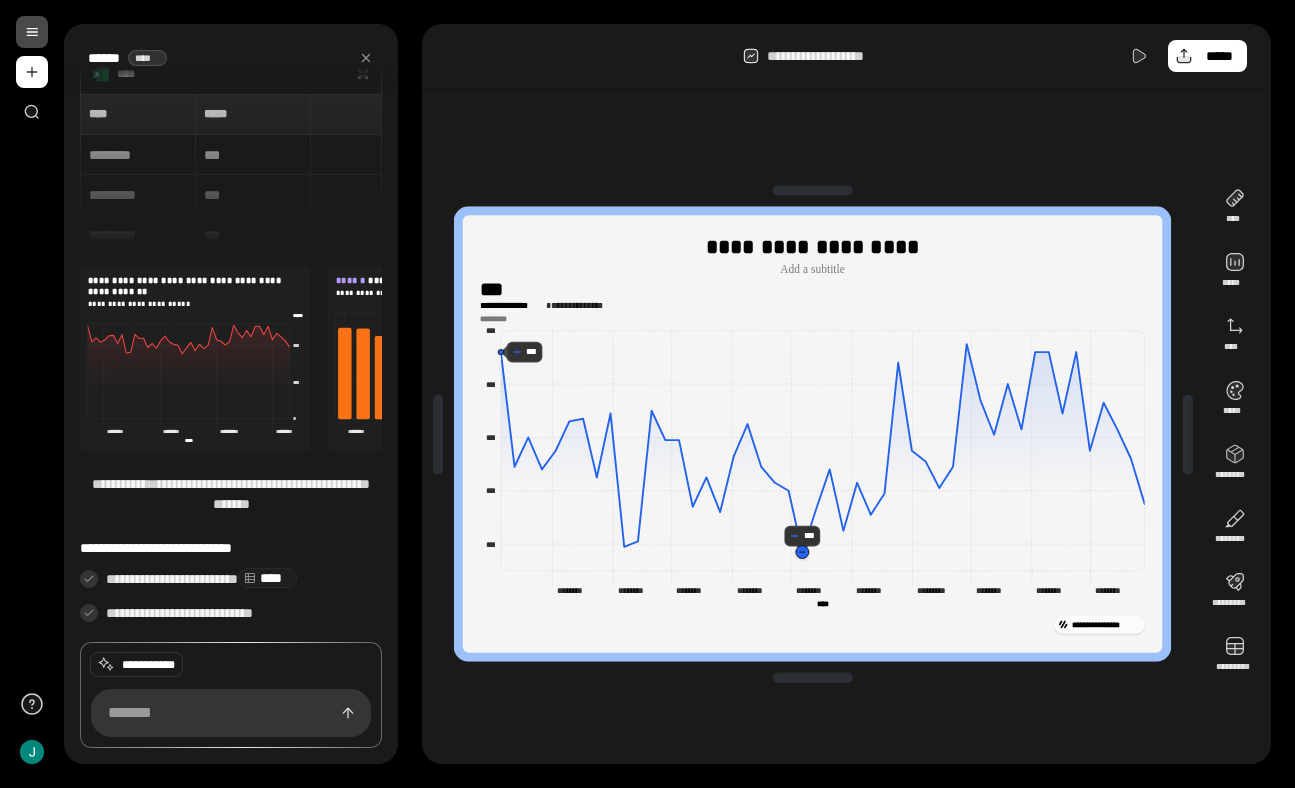 click 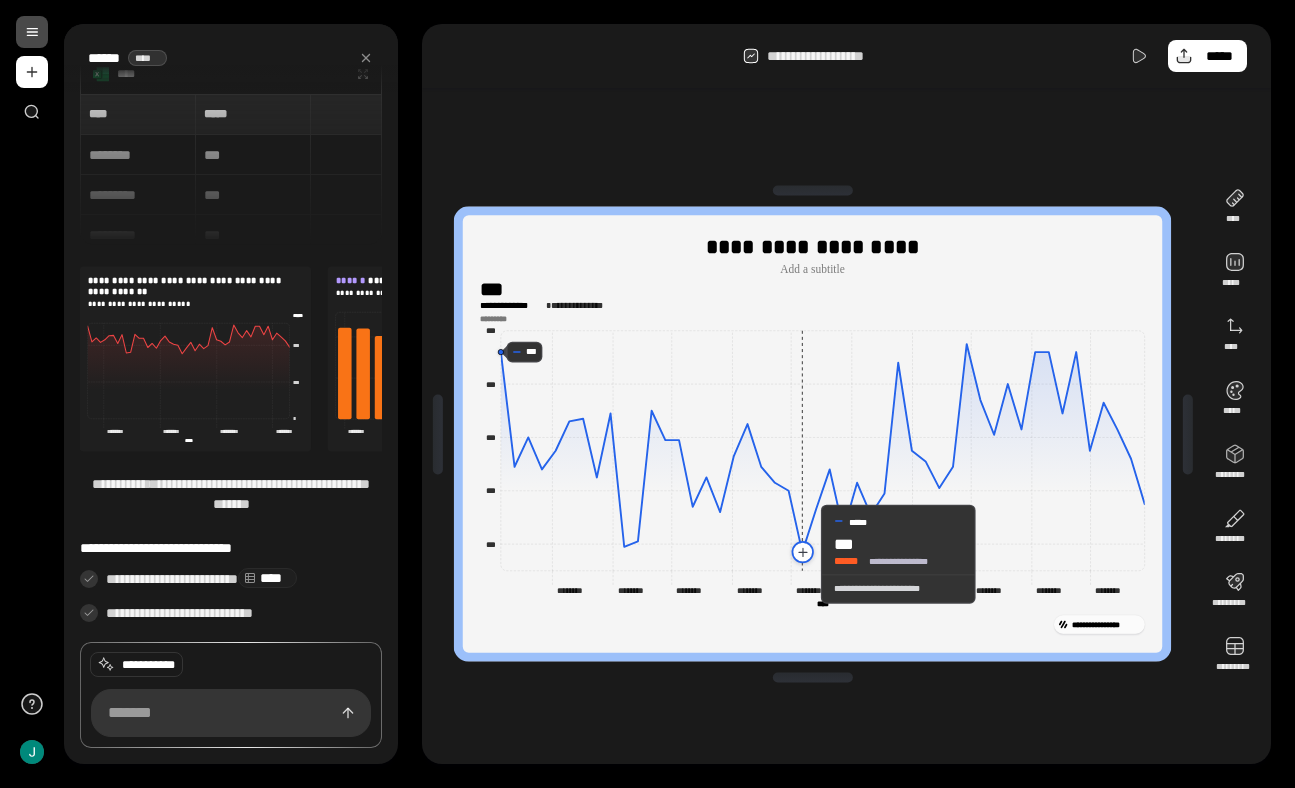 click 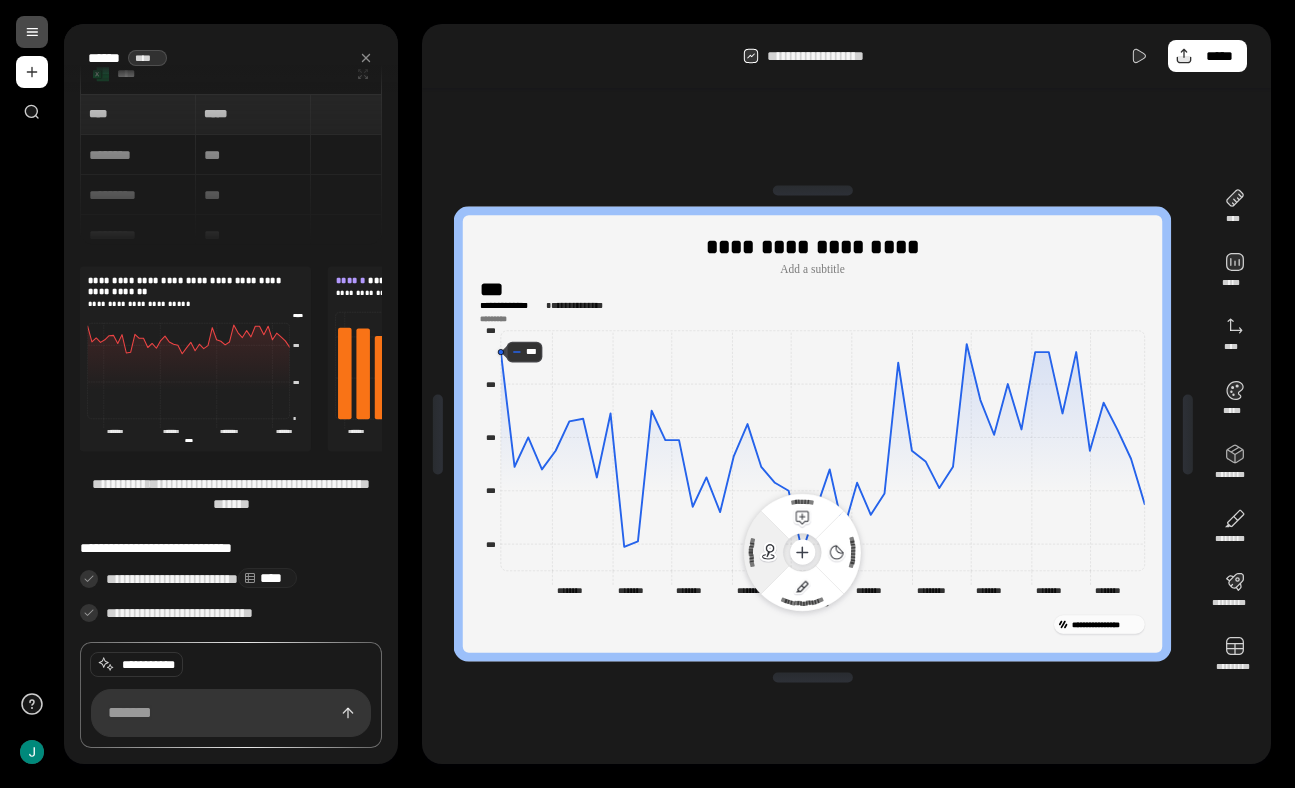 click on "**********" 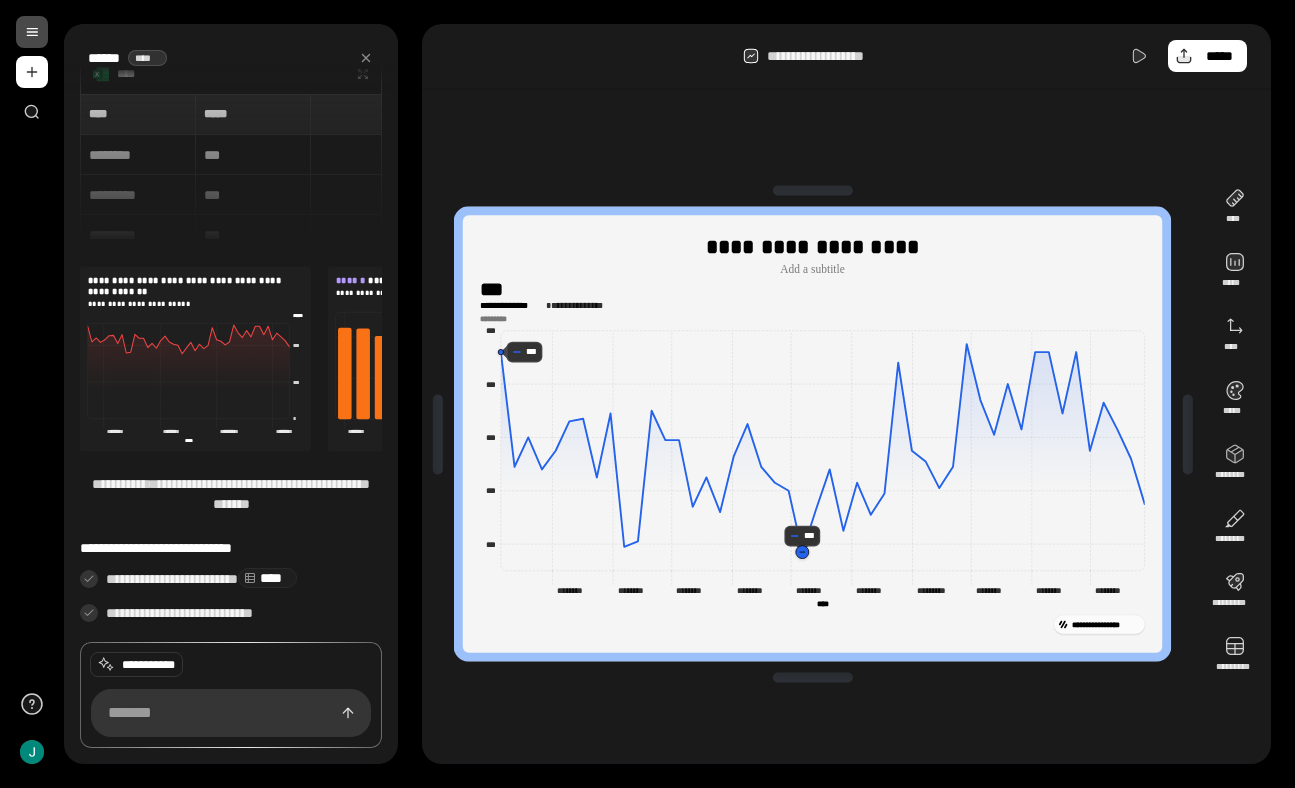 click 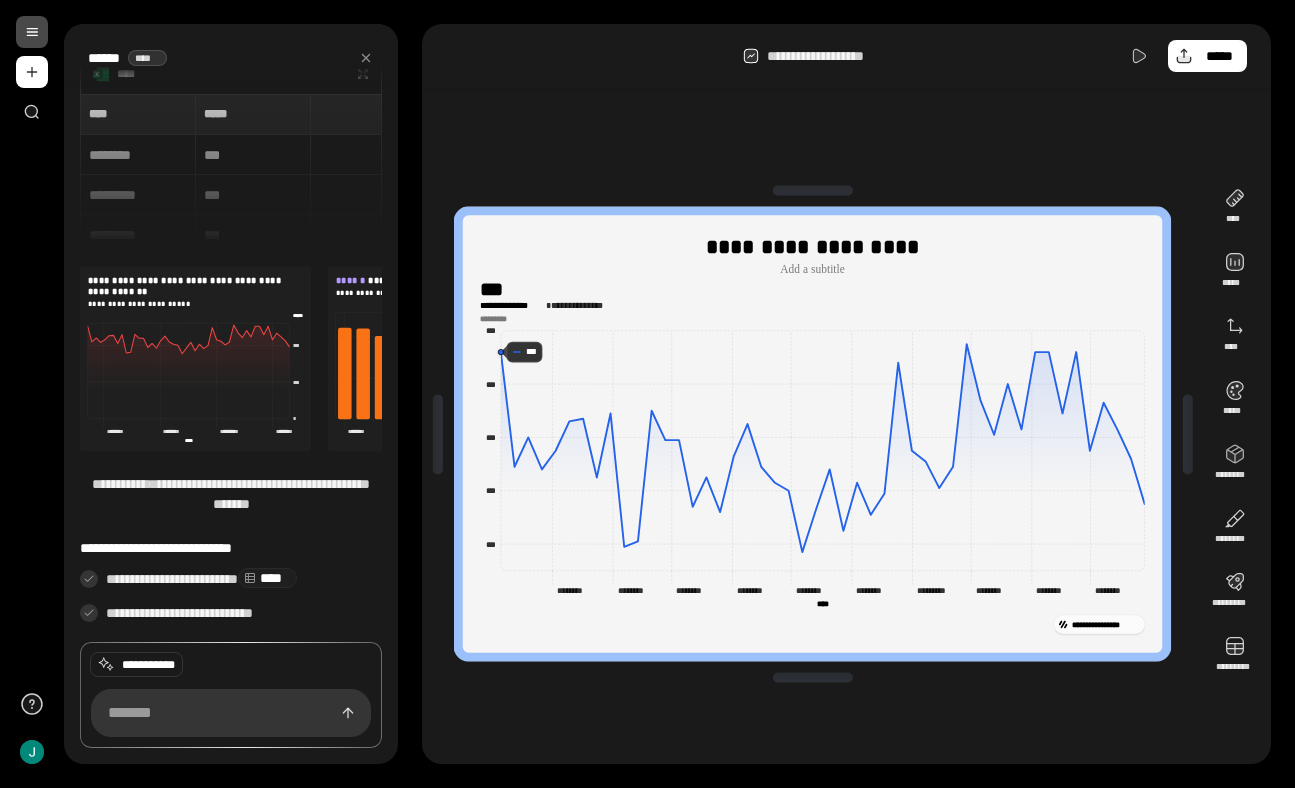click 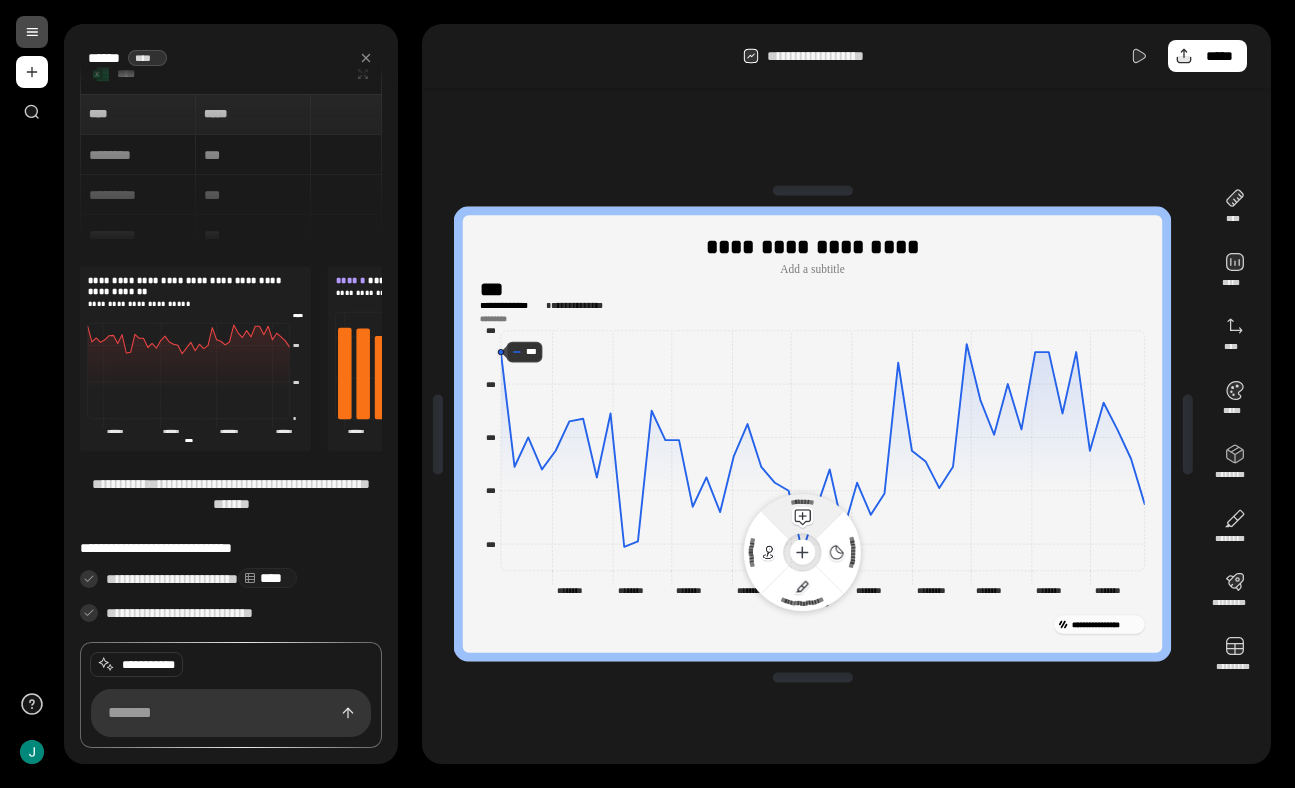 click 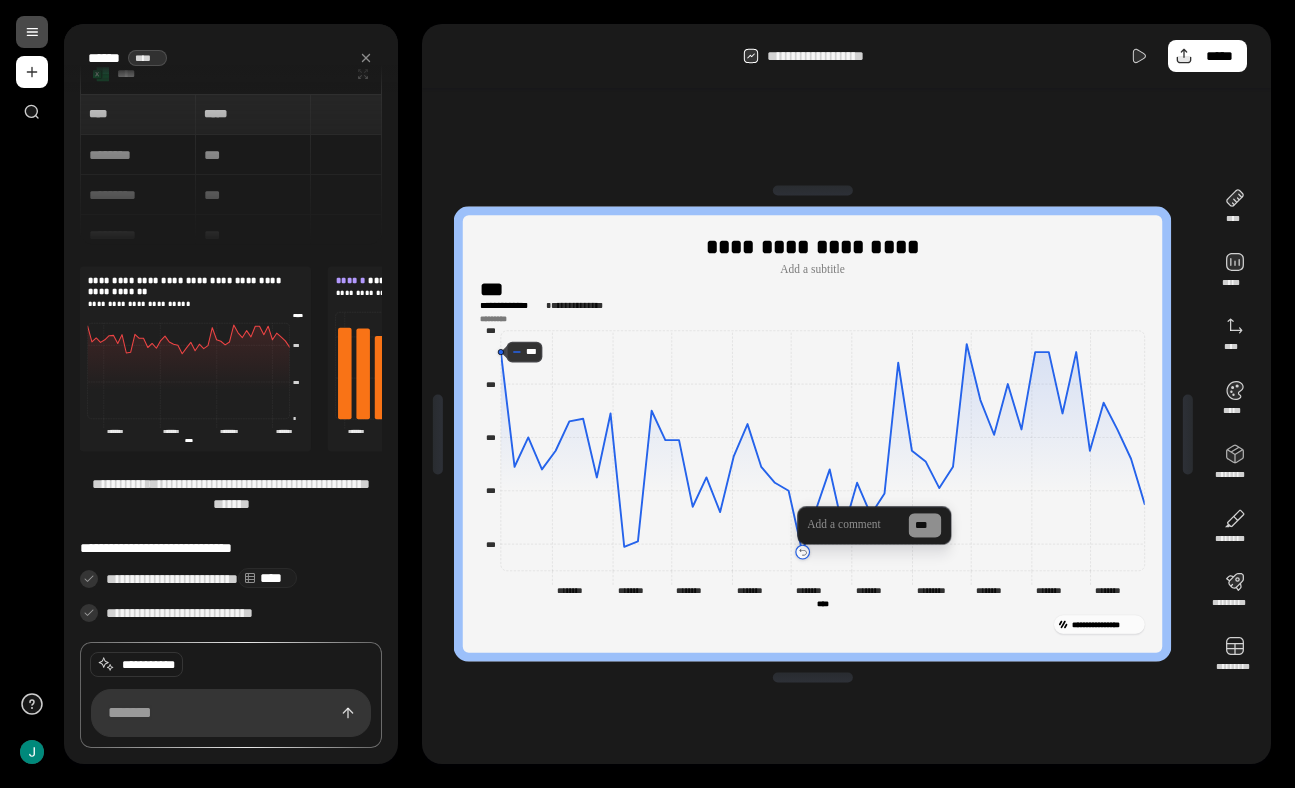 type 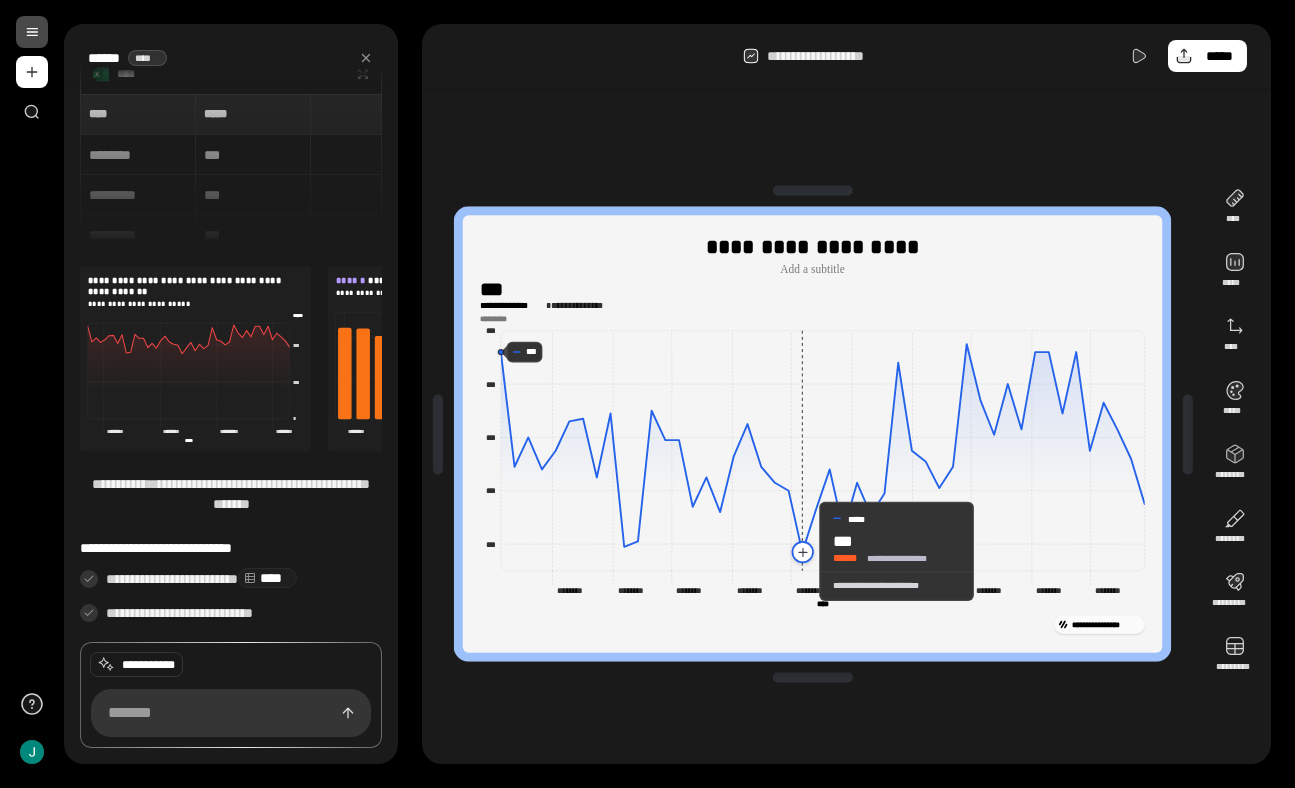 click 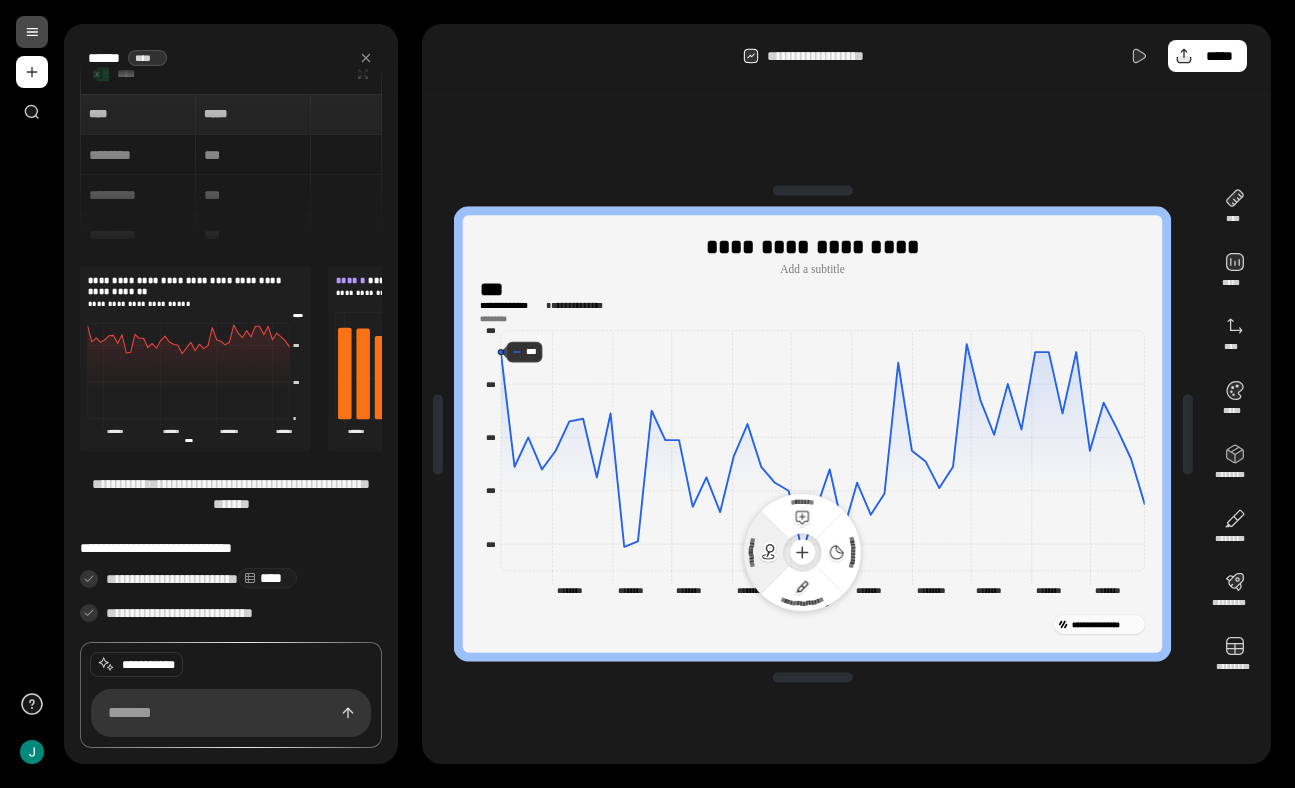 click 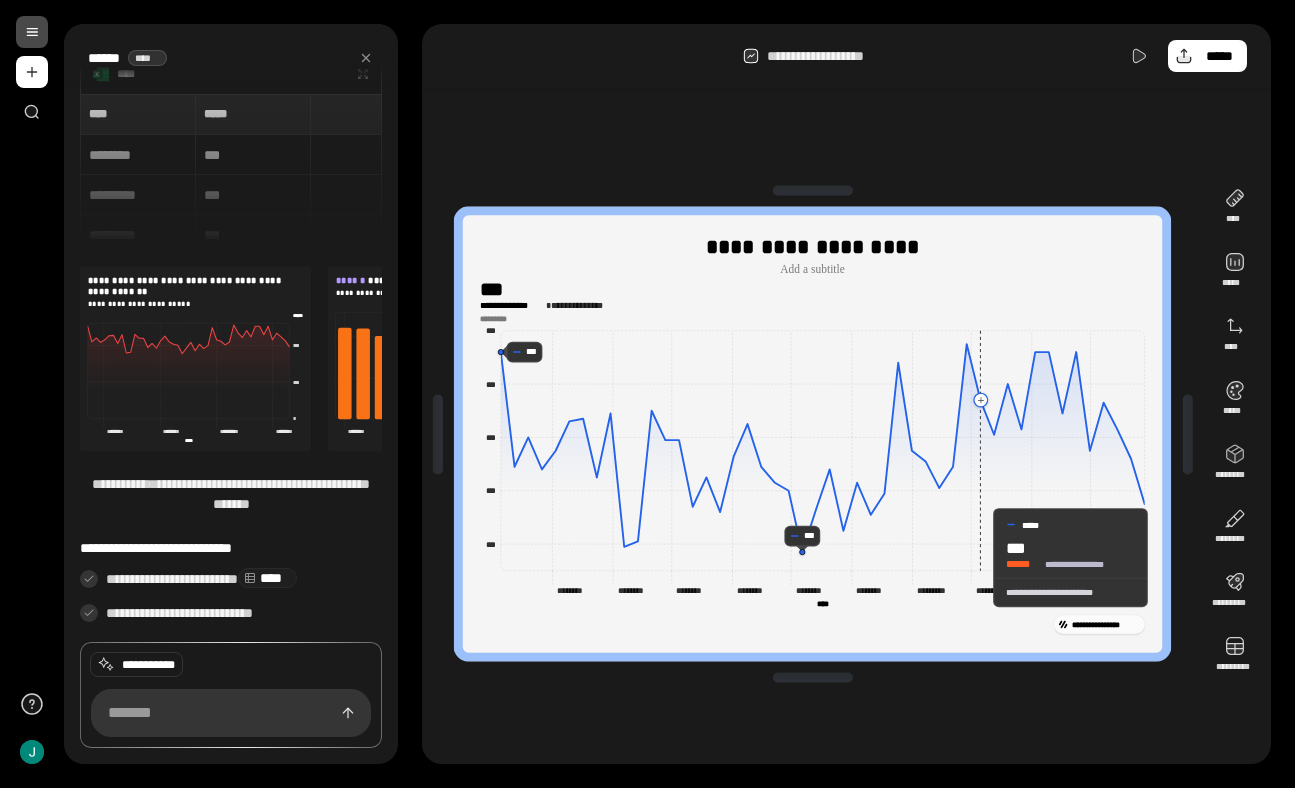 click 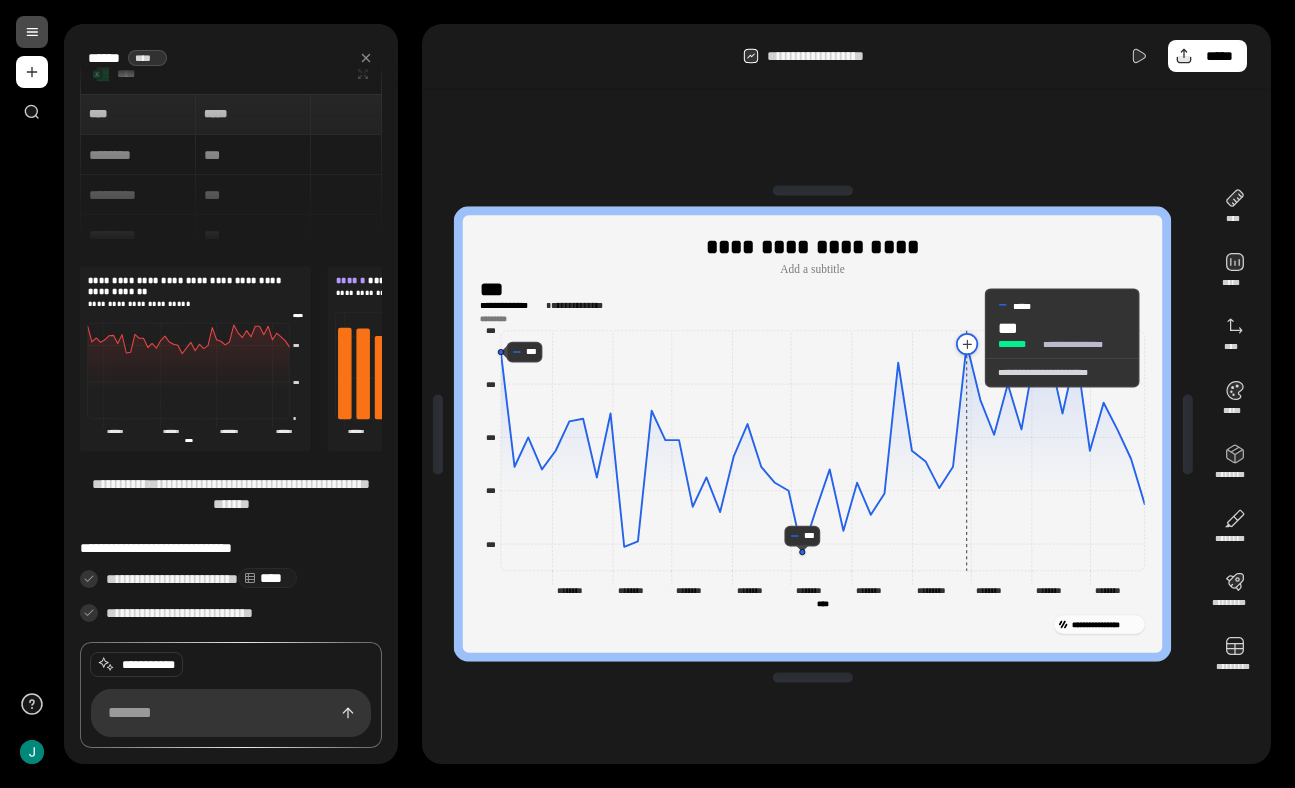 click 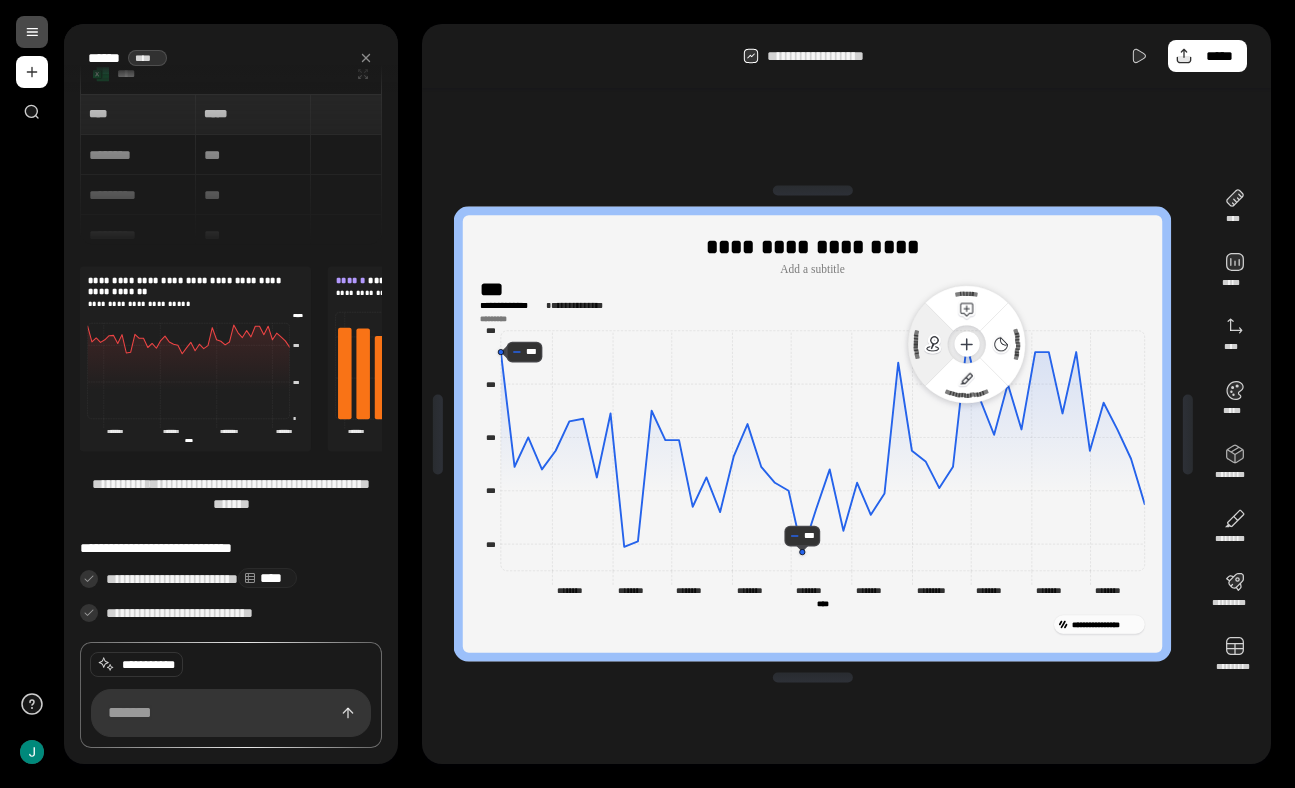 click 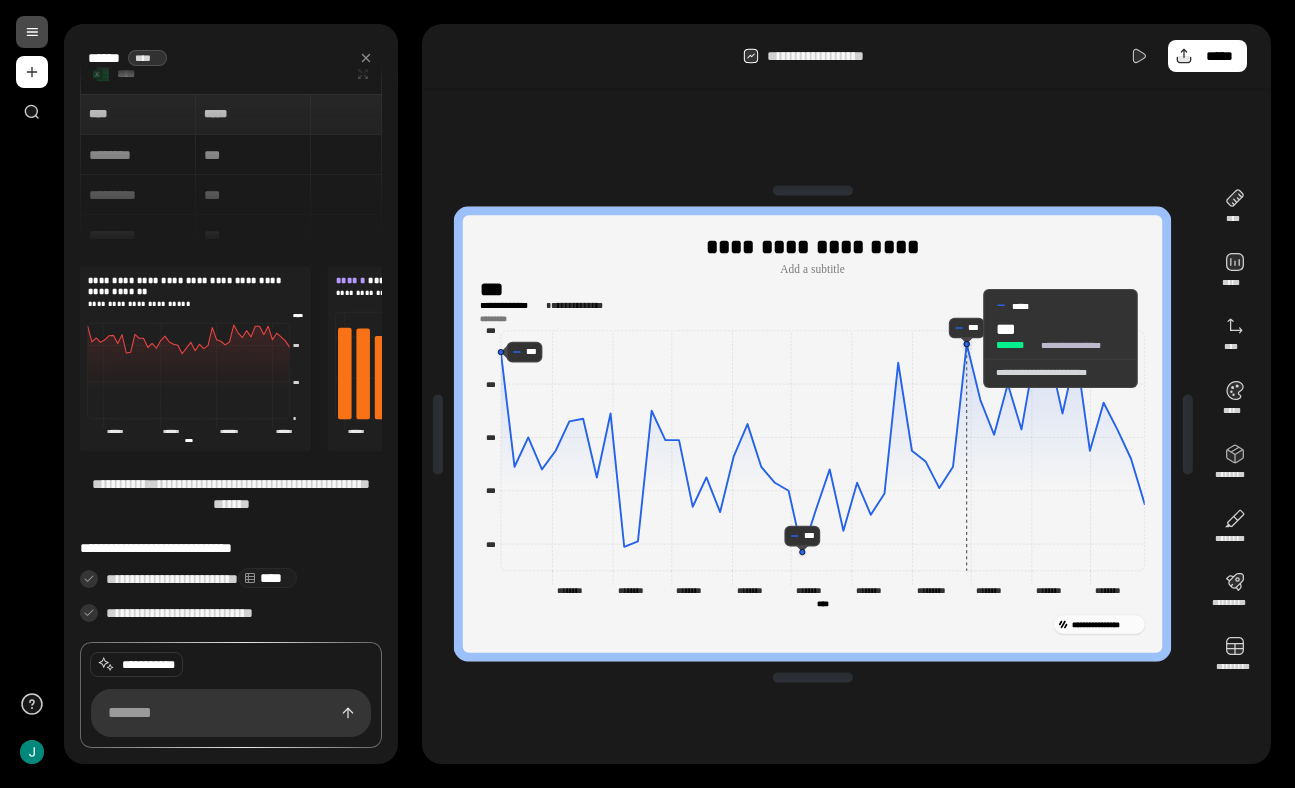 click 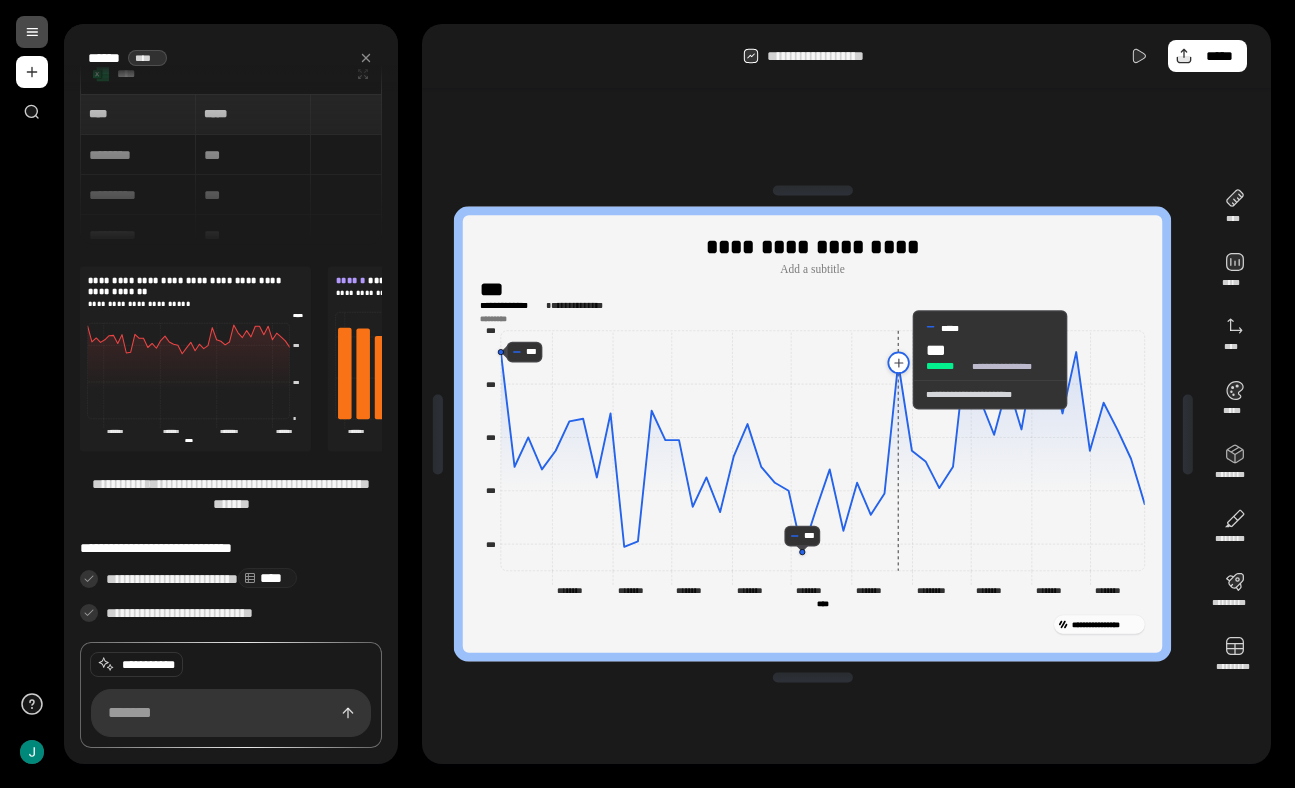 click 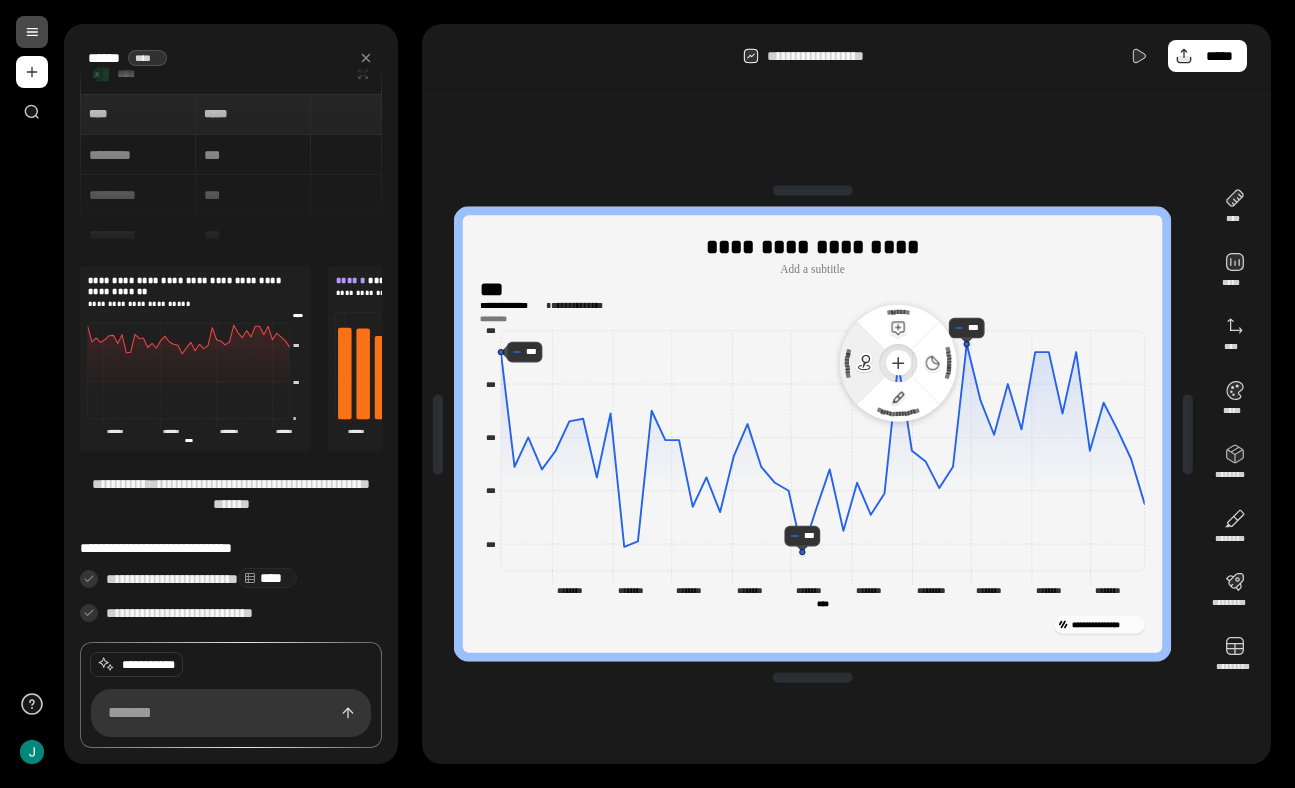 click 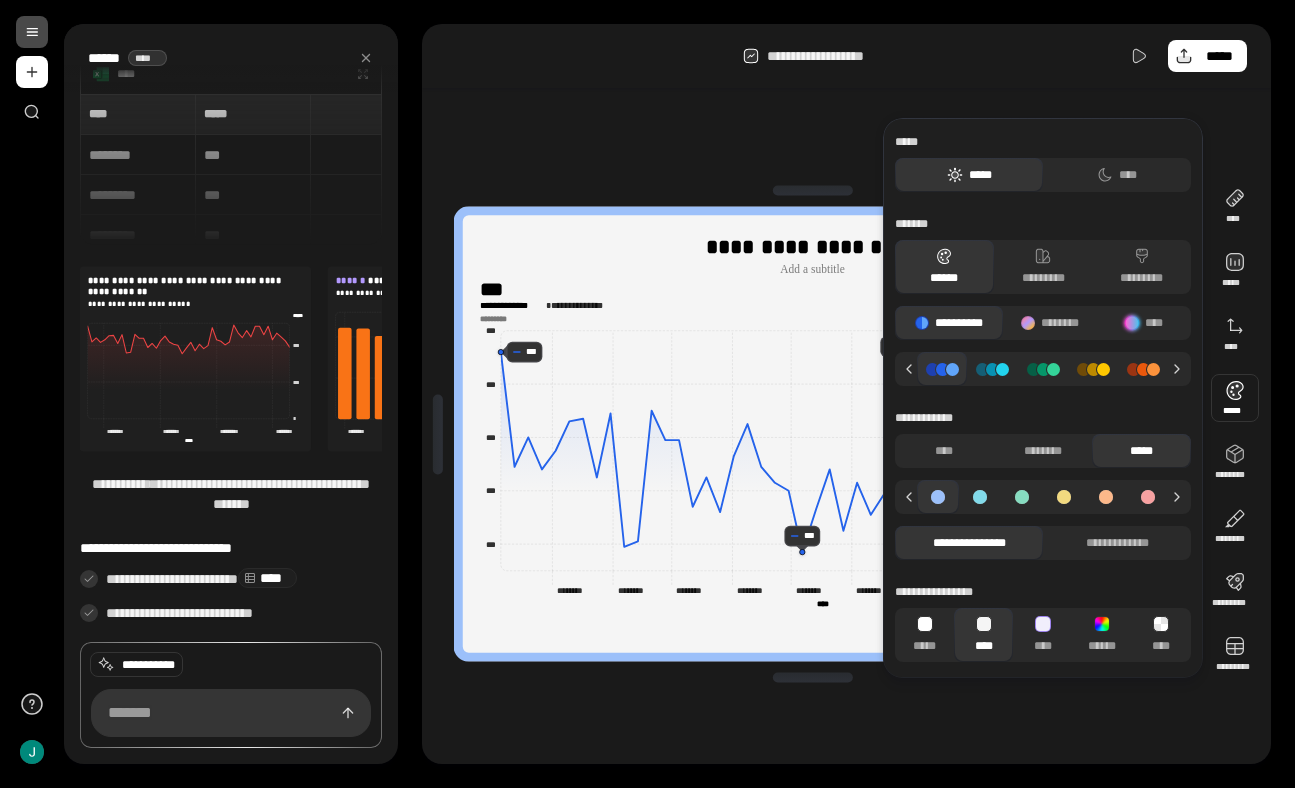click on "**********" at bounding box center [846, 394] 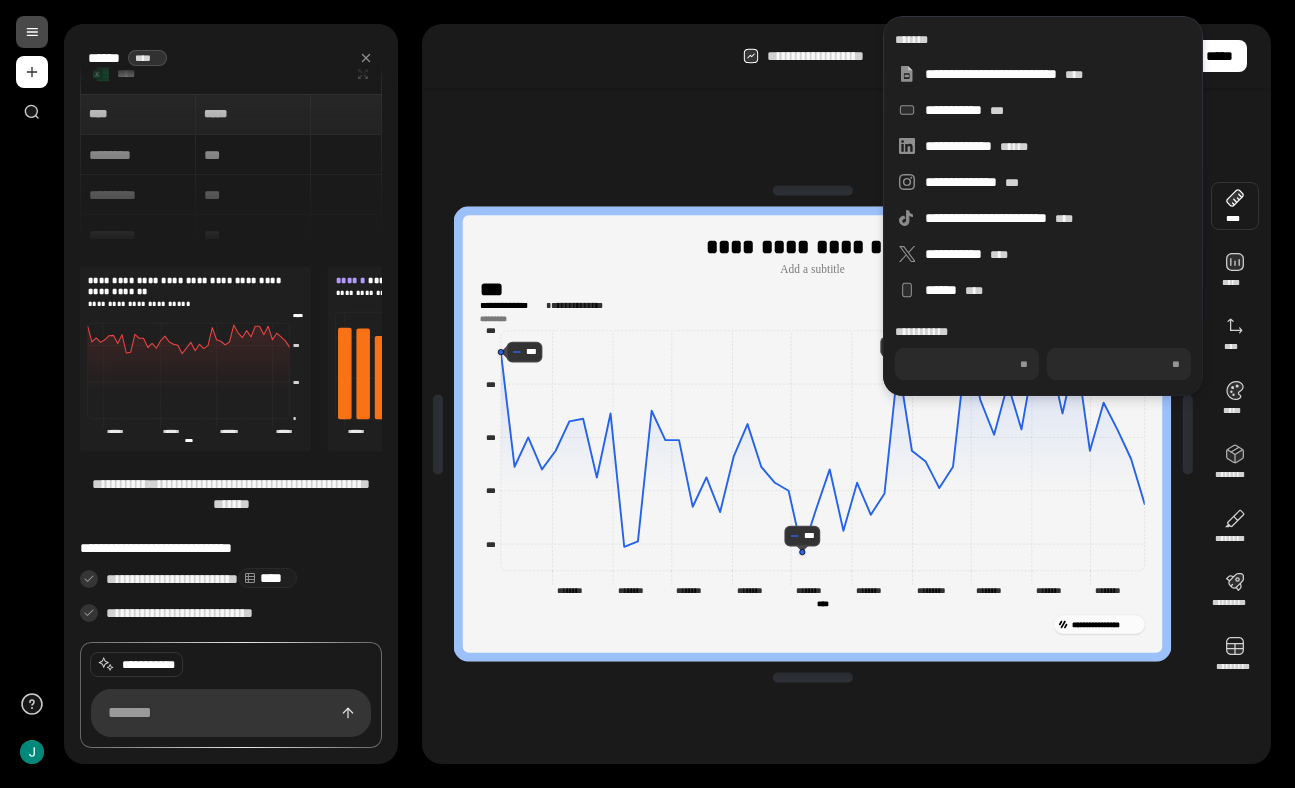 click on "**********" at bounding box center (812, 434) 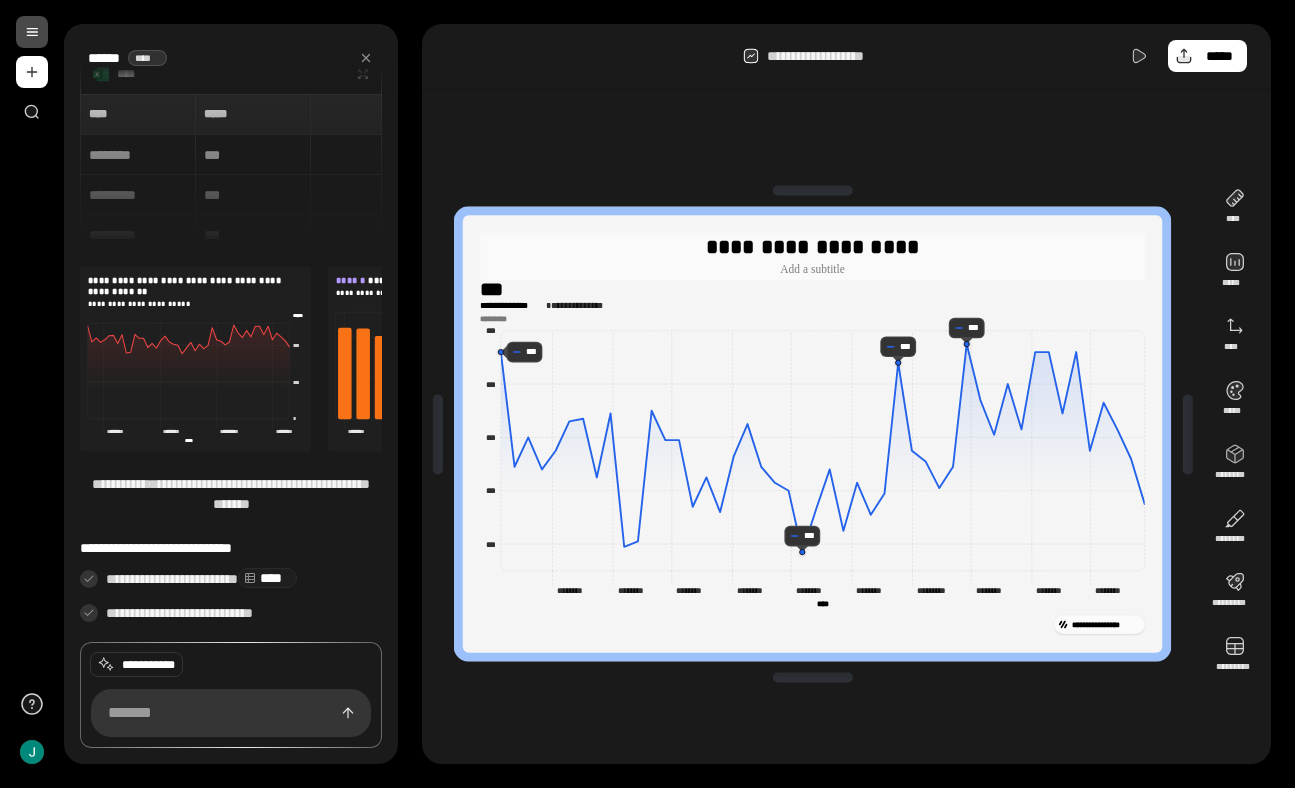 click on "**********" at bounding box center (812, 246) 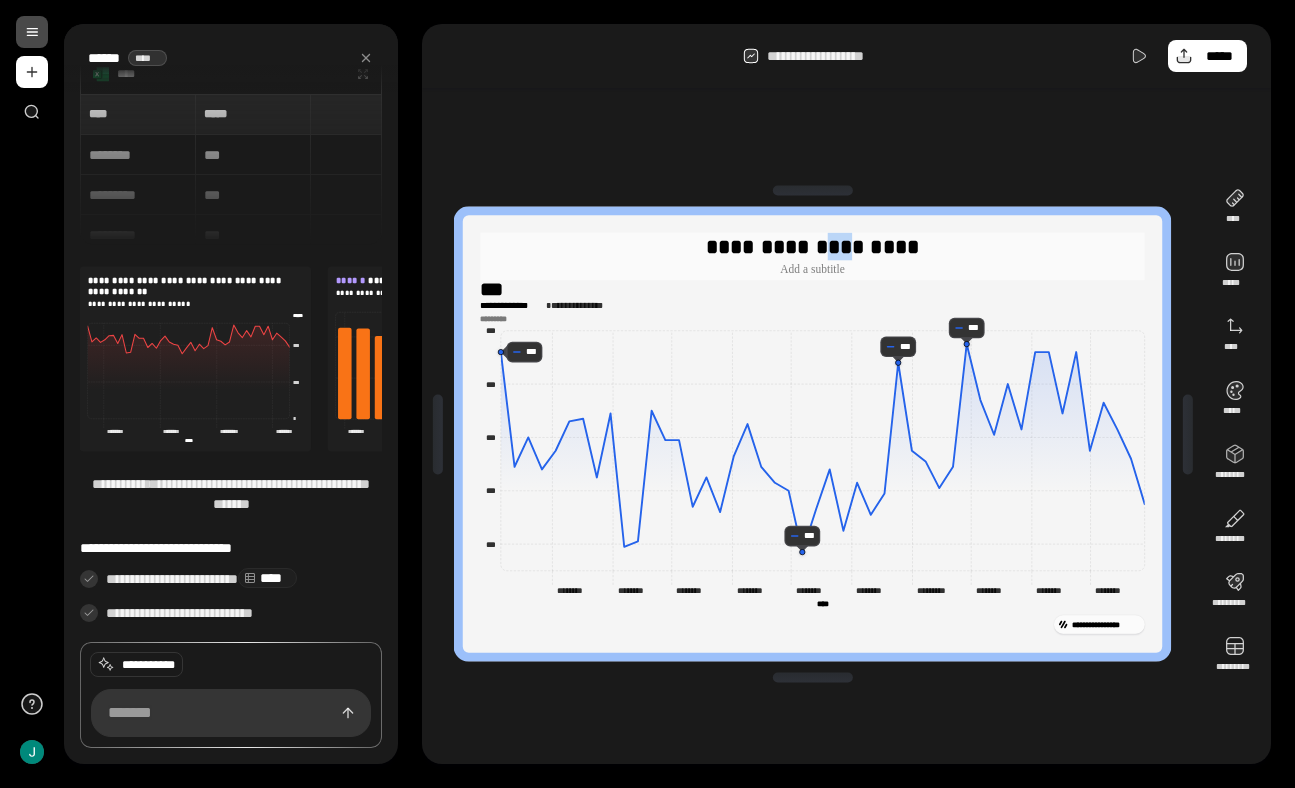 click on "**********" at bounding box center [812, 246] 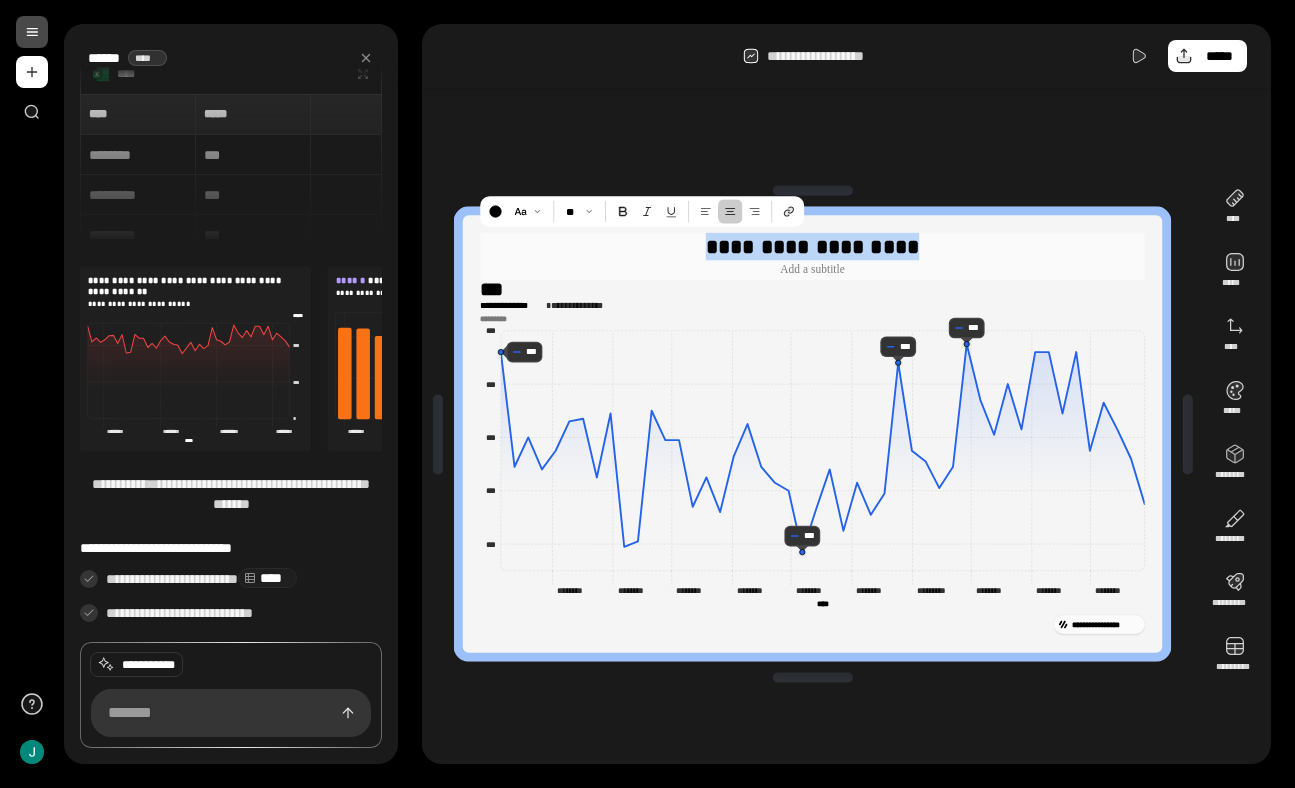 click on "**********" at bounding box center (812, 246) 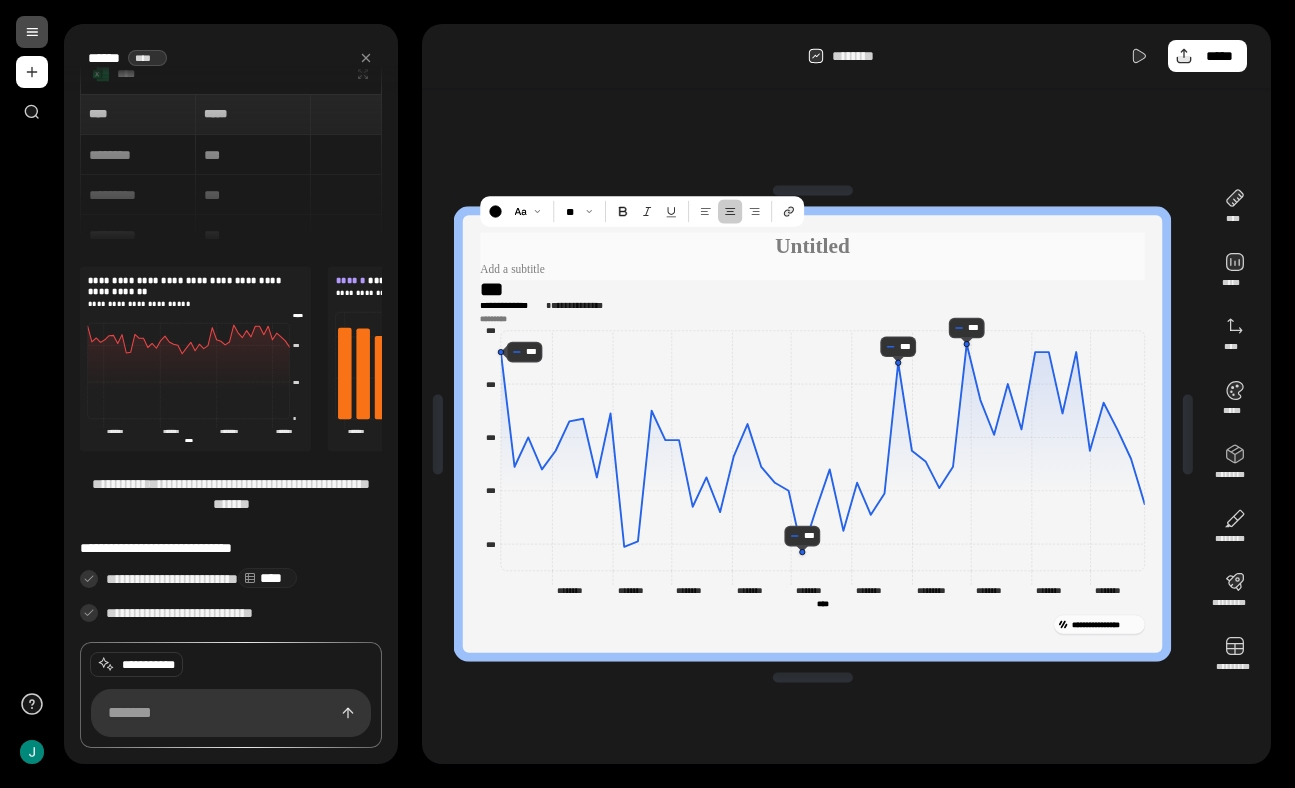 click at bounding box center (813, 190) 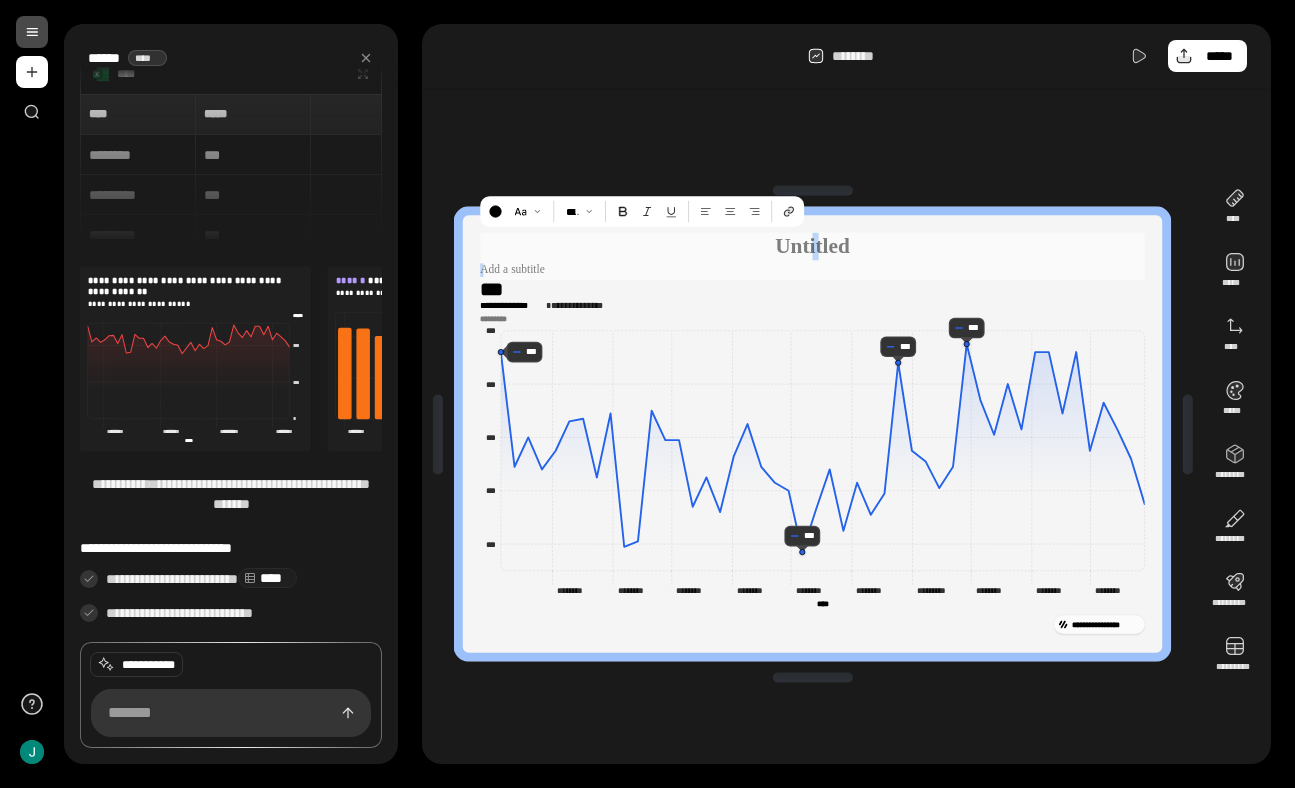 click at bounding box center (813, 246) 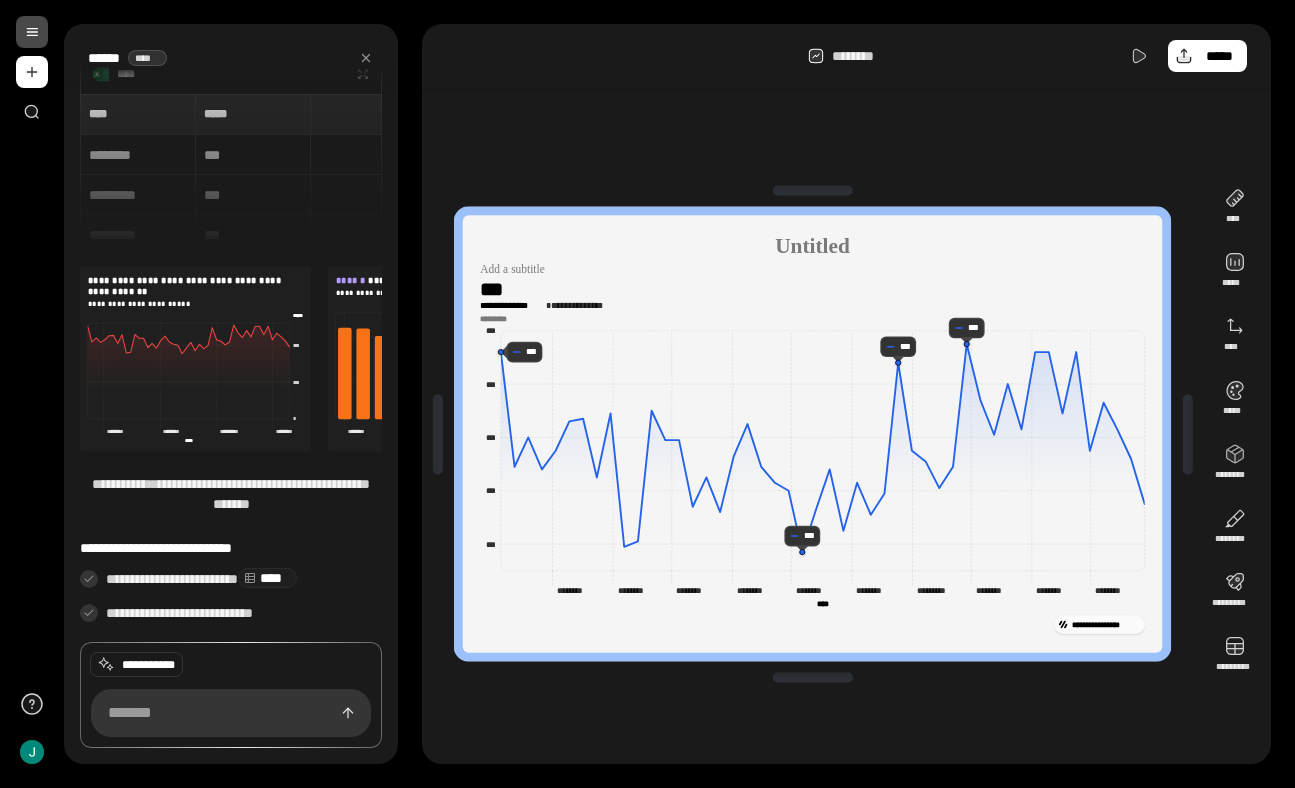click on "**********" at bounding box center [812, 434] 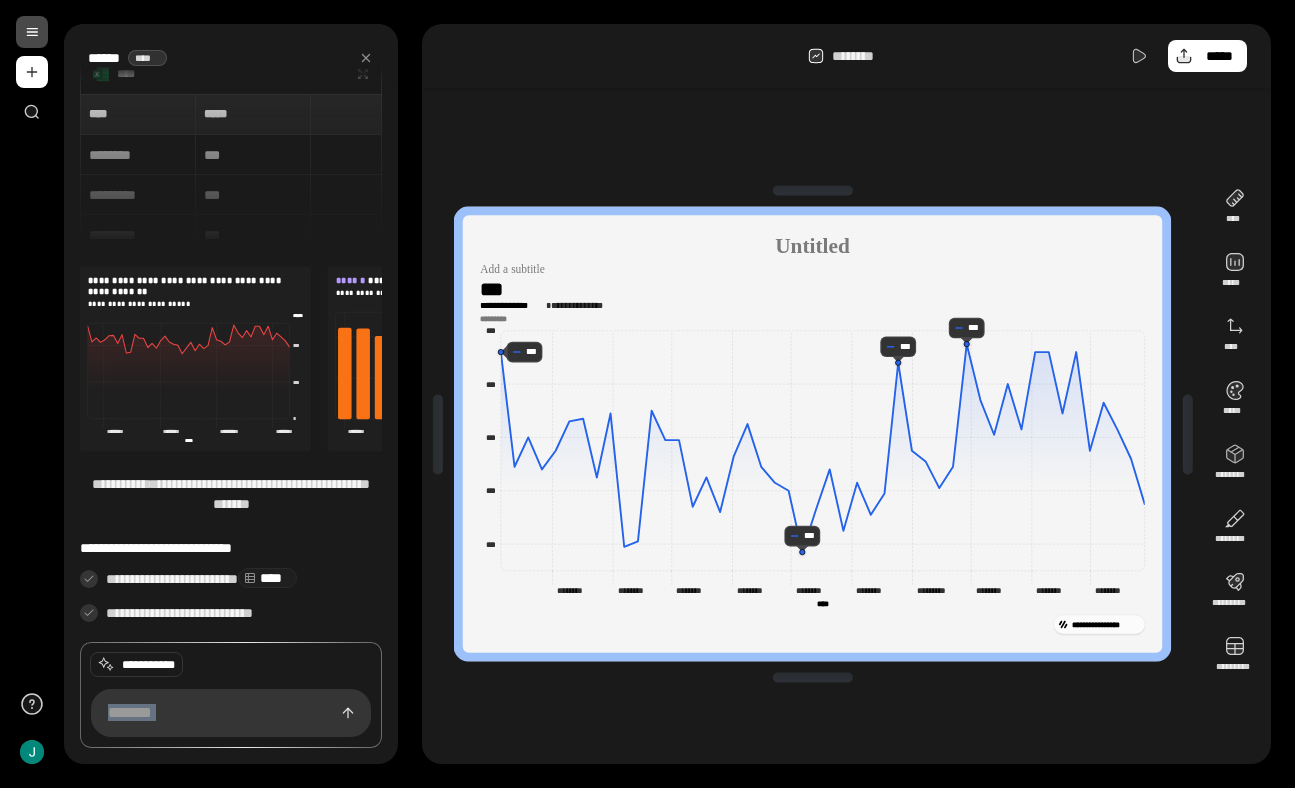 click on "**********" at bounding box center [812, 434] 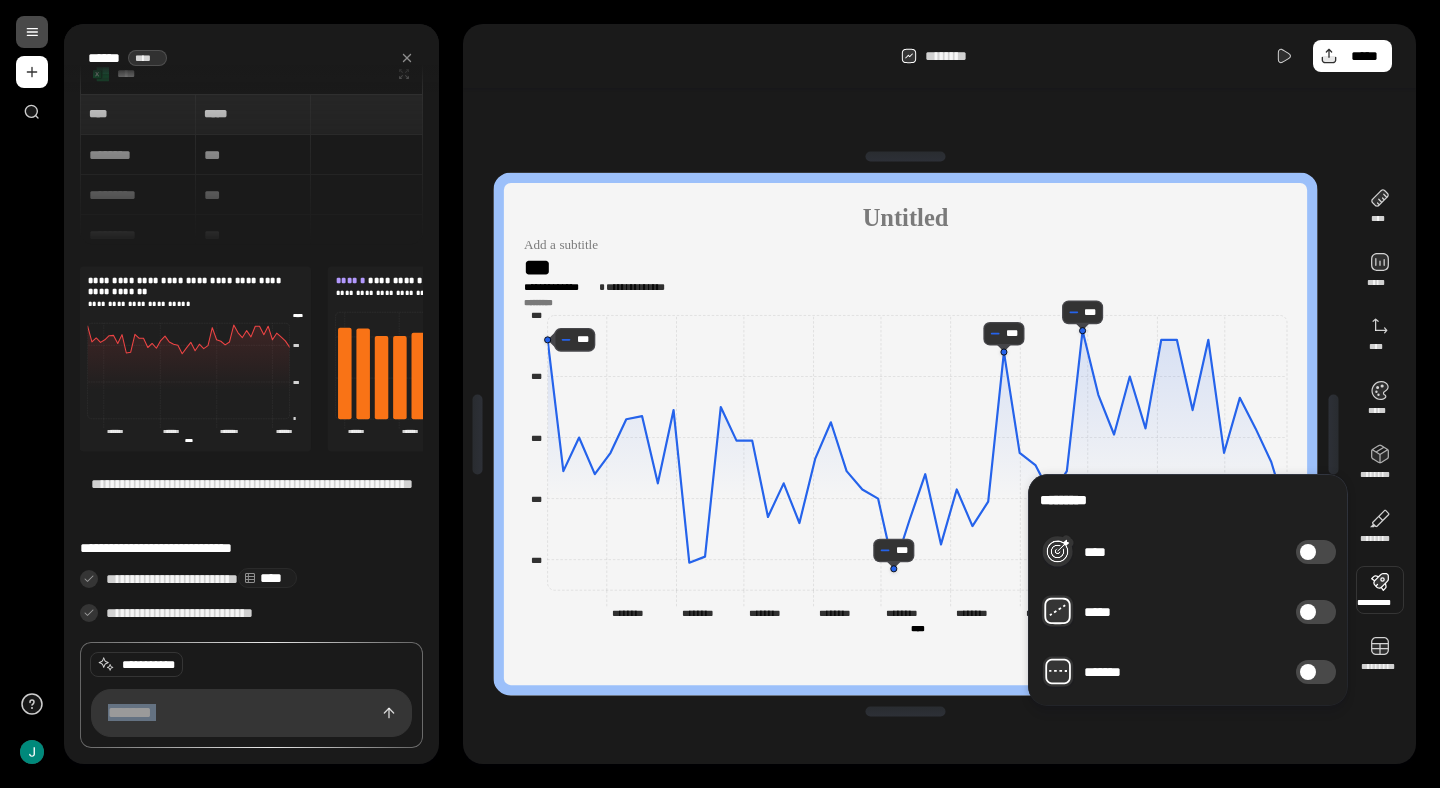 click at bounding box center (1308, 552) 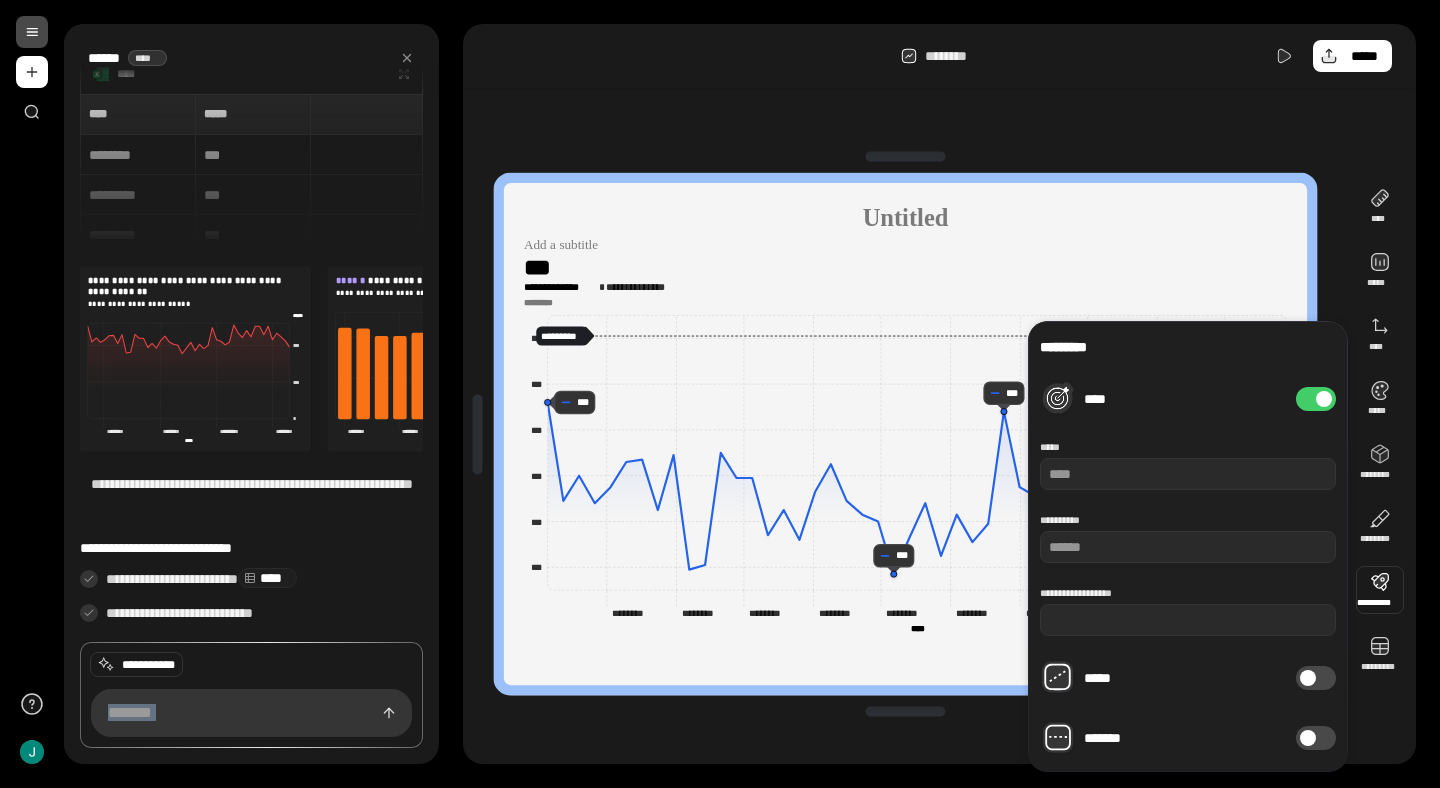 click at bounding box center [1324, 399] 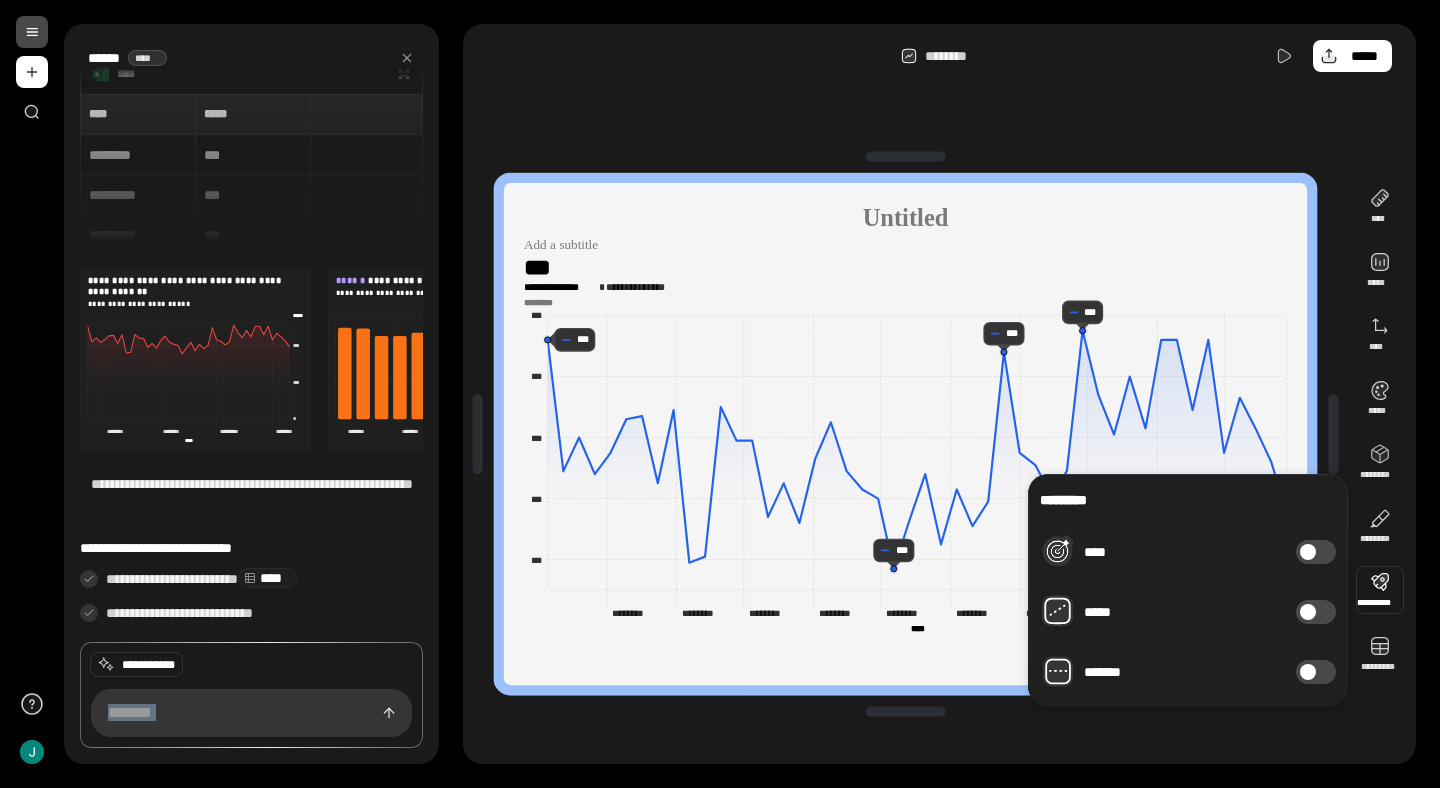 click on "*****" at bounding box center (1316, 612) 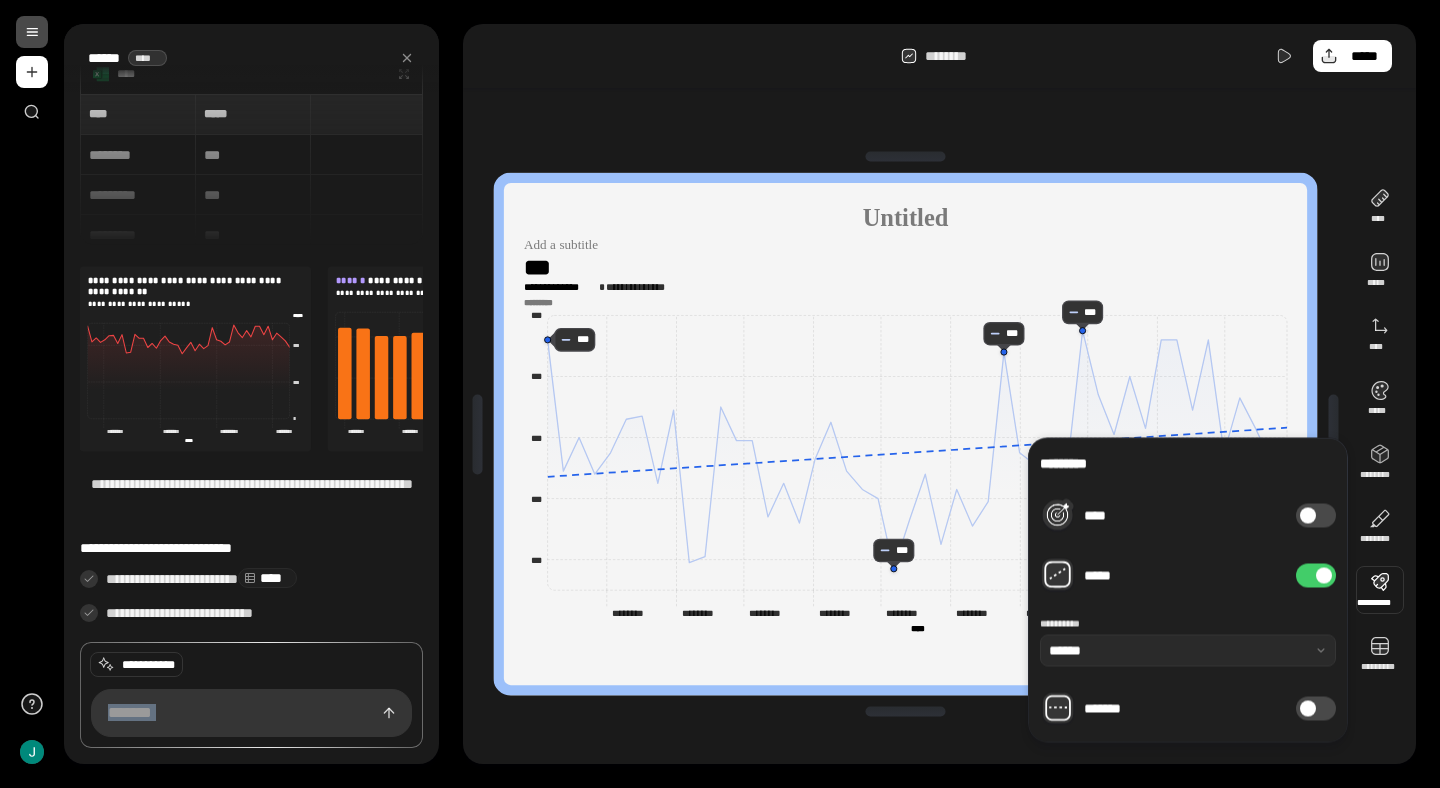 click on "**********" at bounding box center (1188, 590) 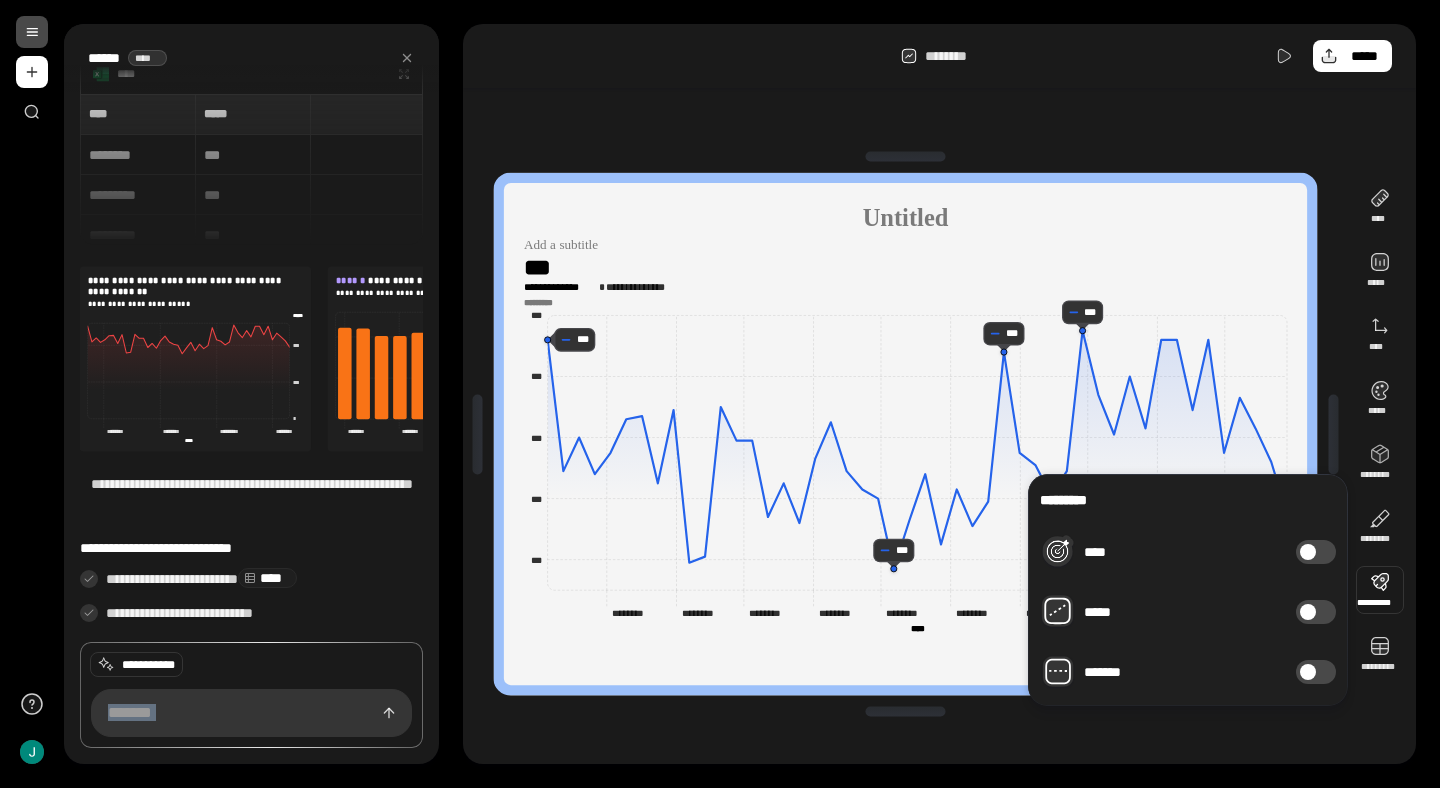 click on "*******" at bounding box center [1316, 672] 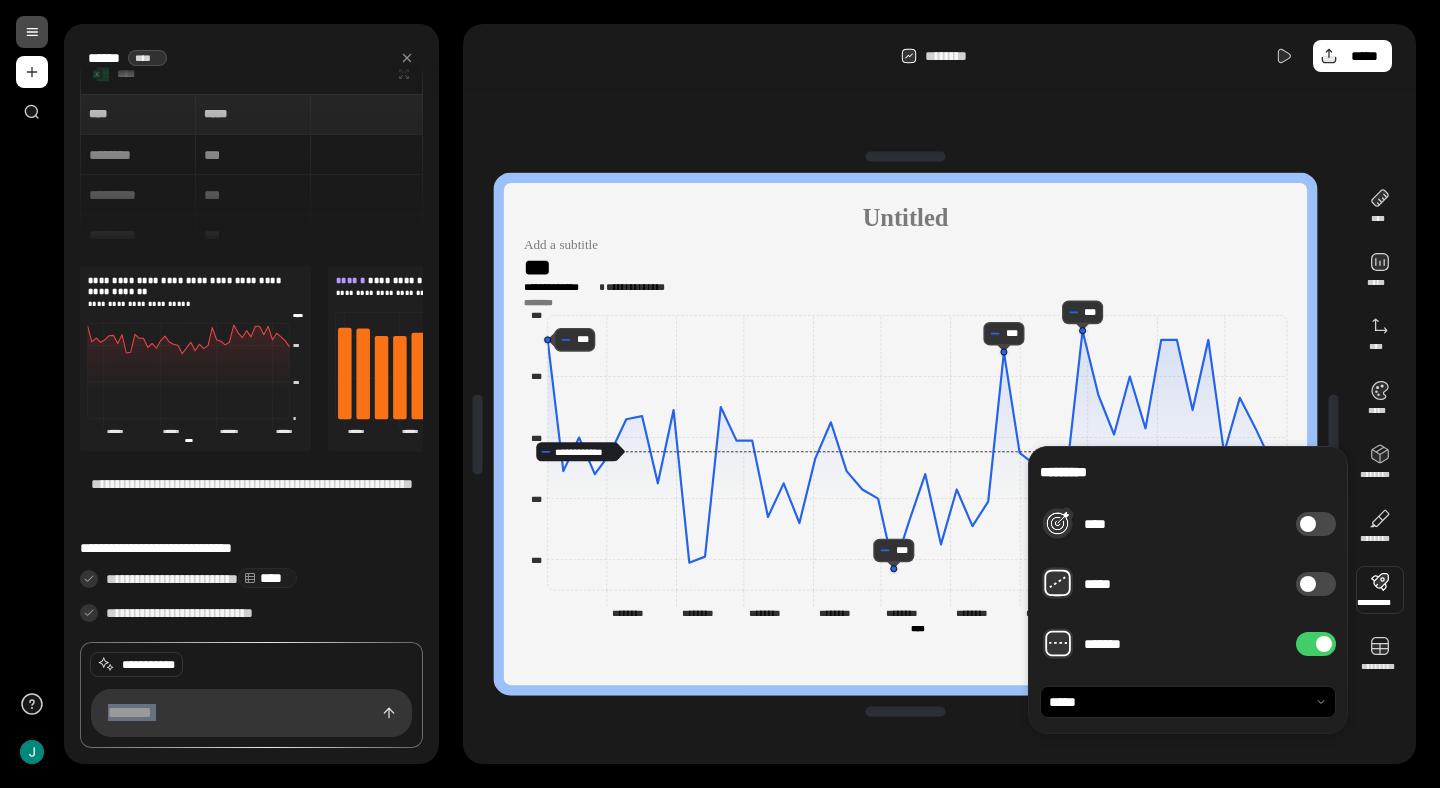 click on "*******" at bounding box center [1316, 644] 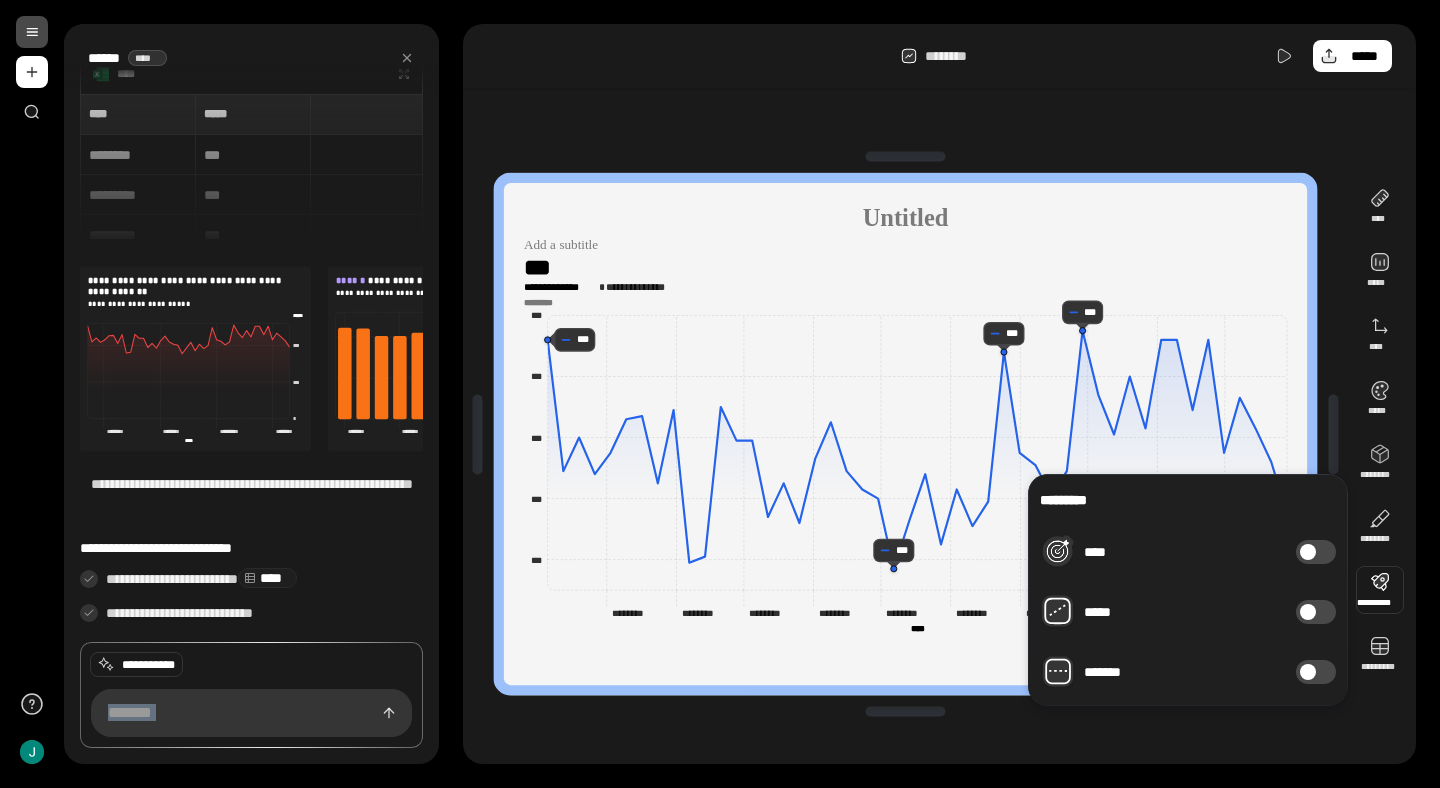 click on "*******" at bounding box center (1188, 672) 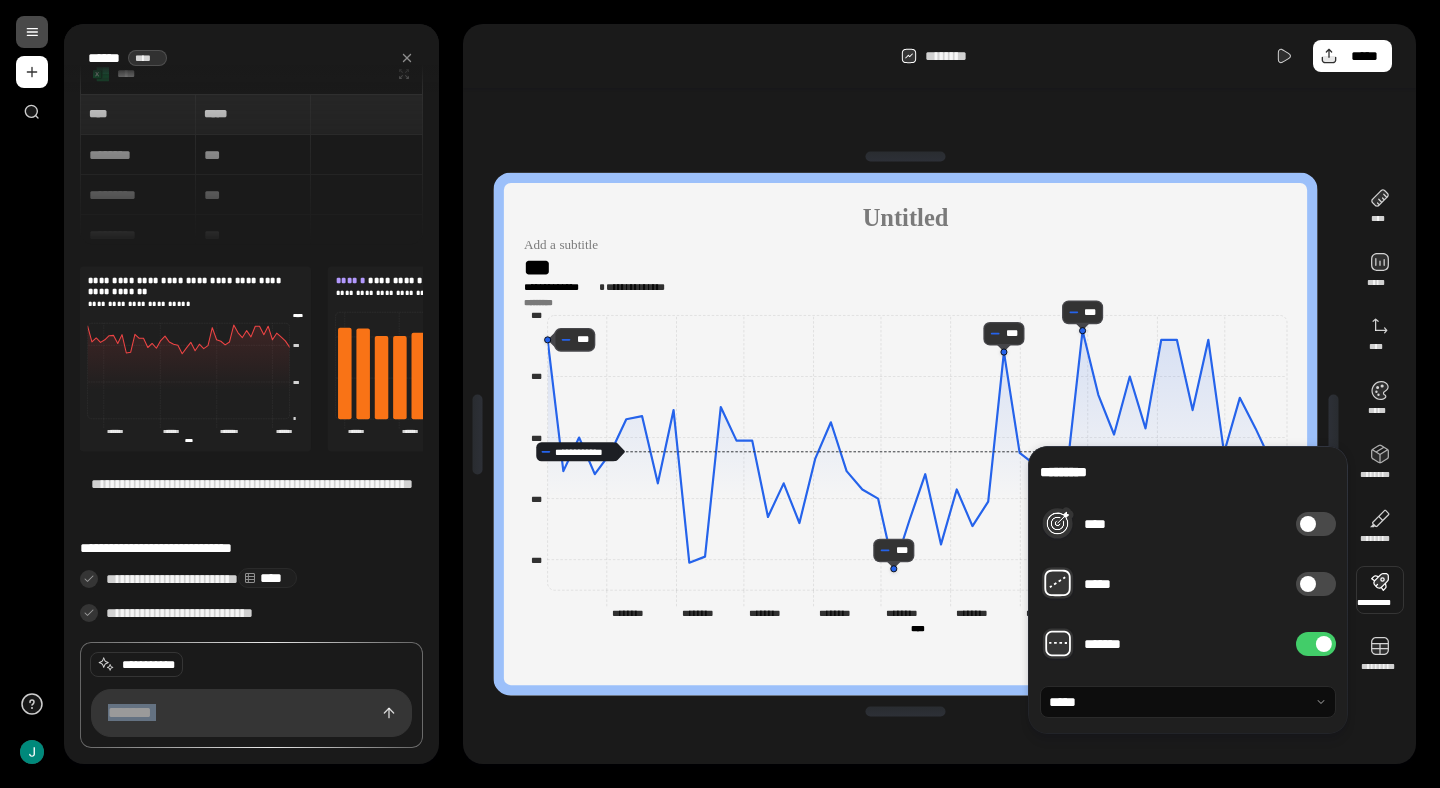 click at bounding box center [1188, 702] 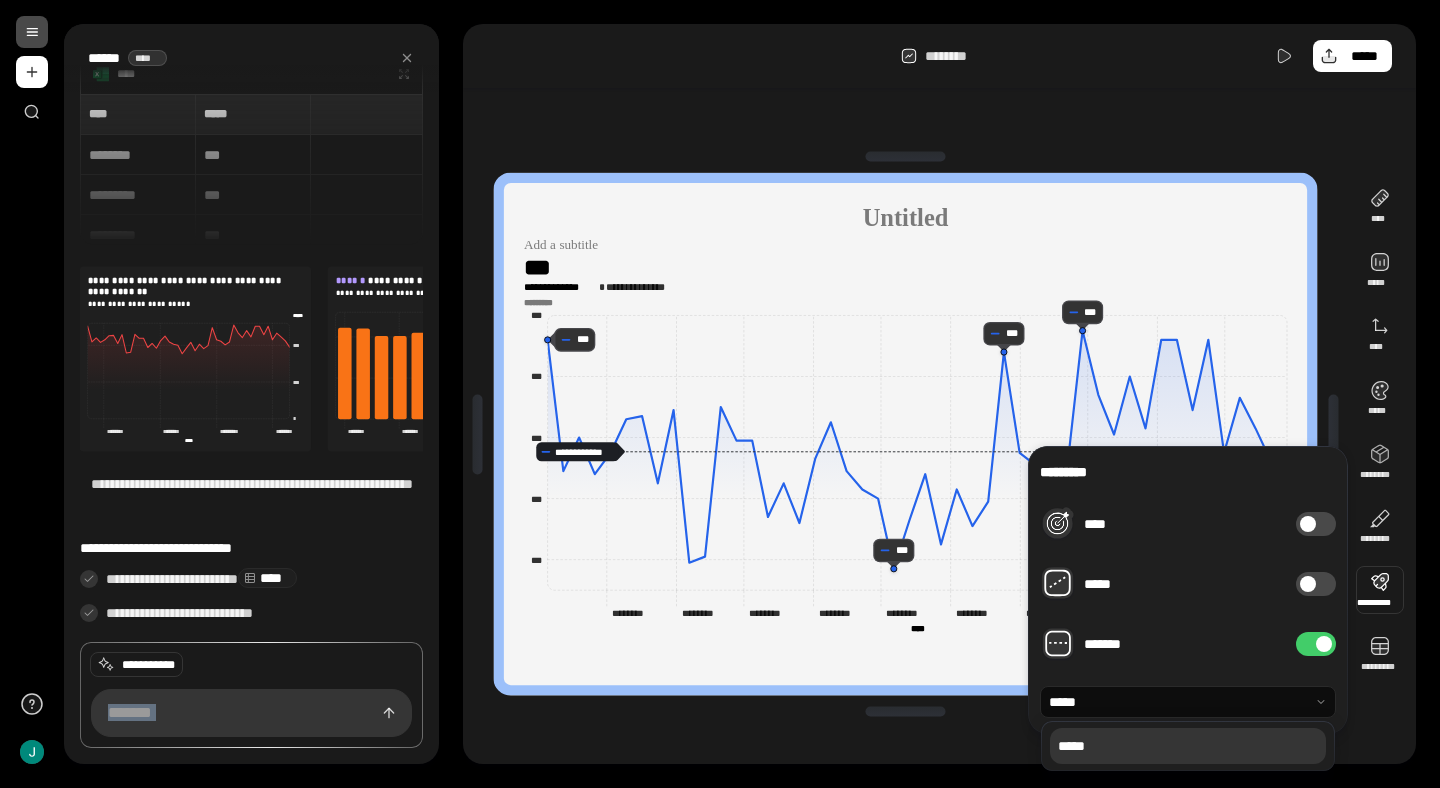 click at bounding box center [1188, 702] 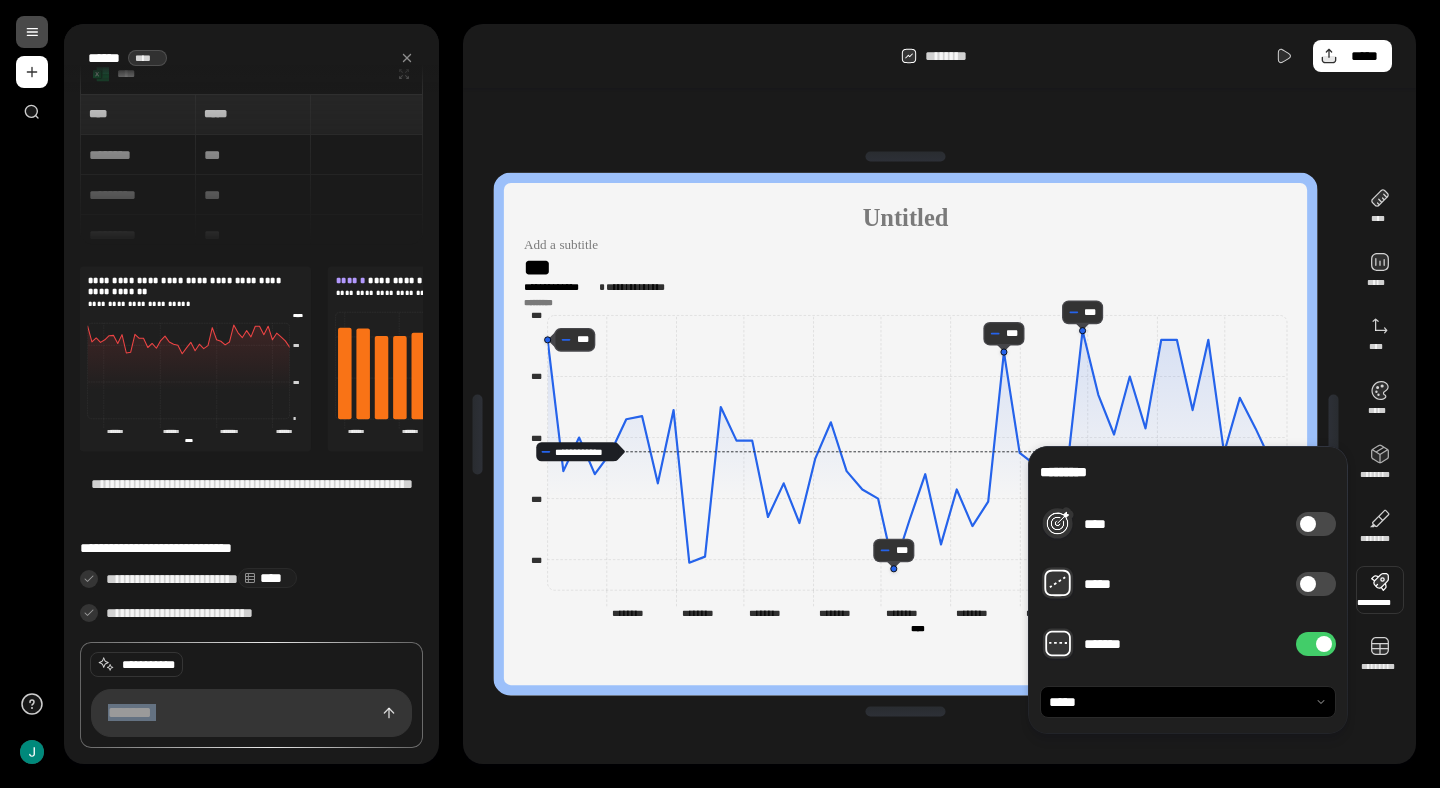 click on "*******" at bounding box center [1316, 644] 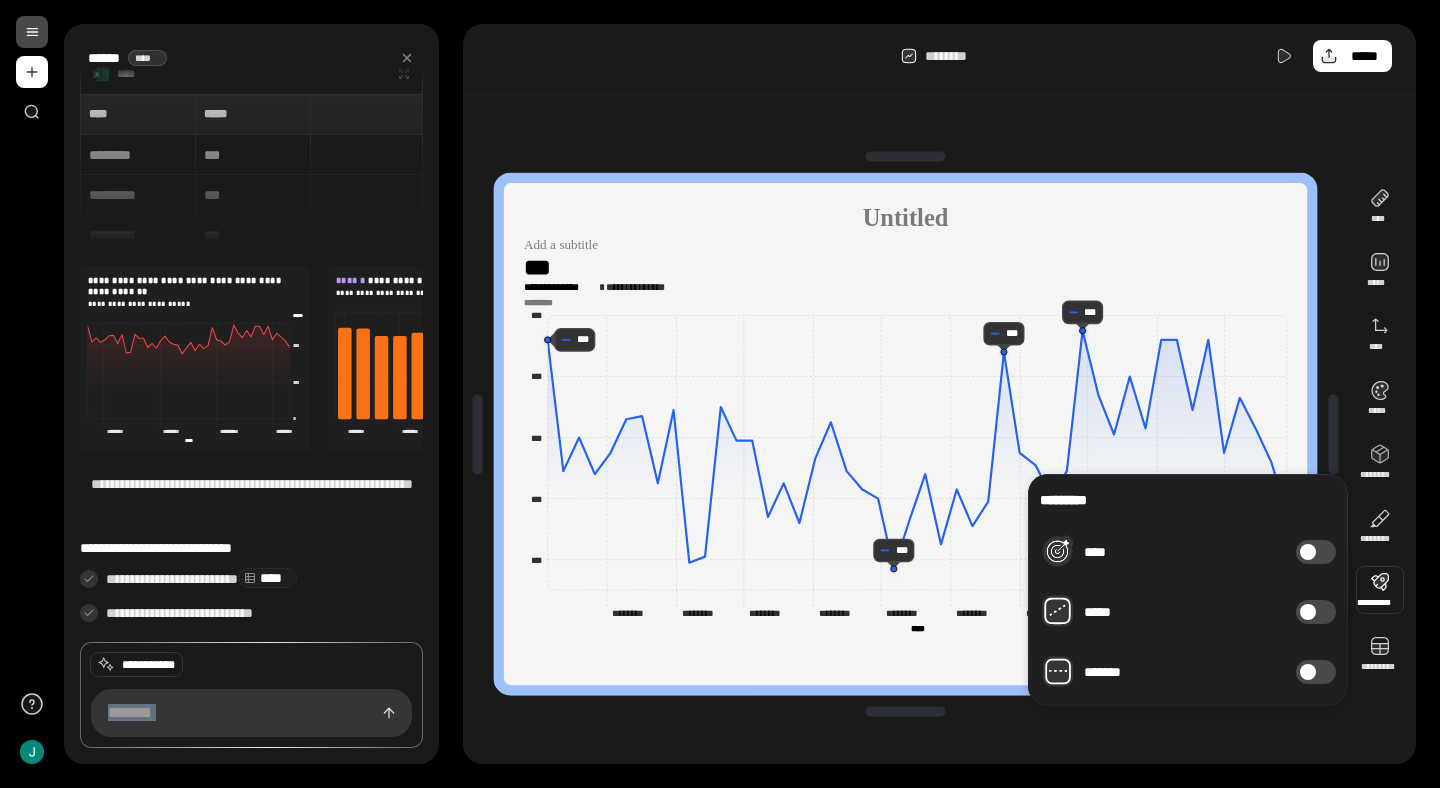 click on "********* **** ***** *******" at bounding box center (1188, 590) 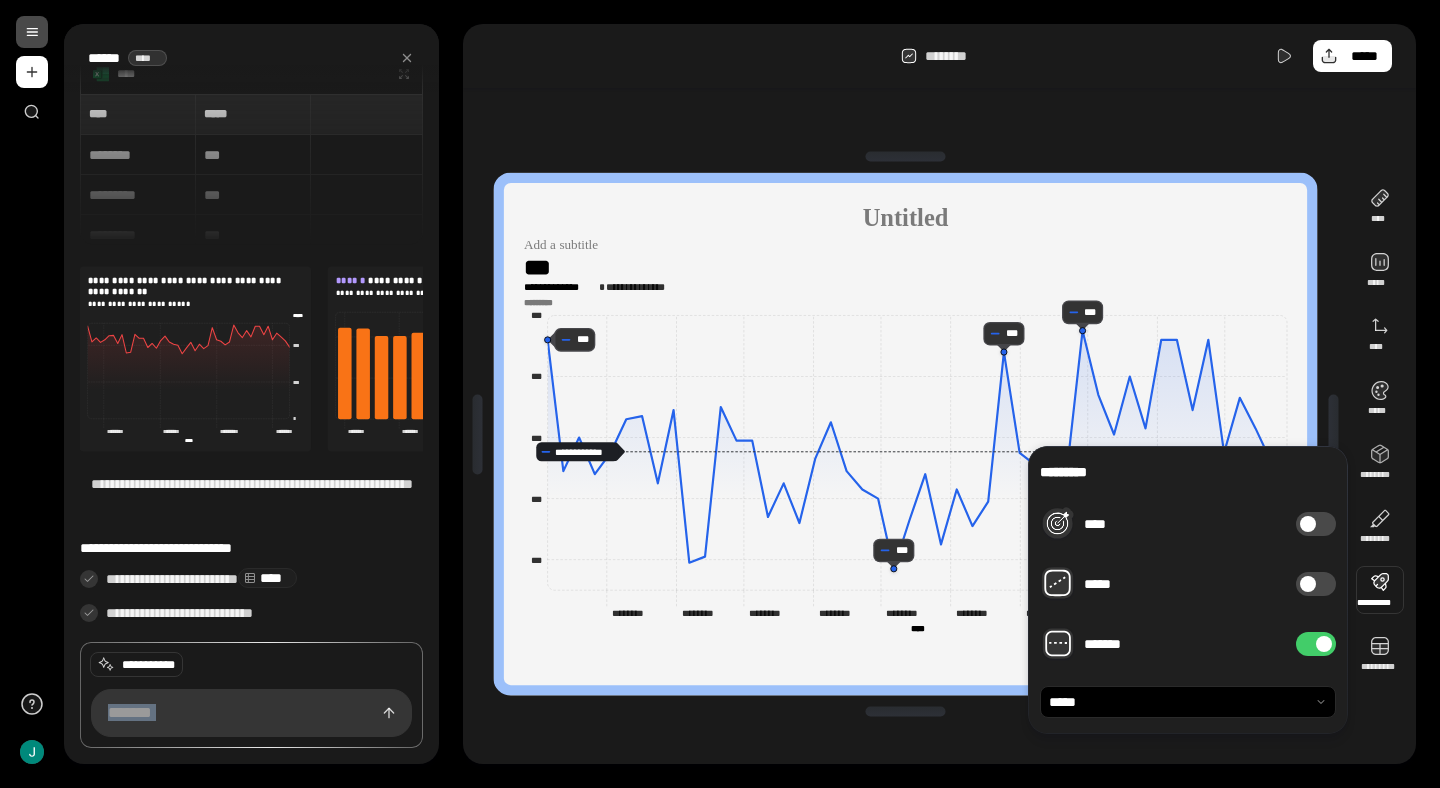 click on "********* **** ***** ******* *****" at bounding box center [1188, 590] 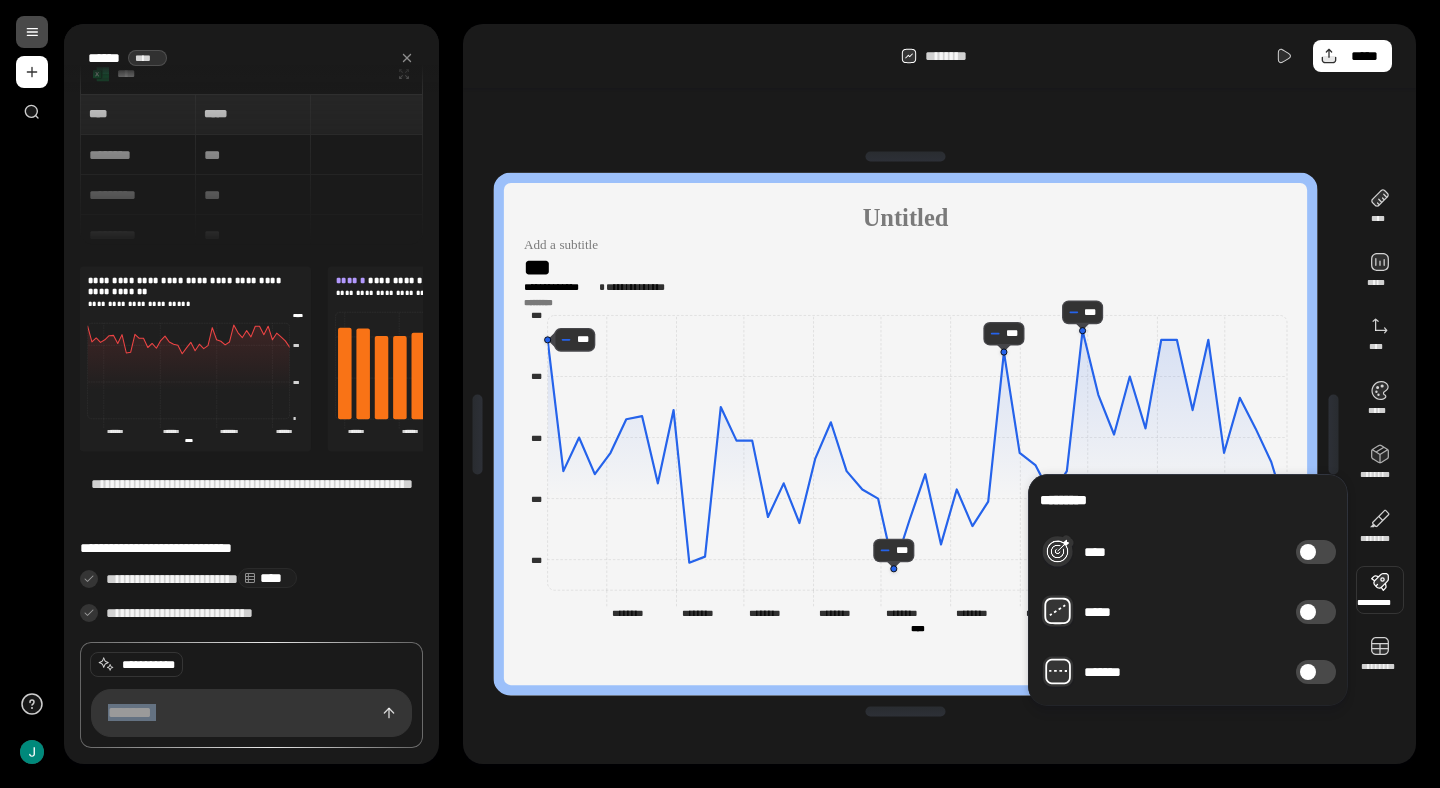 click on "********* **** ***** *******" at bounding box center (1188, 590) 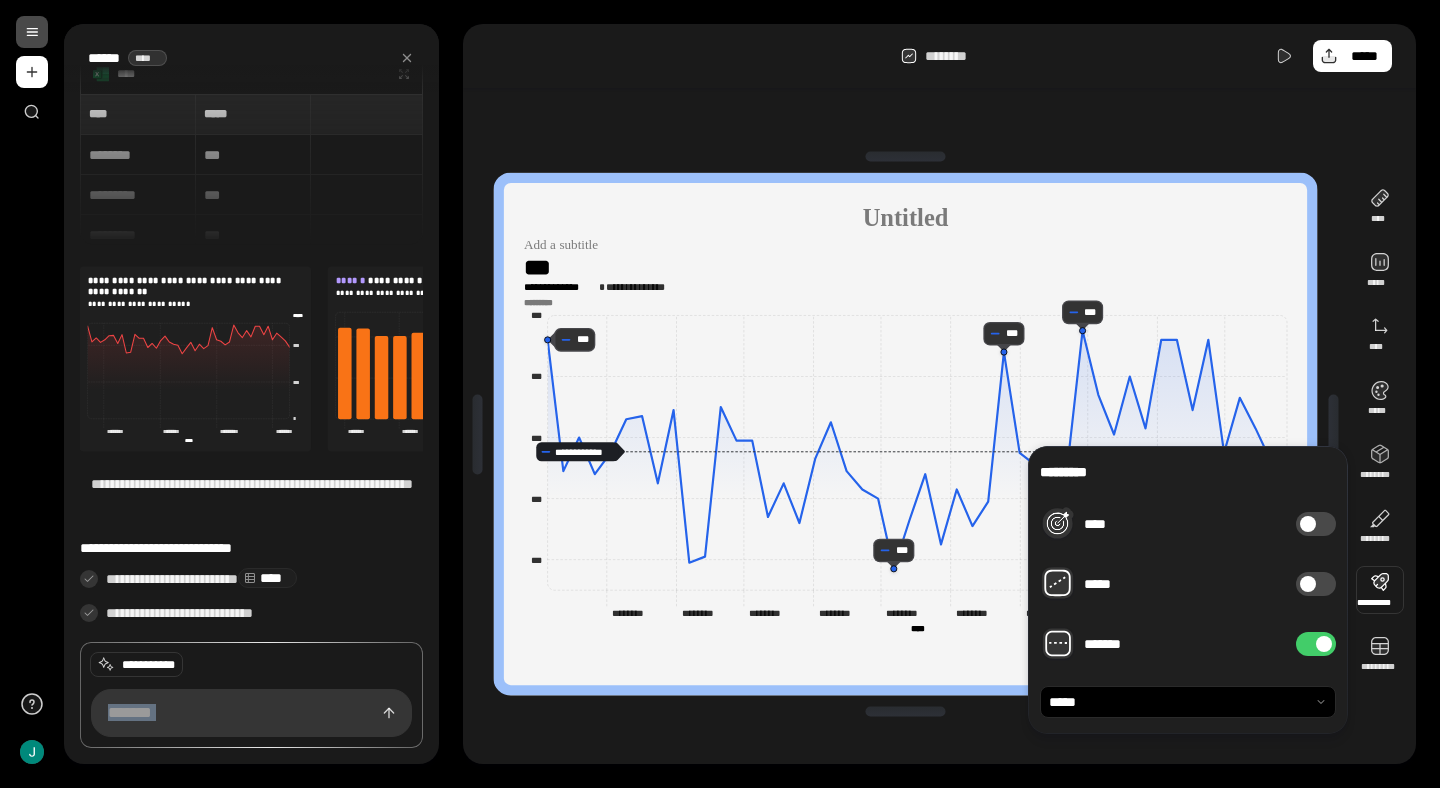click on "********* **** ***** ******* *****" at bounding box center (1188, 590) 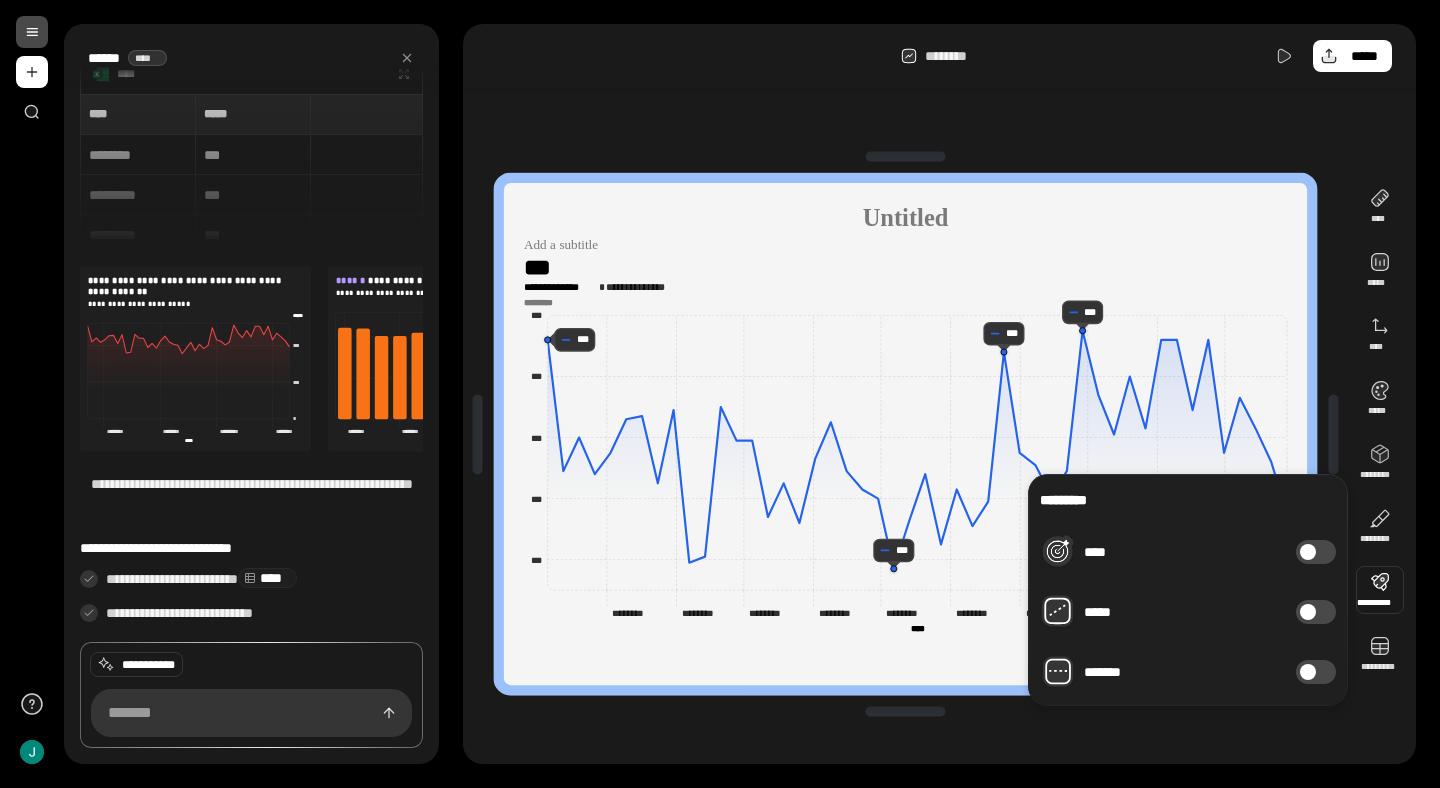 click on "**********" at bounding box center [939, 434] 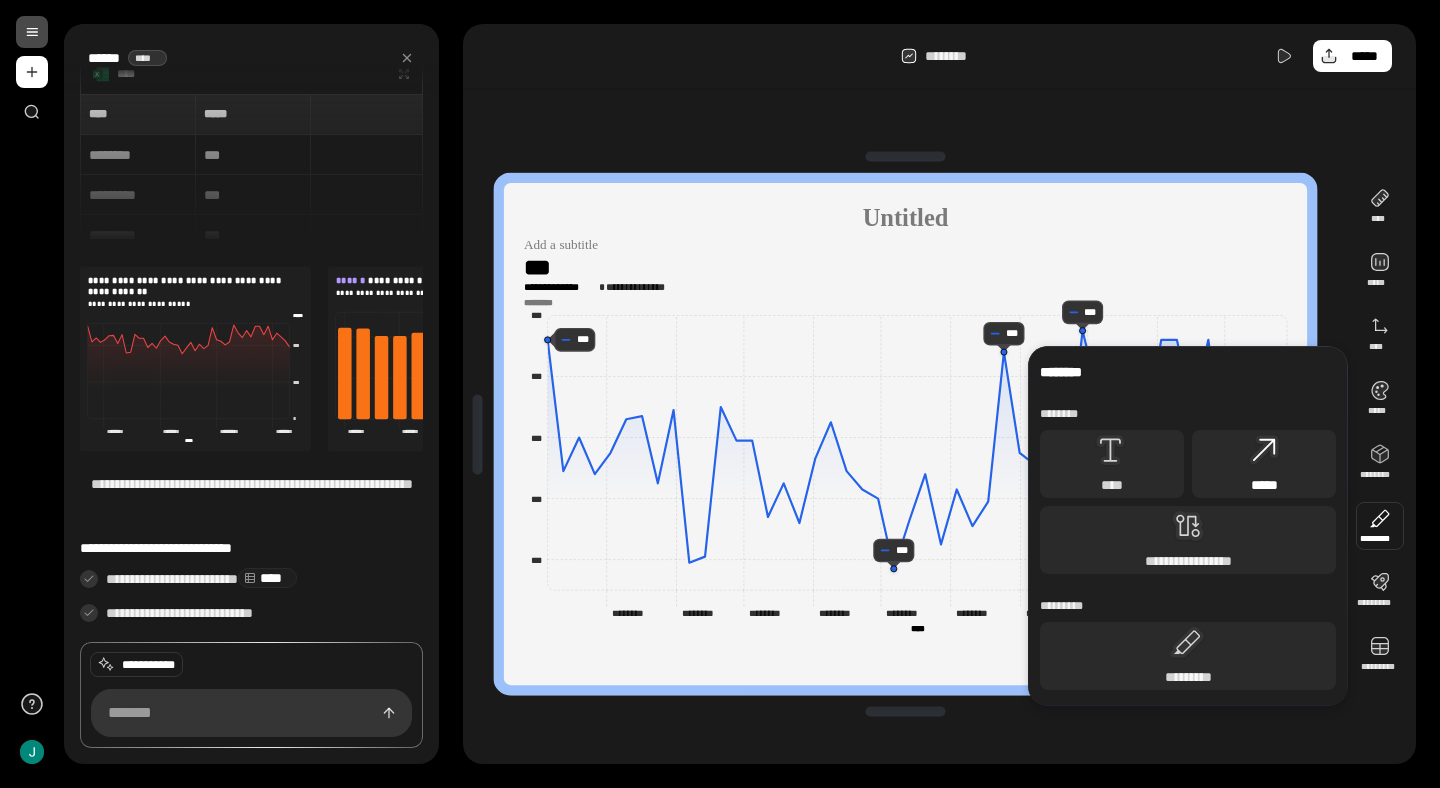 click on "*****" at bounding box center [1264, 485] 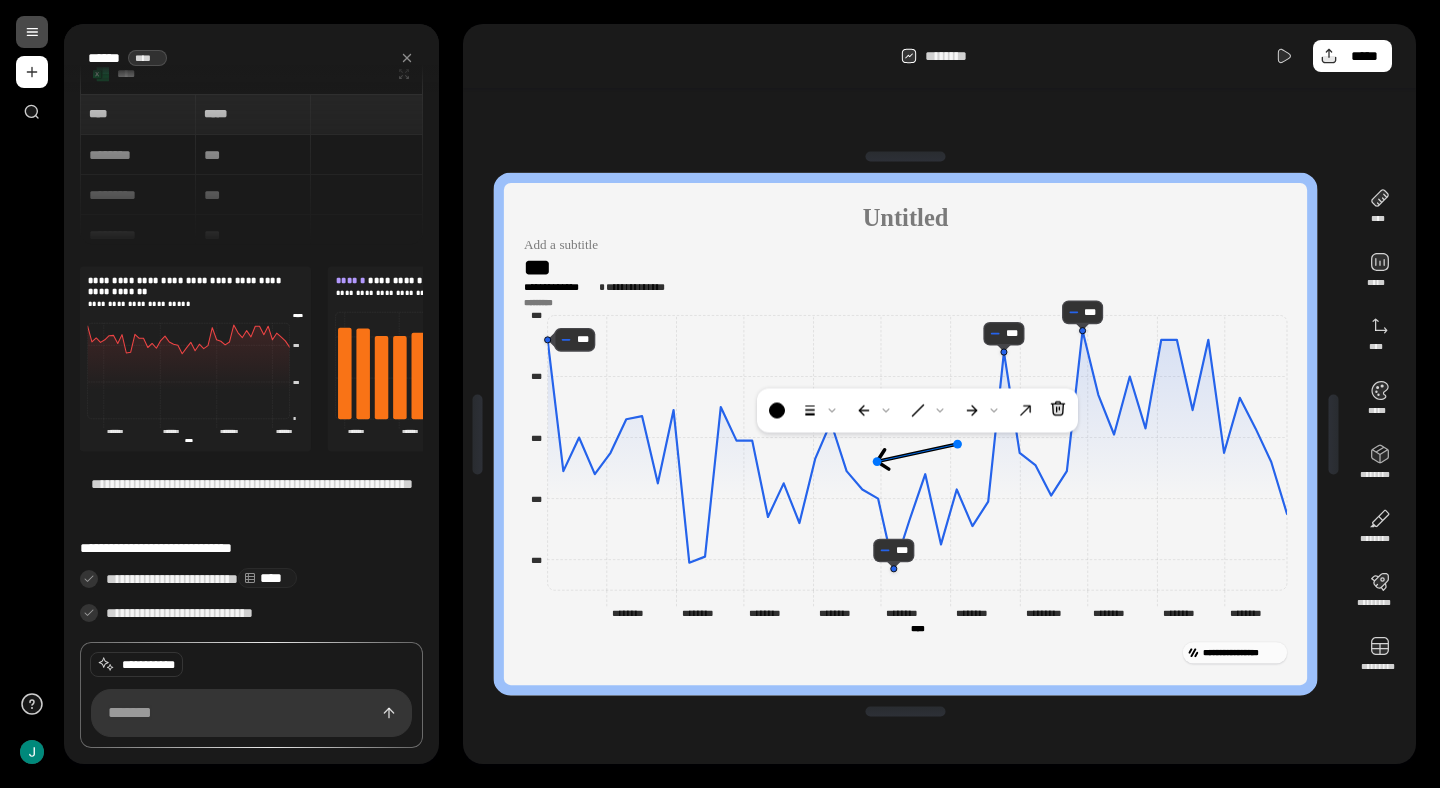 click 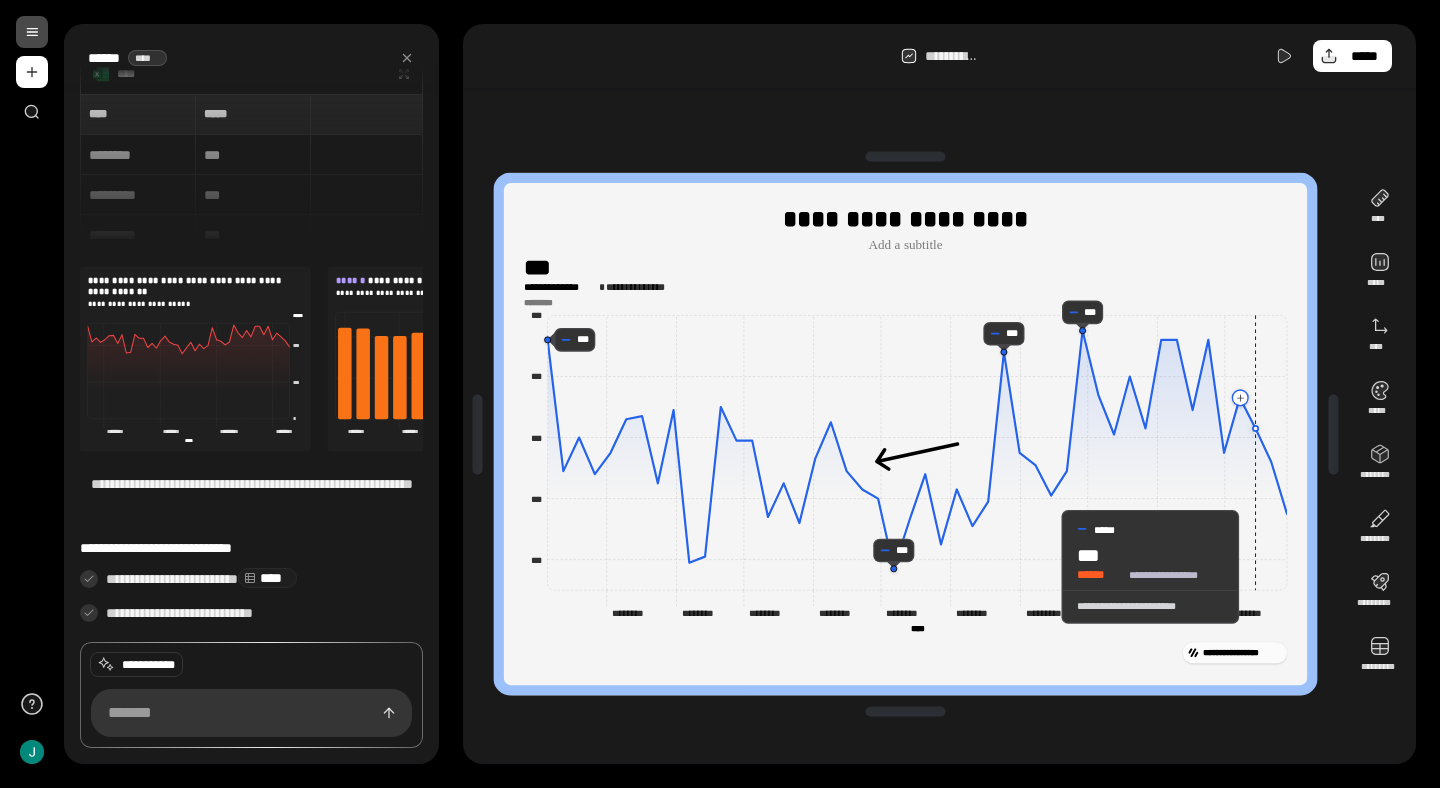 scroll, scrollTop: 19, scrollLeft: 124, axis: both 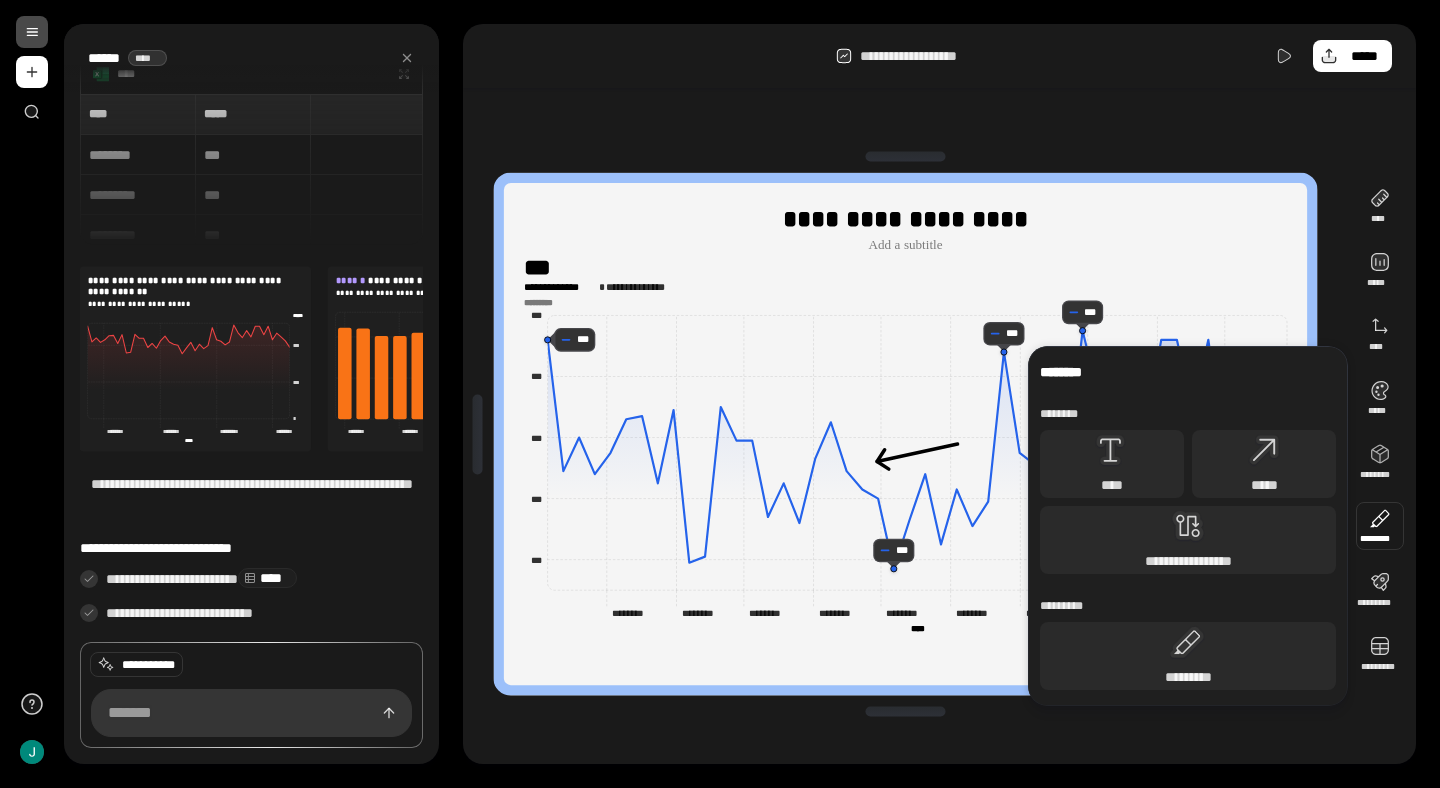 click at bounding box center [1380, 526] 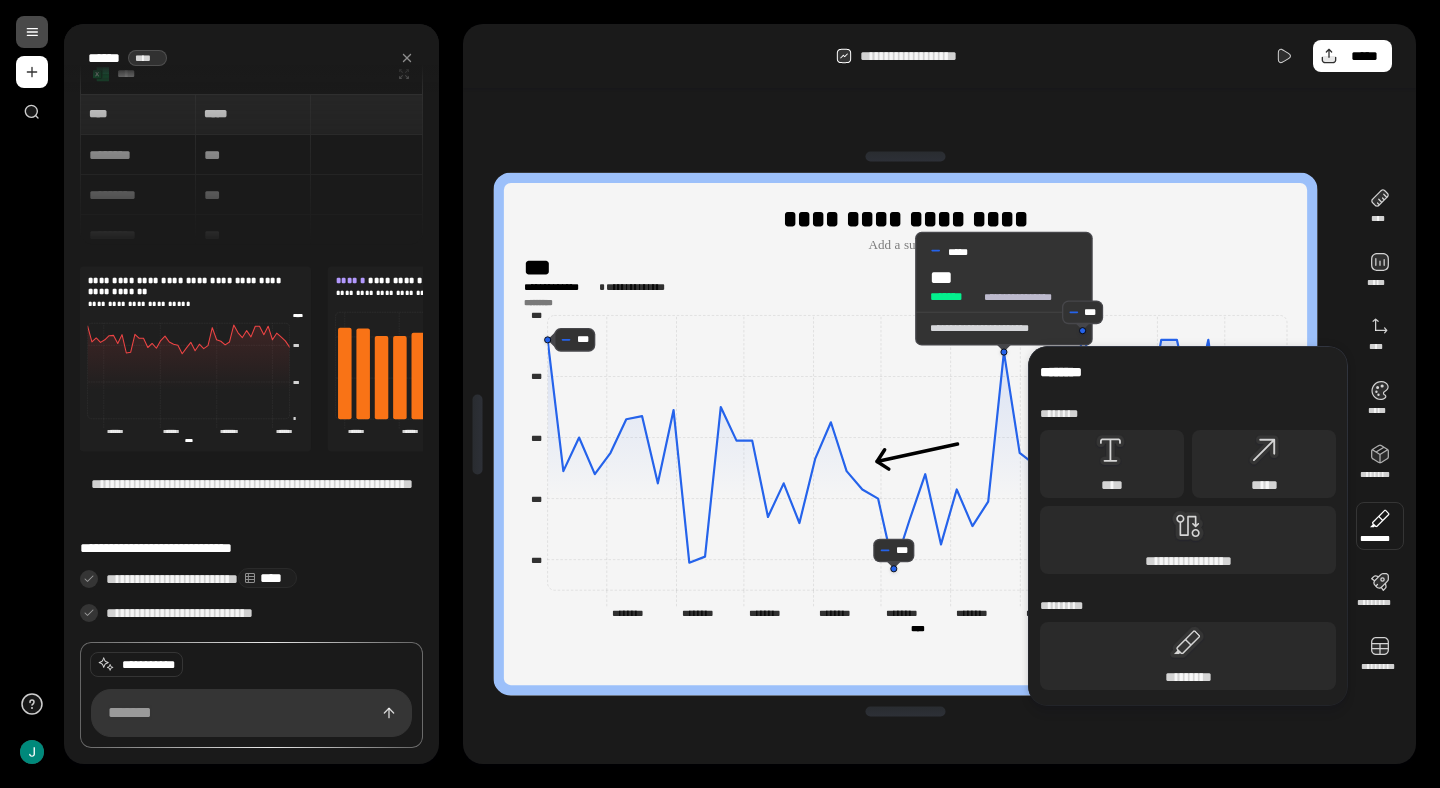 click on "**********" at bounding box center (905, 274) 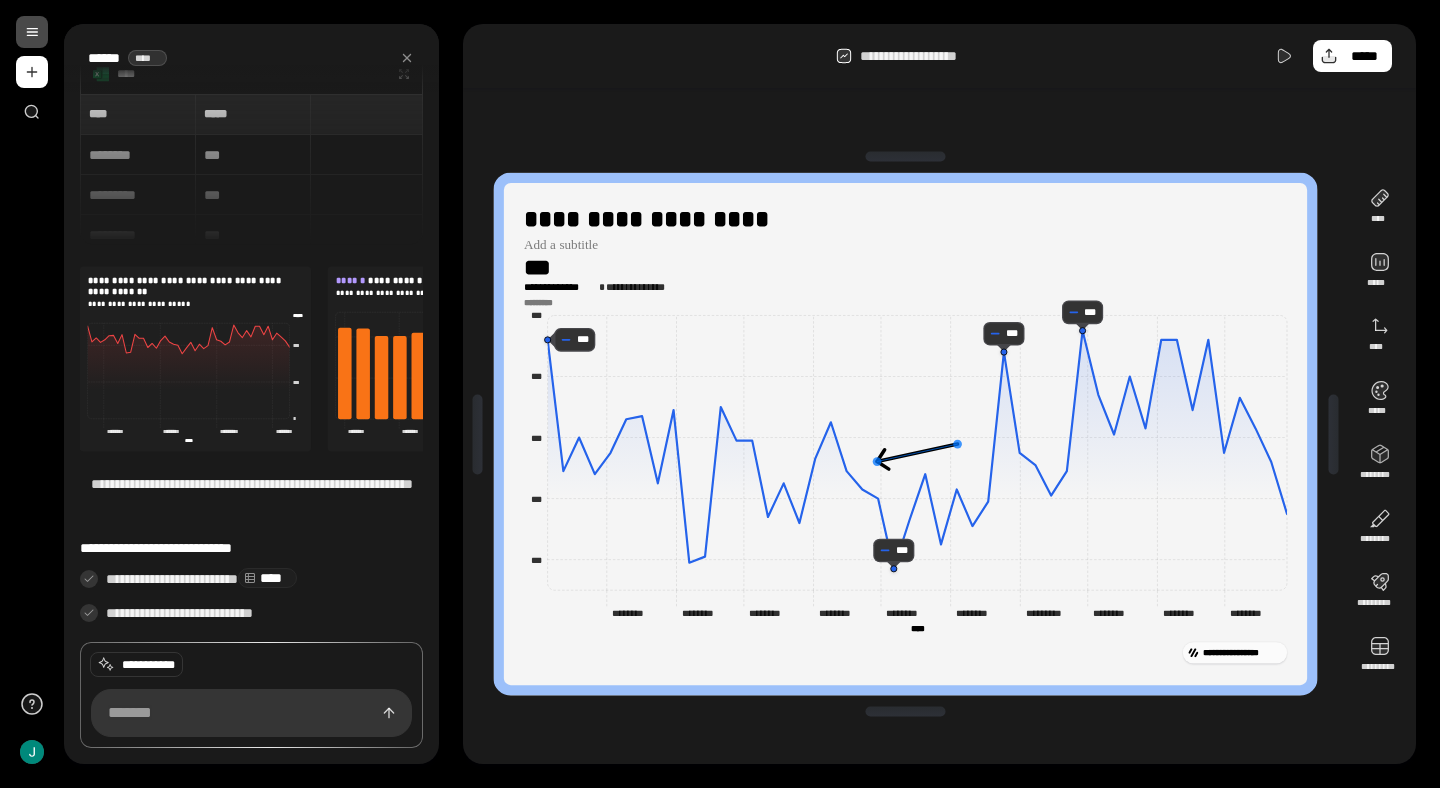 click 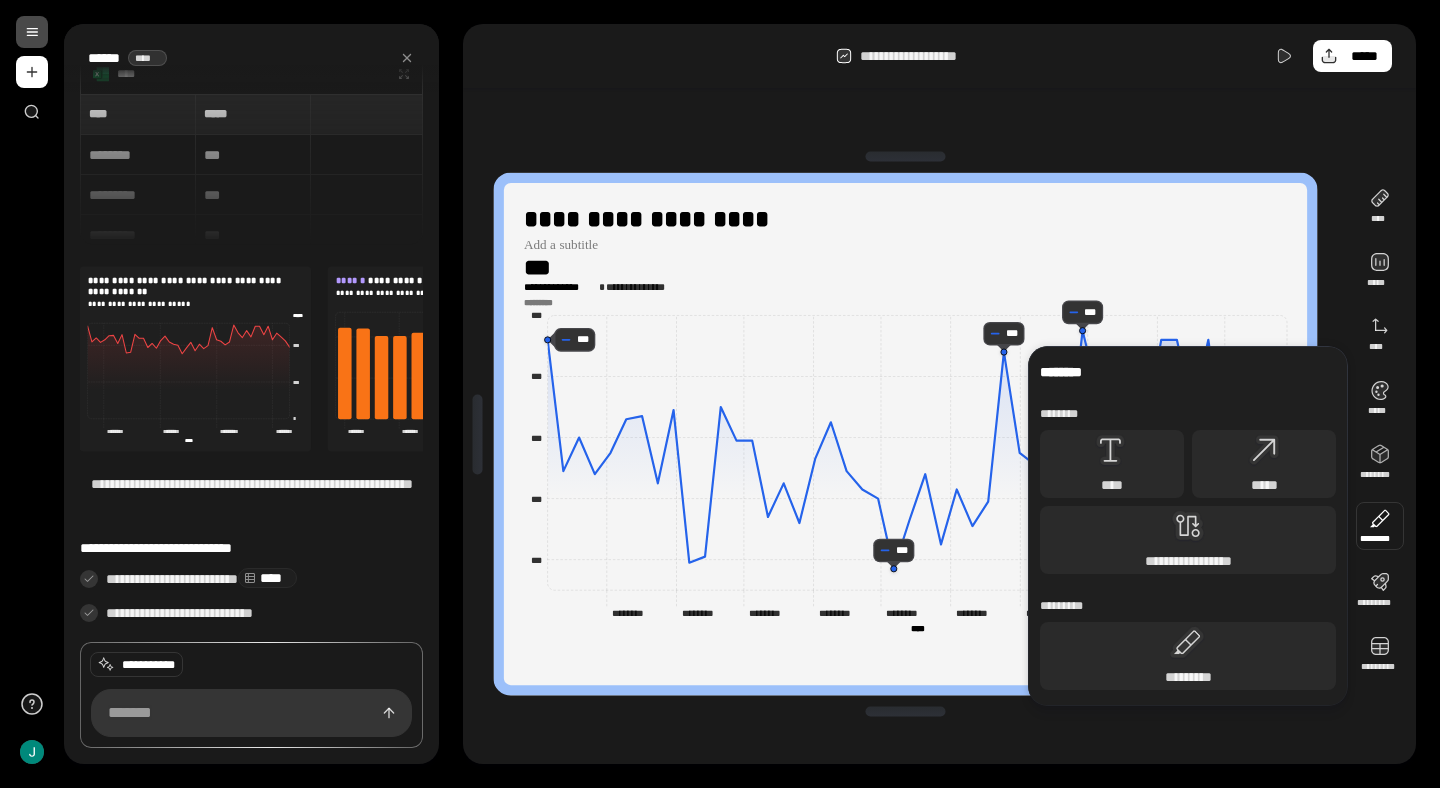 click at bounding box center (1380, 526) 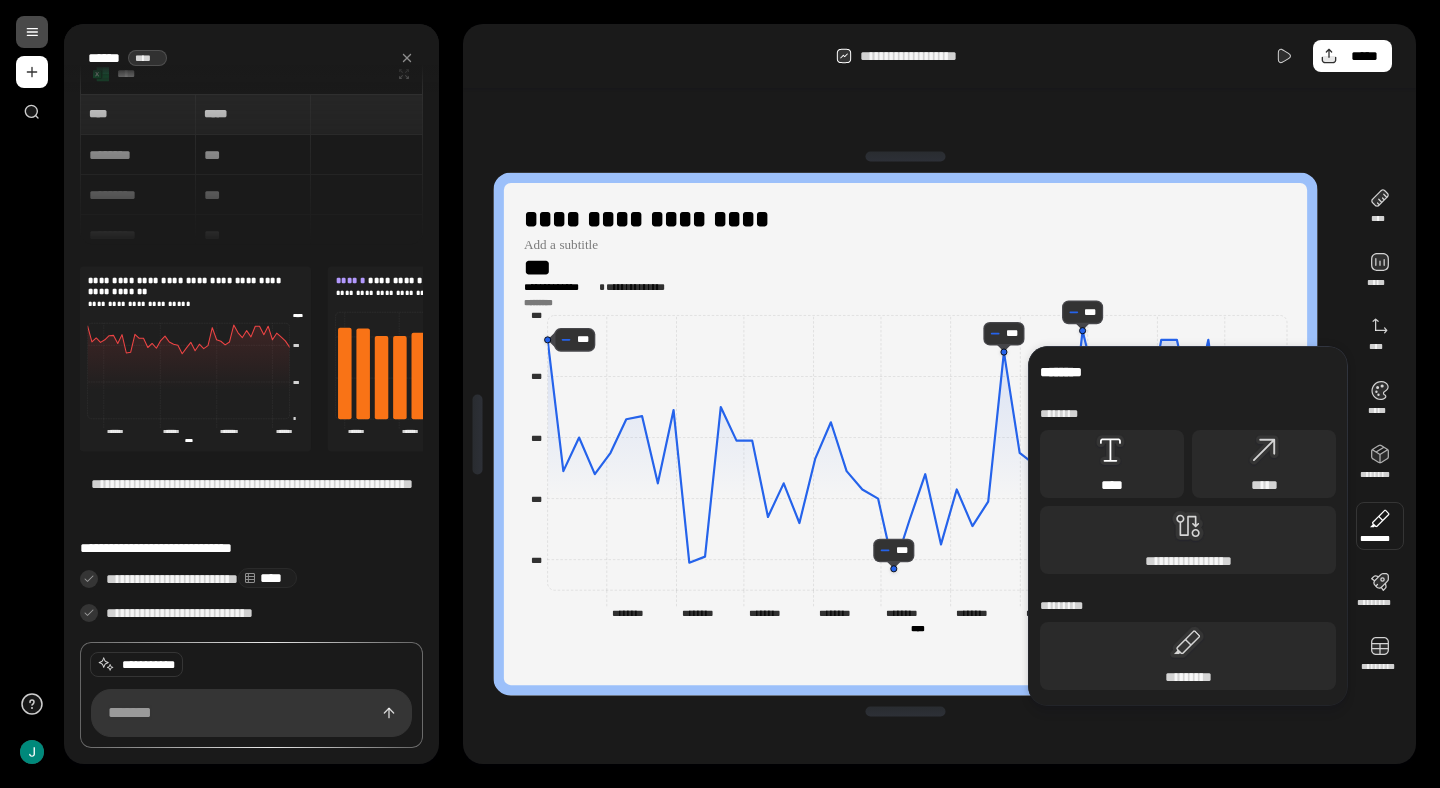 click 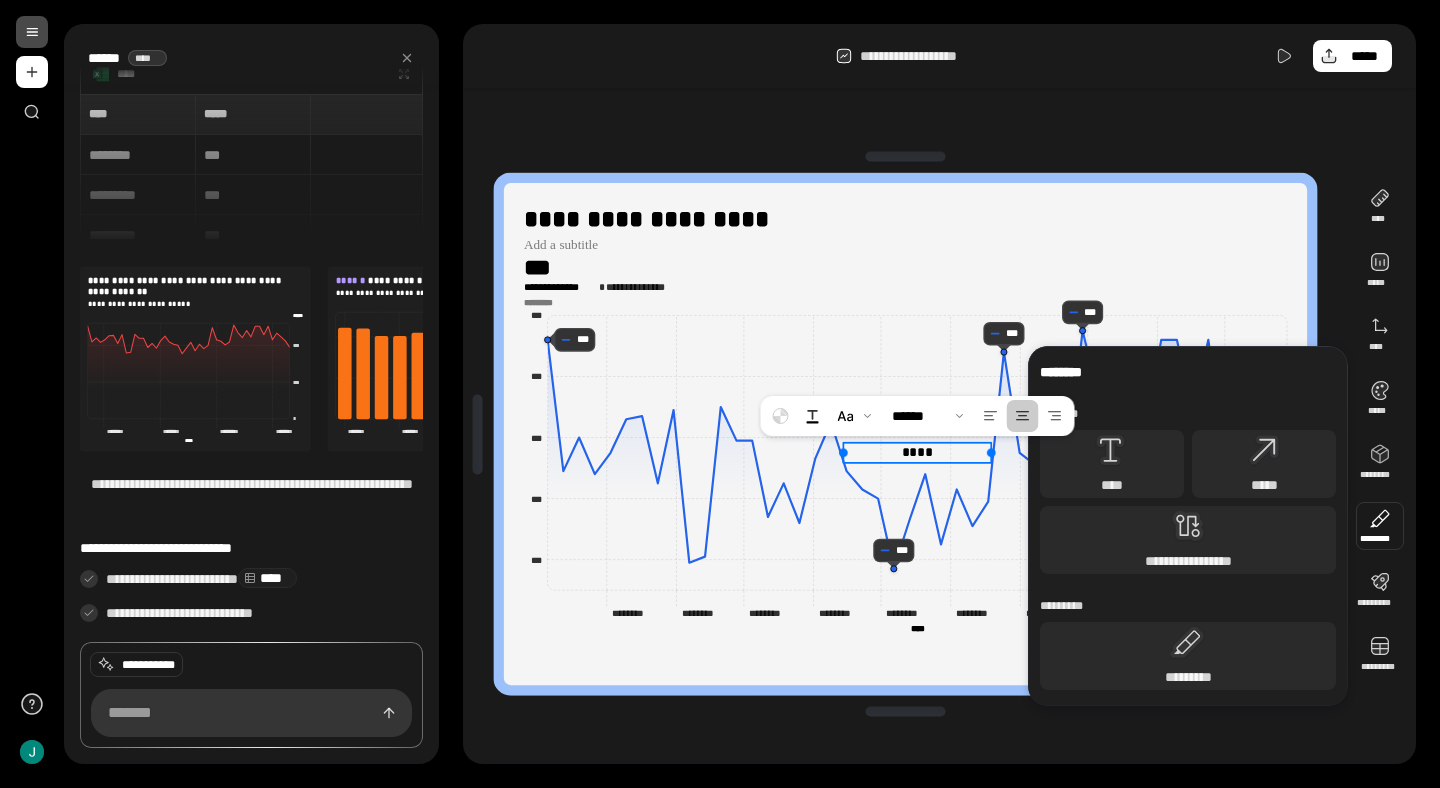 click 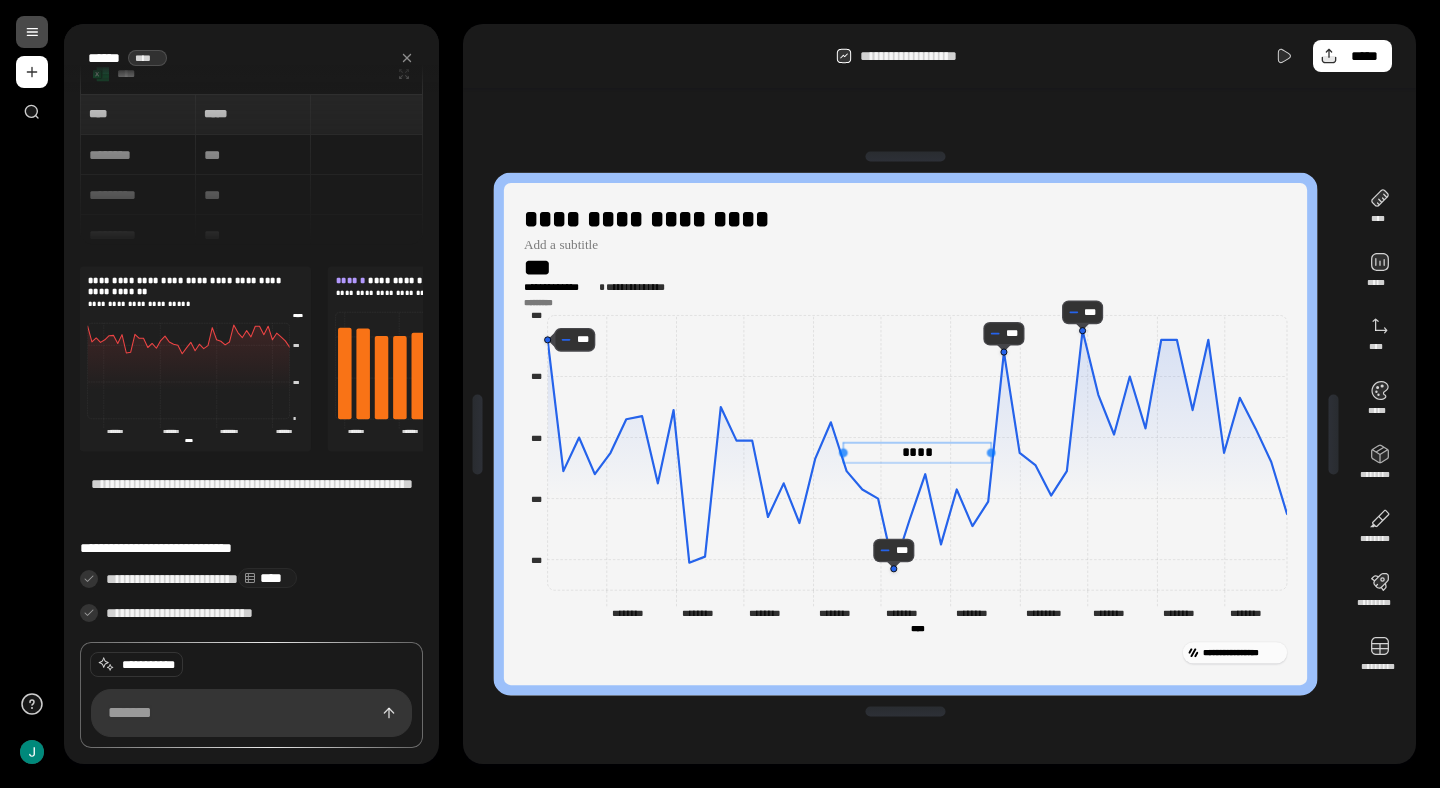click on "****" at bounding box center [918, 453] 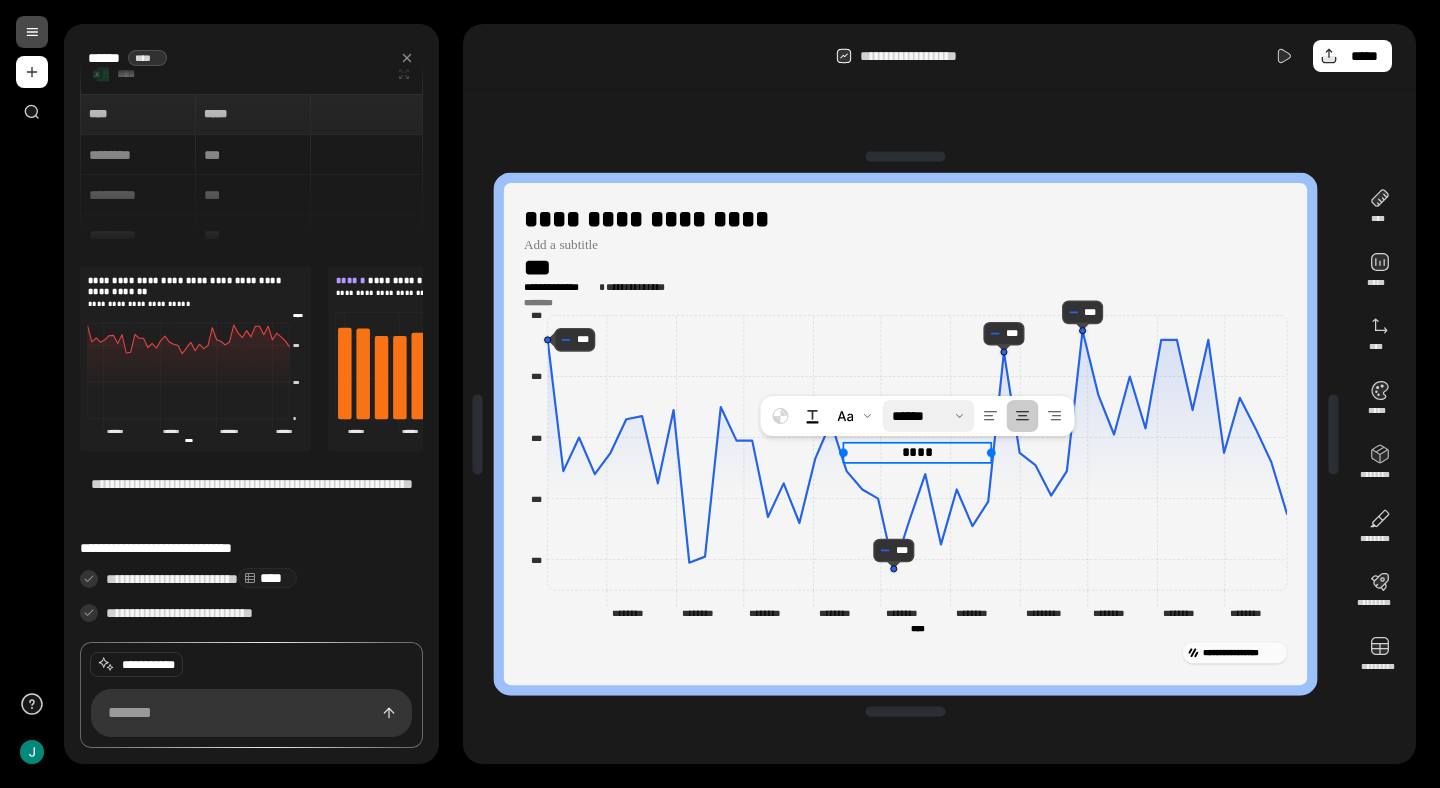 click at bounding box center [929, 416] 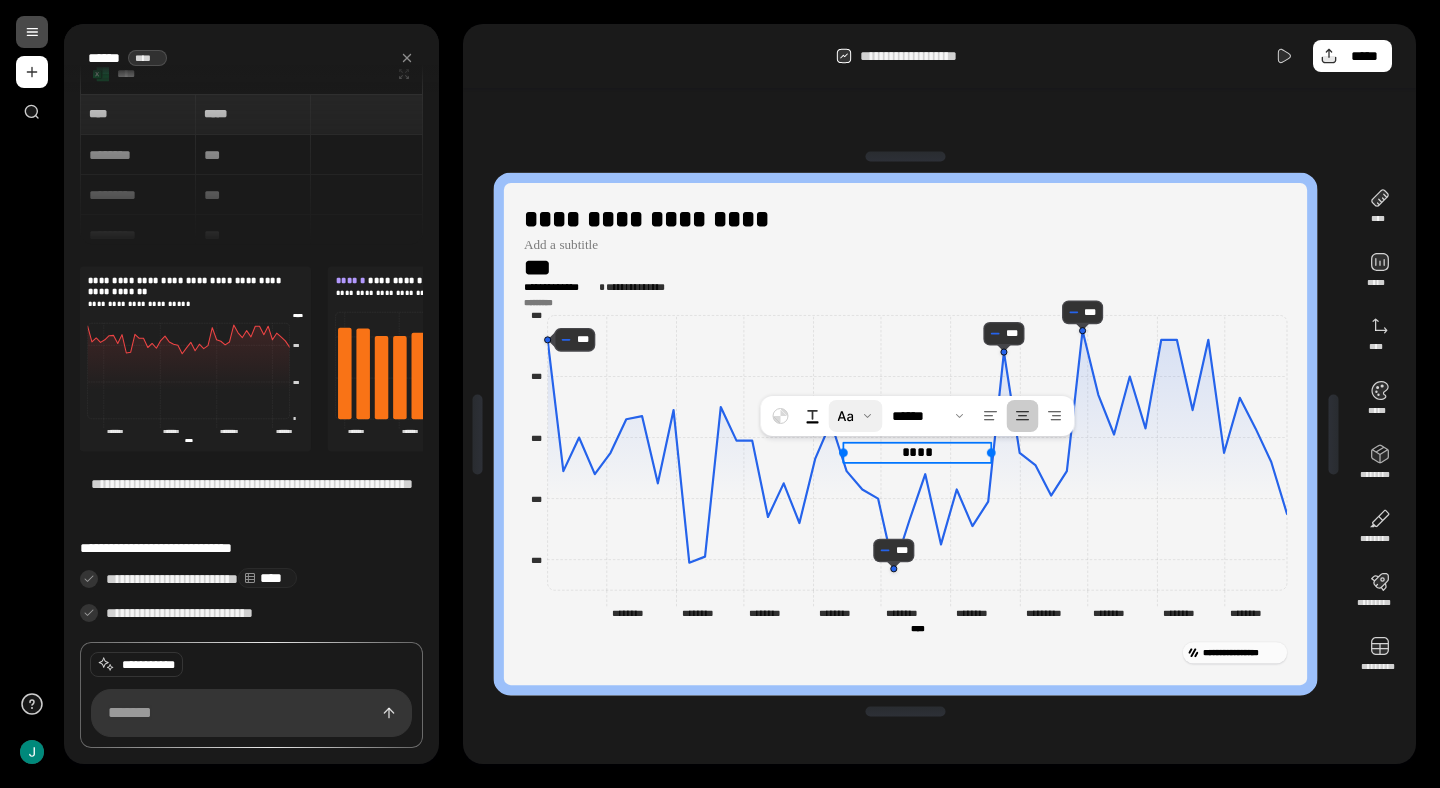 click at bounding box center (856, 416) 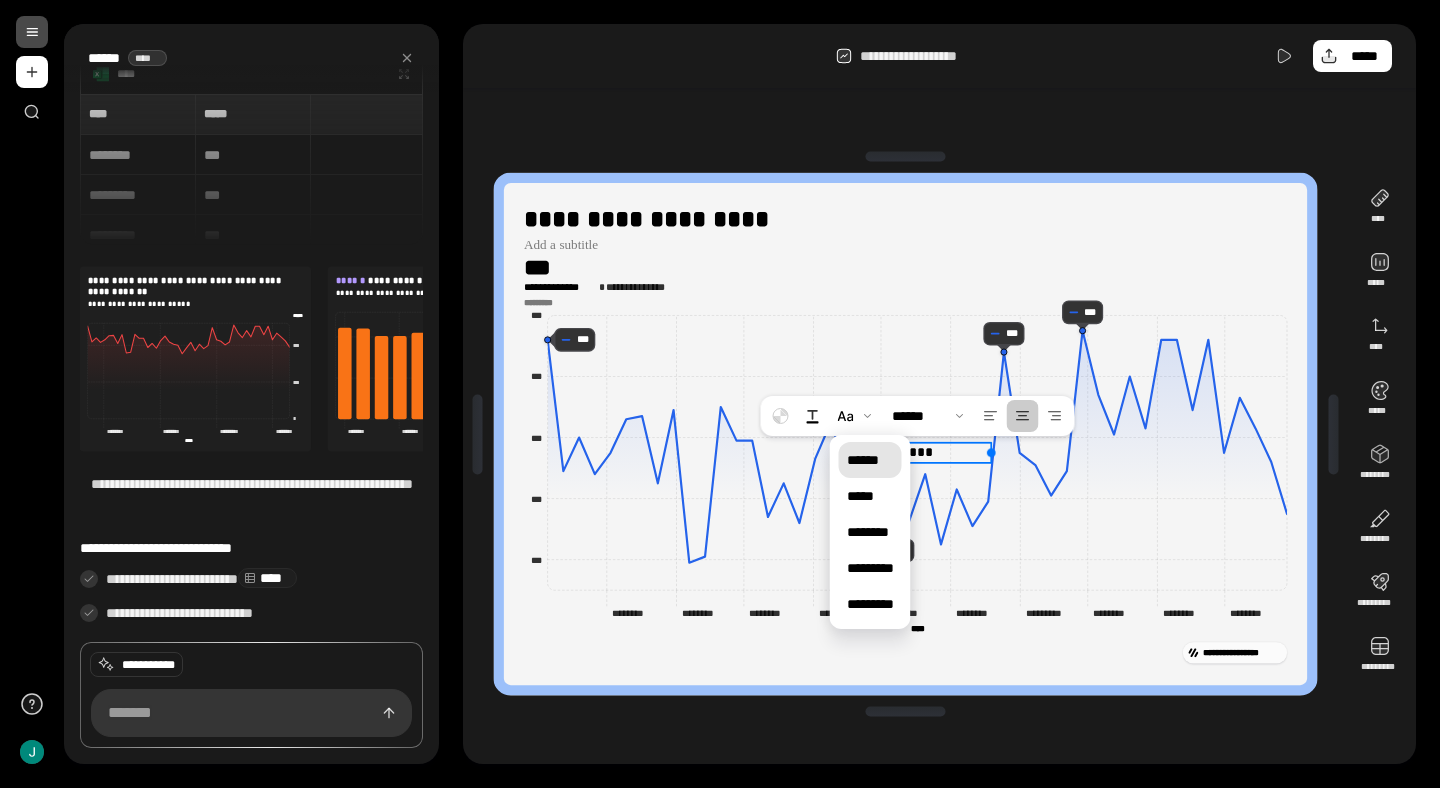 click on "*** *** *** *** *** ********* ******** ******** ******** ******** ******** ******** ******** ******** ******** ******** ******** ******** ********* ********* ******** ******** ******** ******** ******** ******** **** ****" 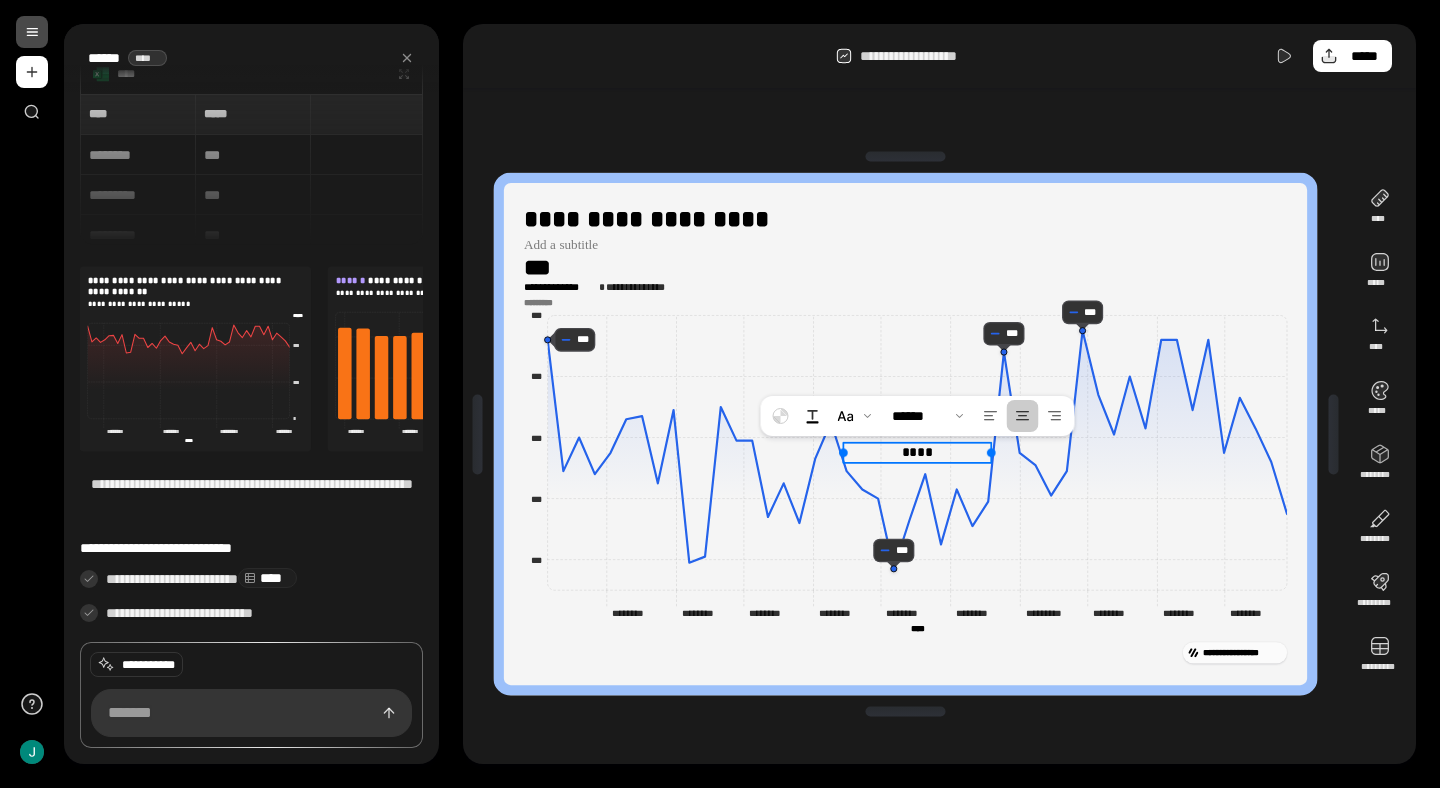 click 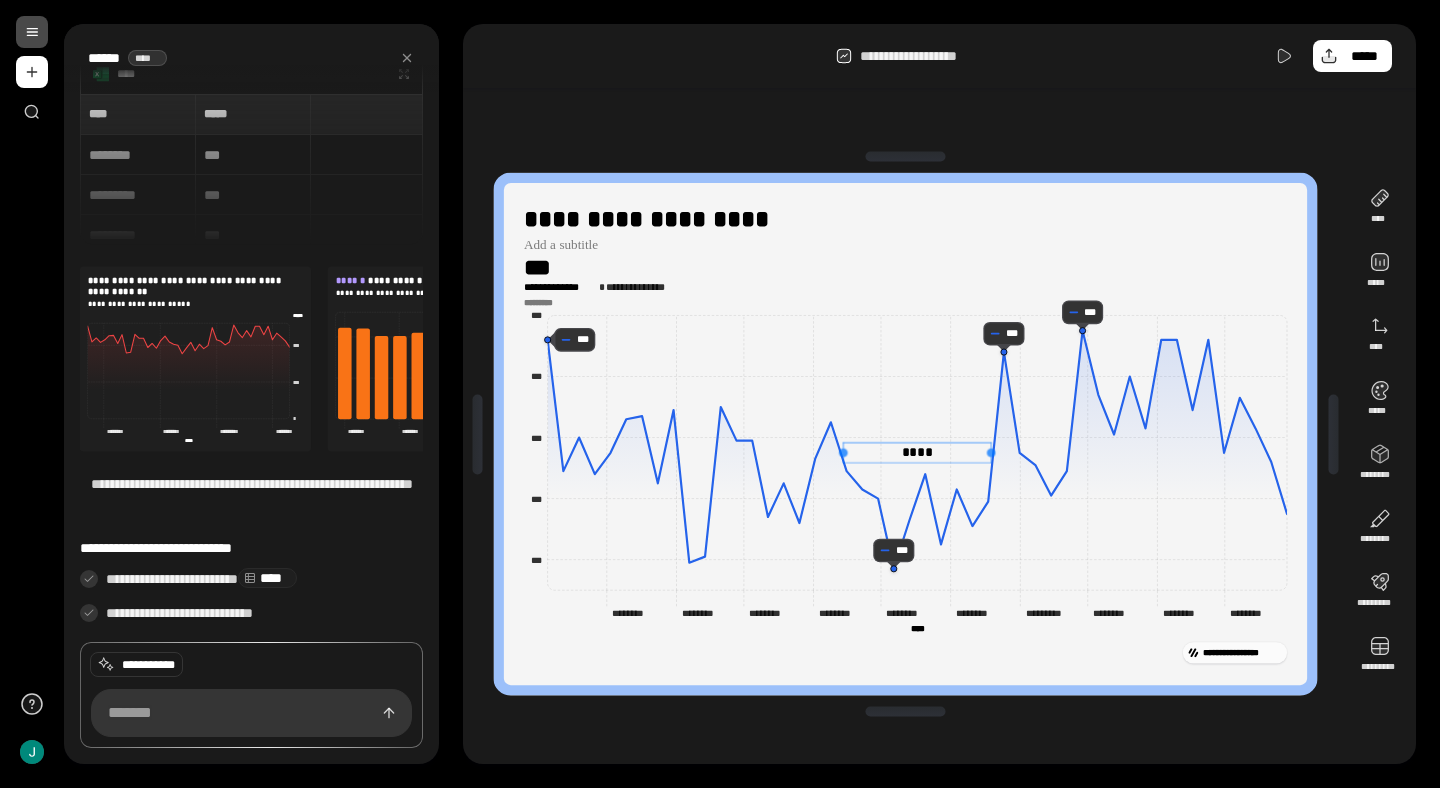 click on "****" at bounding box center (918, 453) 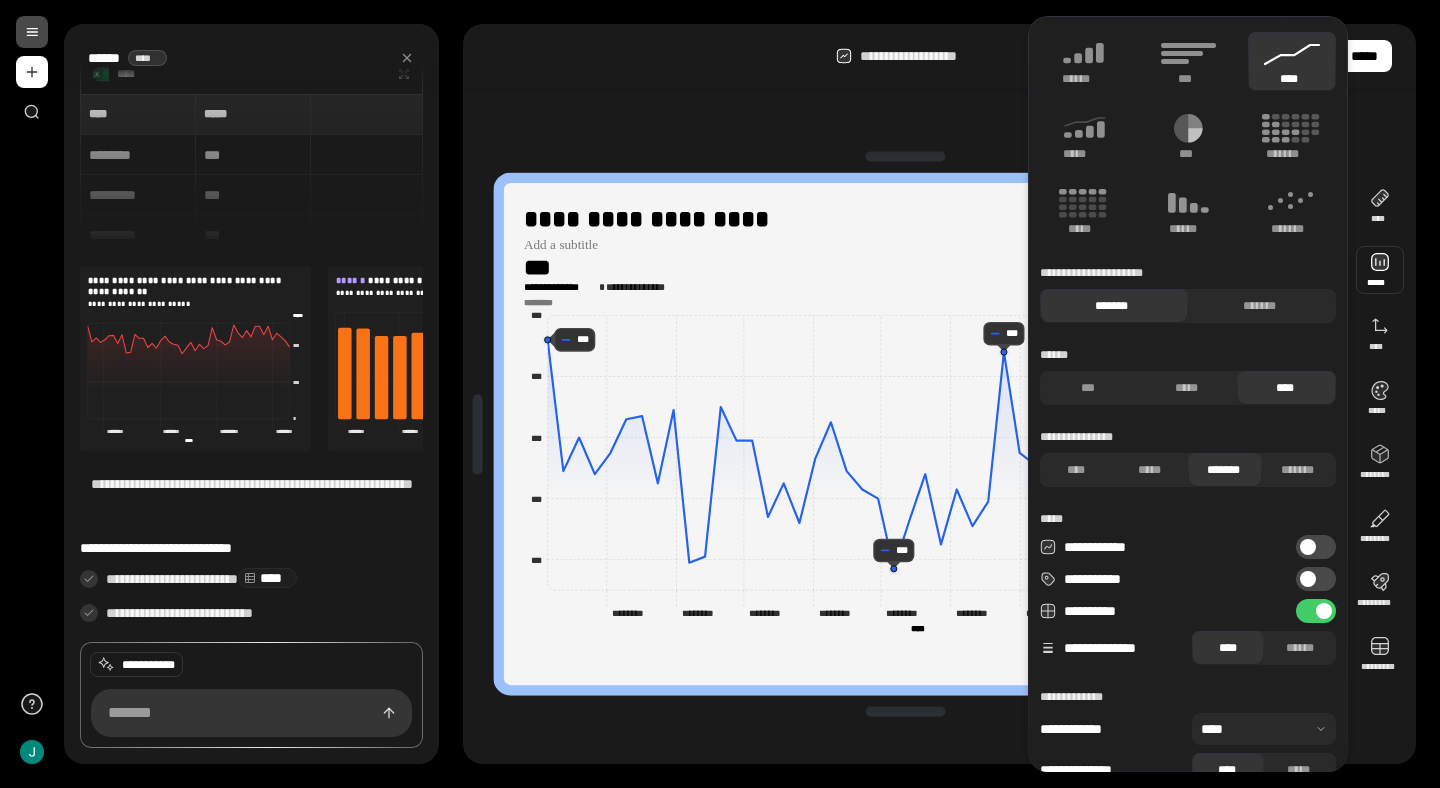 click at bounding box center (1308, 547) 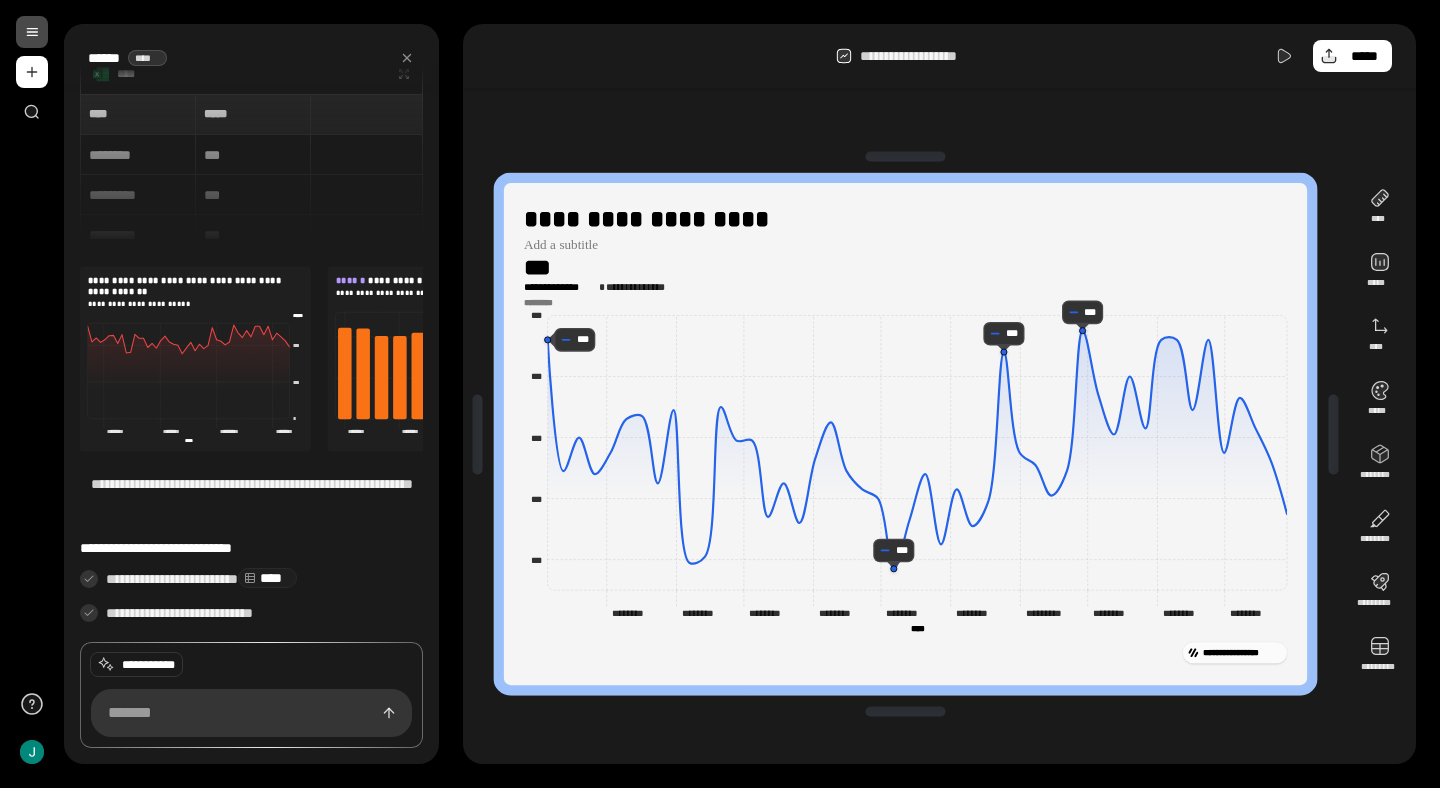 click on "**********" at bounding box center [905, 274] 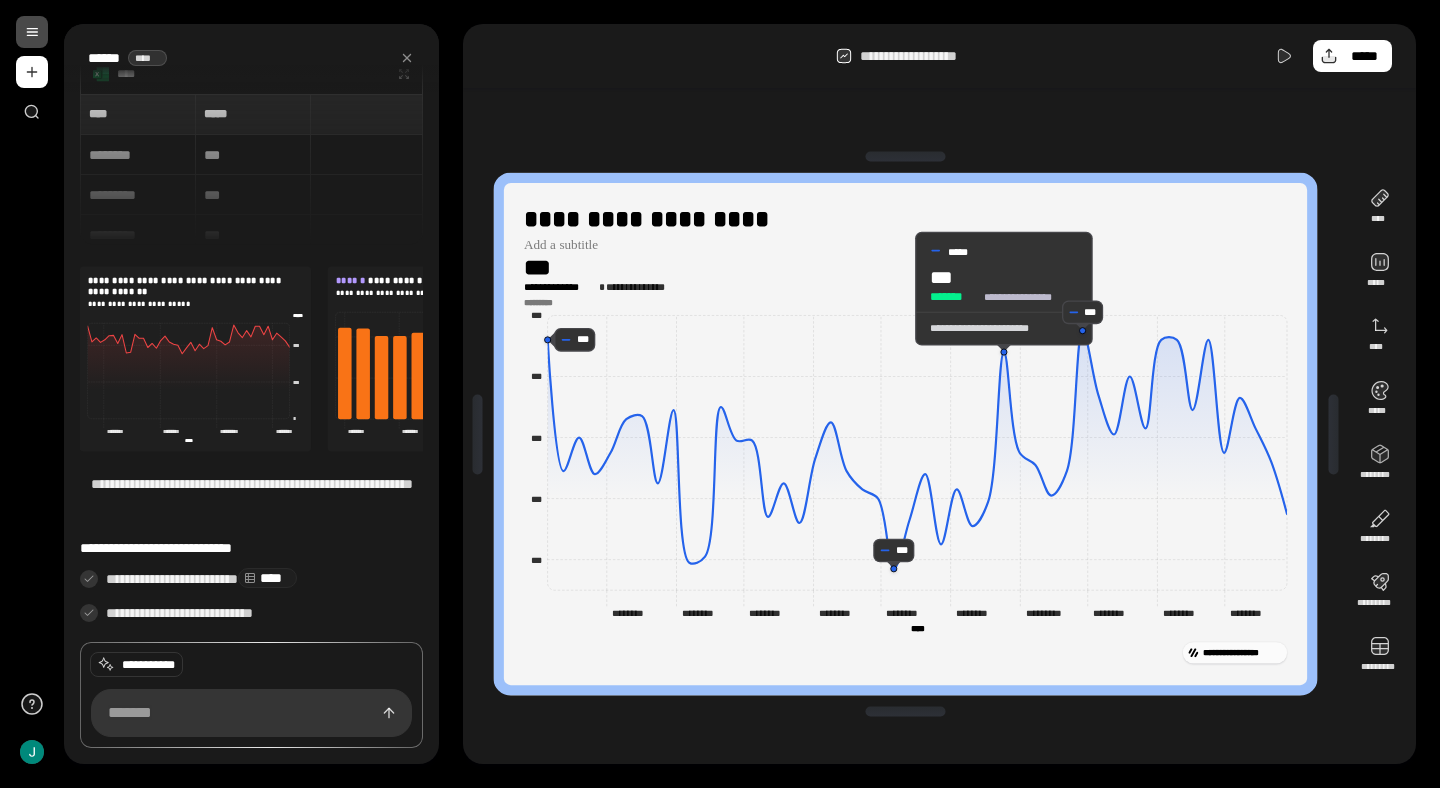 click on "**********" at bounding box center (980, 328) 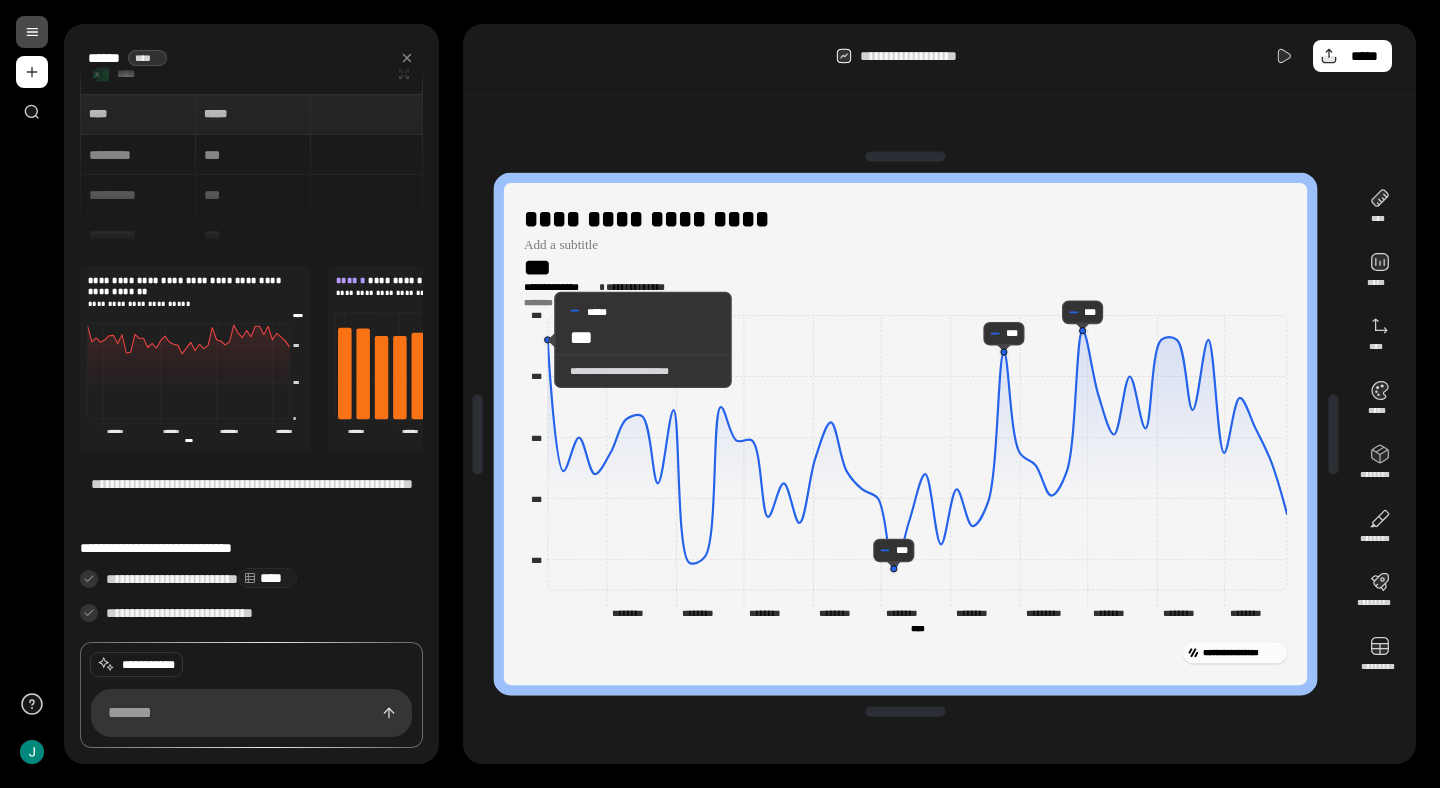 click on "***** ***" at bounding box center (643, 323) 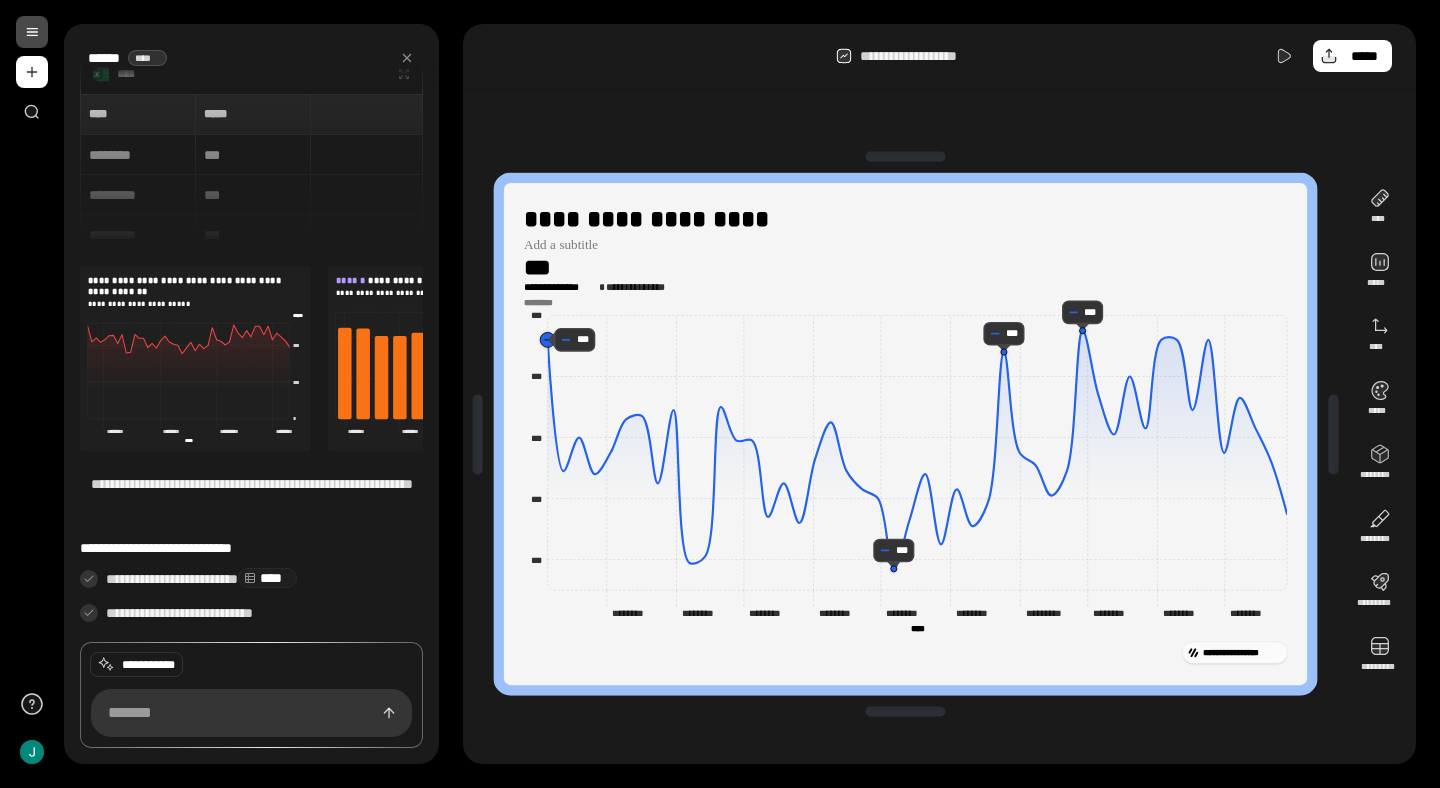 click 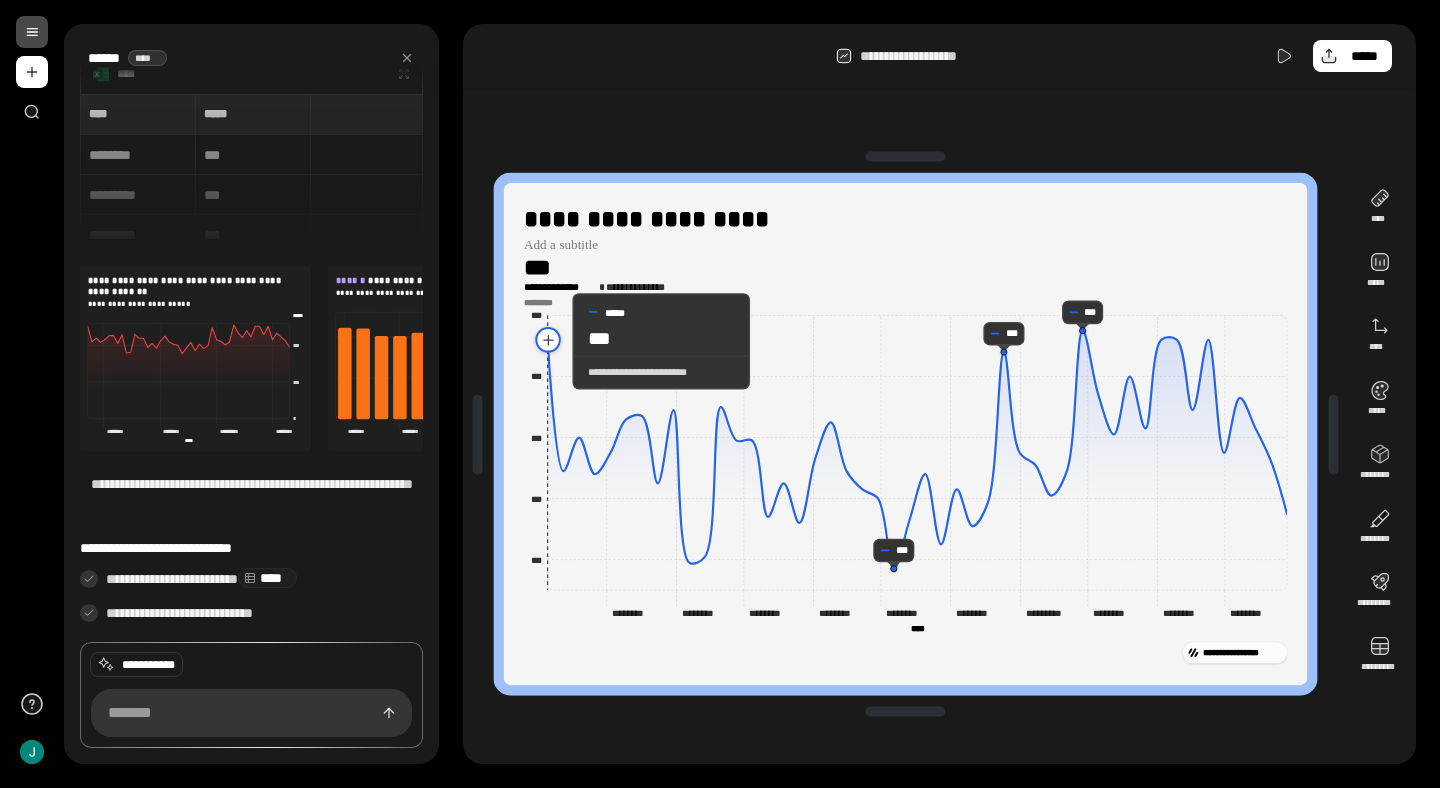 click 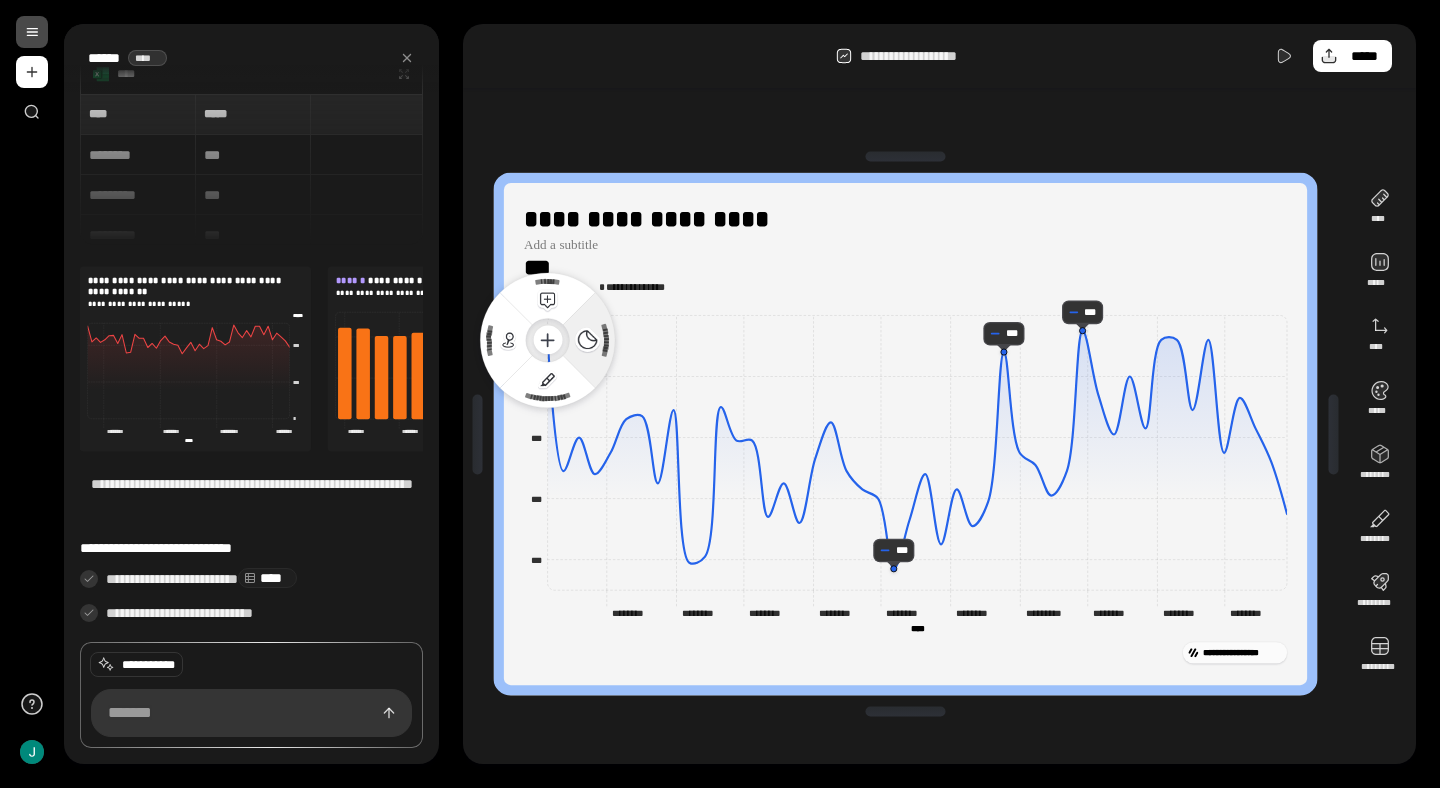 click on "**********" 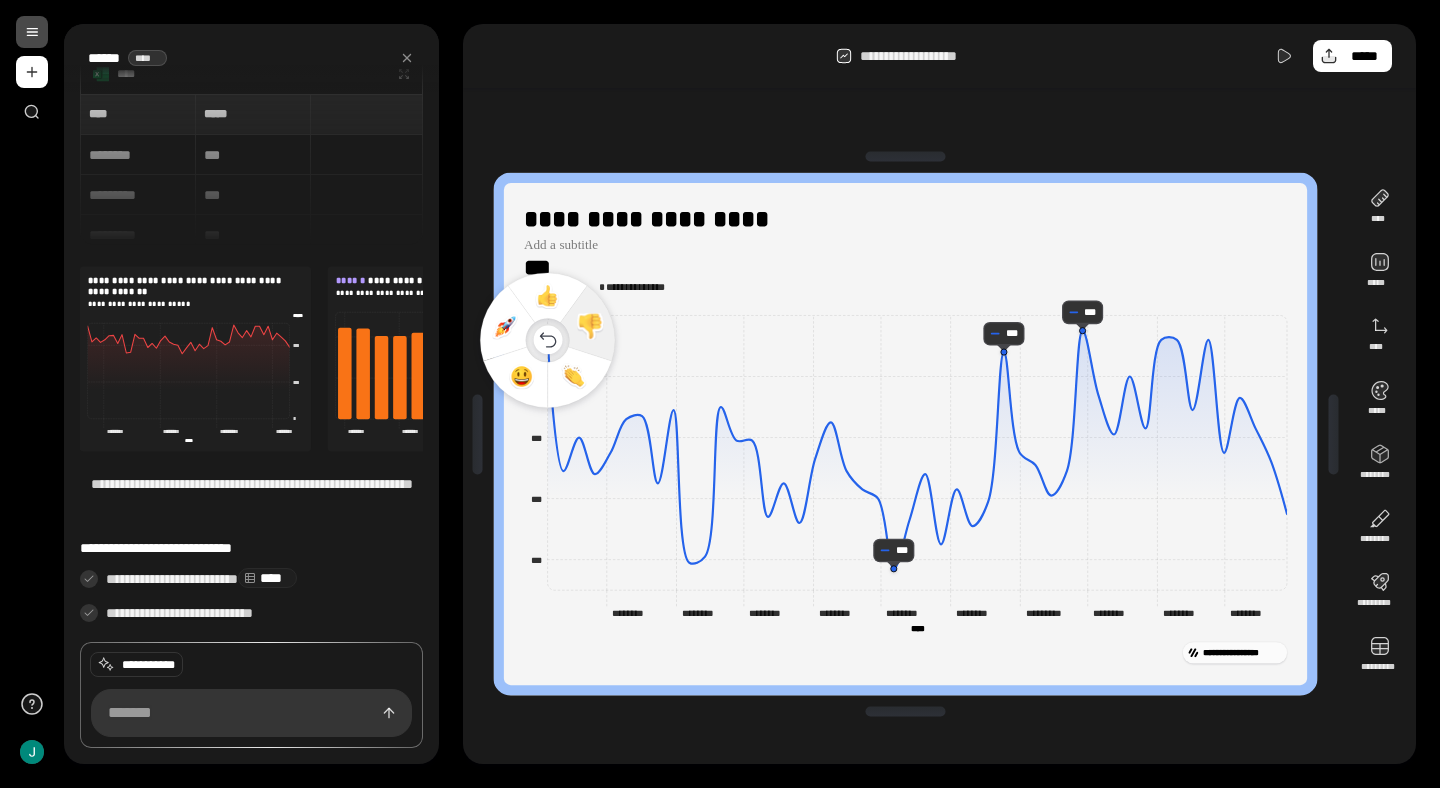 click 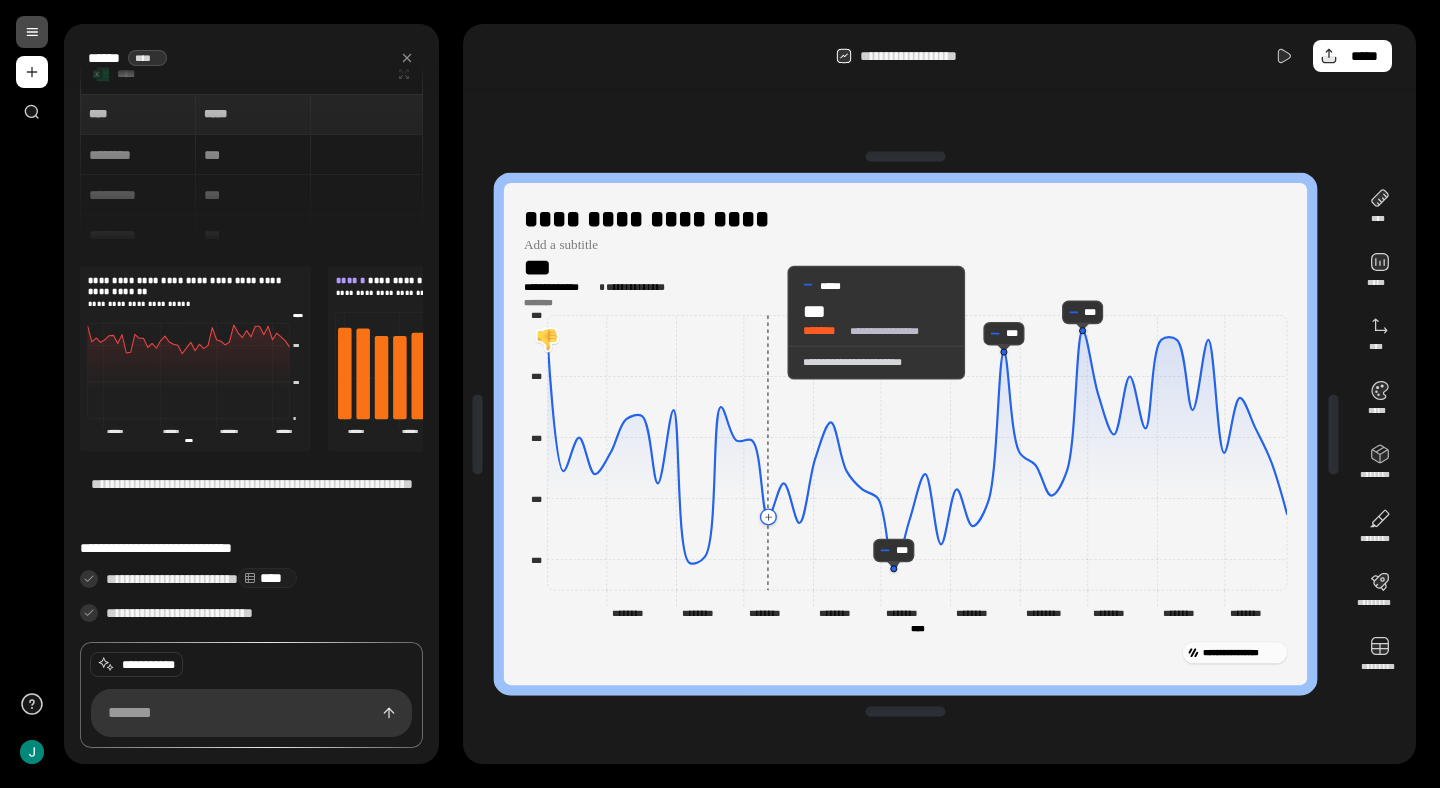 click 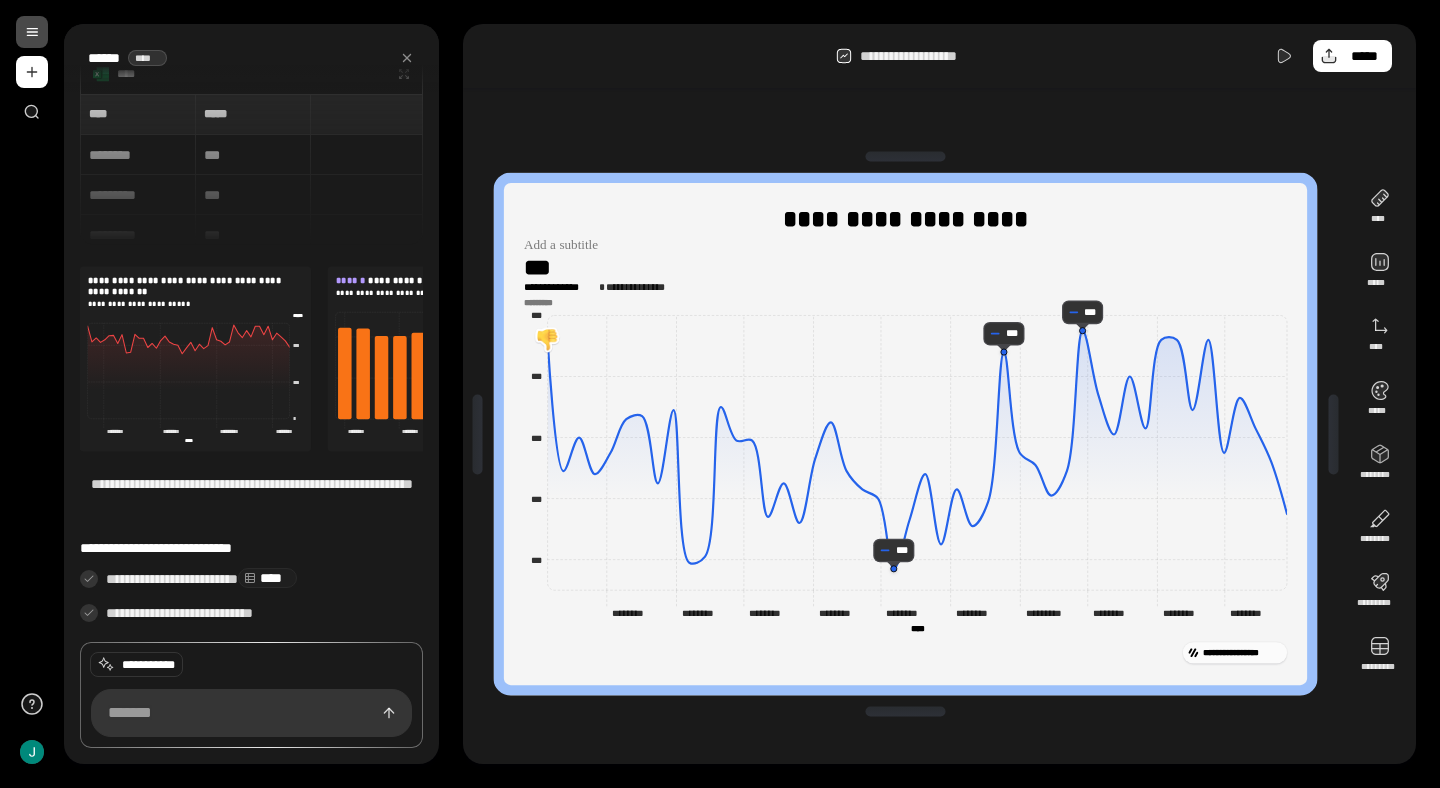 click at bounding box center (548, 340) 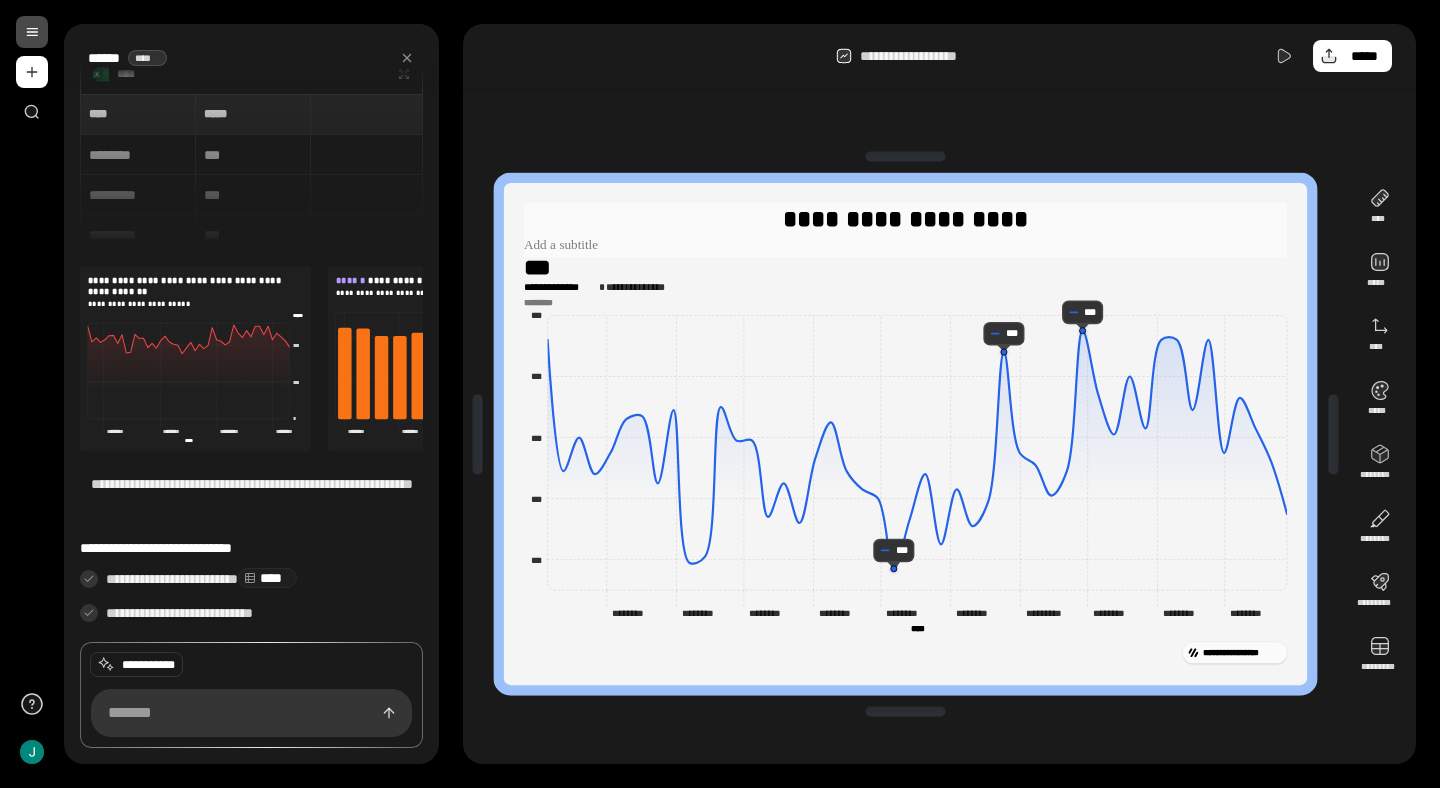 click on "**********" at bounding box center [905, 219] 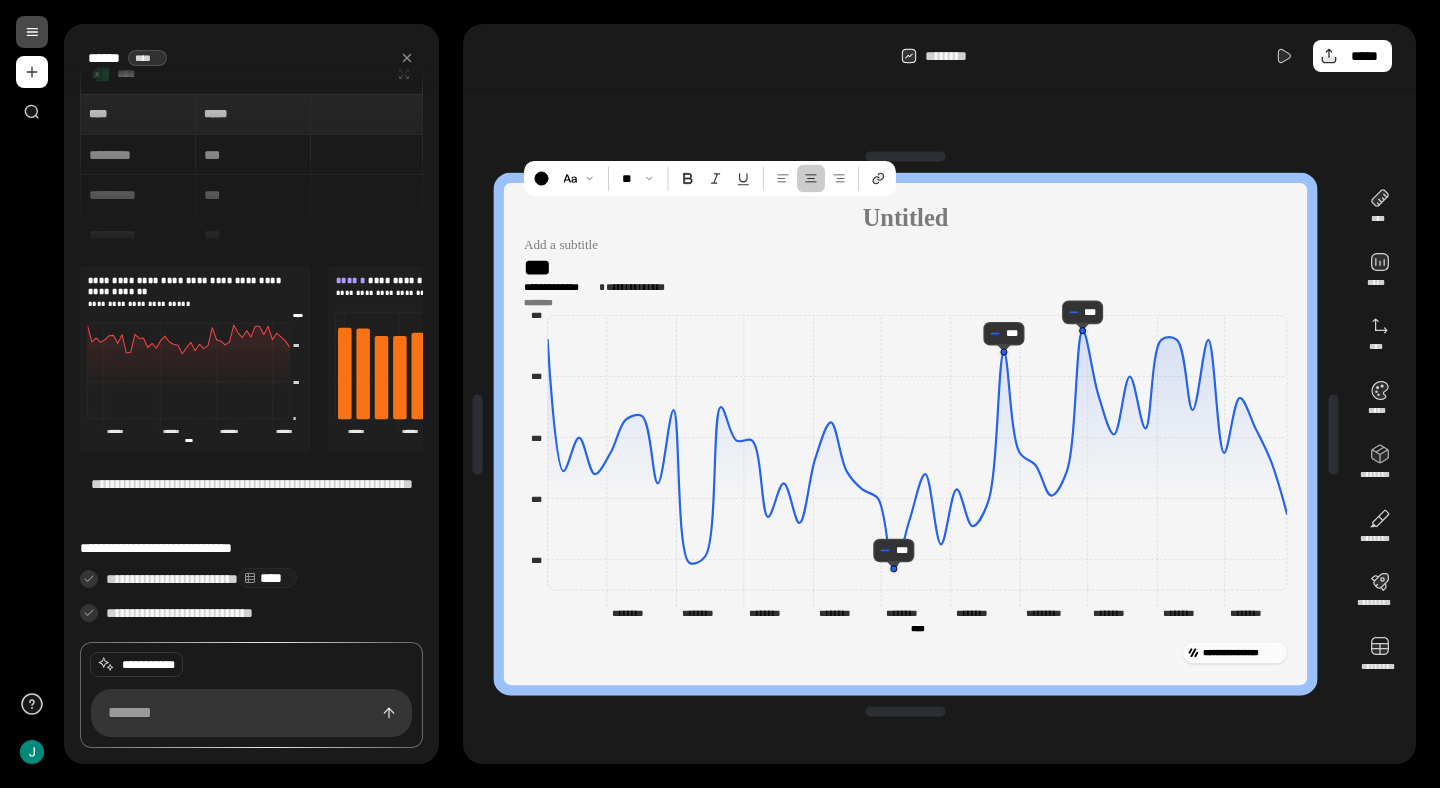 click on "**********" at bounding box center [905, 445] 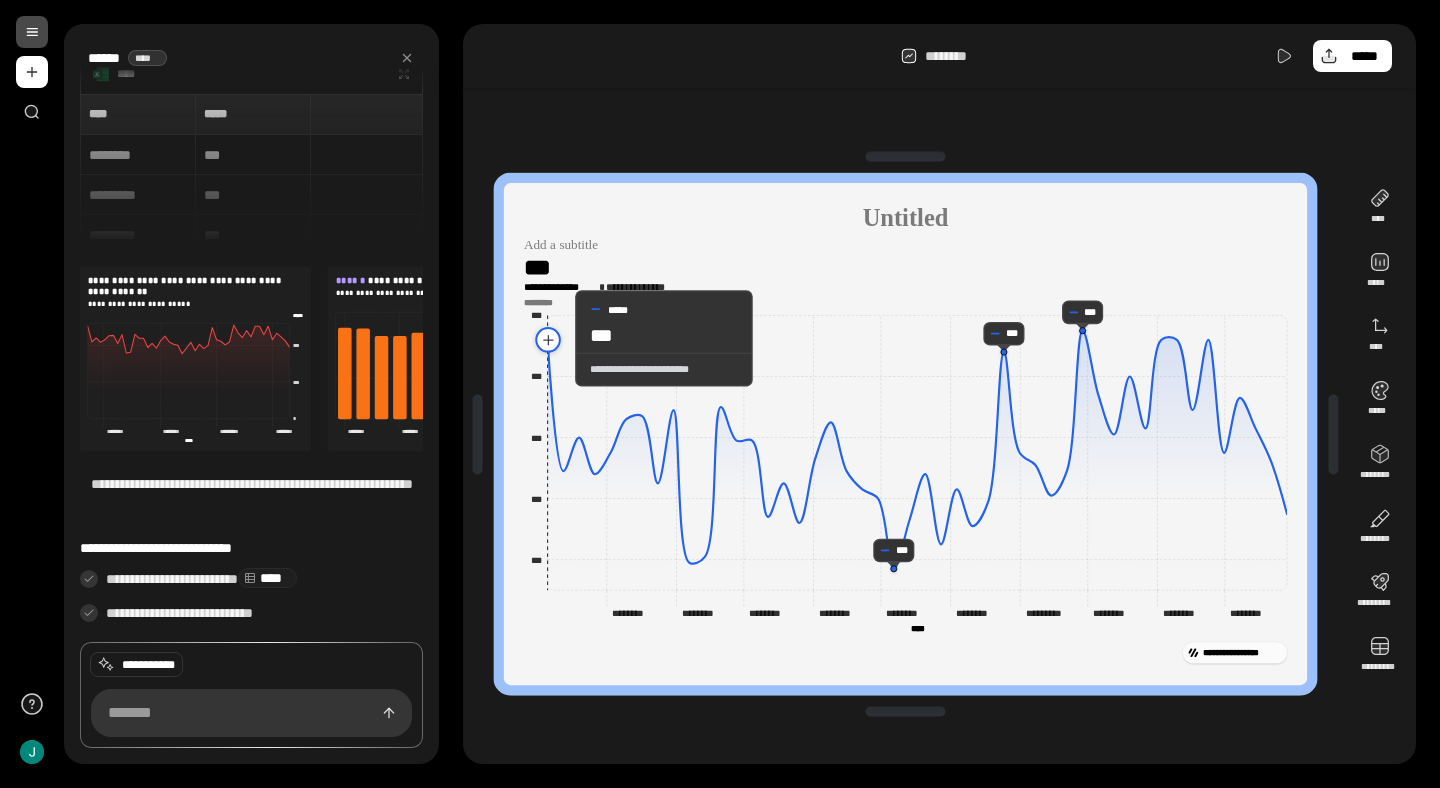 click 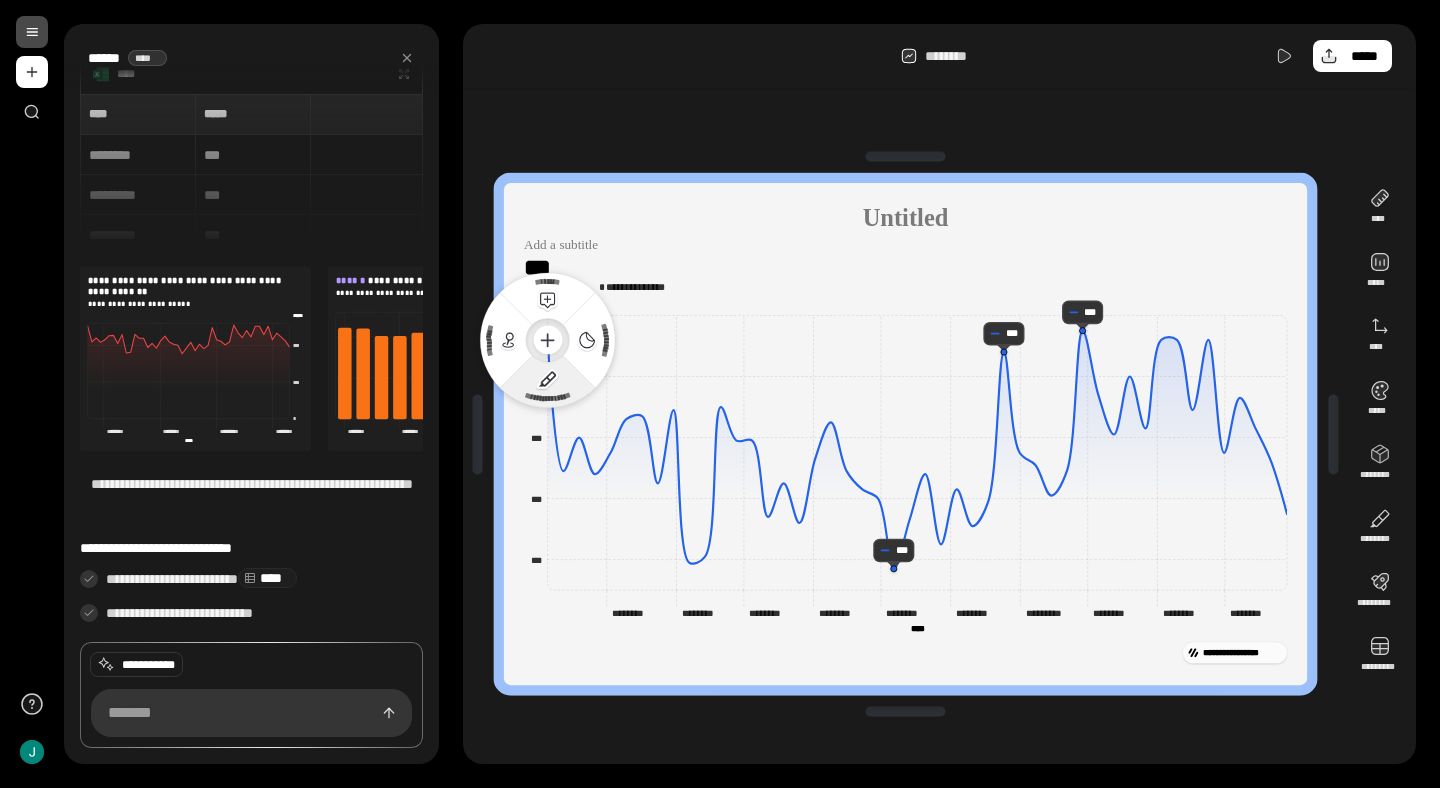 click 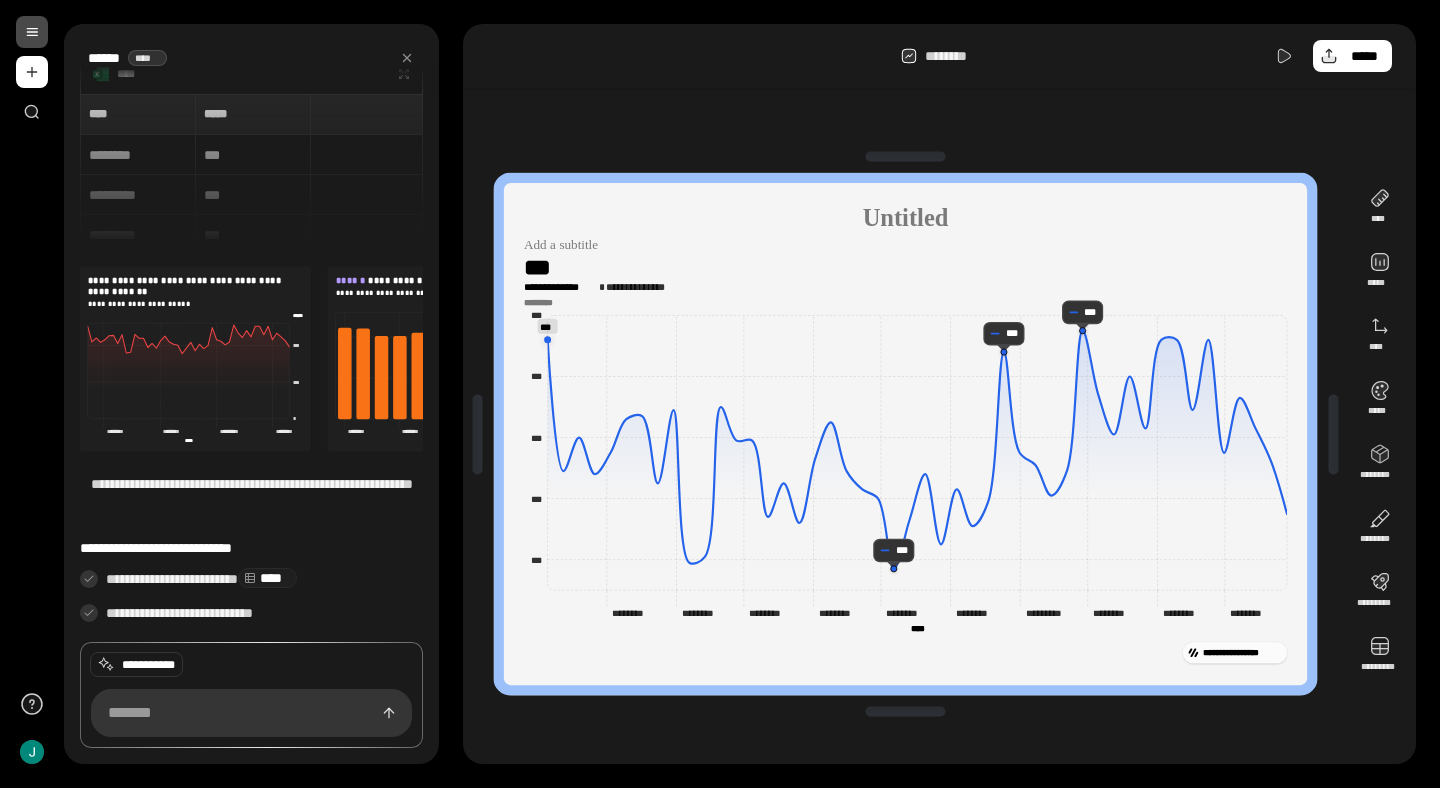 click on "**********" at bounding box center (905, 274) 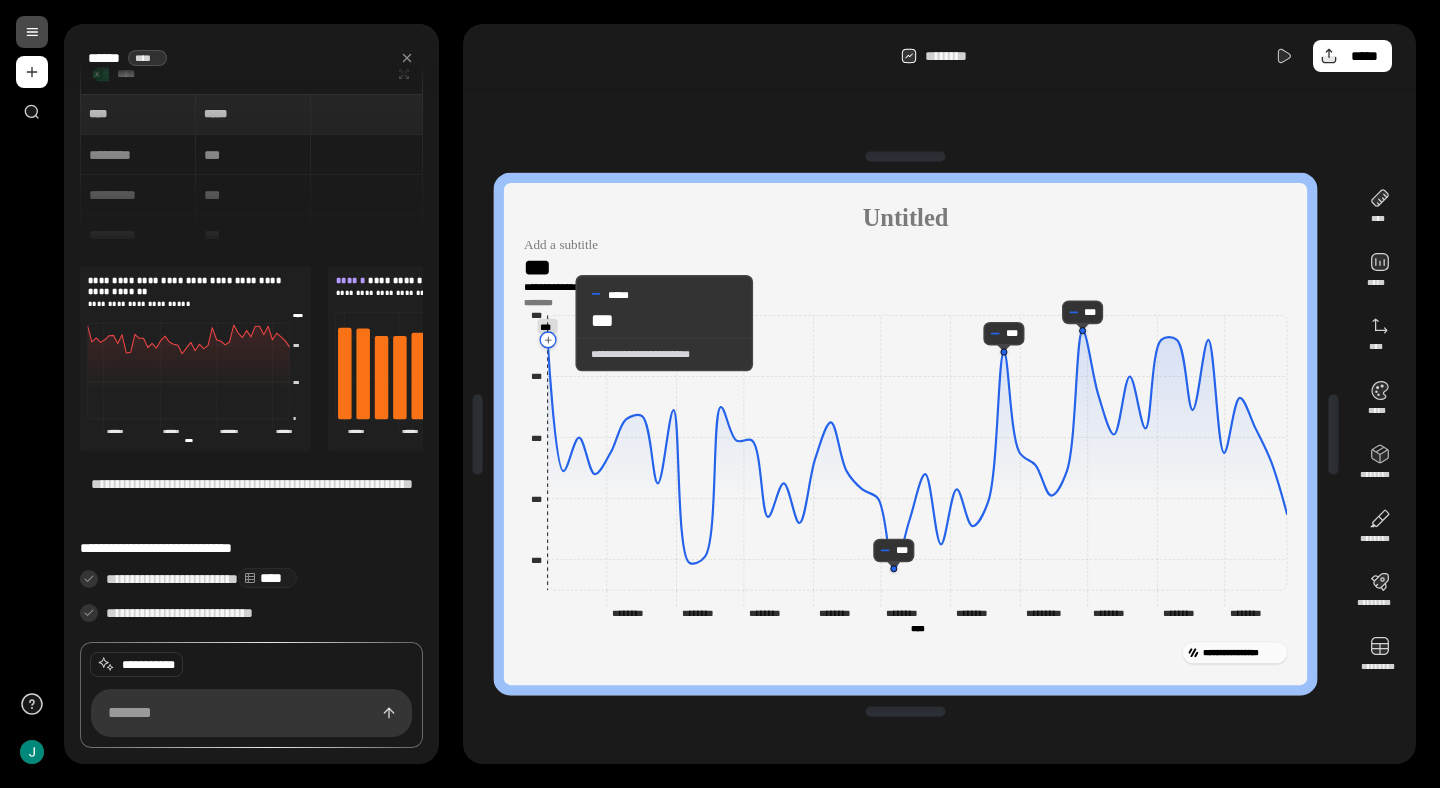 click 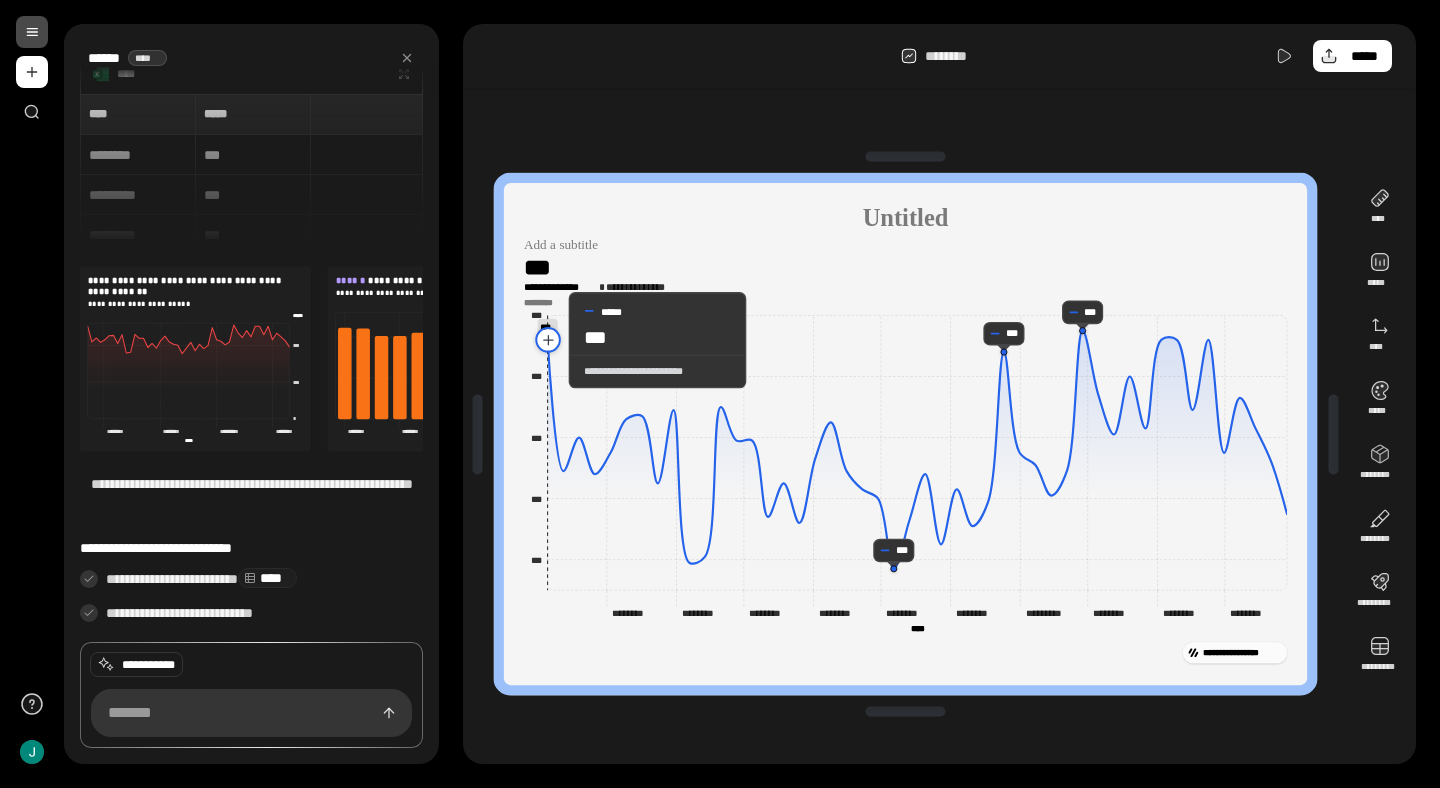click 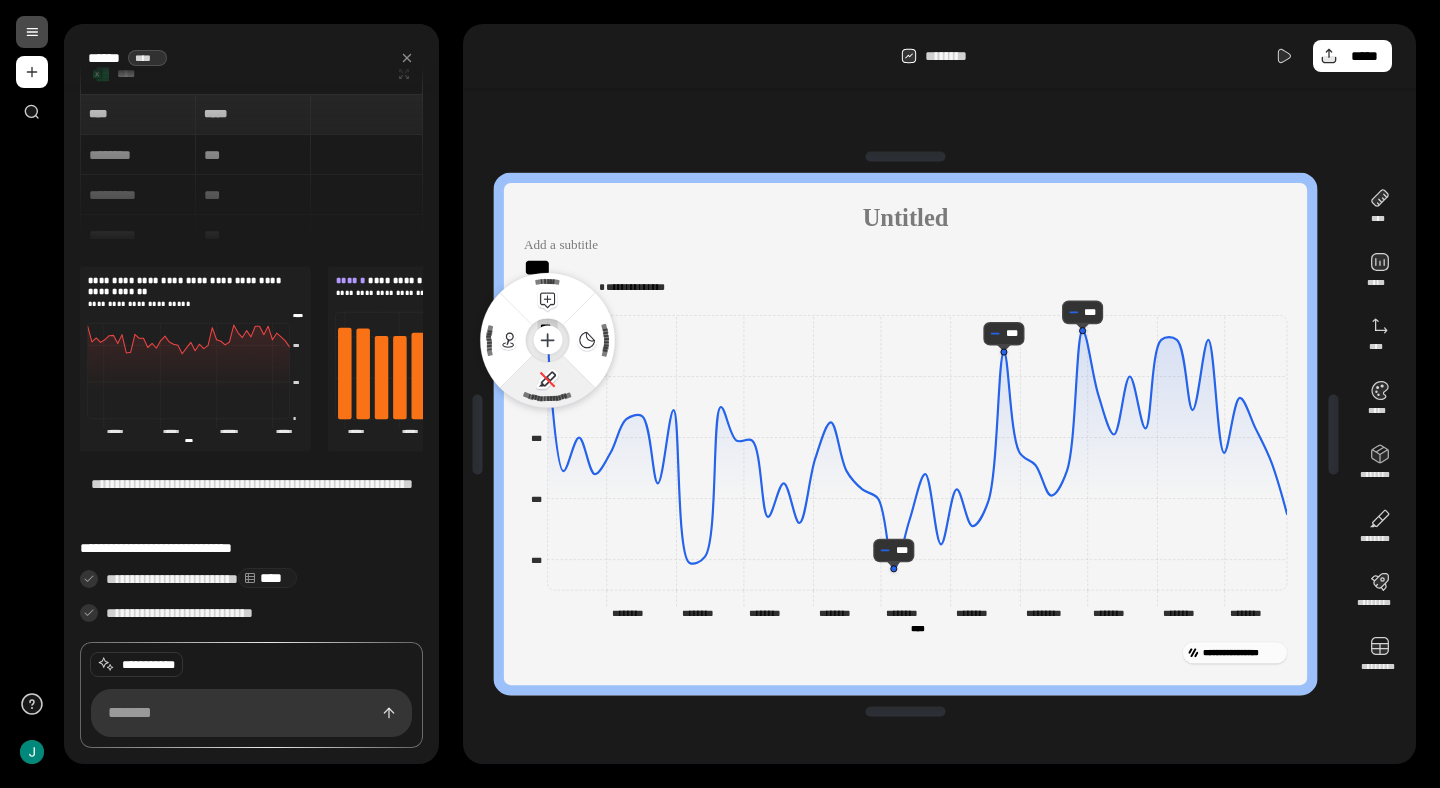 click on "**********" 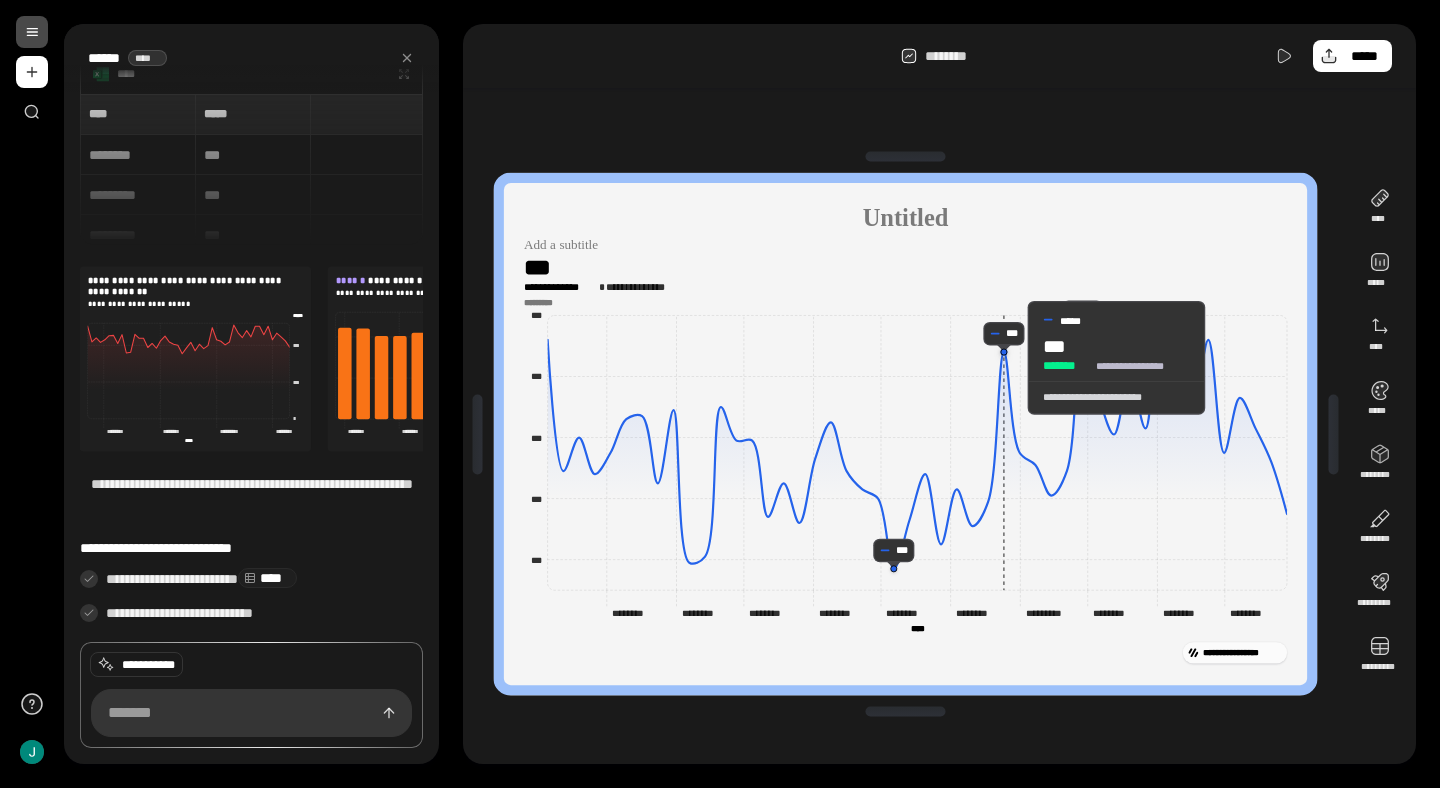 click 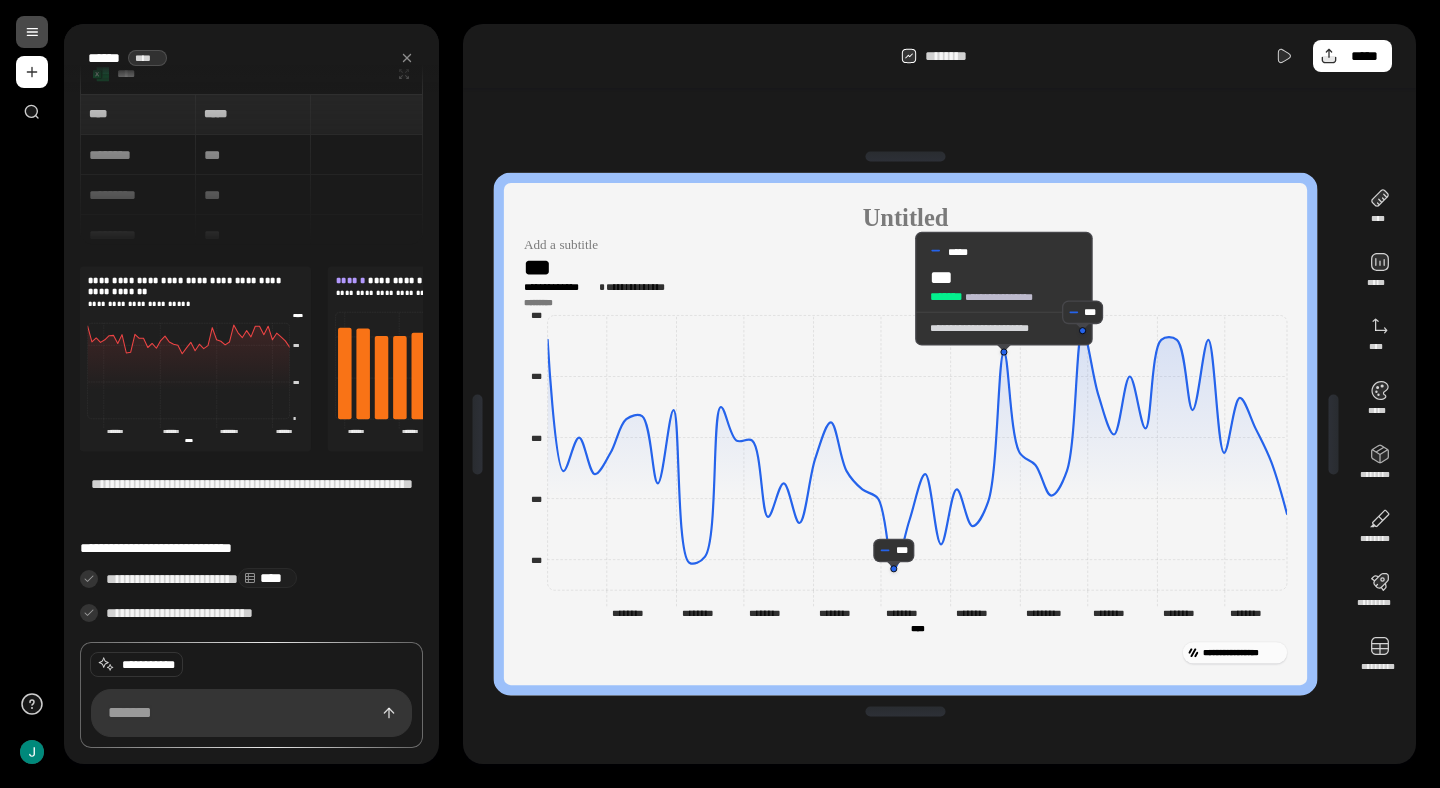 click on "**********" at bounding box center (1004, 328) 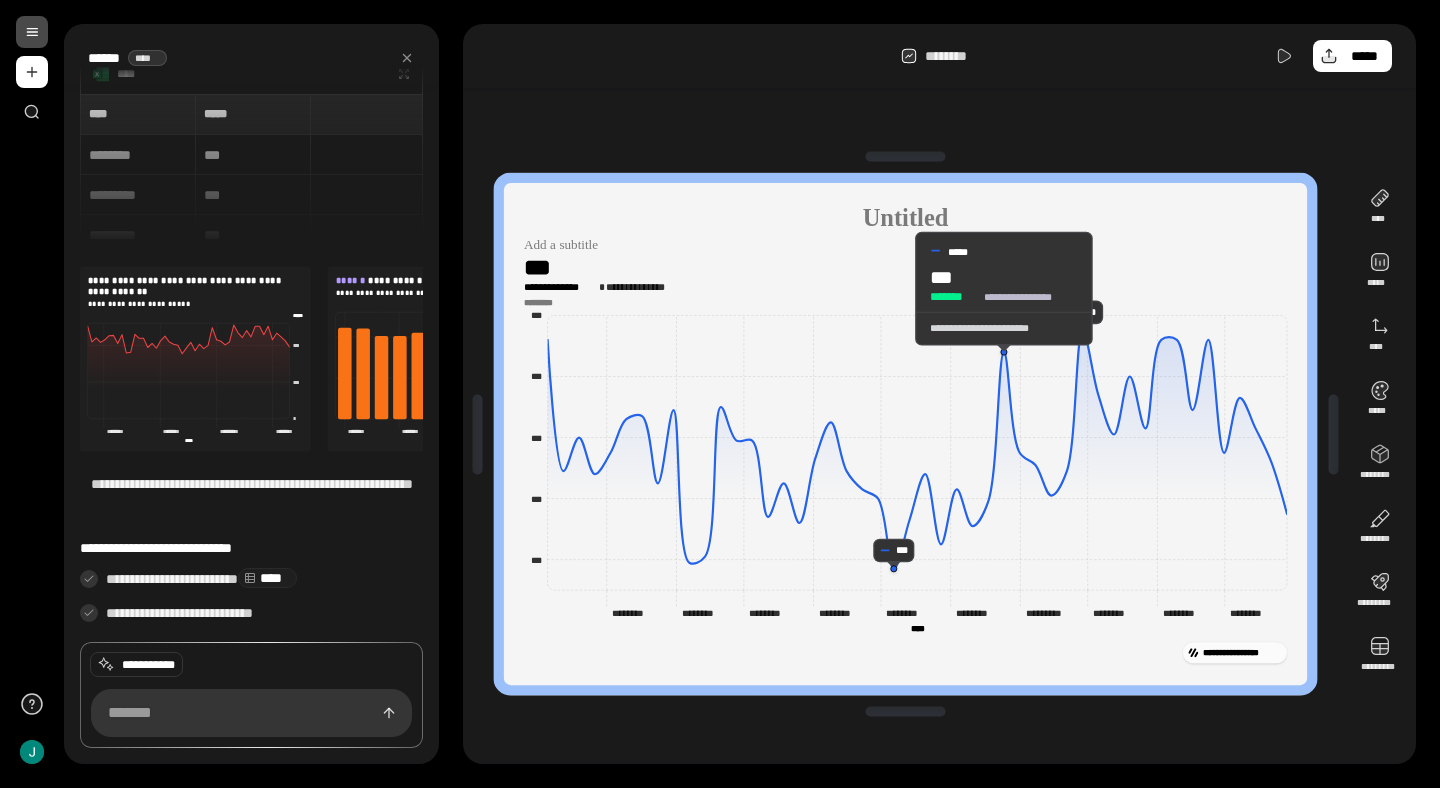 click on "**********" at bounding box center [980, 328] 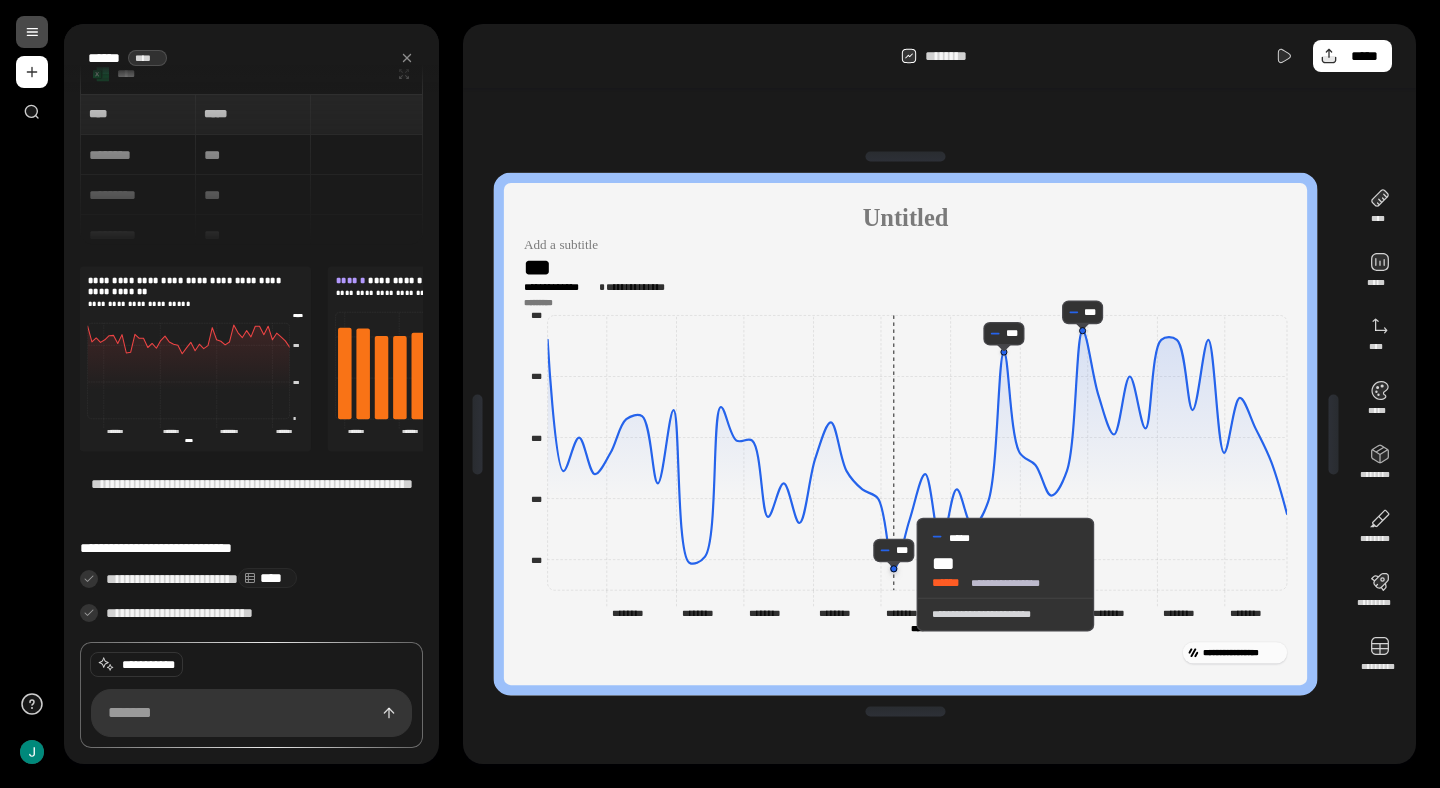 click 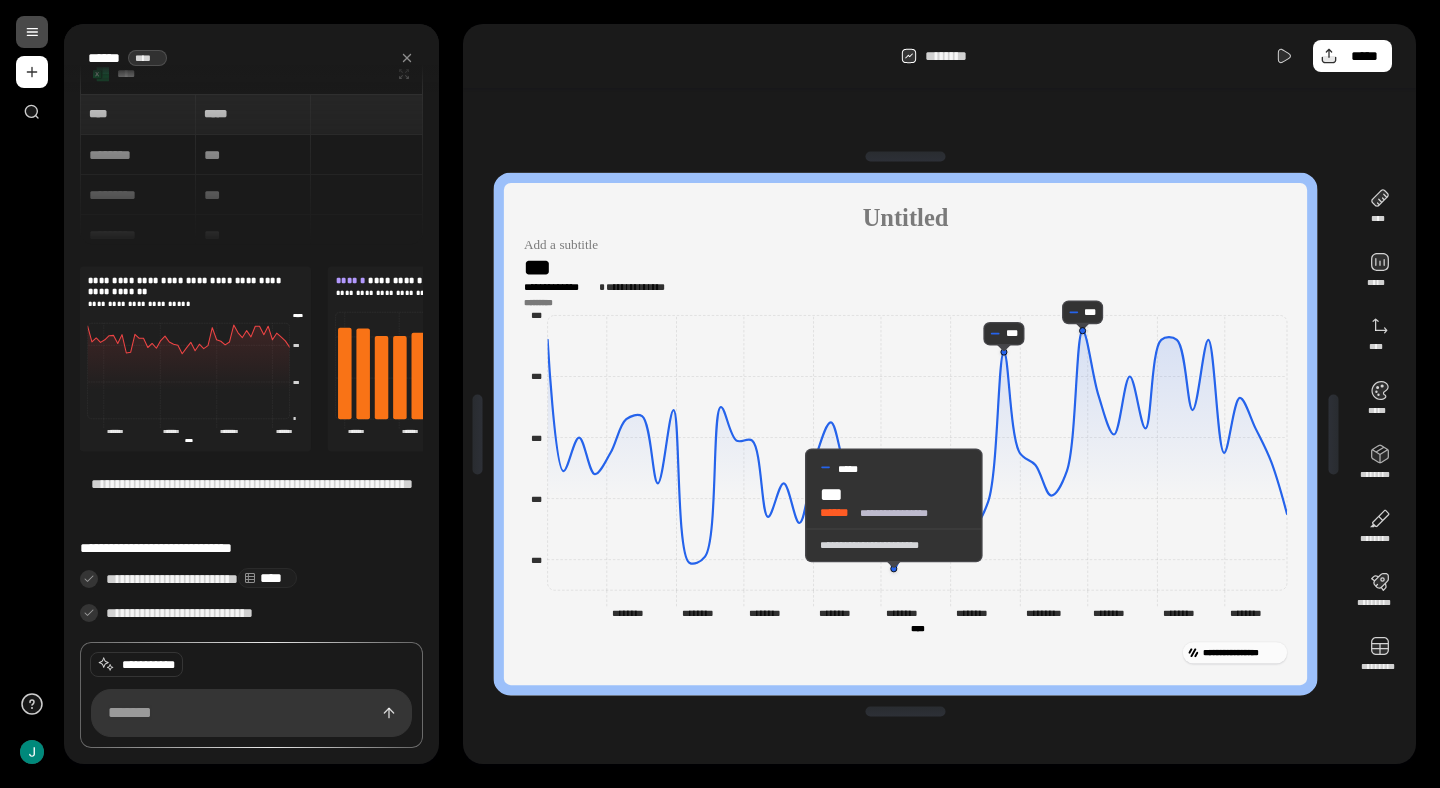 click on "**********" at bounding box center [894, 545] 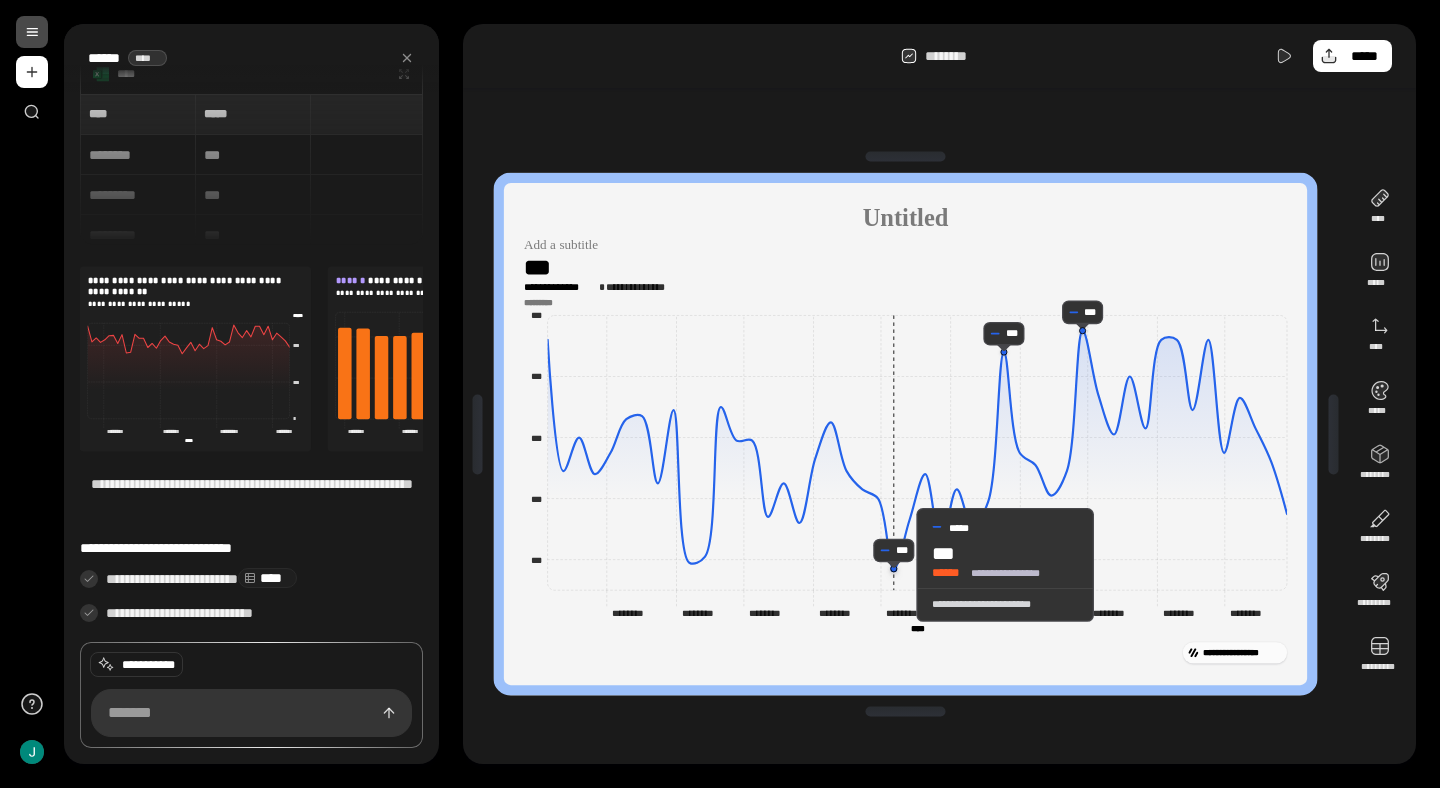 click 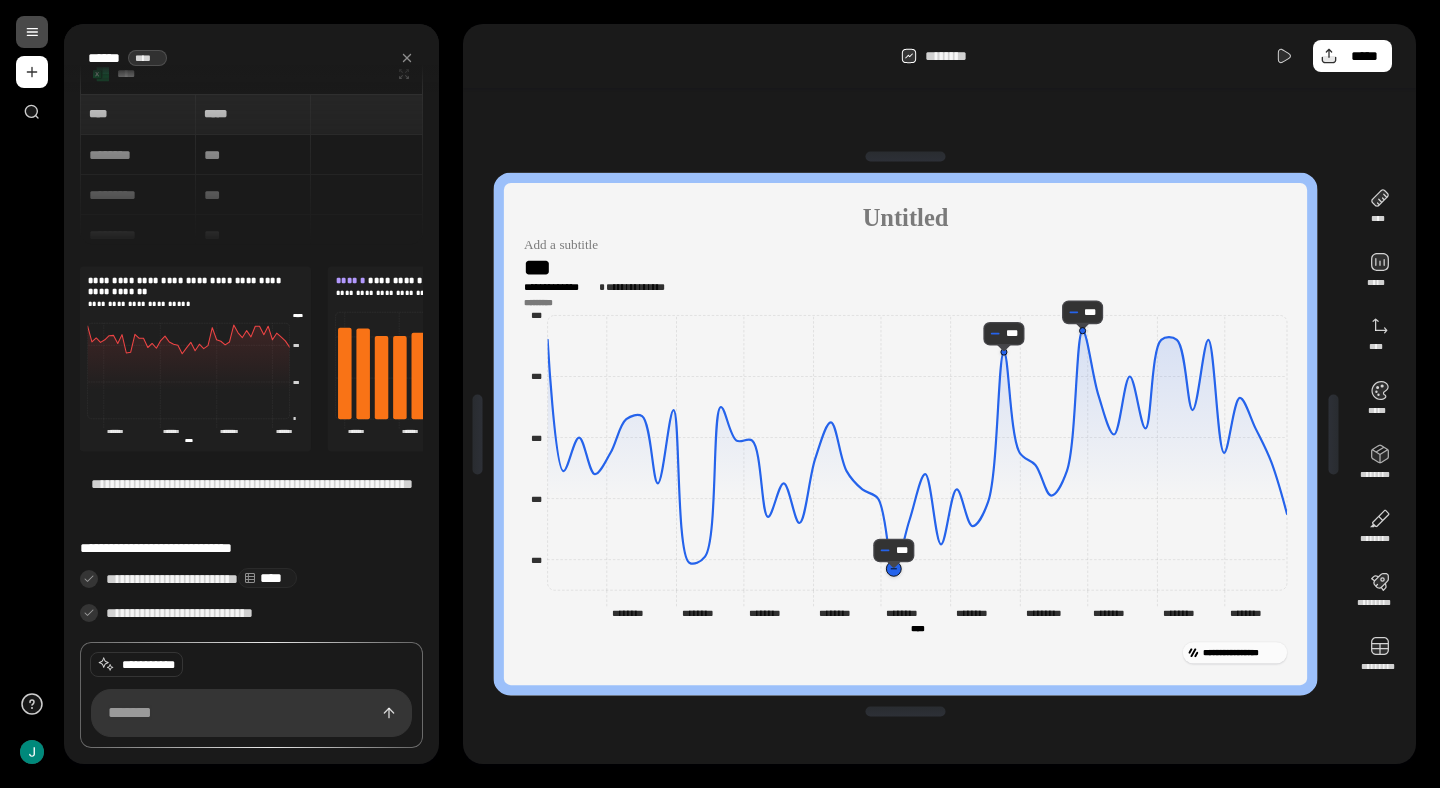 click 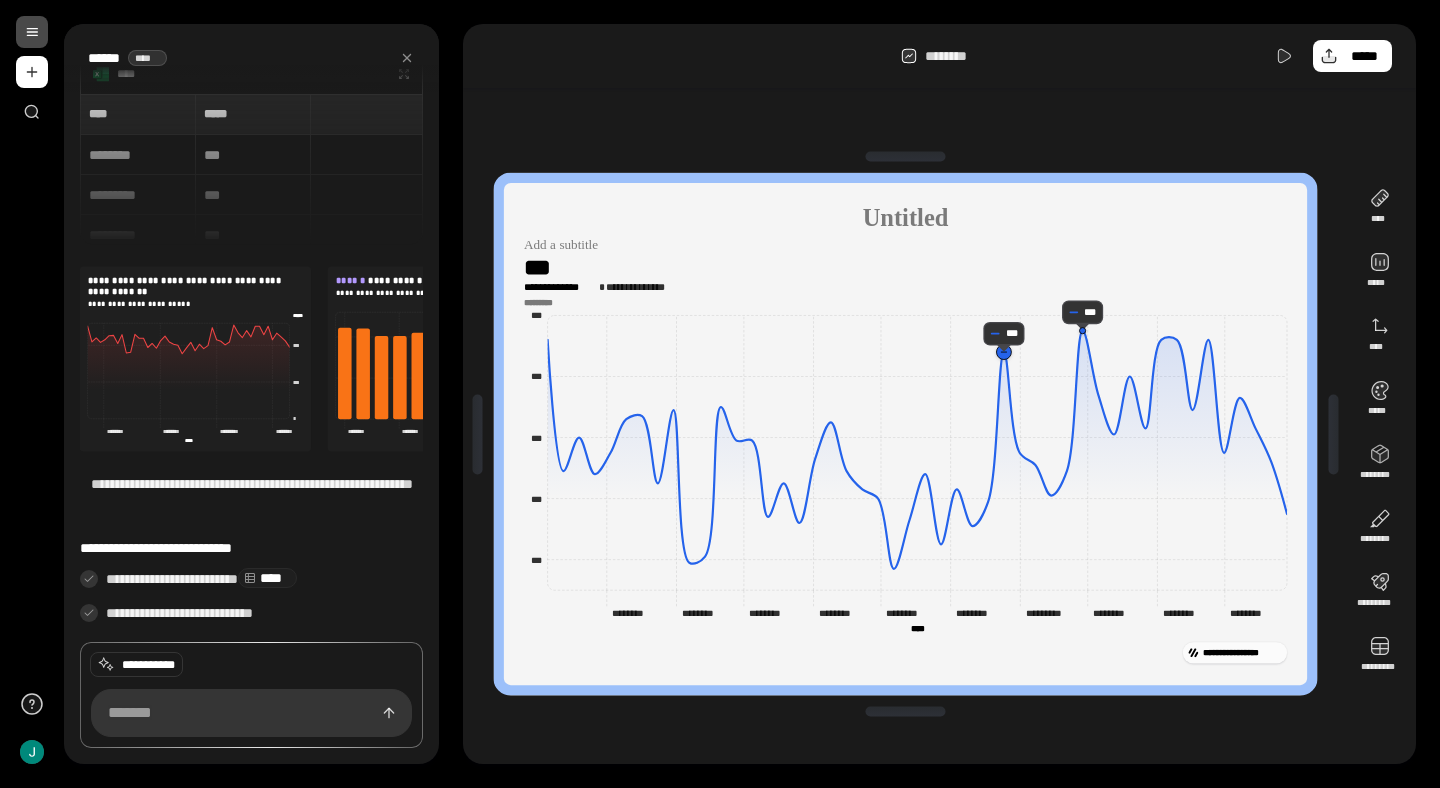 click 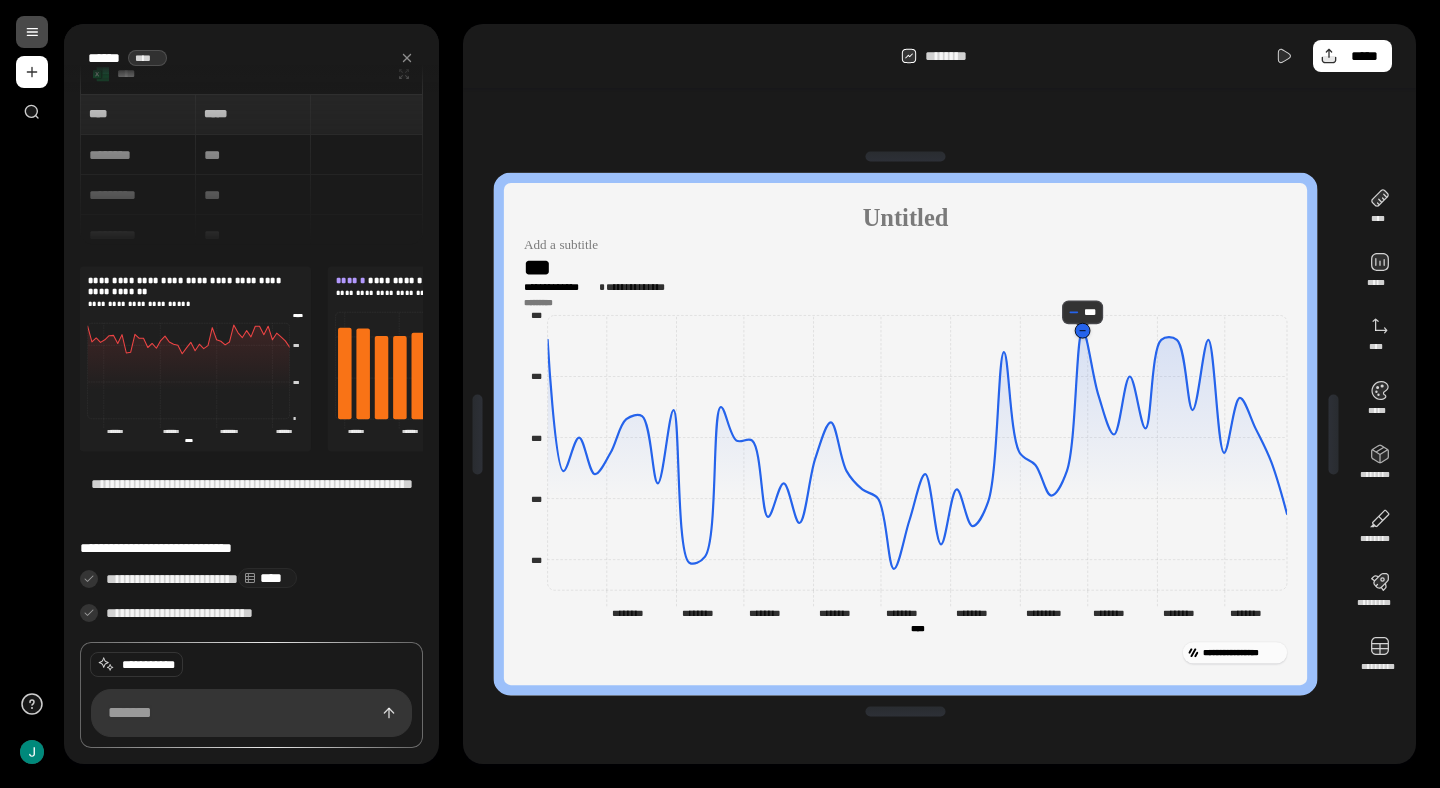 click 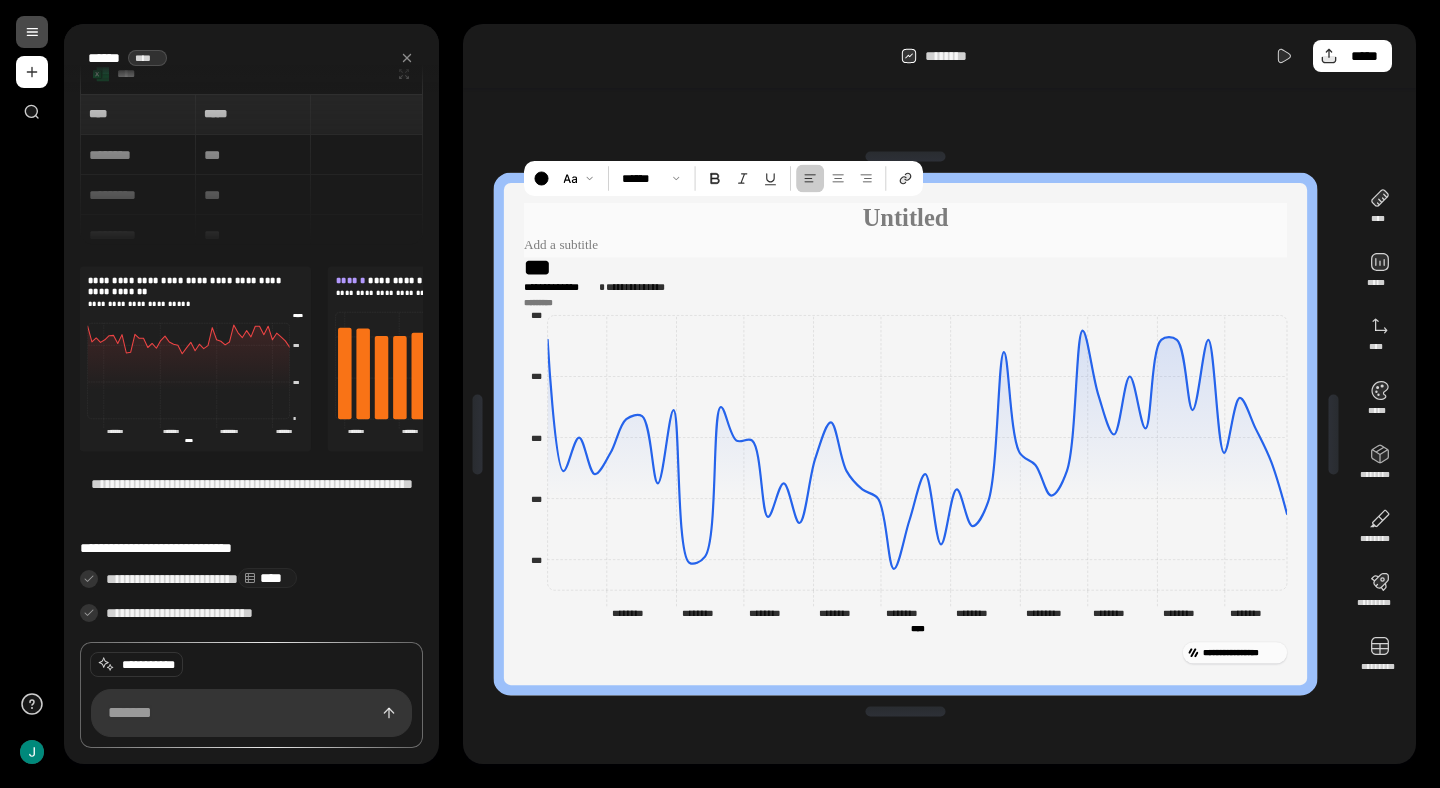 click at bounding box center (905, 246) 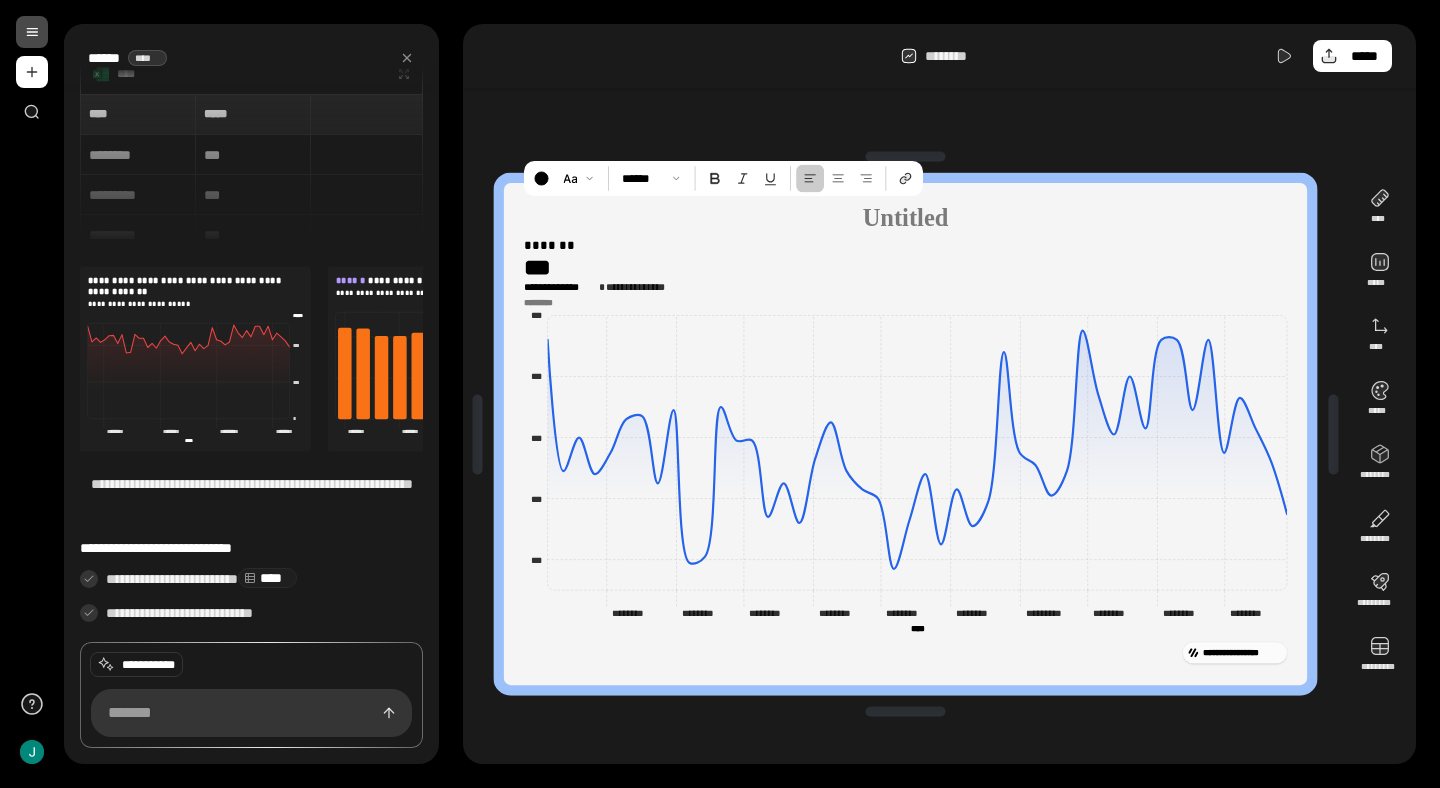 click on "*********" at bounding box center (906, 302) 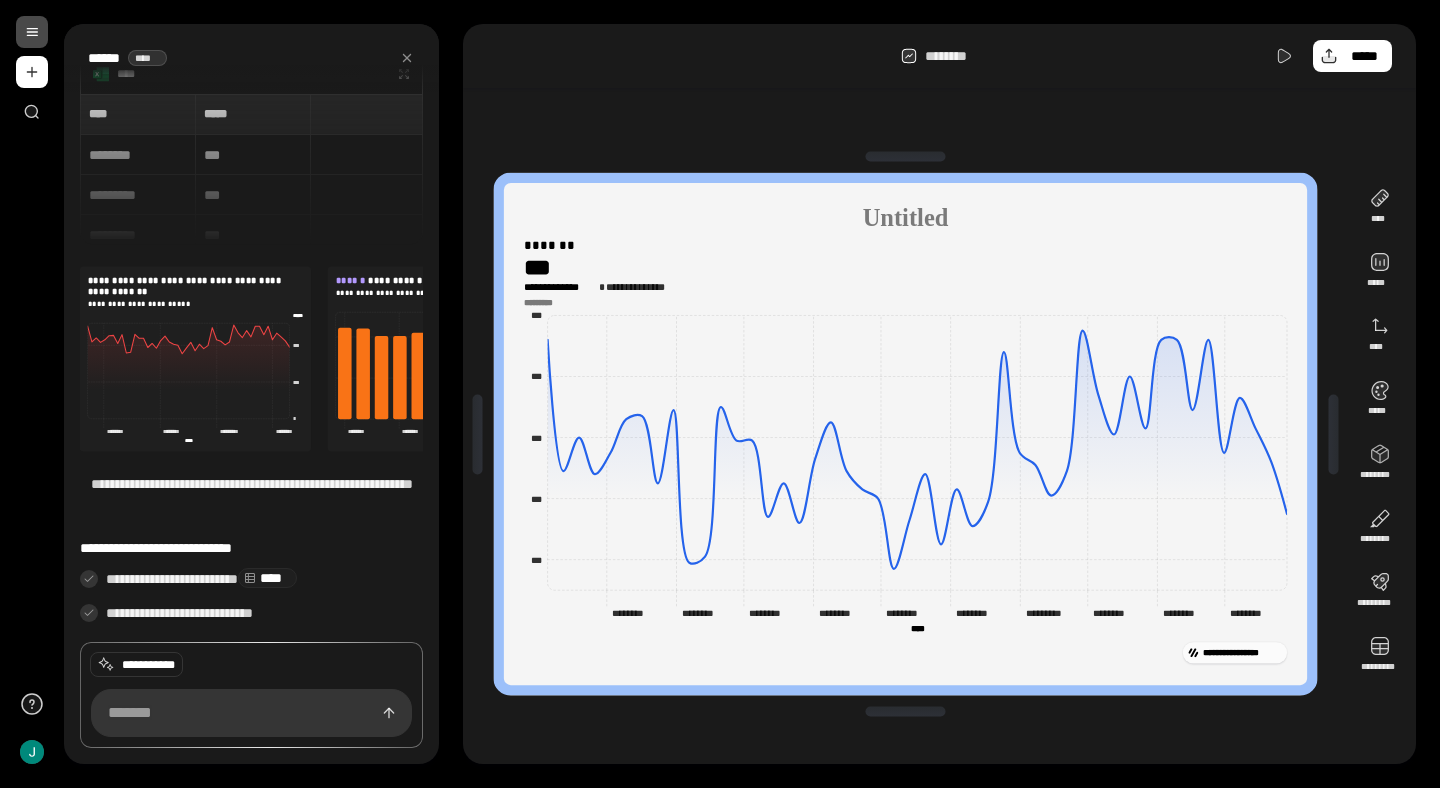 click on "***" at bounding box center [602, 268] 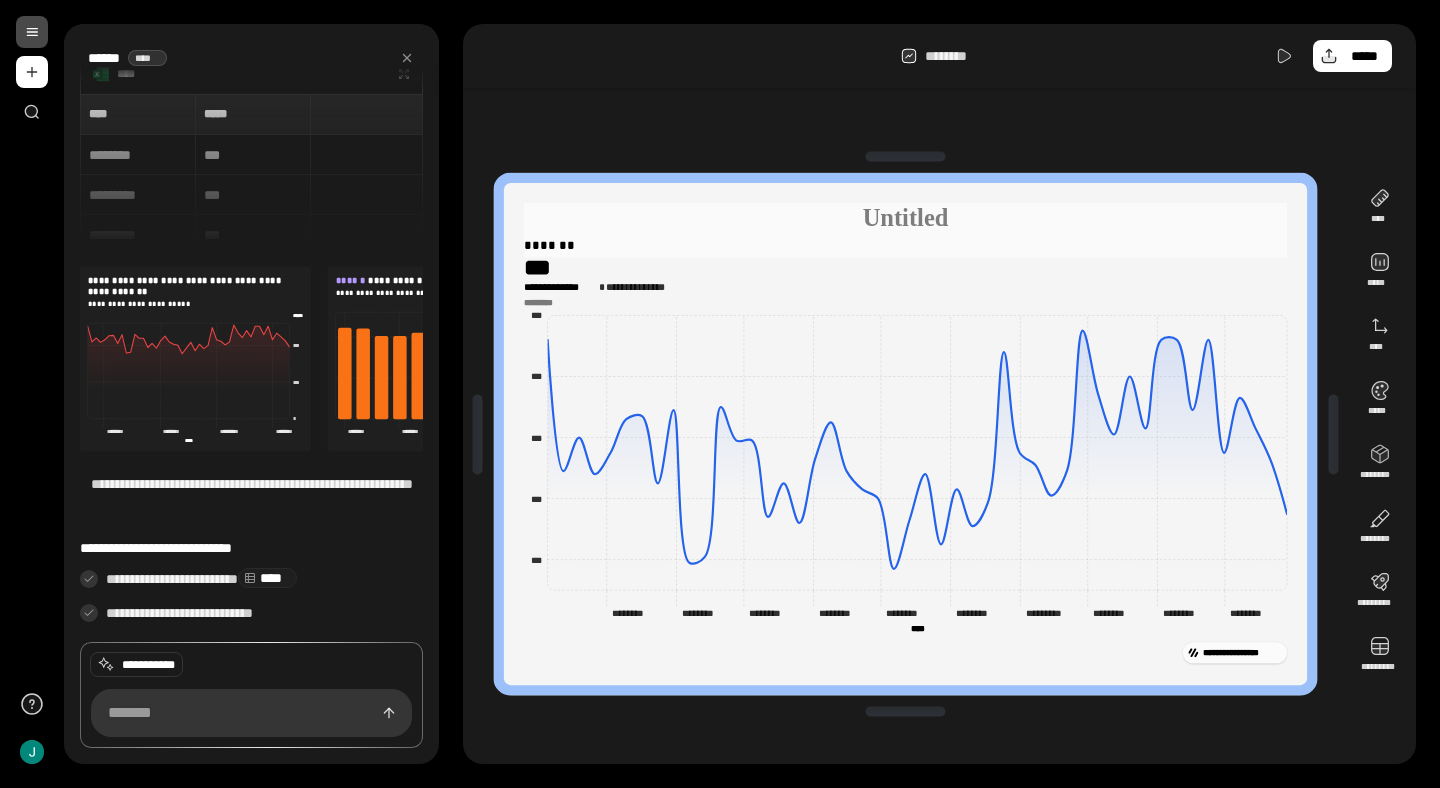 click on "*******" at bounding box center [905, 246] 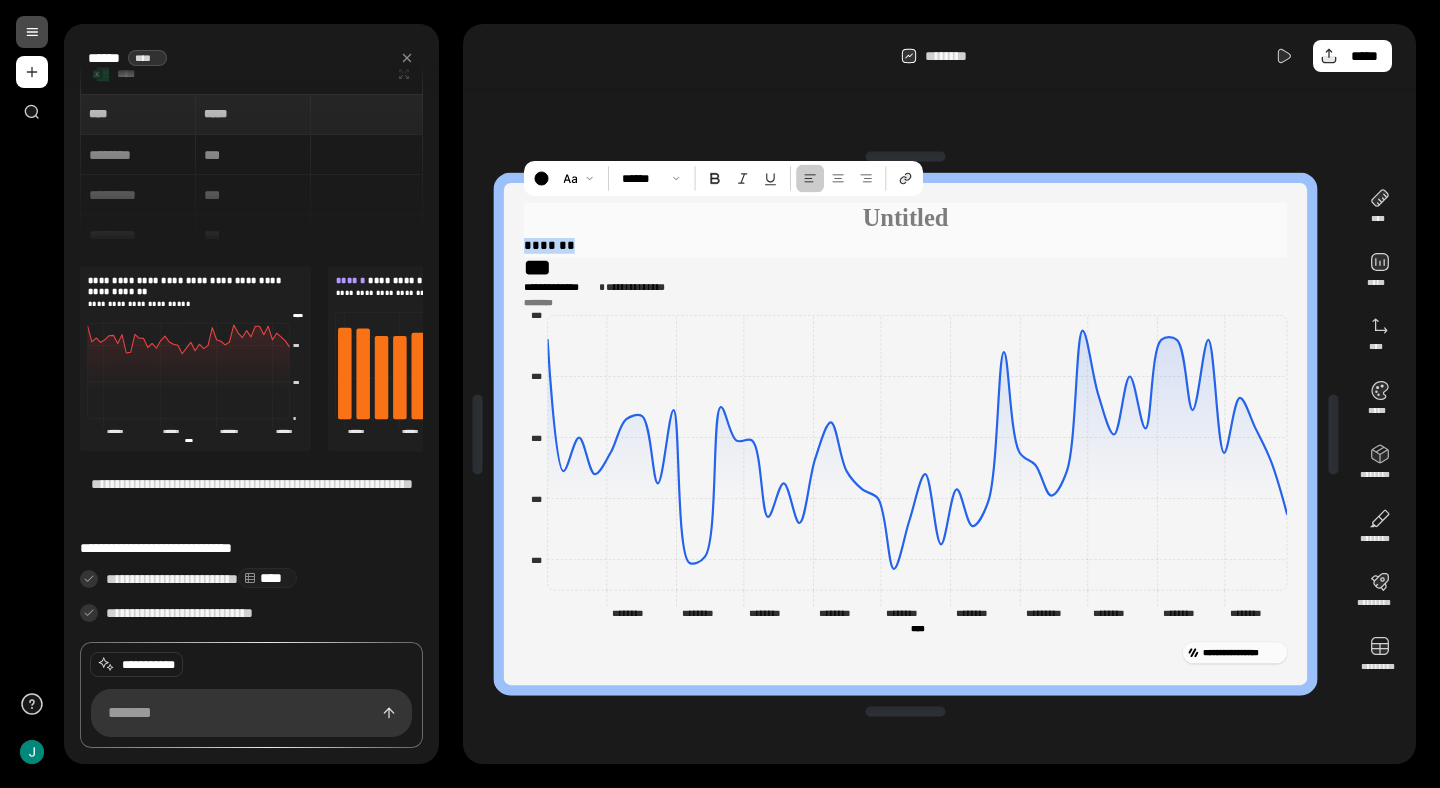 click on "*******" at bounding box center (905, 246) 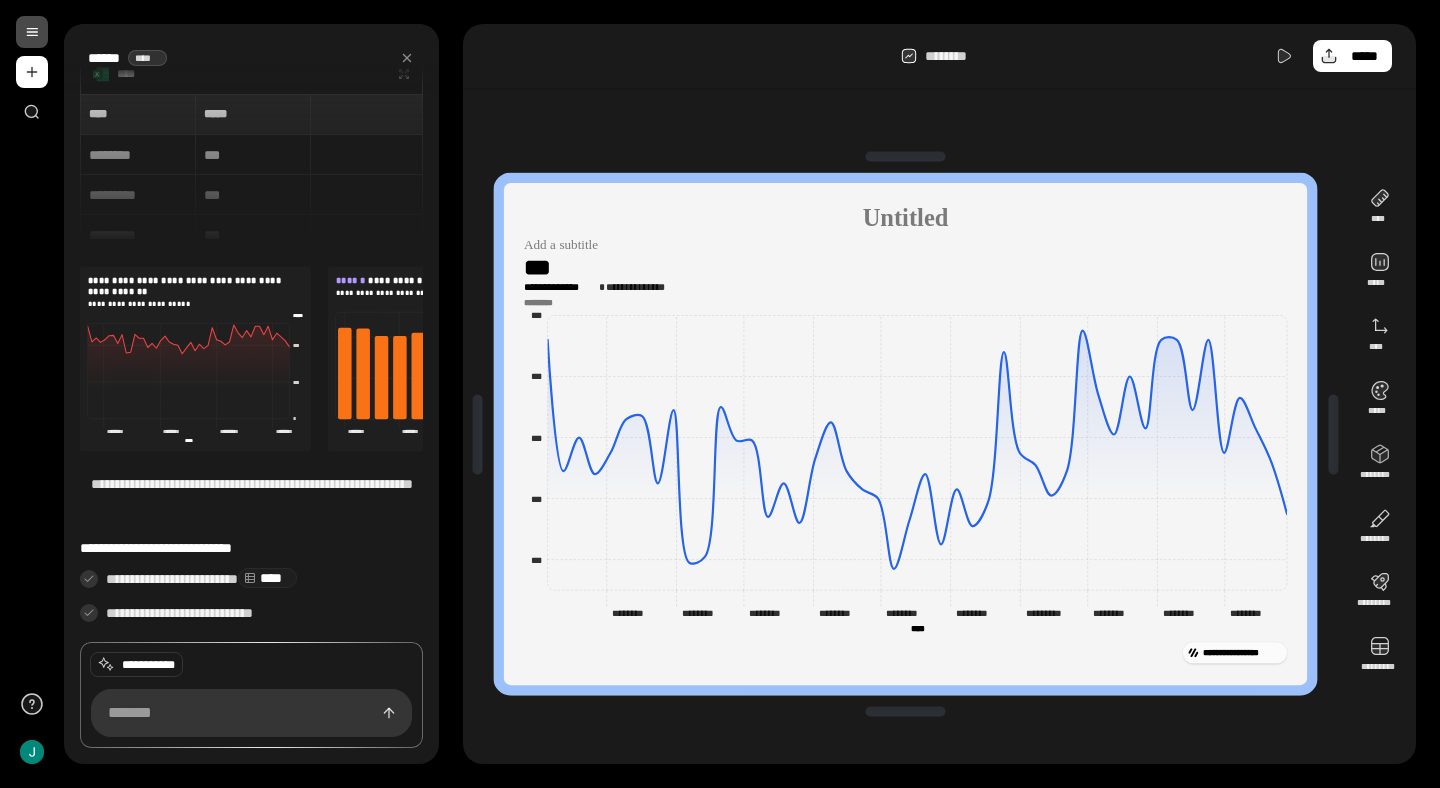 click on "***" at bounding box center [544, 268] 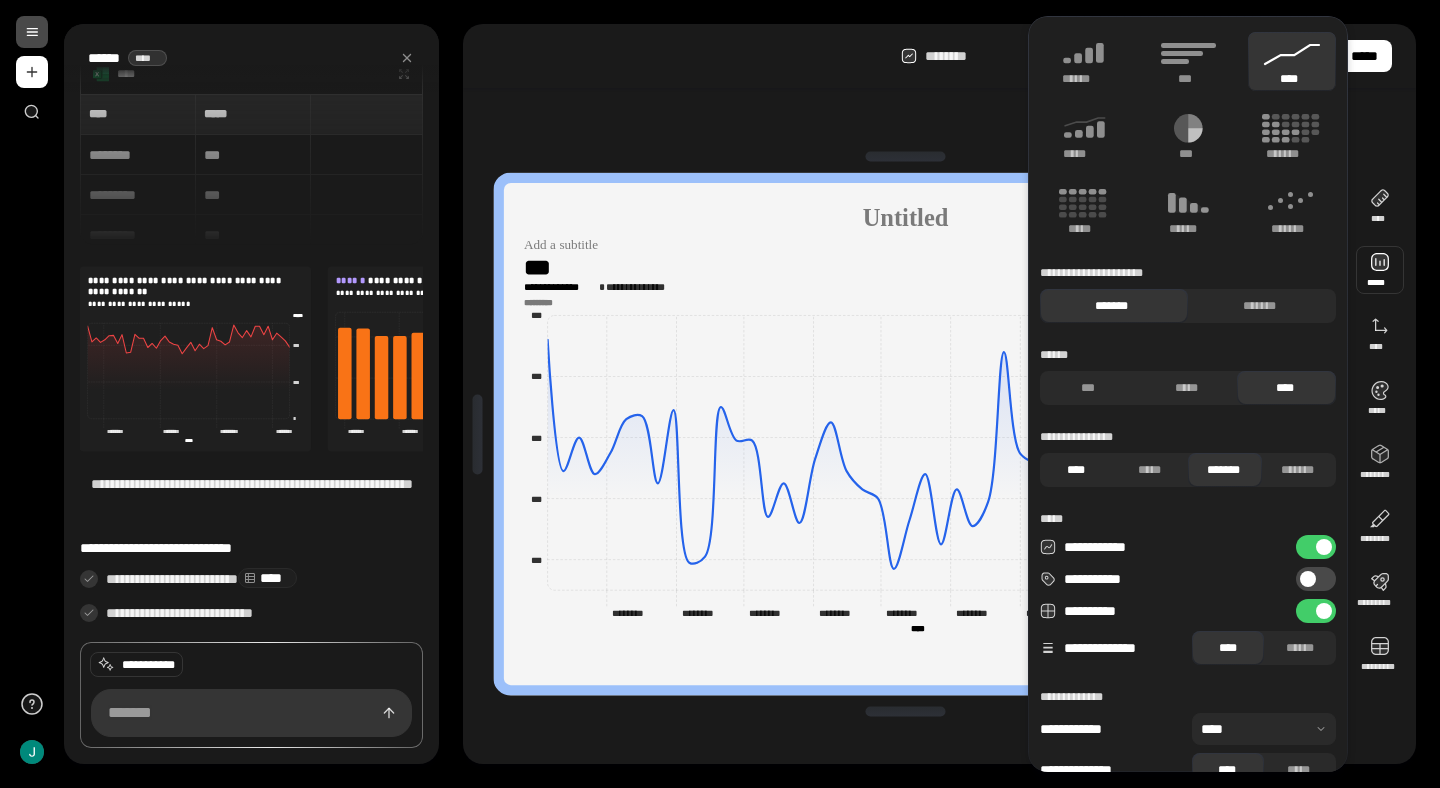 click on "****" at bounding box center (1075, 470) 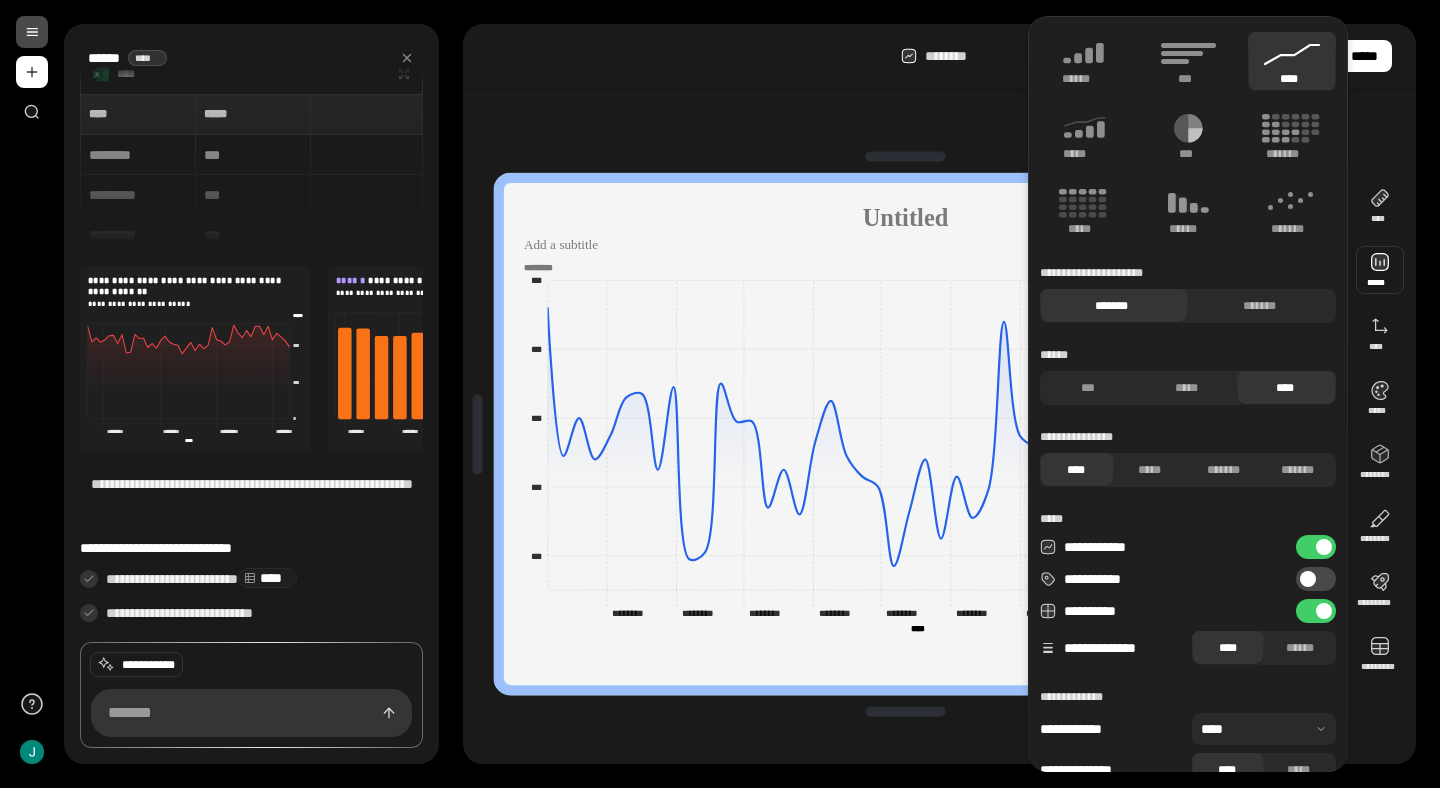 click on "**********" at bounding box center [905, 434] 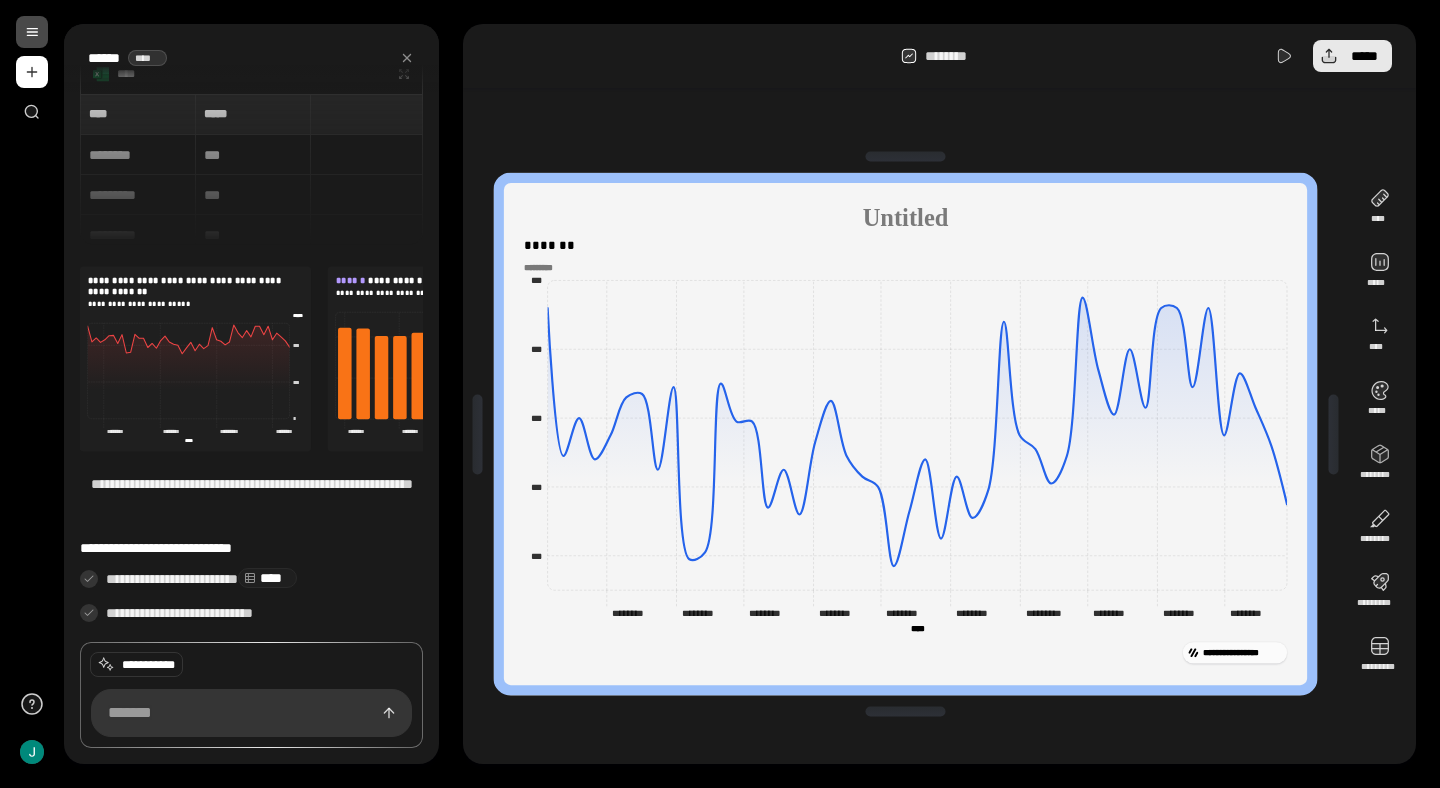 click on "*****" at bounding box center (1364, 56) 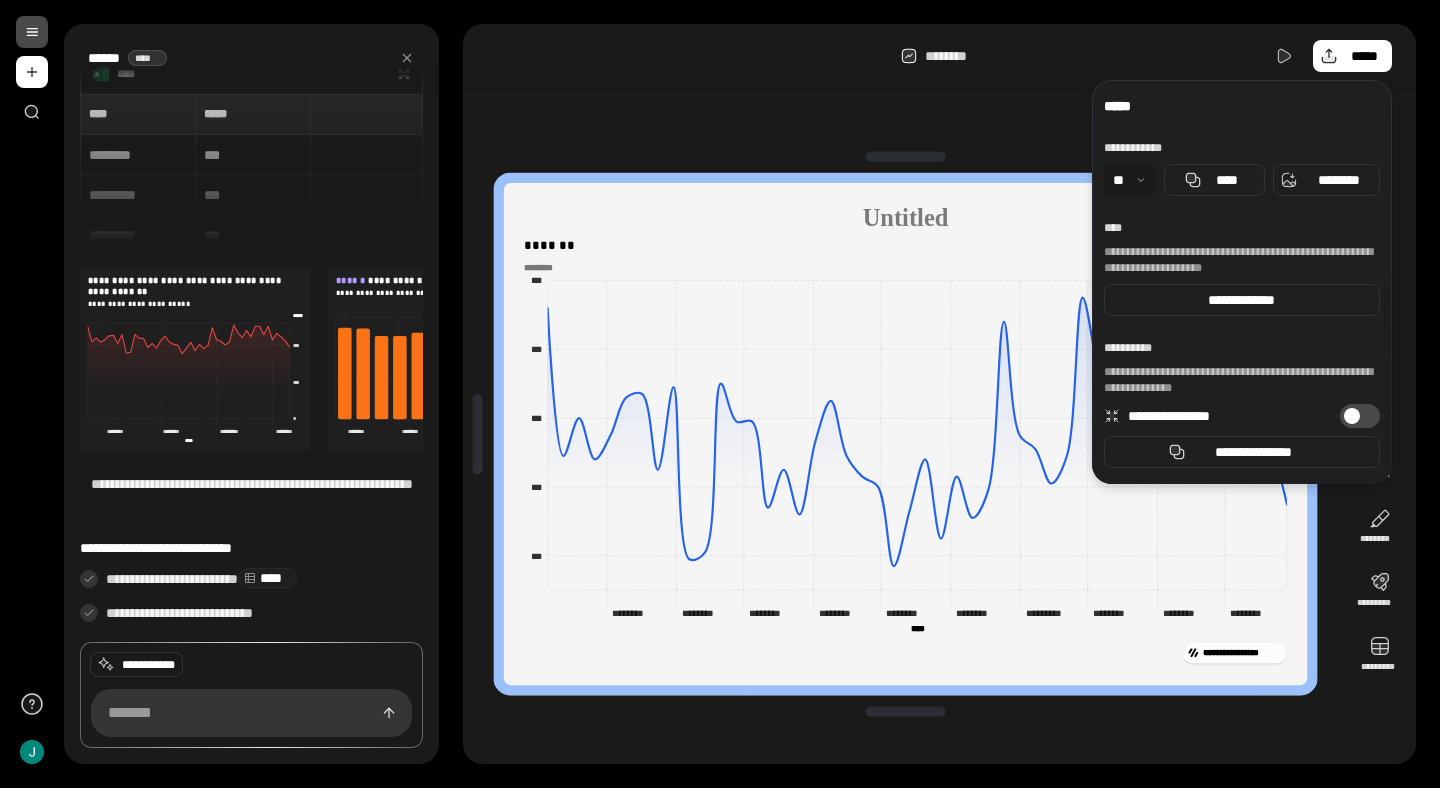 click at bounding box center (1130, 180) 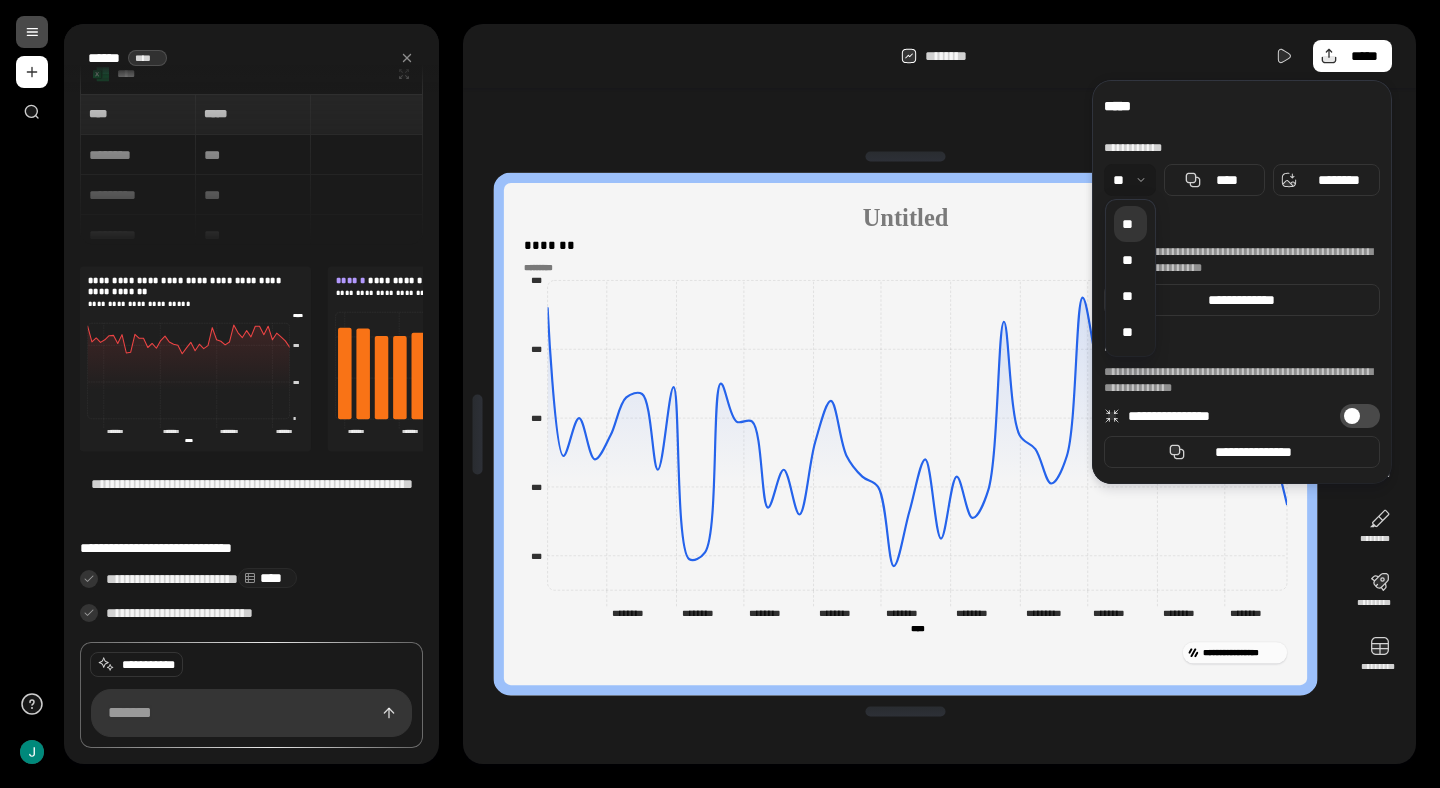 click at bounding box center (1130, 180) 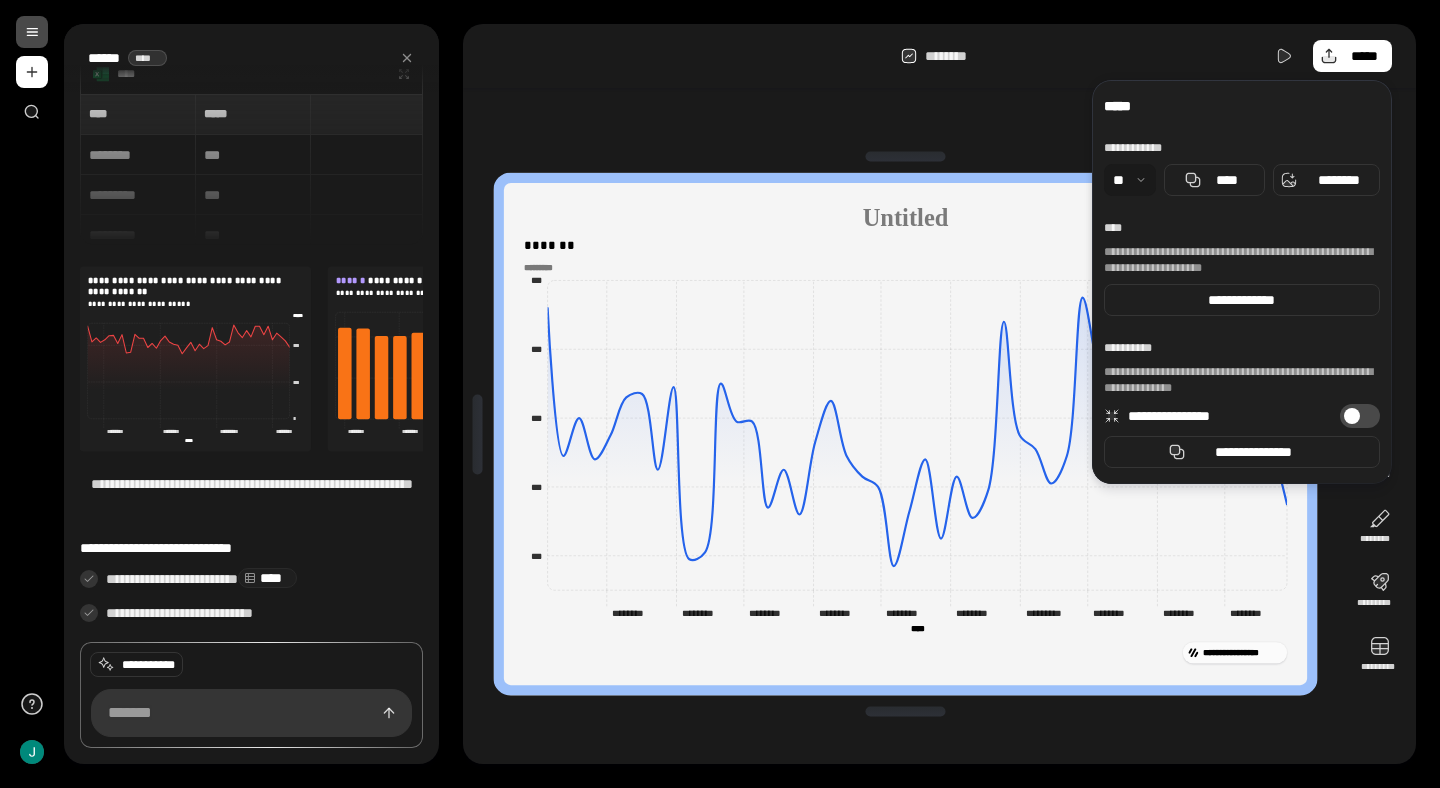click on "**********" at bounding box center (752, 394) 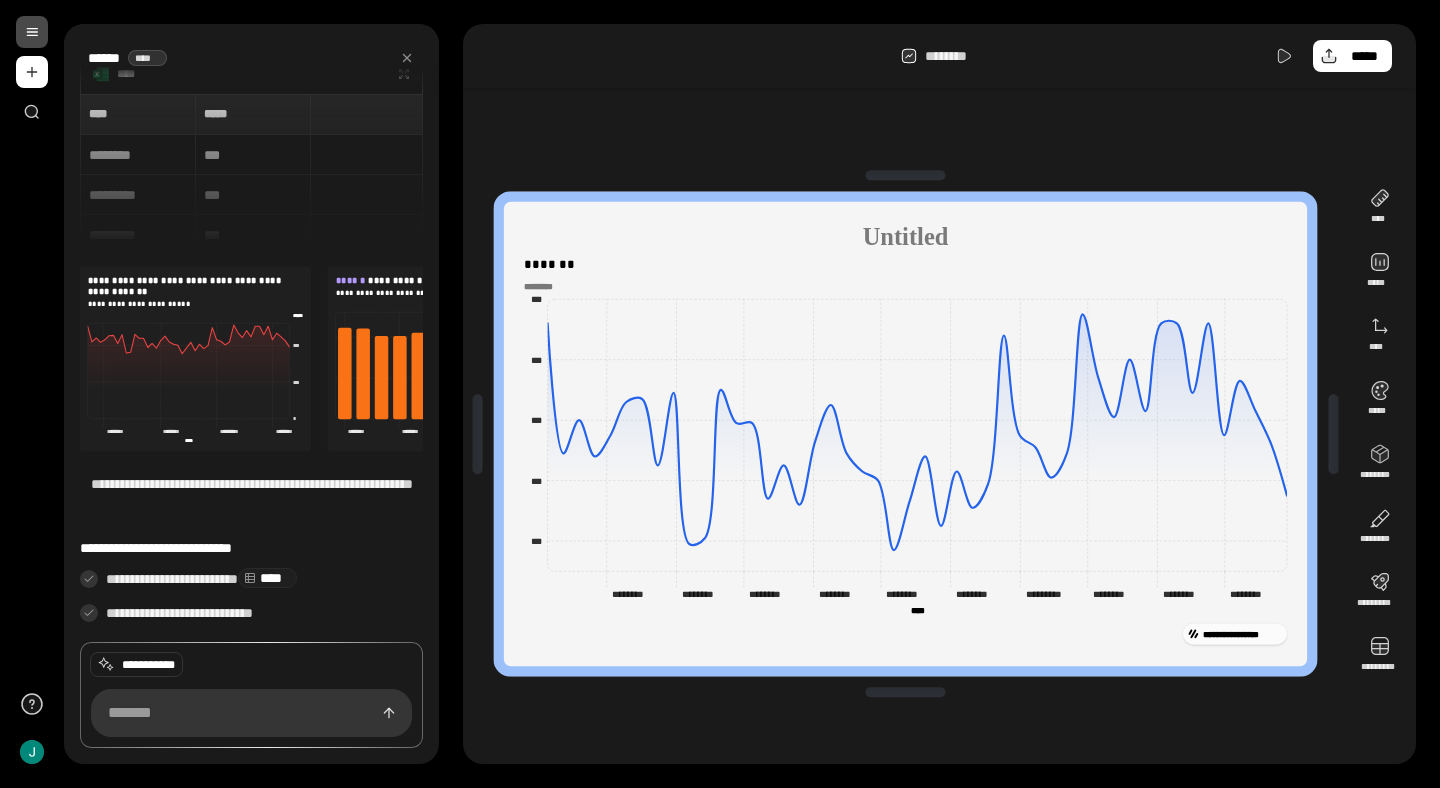 click at bounding box center (906, 693) 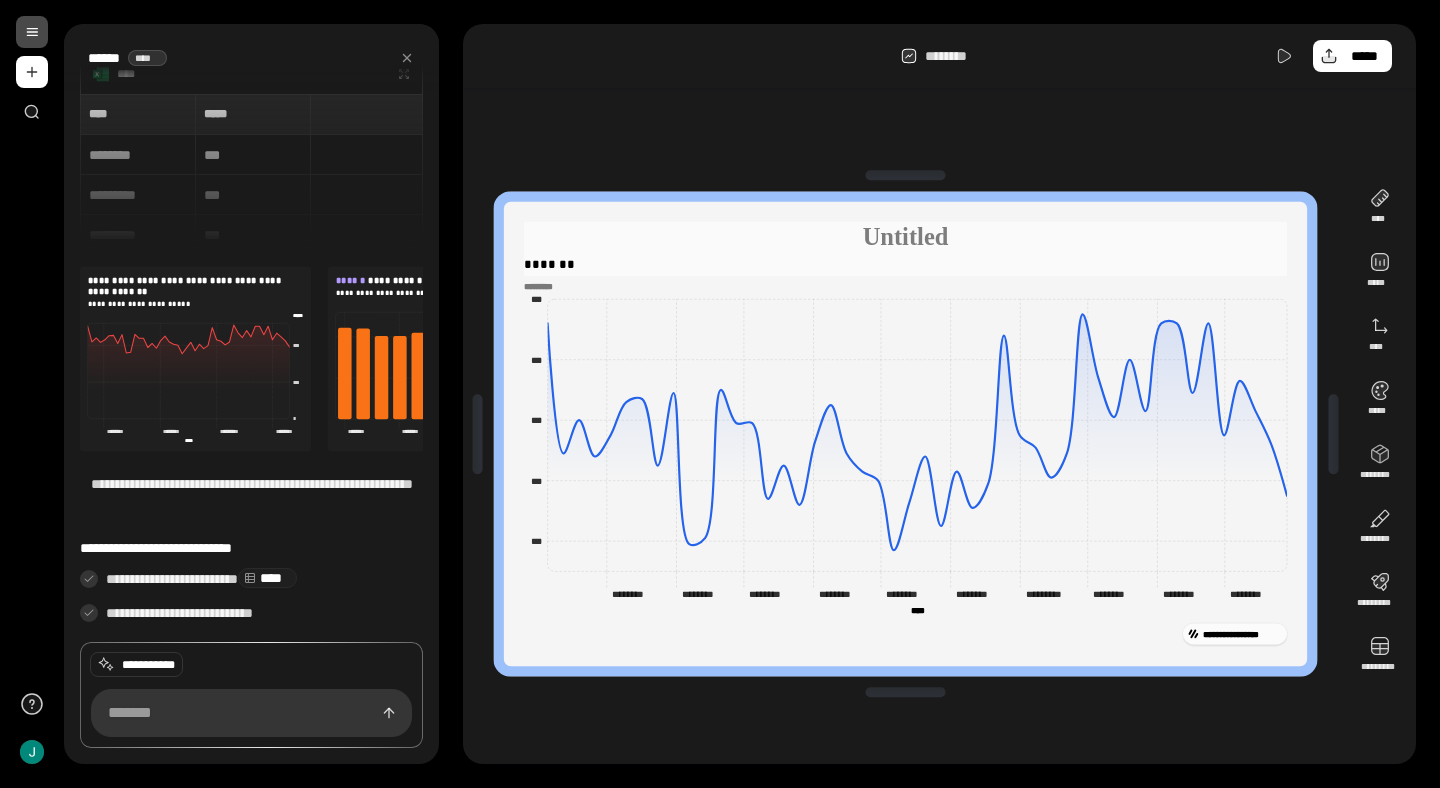 click on "*******" at bounding box center (905, 265) 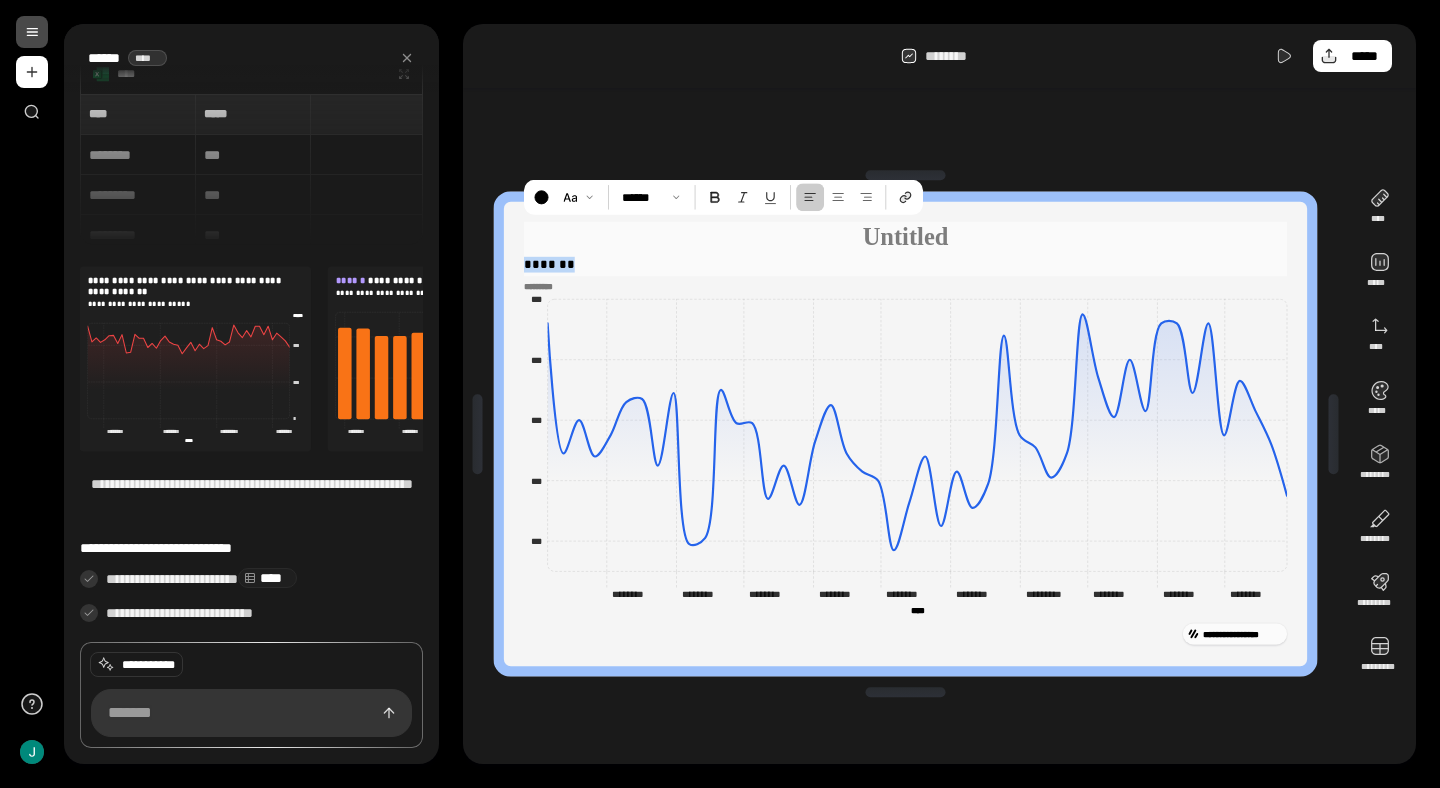 click on "*******" at bounding box center [905, 265] 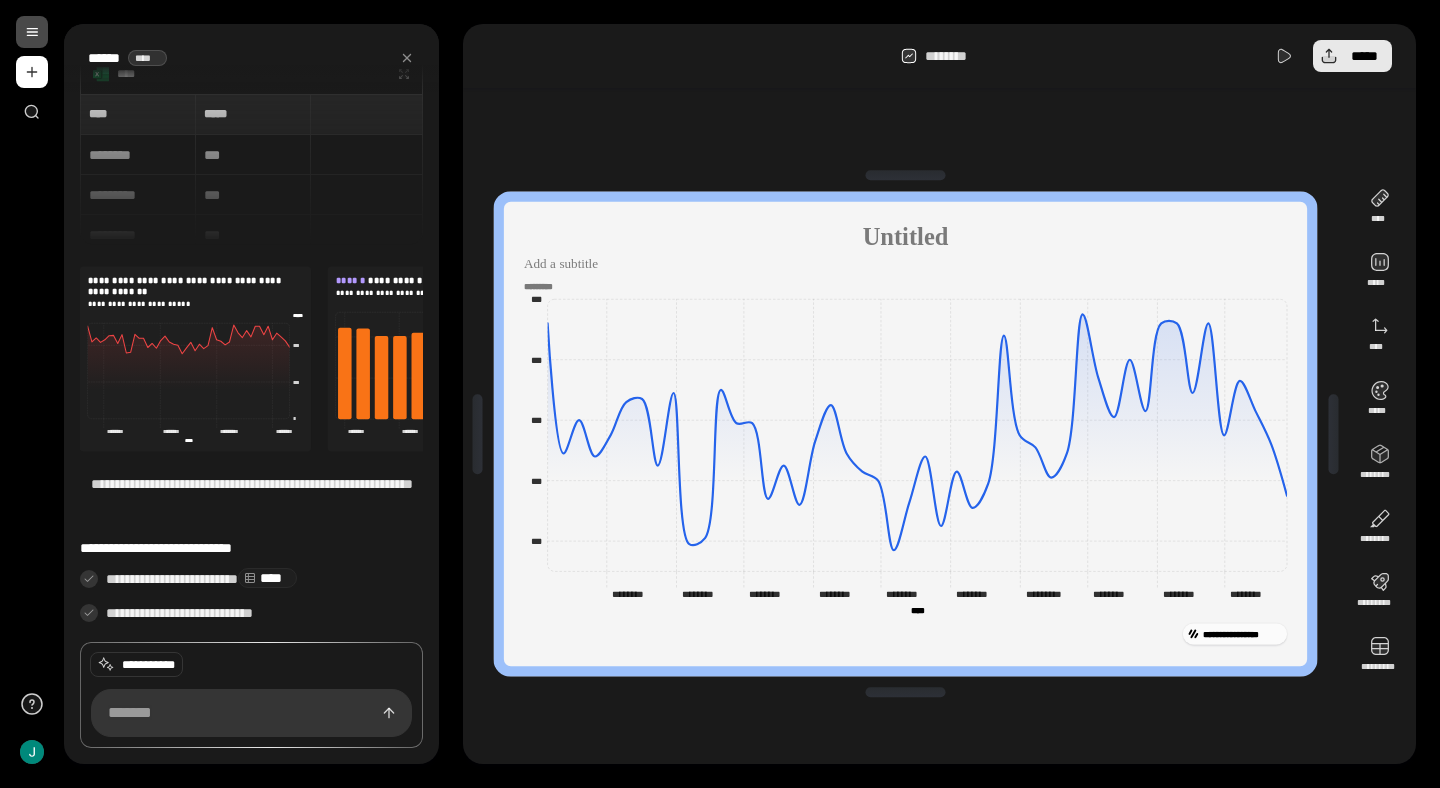click on "*****" at bounding box center (1352, 56) 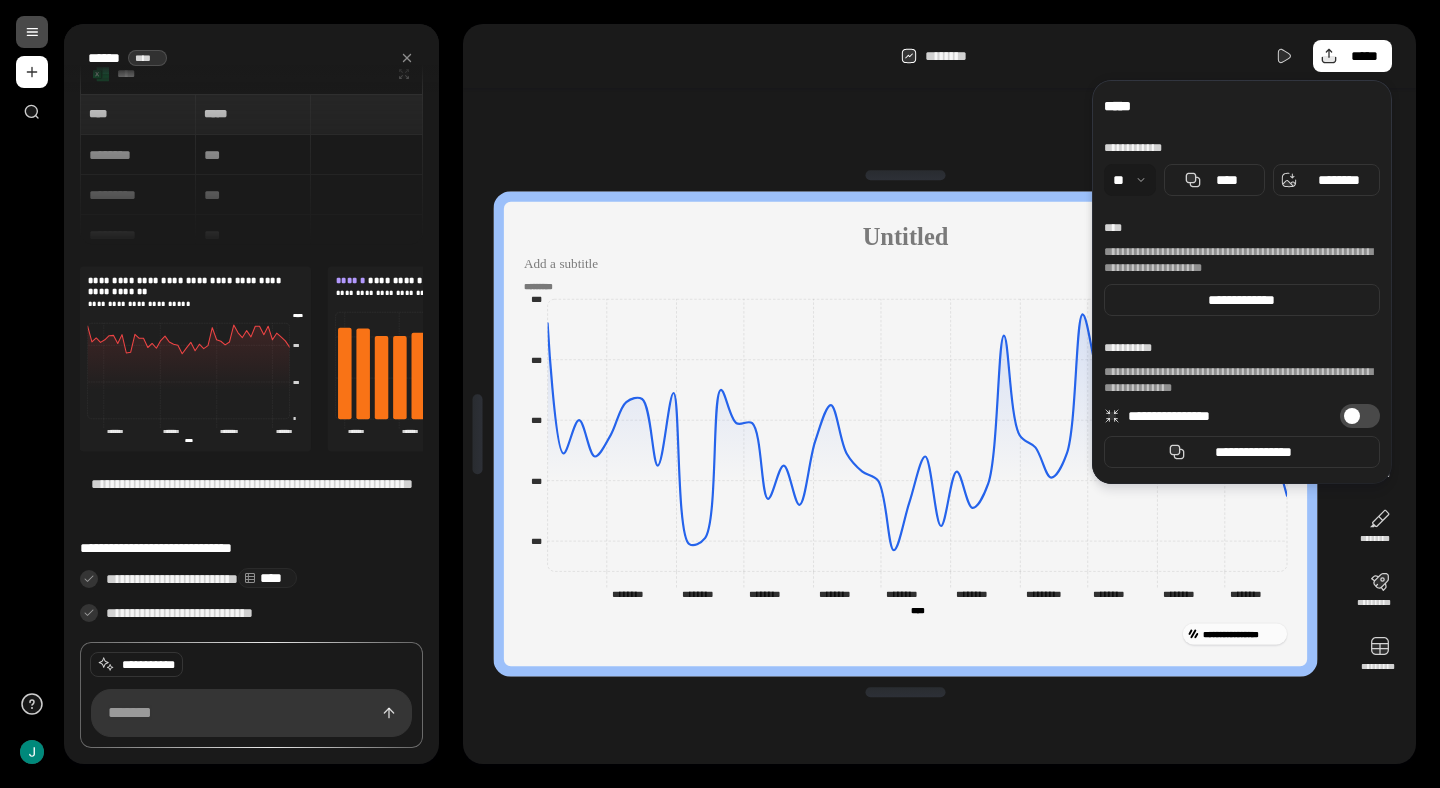 click at bounding box center [1130, 180] 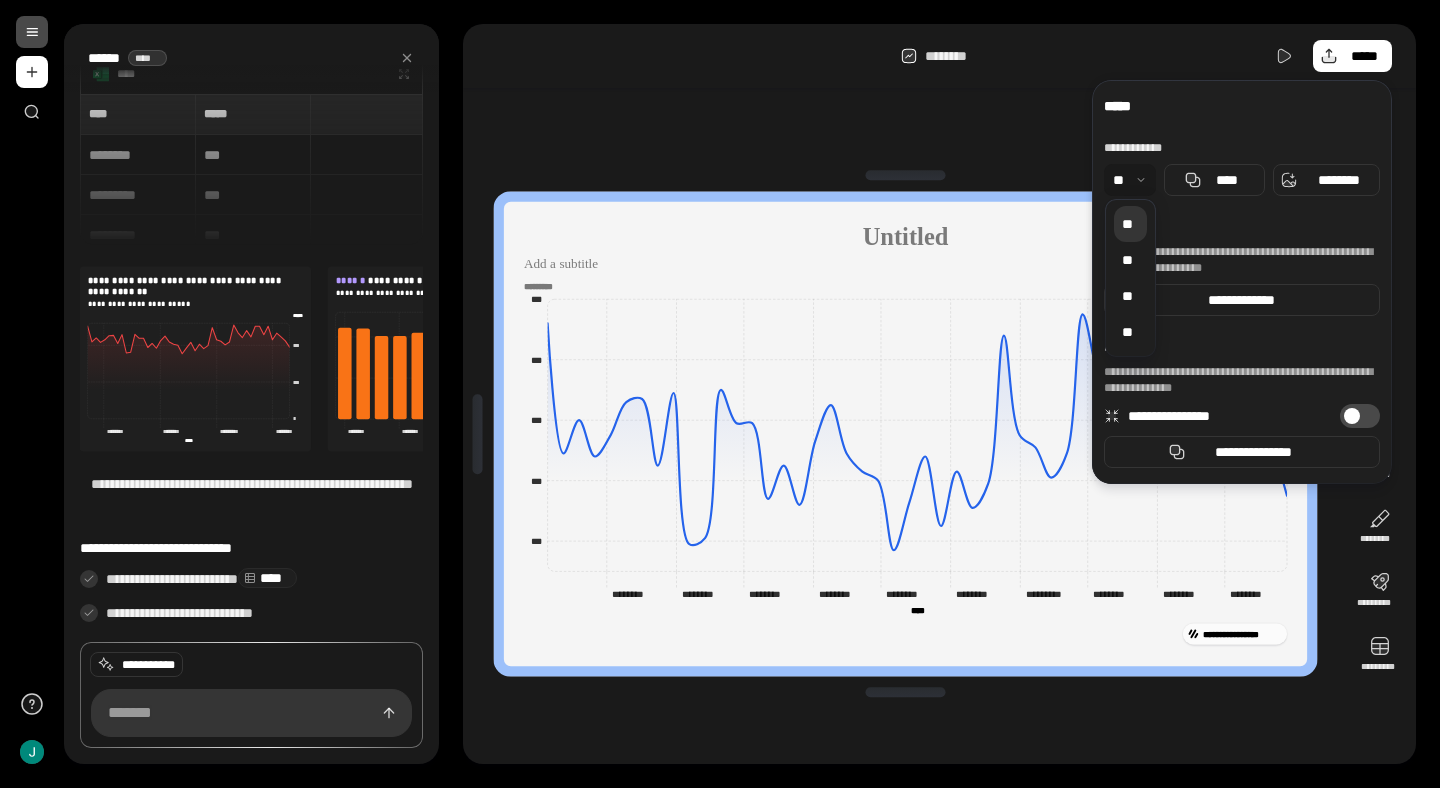 click at bounding box center (1130, 180) 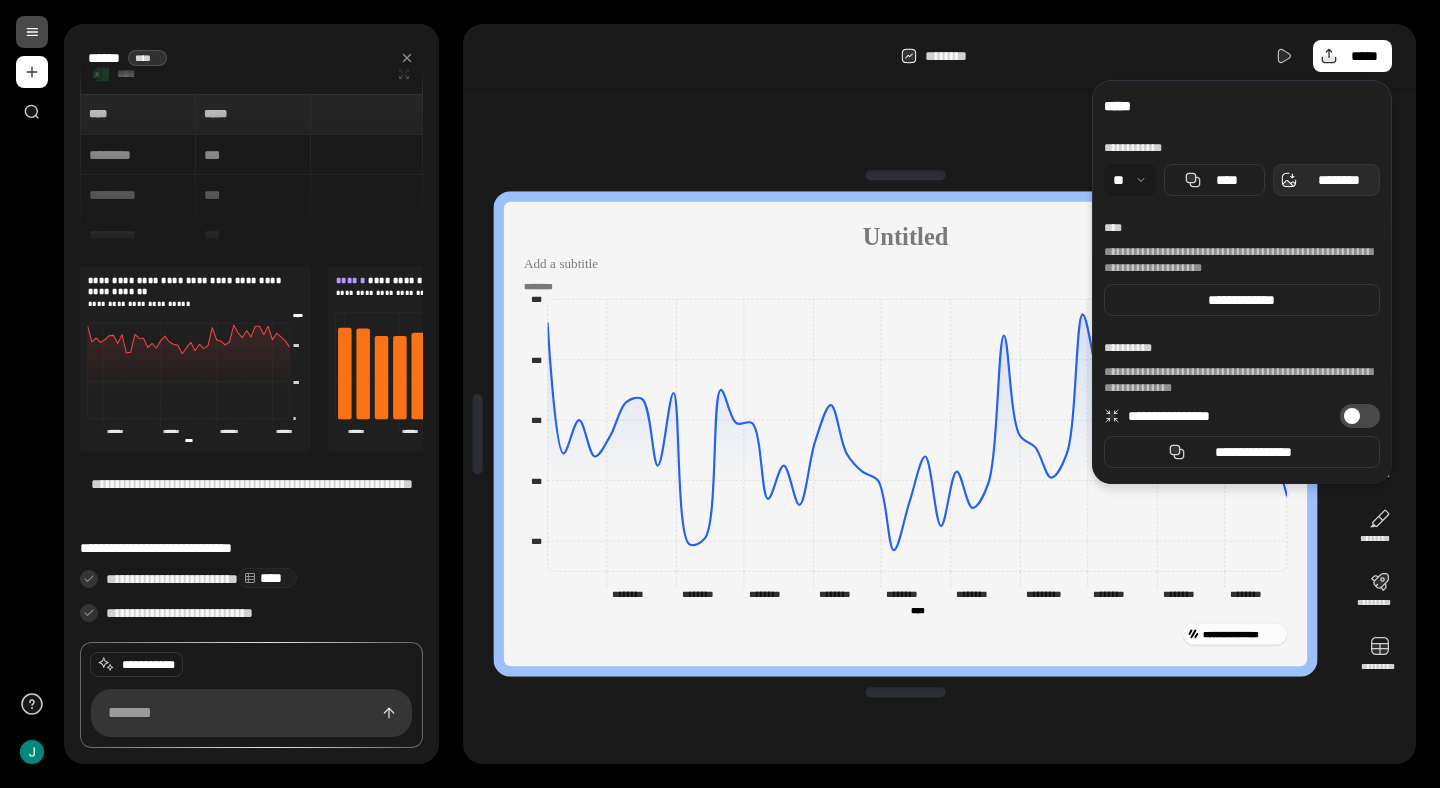 click on "********" at bounding box center (1338, 180) 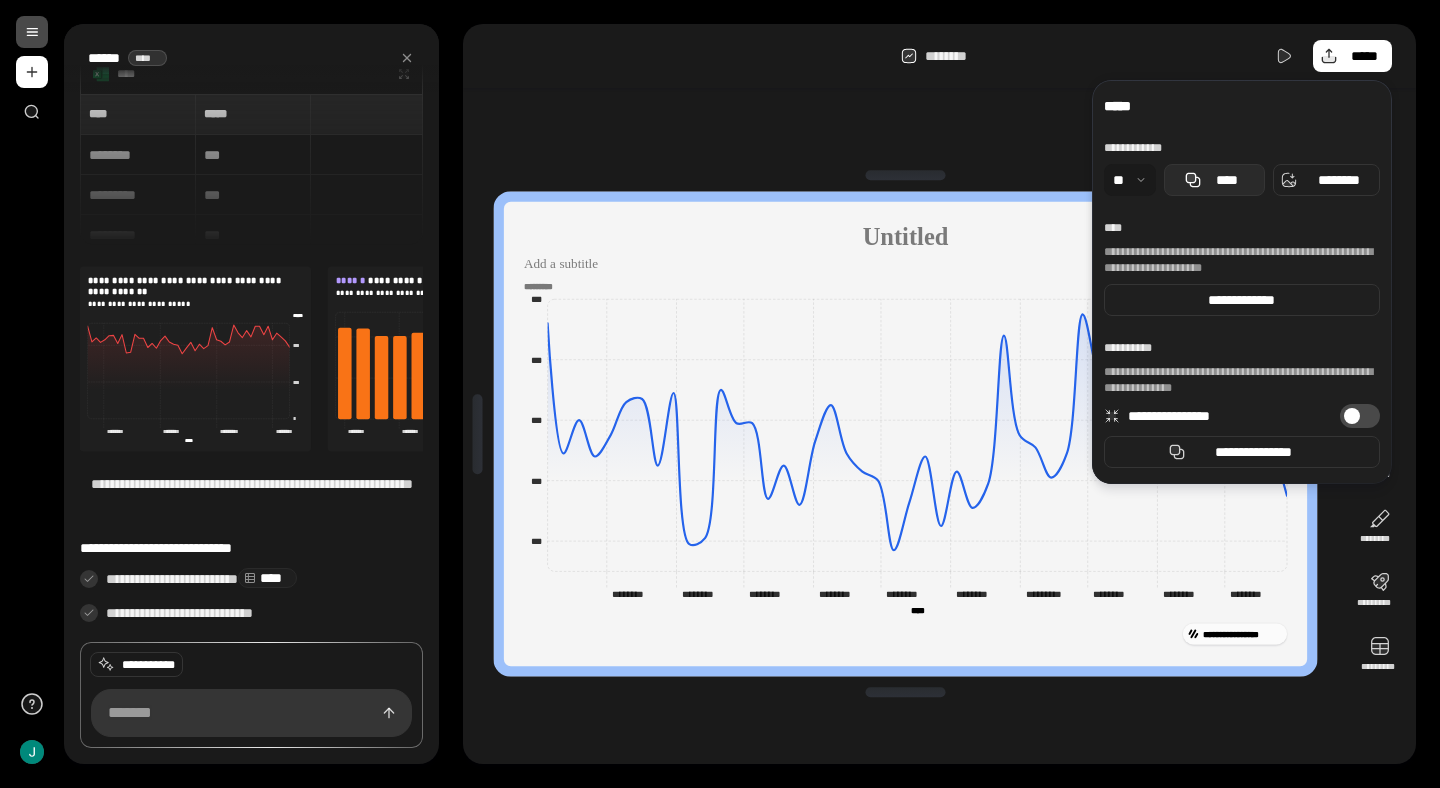 click on "****" at bounding box center (1214, 180) 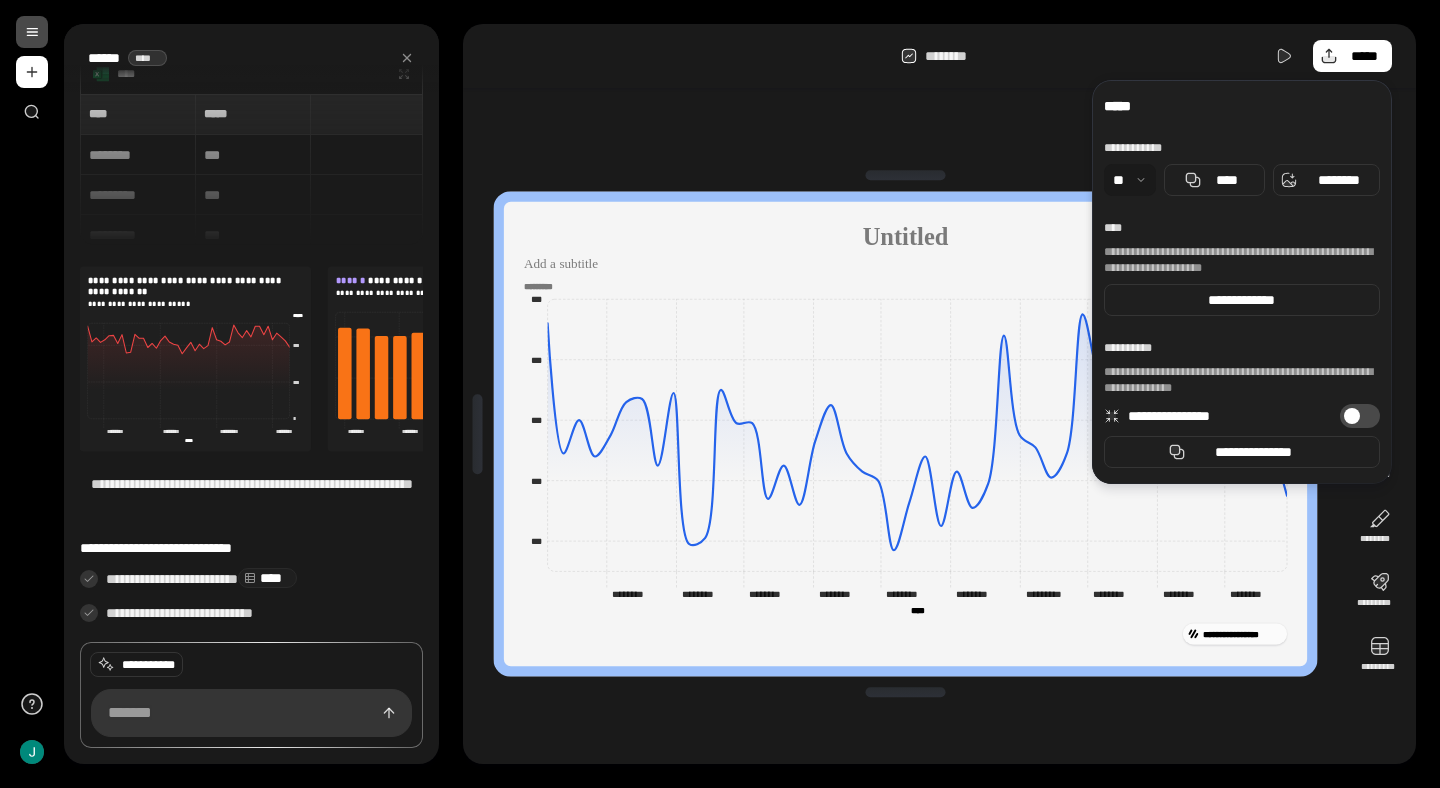 click on "**********" at bounding box center (905, 434) 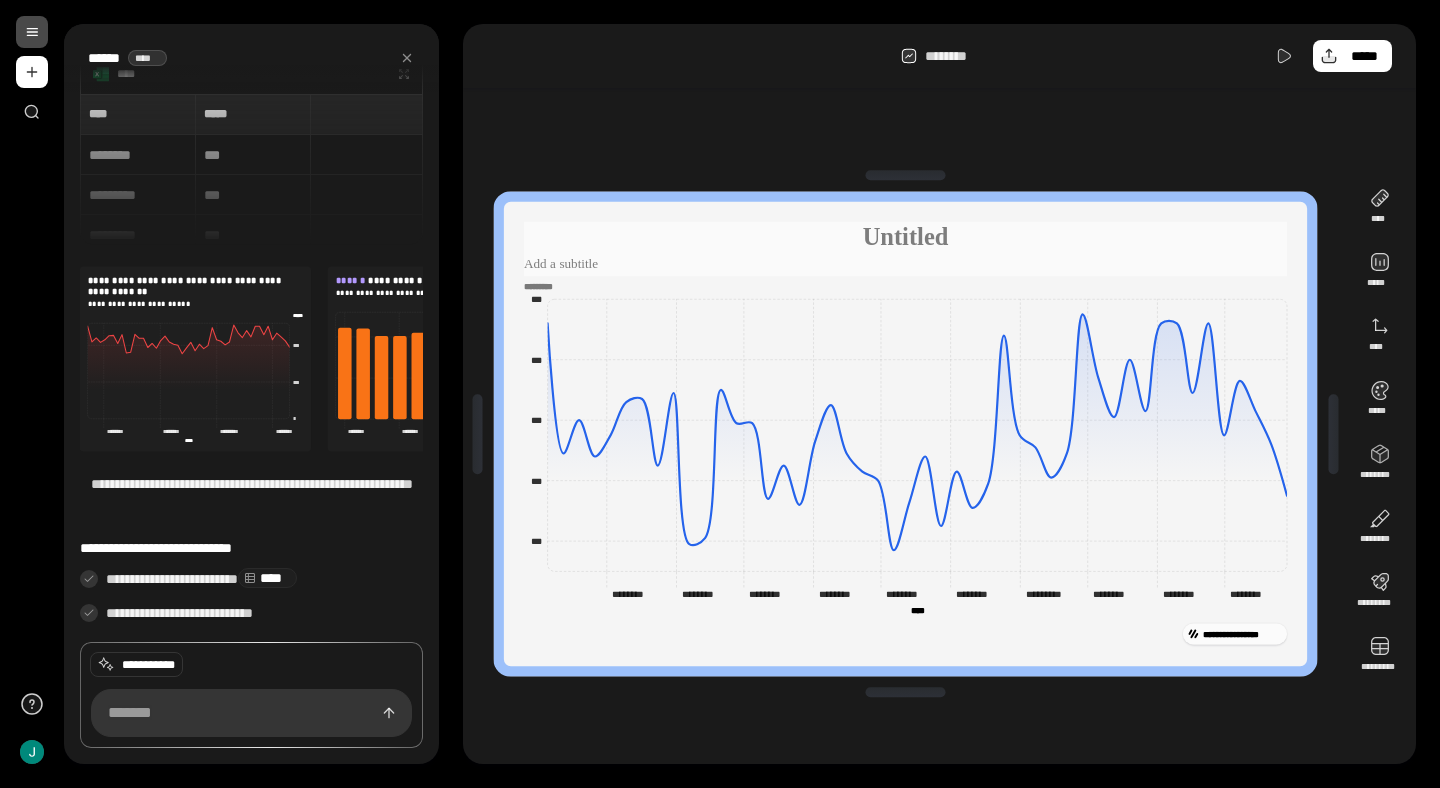 click at bounding box center (905, 238) 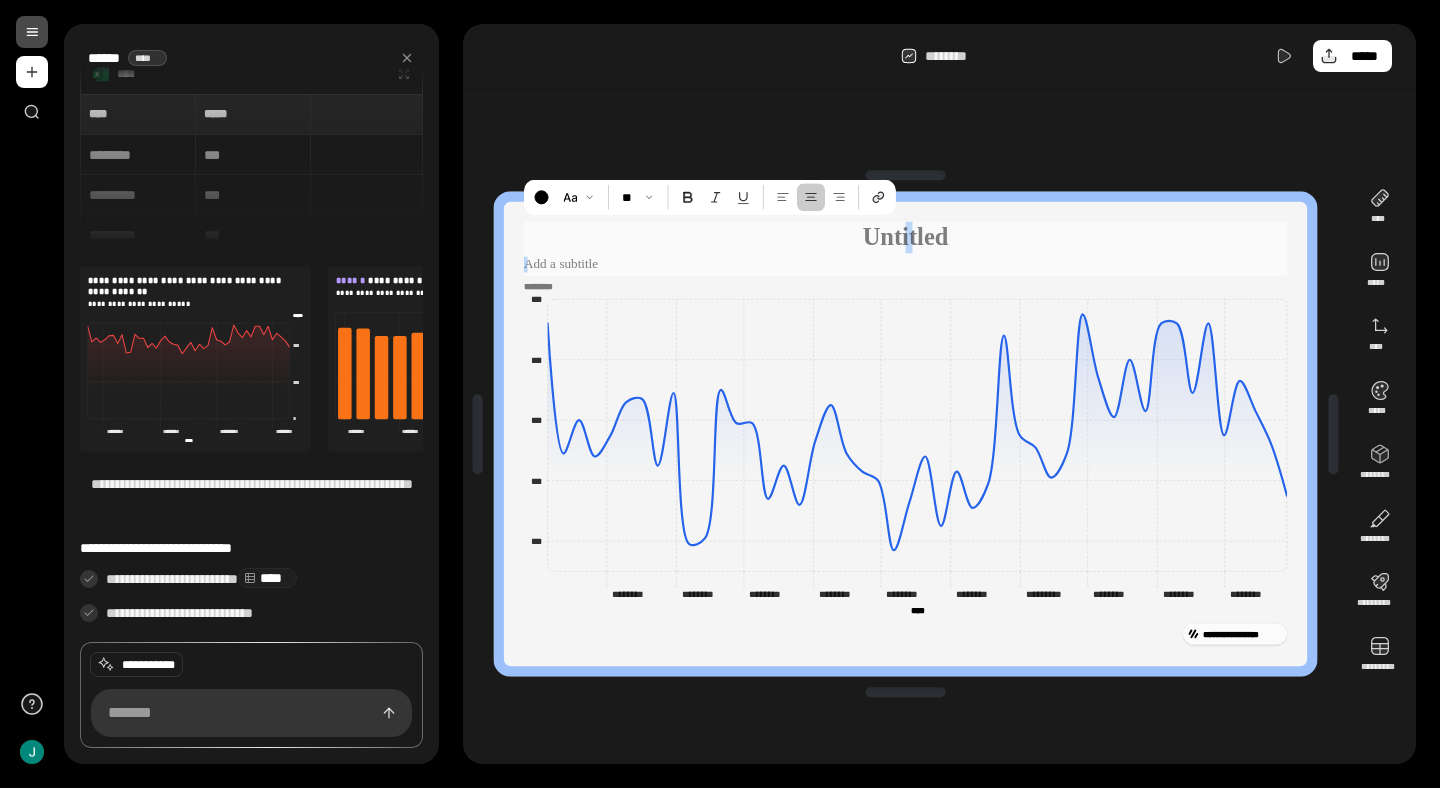 click at bounding box center (905, 238) 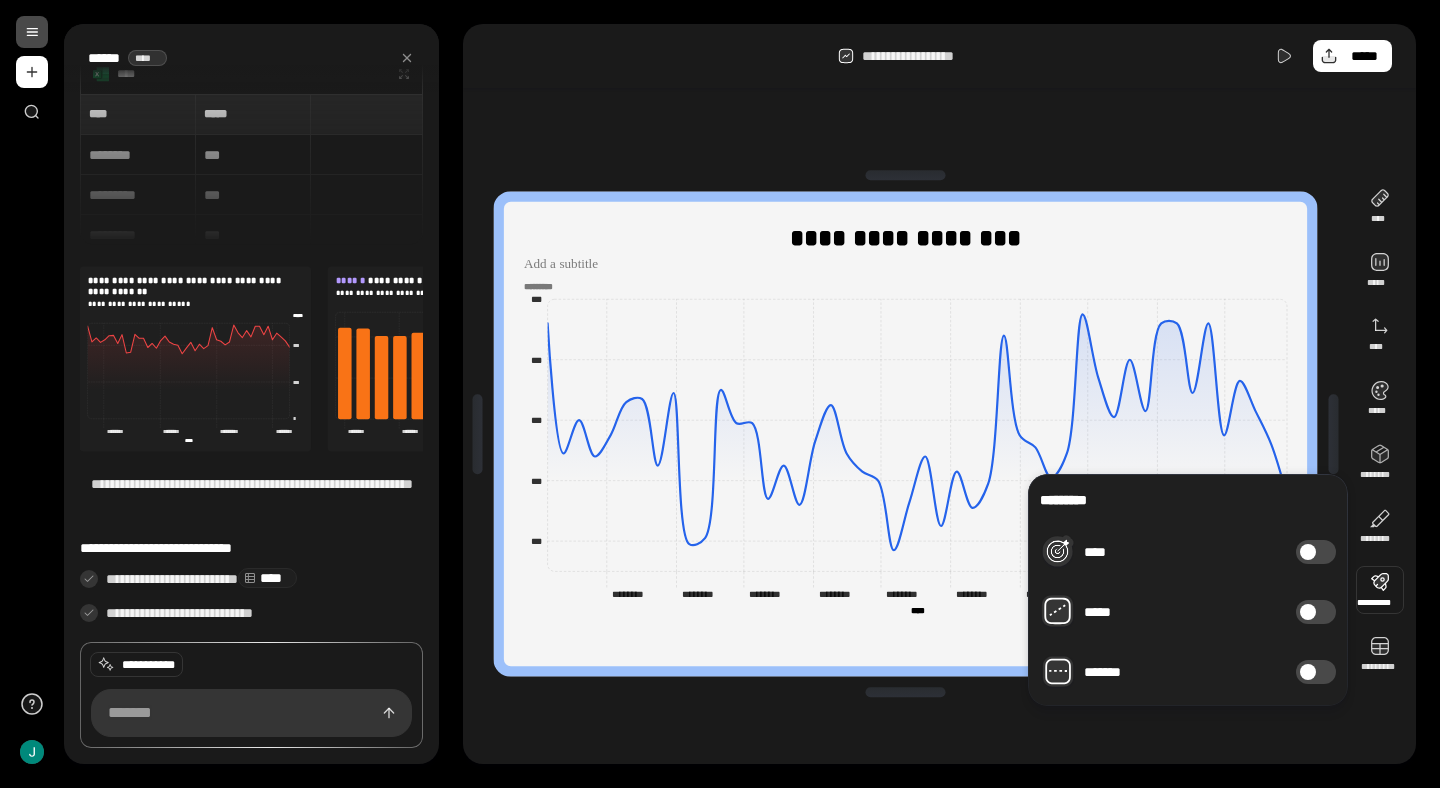 click on "*******" at bounding box center [1316, 672] 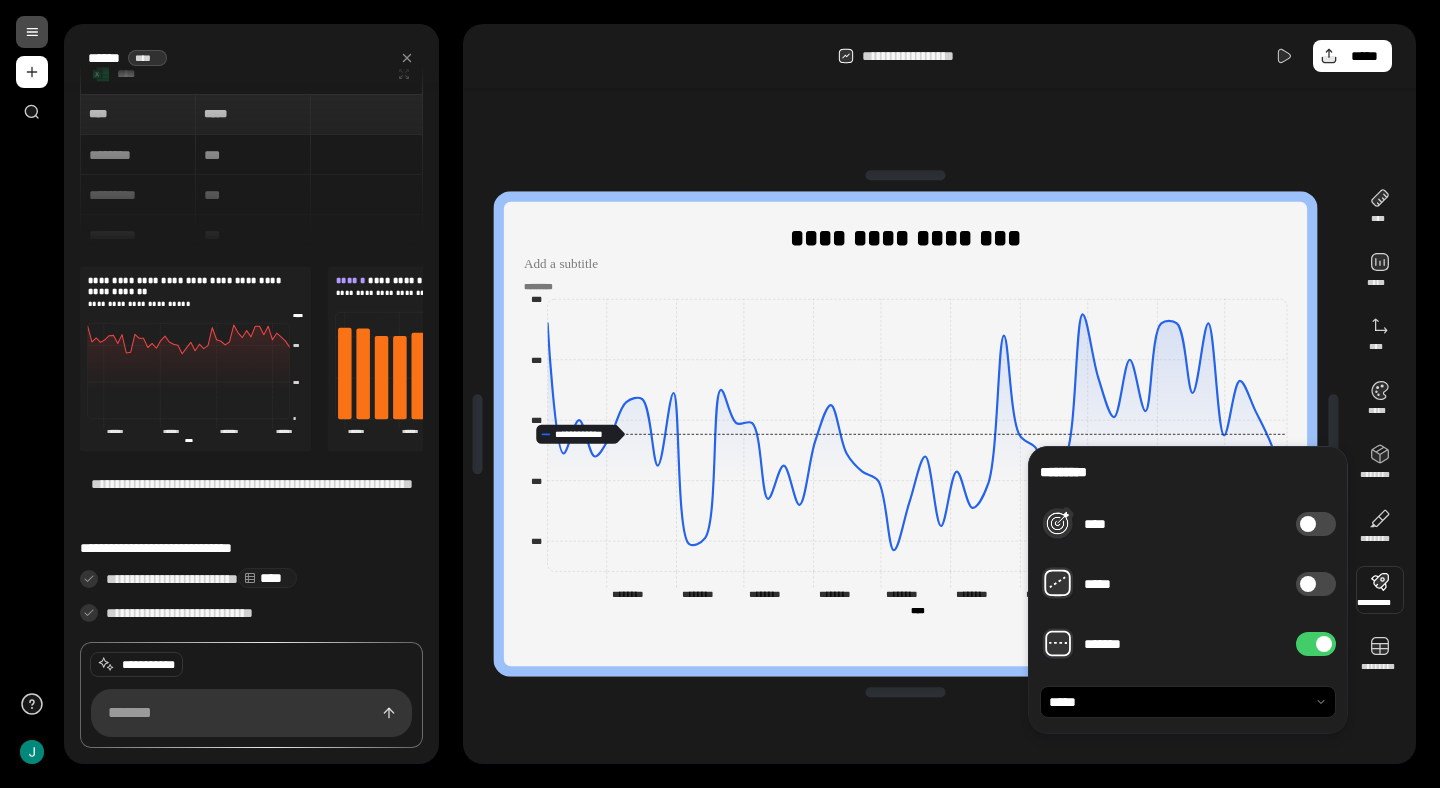 click on "********* **** ***** ******* *****" at bounding box center [1188, 590] 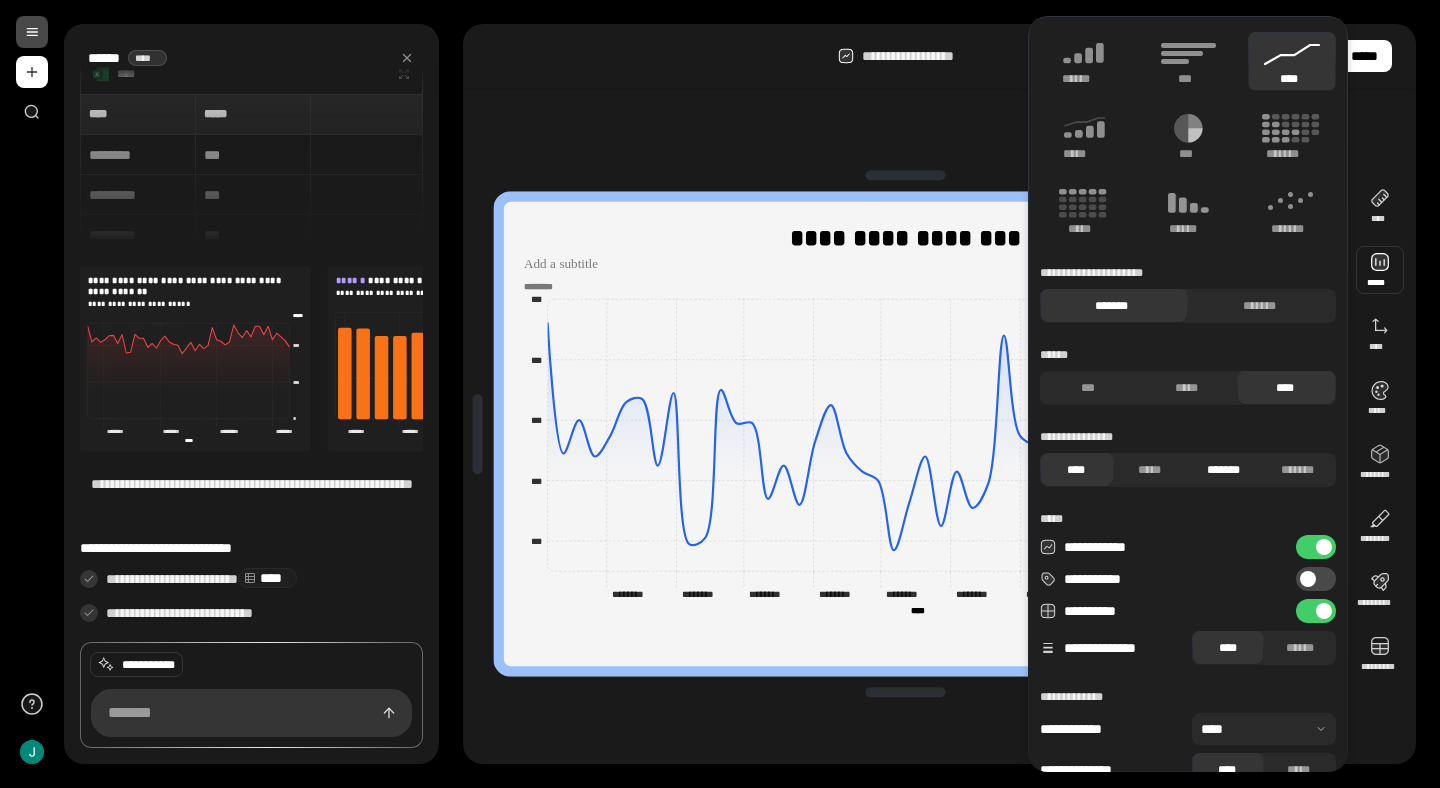 click on "*******" at bounding box center [1223, 470] 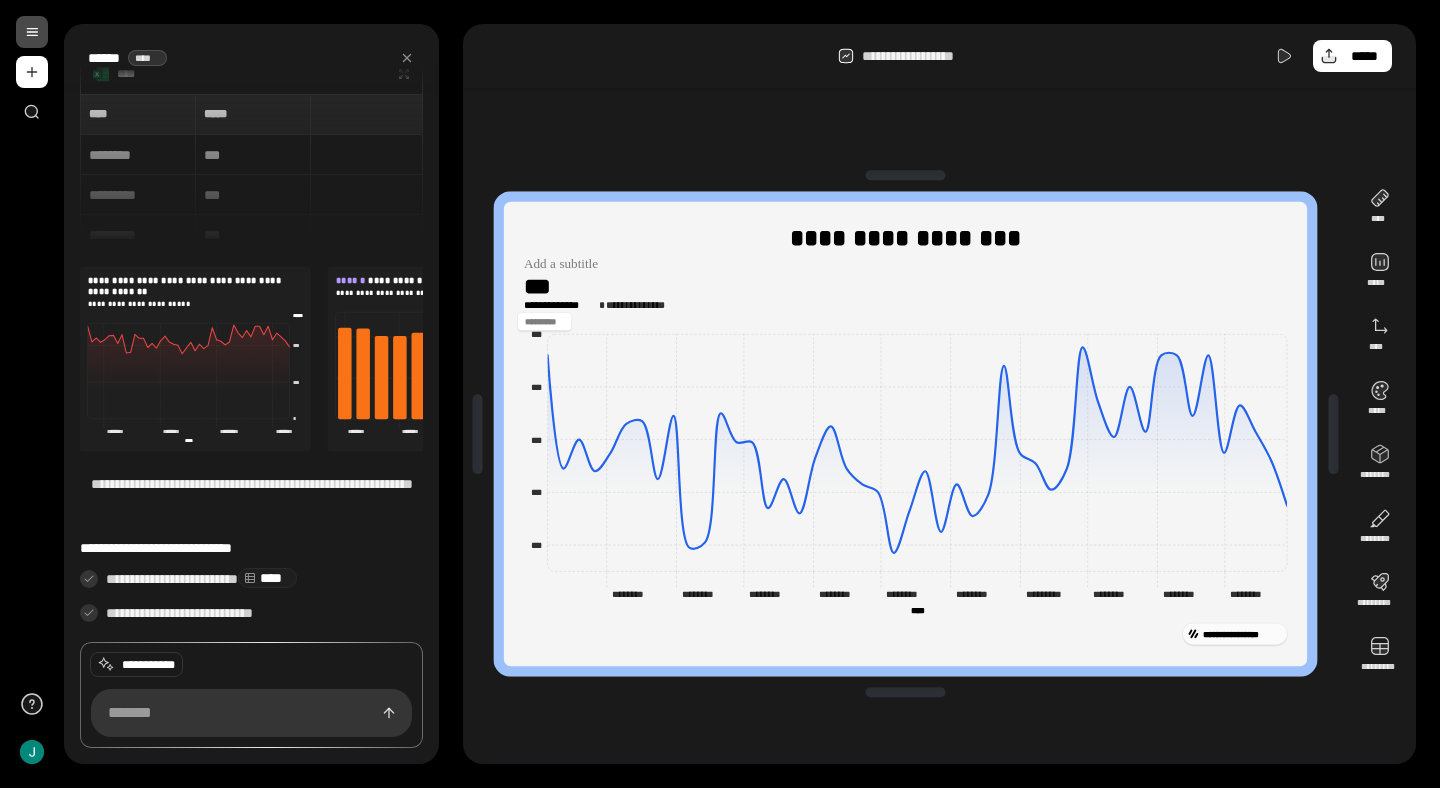 click at bounding box center (544, 322) 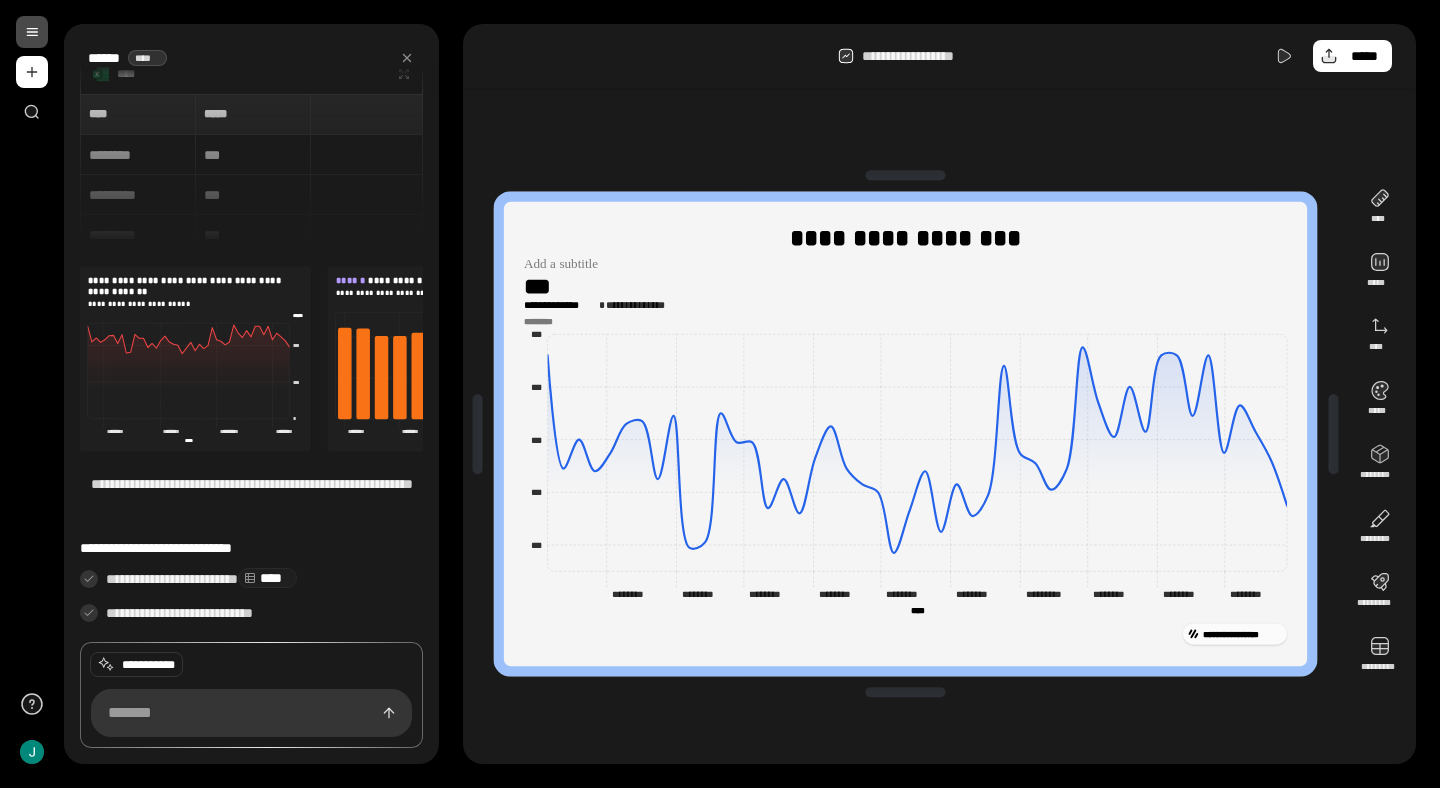 click on "**********" at bounding box center [643, 306] 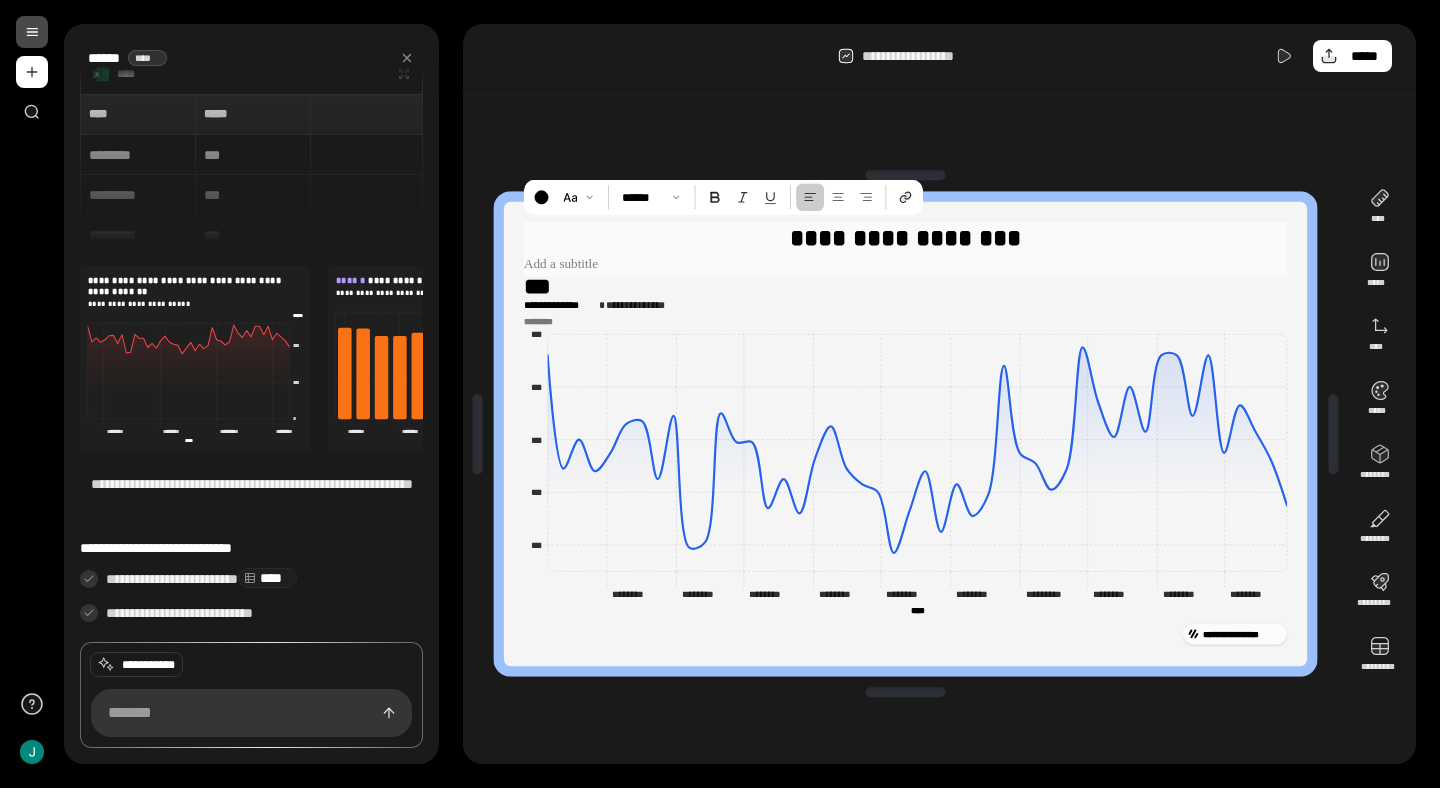 click at bounding box center [905, 265] 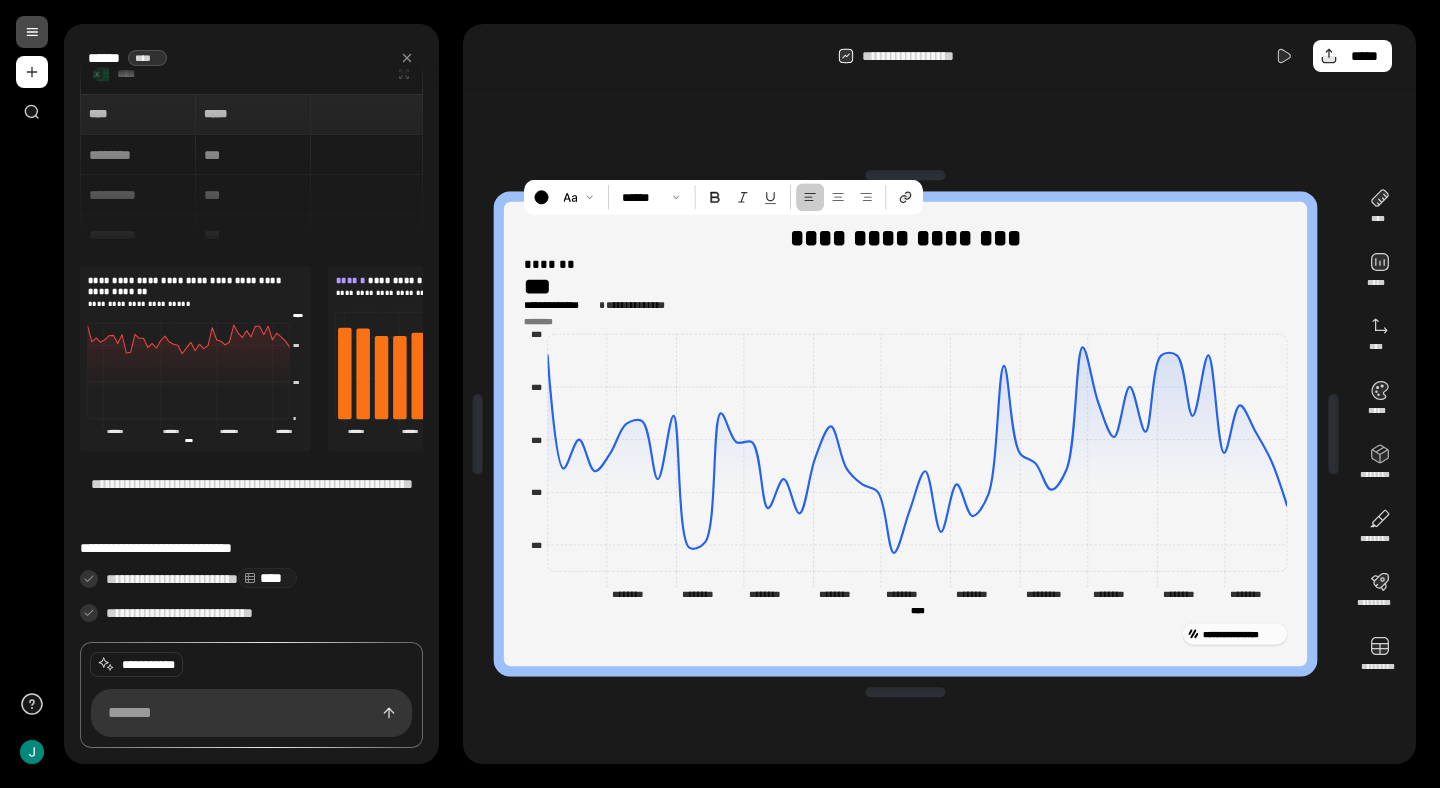 click on "**********" at bounding box center [905, 434] 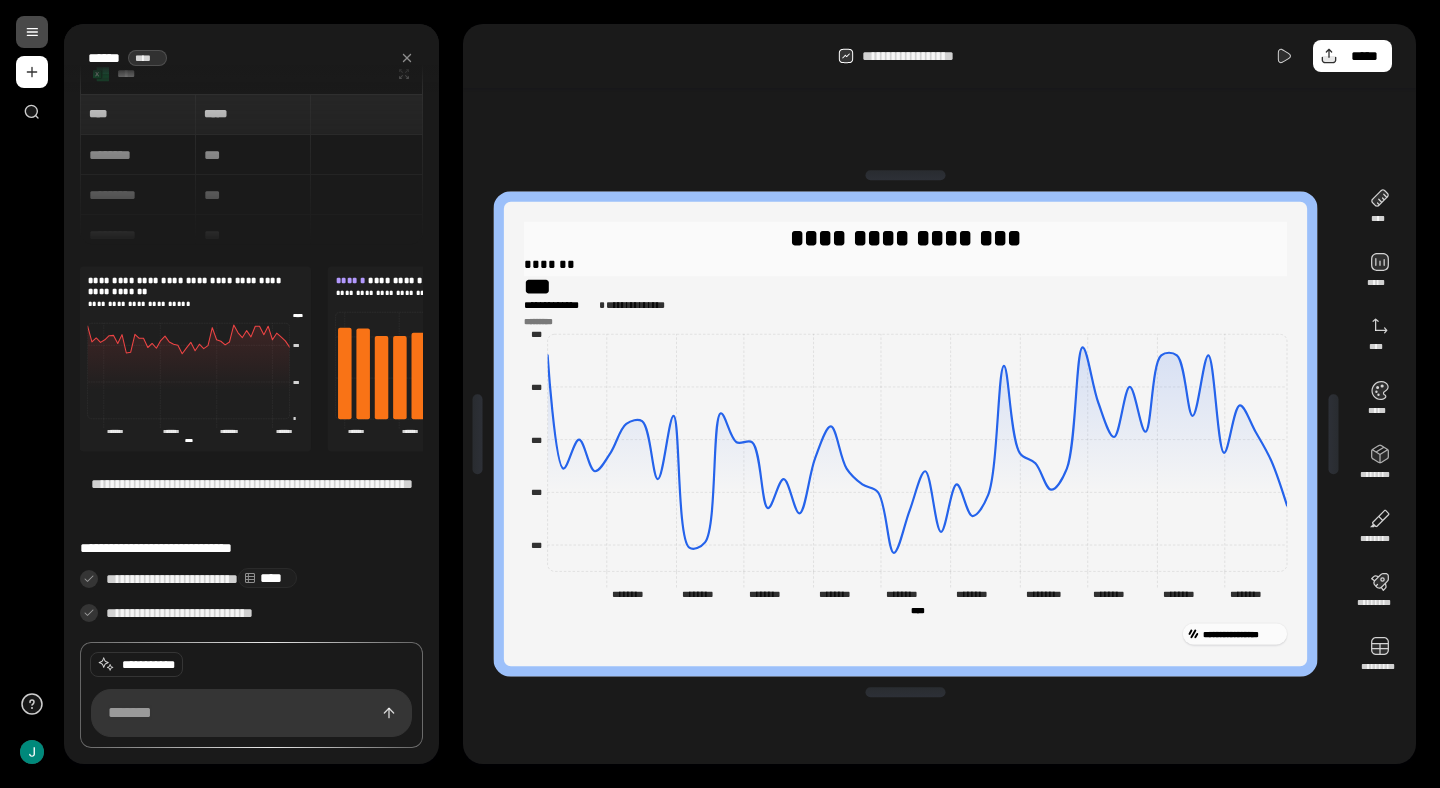 click on "**********" at bounding box center [905, 238] 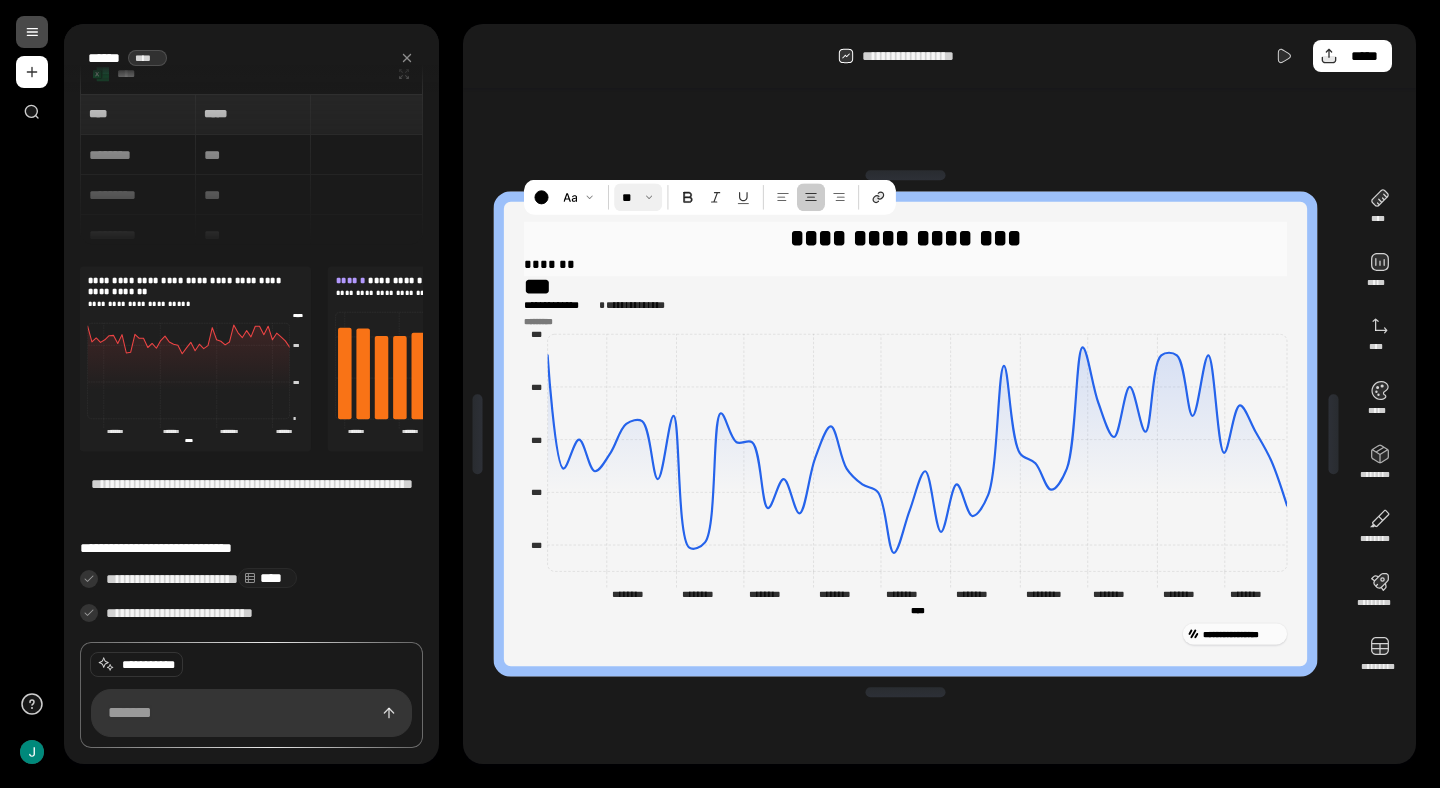 click at bounding box center (638, 197) 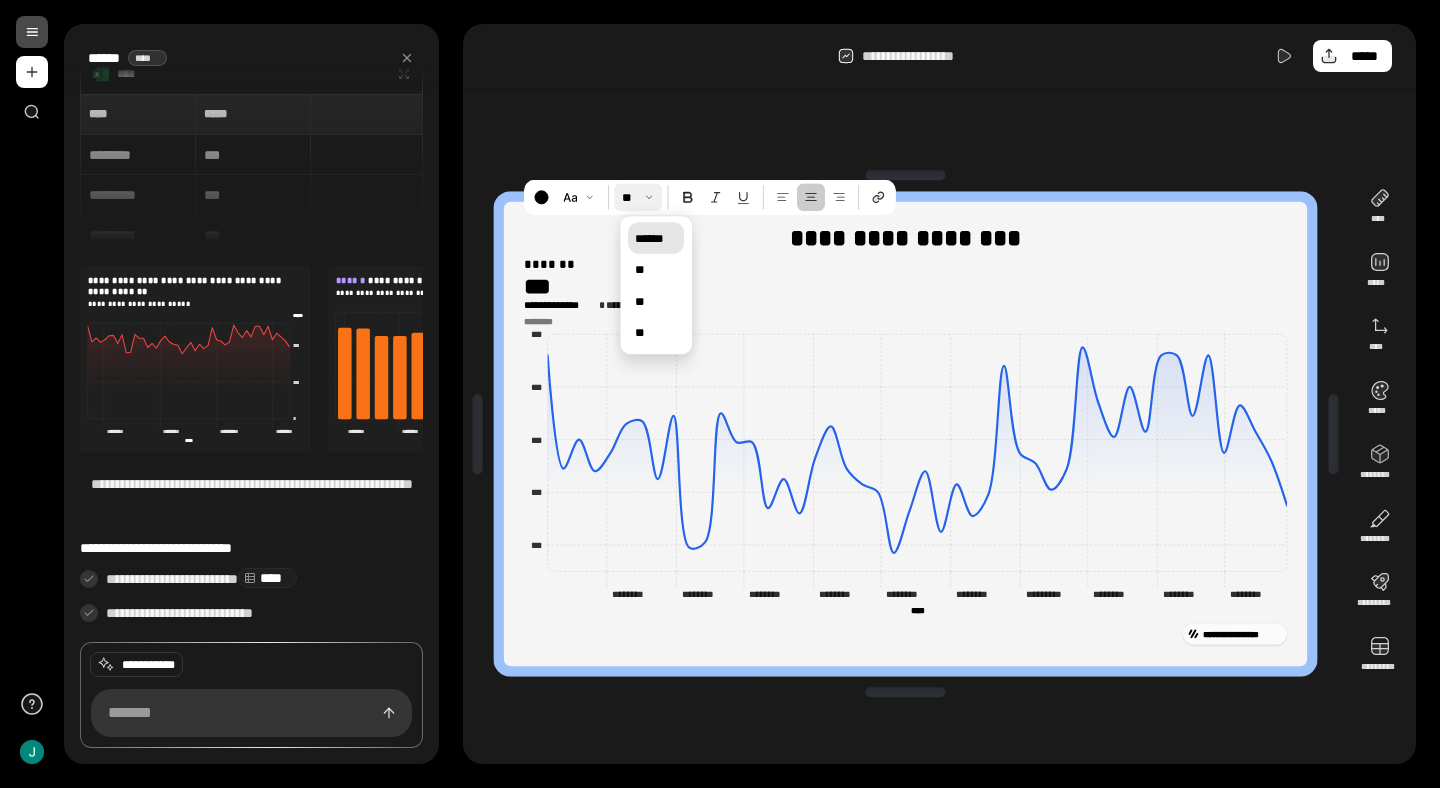 click on "******" at bounding box center (656, 238) 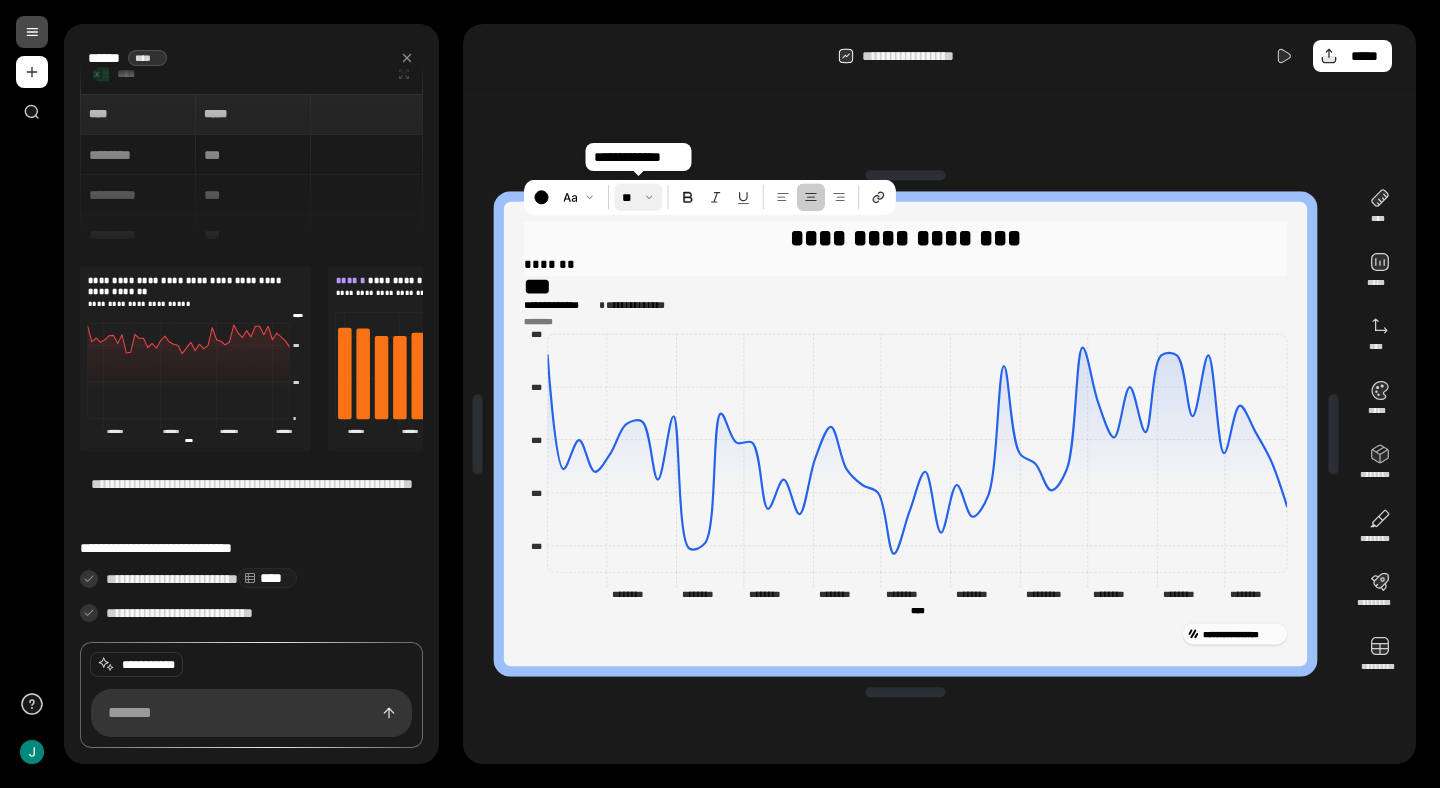 click at bounding box center [638, 197] 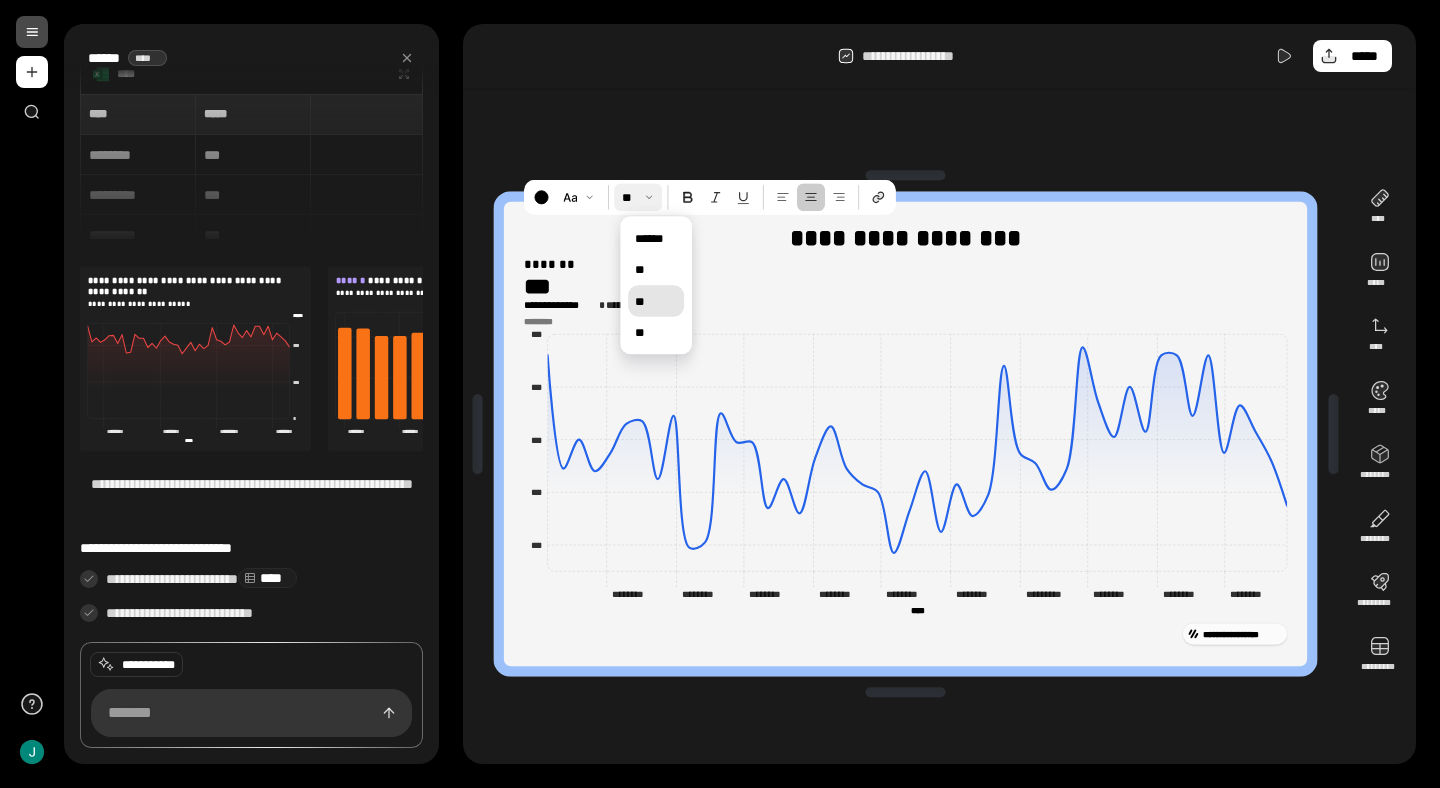 click on "**" at bounding box center [656, 301] 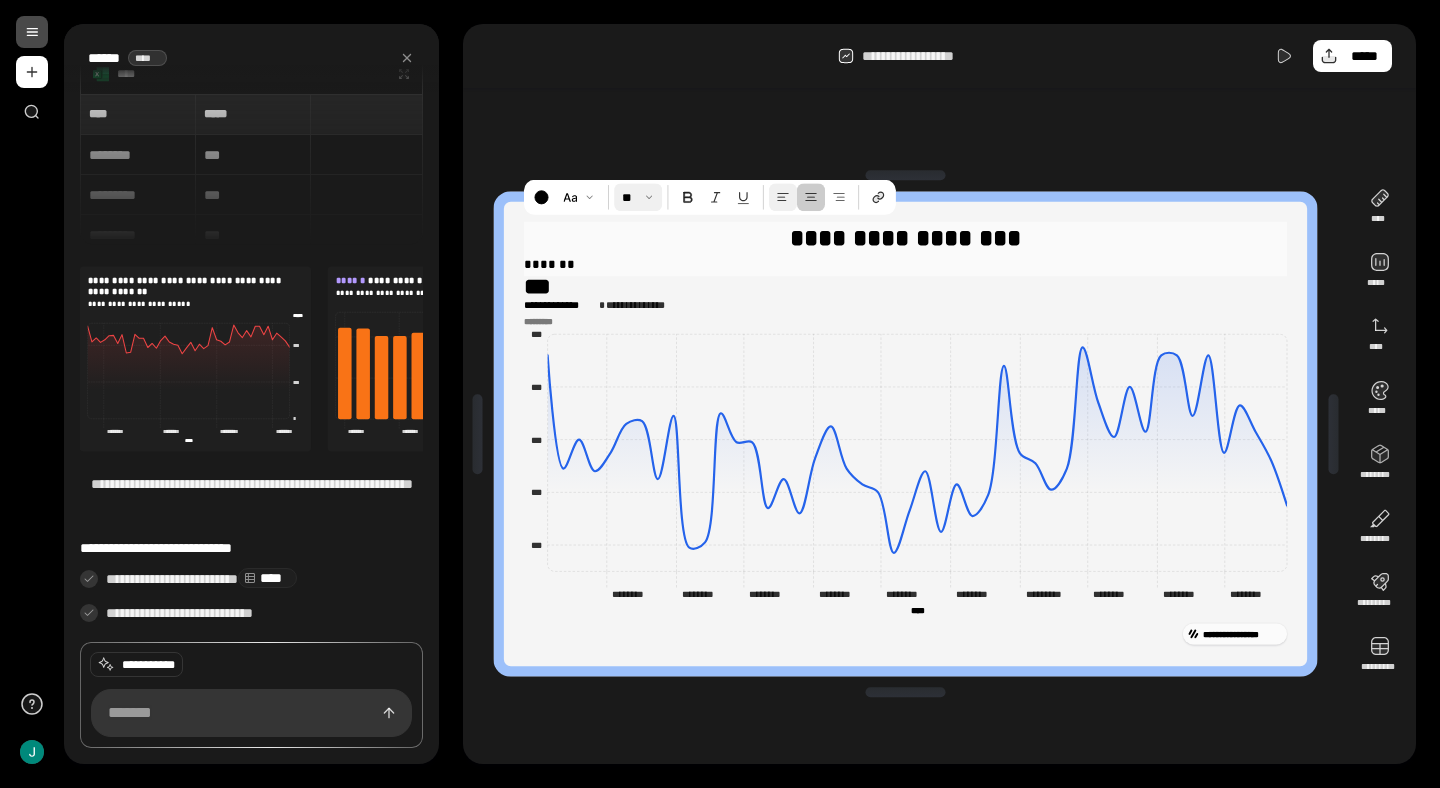 click at bounding box center [783, 197] 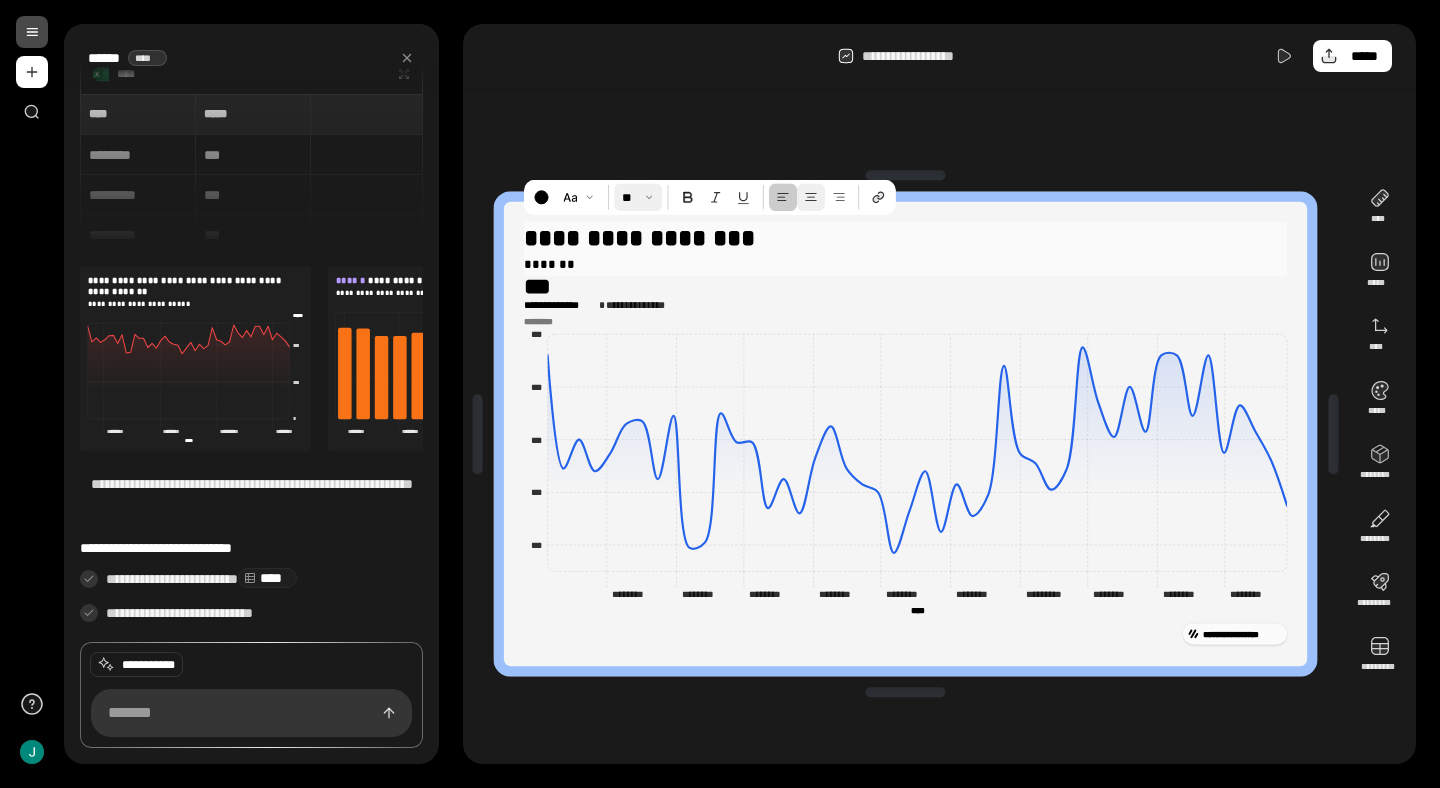 click at bounding box center (811, 197) 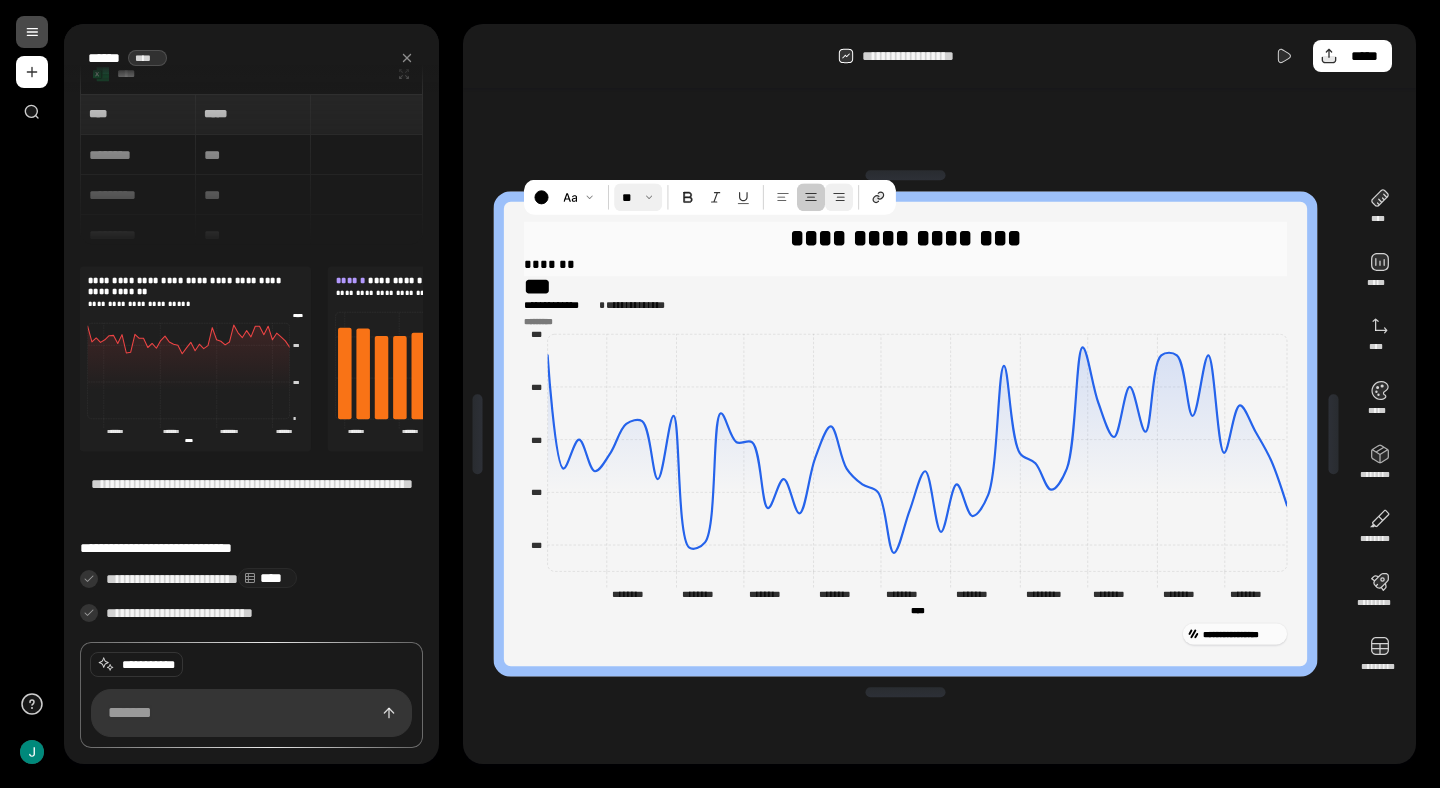 click at bounding box center (839, 197) 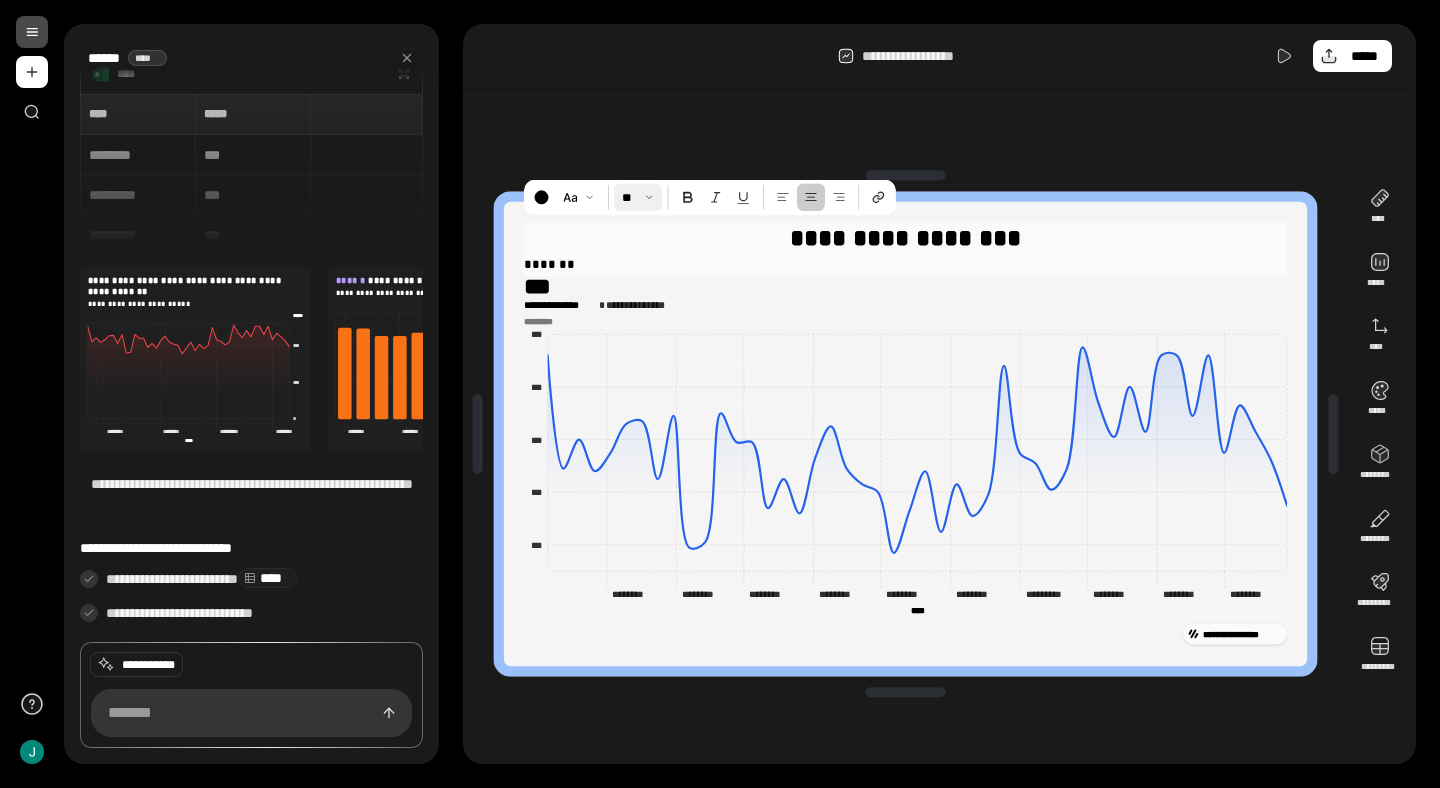 click at bounding box center (811, 197) 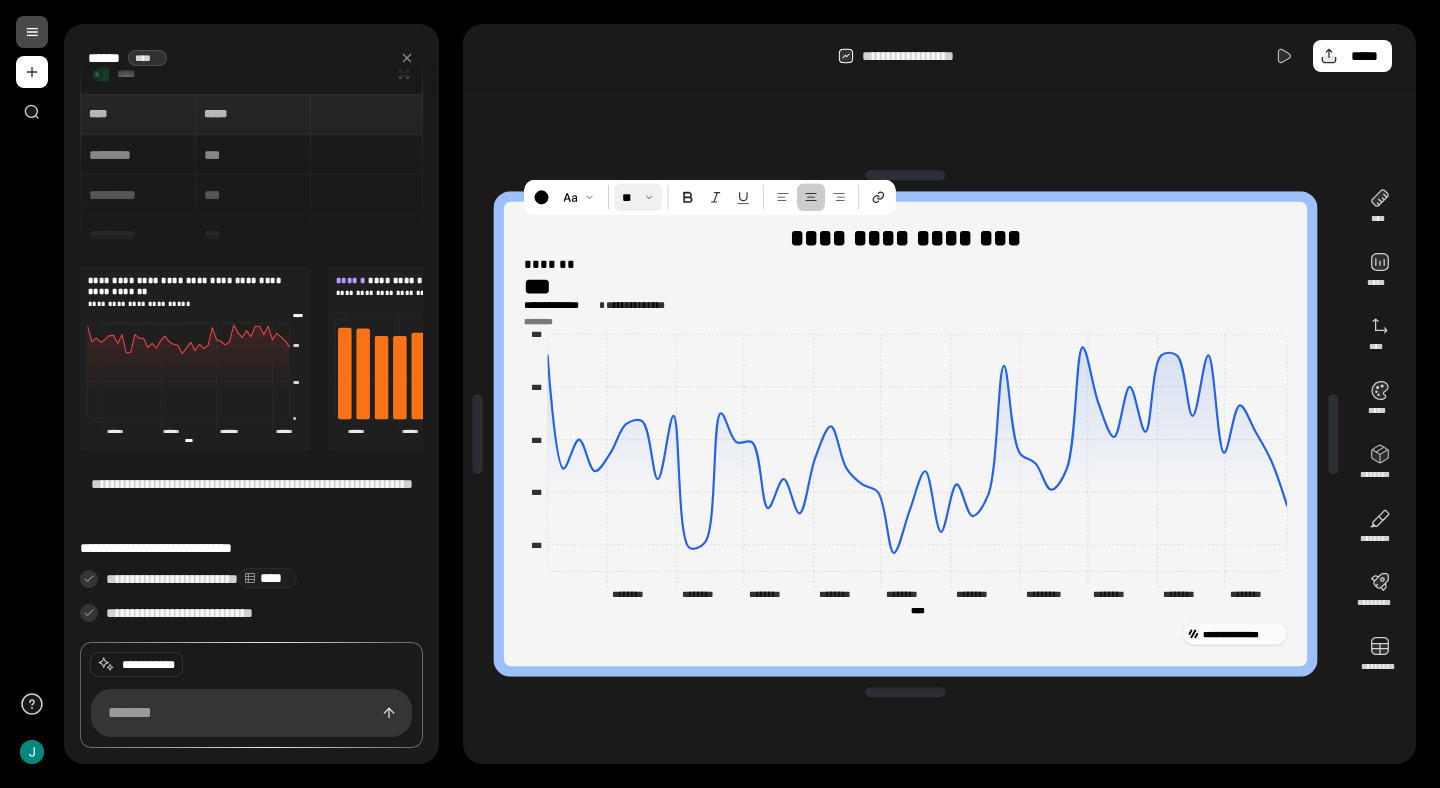 click on "**********" at bounding box center (905, 434) 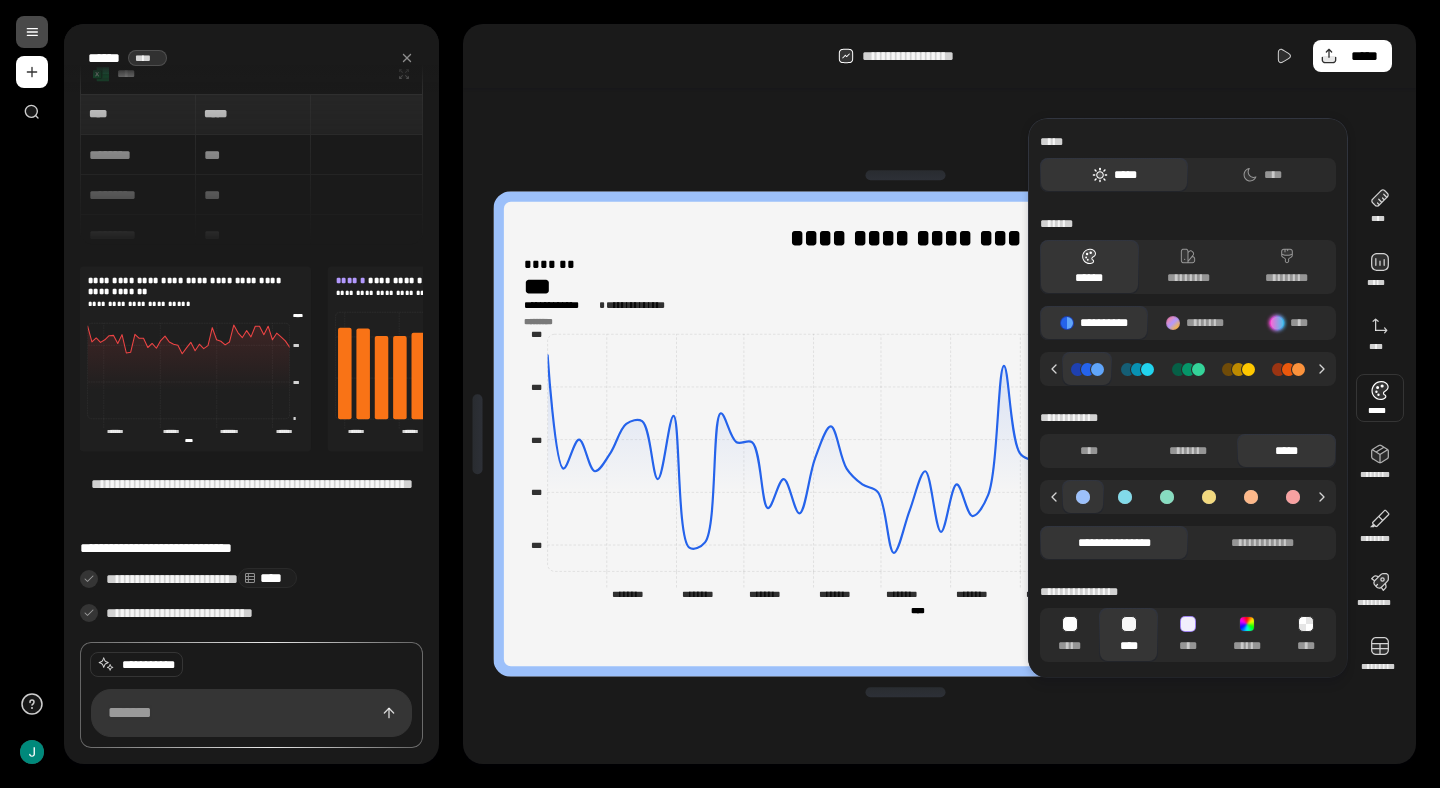 click at bounding box center (1238, 369) 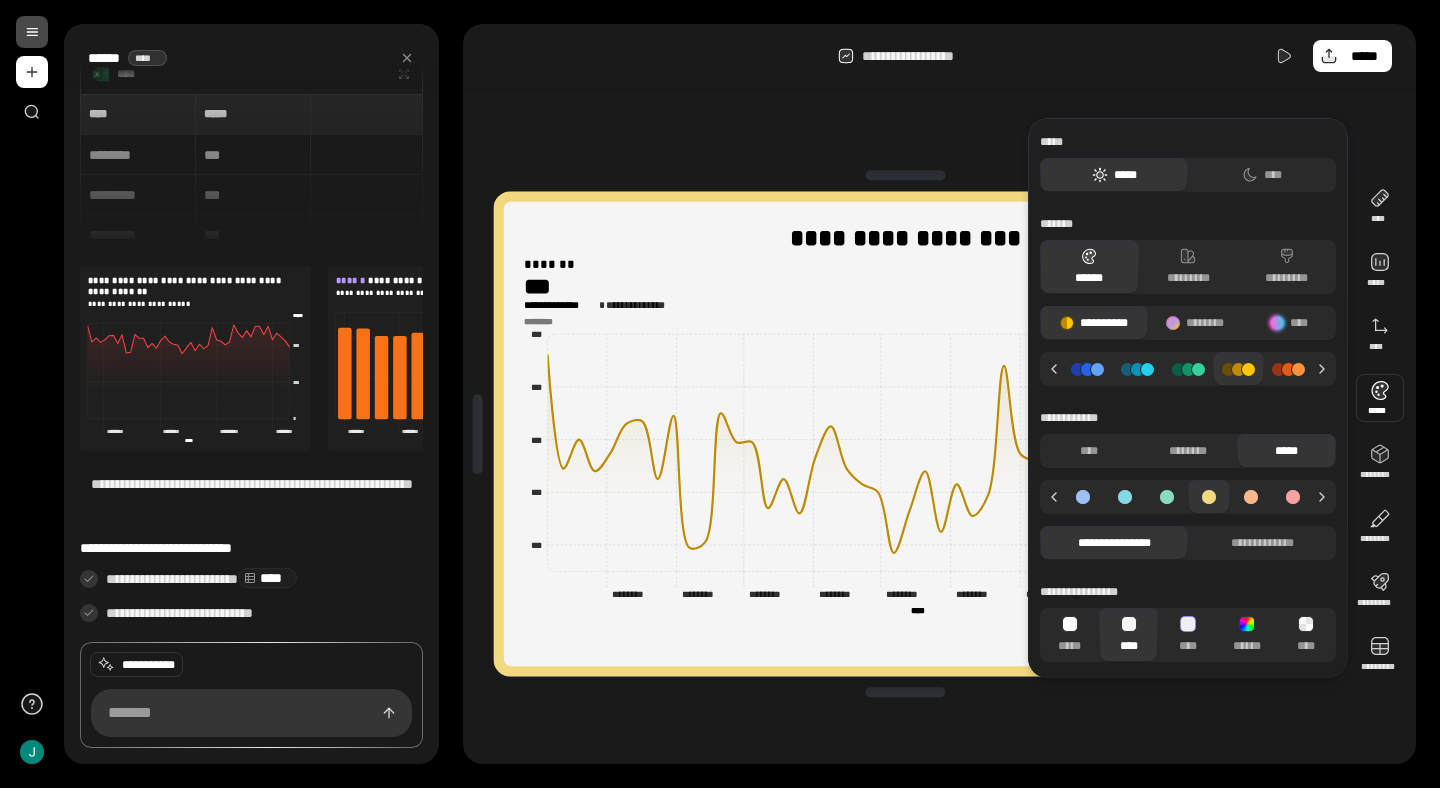 click 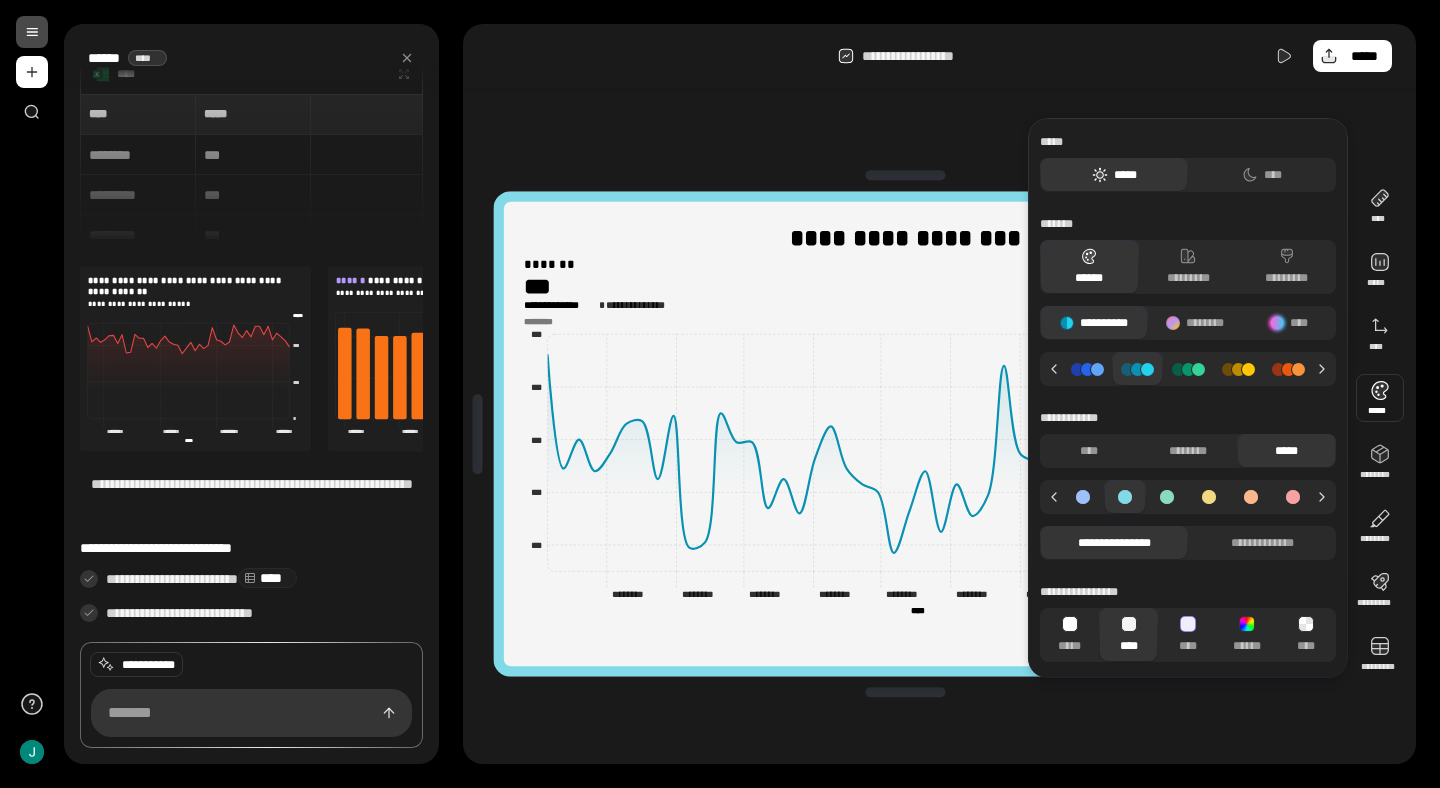 click at bounding box center [1087, 369] 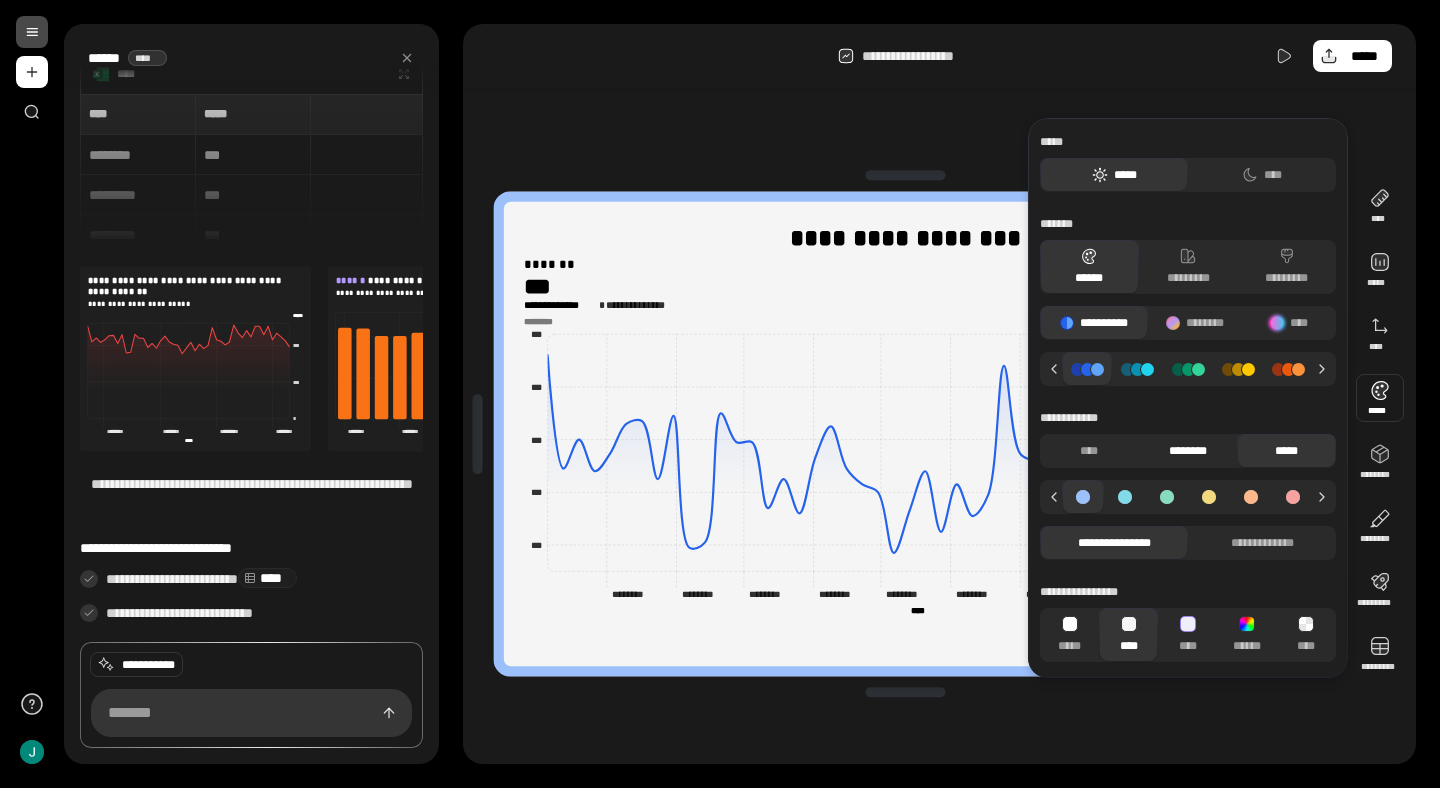 click on "********" at bounding box center [1188, 451] 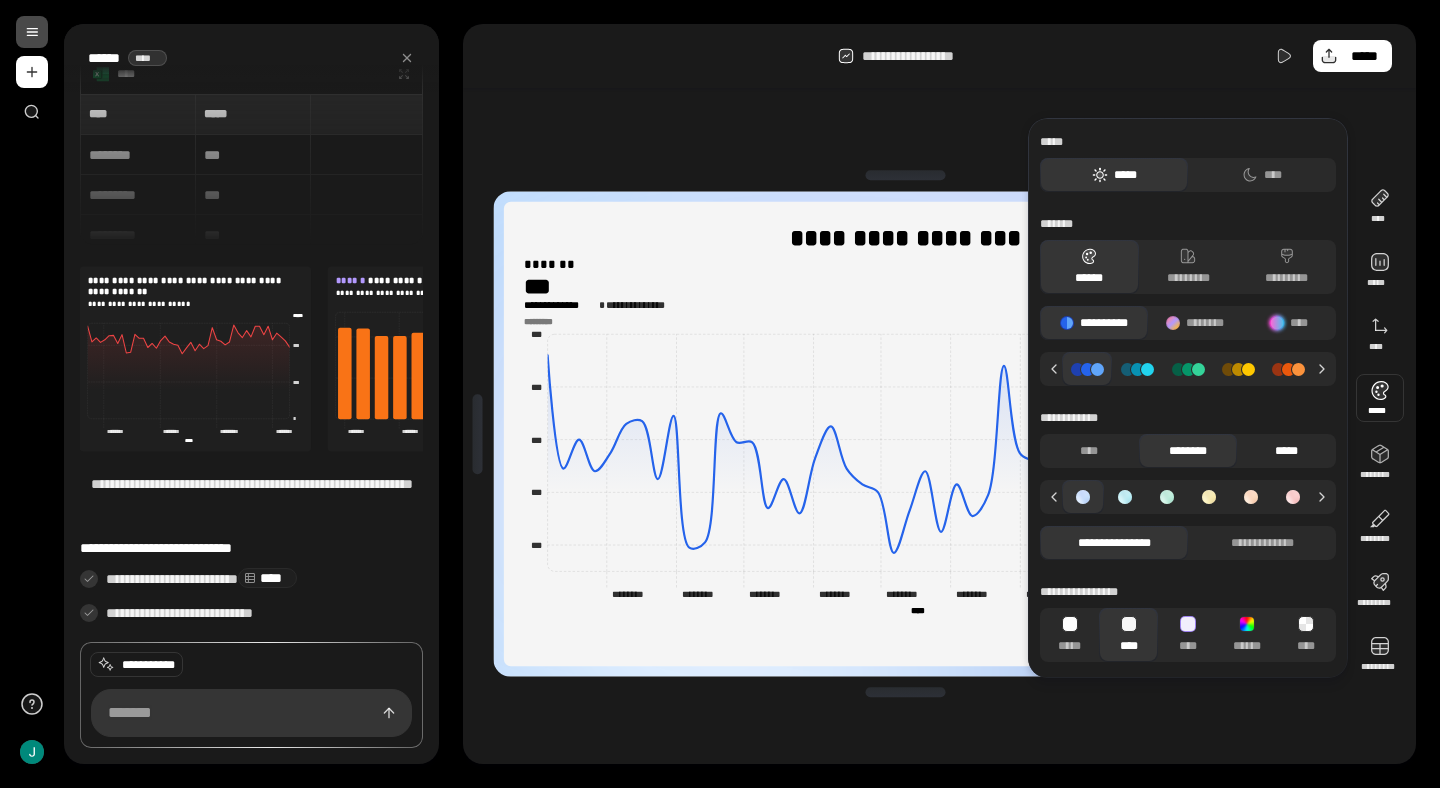 click on "*****" at bounding box center [1286, 451] 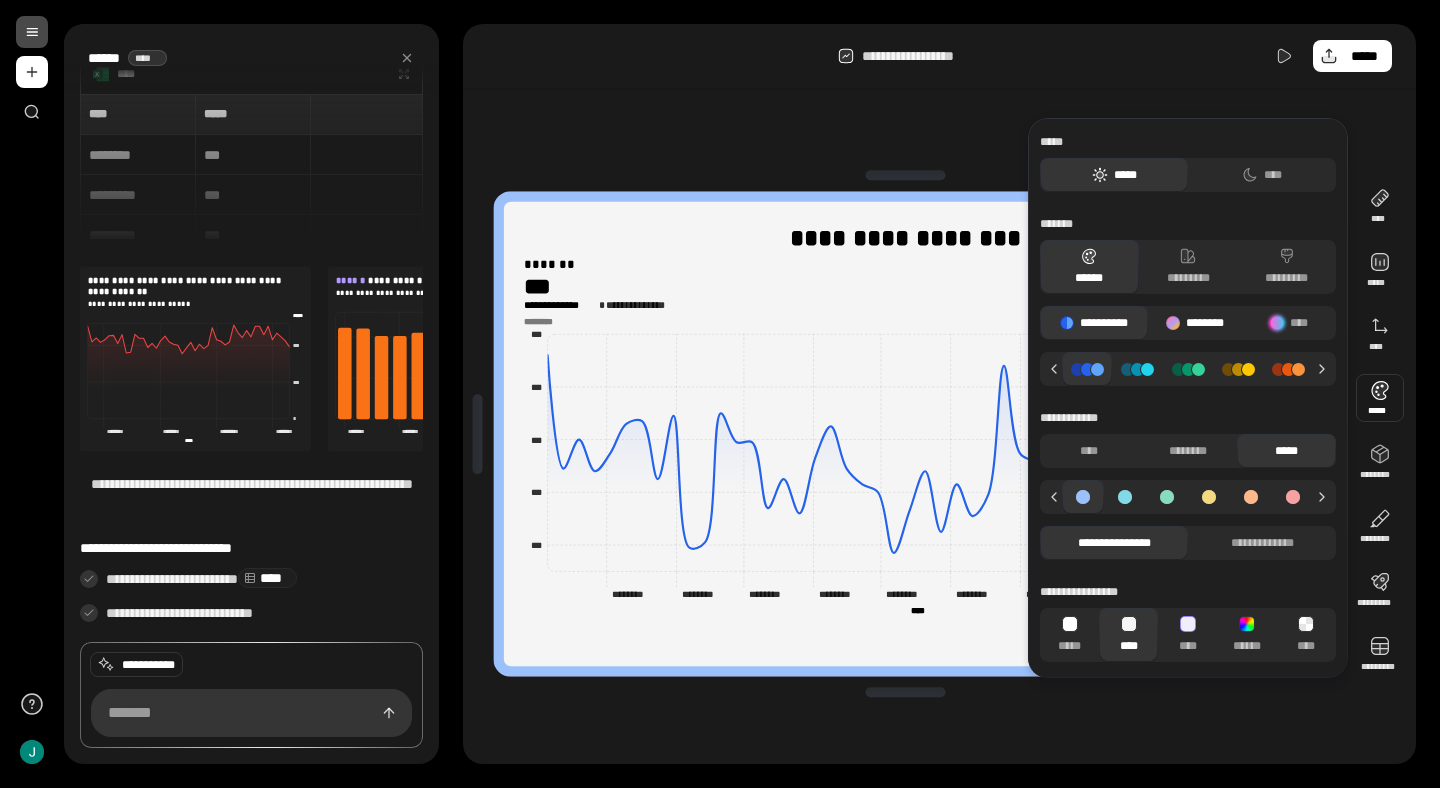 click on "********" at bounding box center [1195, 323] 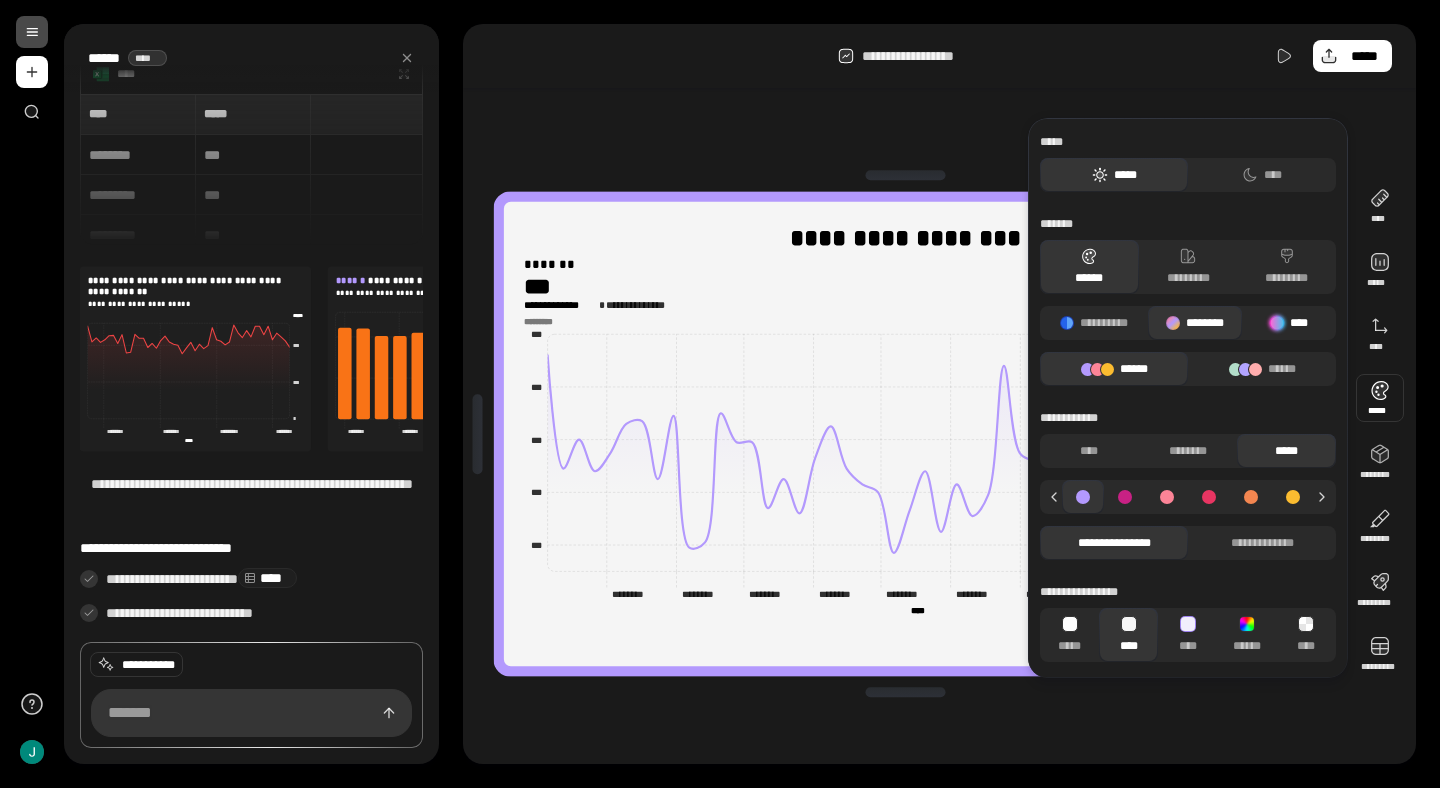 type 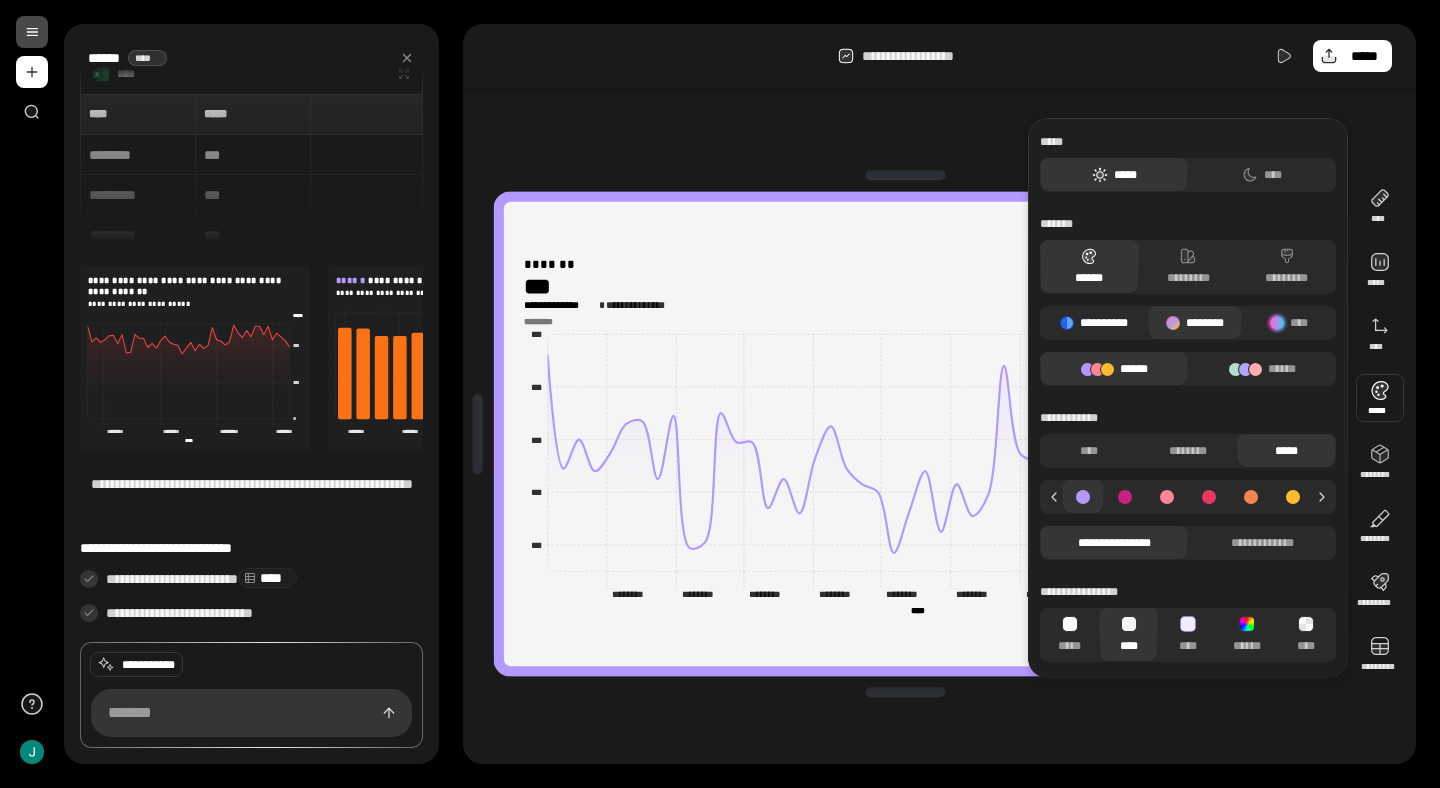 click on "**********" at bounding box center [1094, 323] 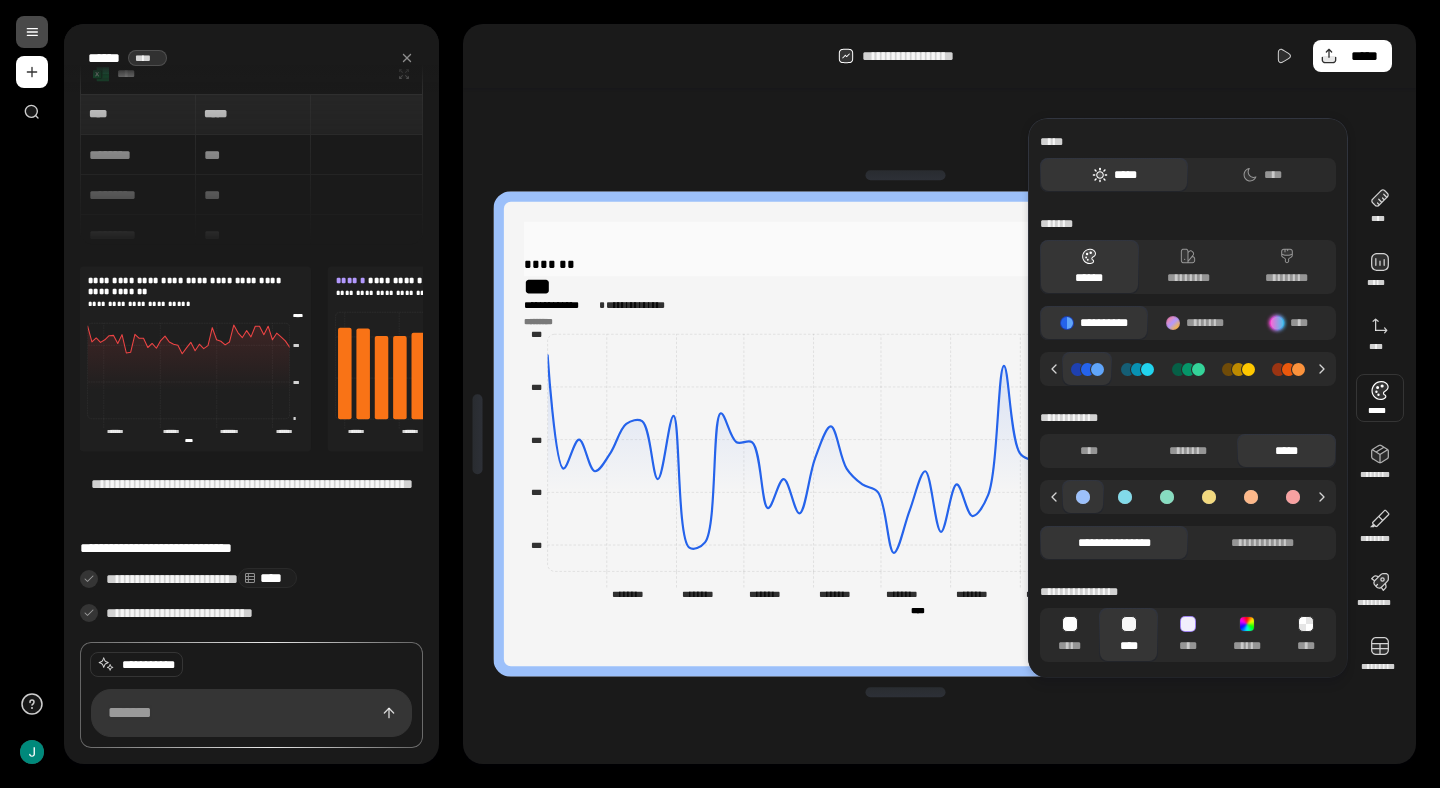 click on "**********" at bounding box center [905, 238] 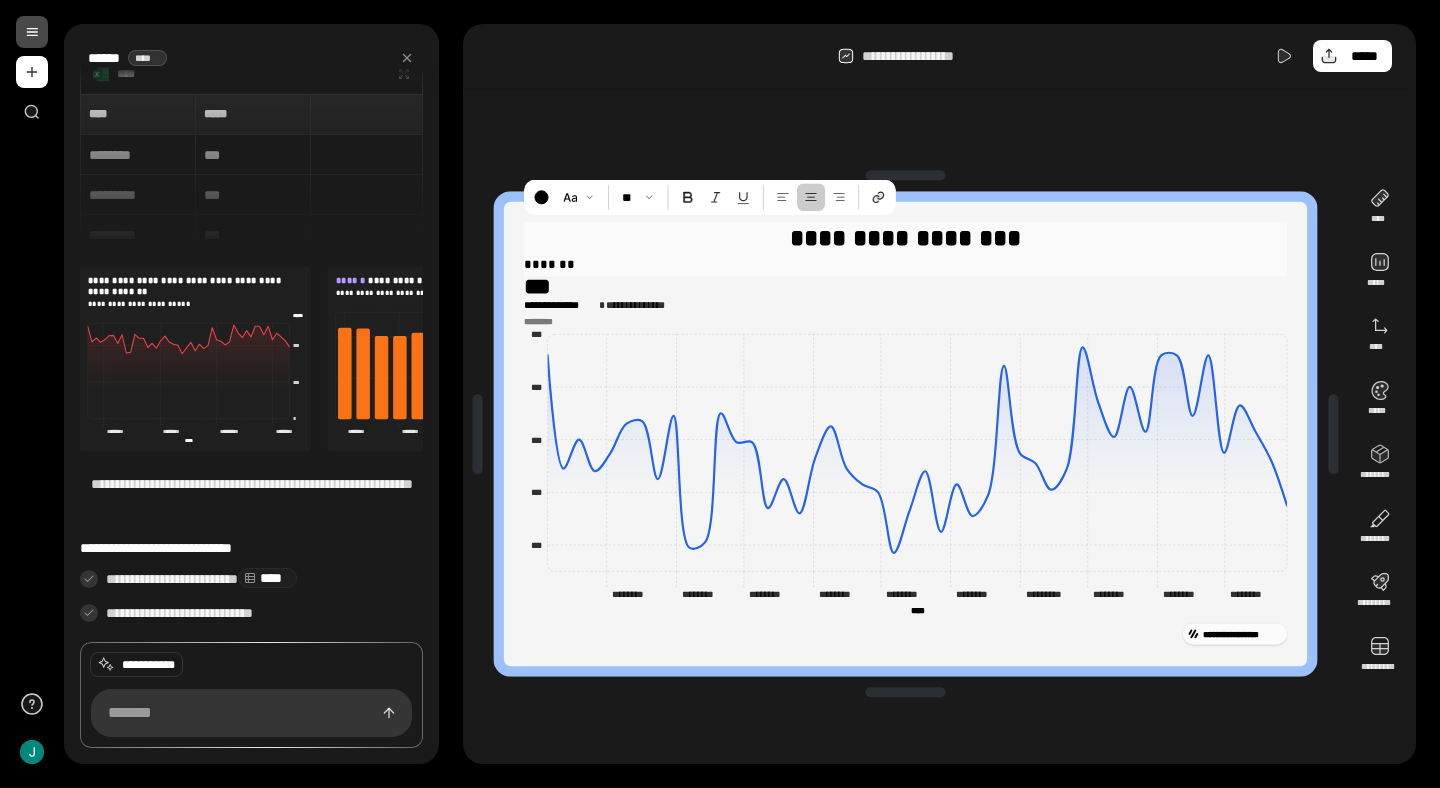click at bounding box center [811, 197] 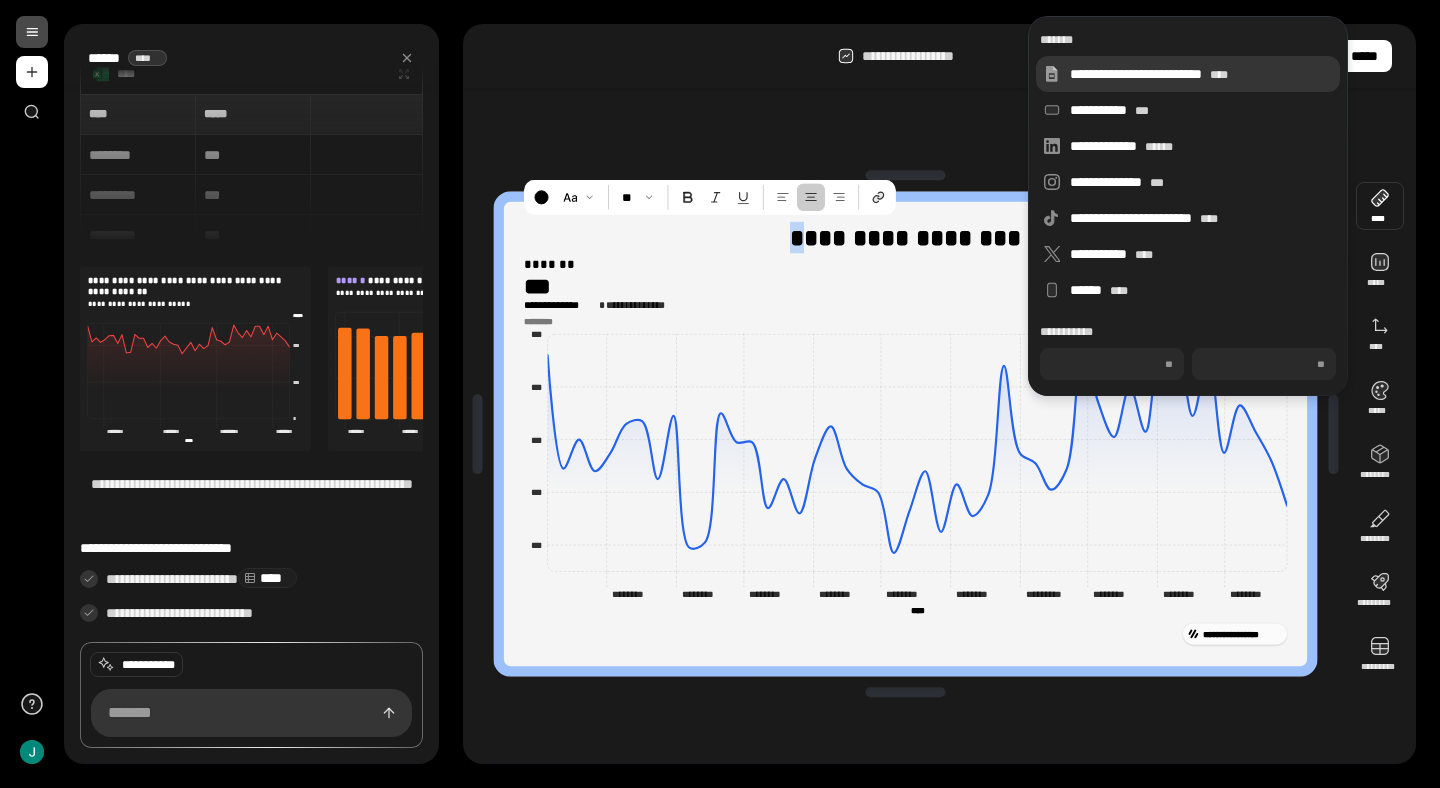 click on "**********" at bounding box center (1201, 74) 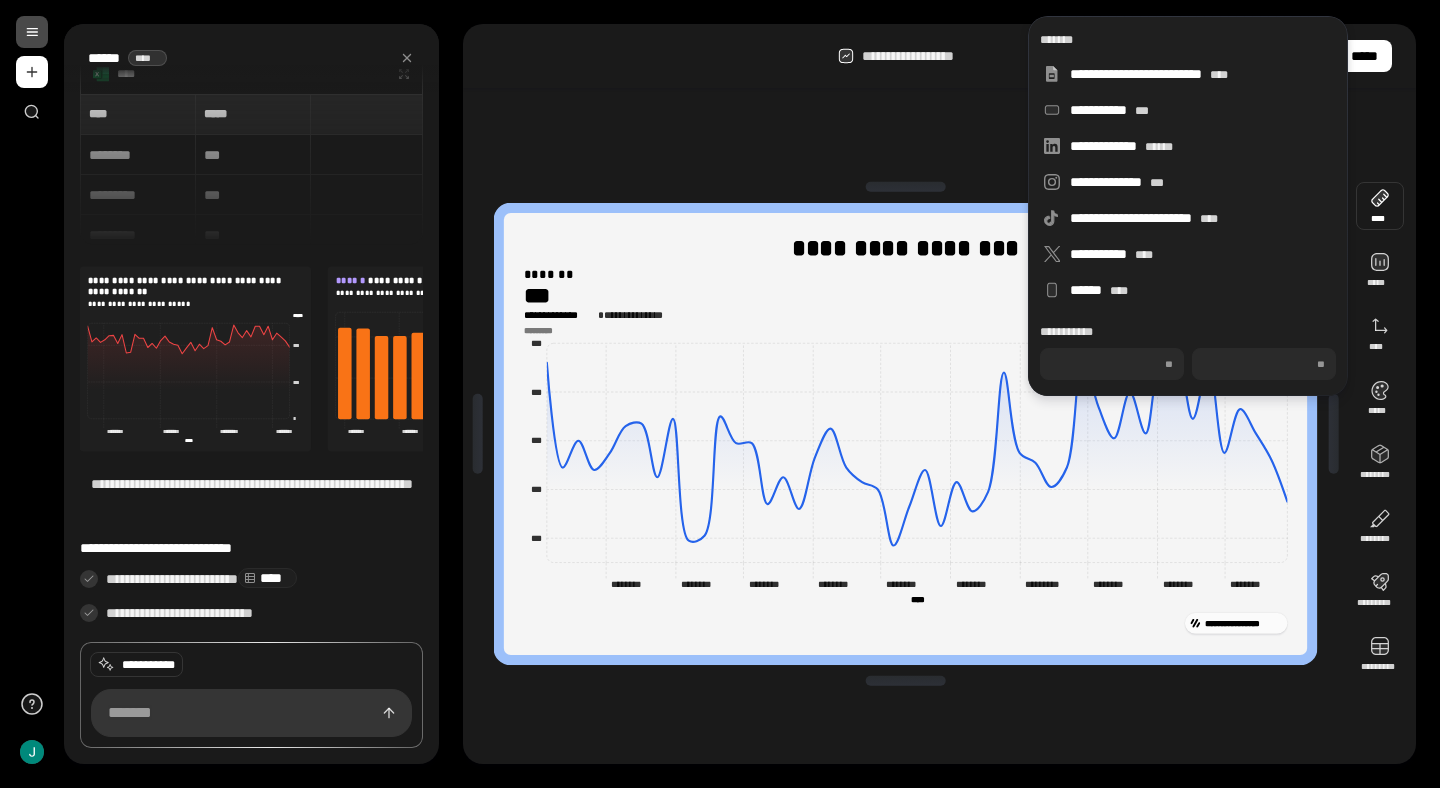click on "**********" at bounding box center [905, 434] 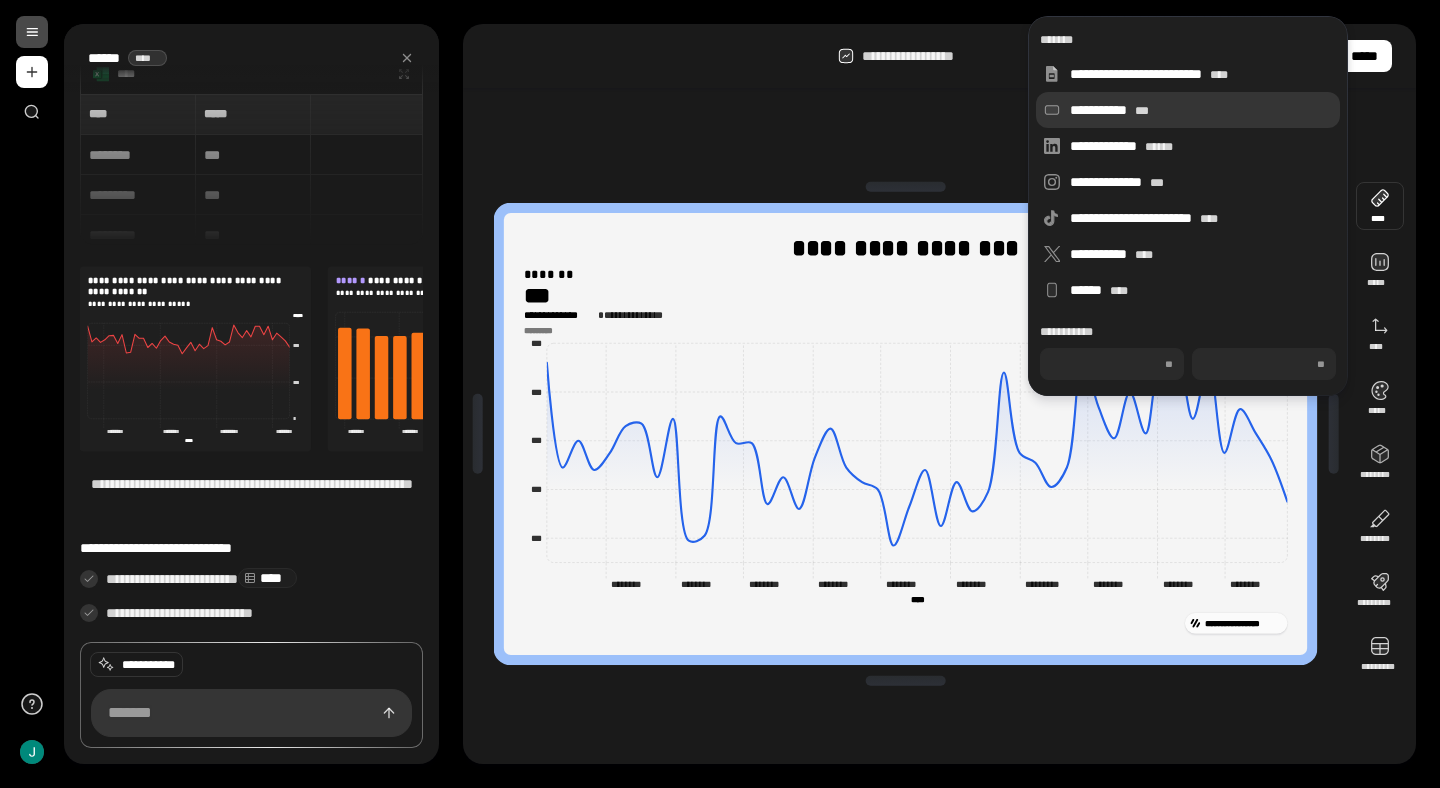 click on "**********" at bounding box center (1201, 110) 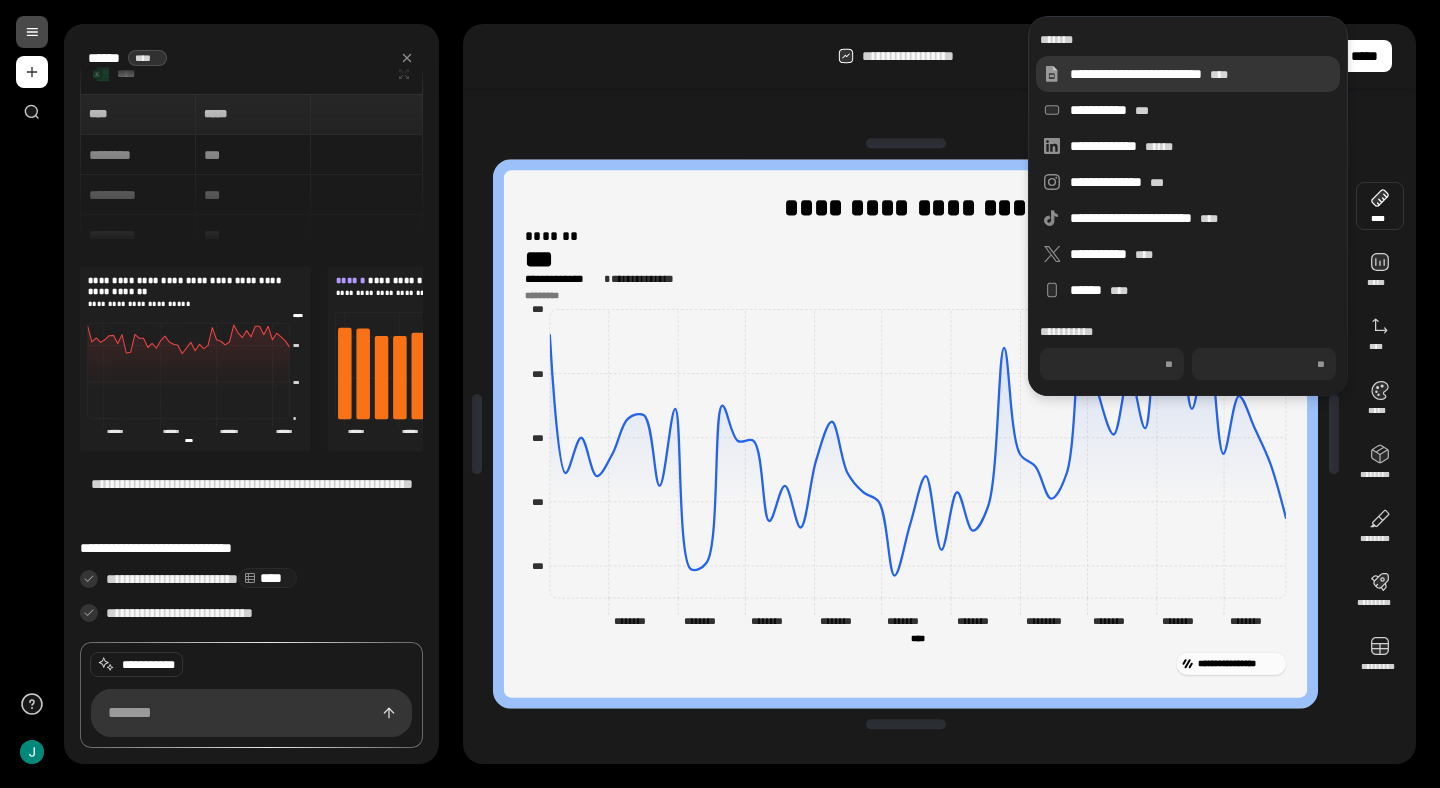 click on "**********" at bounding box center (1201, 74) 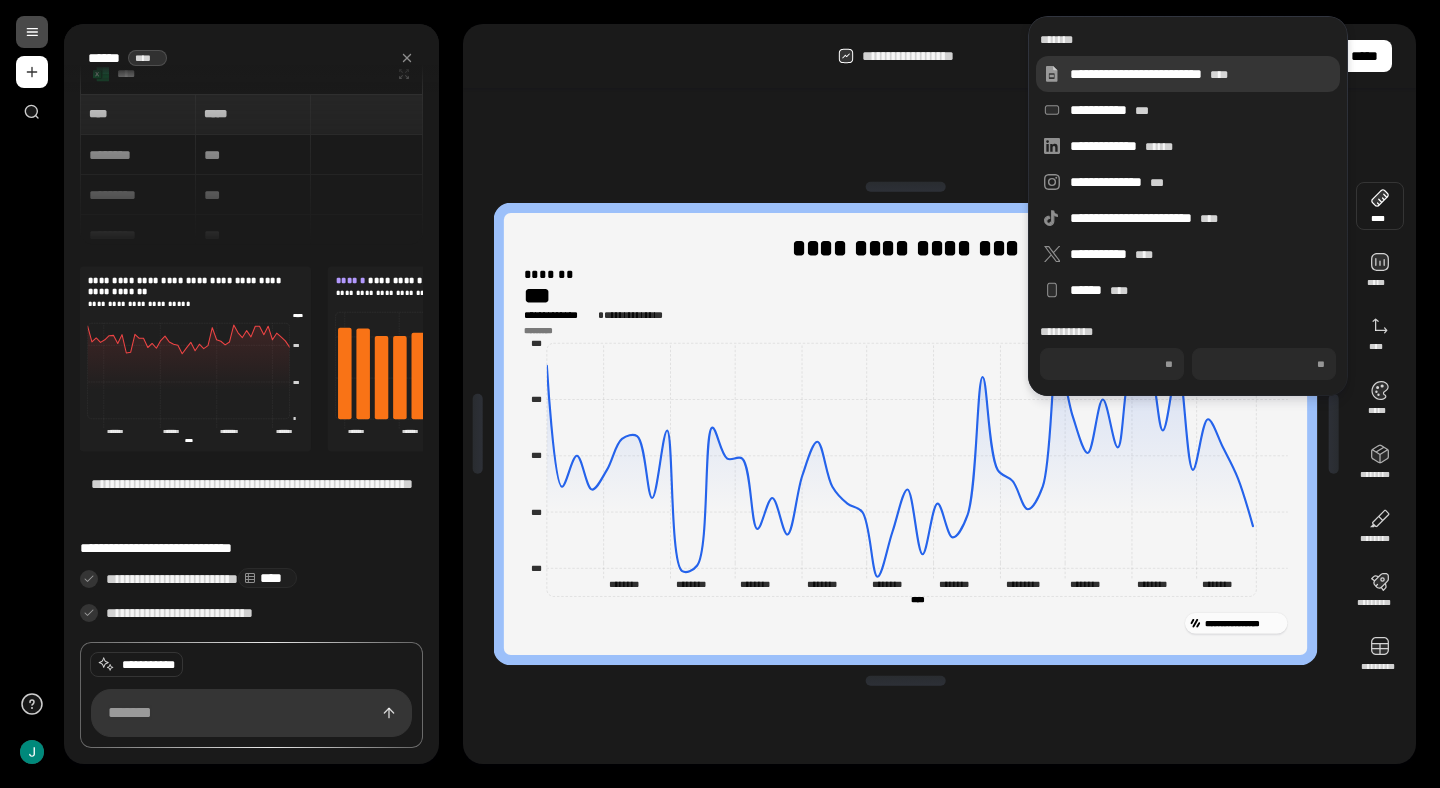 type on "***" 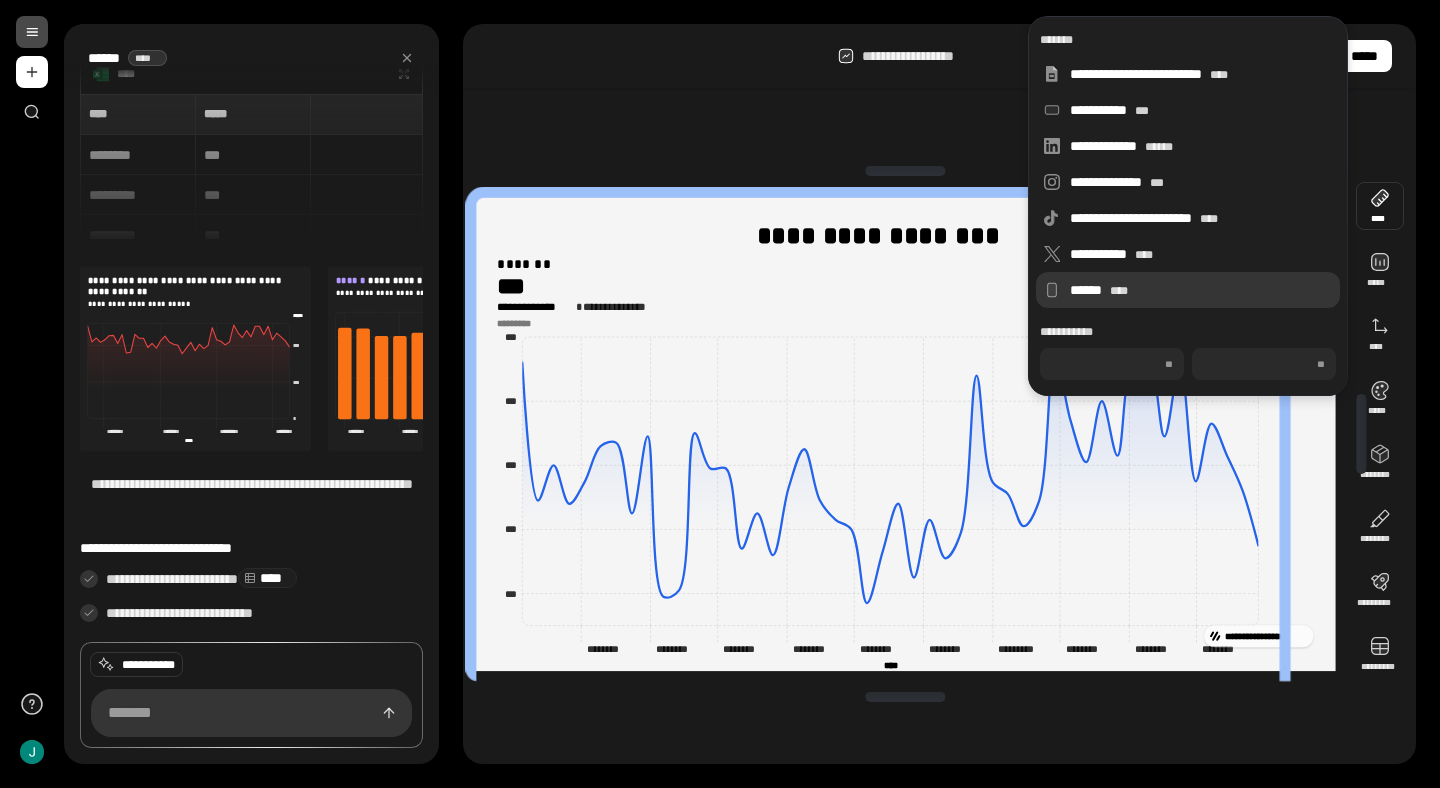 type on "***" 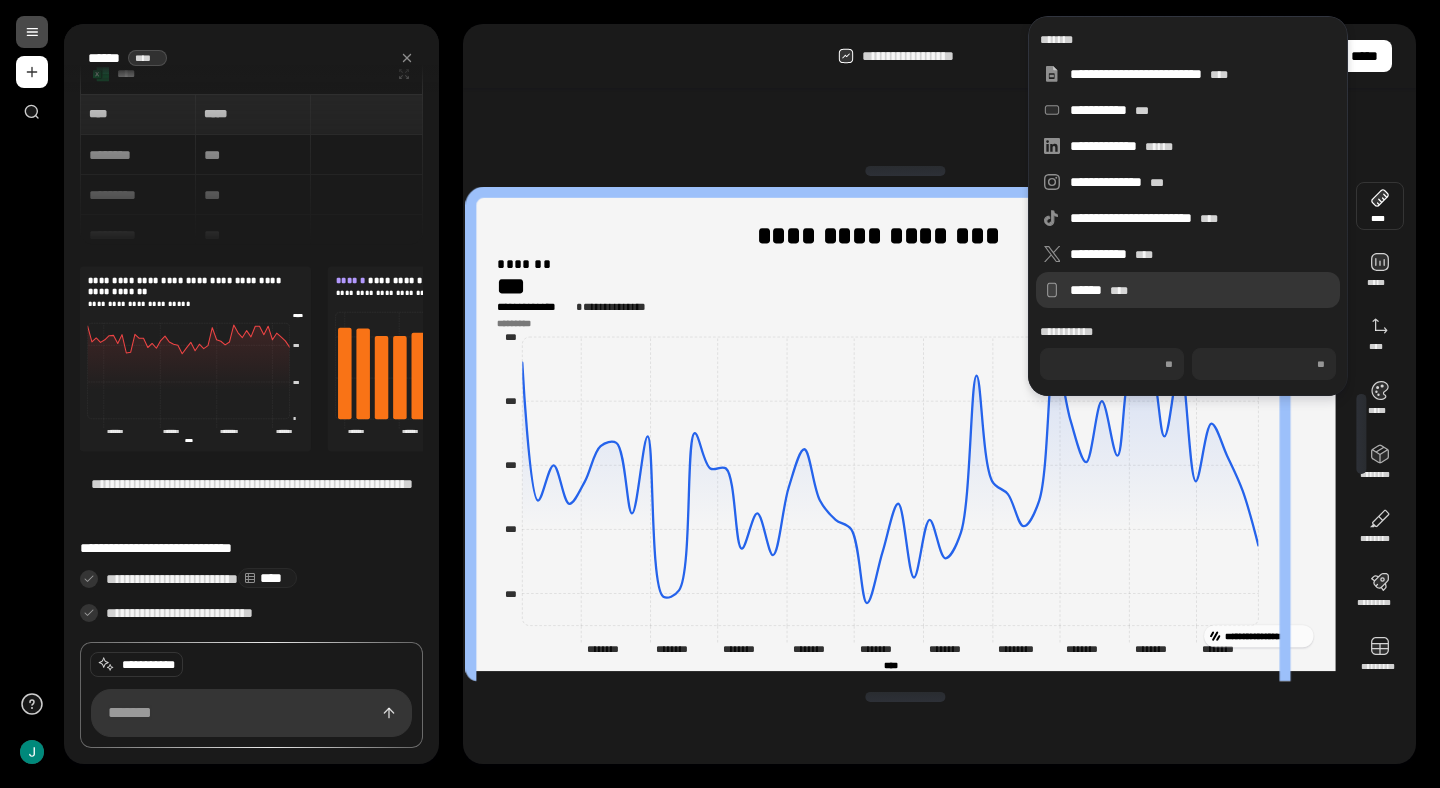 type on "***" 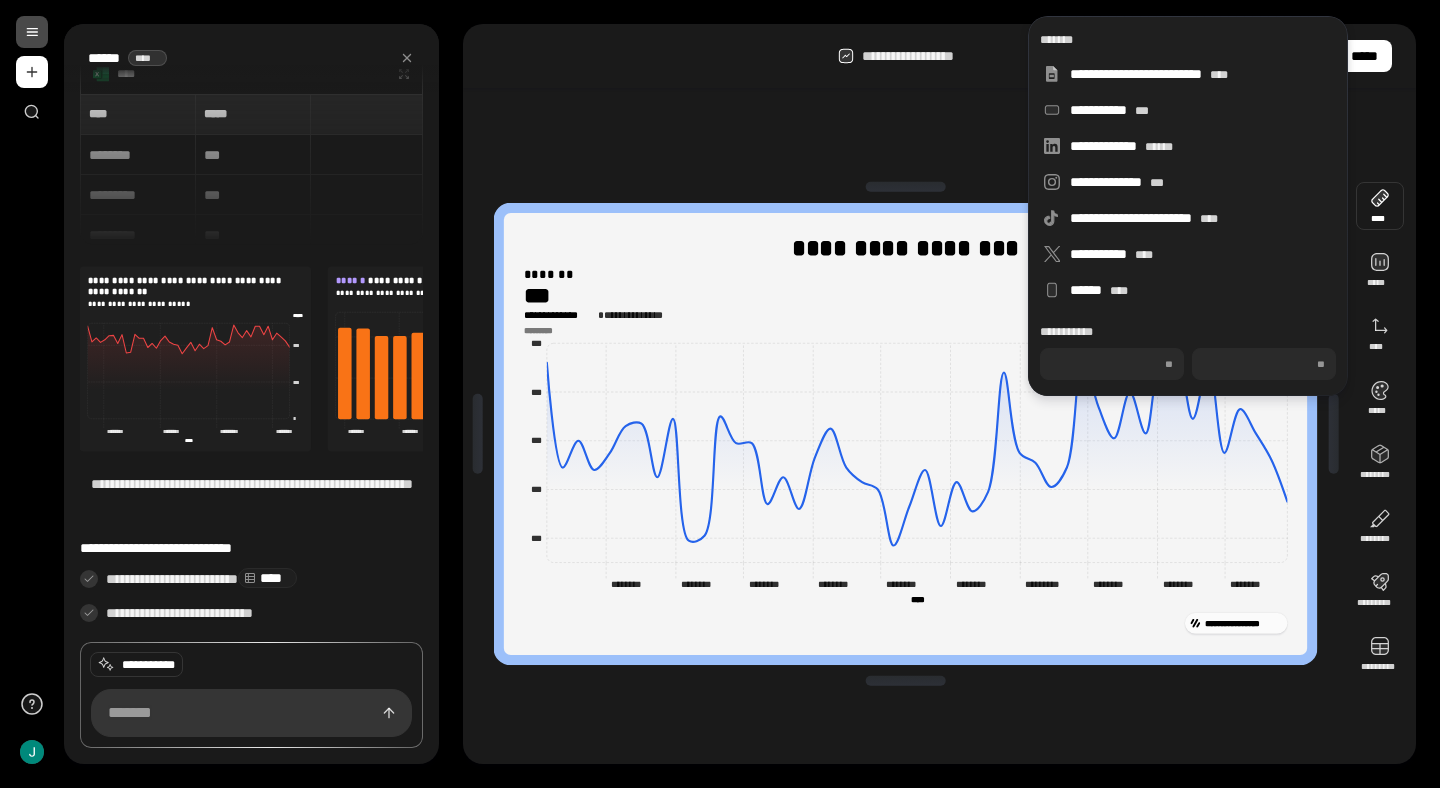 click on "**********" at bounding box center [939, 434] 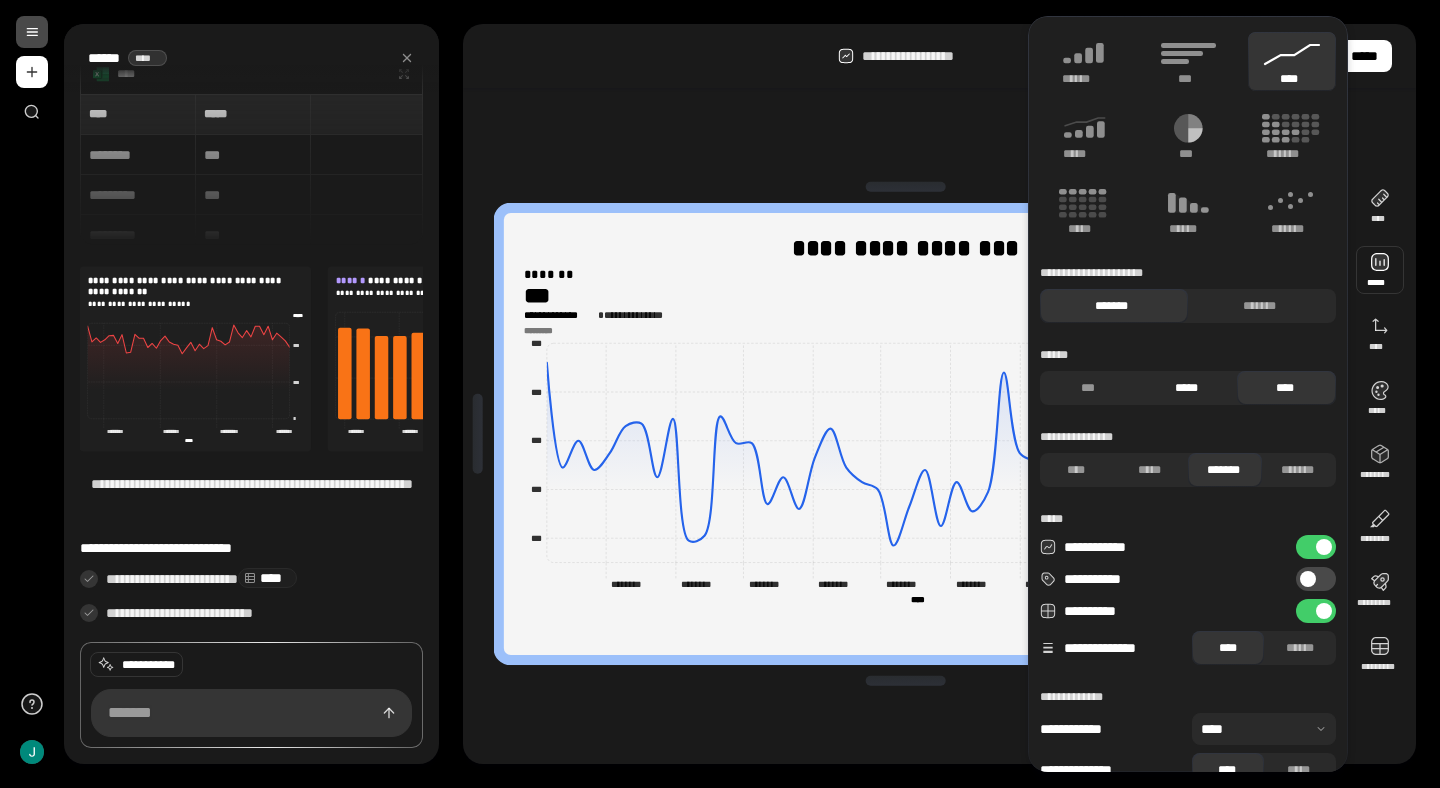 click on "*****" at bounding box center [1186, 388] 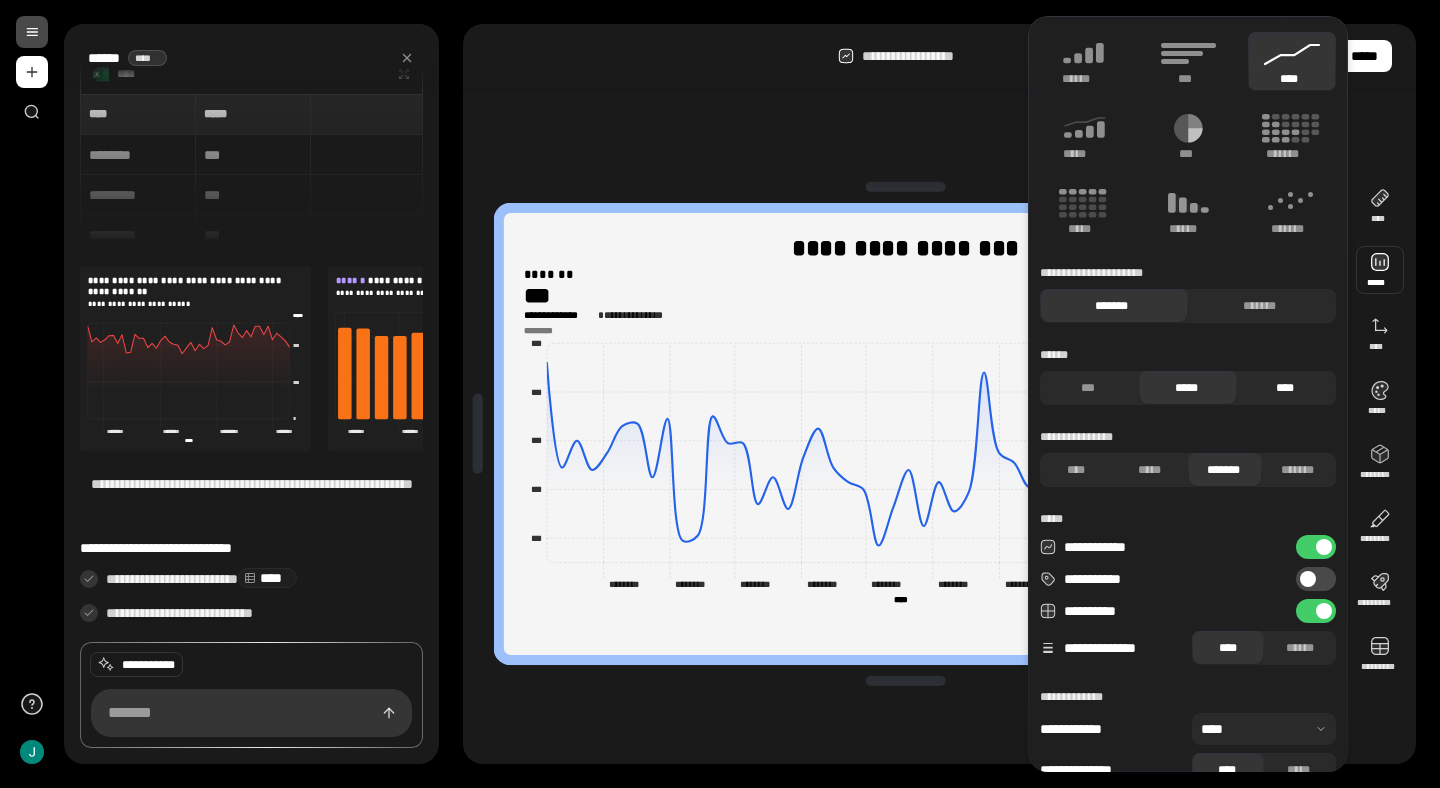 click on "****" at bounding box center [1284, 388] 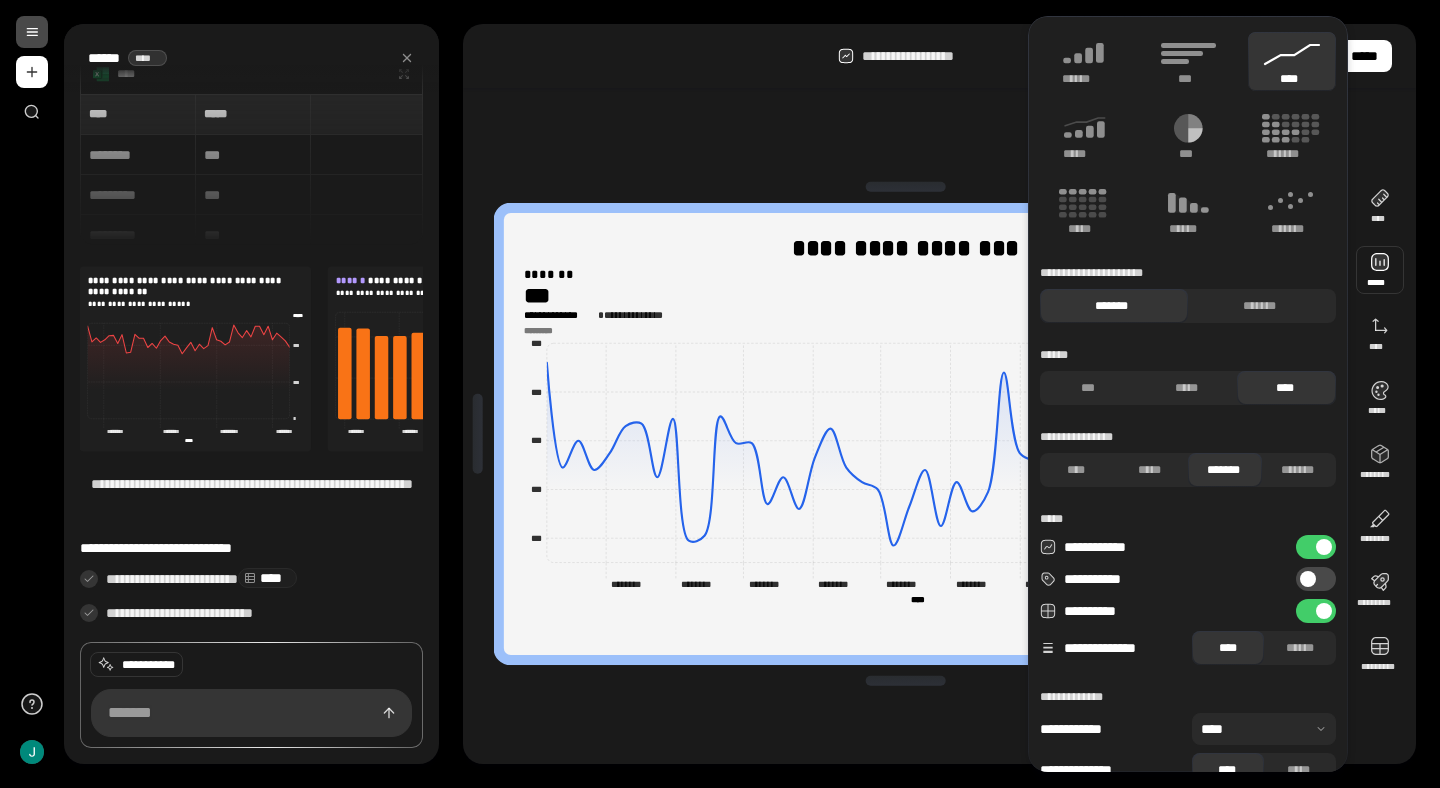click on "**********" at bounding box center [905, 434] 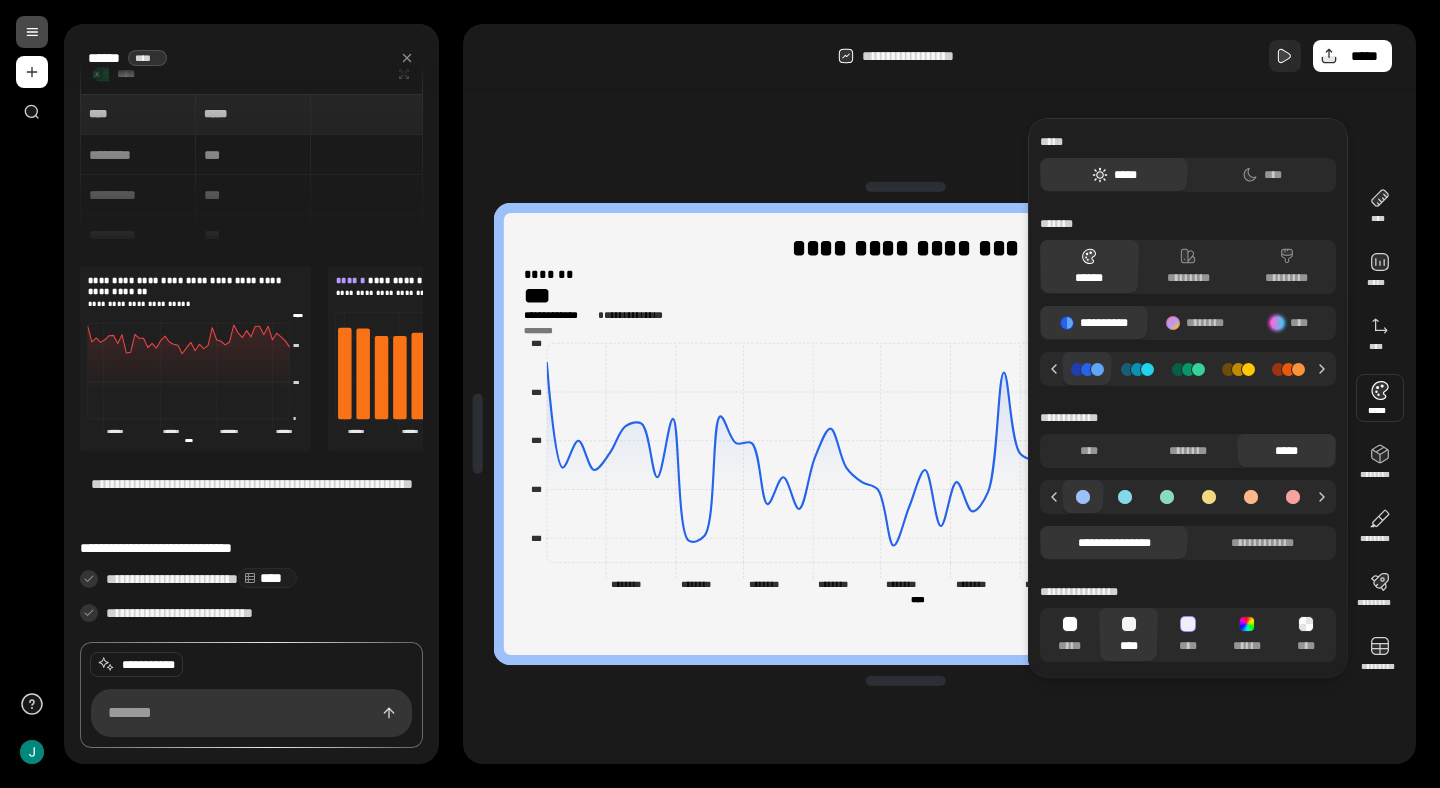 click at bounding box center [1285, 56] 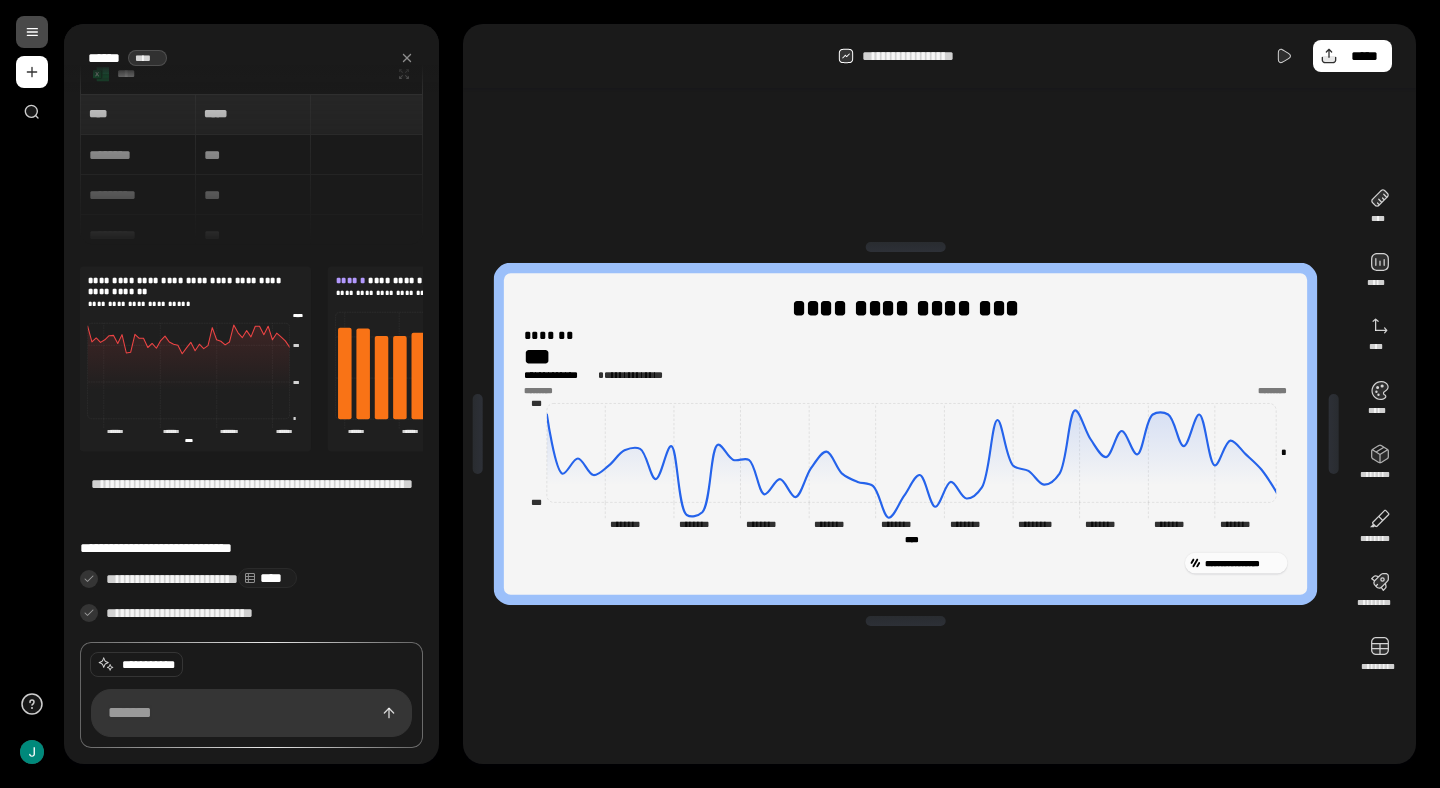 click on "**********" at bounding box center (906, 434) 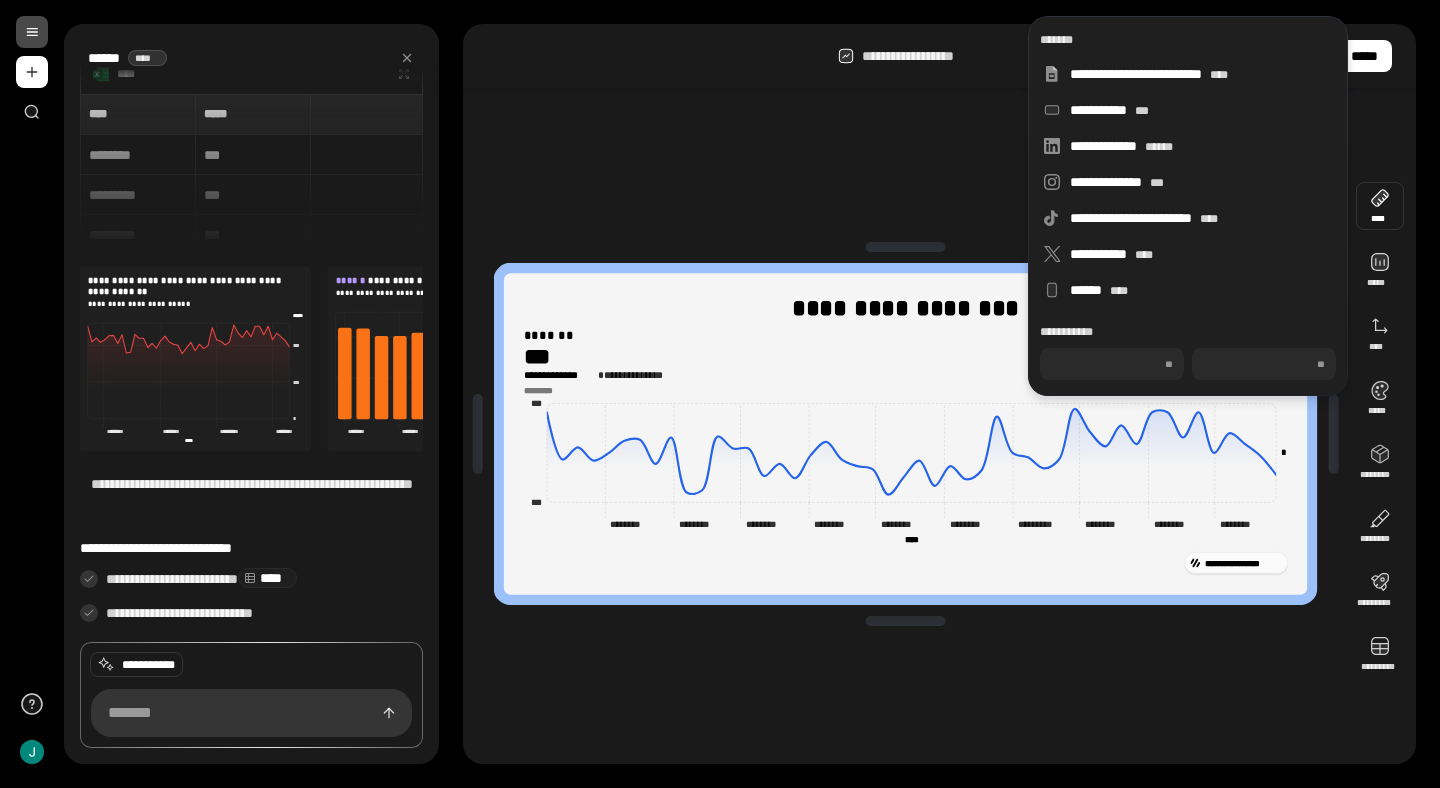 click at bounding box center (1380, 206) 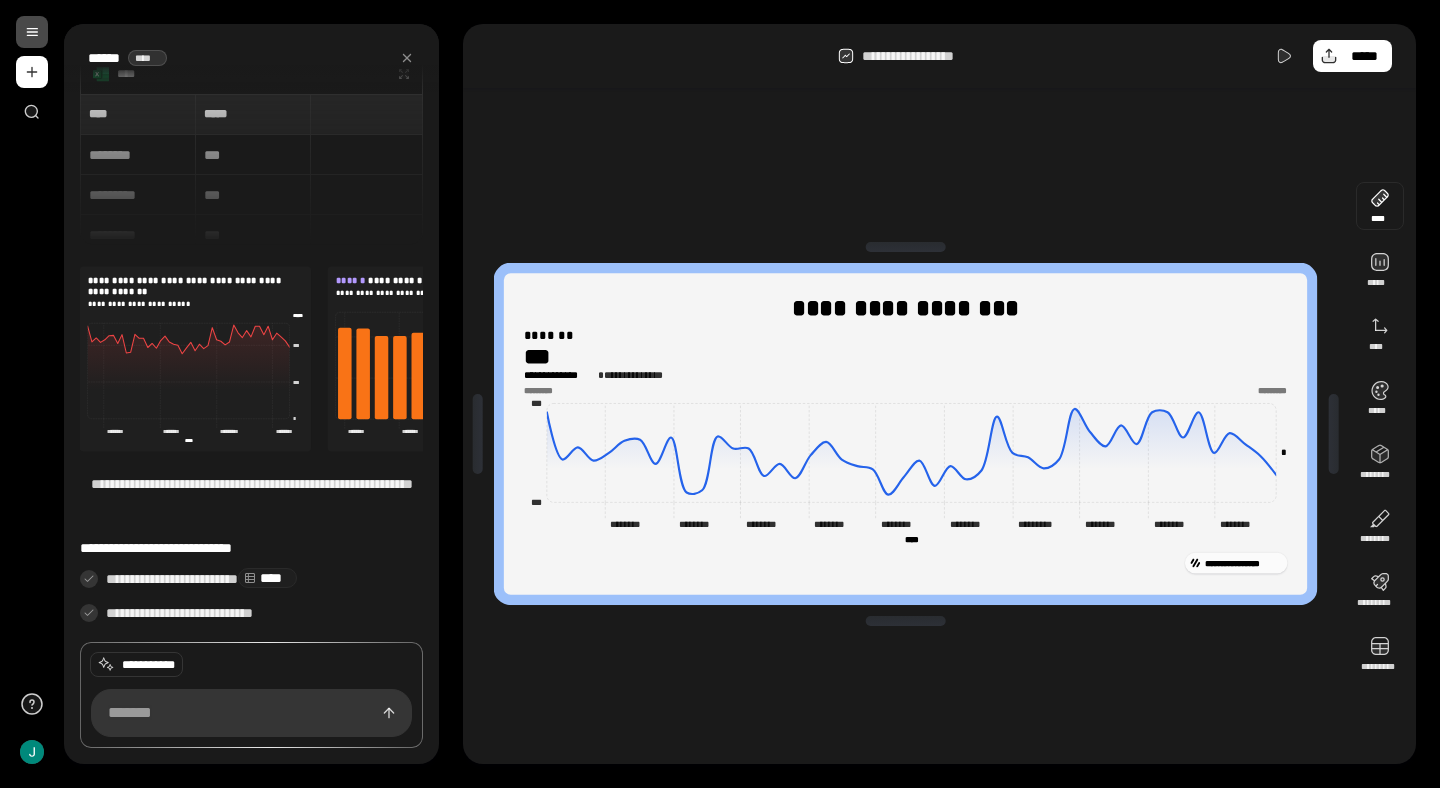 click at bounding box center [1380, 206] 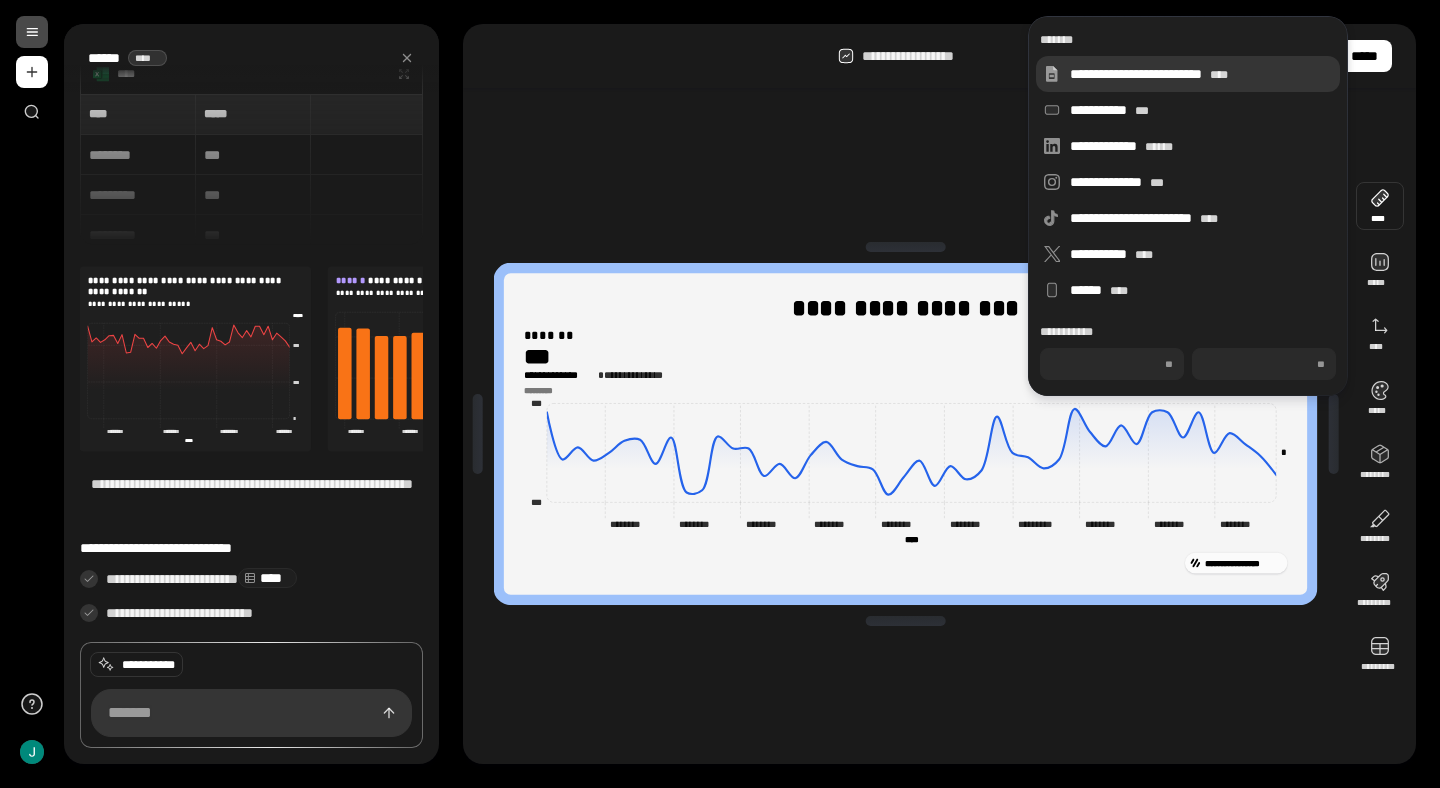 click on "**********" at bounding box center (1201, 74) 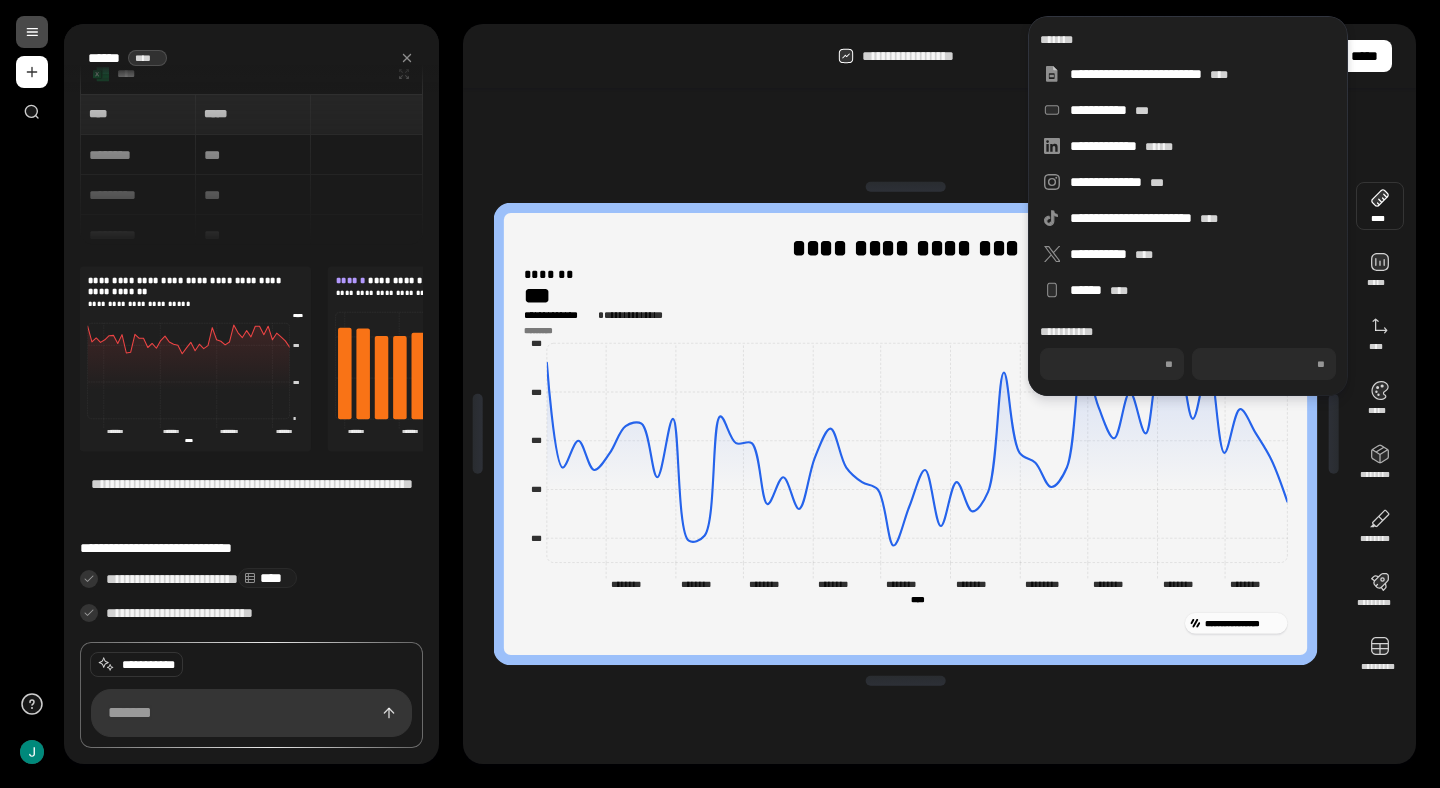 click on "**********" at bounding box center [905, 434] 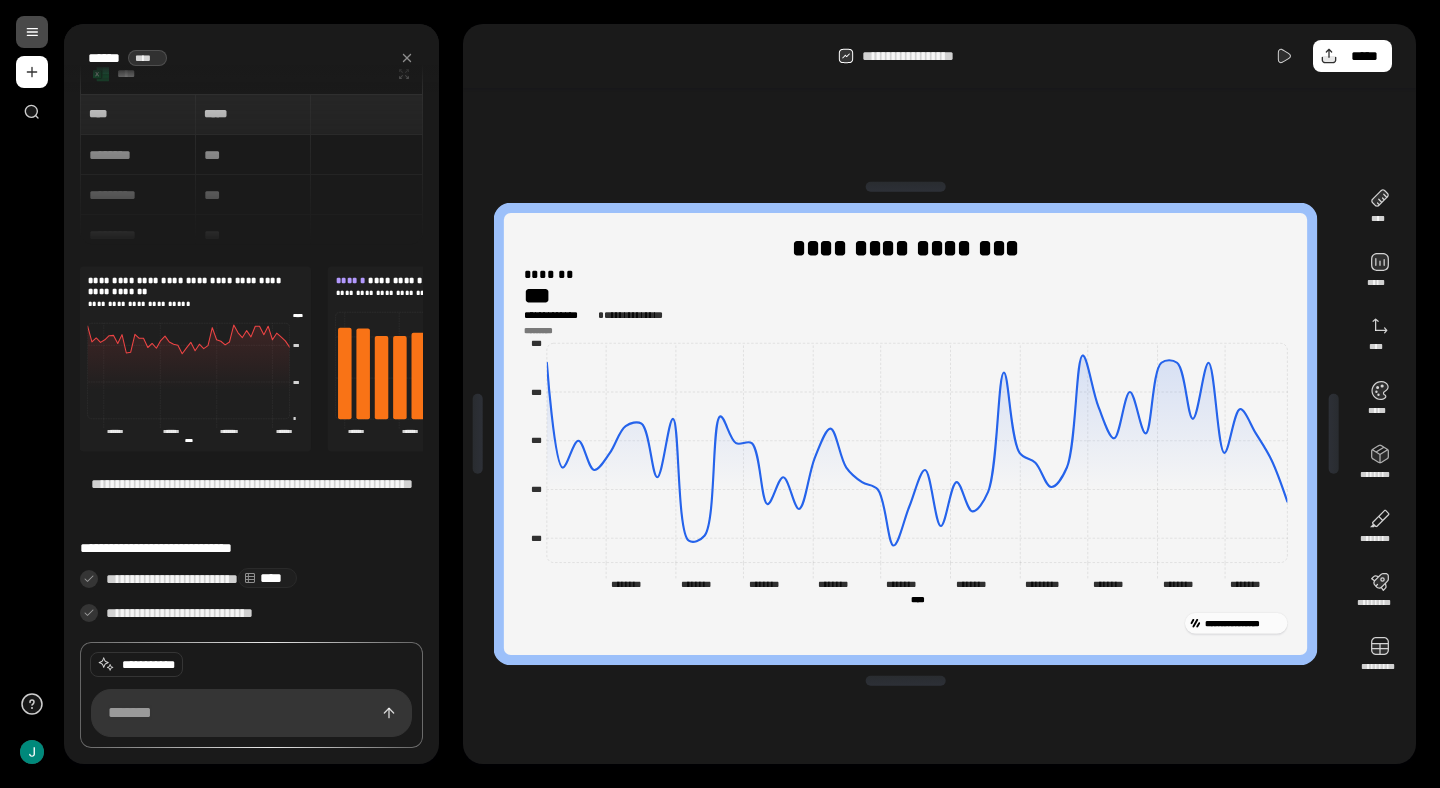 click on "**********" at bounding box center (951, 56) 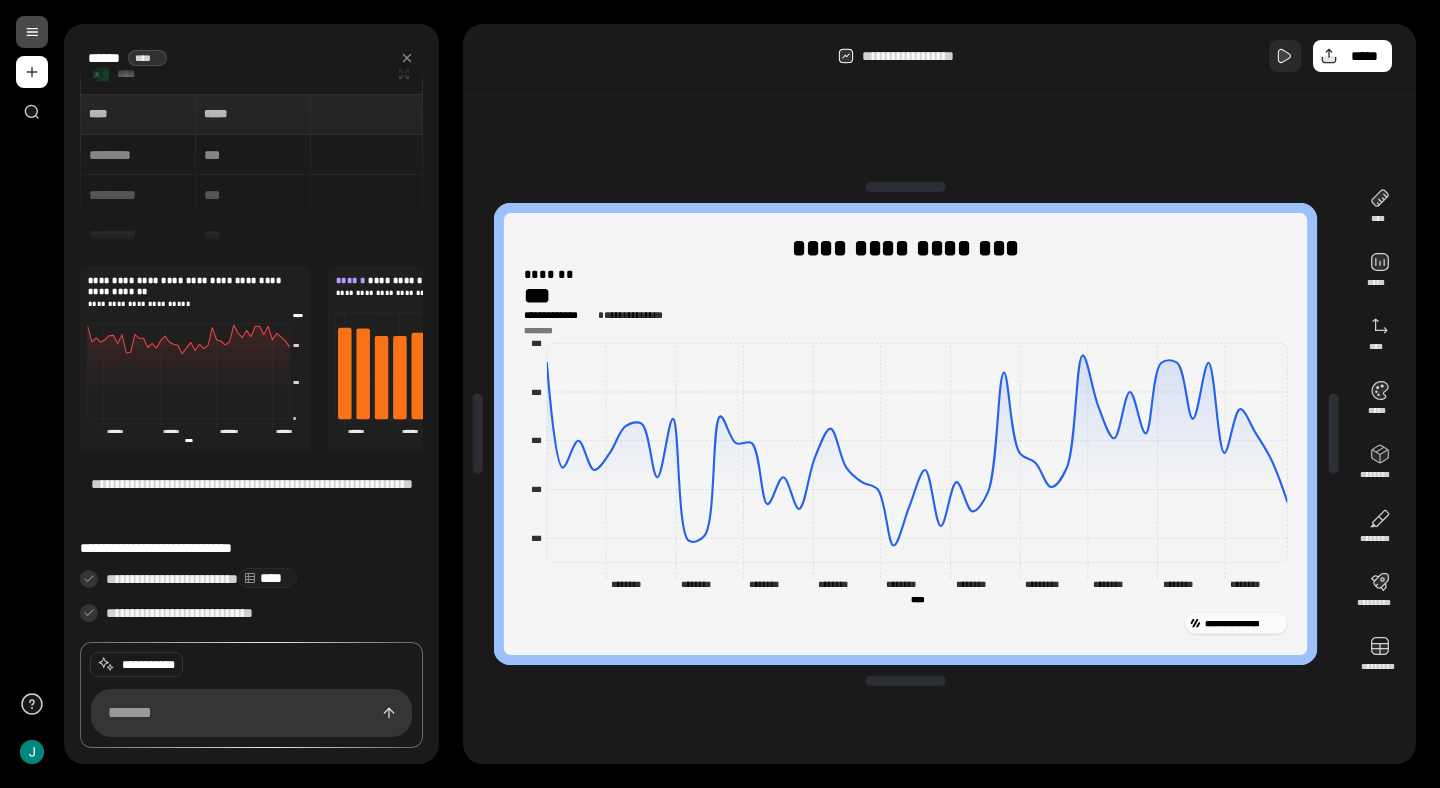 click at bounding box center (1285, 56) 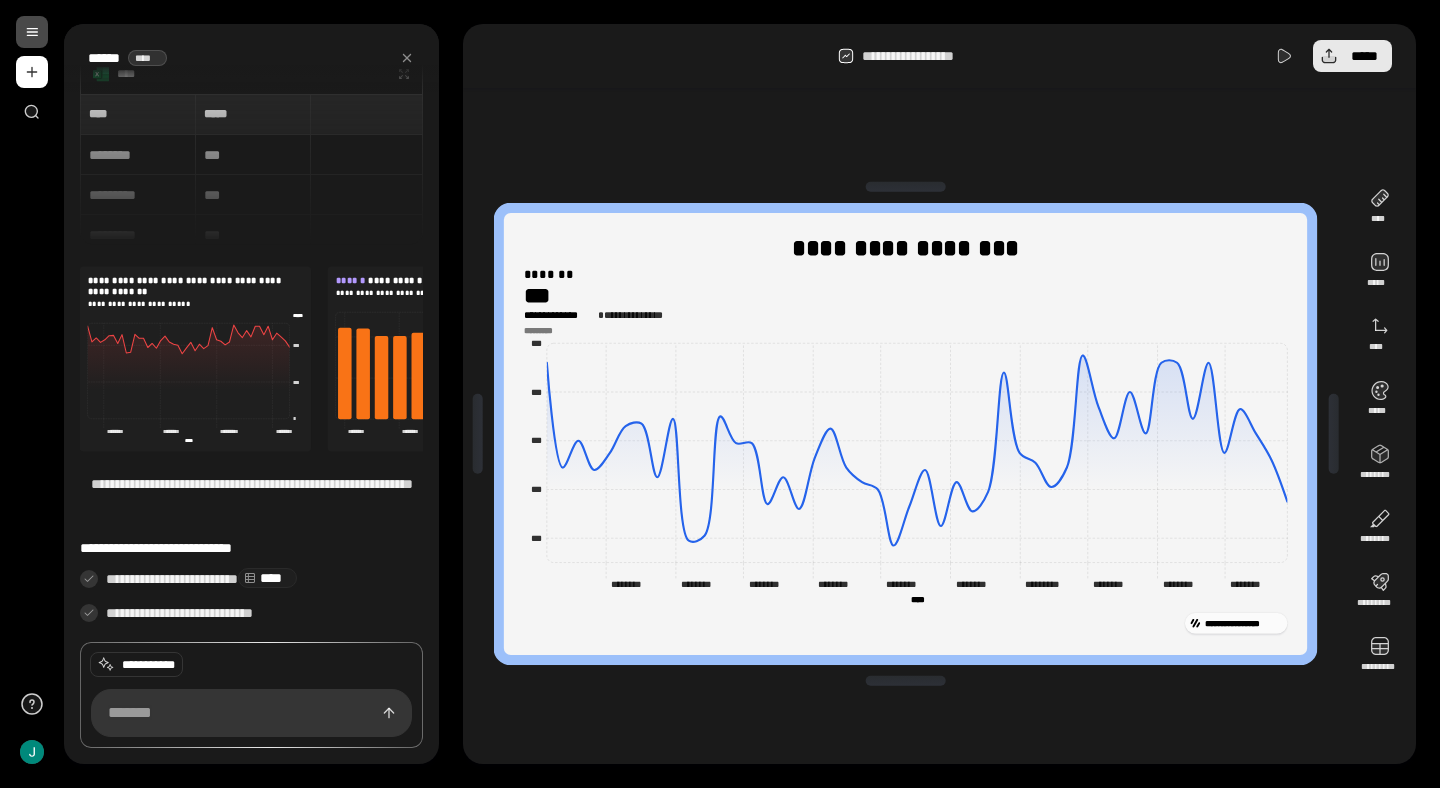 click on "*****" at bounding box center [1364, 56] 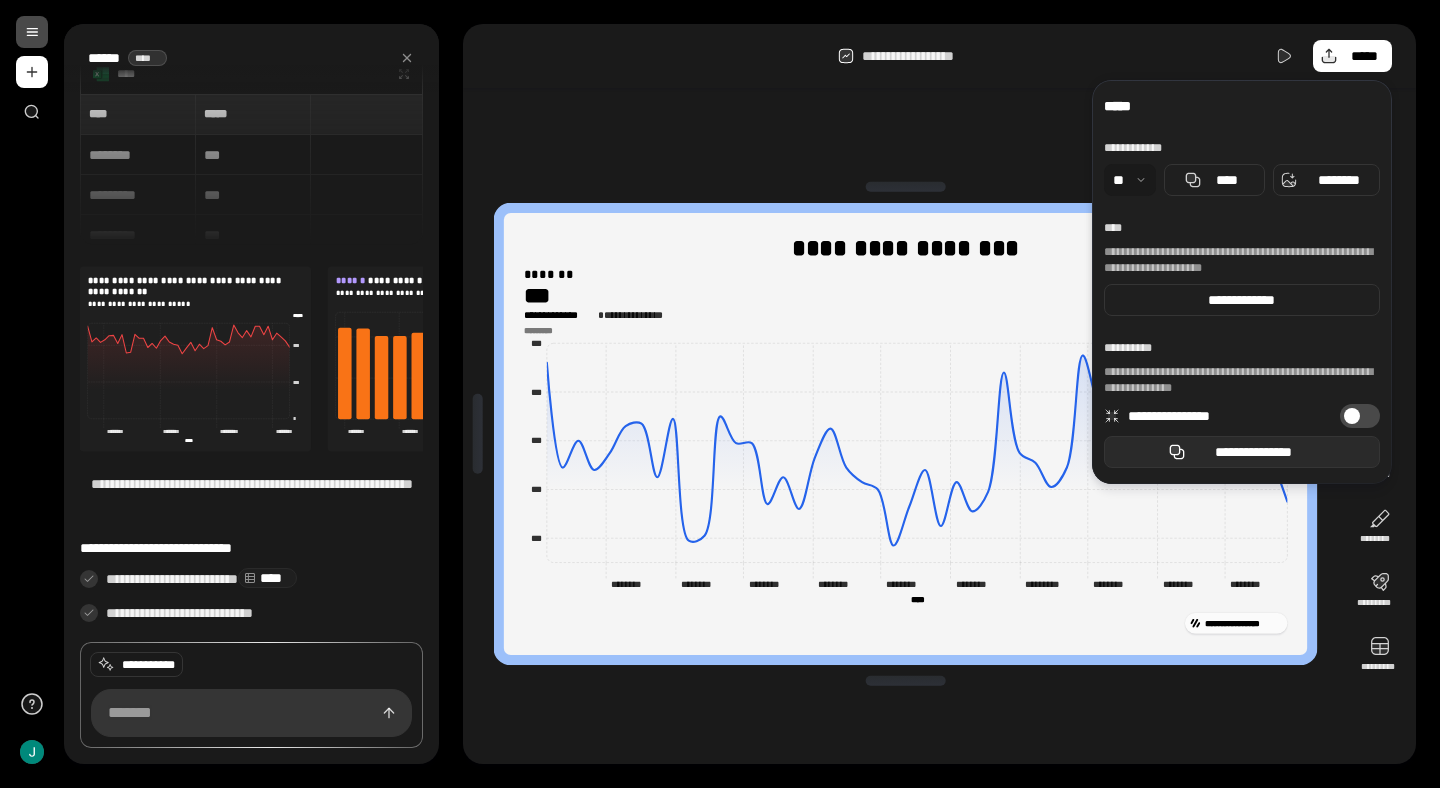 drag, startPoint x: 1210, startPoint y: 254, endPoint x: 1240, endPoint y: 467, distance: 215.1023 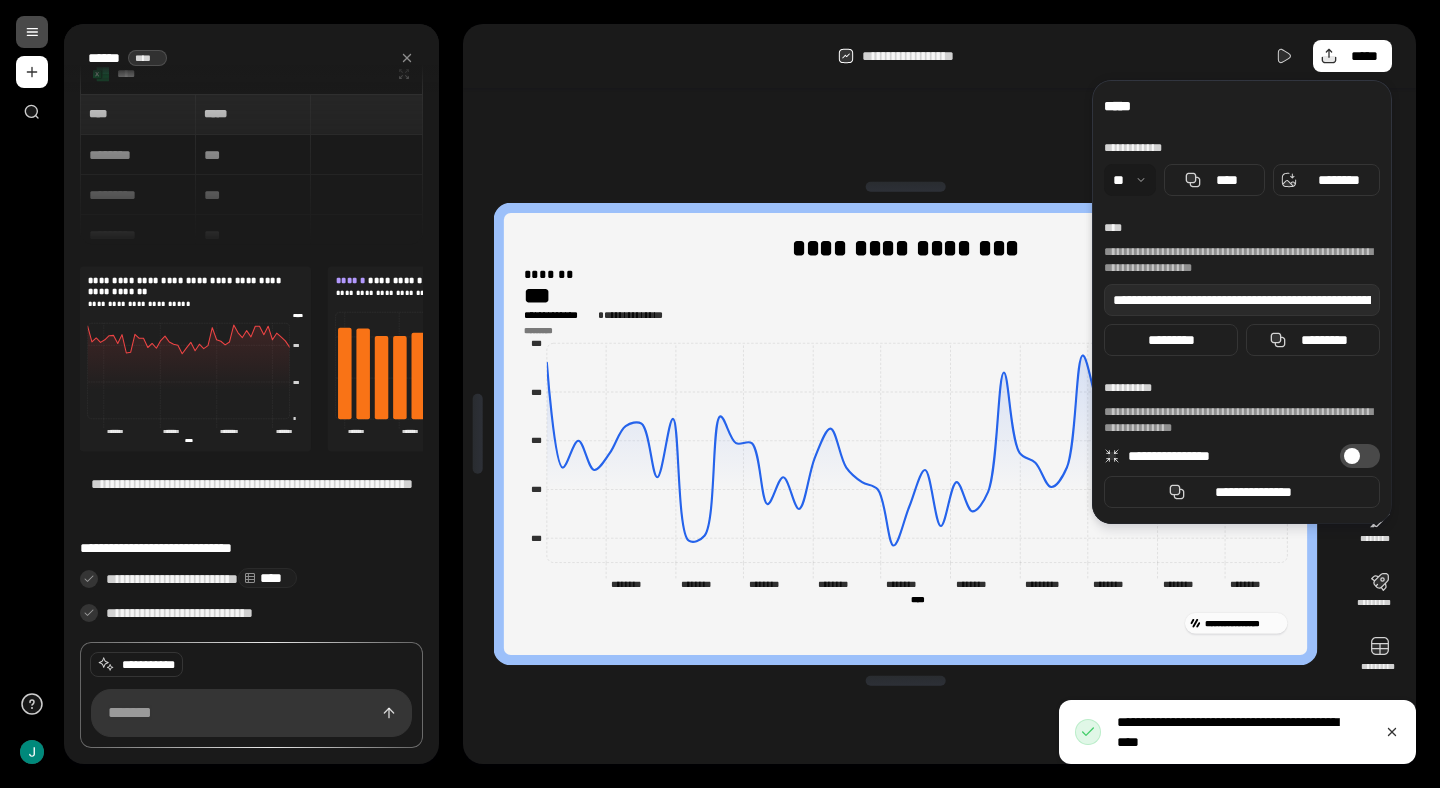 click at bounding box center (1352, 456) 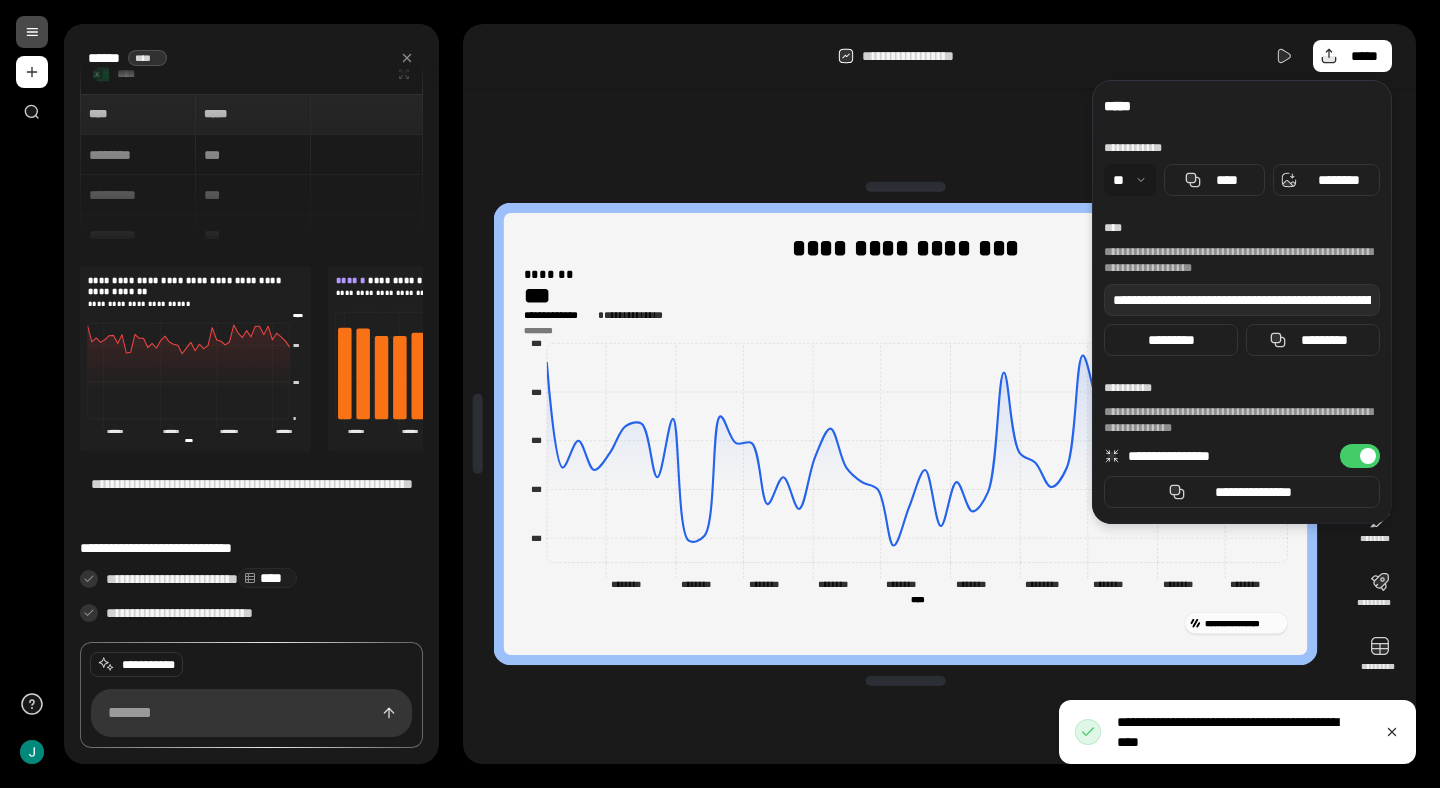 click on "**********" at bounding box center [1360, 456] 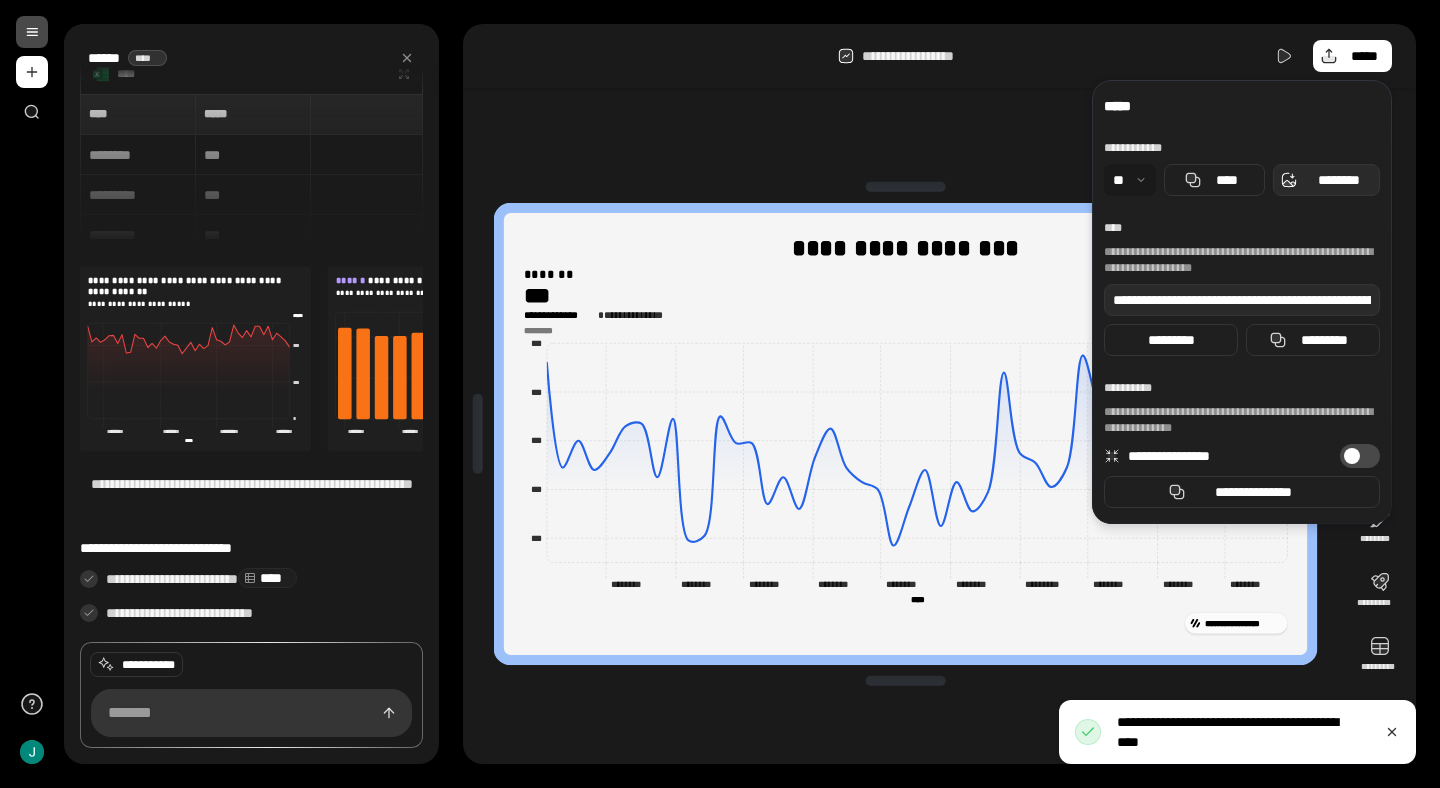 click on "********" at bounding box center [1338, 180] 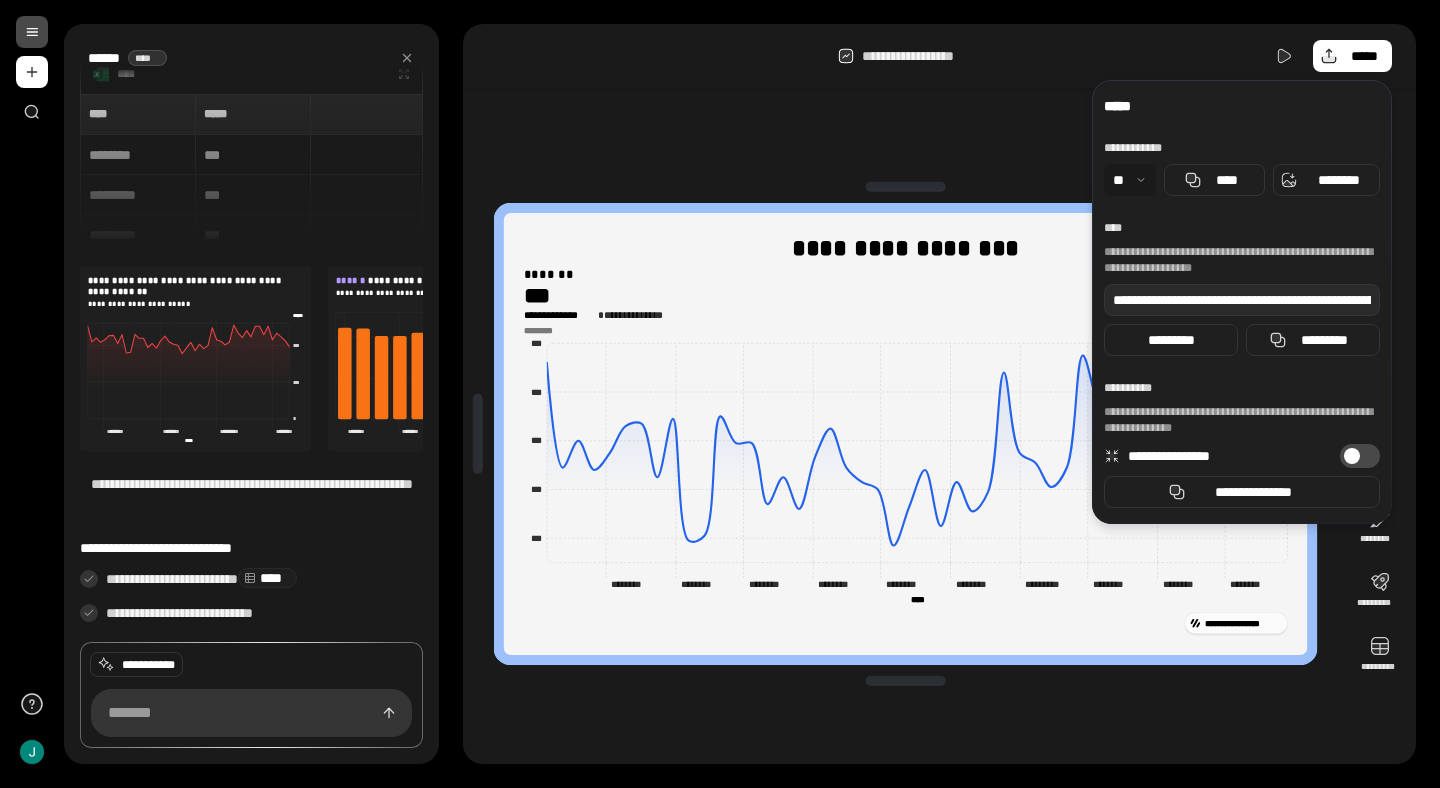 click on "**********" at bounding box center [1242, 302] 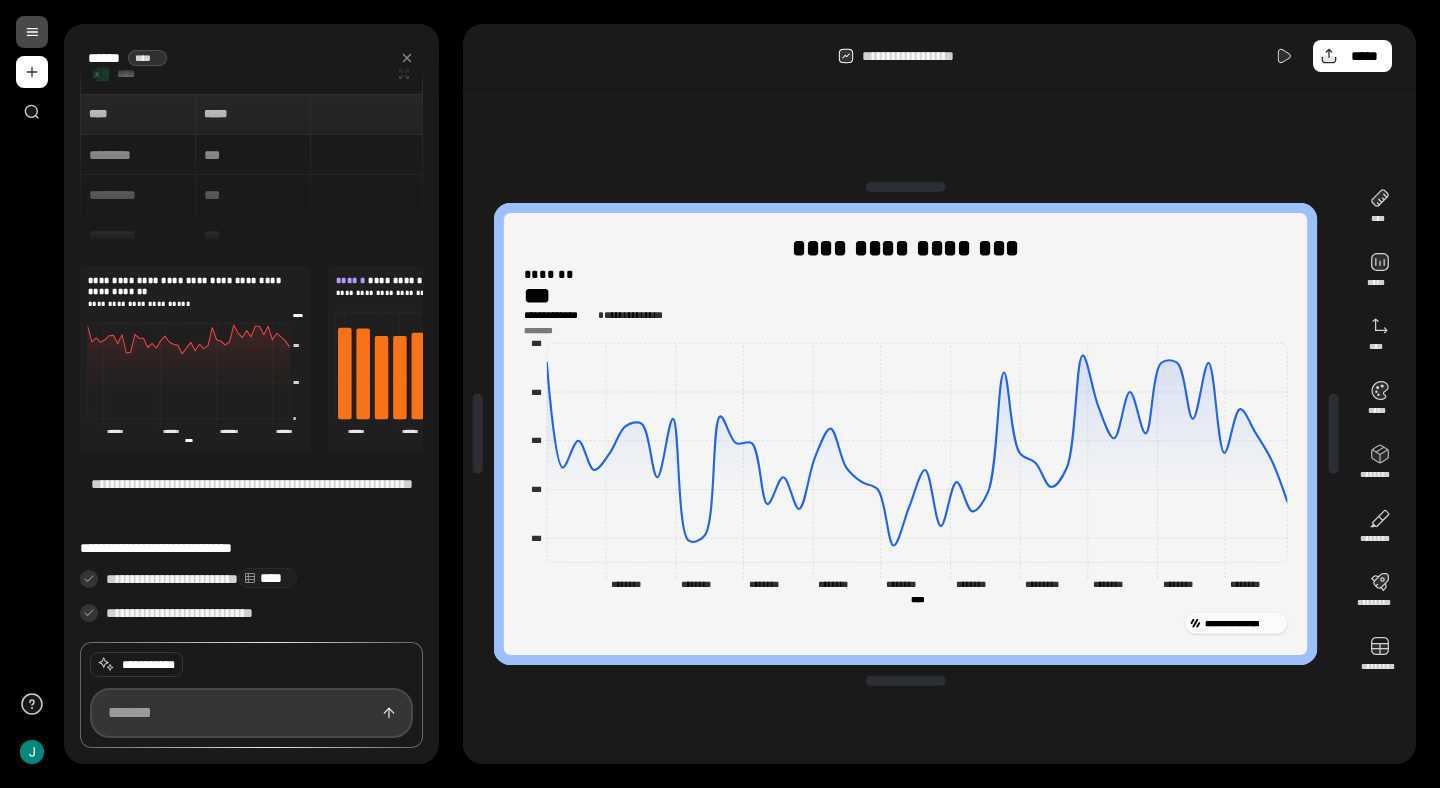 click at bounding box center (251, 713) 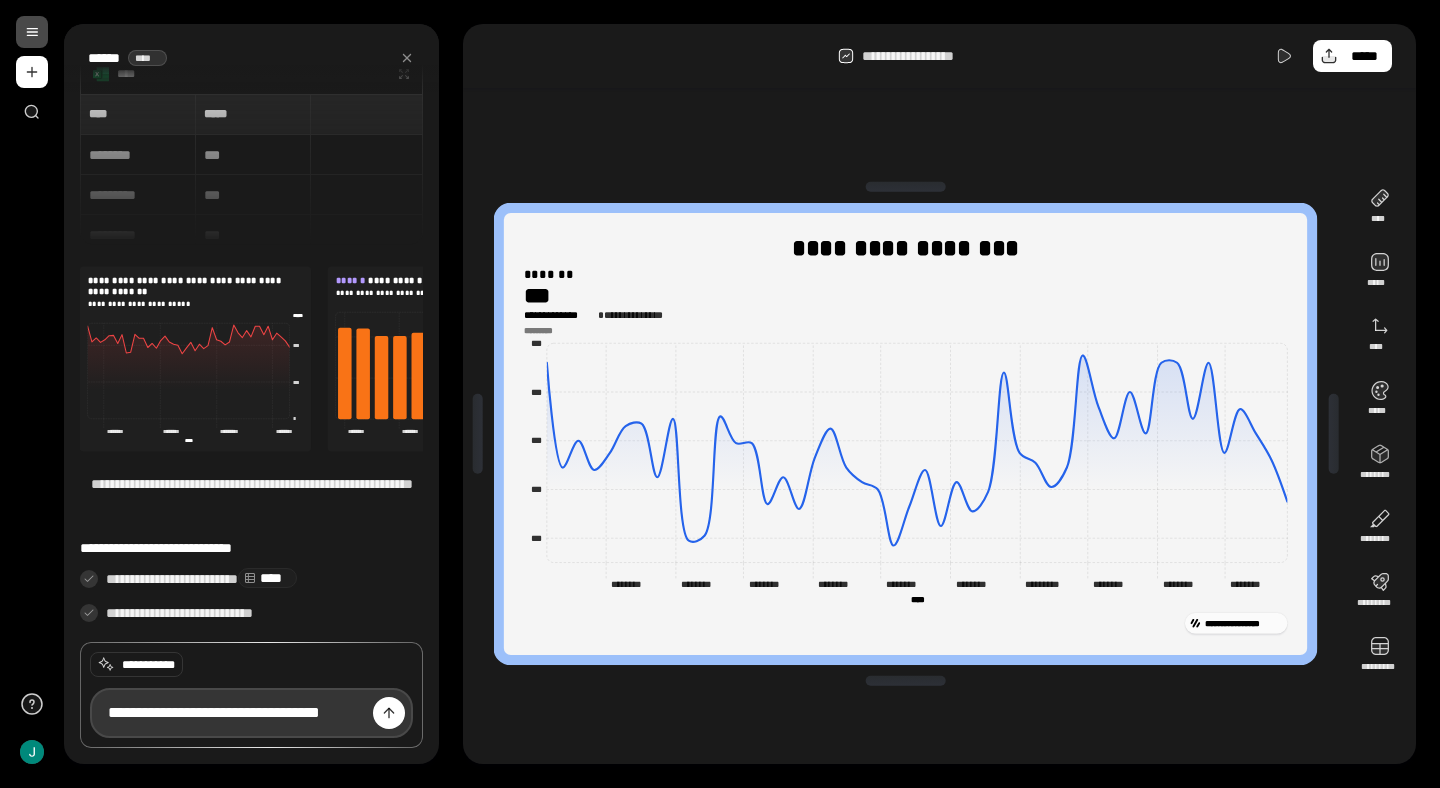 type on "**********" 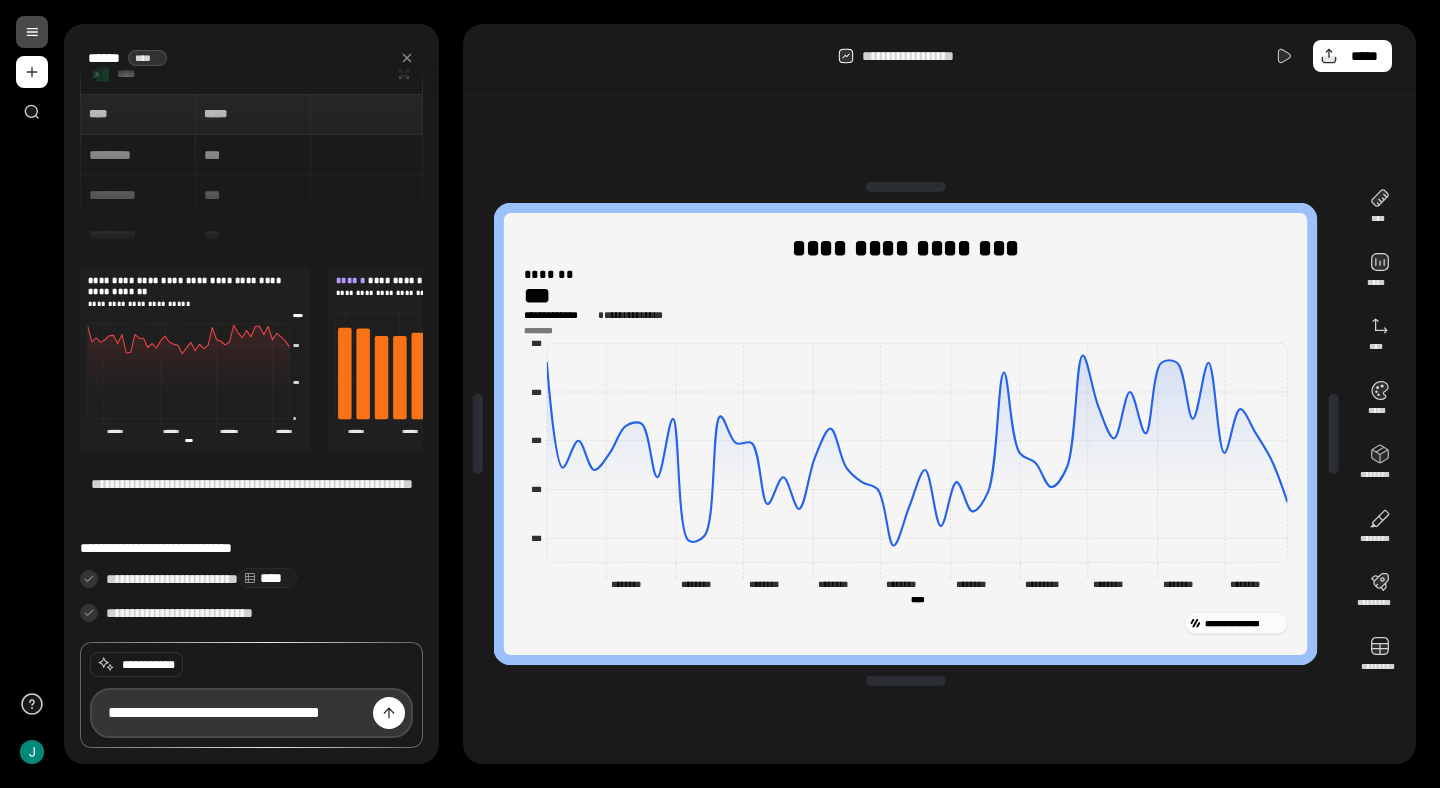 click at bounding box center [389, 713] 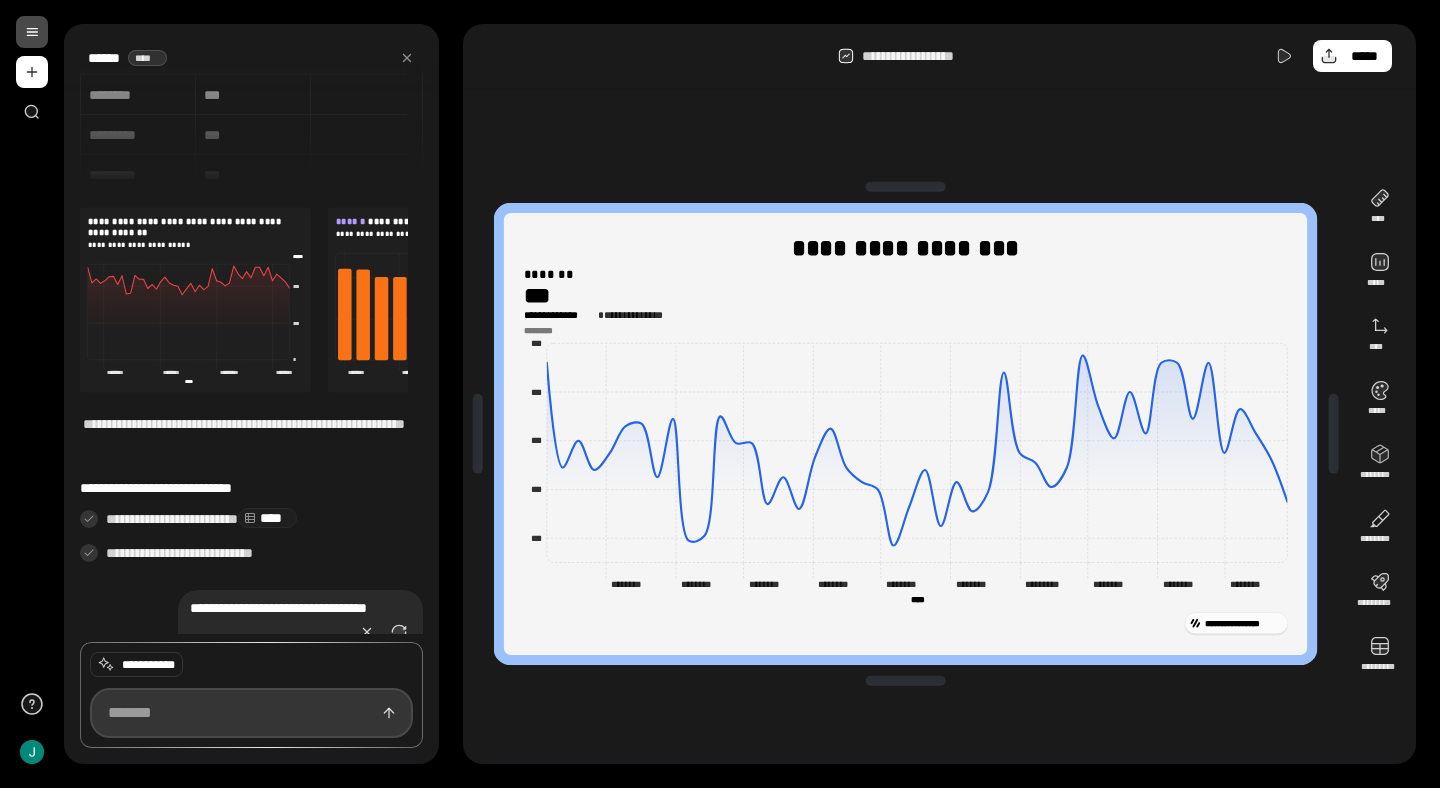 scroll, scrollTop: 129, scrollLeft: 0, axis: vertical 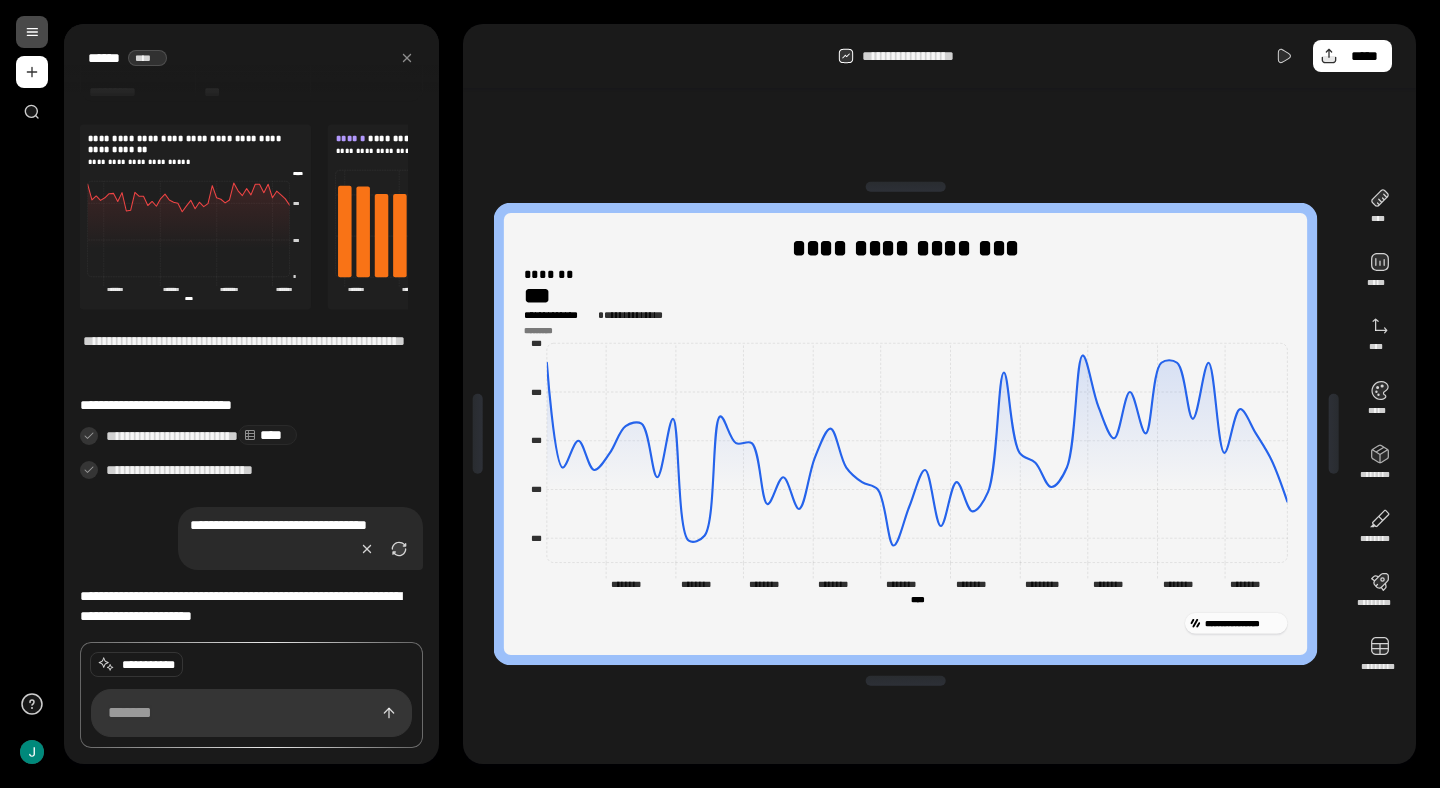 click on "**********" at bounding box center (905, 434) 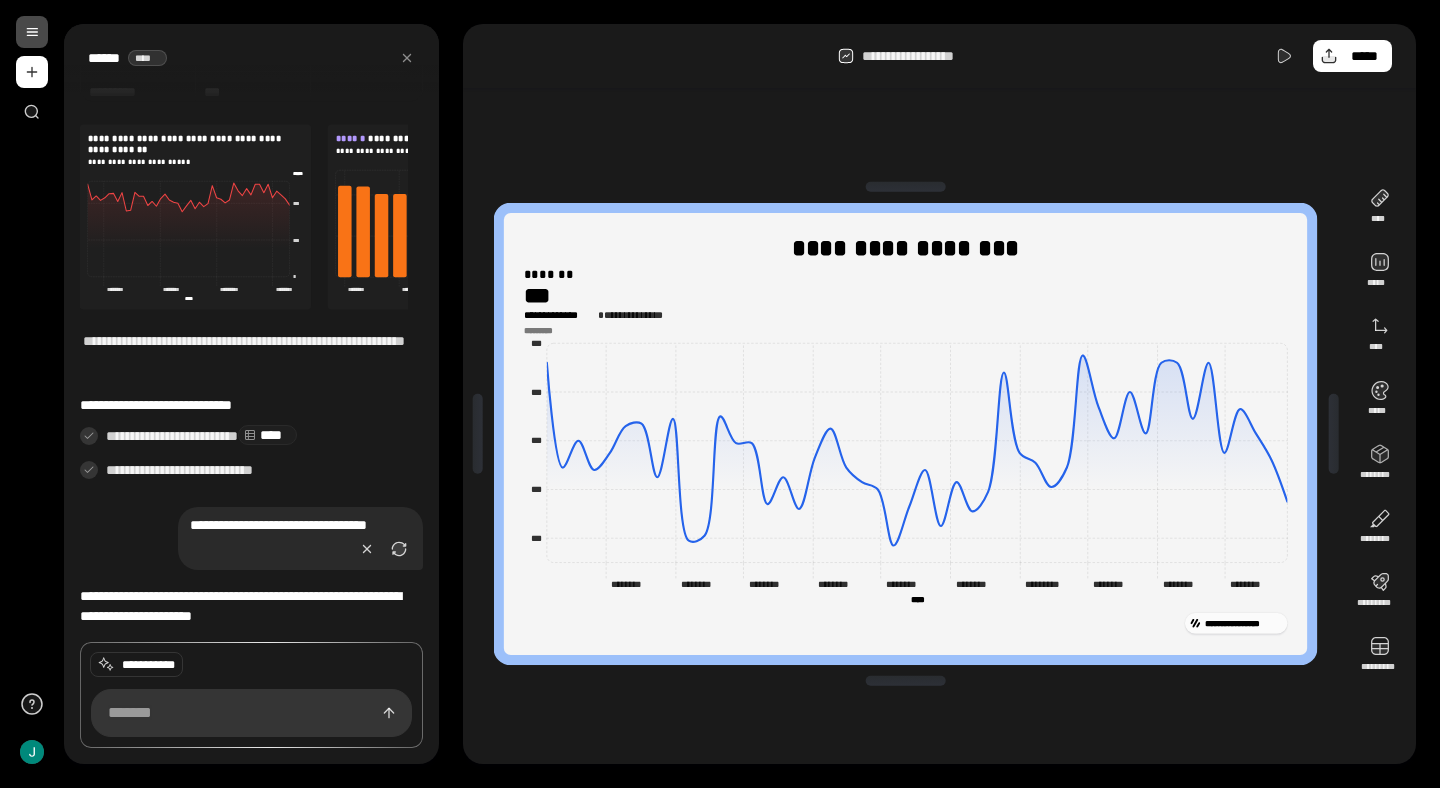 click on "**********" at bounding box center (1243, 623) 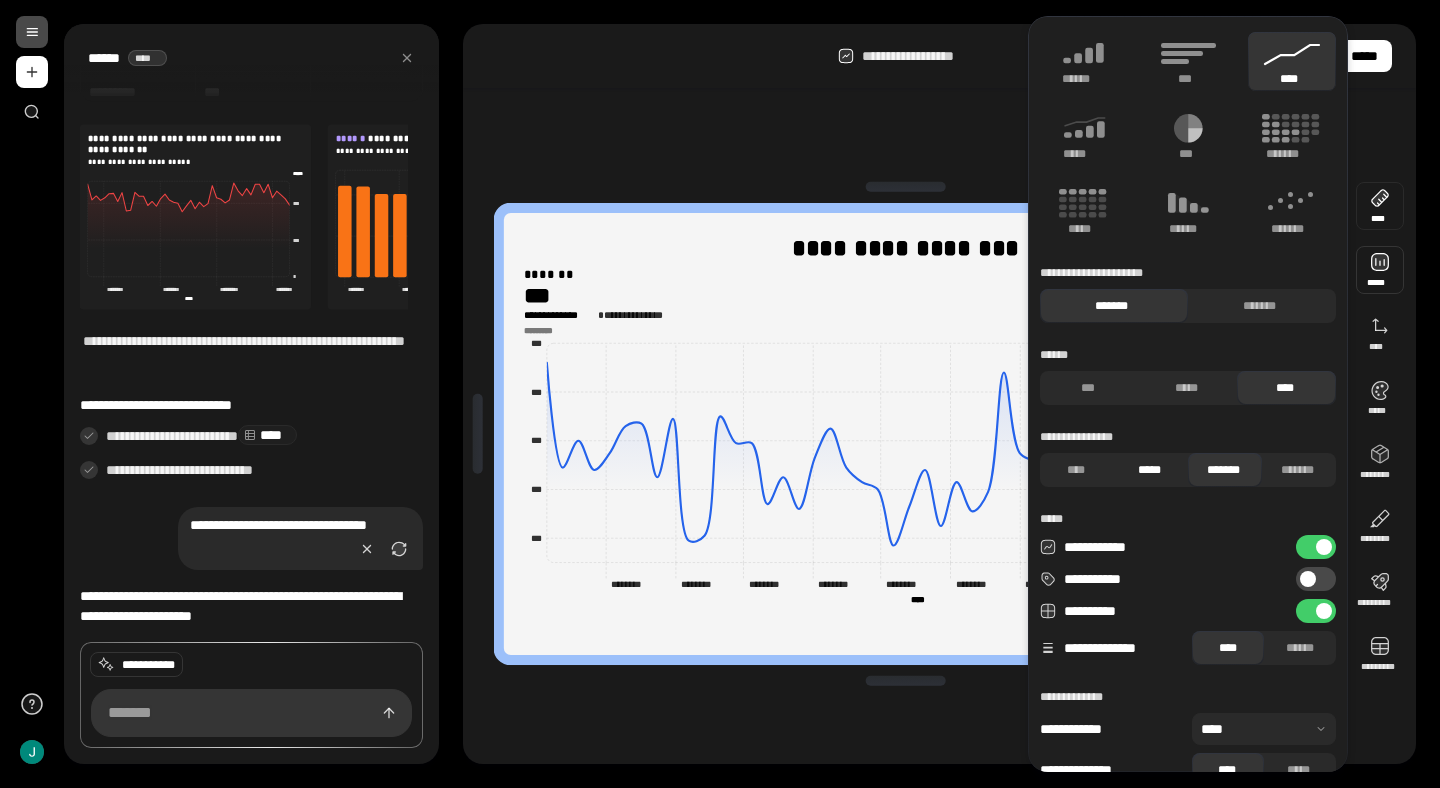 scroll, scrollTop: 31, scrollLeft: 0, axis: vertical 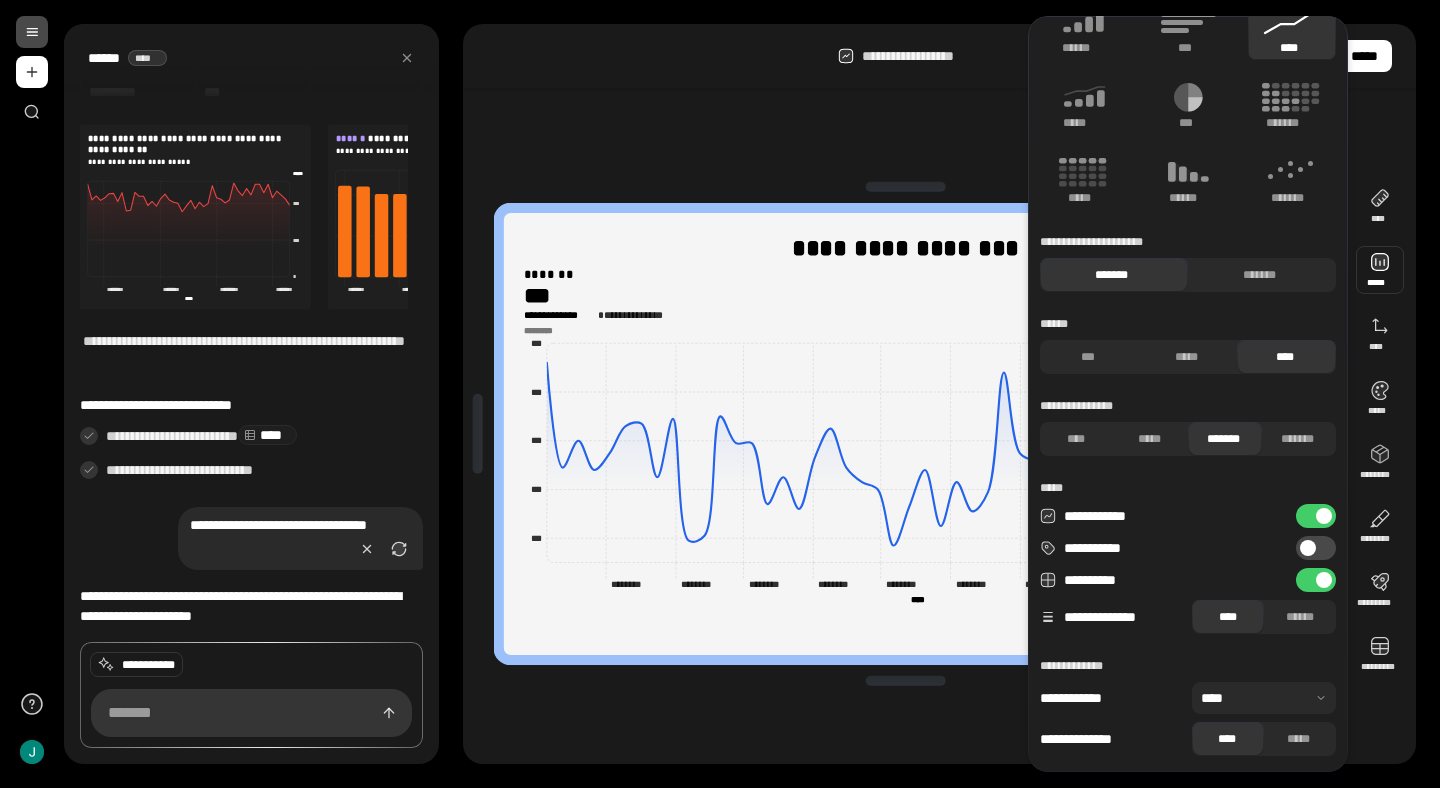 click at bounding box center (1380, 270) 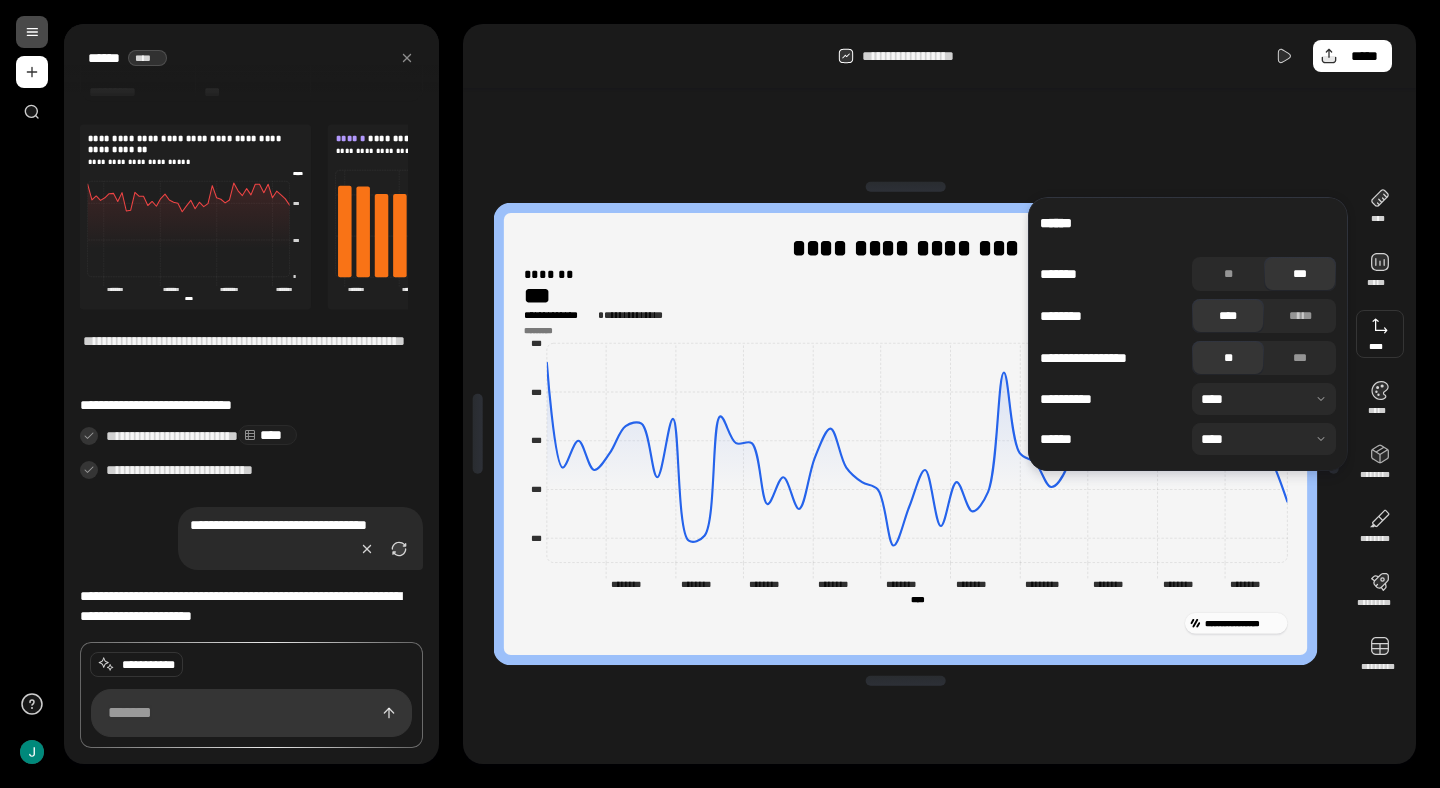 click at bounding box center [1380, 334] 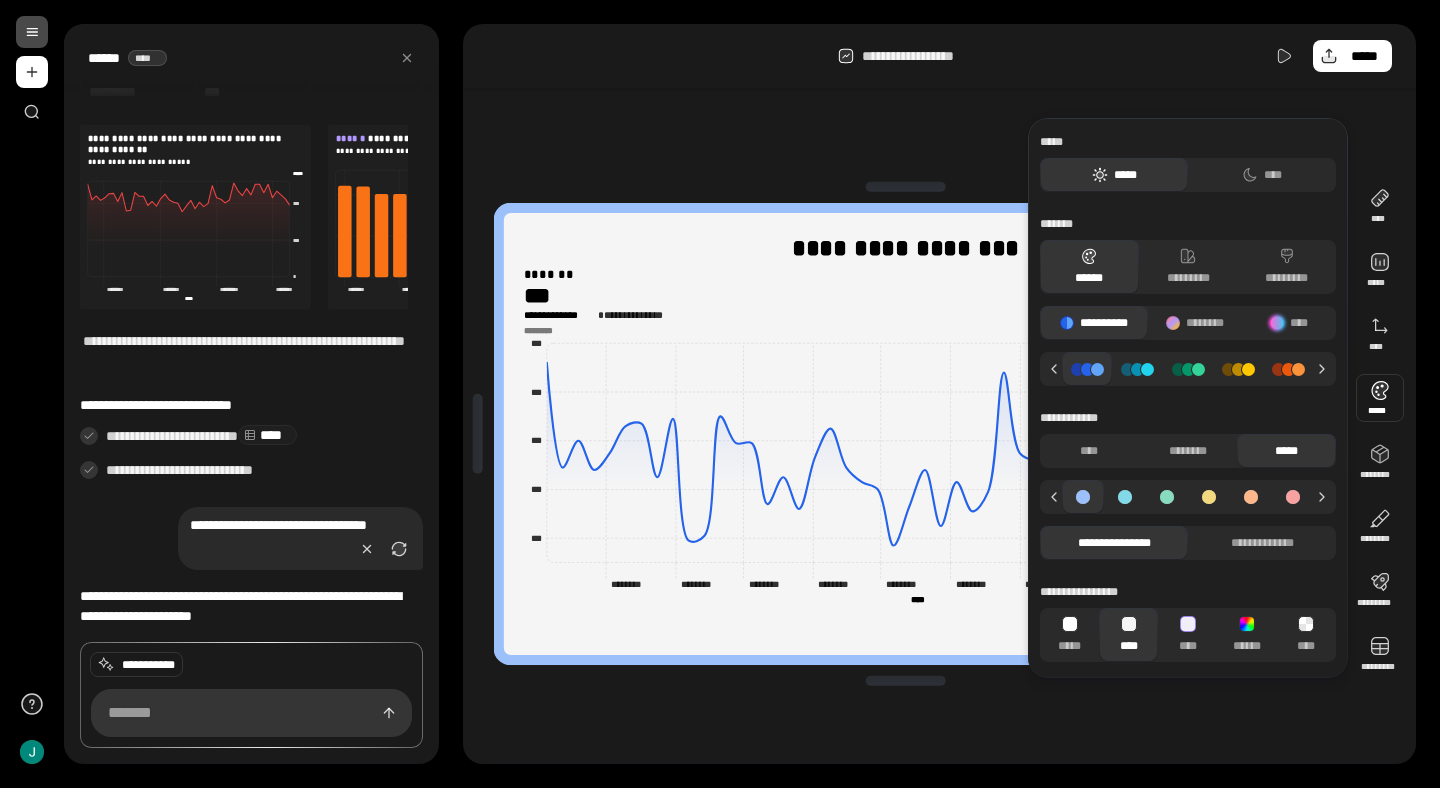 click at bounding box center (1380, 398) 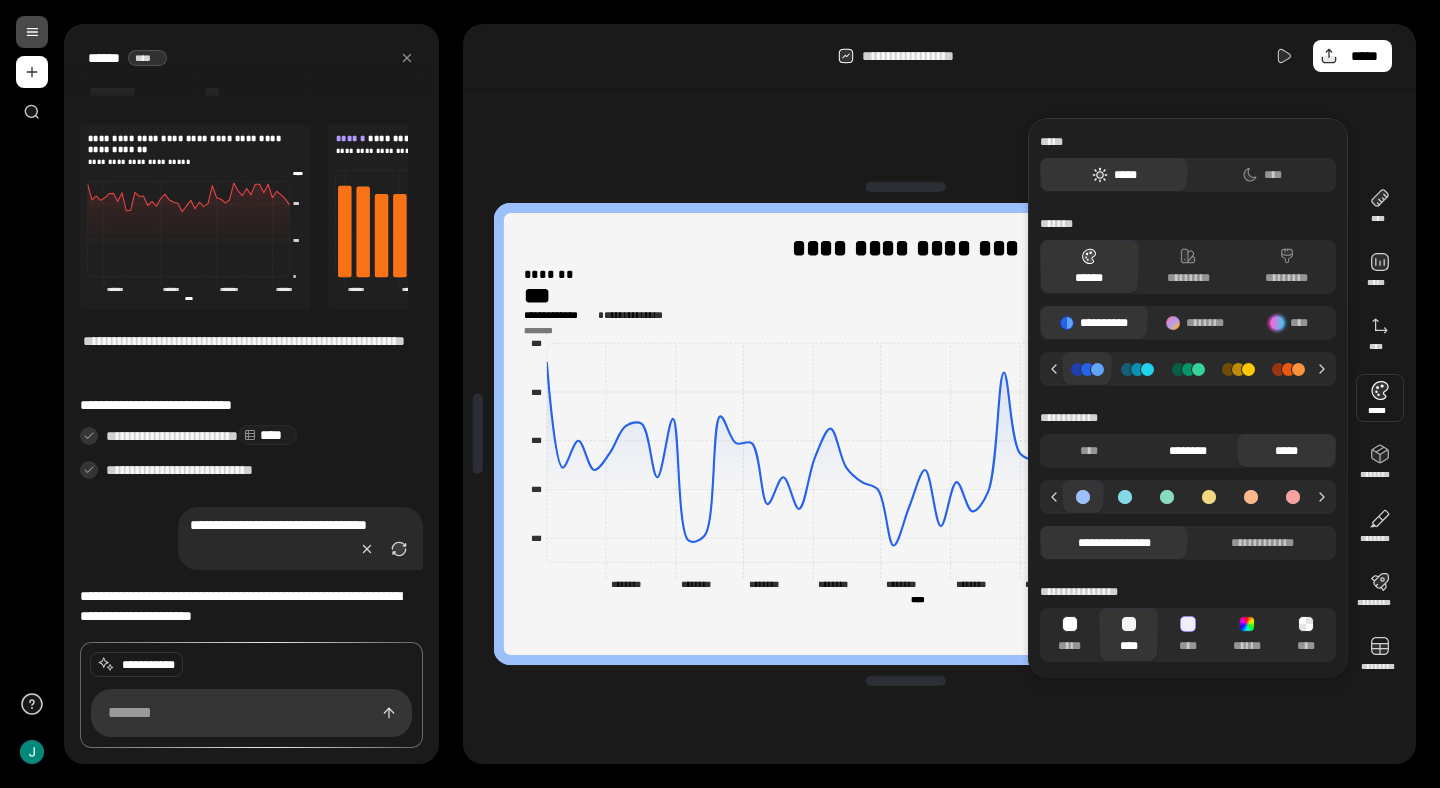 click on "********" at bounding box center [1188, 451] 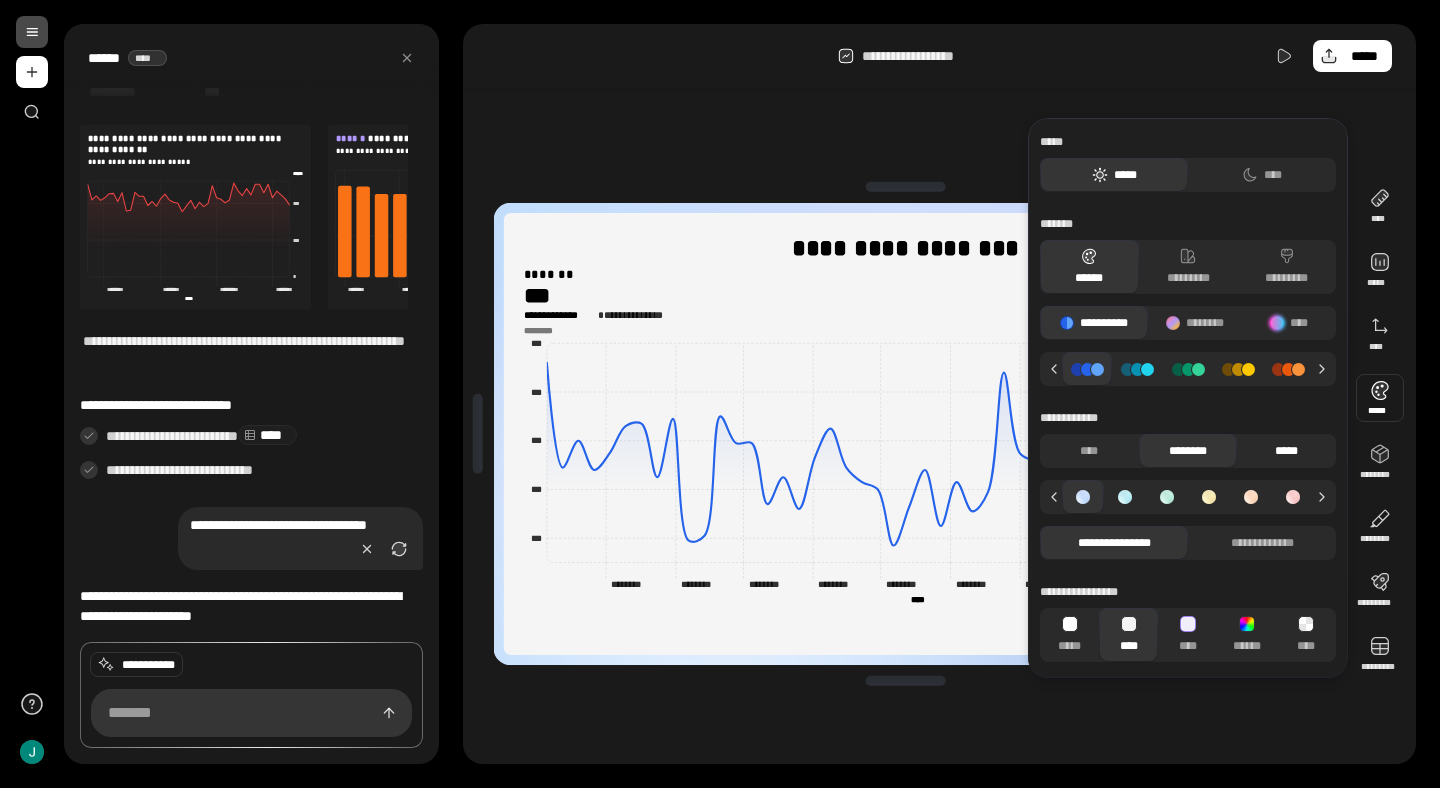 click on "*****" at bounding box center (1286, 451) 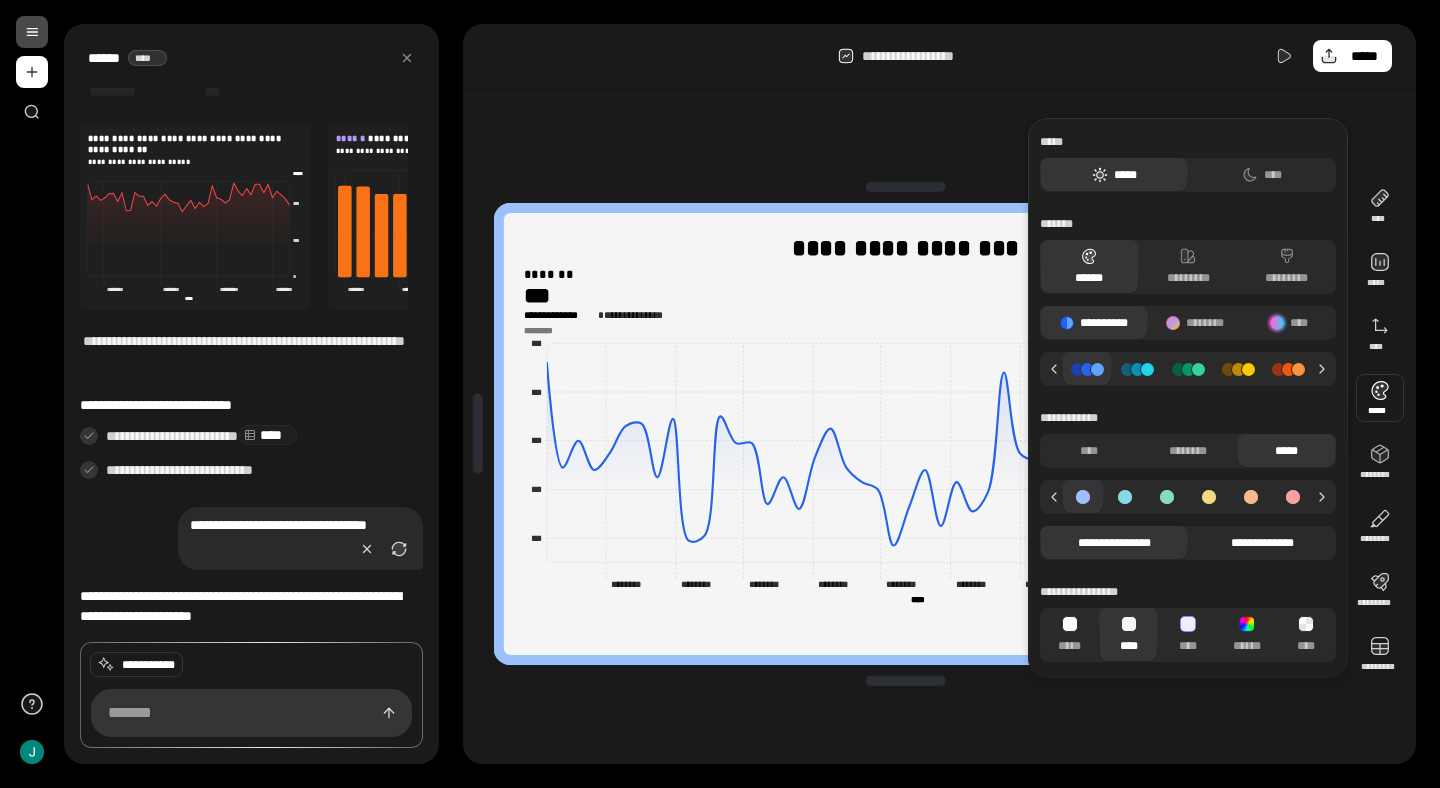 click on "**********" at bounding box center (1262, 543) 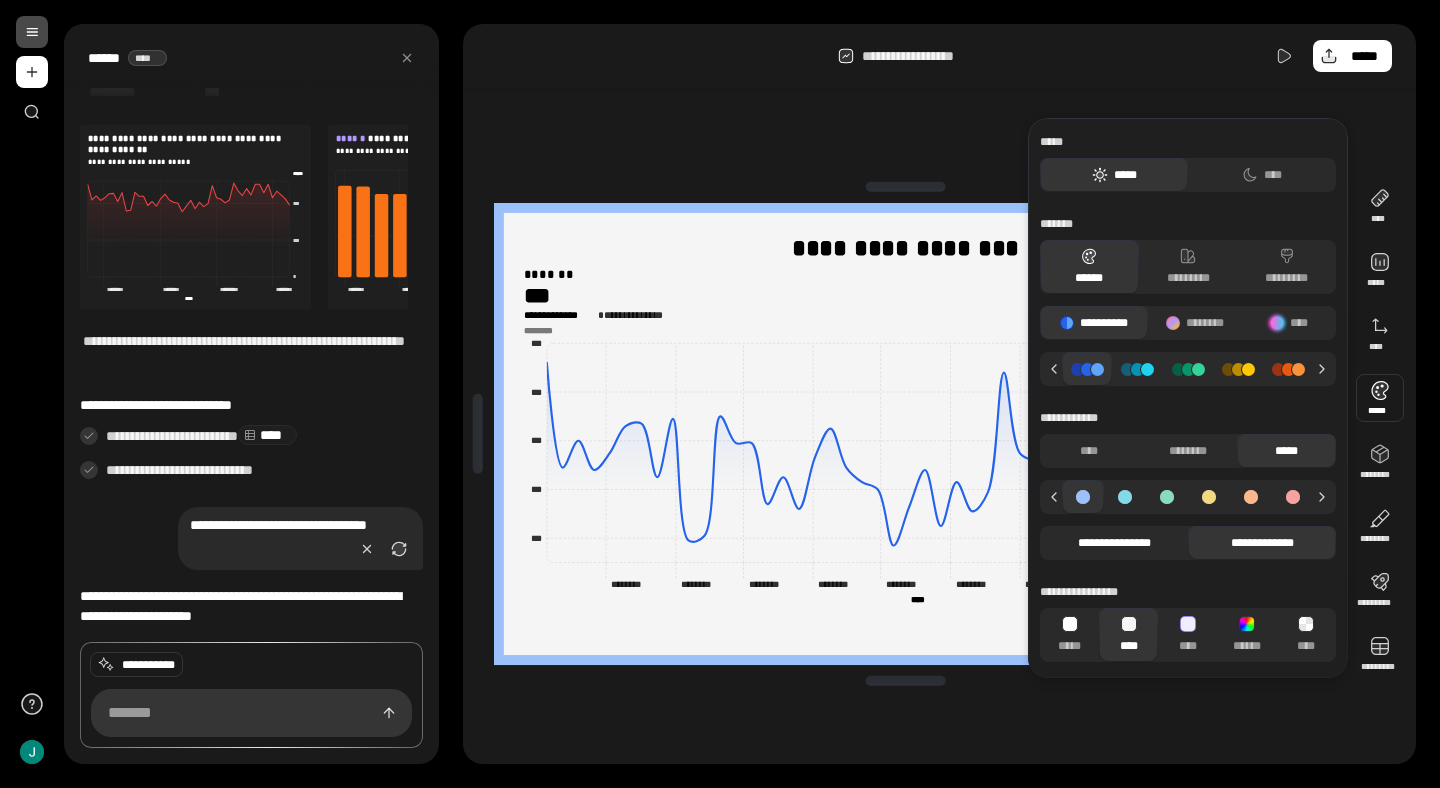 click on "**********" at bounding box center [1114, 543] 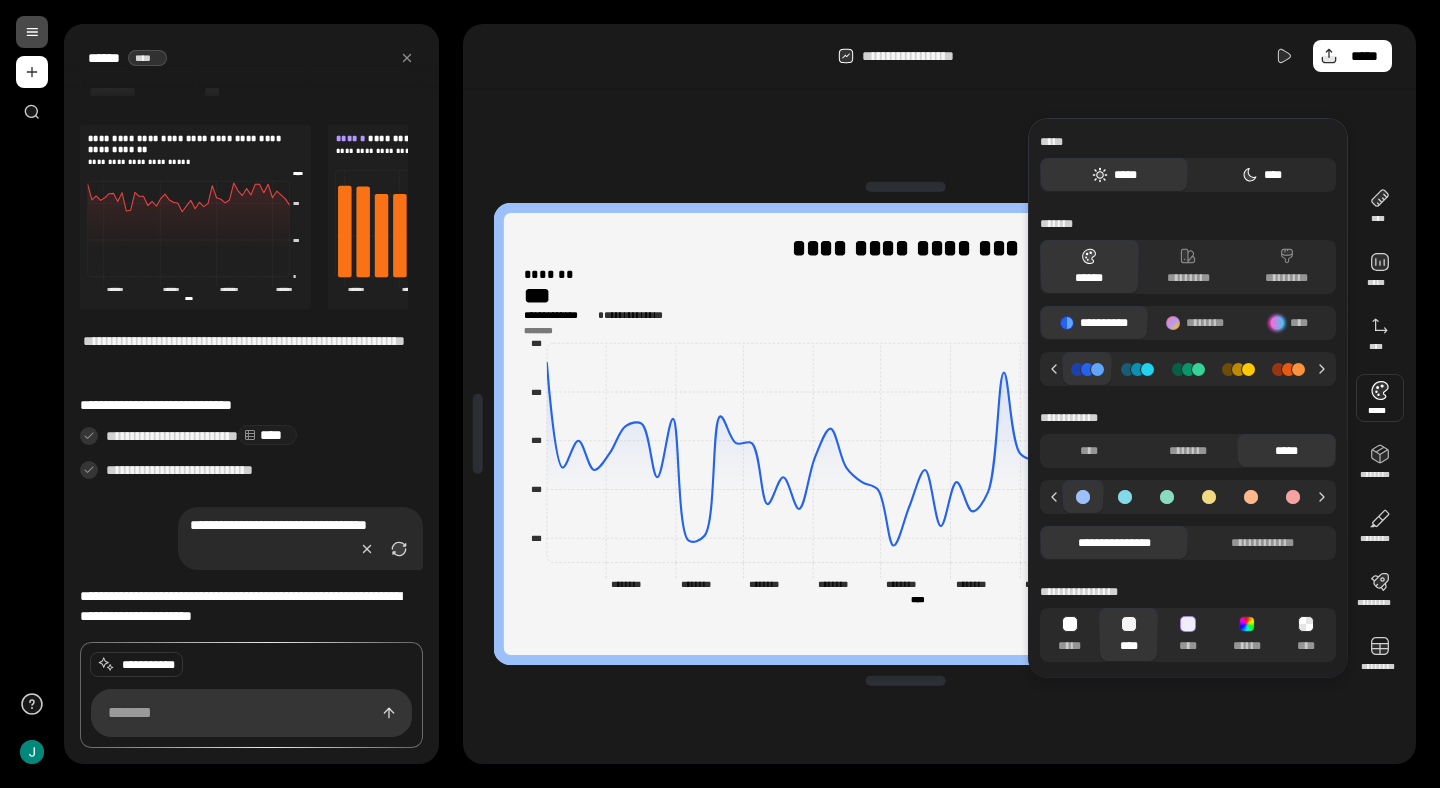 click on "****" at bounding box center [1262, 175] 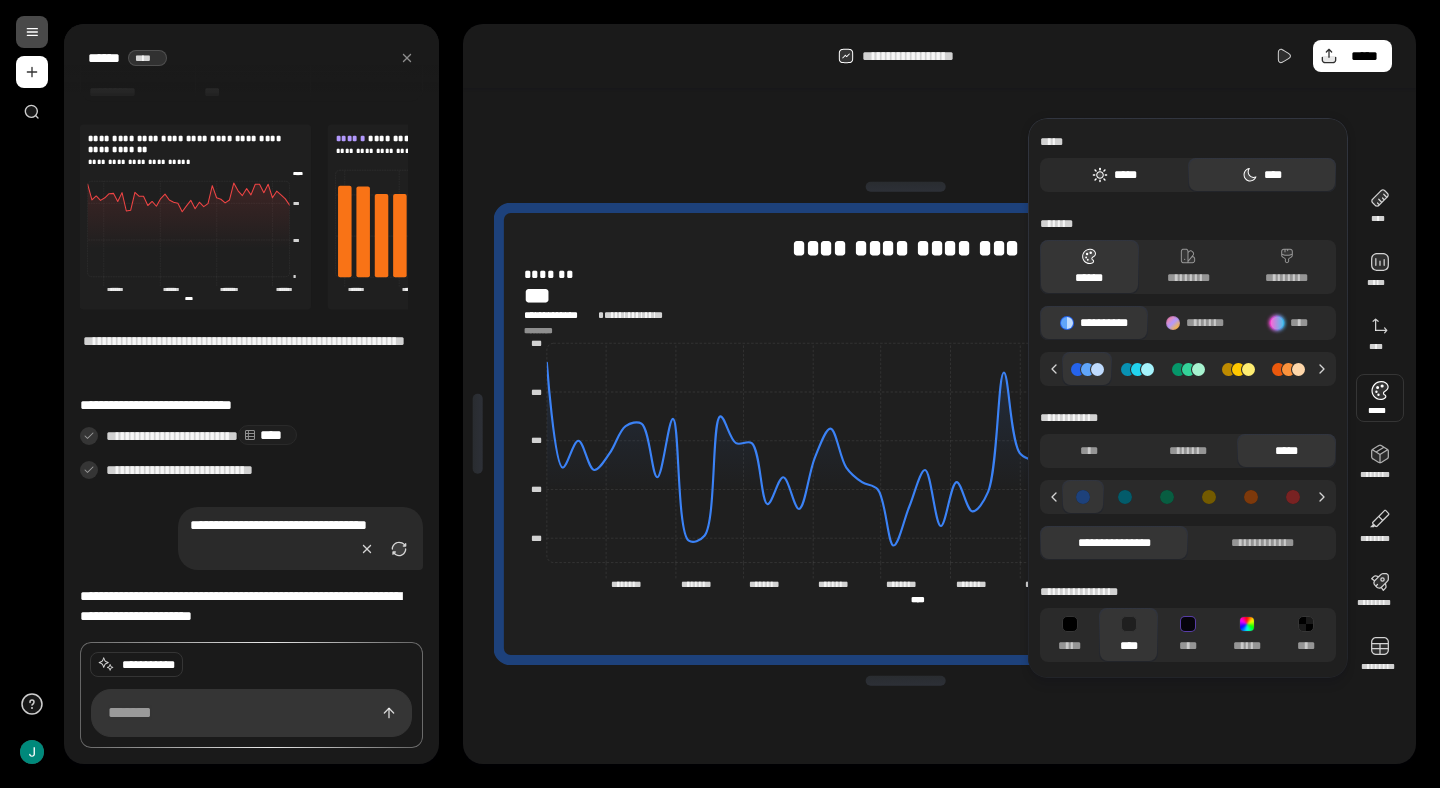 click on "*****" at bounding box center (1114, 175) 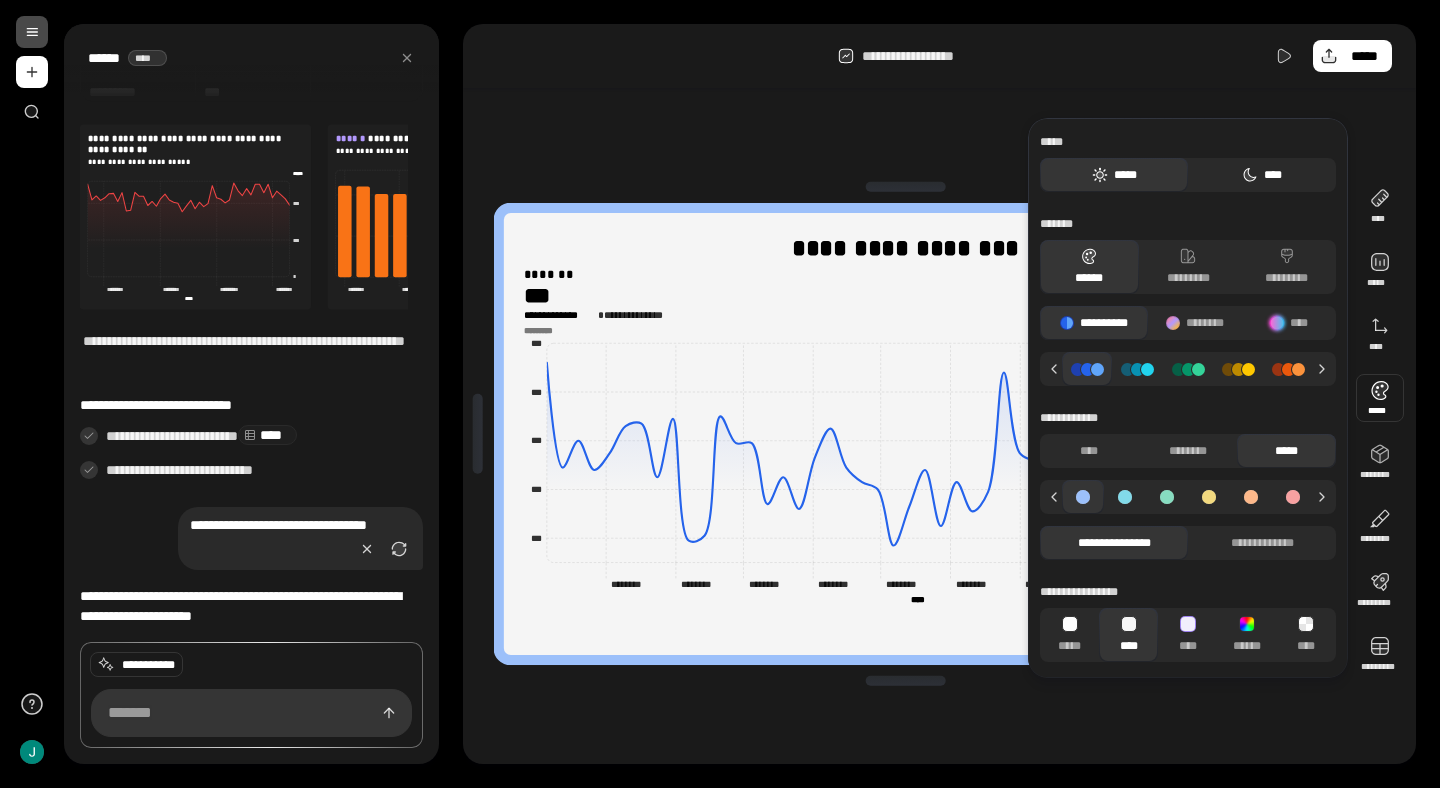 click 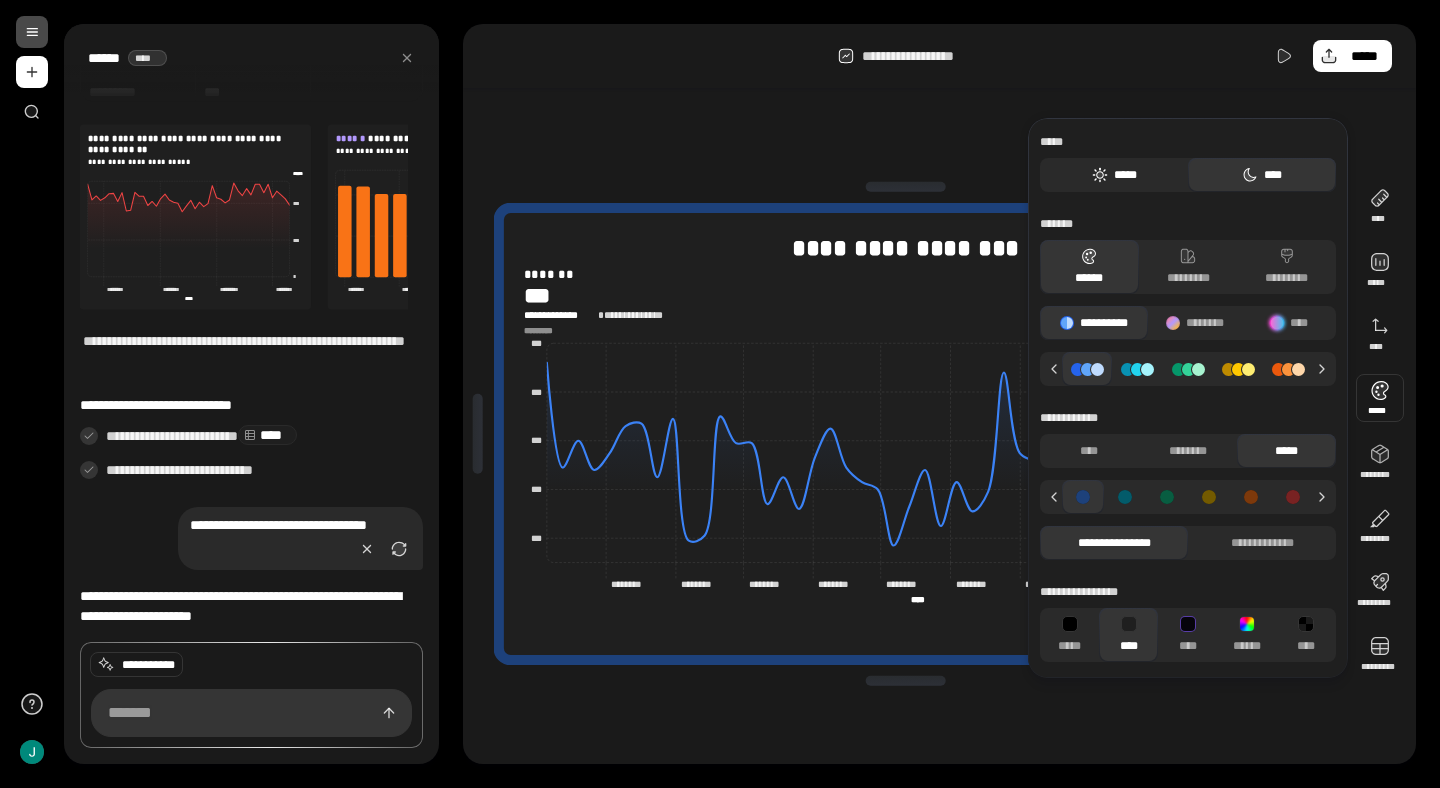 click on "*****" at bounding box center [1114, 175] 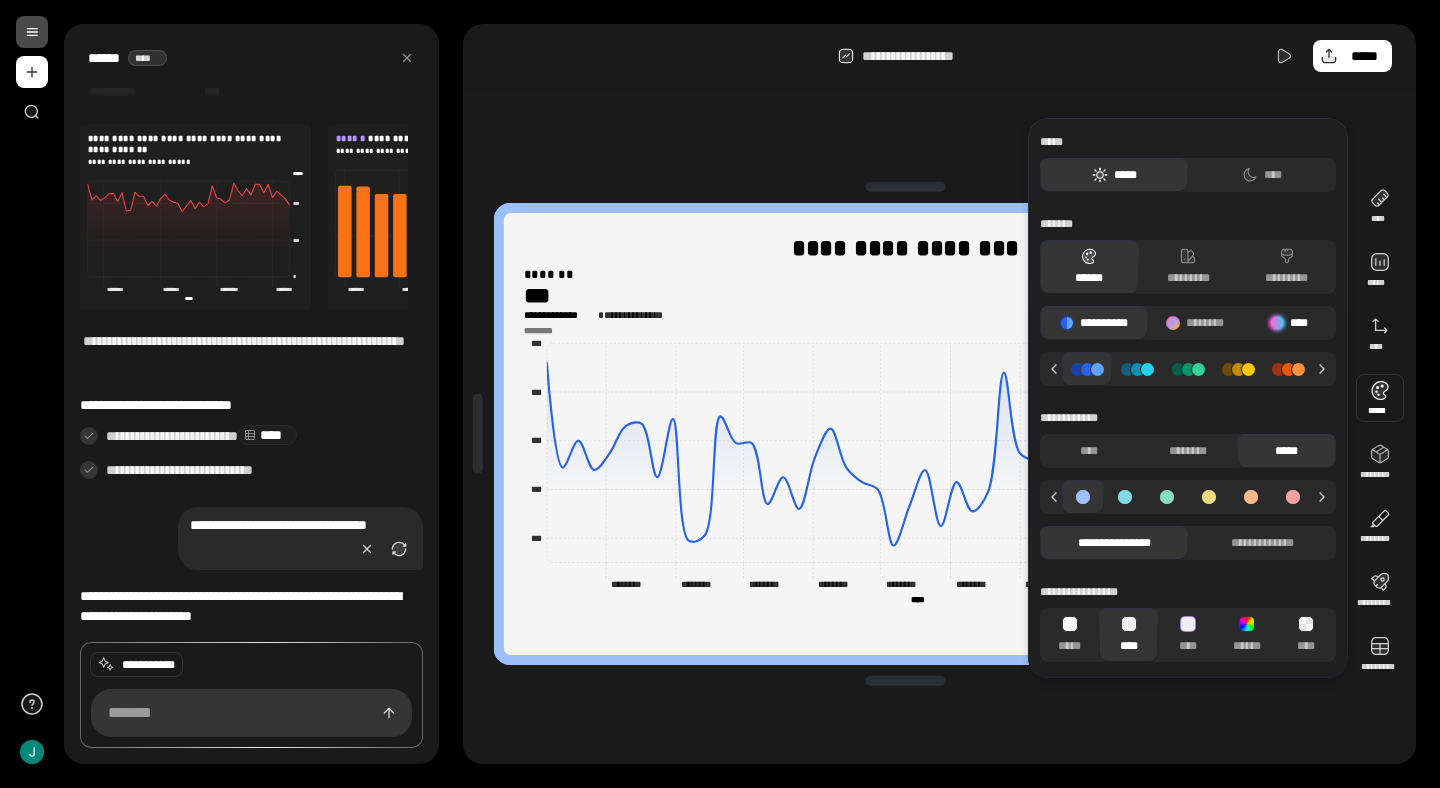 click on "****" at bounding box center (1289, 323) 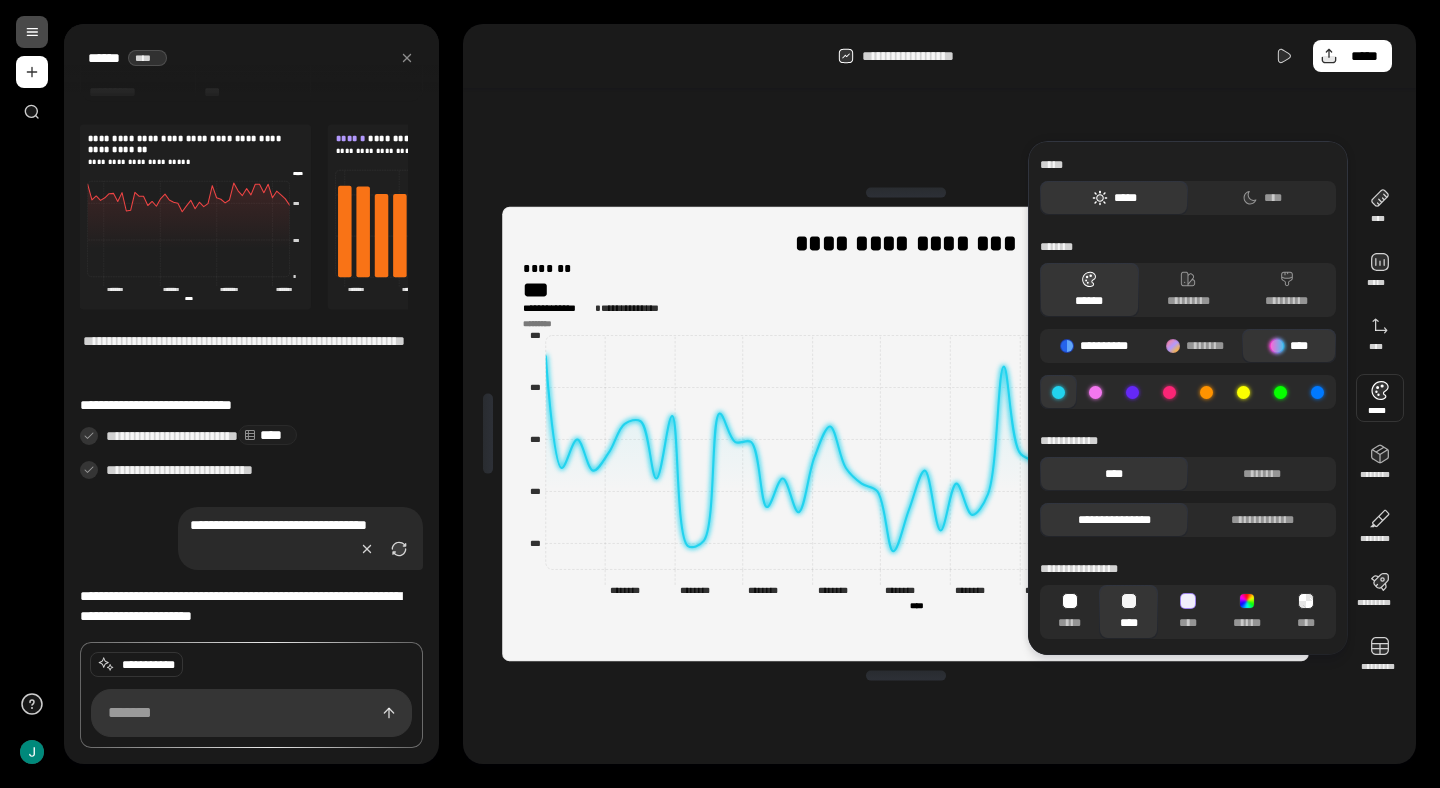 click on "**********" at bounding box center [1094, 346] 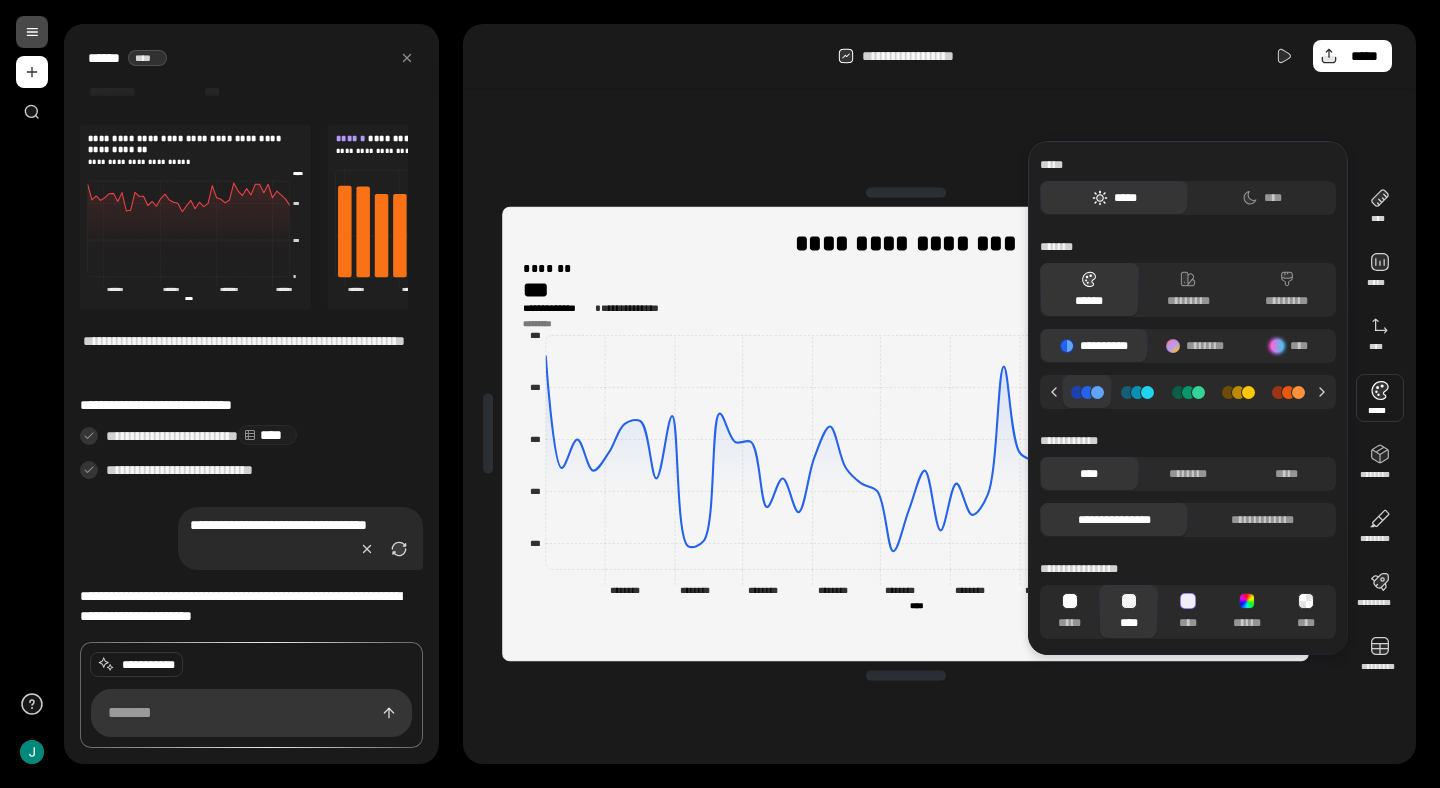 click at bounding box center [1087, 392] 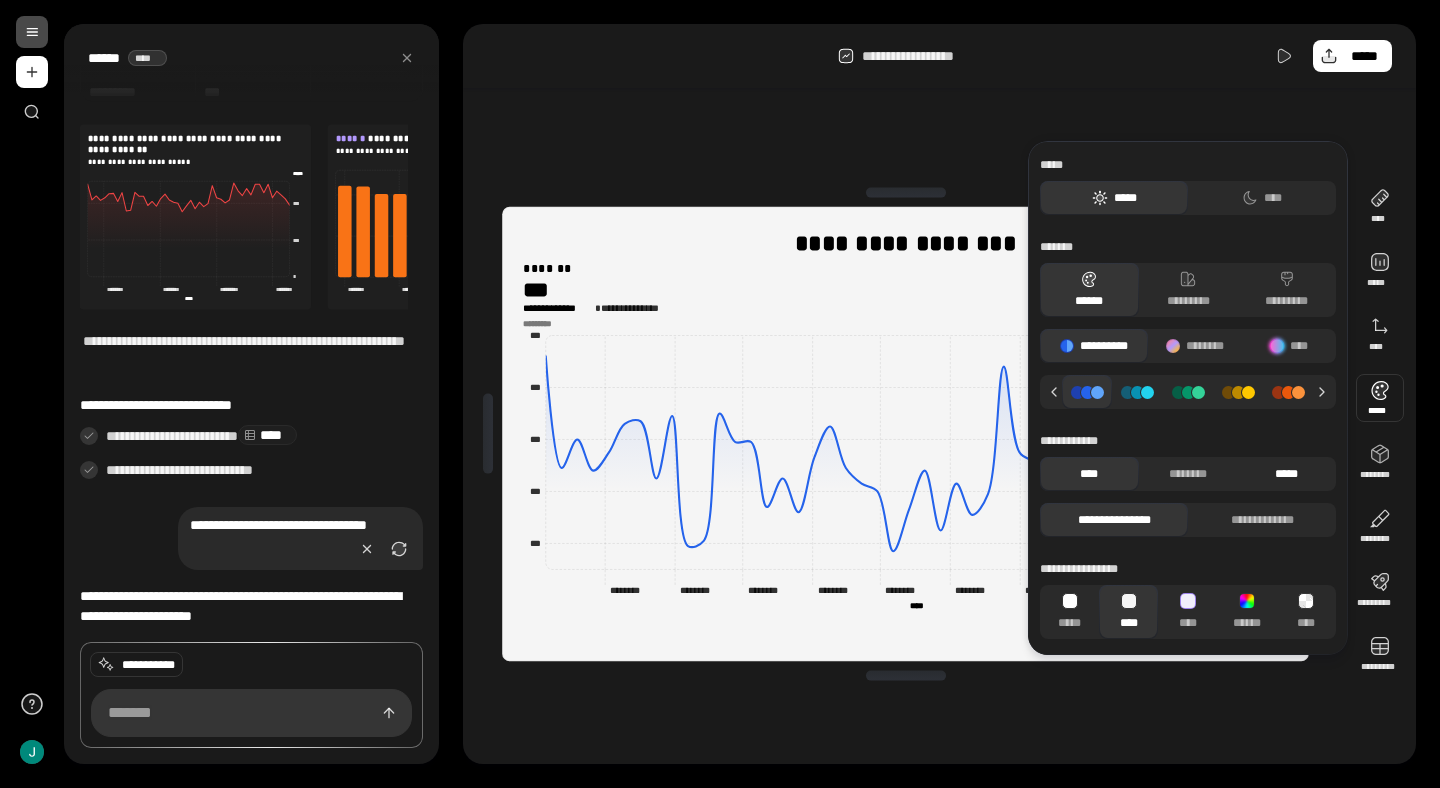 click on "*****" at bounding box center [1286, 474] 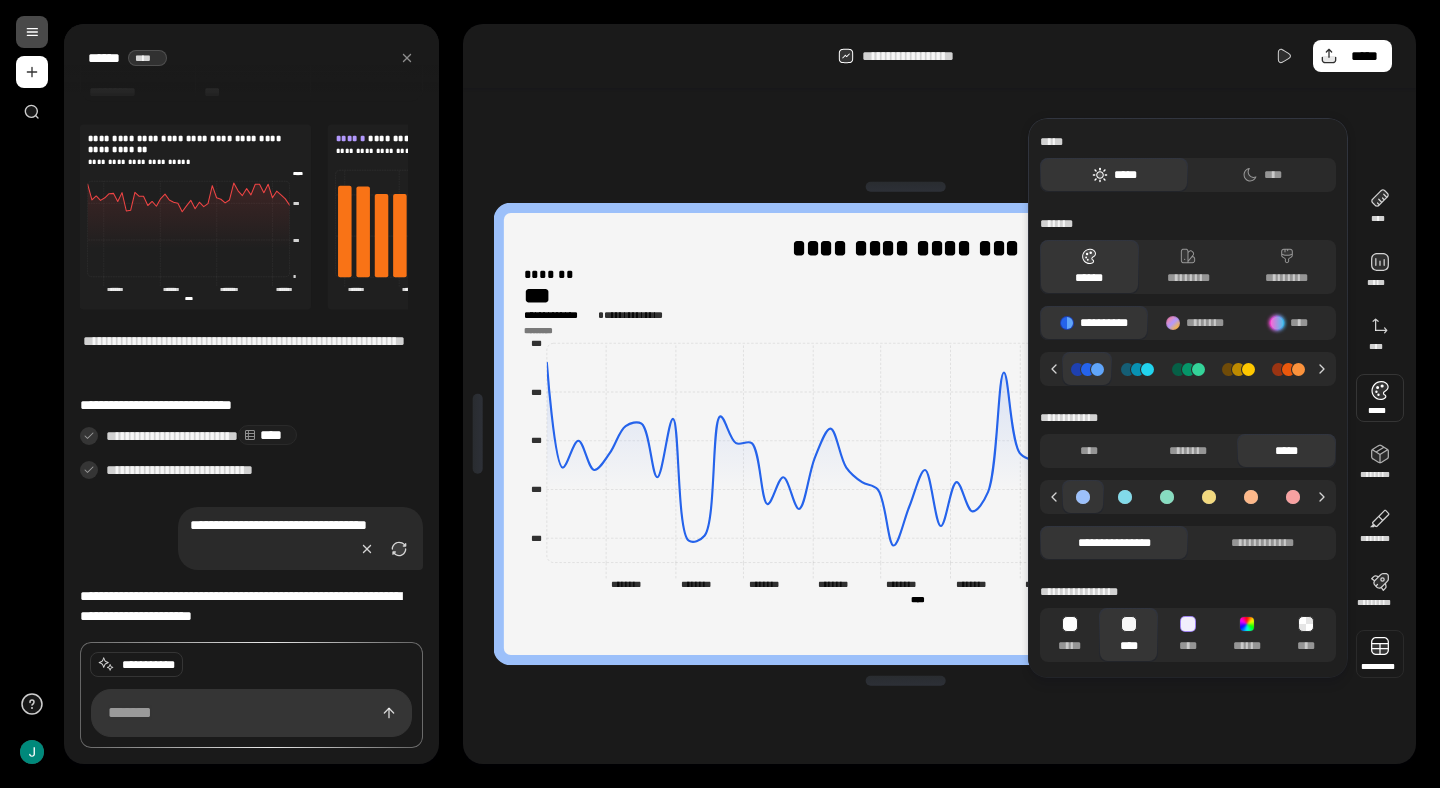 click at bounding box center [1380, 654] 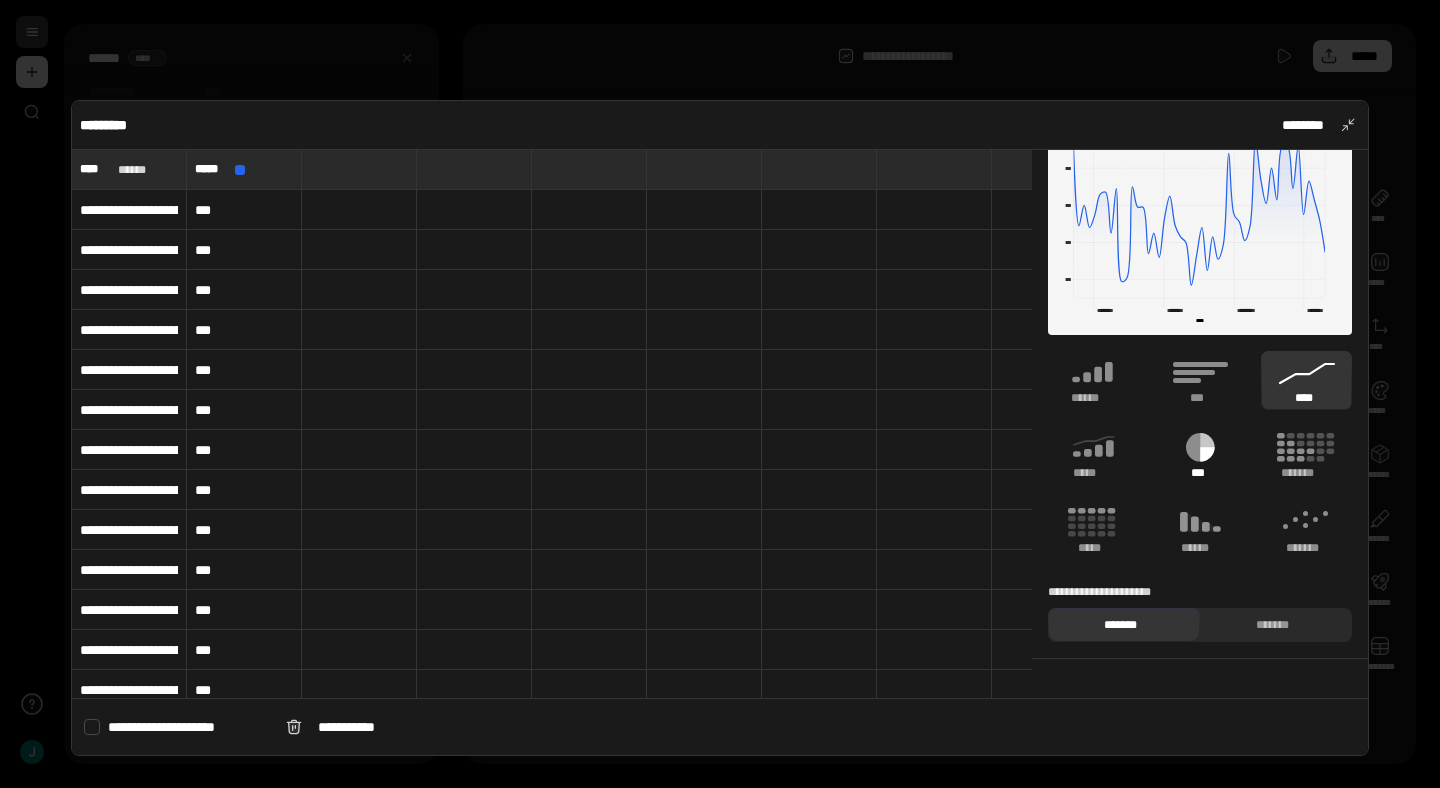 scroll, scrollTop: 92, scrollLeft: 0, axis: vertical 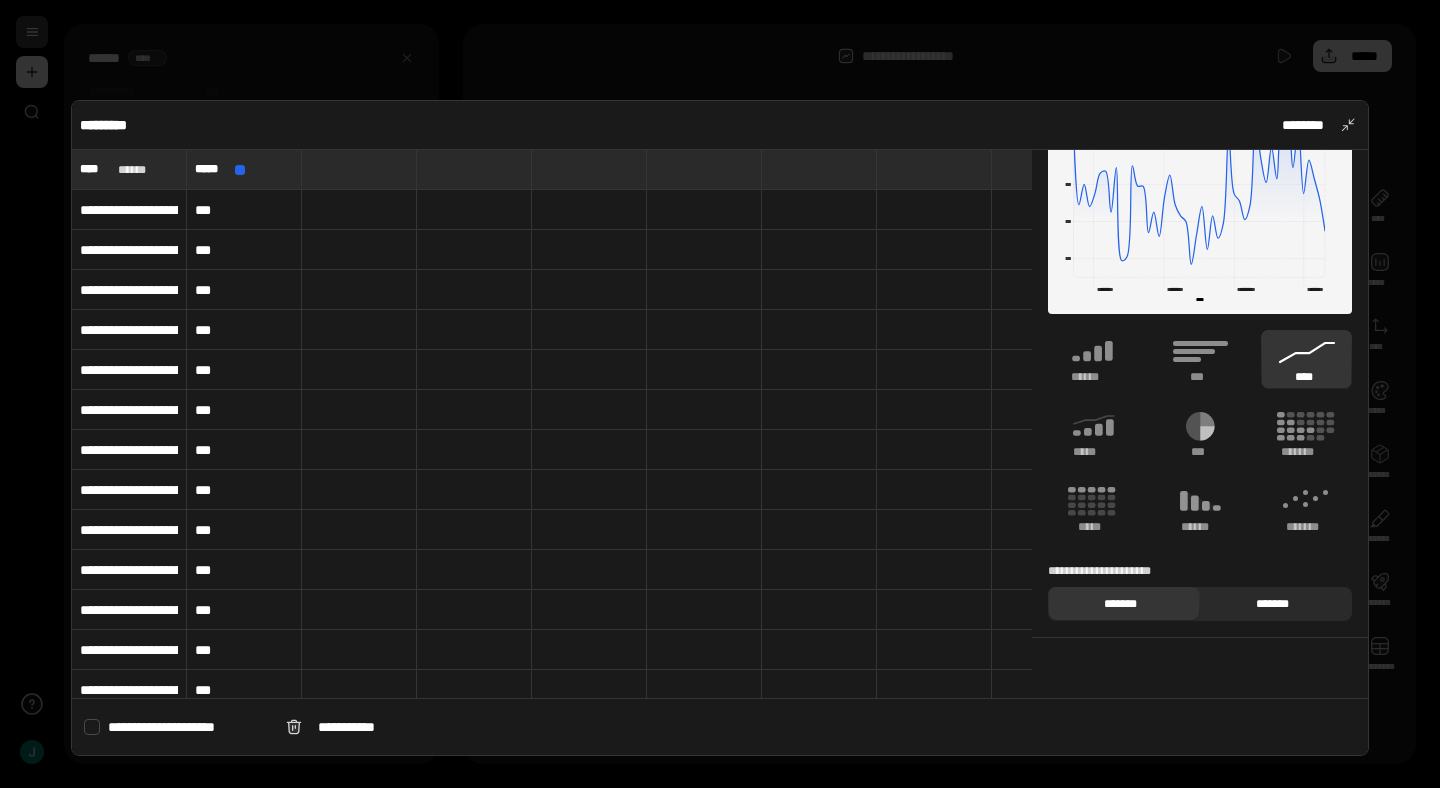 click on "*******" at bounding box center (1272, 604) 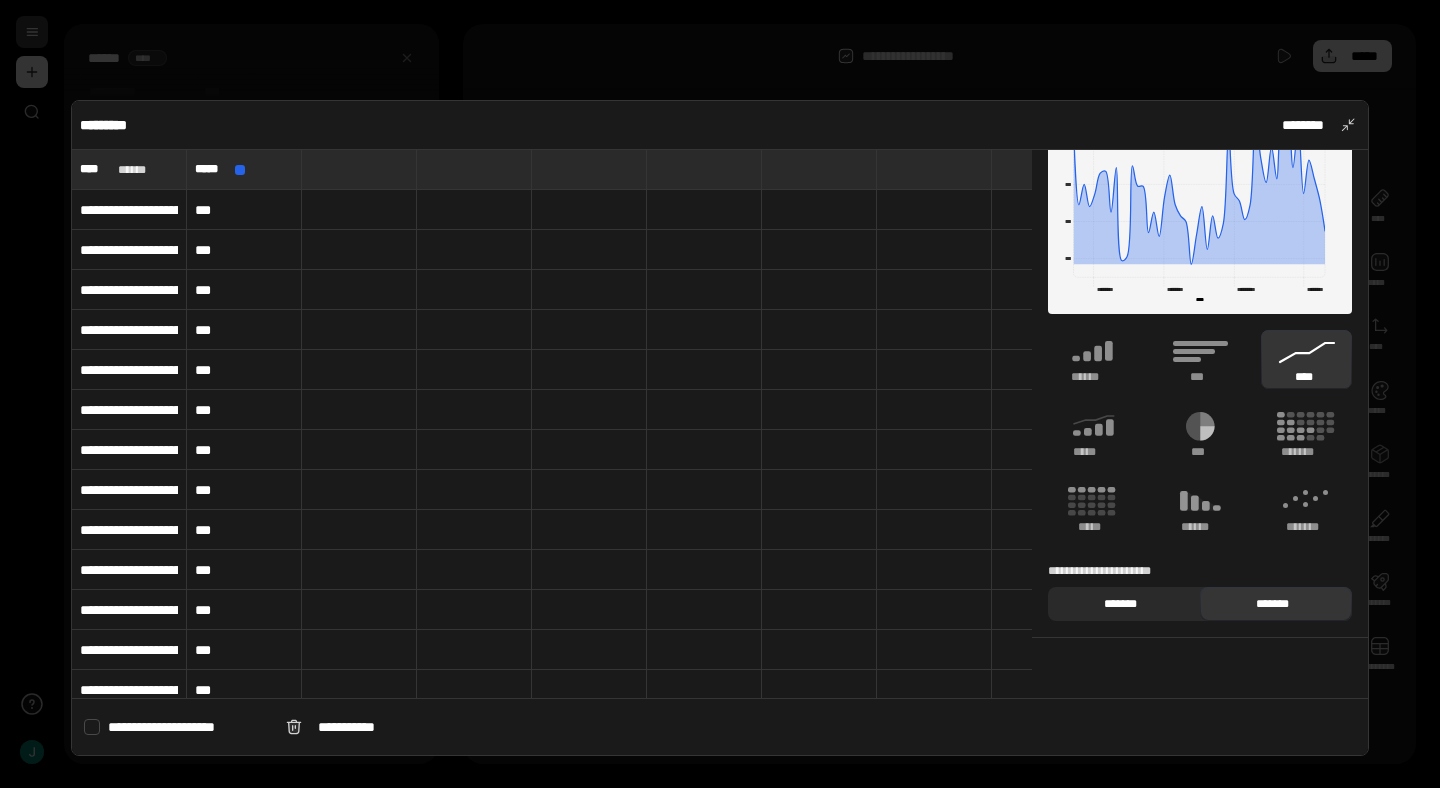 click on "*******" at bounding box center [1120, 604] 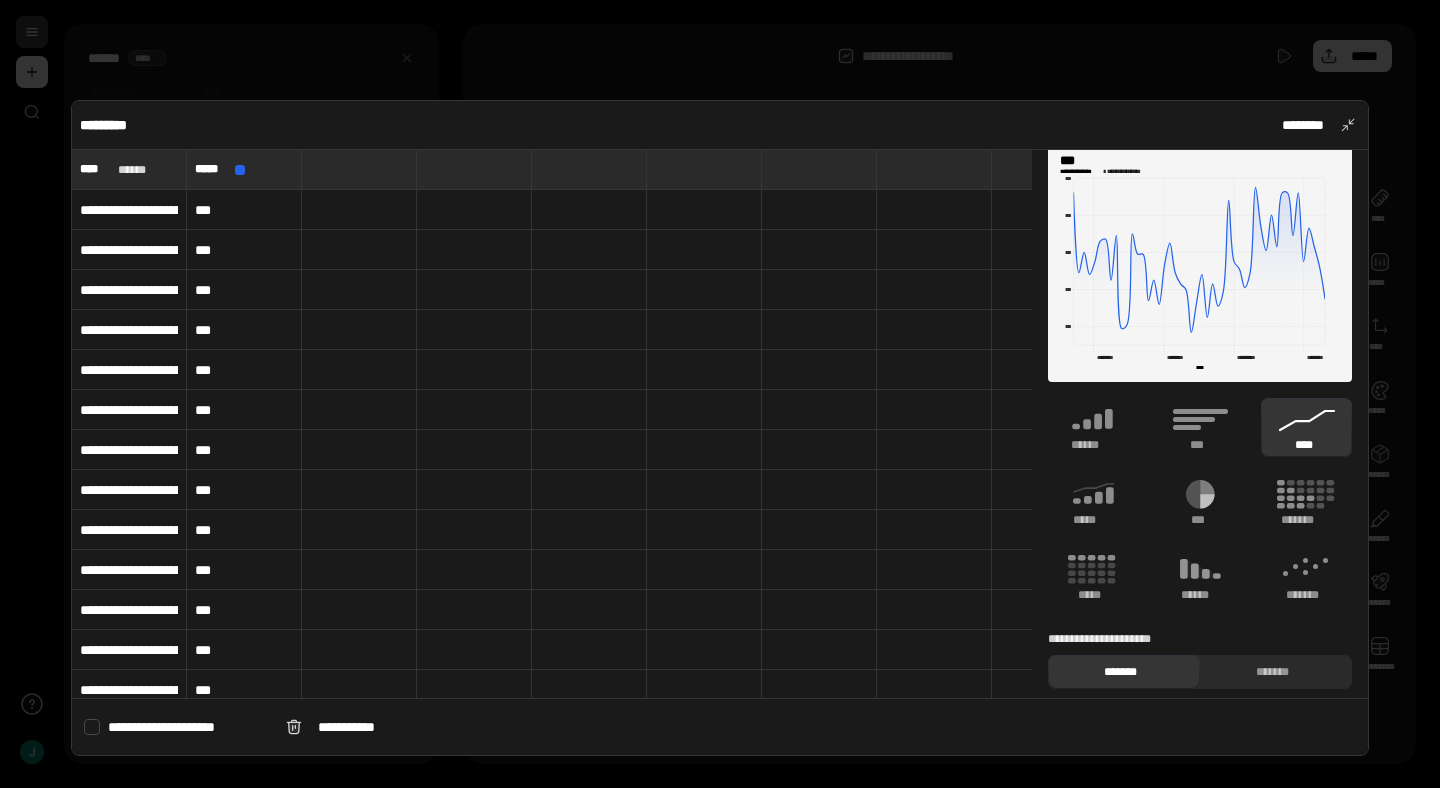 scroll, scrollTop: 14, scrollLeft: 0, axis: vertical 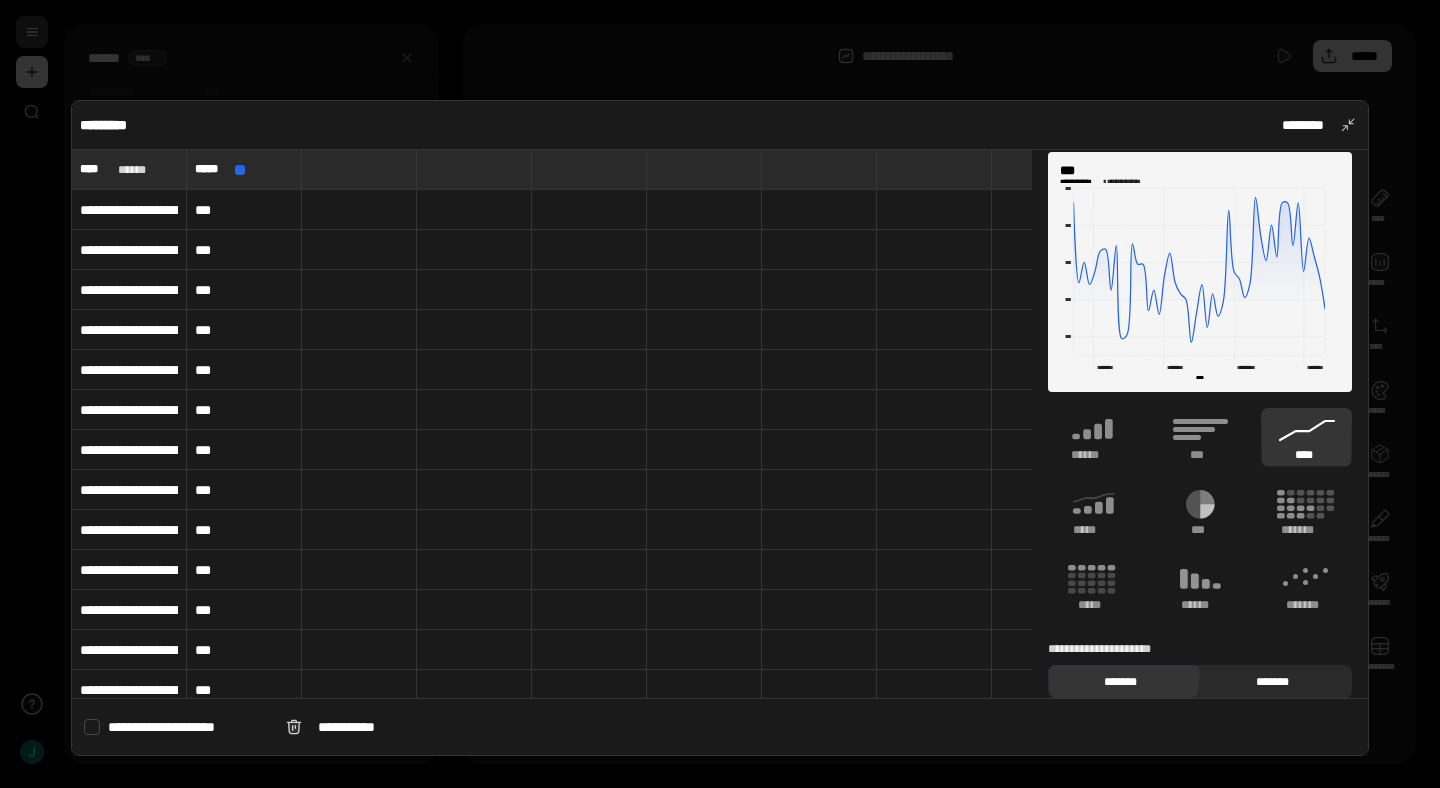 click on "*******" at bounding box center (1272, 682) 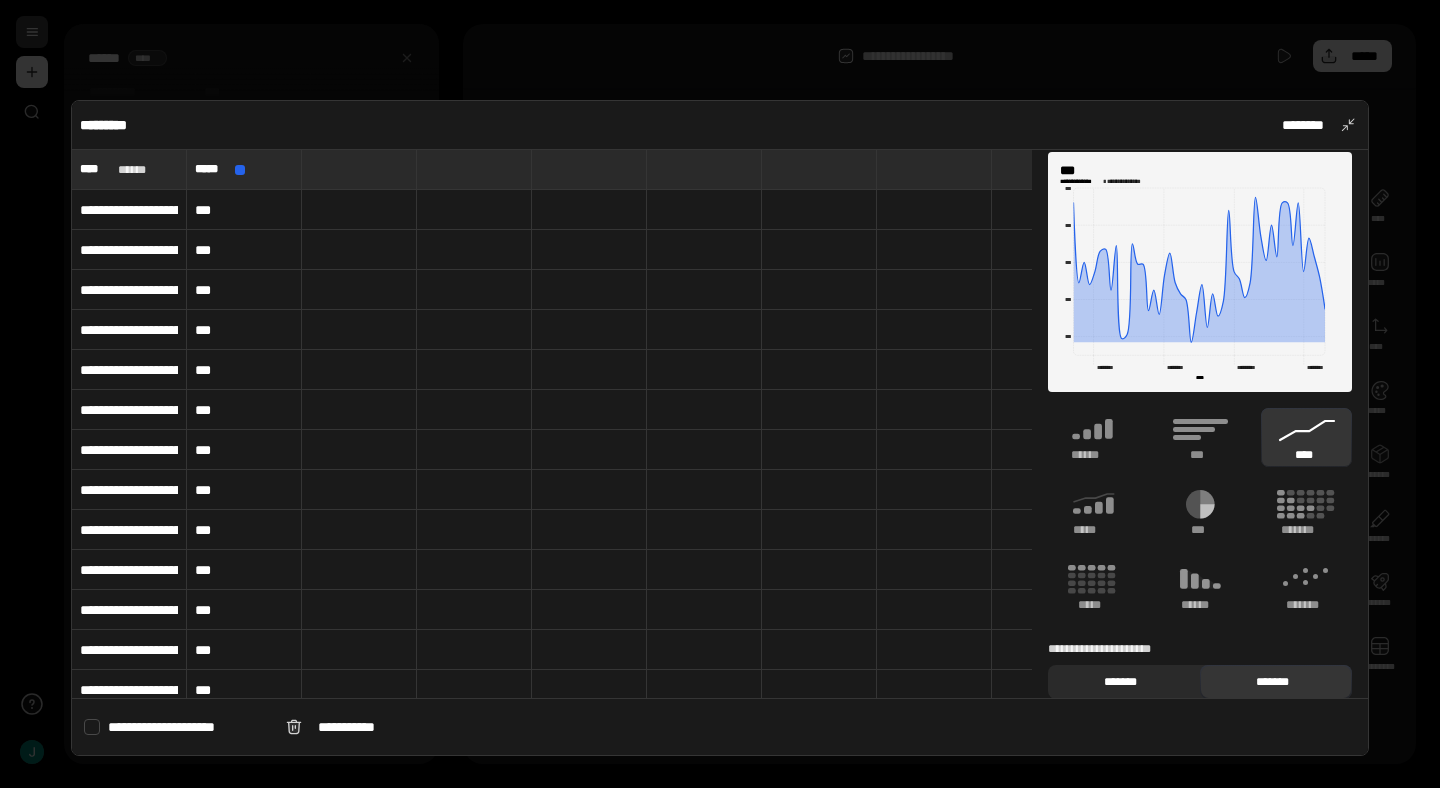 click on "*******" at bounding box center [1120, 682] 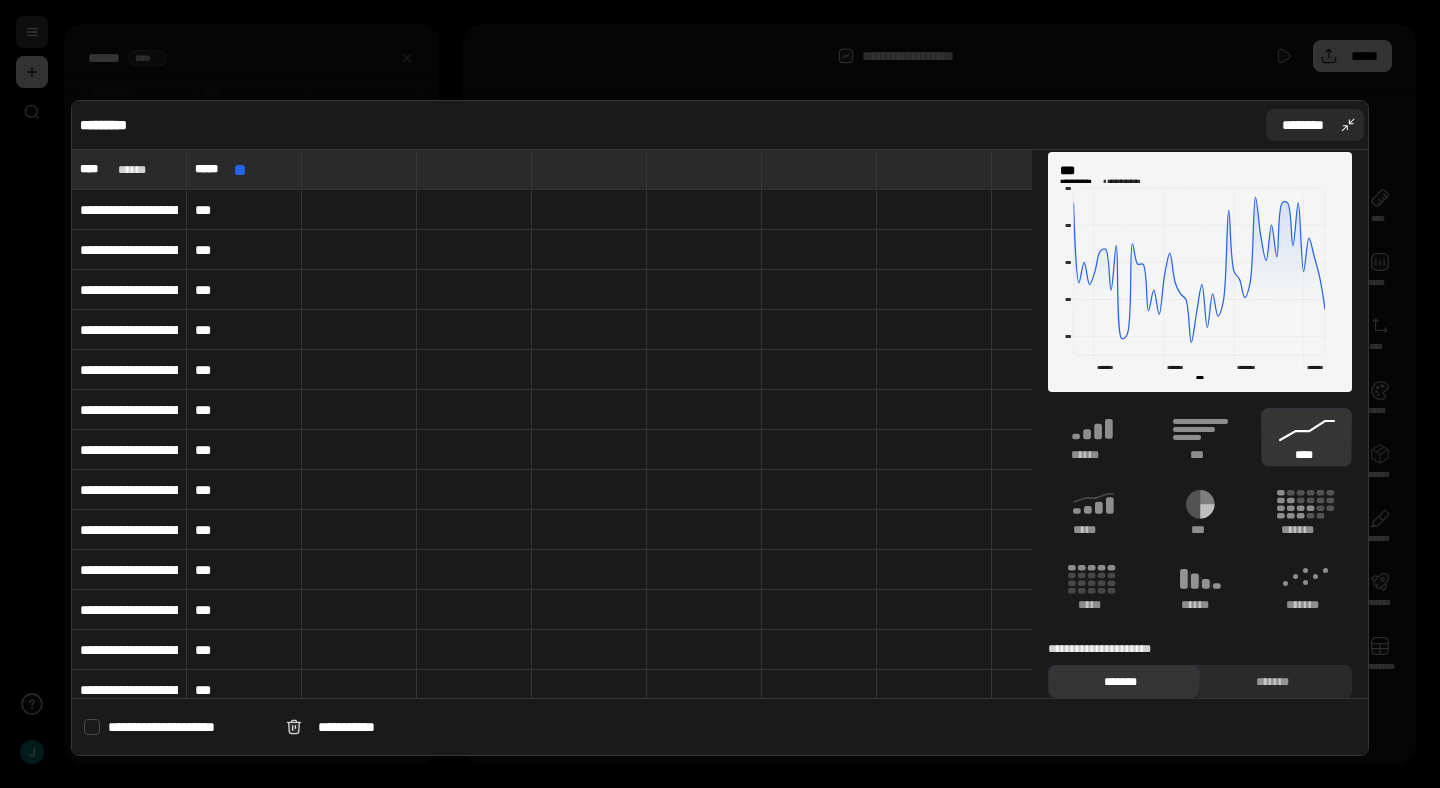 click on "********" at bounding box center (1315, 125) 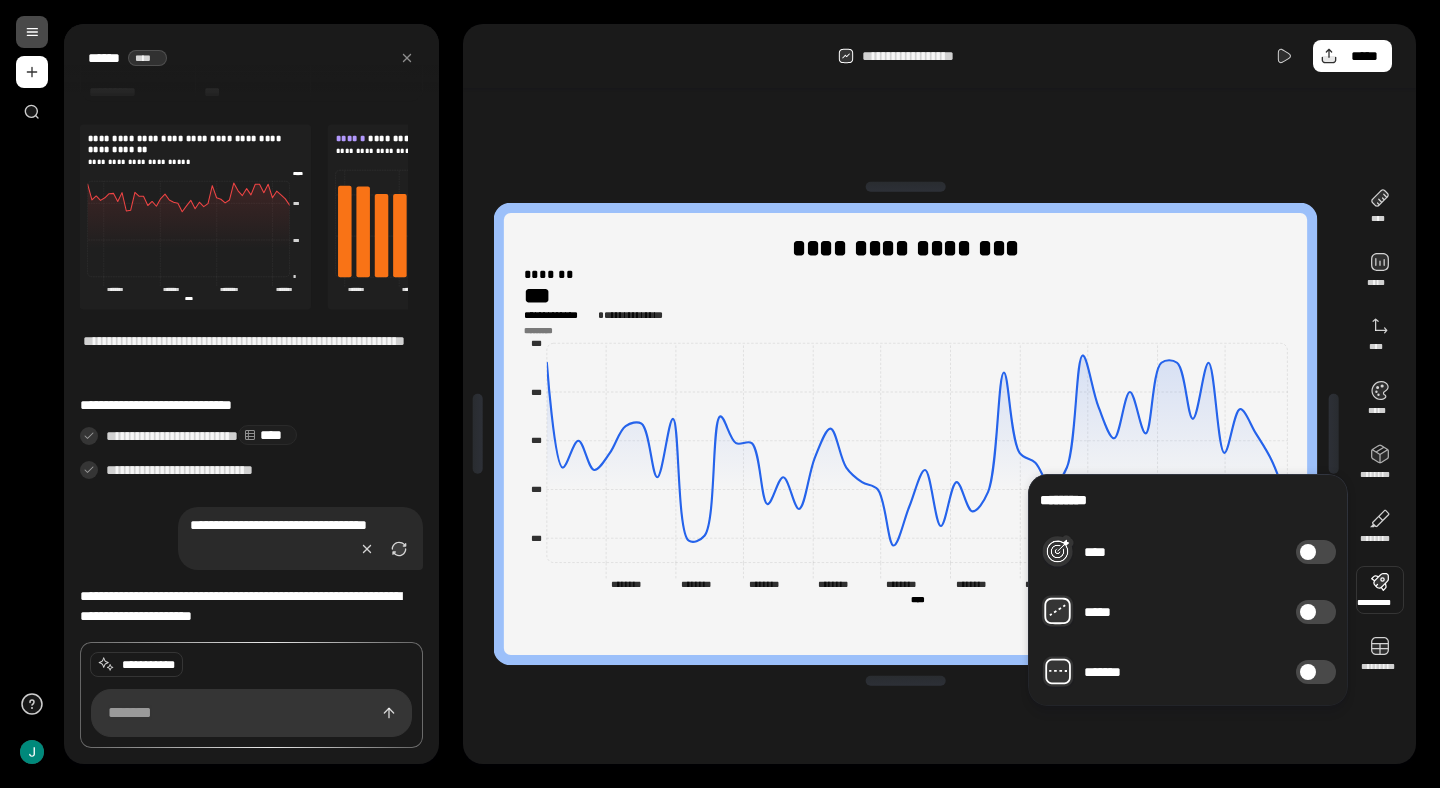click on "*******" at bounding box center (1316, 672) 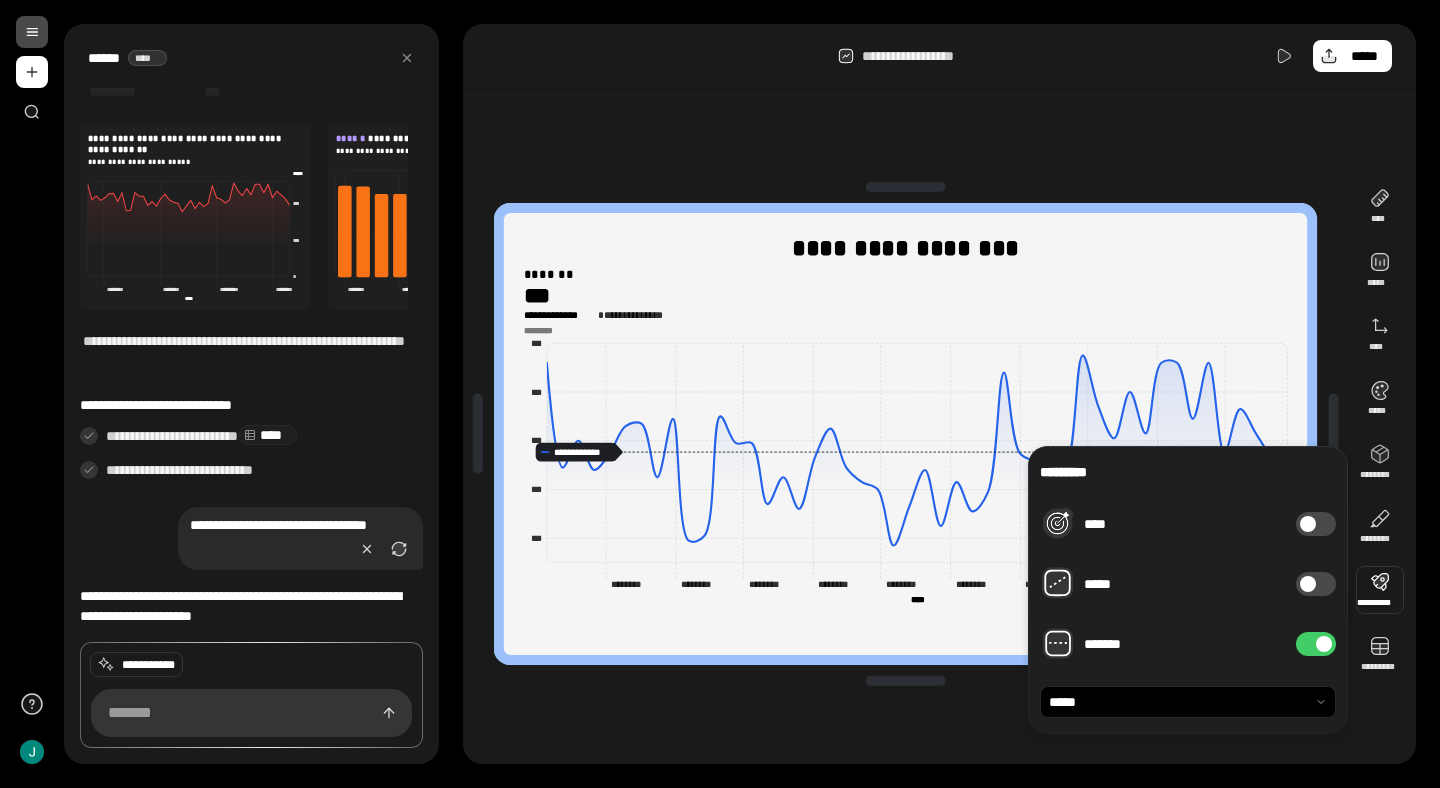 click at bounding box center [1308, 584] 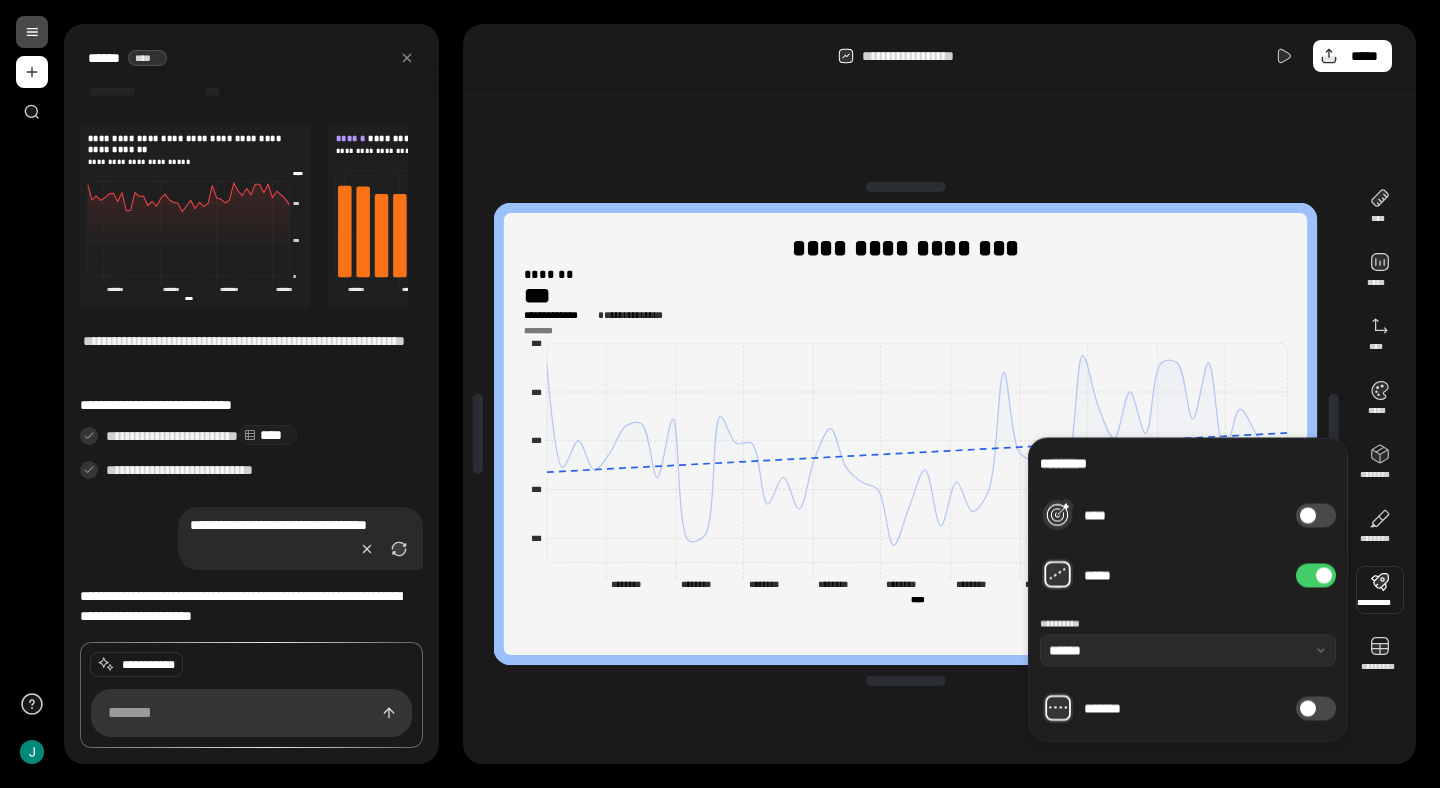 click on "*****" at bounding box center [1316, 576] 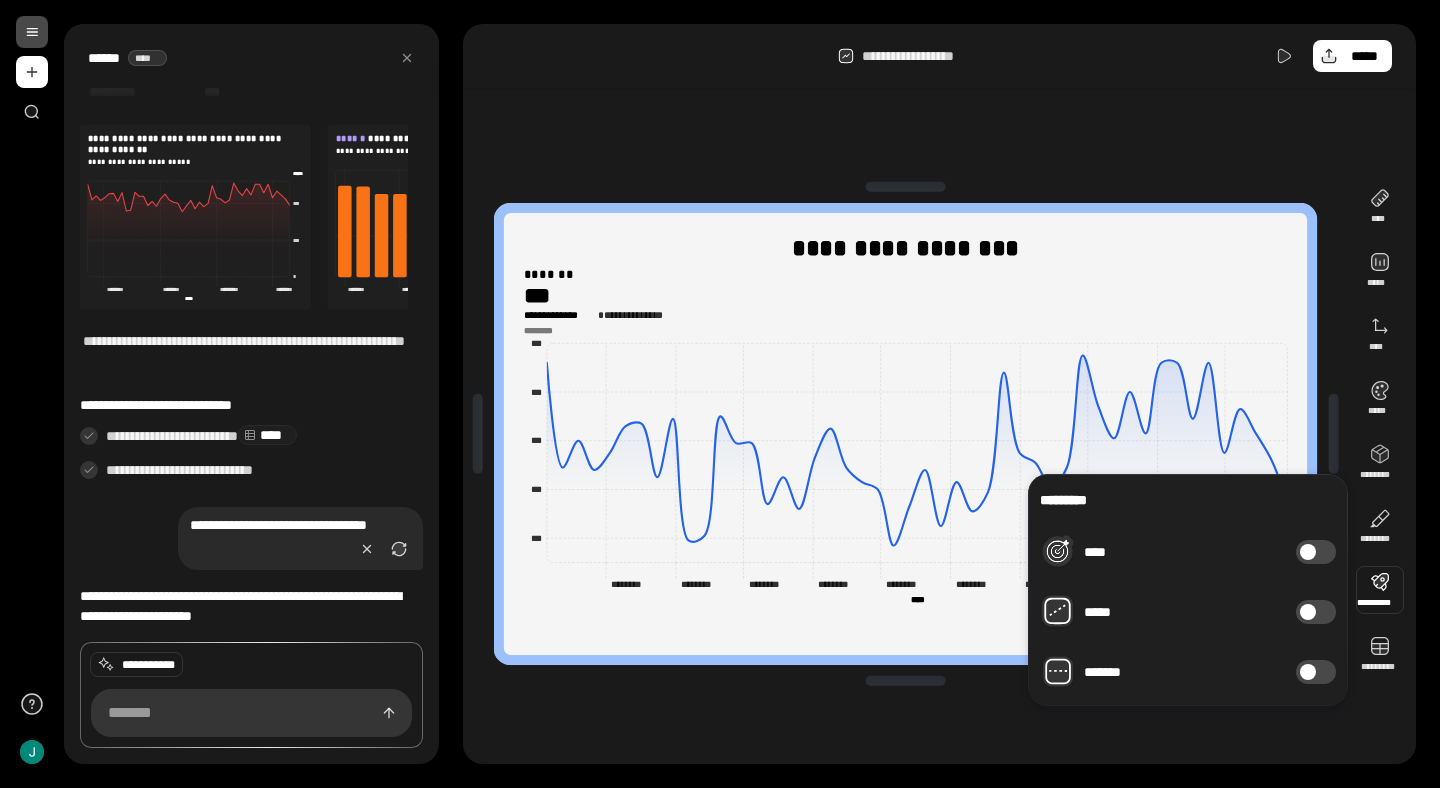 click on "*******" at bounding box center [1316, 672] 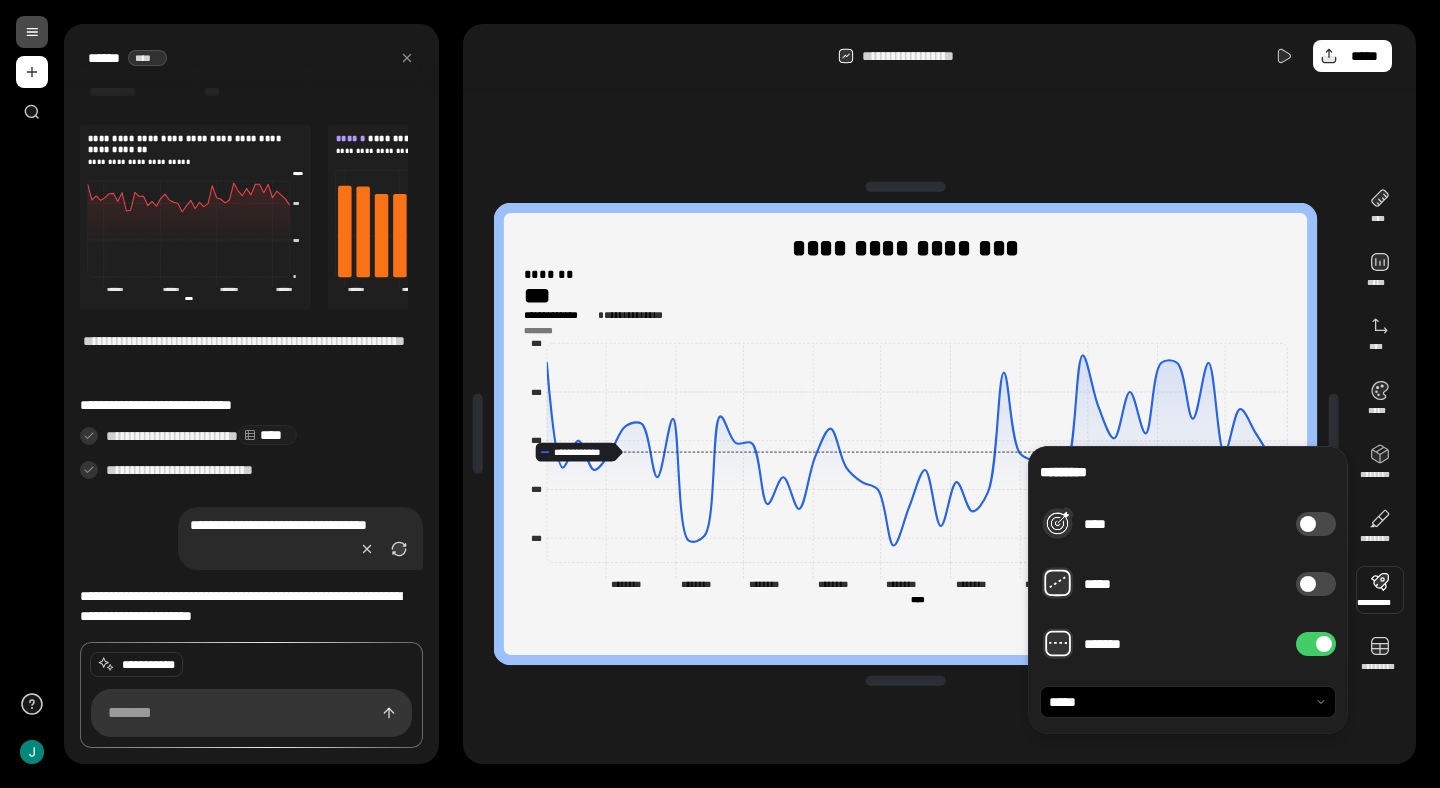 click on "*******" at bounding box center (1188, 644) 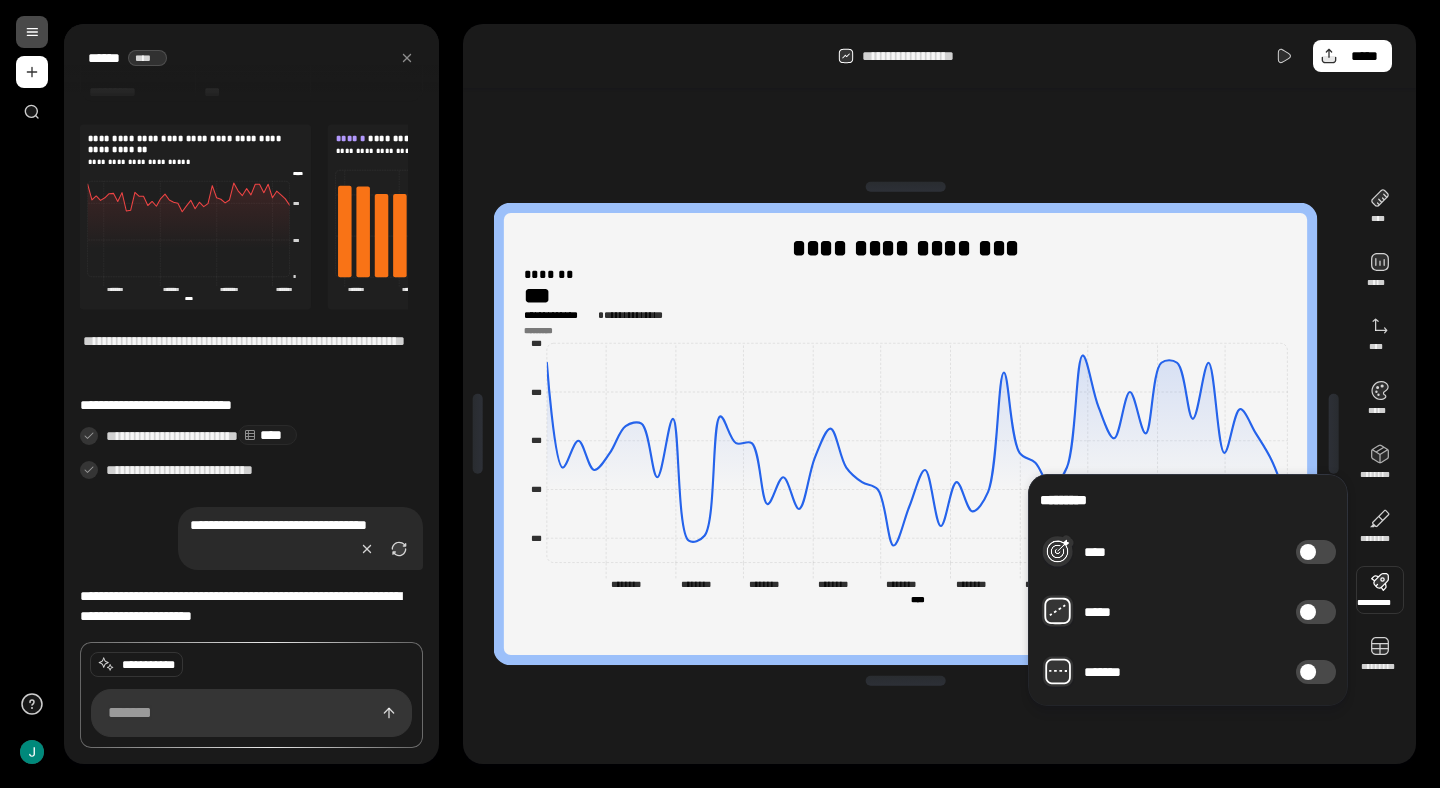 click at bounding box center (1308, 612) 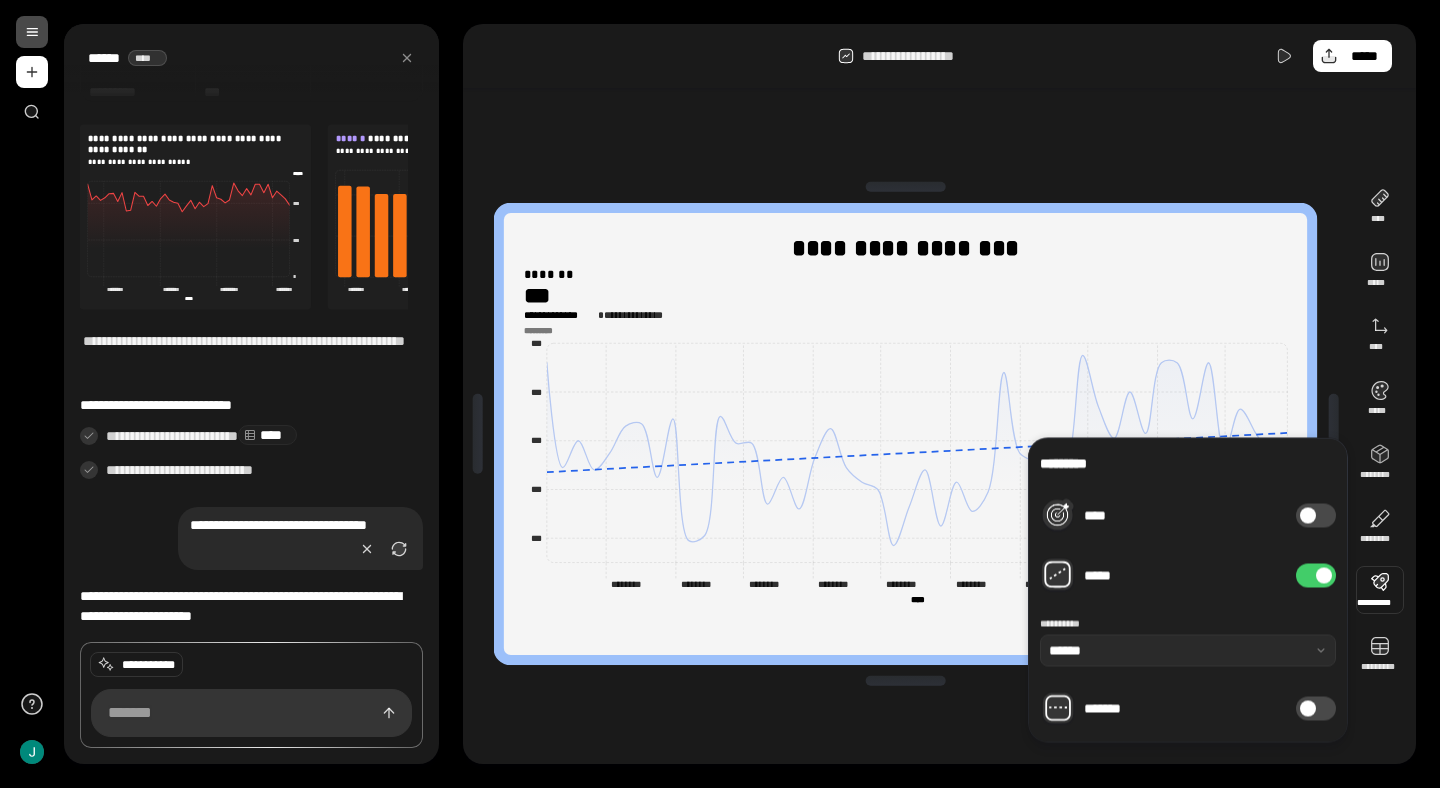 click on "*** *** *** *** *** ********* ******** ******** ******** ******** ******** ******** ******** ******** ******** ******** ******** ******** ********* ********* ******** ******** ******** ******** ******** ******** **** ****" 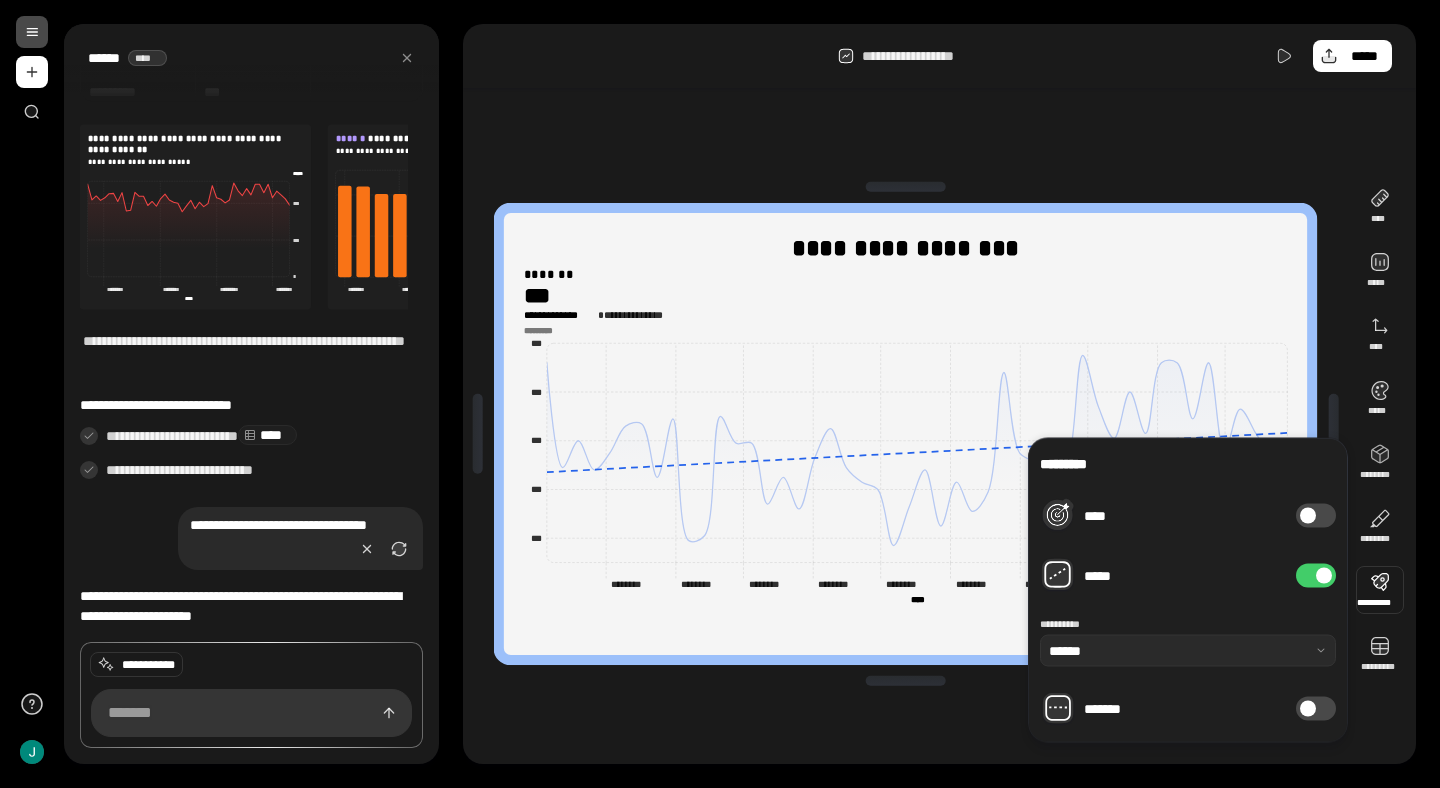 click on "*****" at bounding box center [1316, 576] 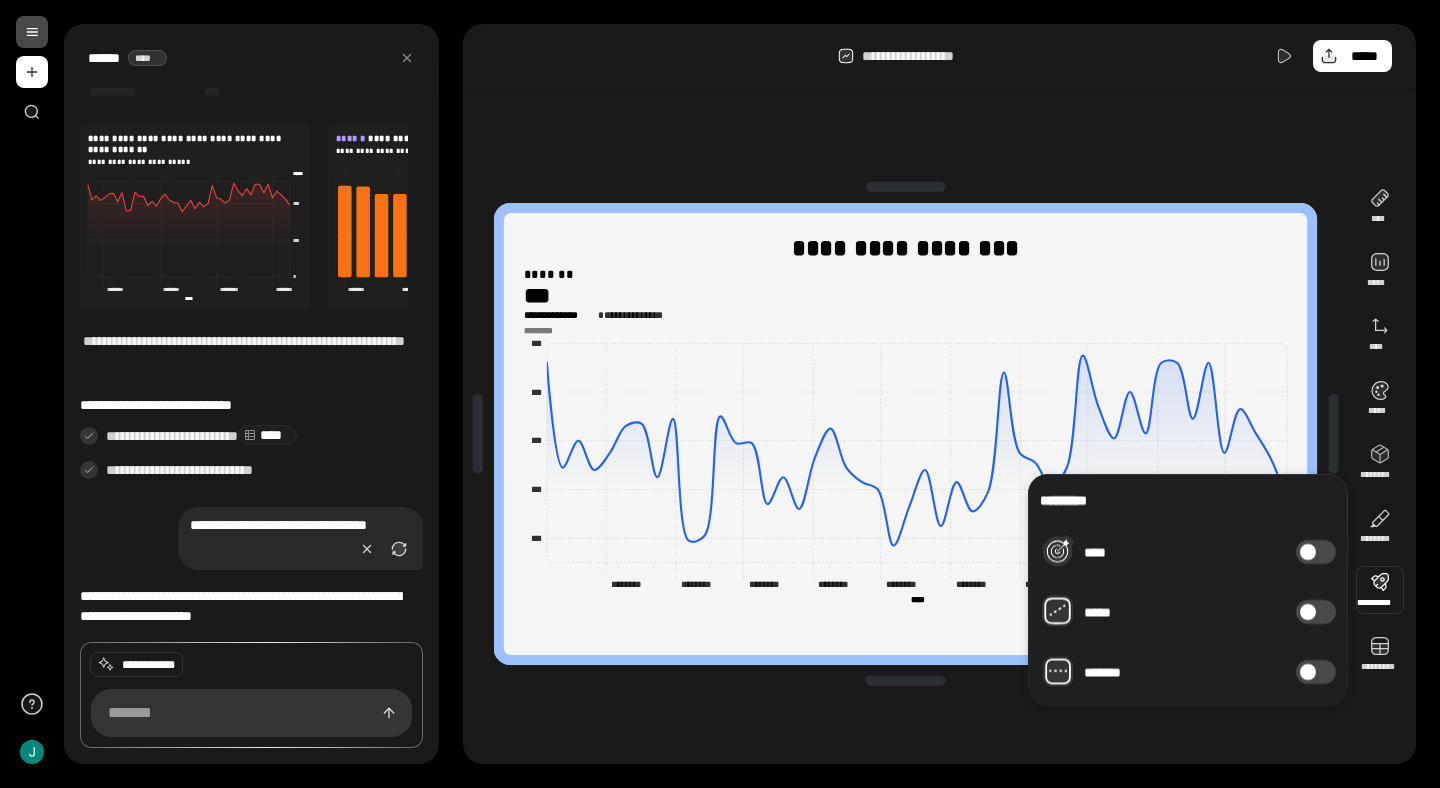 click on "*****" at bounding box center (1316, 612) 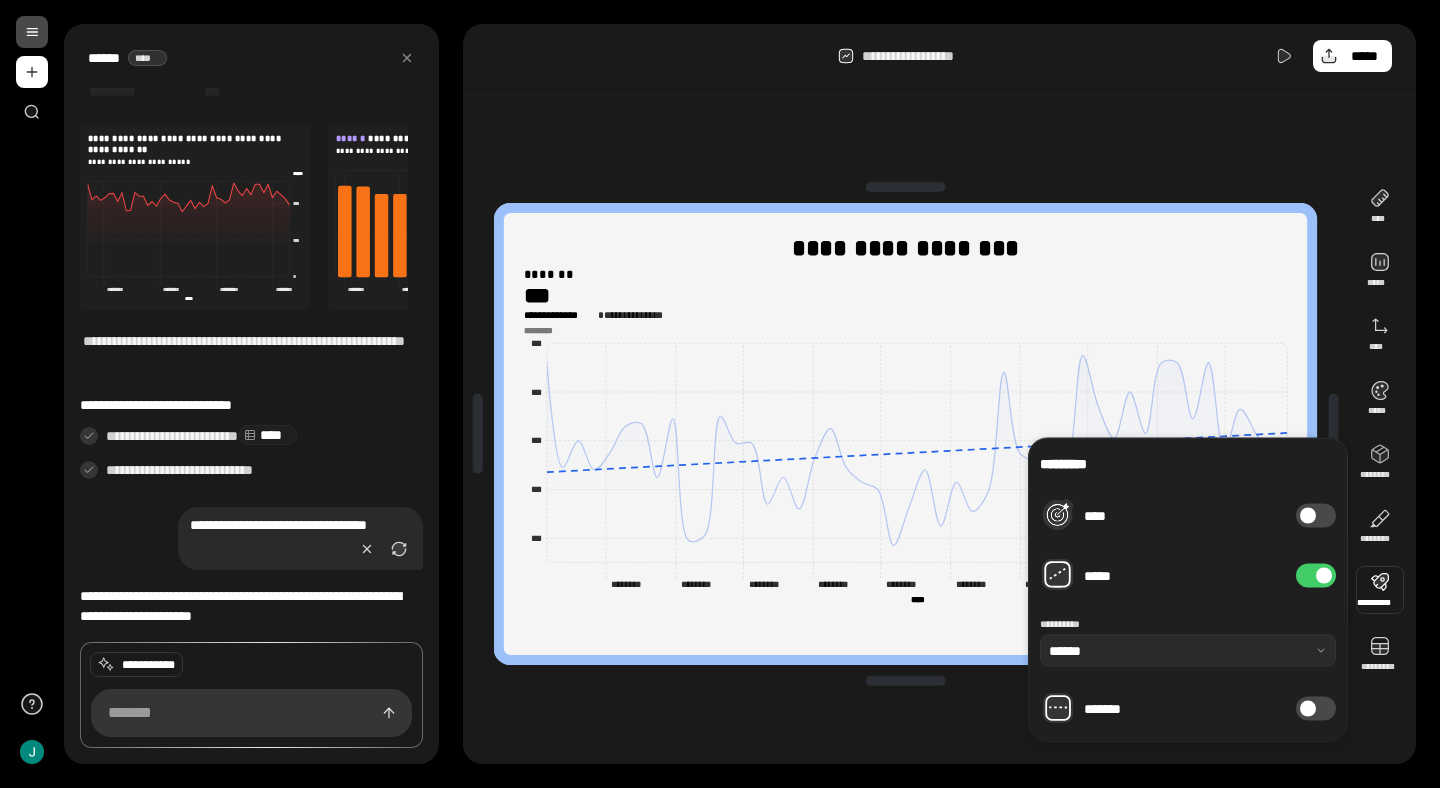 click on "*****" at bounding box center [1316, 576] 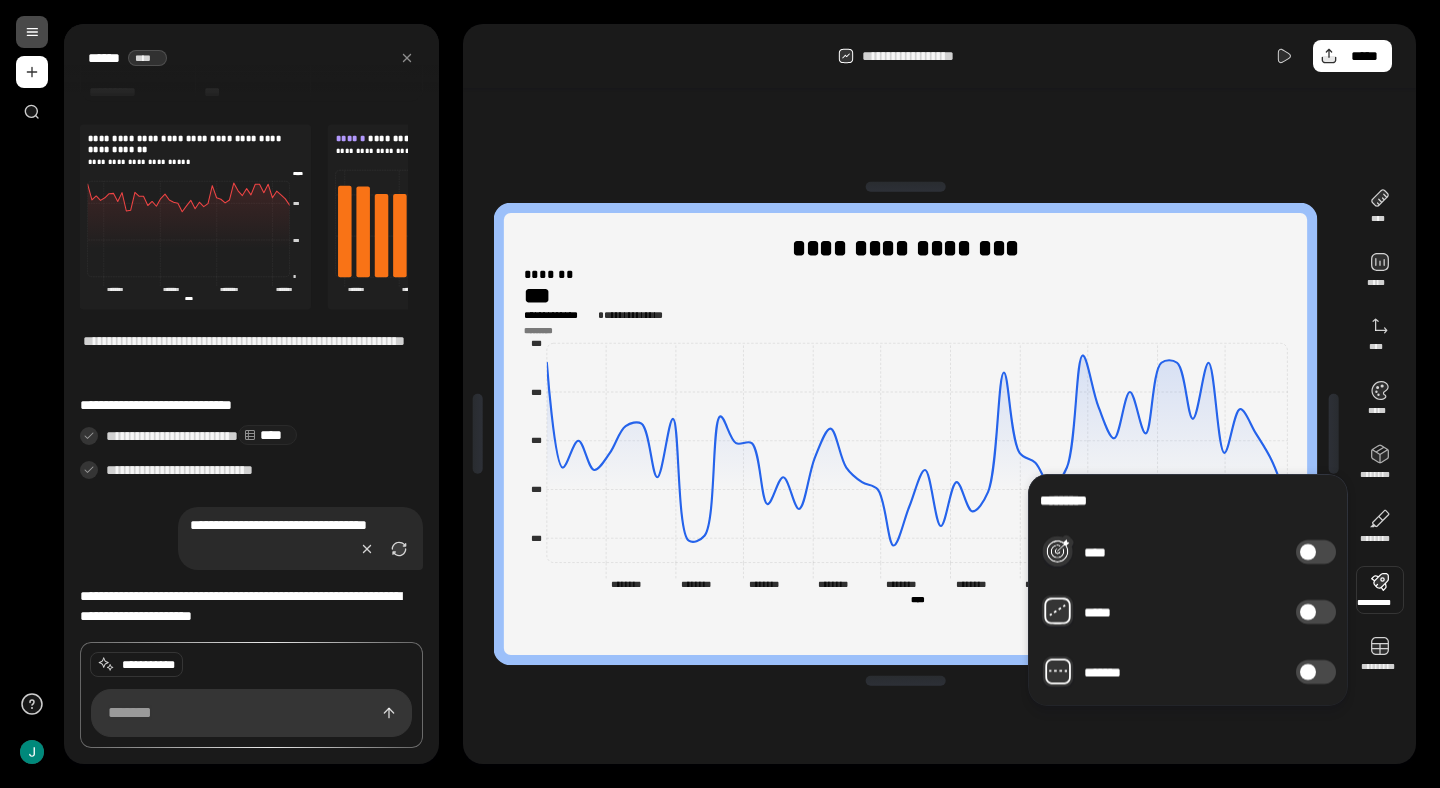 click on "**********" at bounding box center (939, 56) 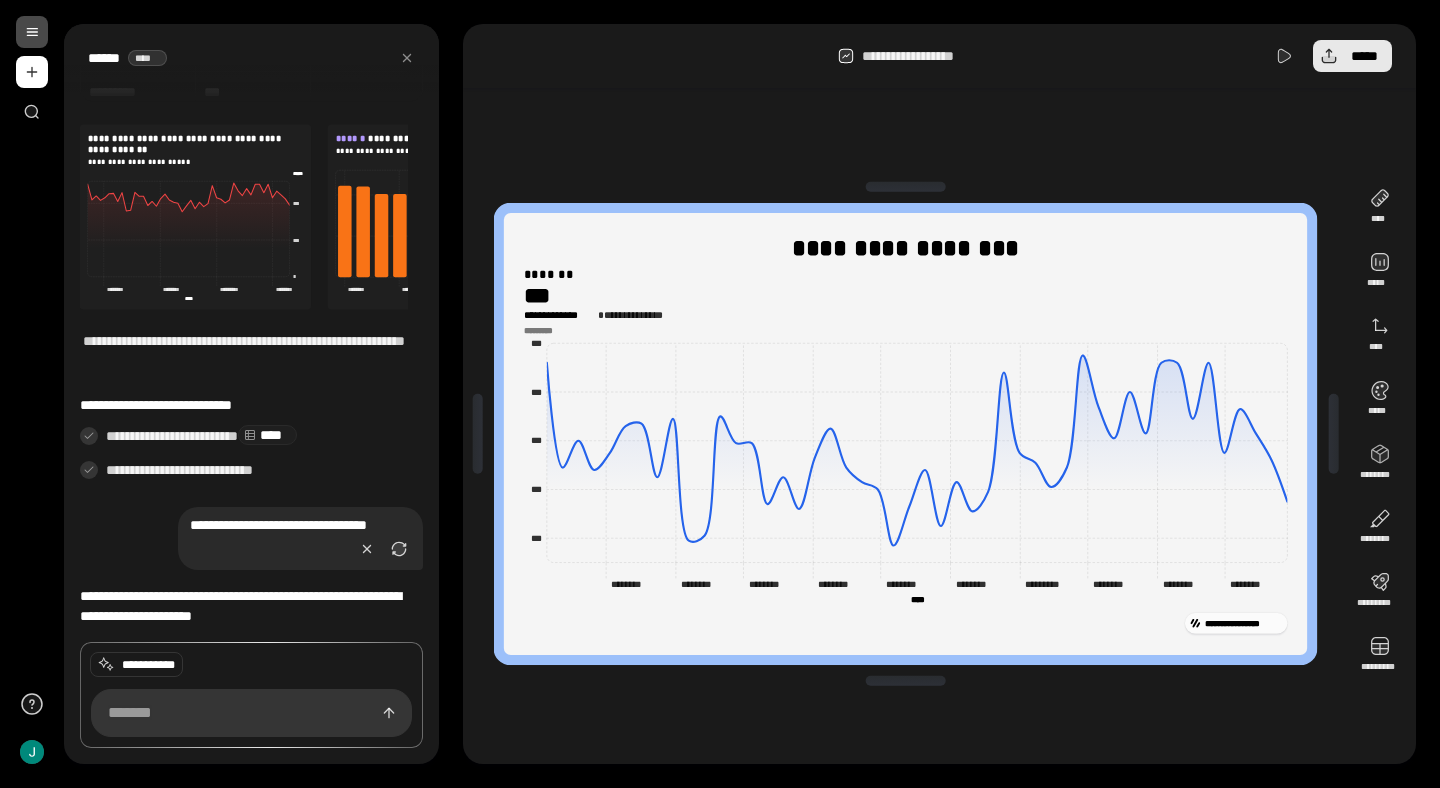 click on "*****" at bounding box center [1364, 56] 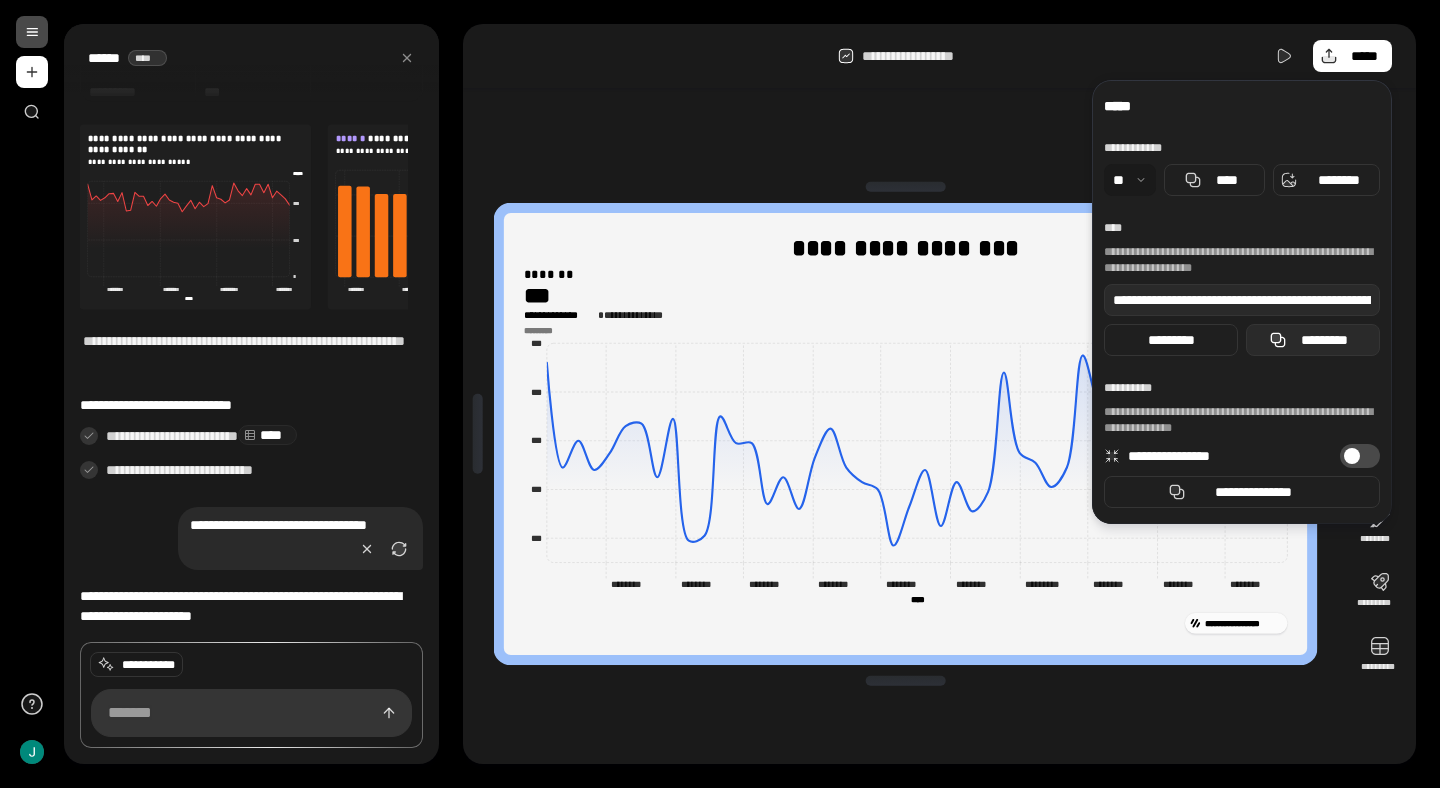 click on "*********" at bounding box center [1325, 340] 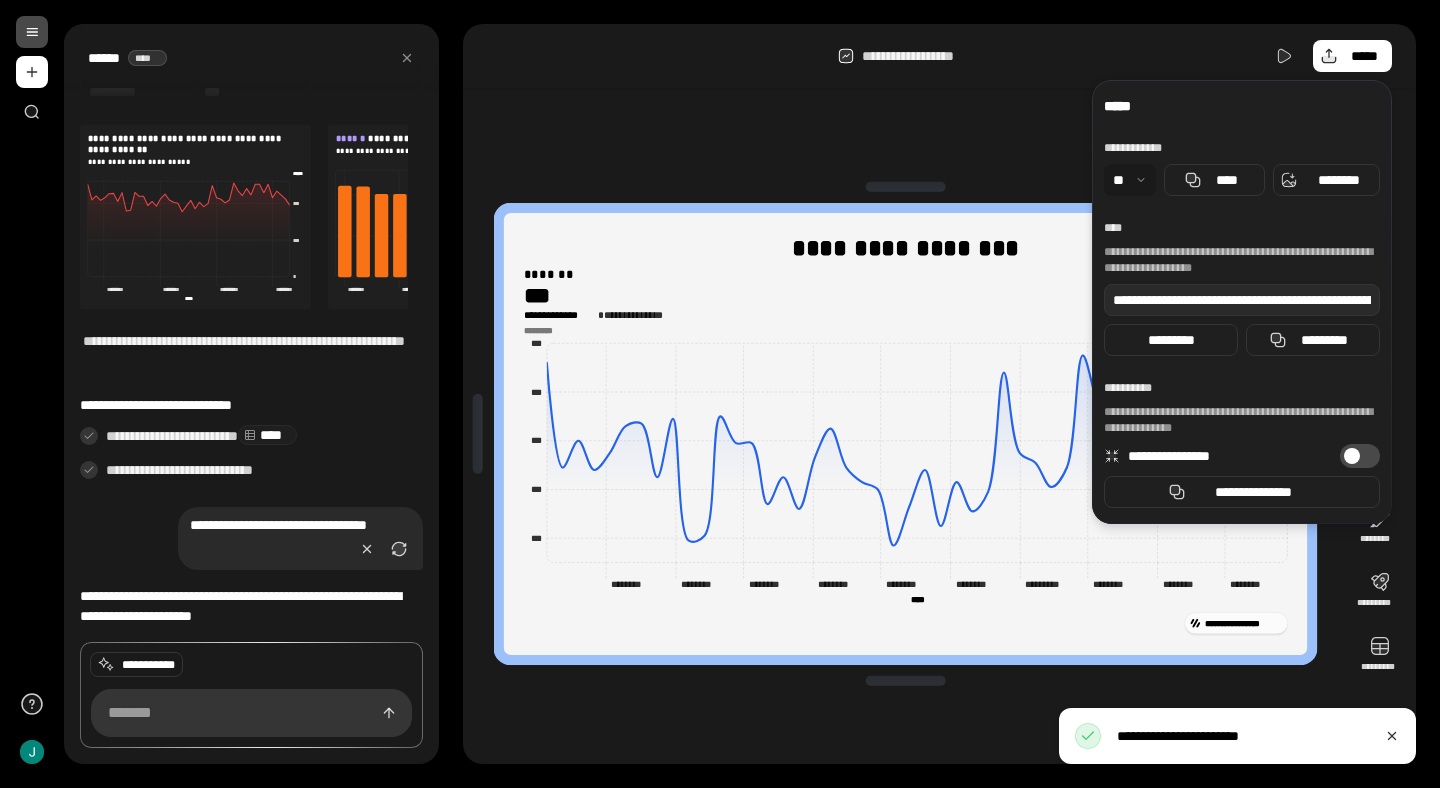 type 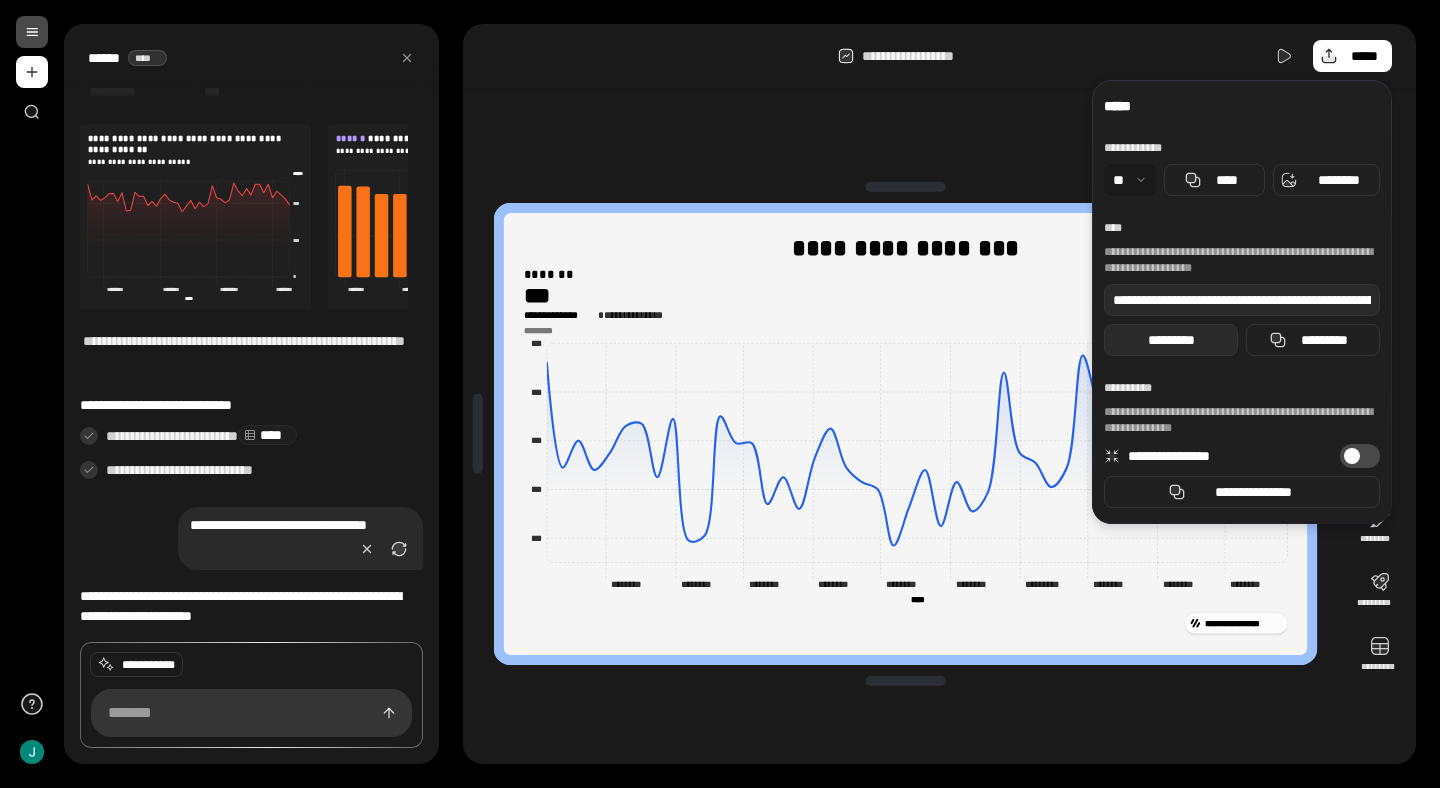click on "*********" at bounding box center [1170, 340] 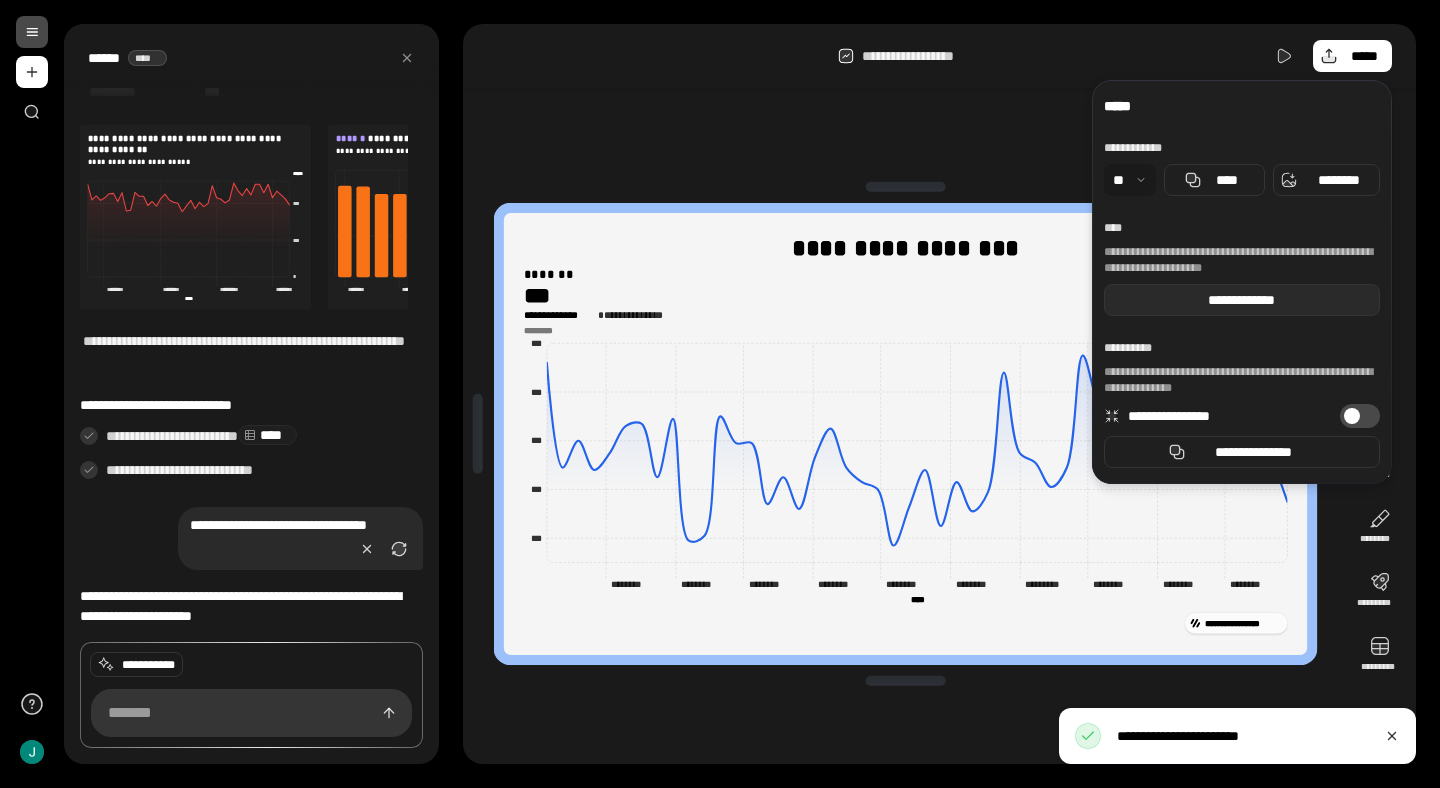 click on "**********" at bounding box center [1242, 300] 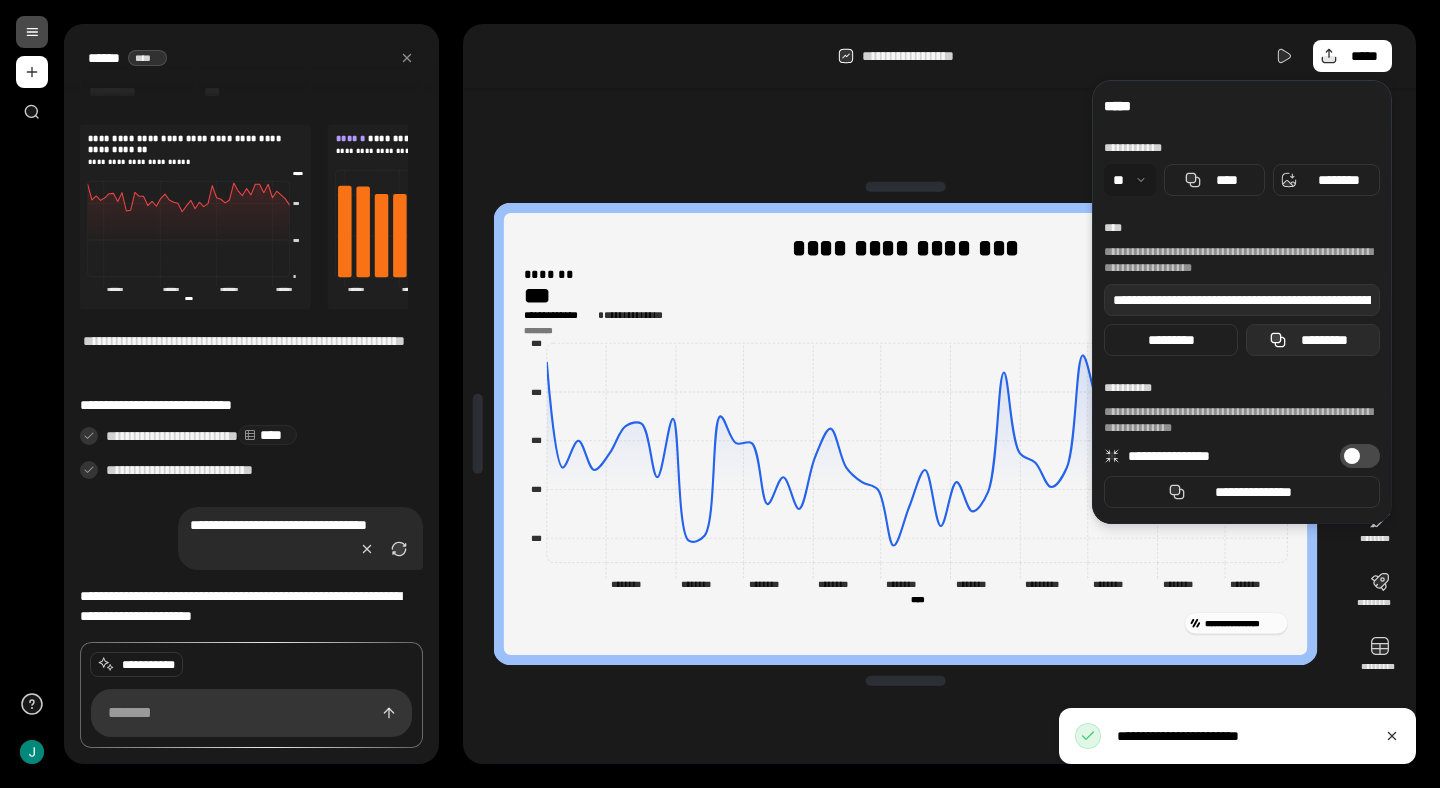 click on "*********" at bounding box center [1313, 340] 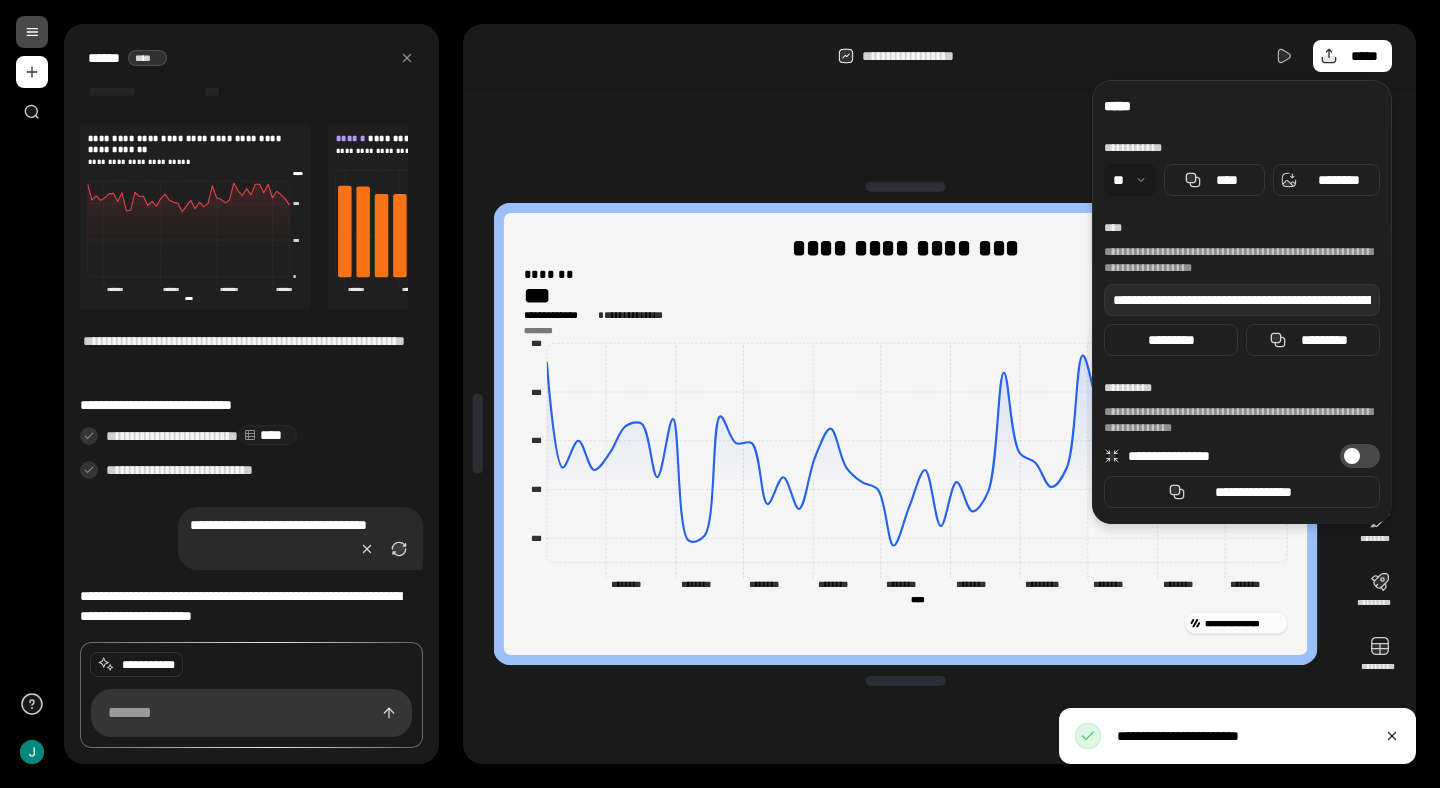 type 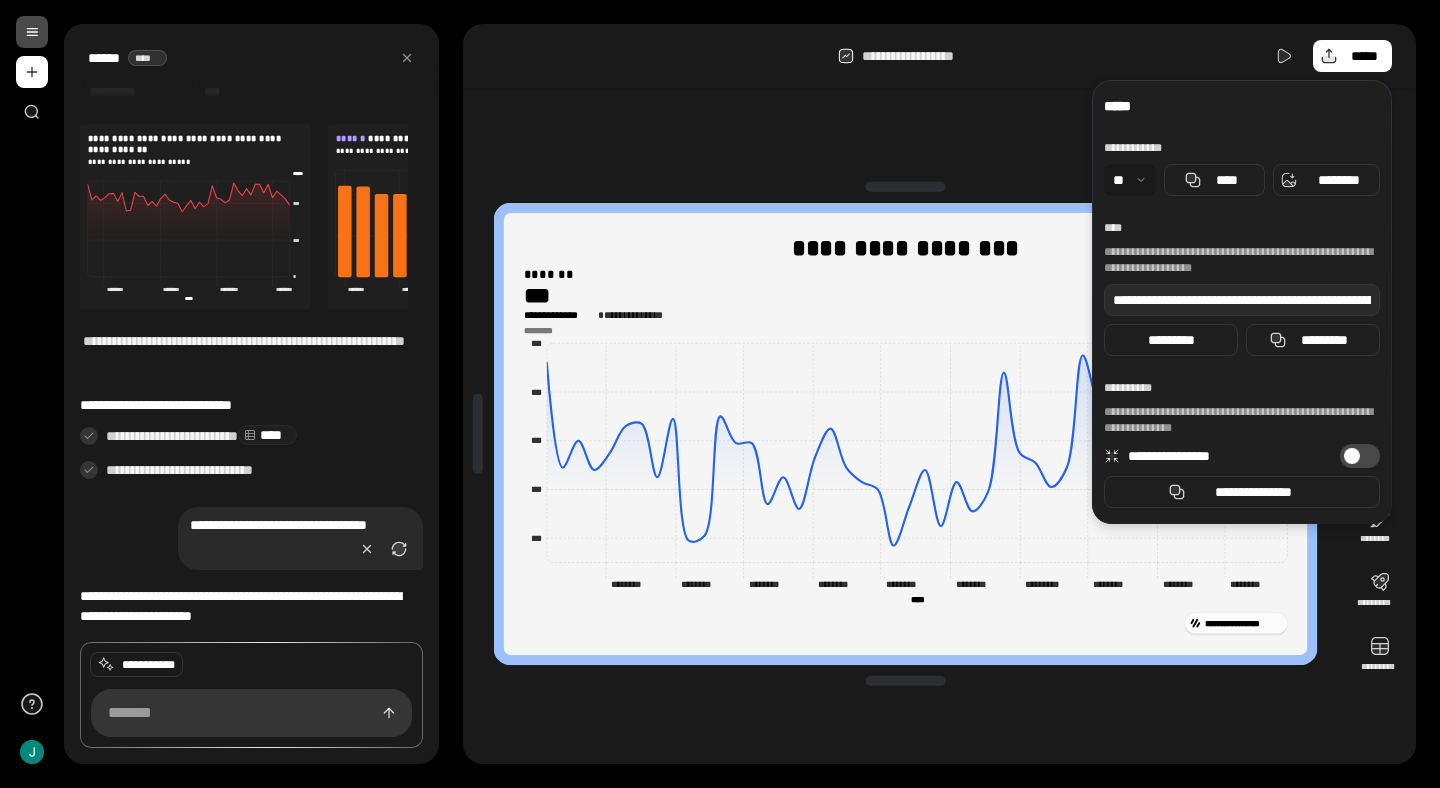 click on "**********" at bounding box center (1242, 302) 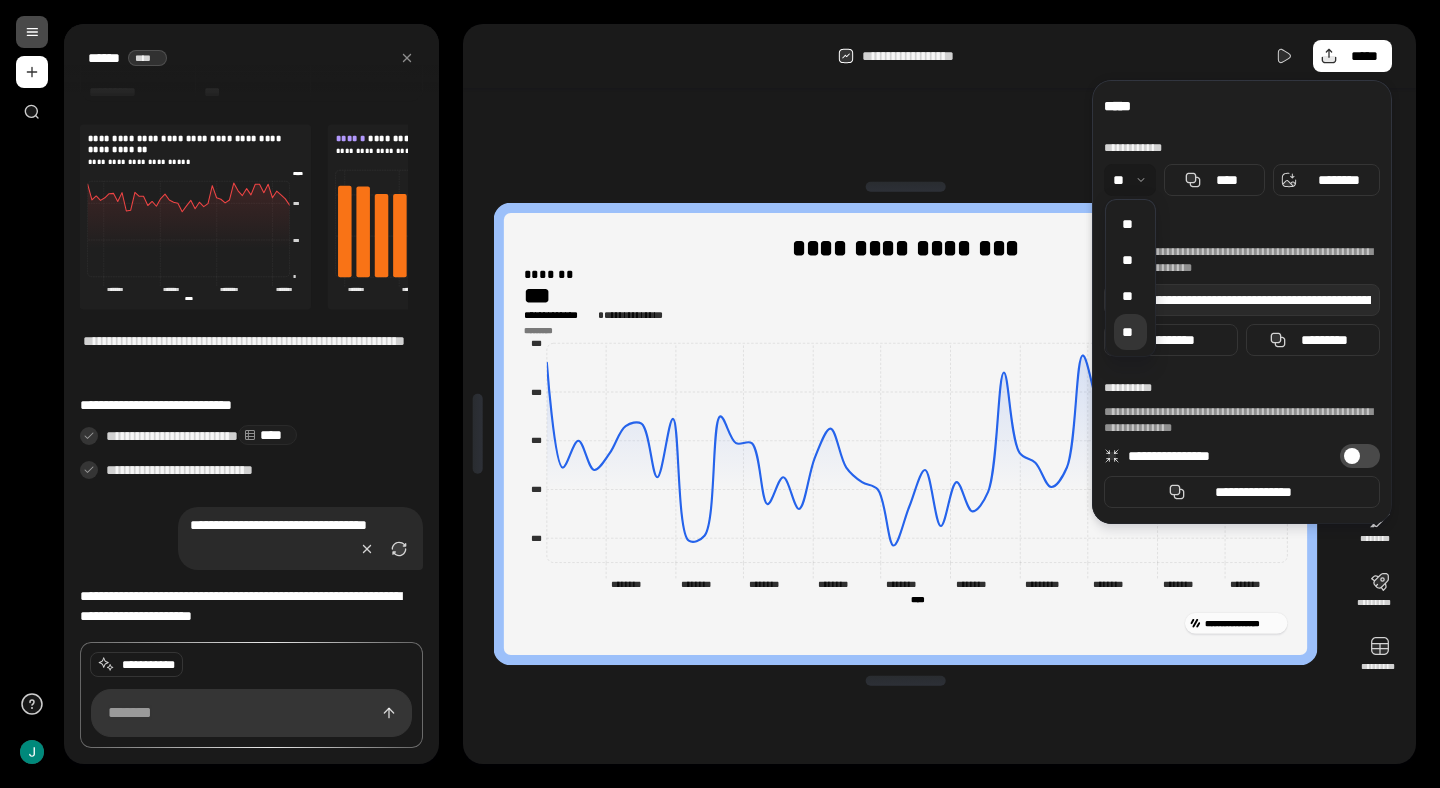 click on "**" at bounding box center [1130, 332] 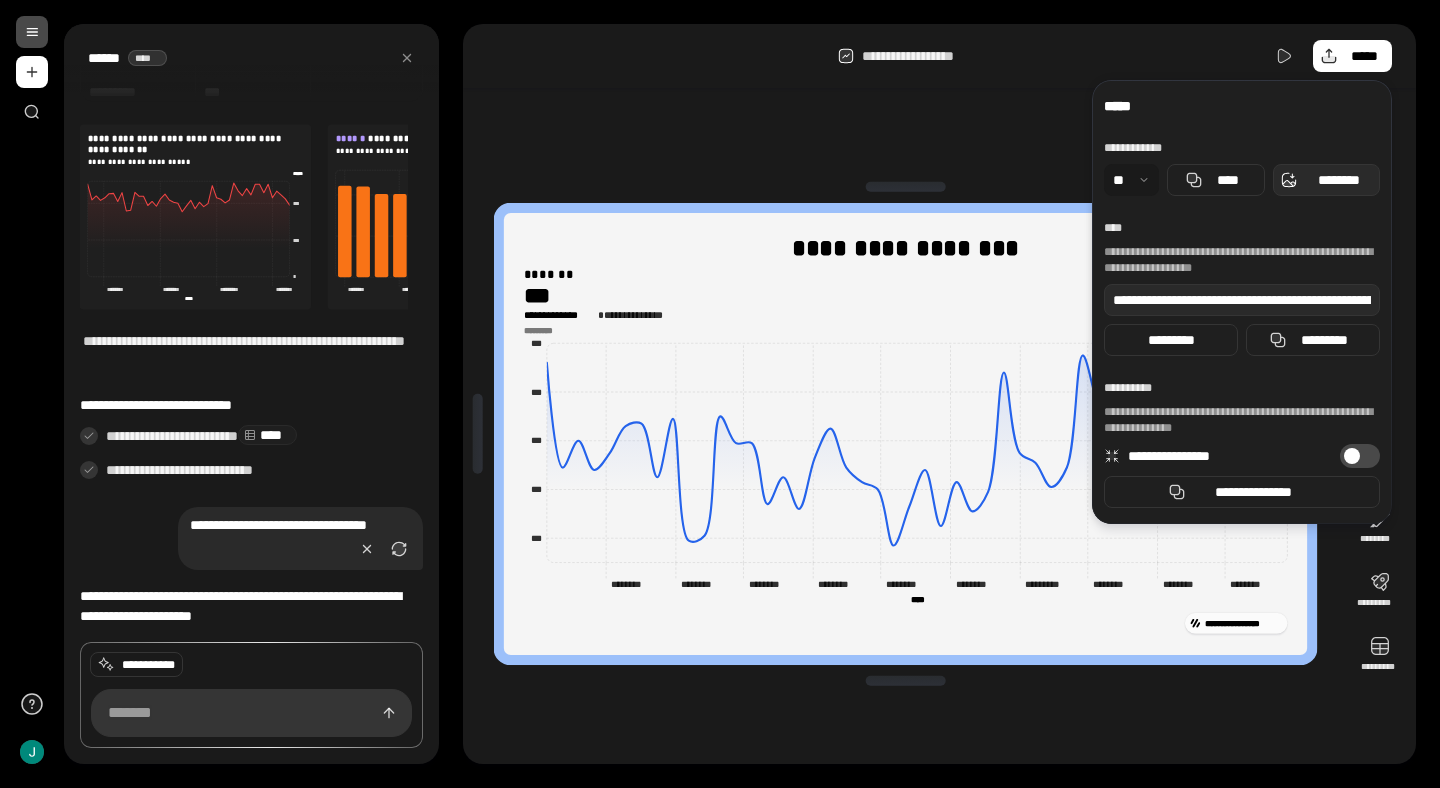 click on "********" at bounding box center [1338, 180] 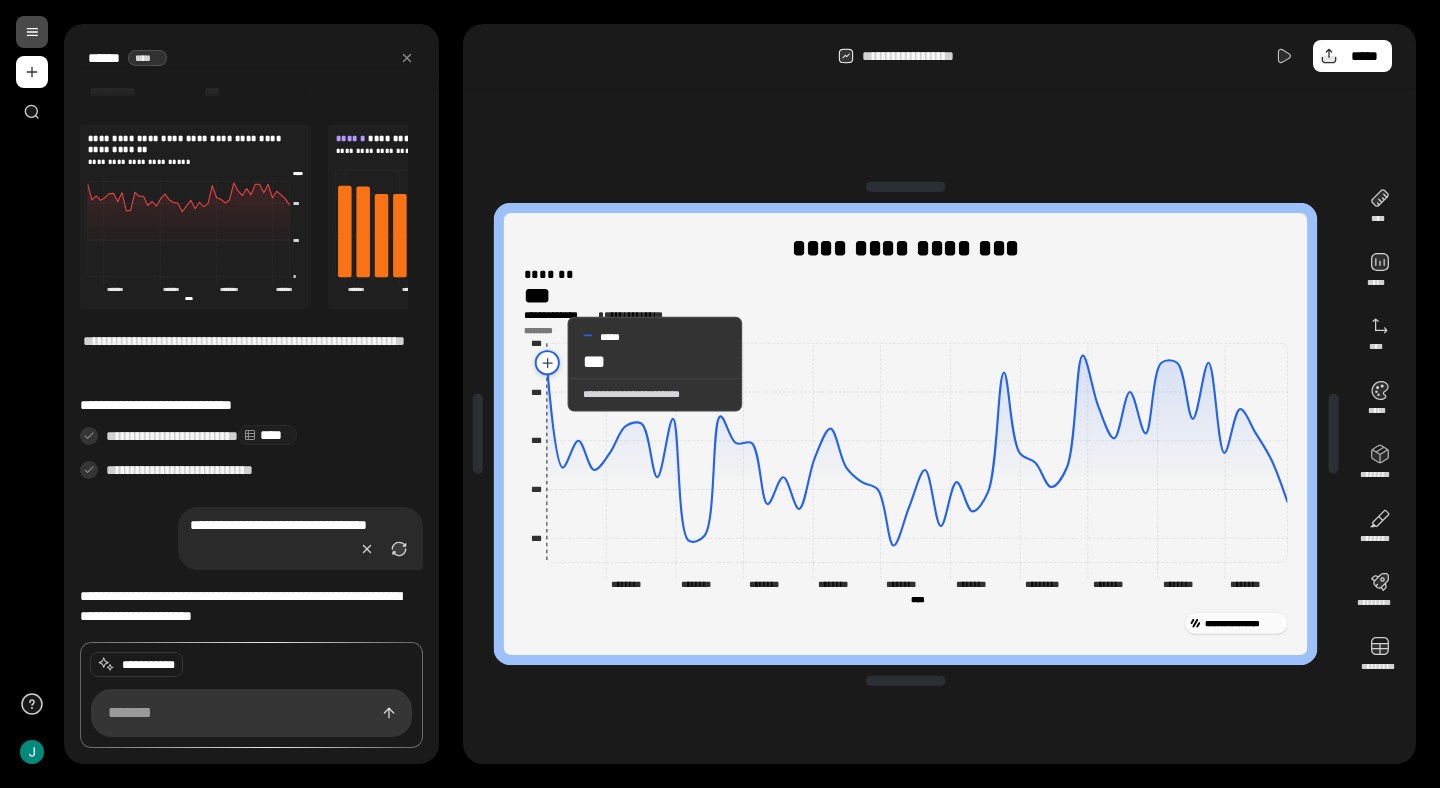 click 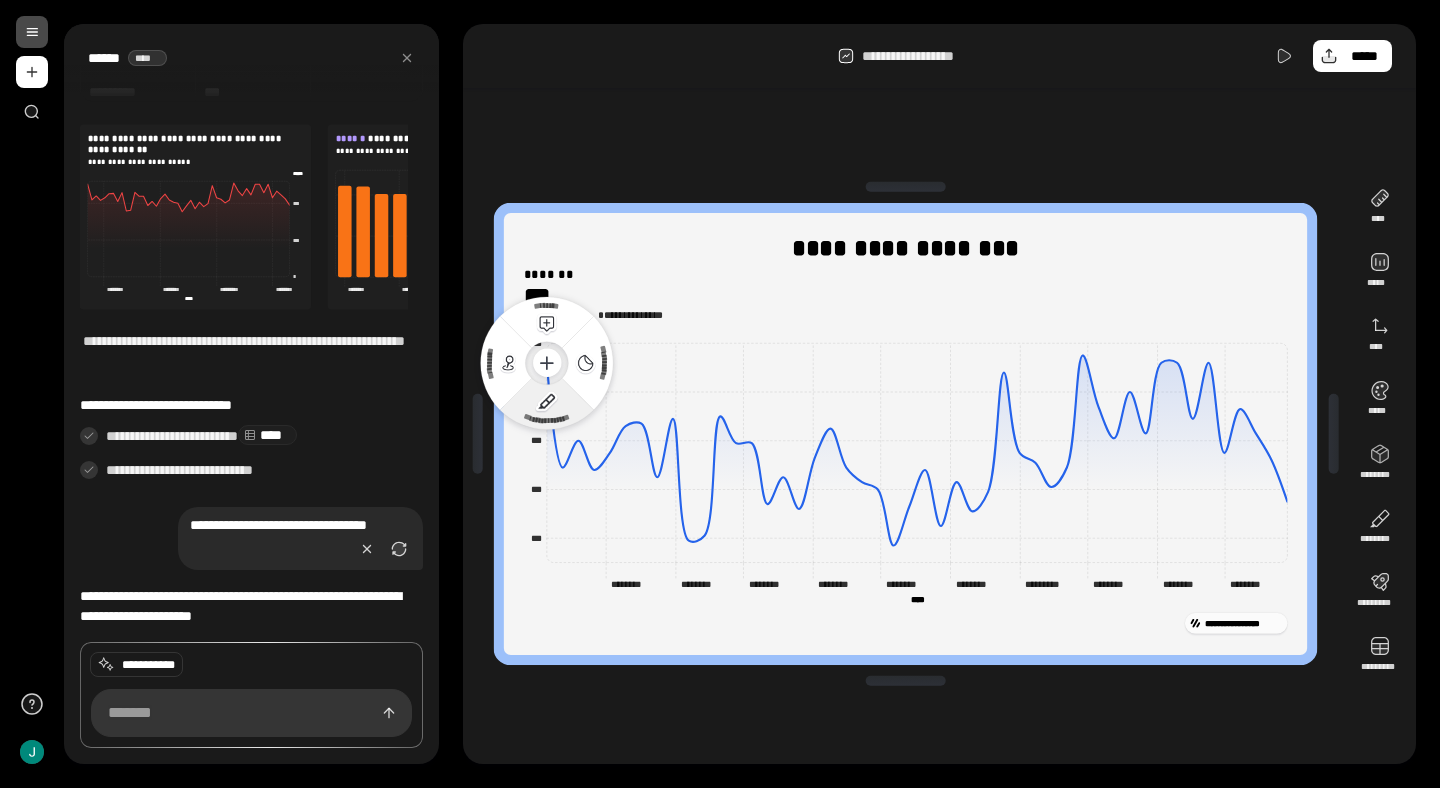 click on "**********" 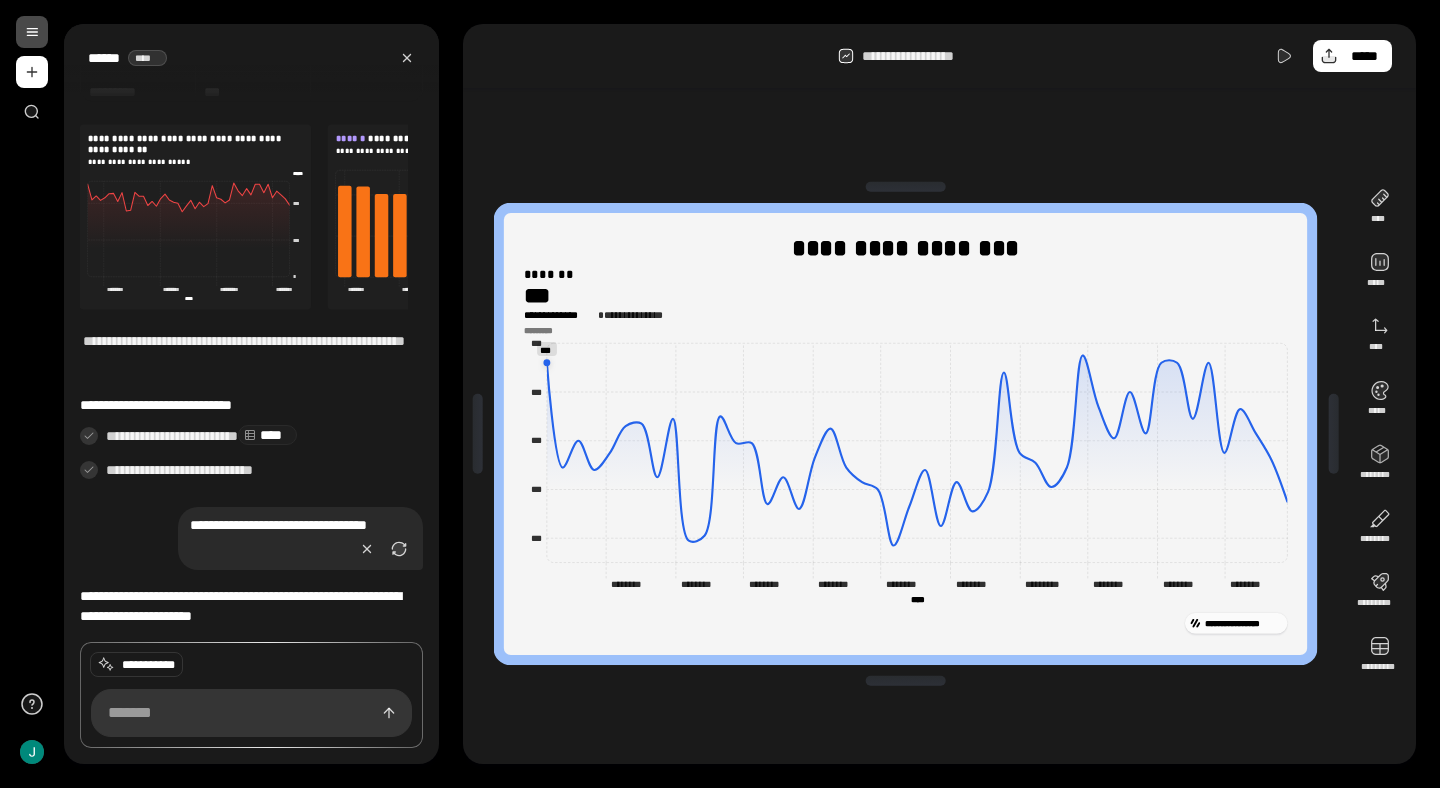 click 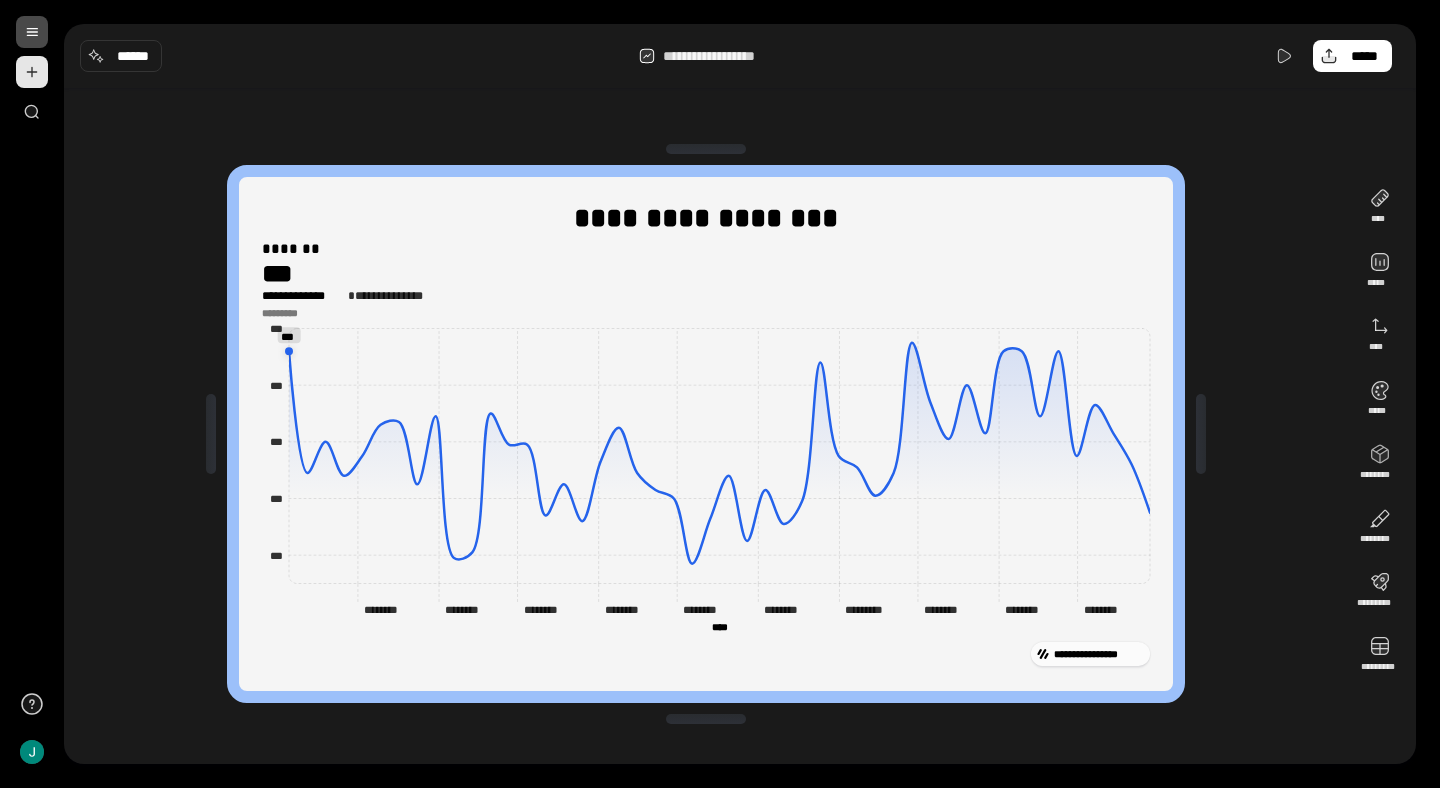 click at bounding box center [32, 72] 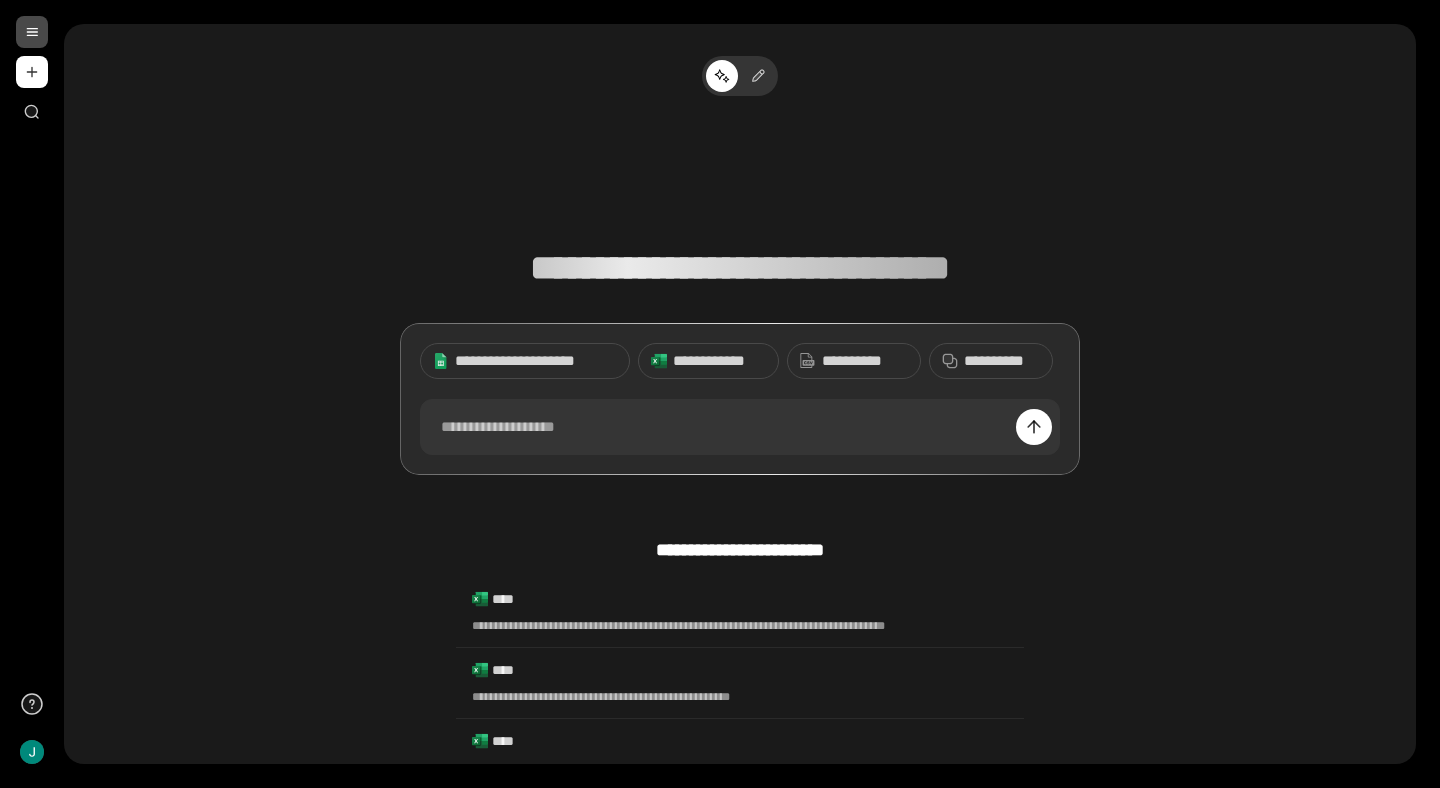 click at bounding box center (32, 32) 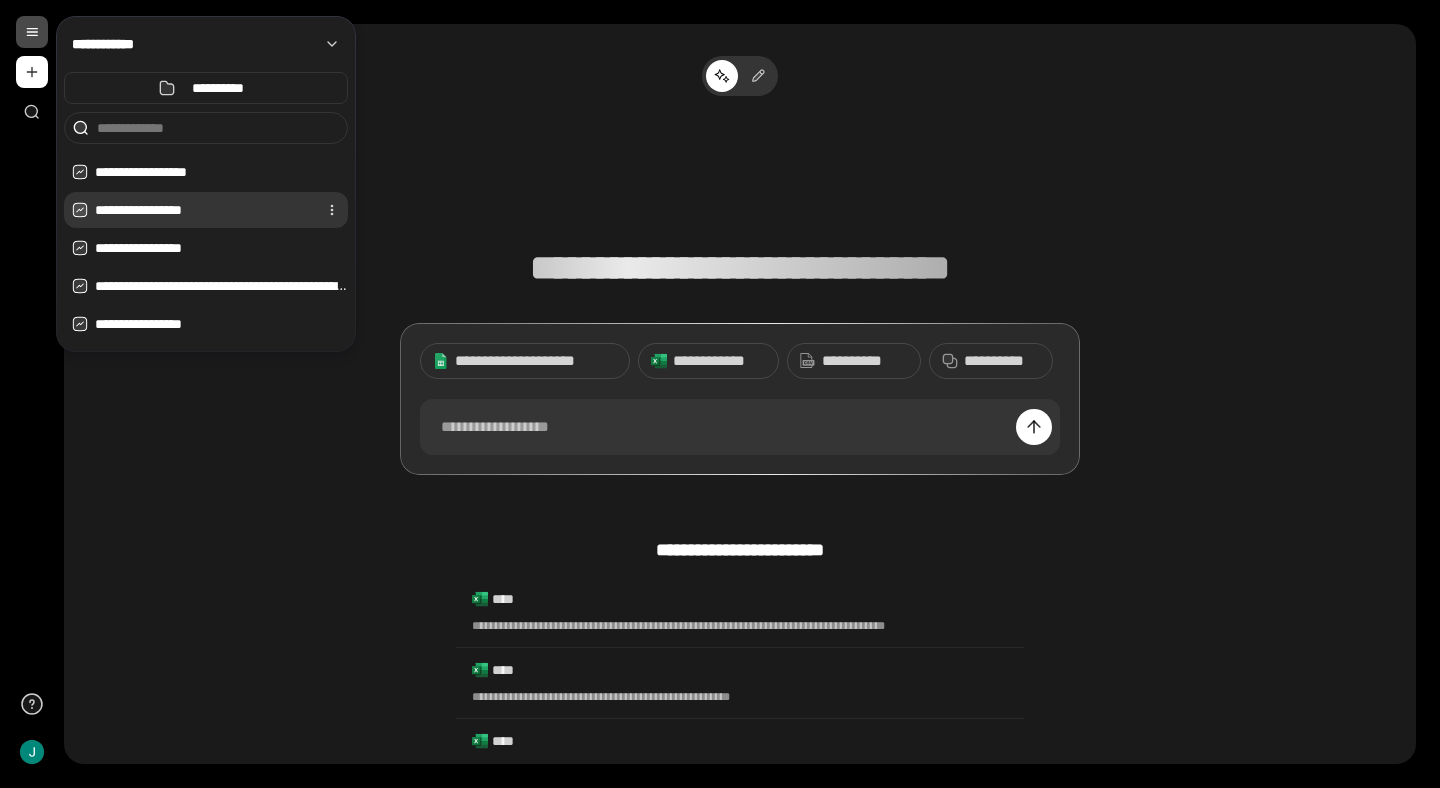 click on "**********" at bounding box center [202, 210] 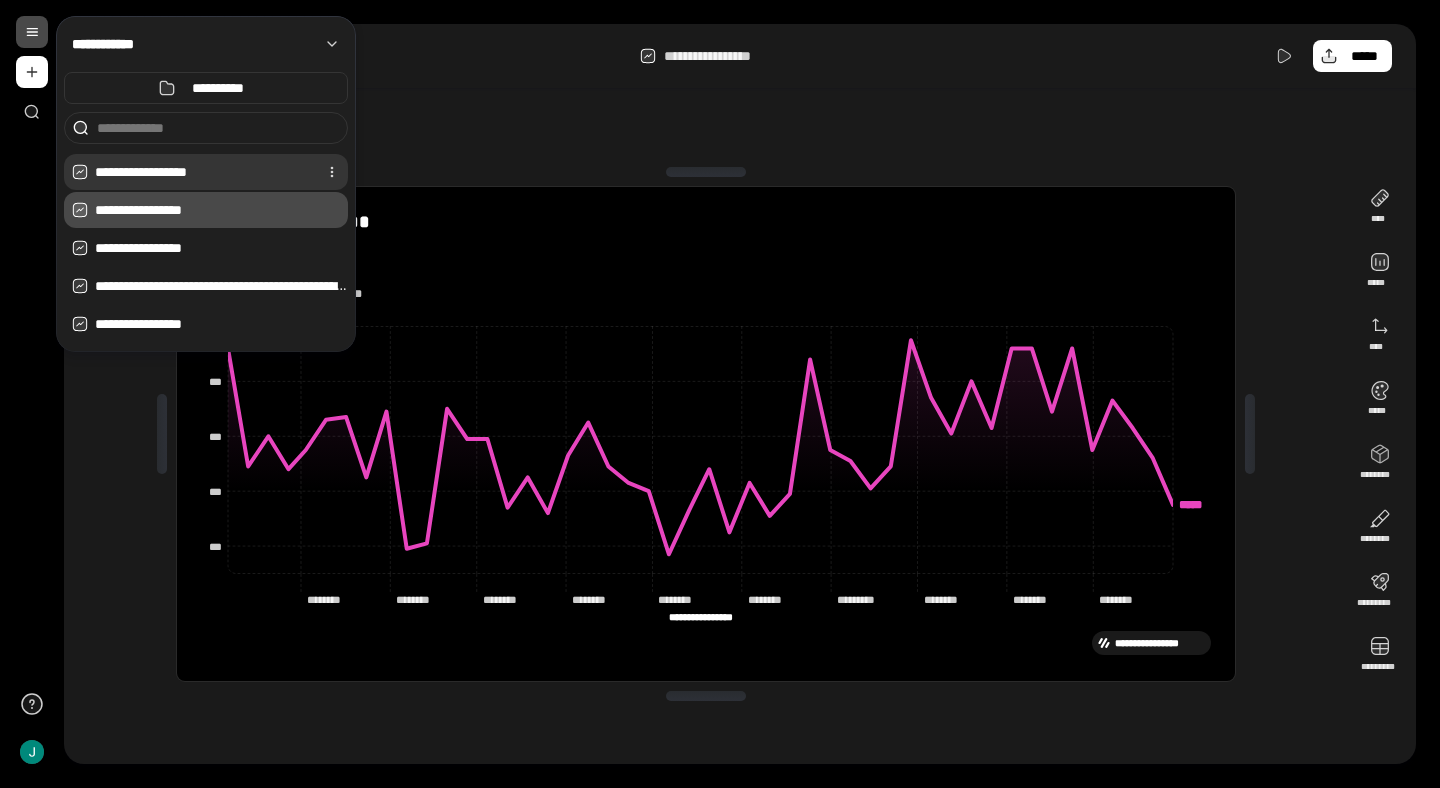 click on "**********" at bounding box center (202, 172) 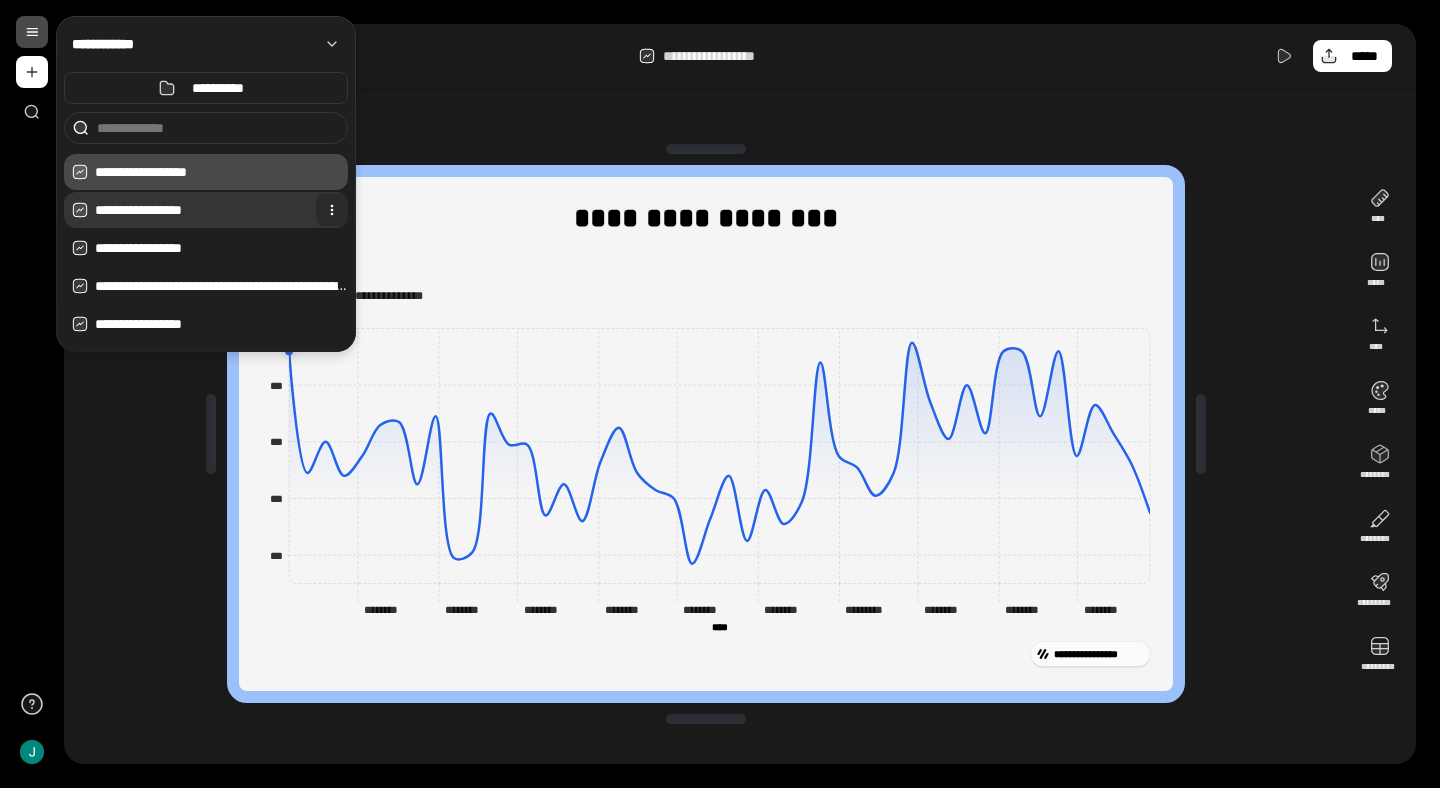 click at bounding box center [332, 210] 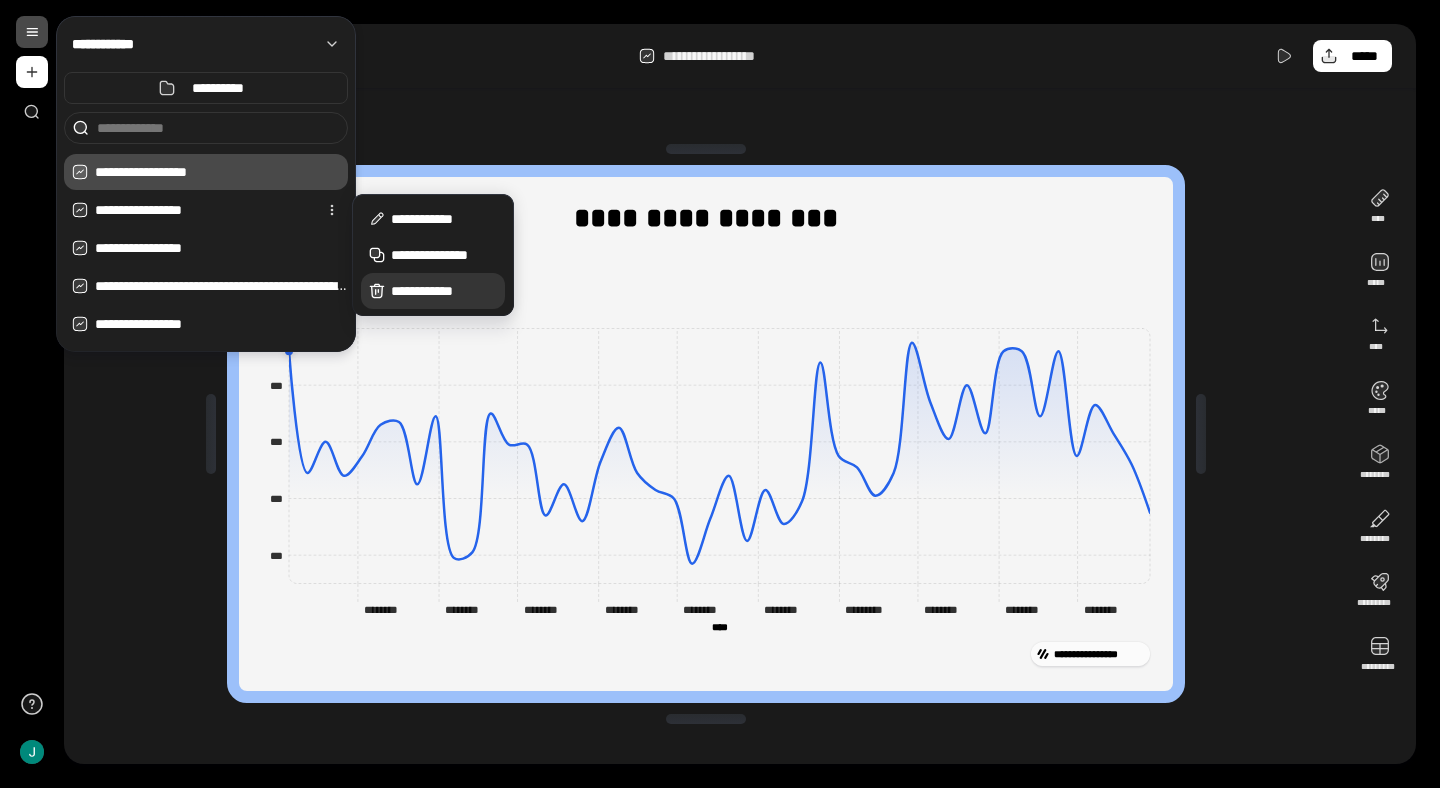 click on "**********" at bounding box center (444, 291) 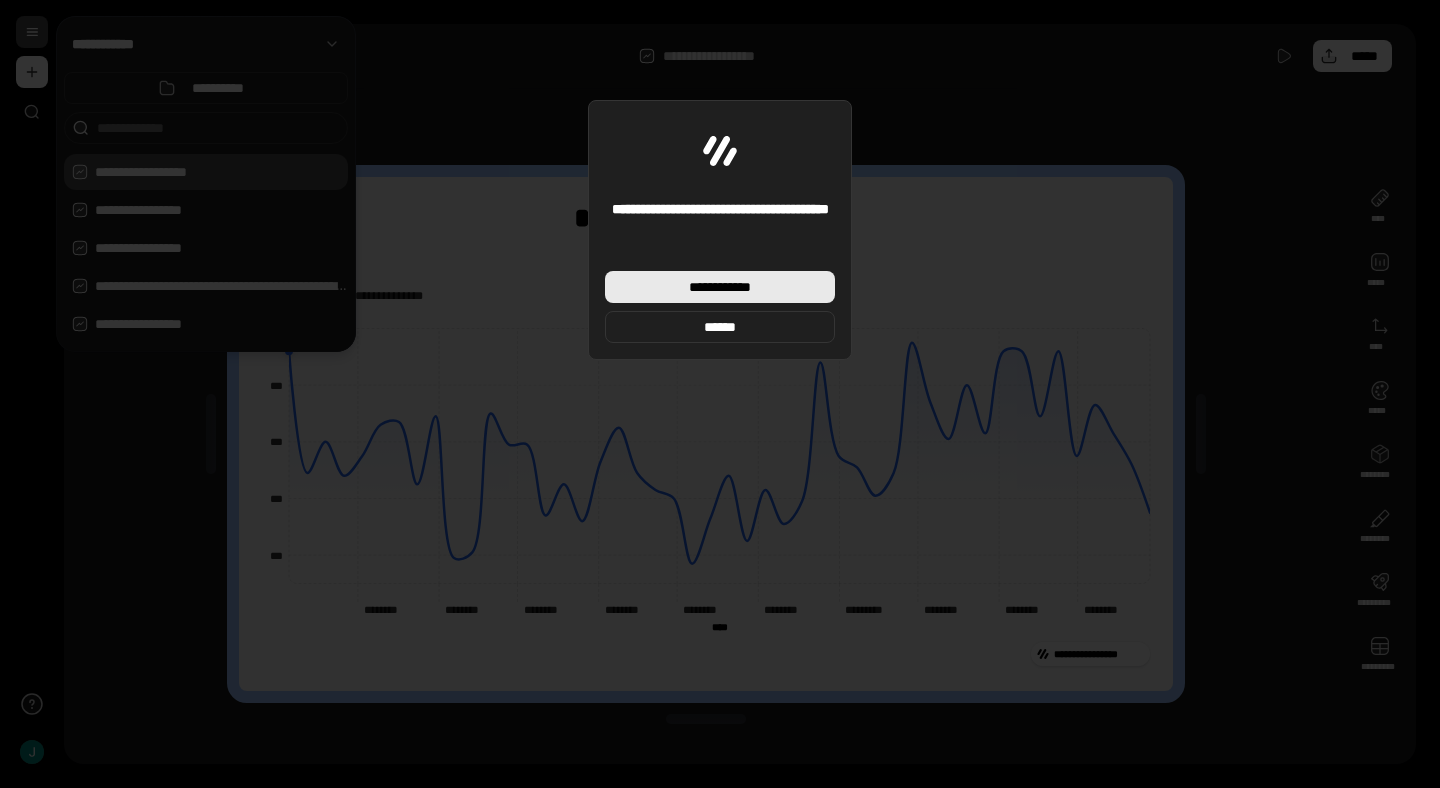 click on "**********" at bounding box center (720, 287) 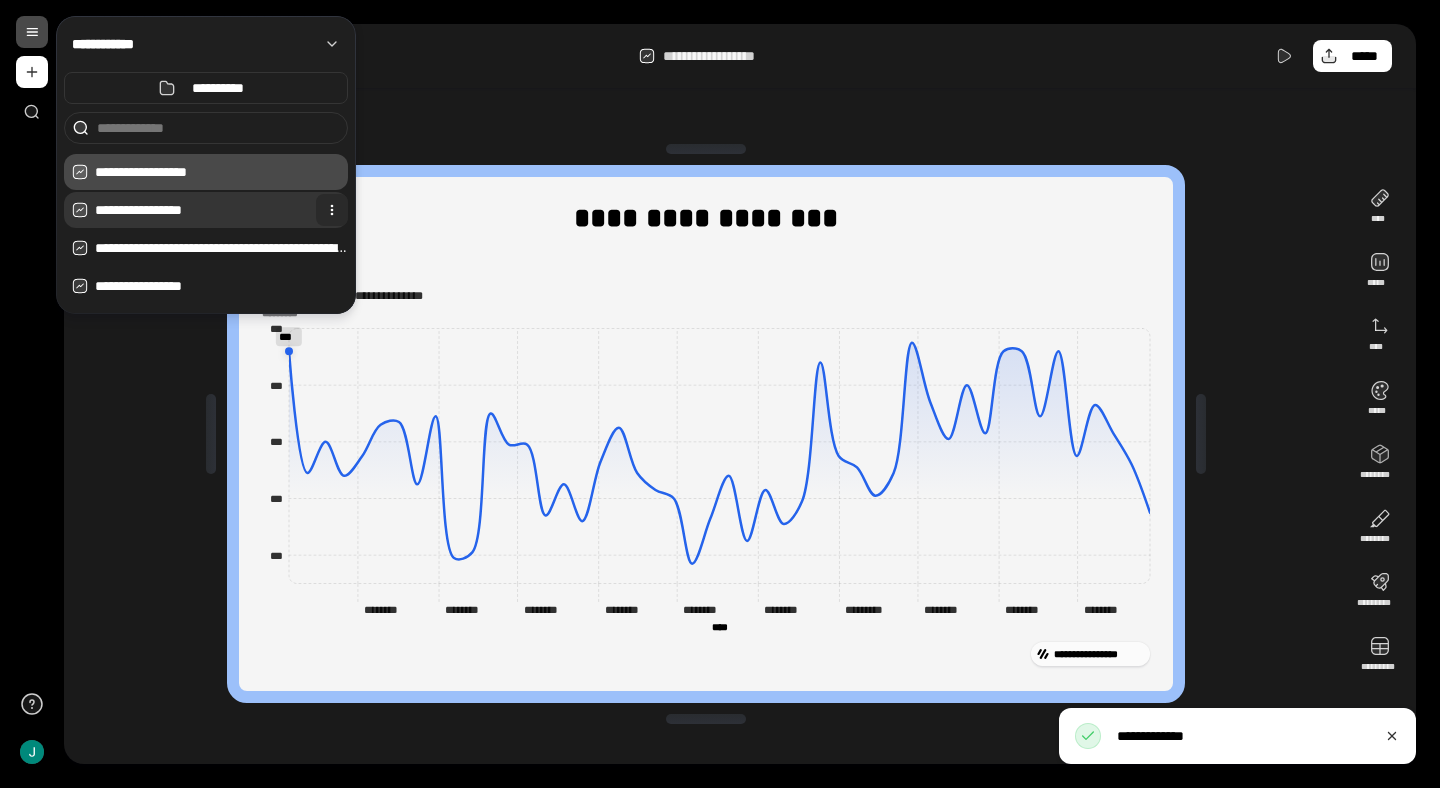 click at bounding box center (332, 210) 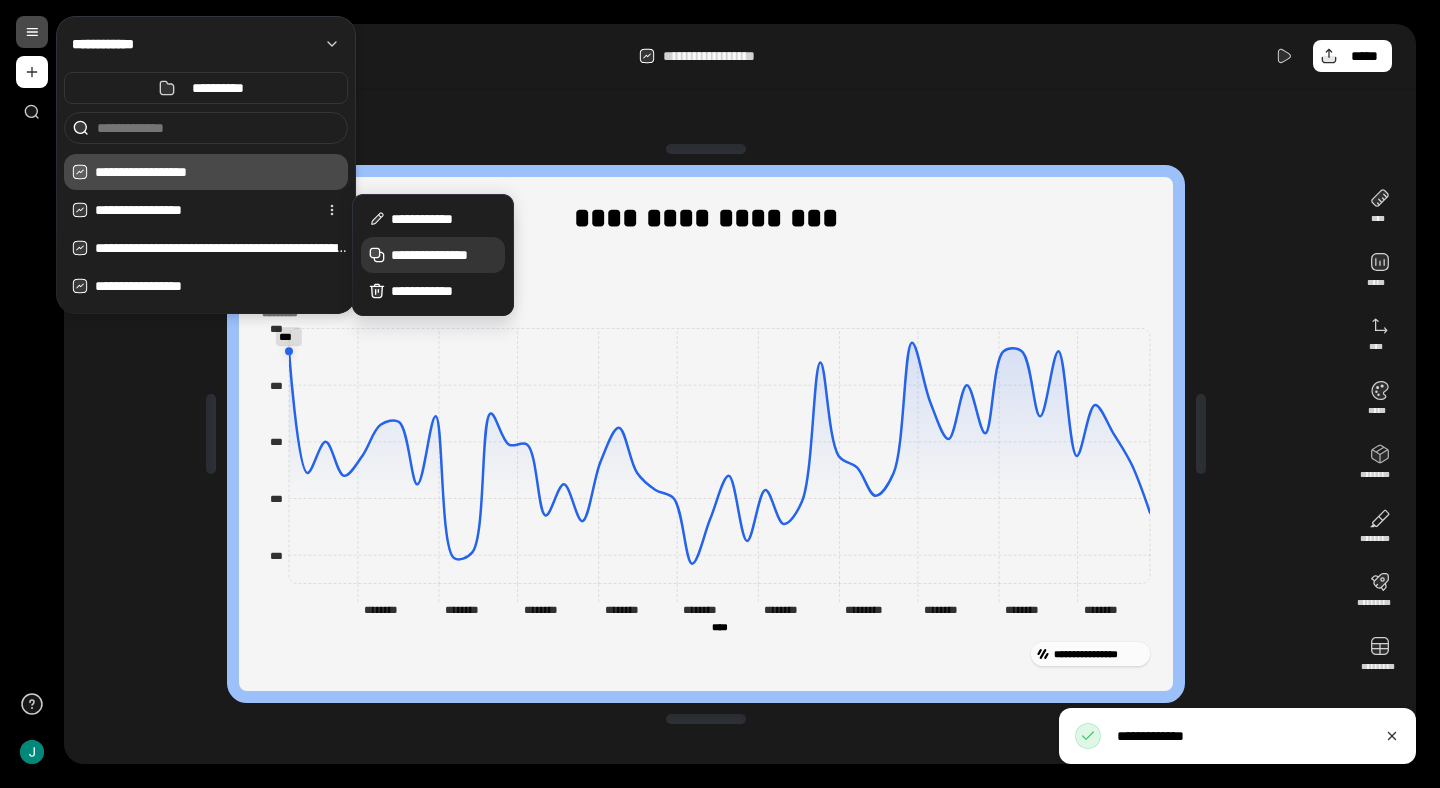 click on "**********" at bounding box center (444, 255) 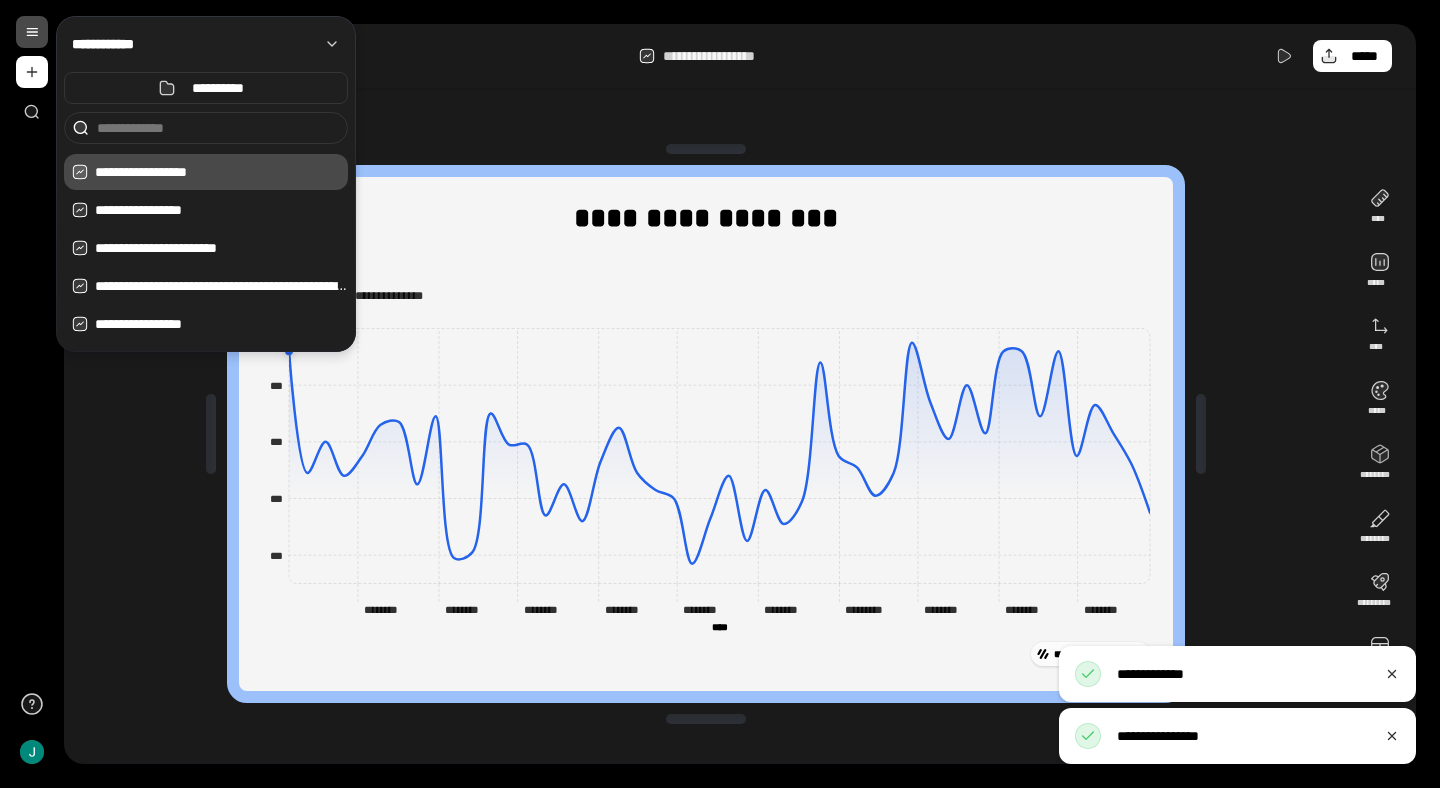 click at bounding box center [32, 32] 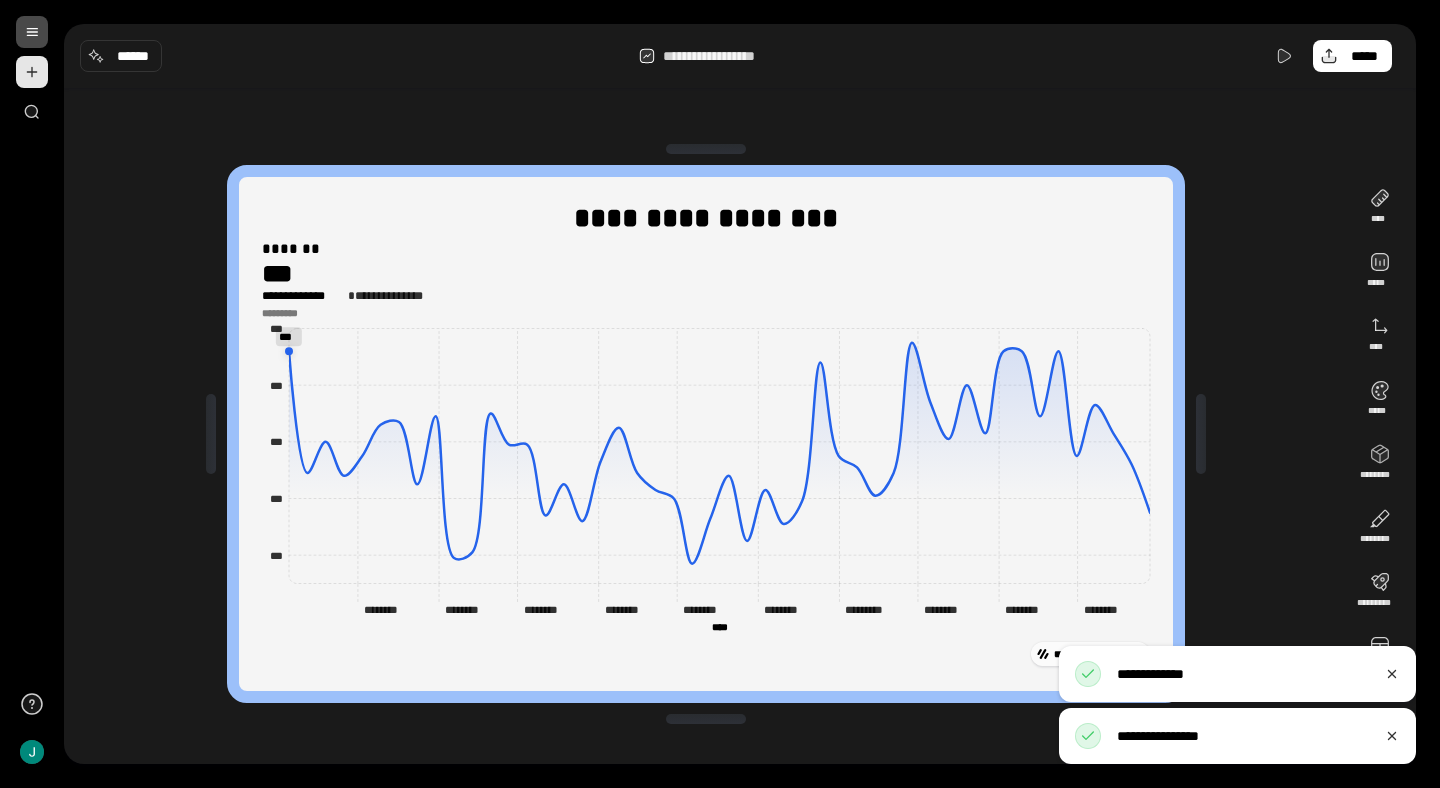 click at bounding box center (32, 72) 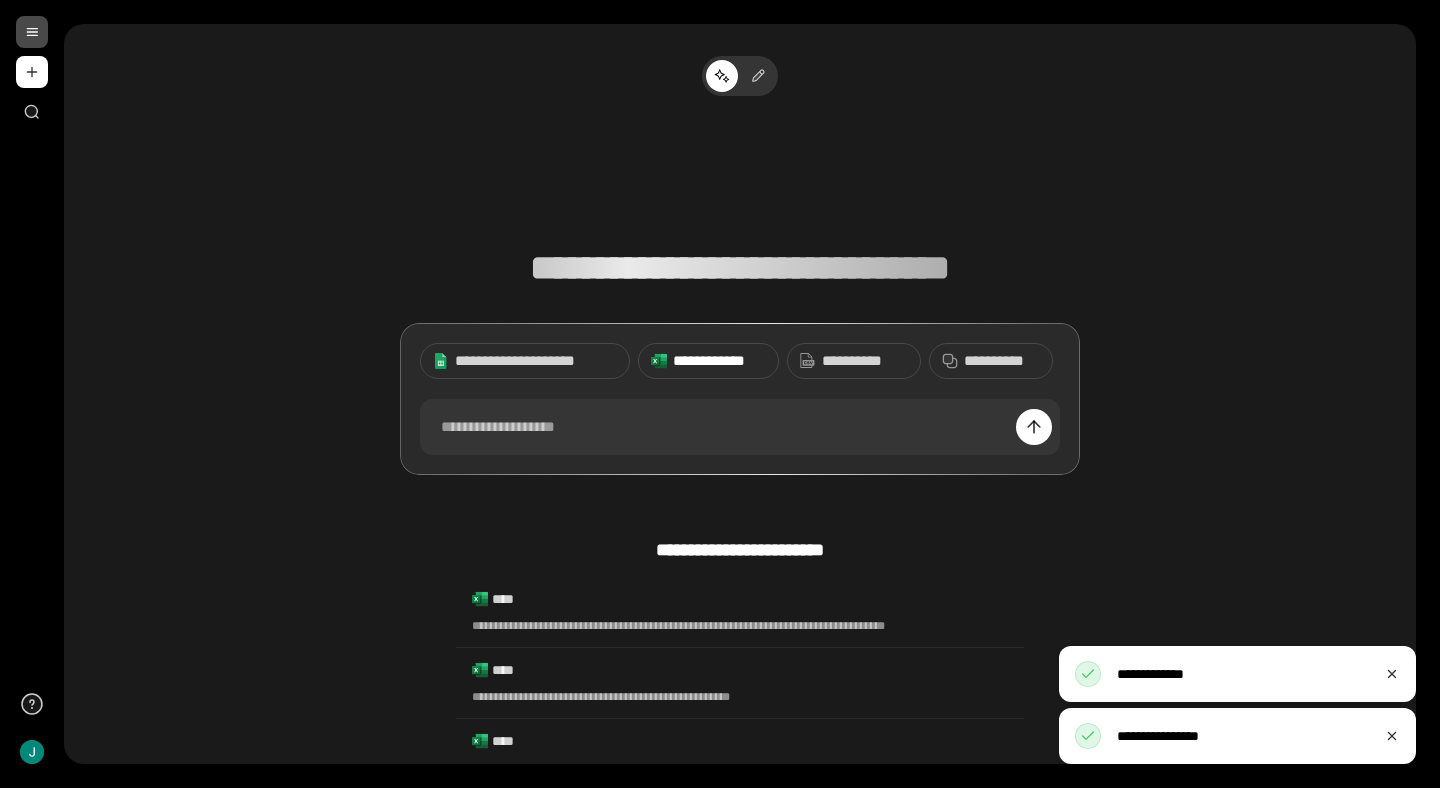 click on "**********" at bounding box center (719, 361) 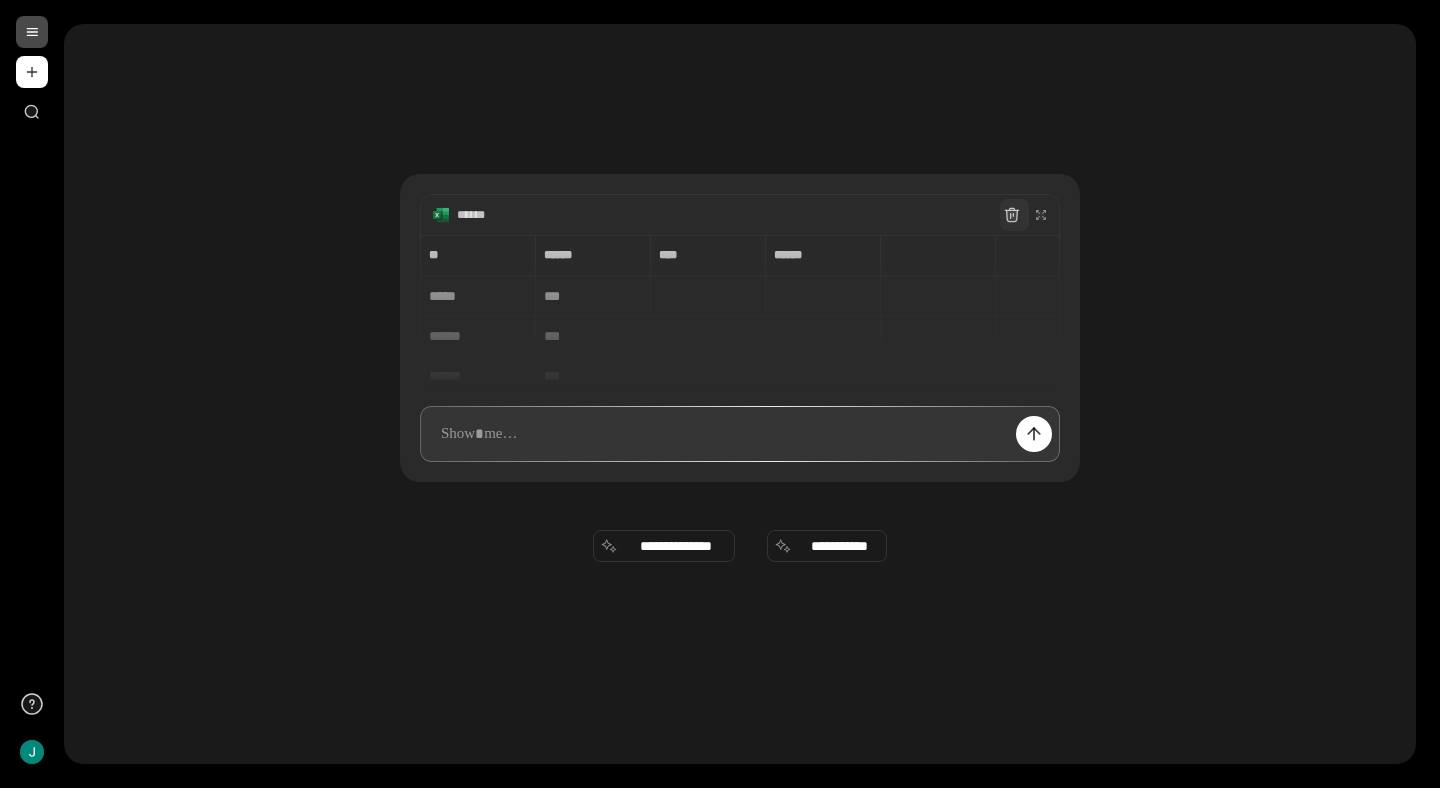 click 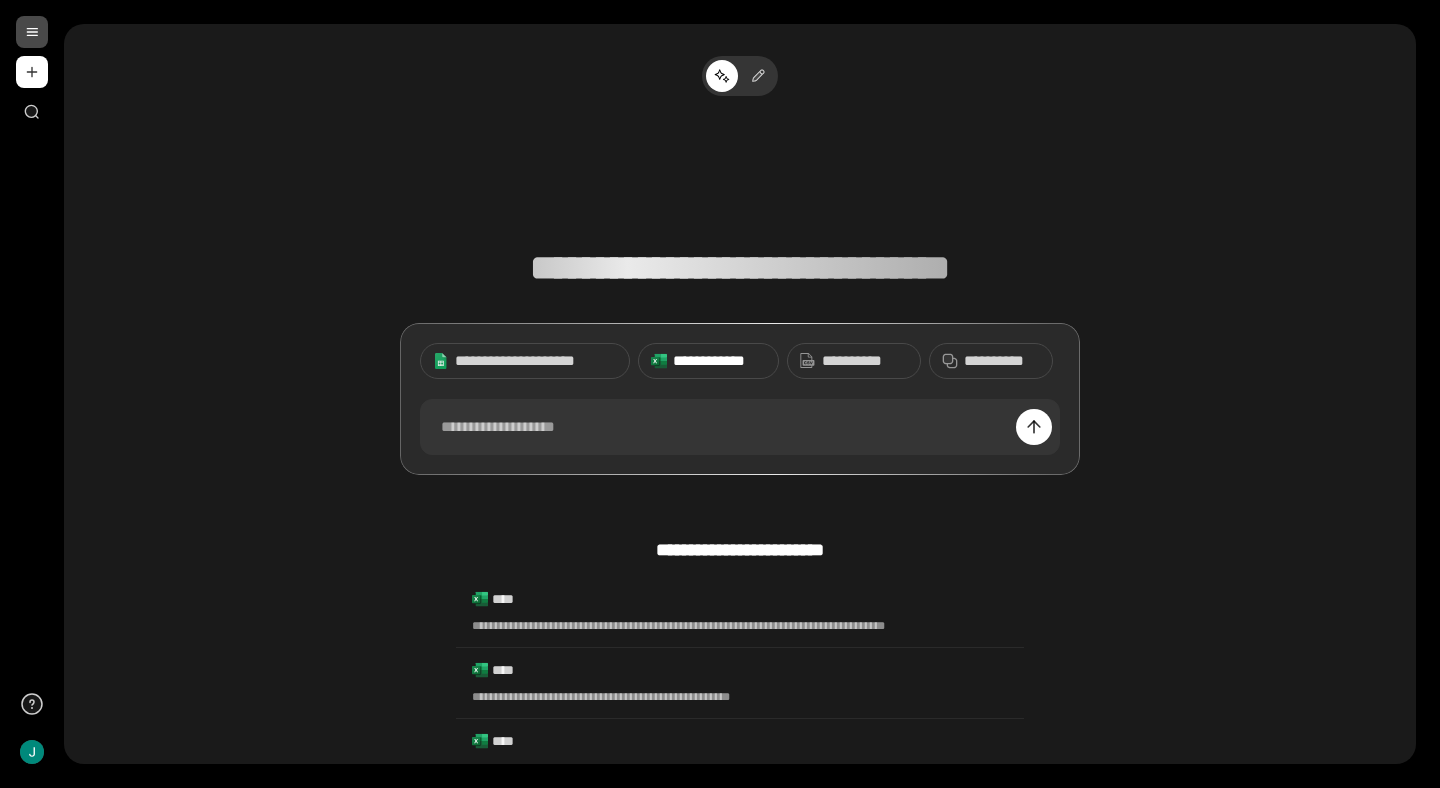 click on "**********" at bounding box center [719, 361] 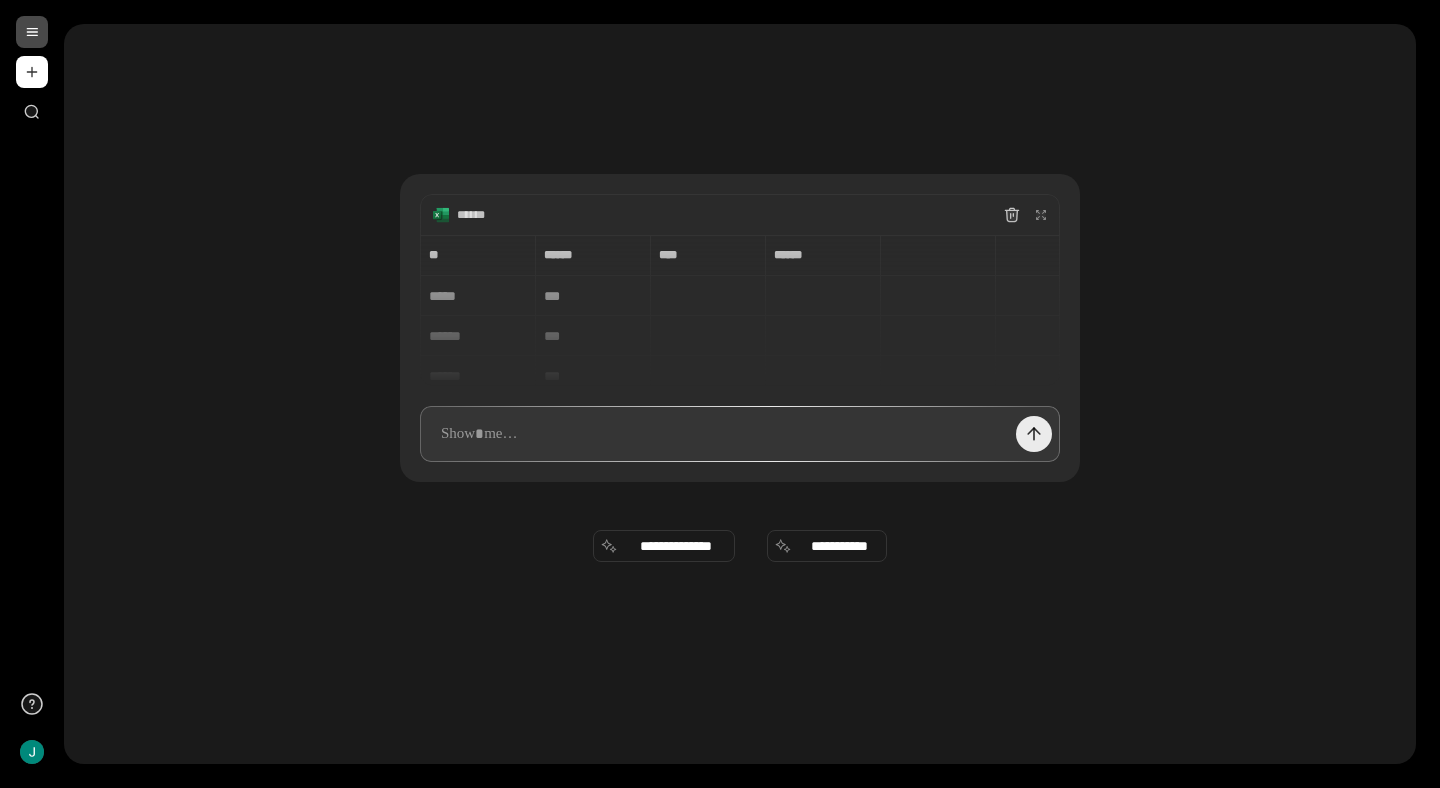 click at bounding box center [1034, 434] 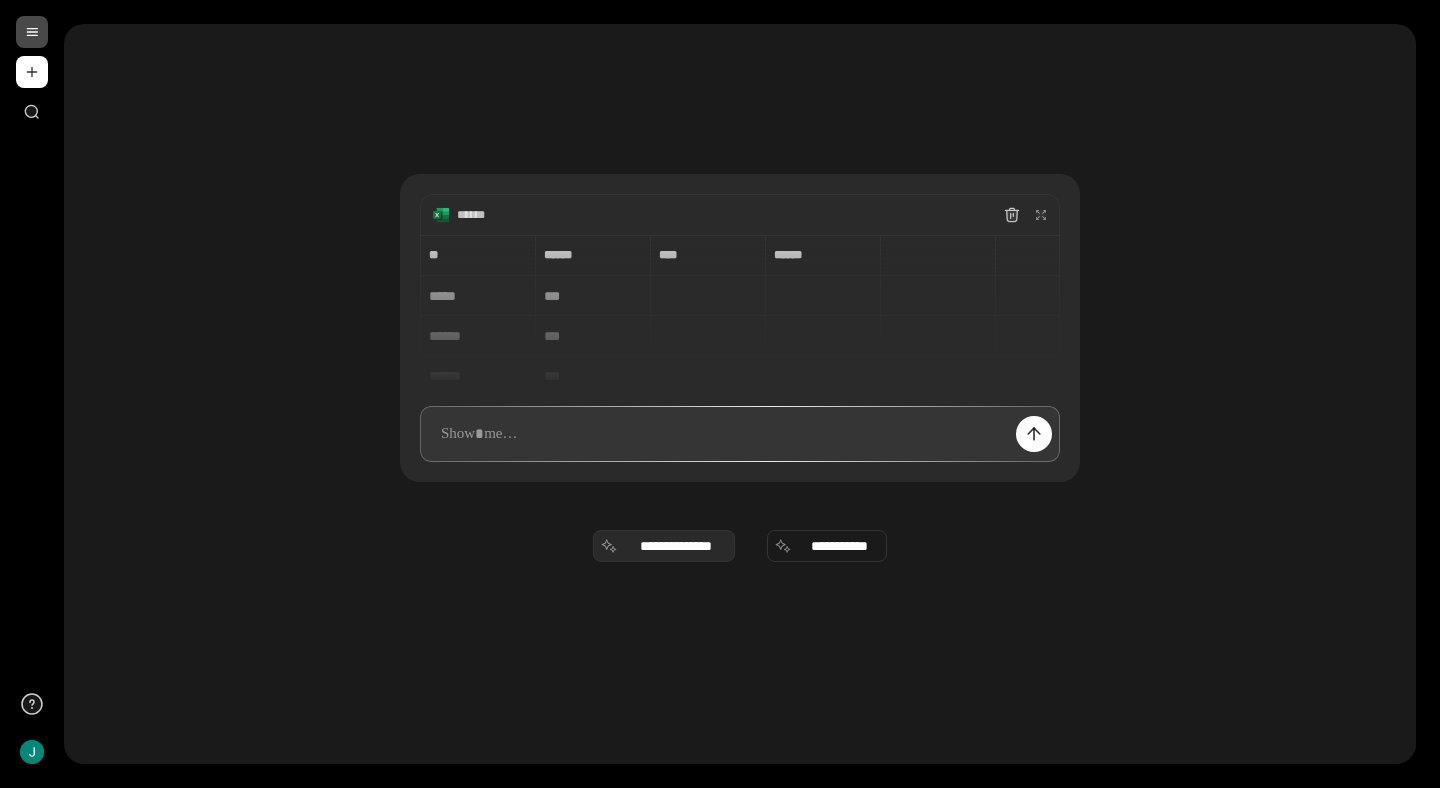 click on "**********" at bounding box center (664, 546) 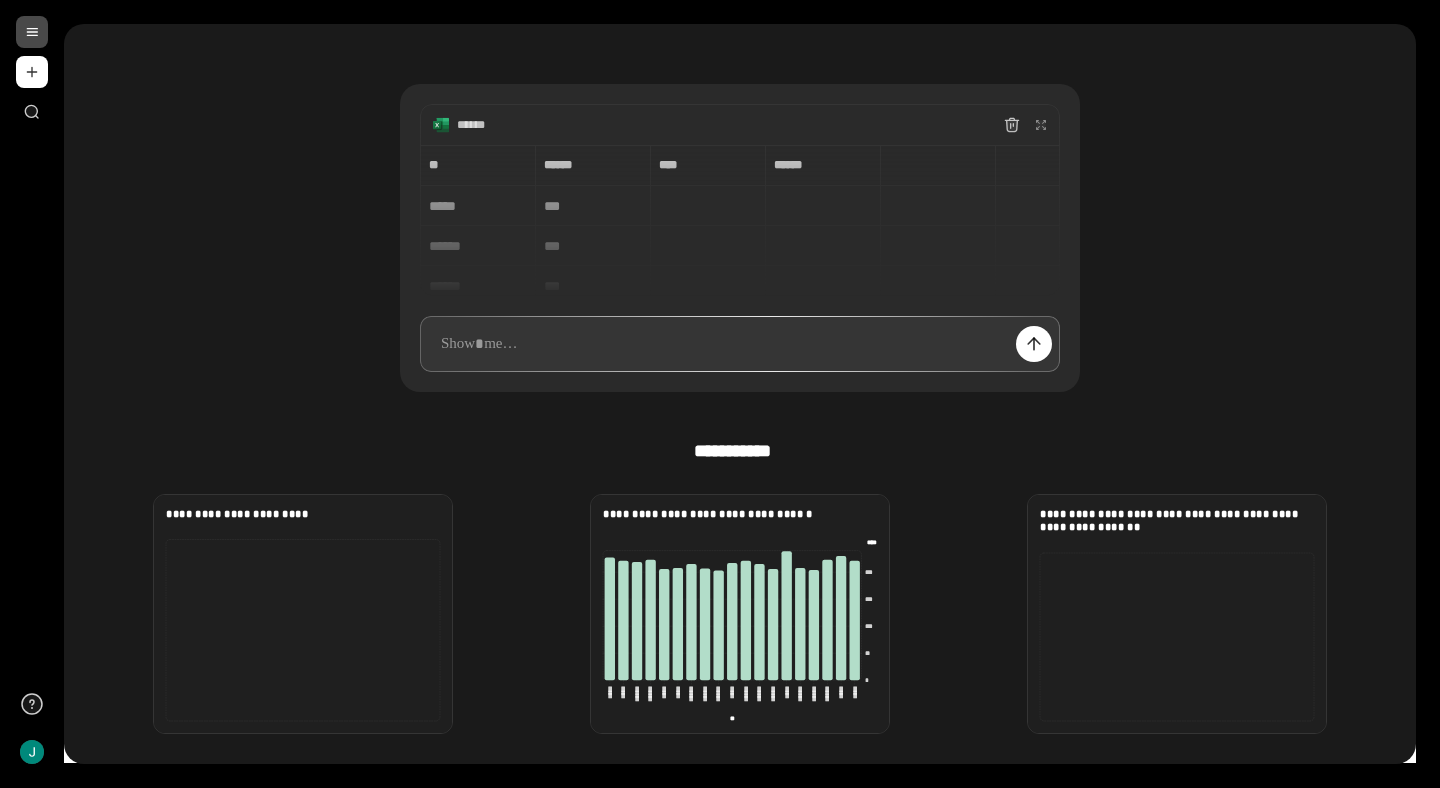 scroll, scrollTop: 180, scrollLeft: 0, axis: vertical 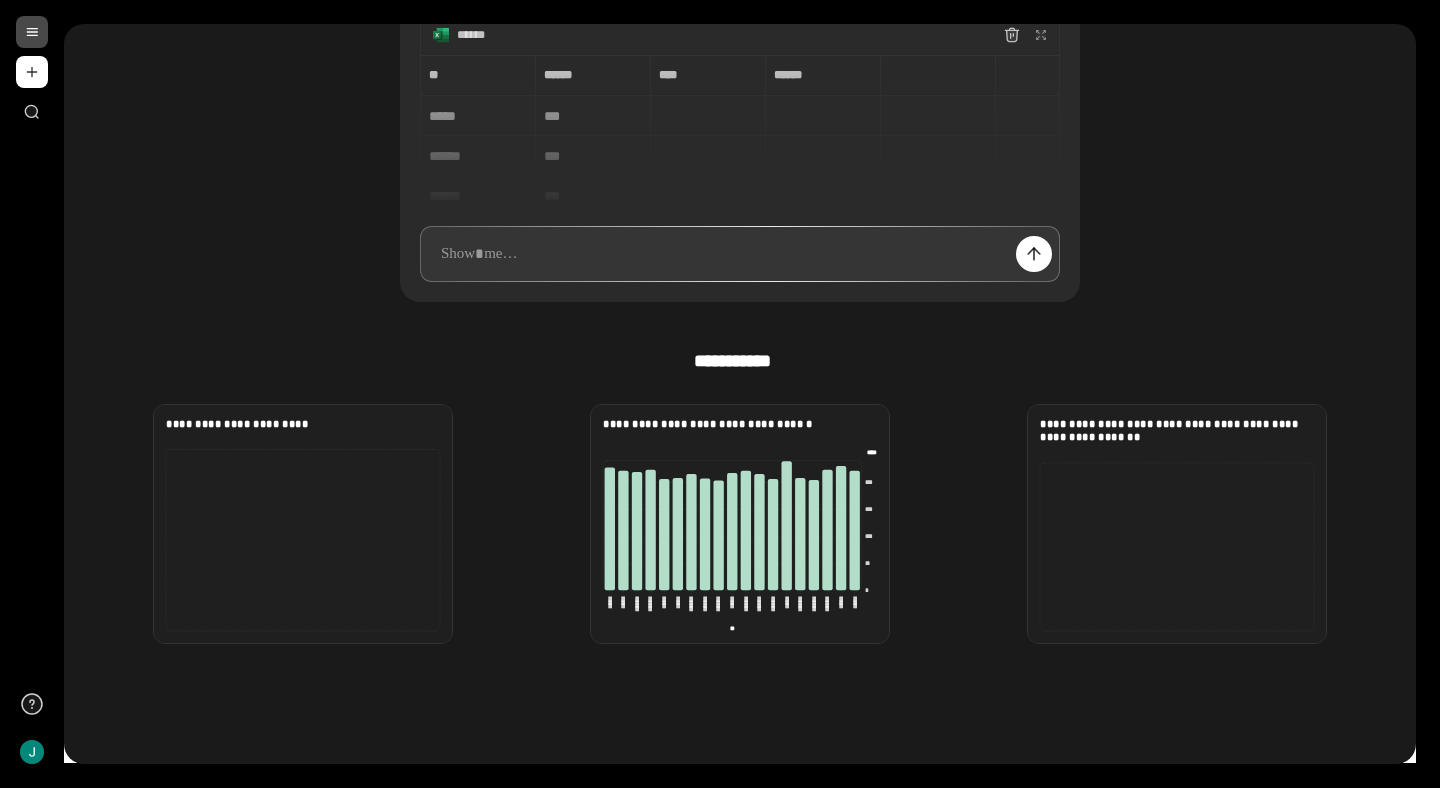click at bounding box center (740, 254) 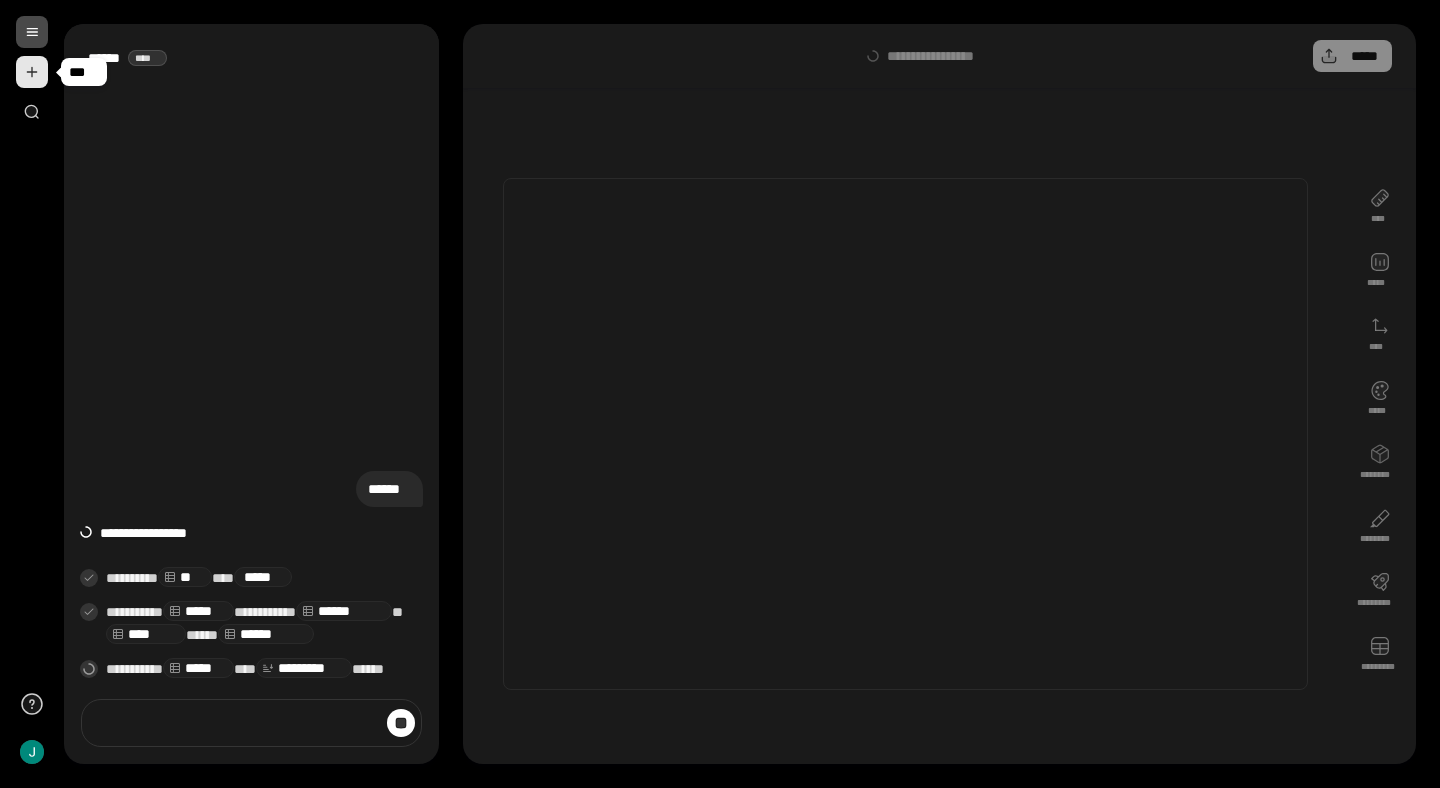 click at bounding box center [32, 72] 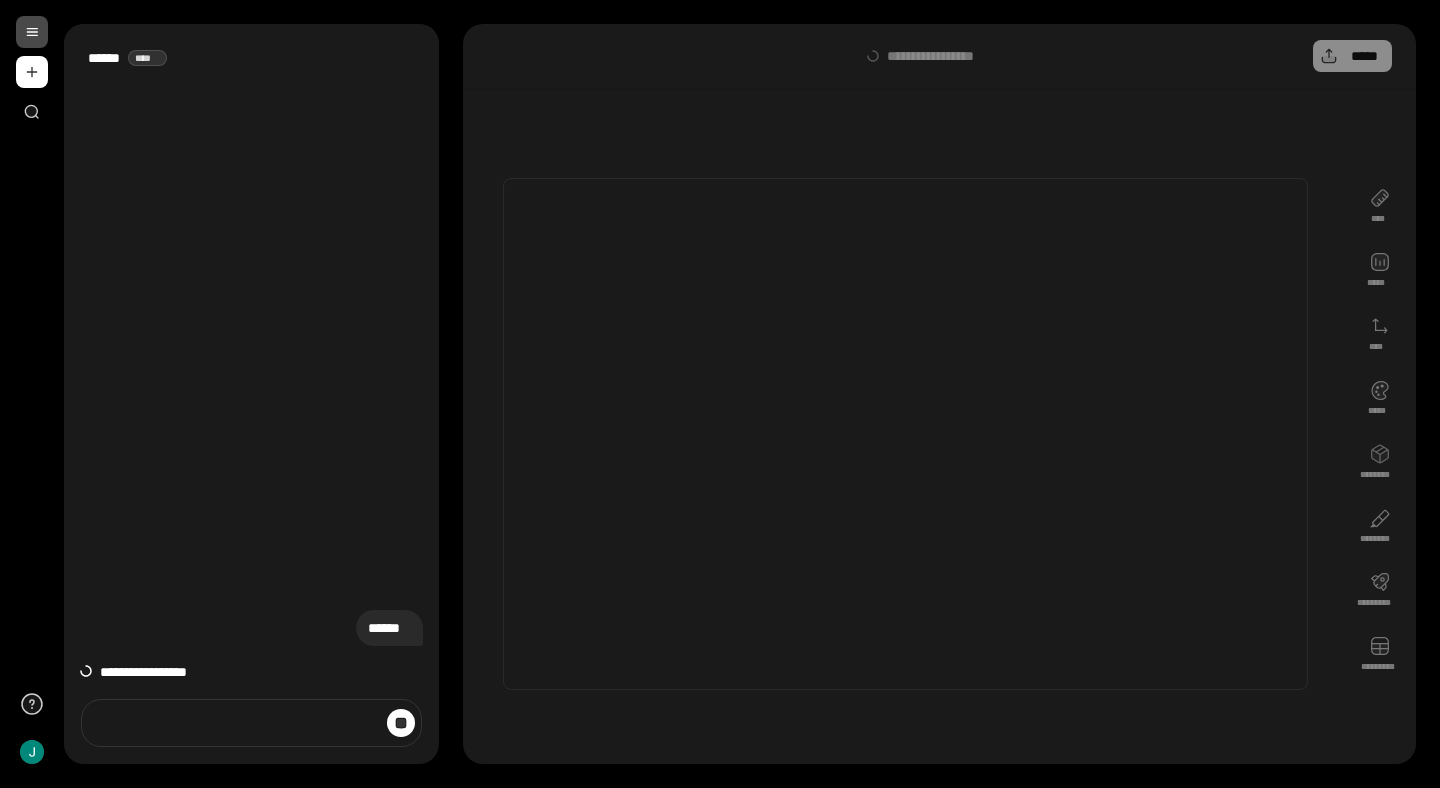 click at bounding box center [32, 32] 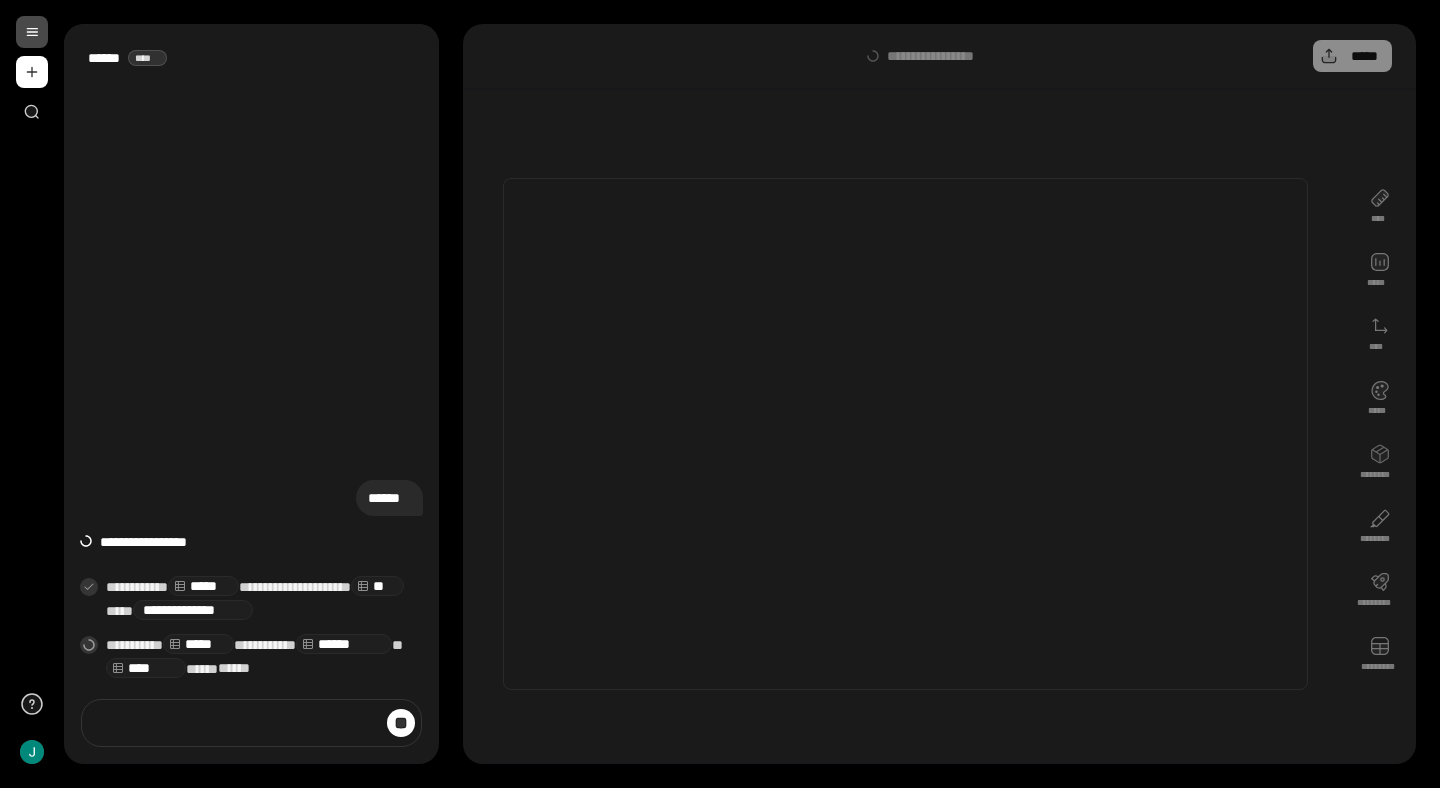 click on "**********" at bounding box center [251, 361] 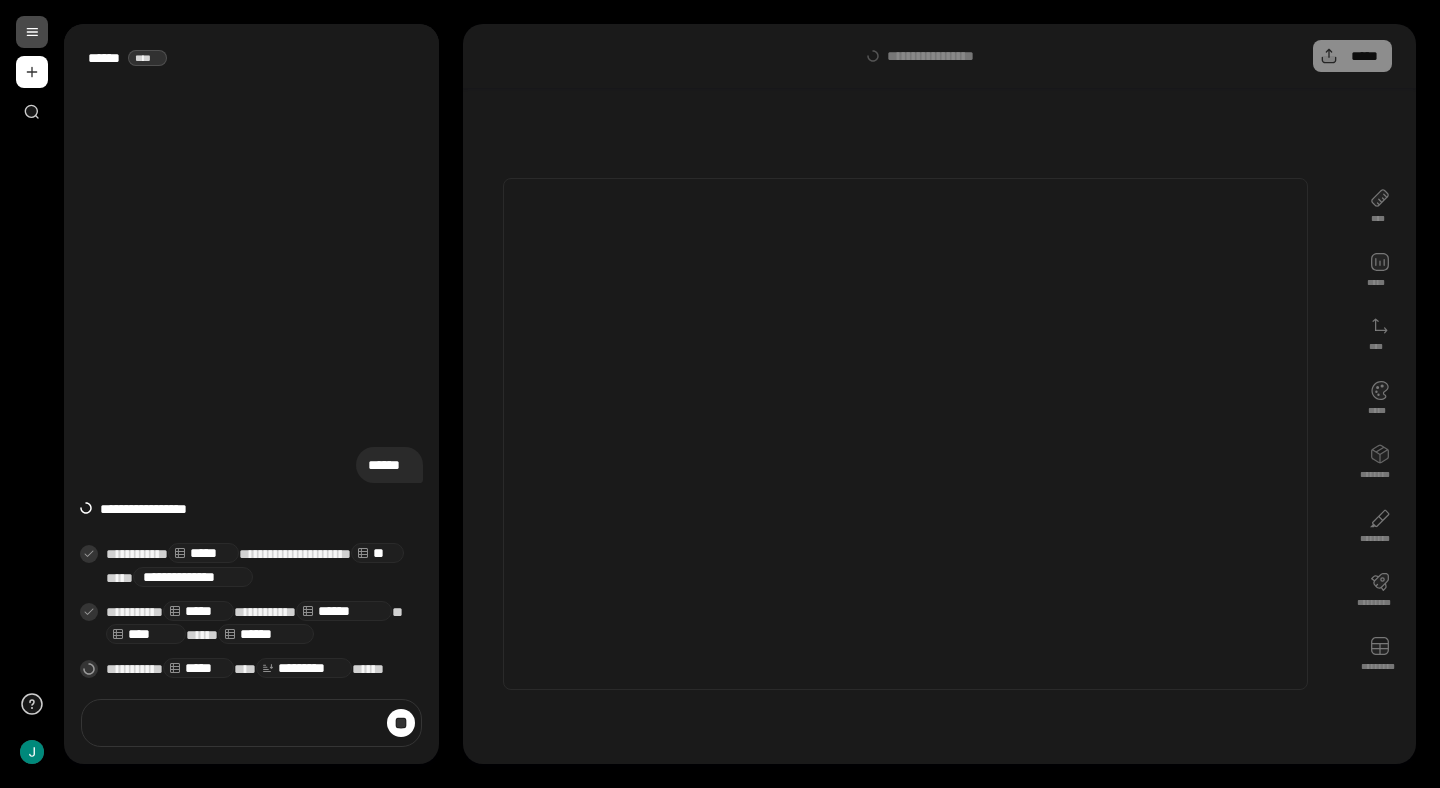 click at bounding box center (32, 32) 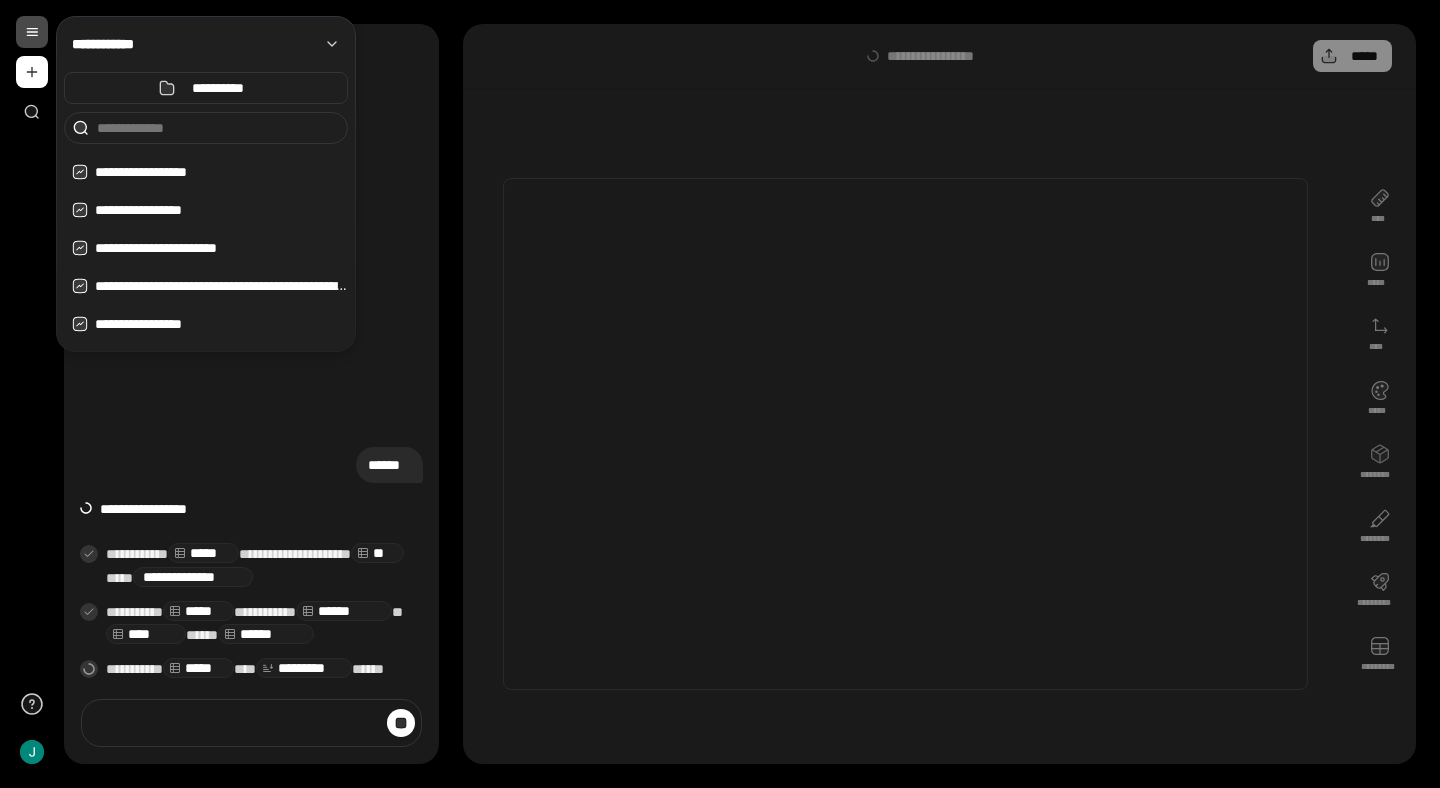 type 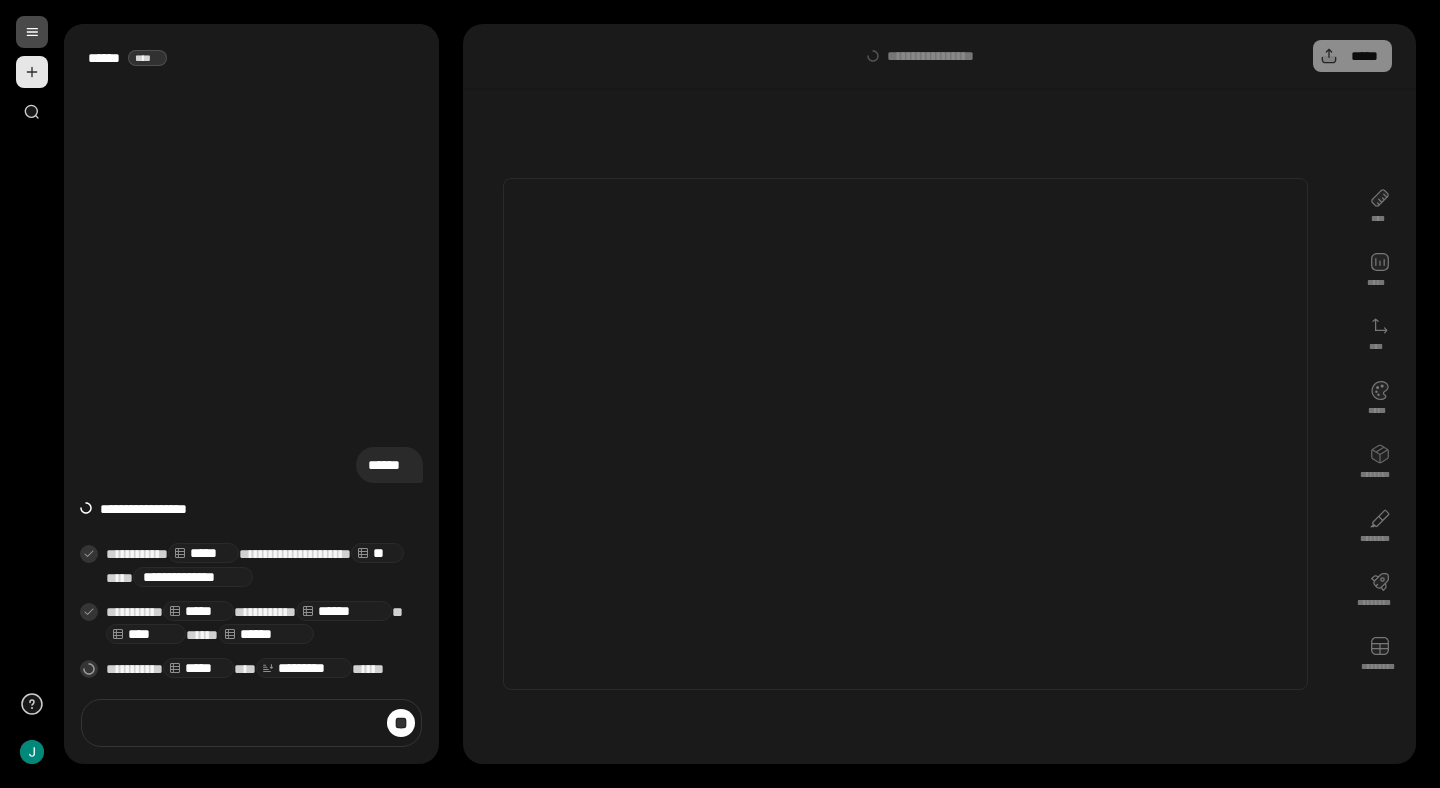 click at bounding box center (32, 72) 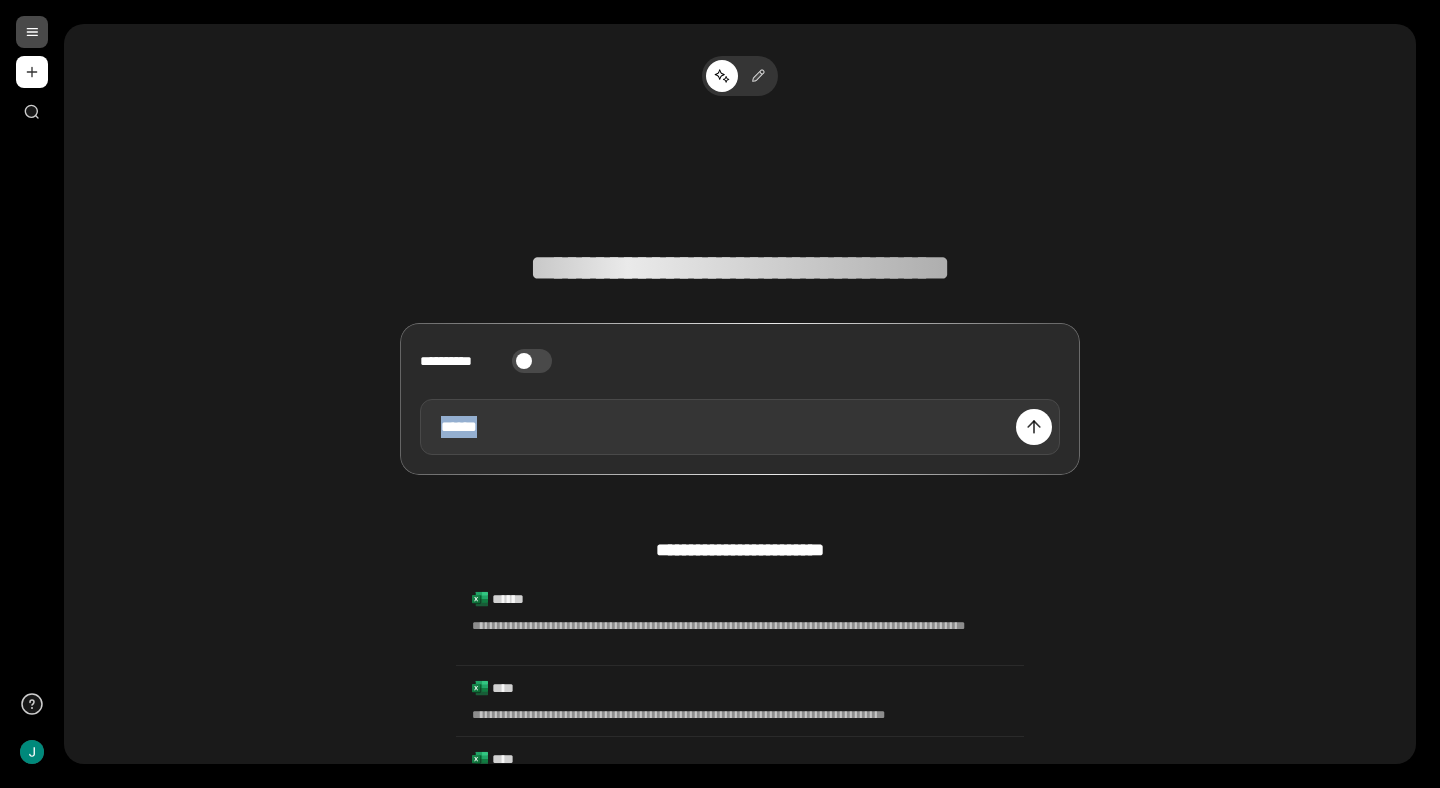 type 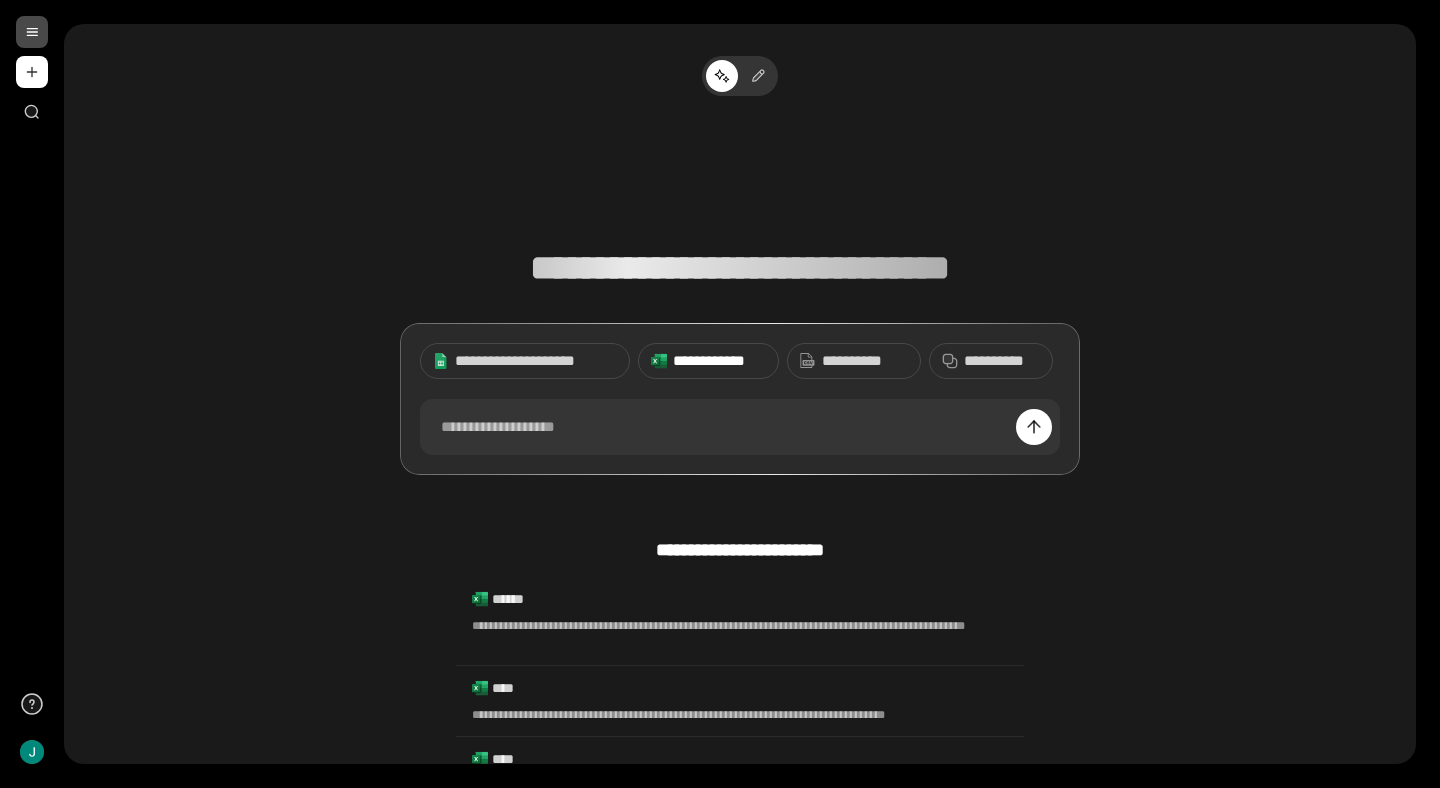 click on "**********" at bounding box center [719, 361] 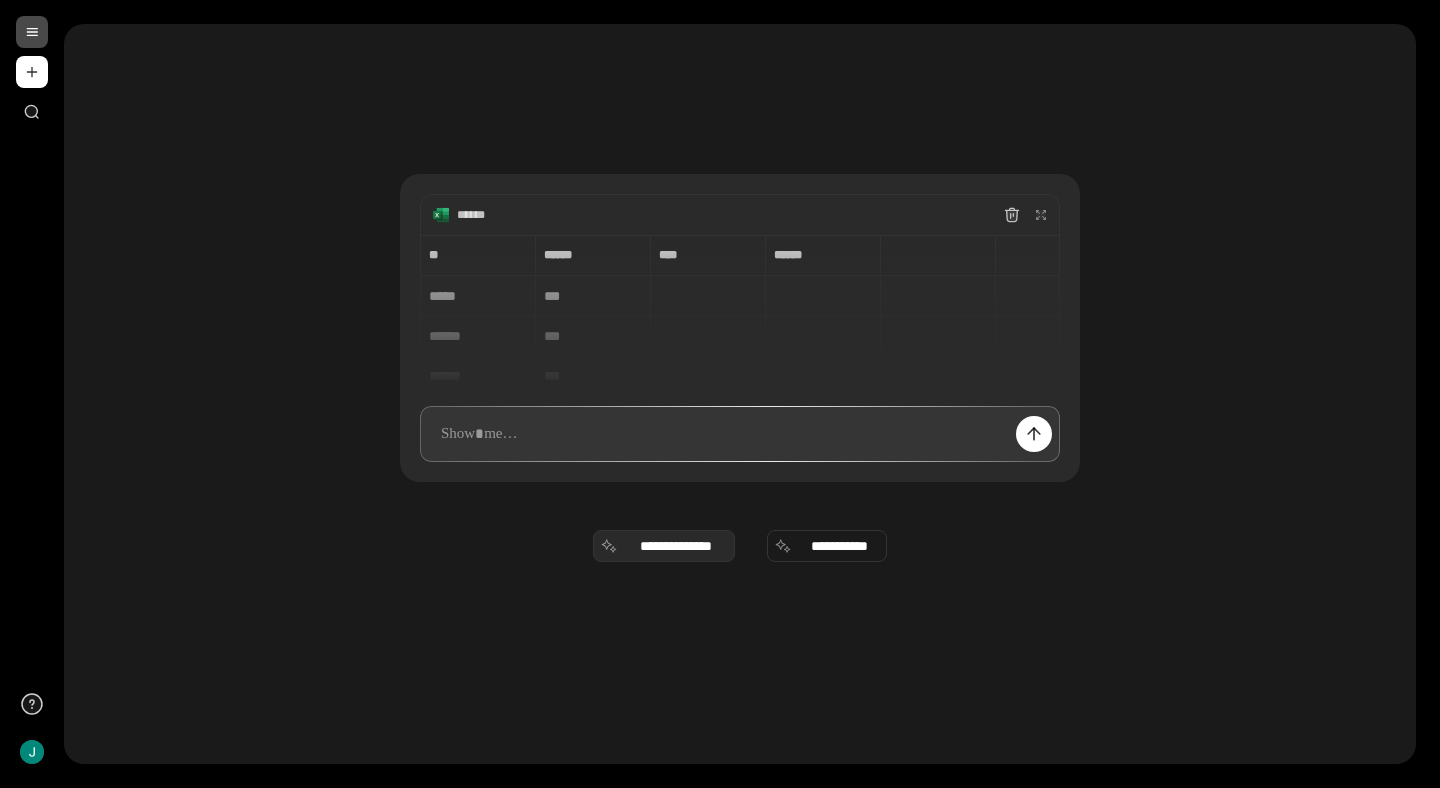 click on "**********" at bounding box center (676, 546) 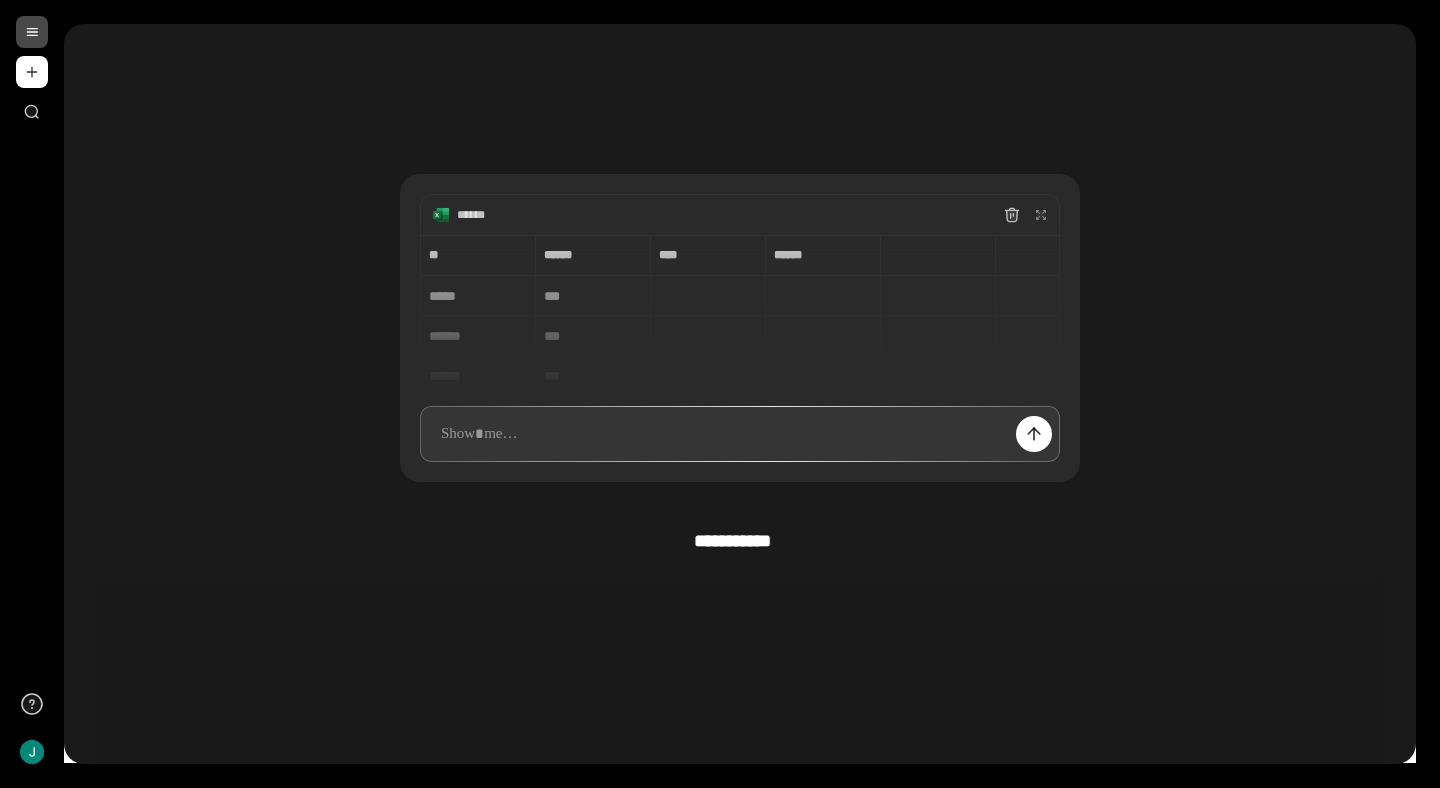 scroll, scrollTop: 180, scrollLeft: 0, axis: vertical 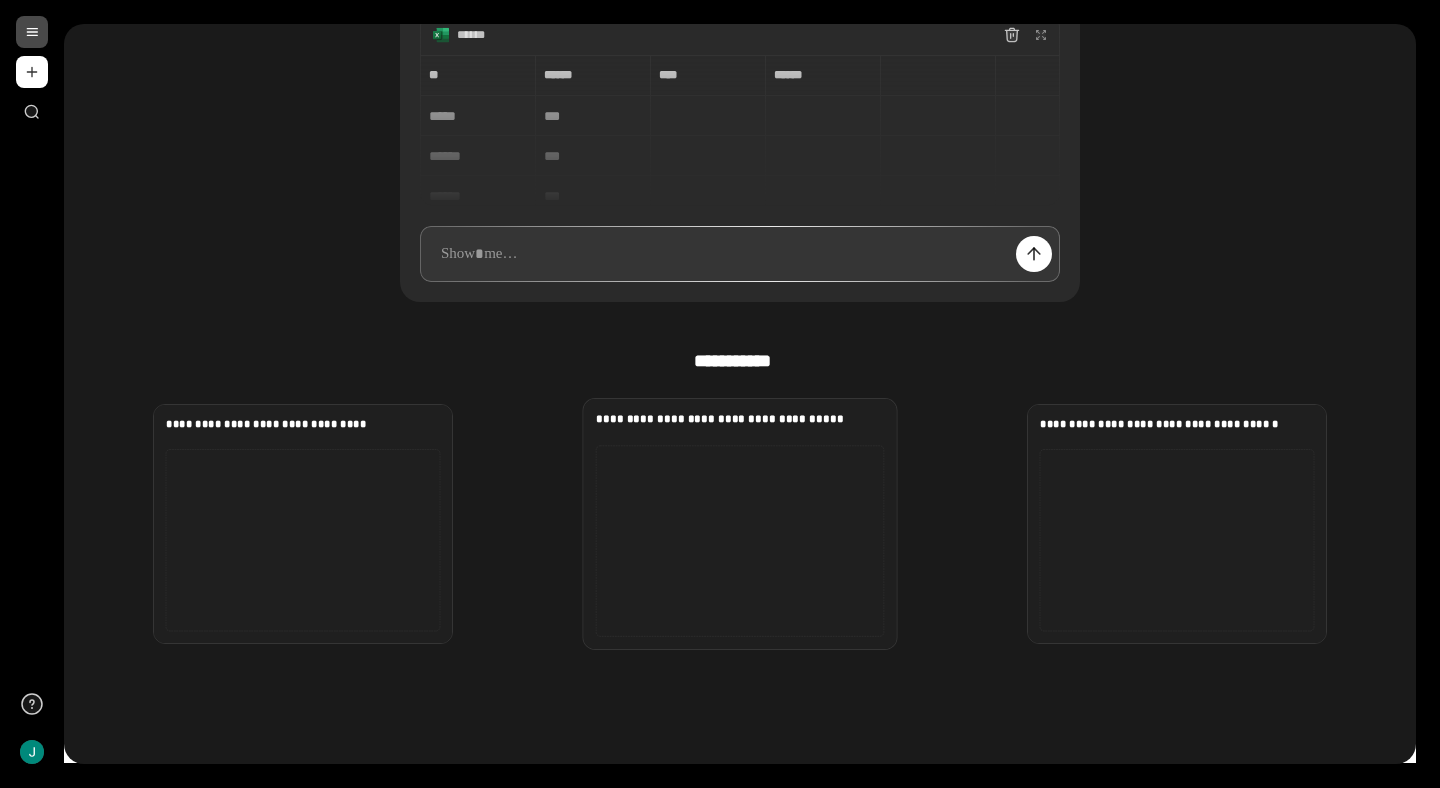 click 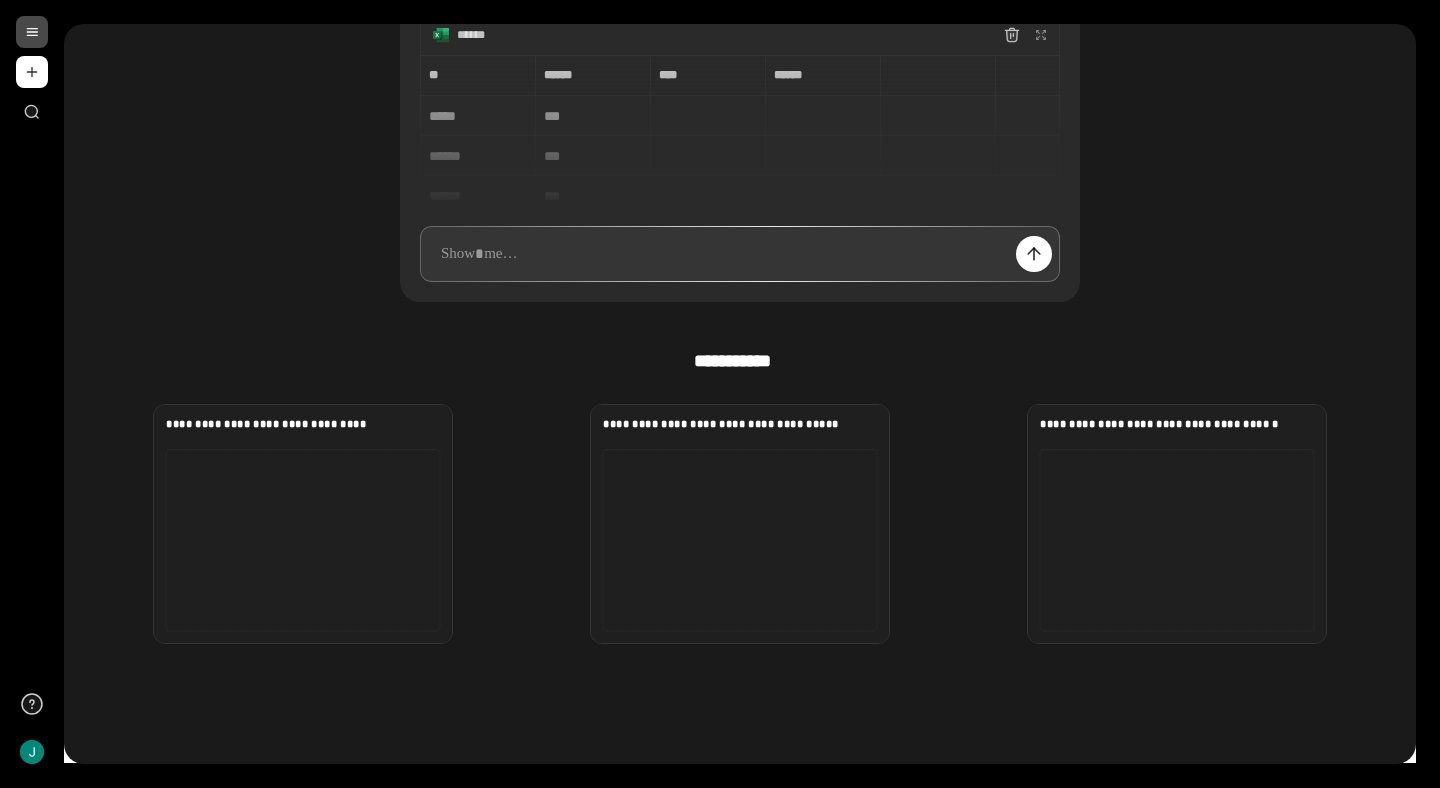 click on "**********" at bounding box center (740, 304) 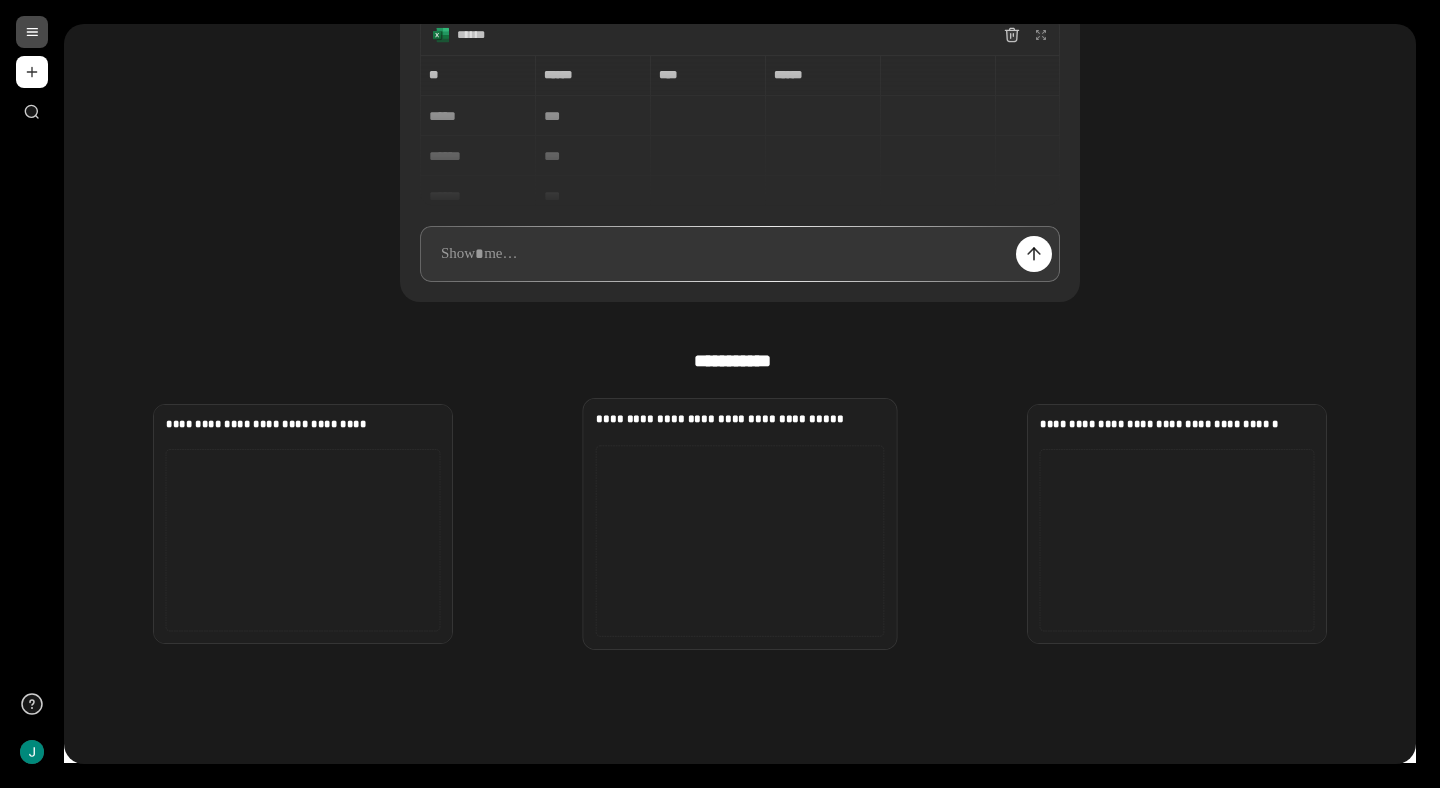 scroll, scrollTop: 15, scrollLeft: 0, axis: vertical 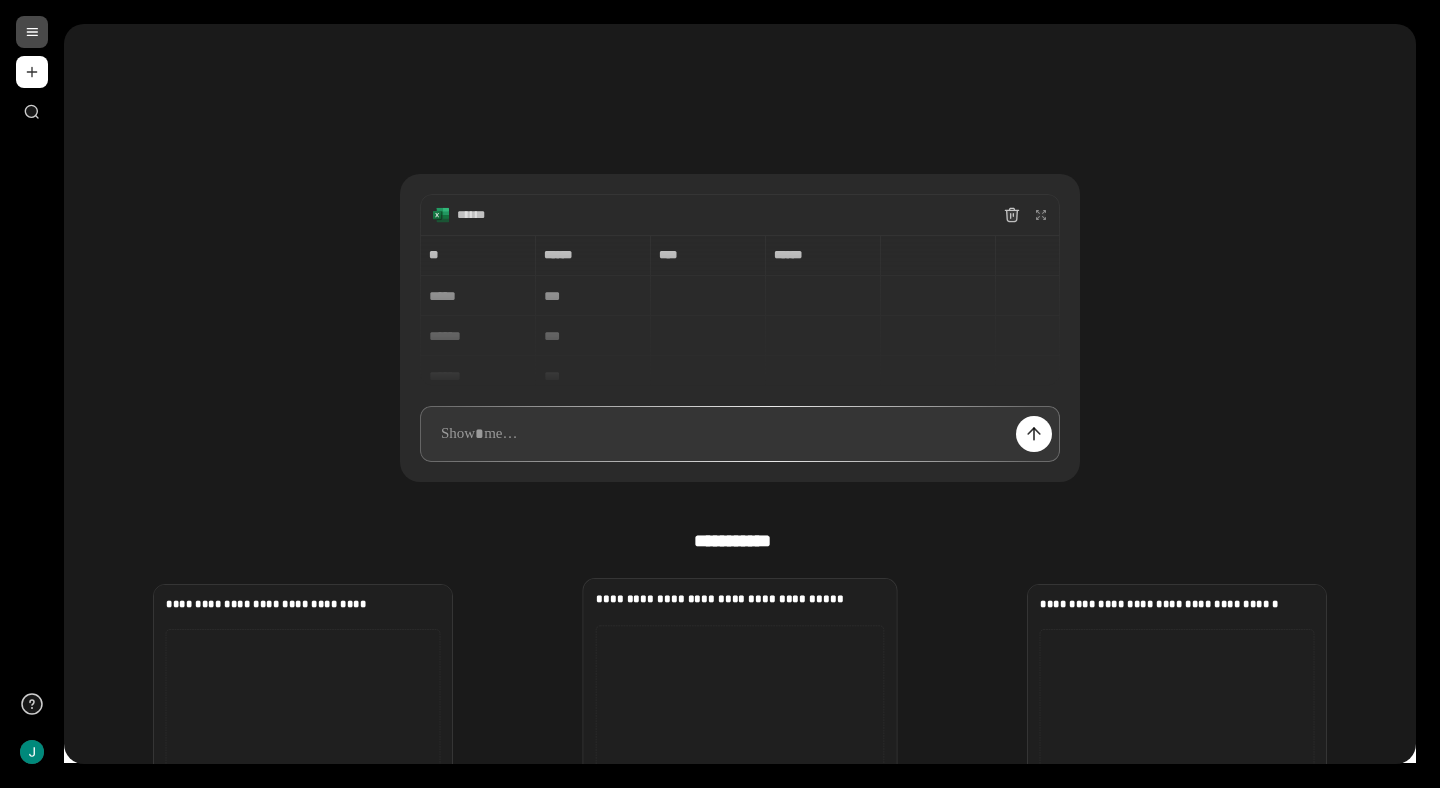 click 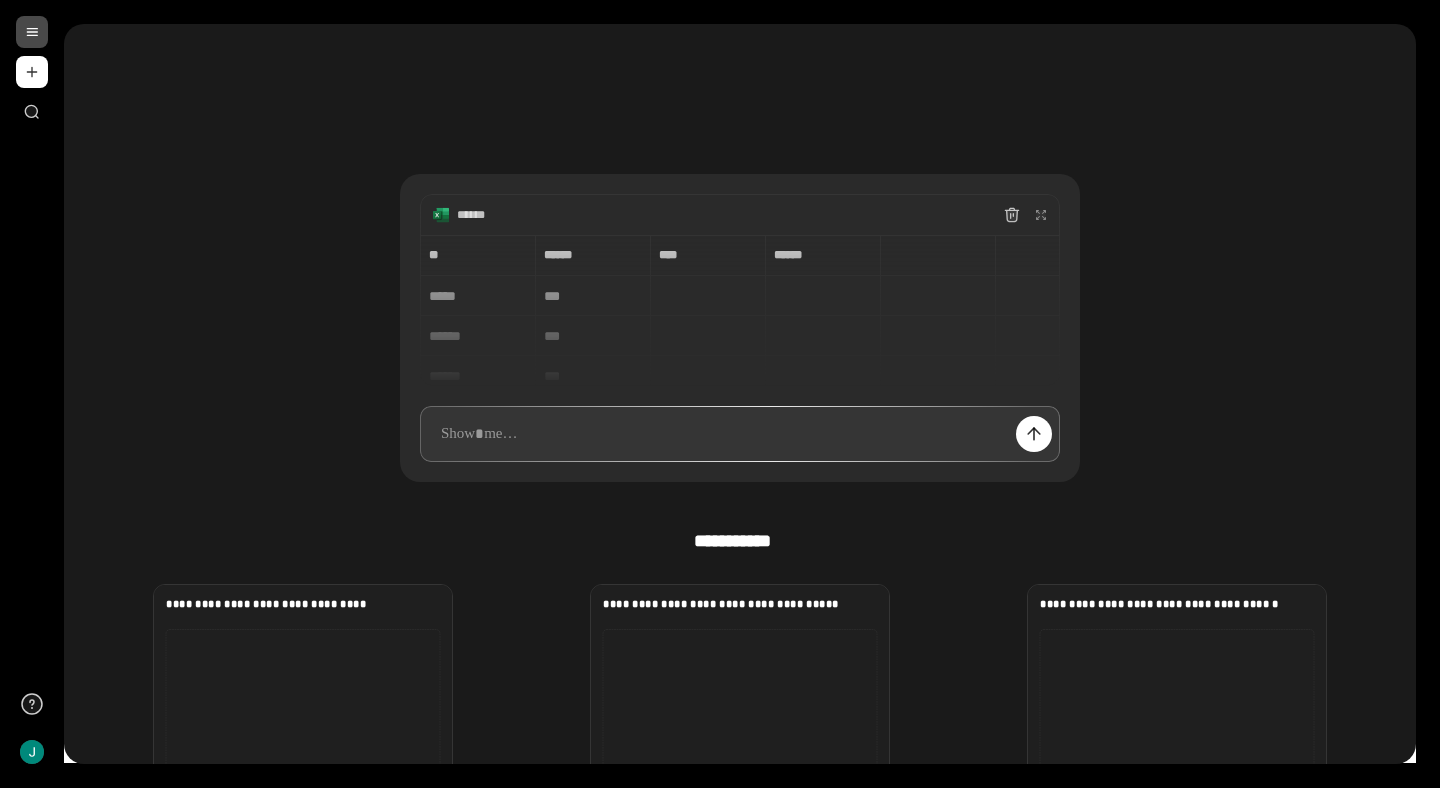click on "** ** ****** ****** **** **** ****** ****** ***** *** ****** *** ****** *** ****** ***" at bounding box center (740, 310) 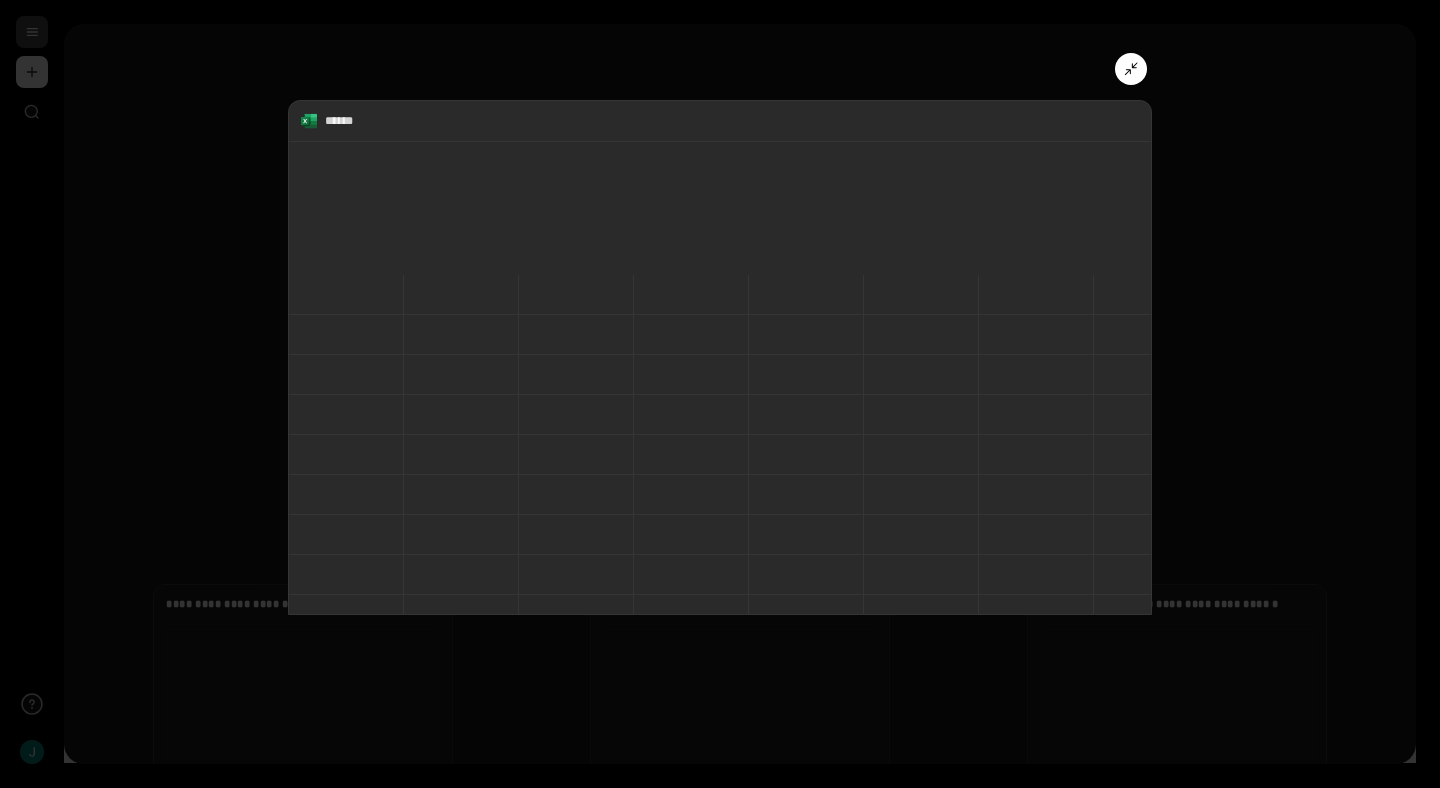 scroll, scrollTop: 682, scrollLeft: 0, axis: vertical 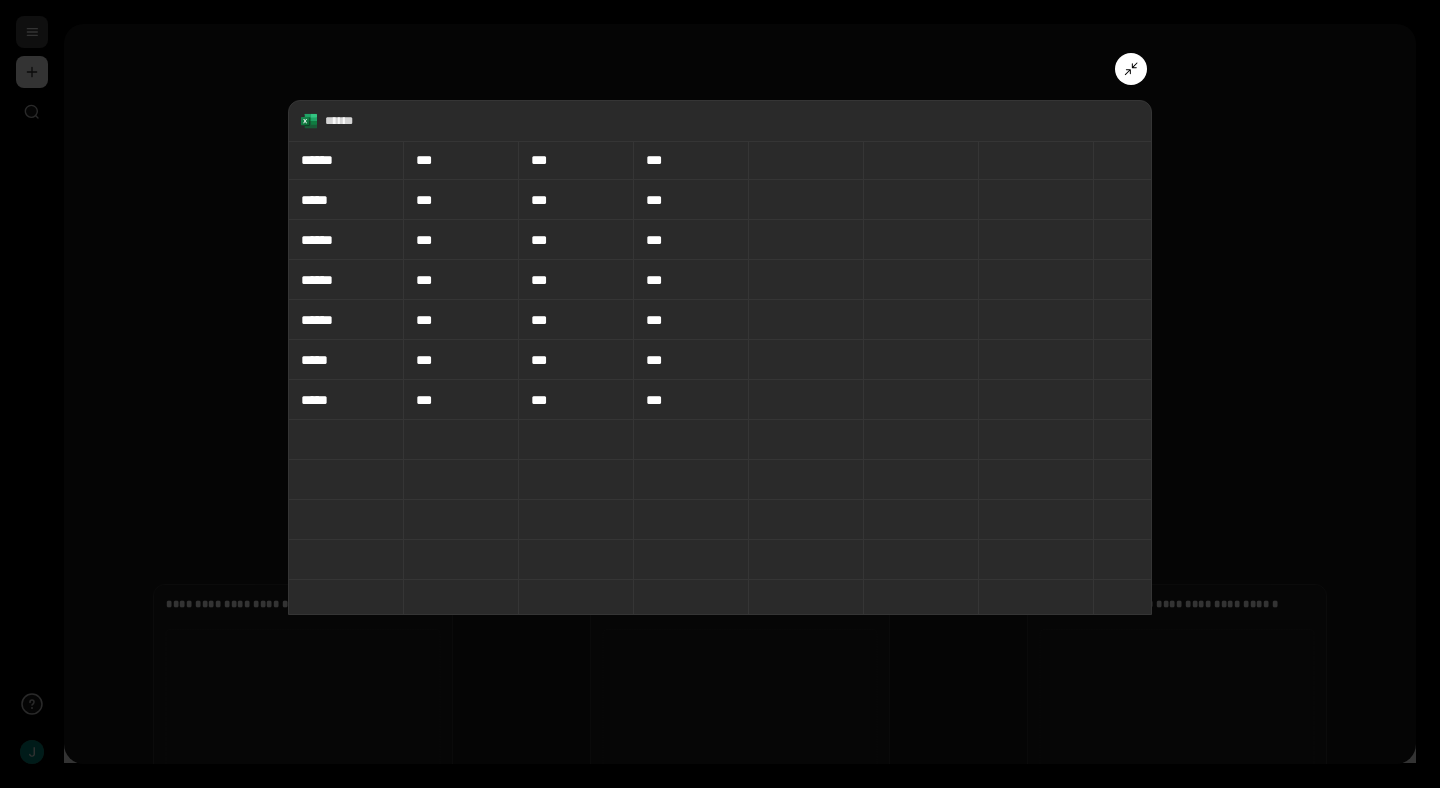 type 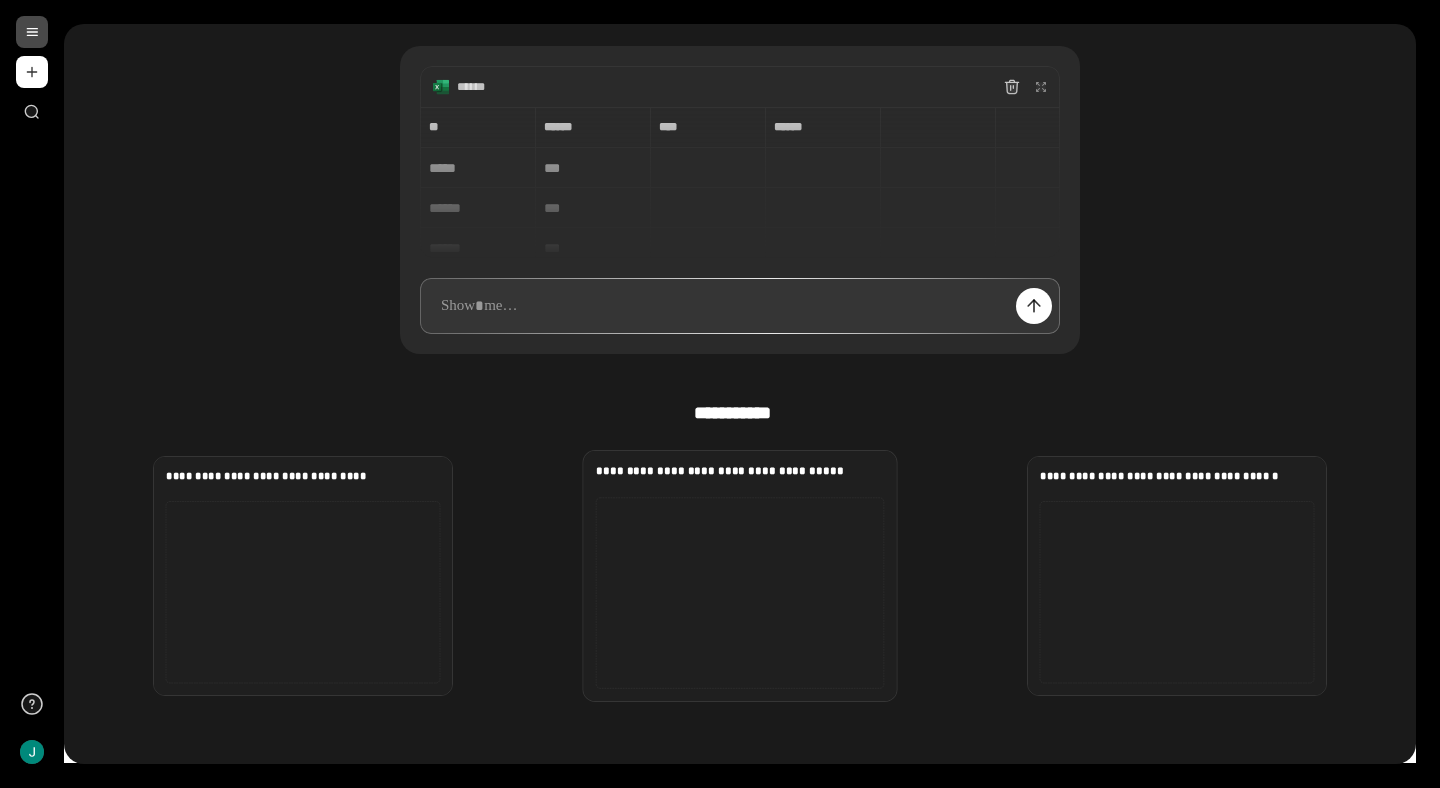 scroll, scrollTop: 180, scrollLeft: 0, axis: vertical 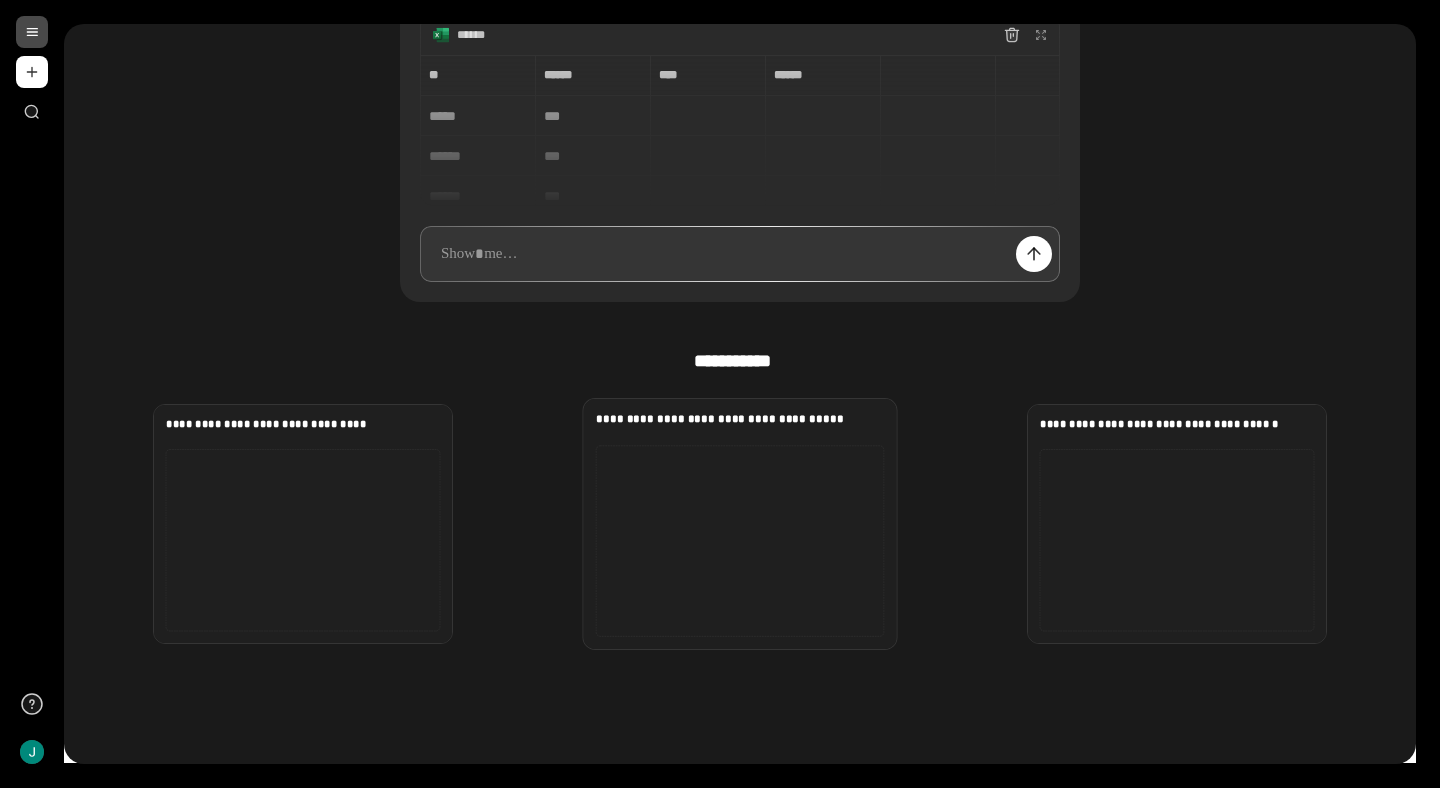 click 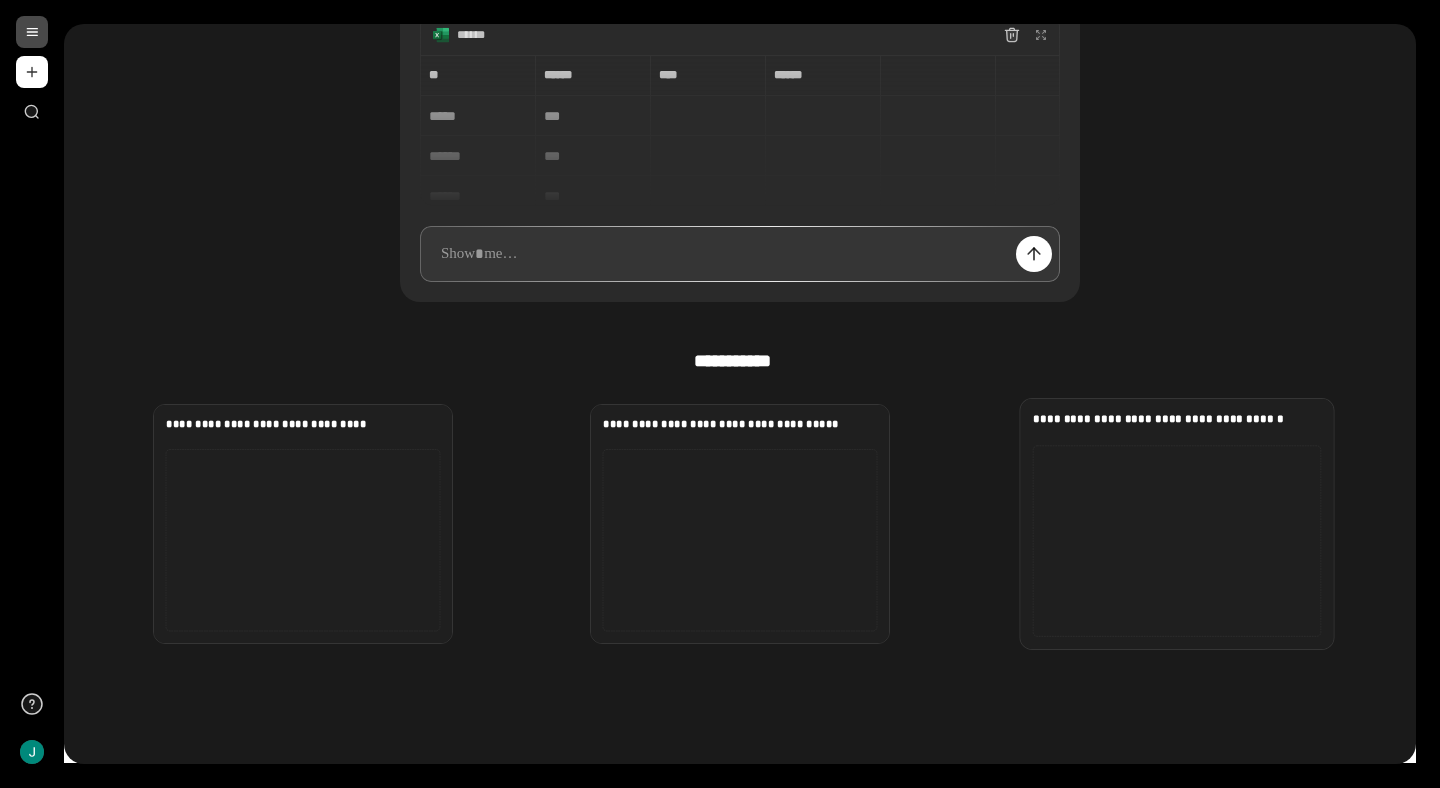 click 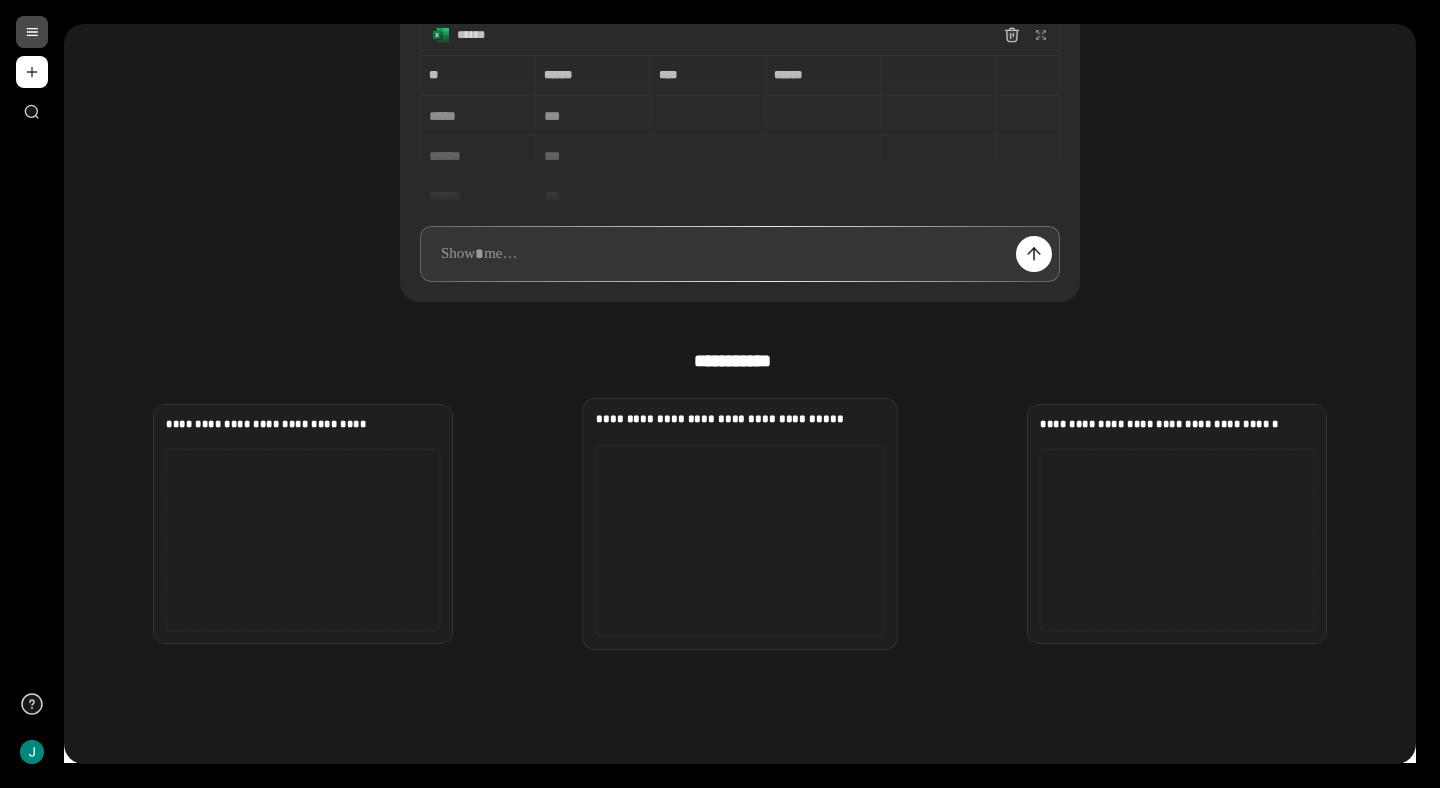 click 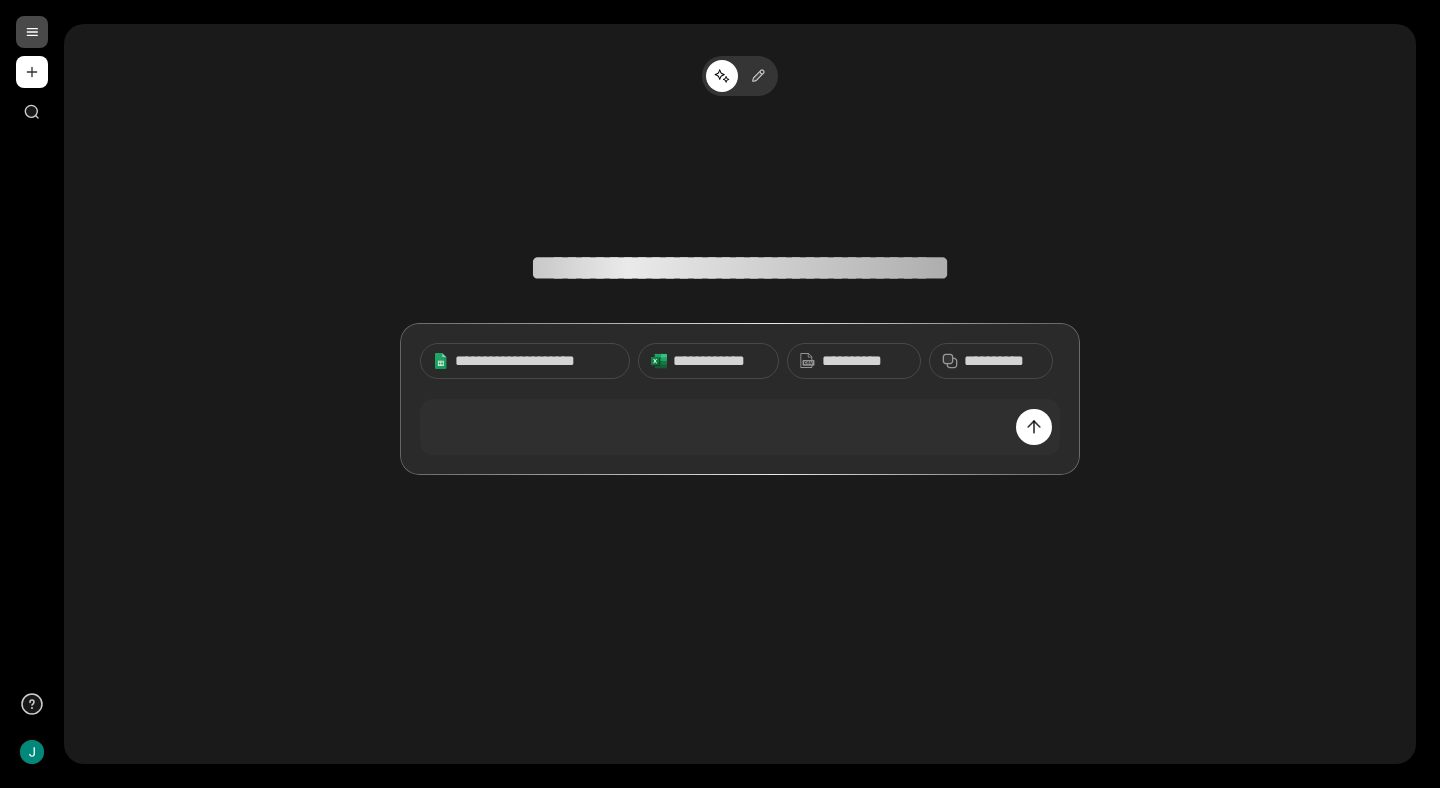 scroll, scrollTop: 0, scrollLeft: 0, axis: both 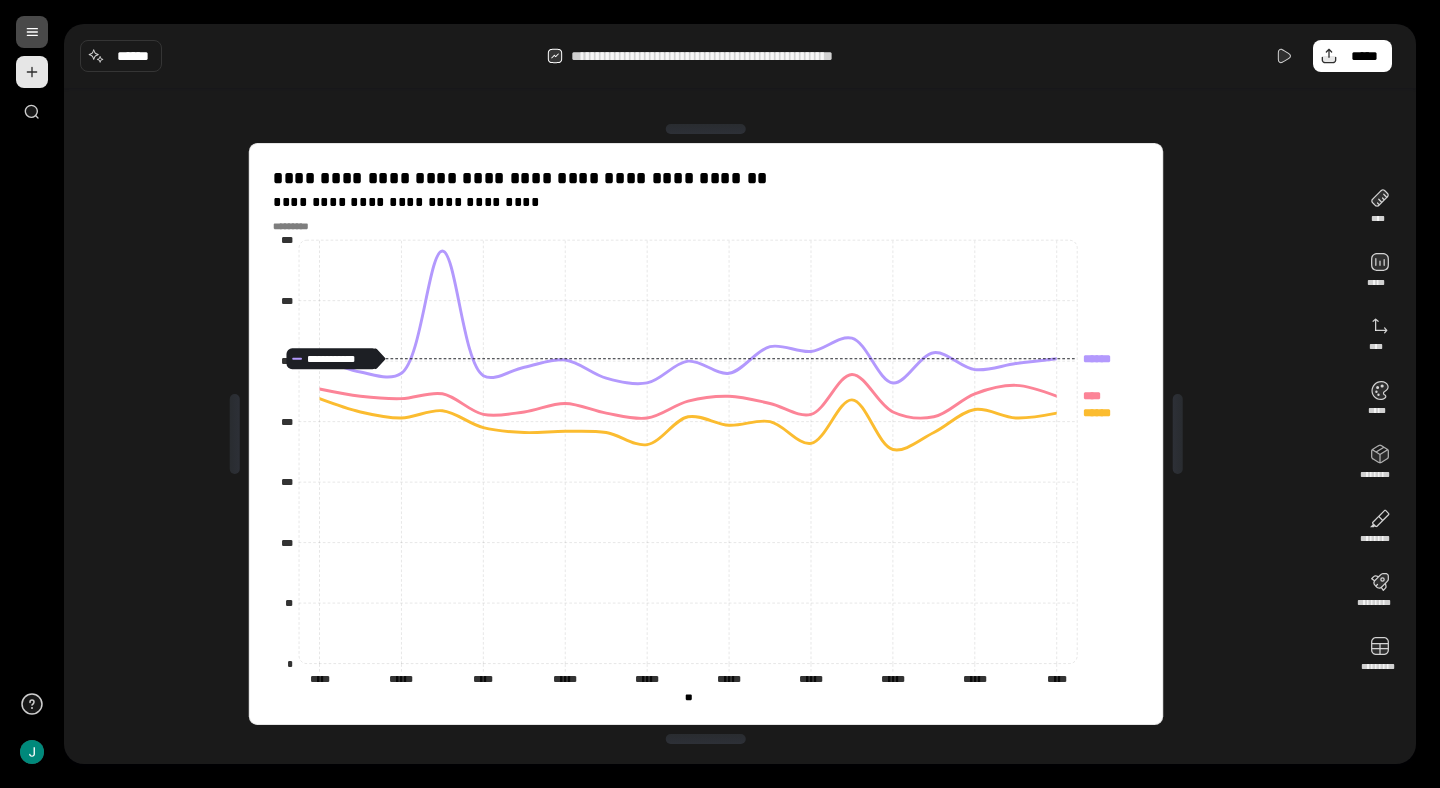 click at bounding box center (32, 72) 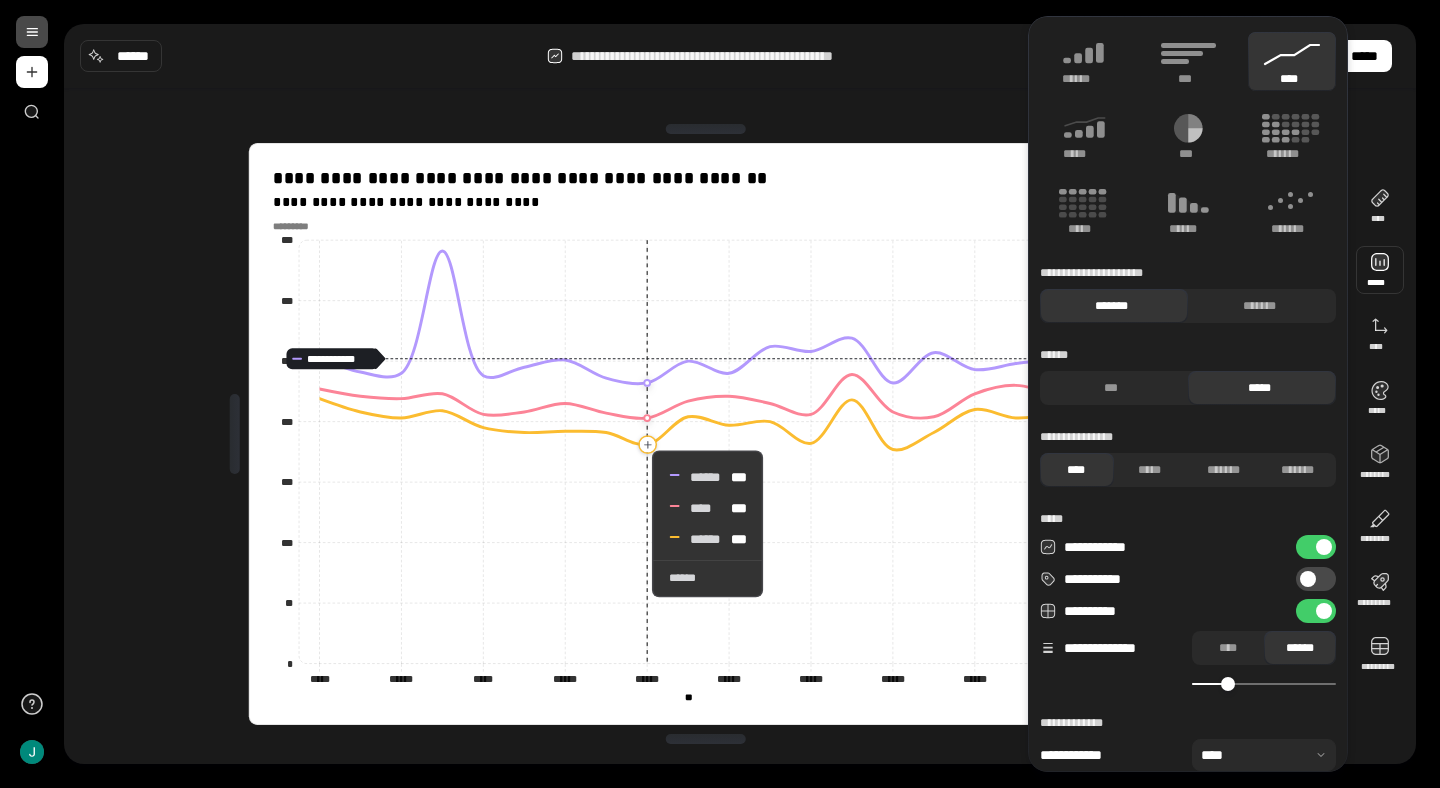 click 